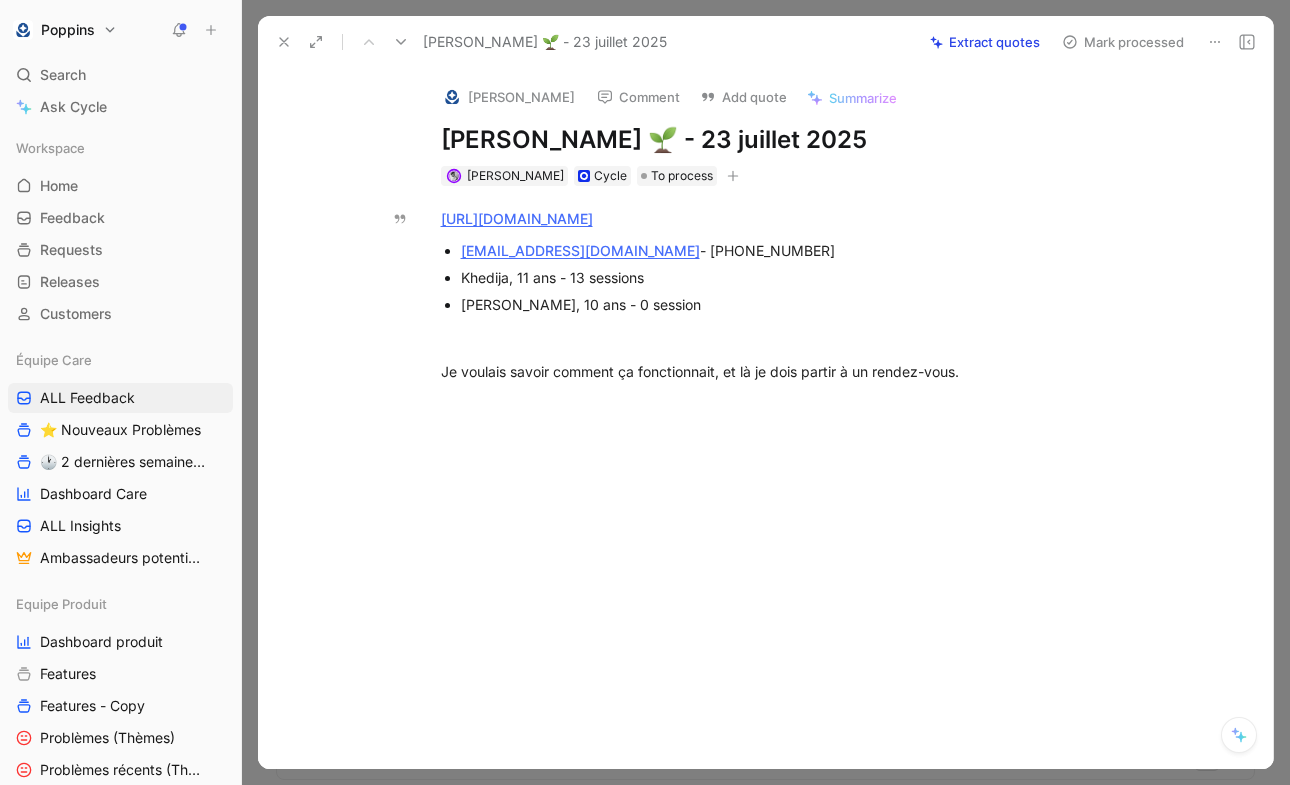 scroll, scrollTop: 0, scrollLeft: 0, axis: both 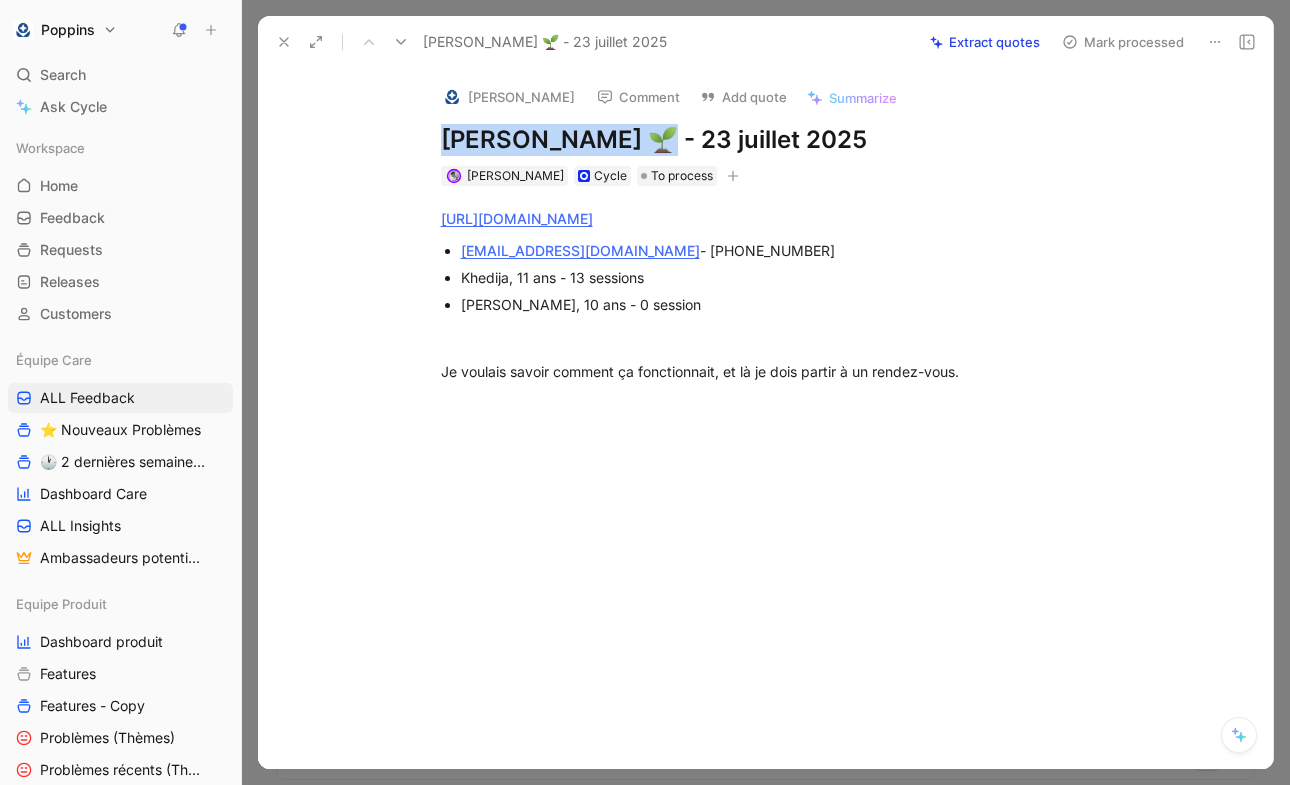 drag, startPoint x: 625, startPoint y: 136, endPoint x: 429, endPoint y: 138, distance: 196.01021 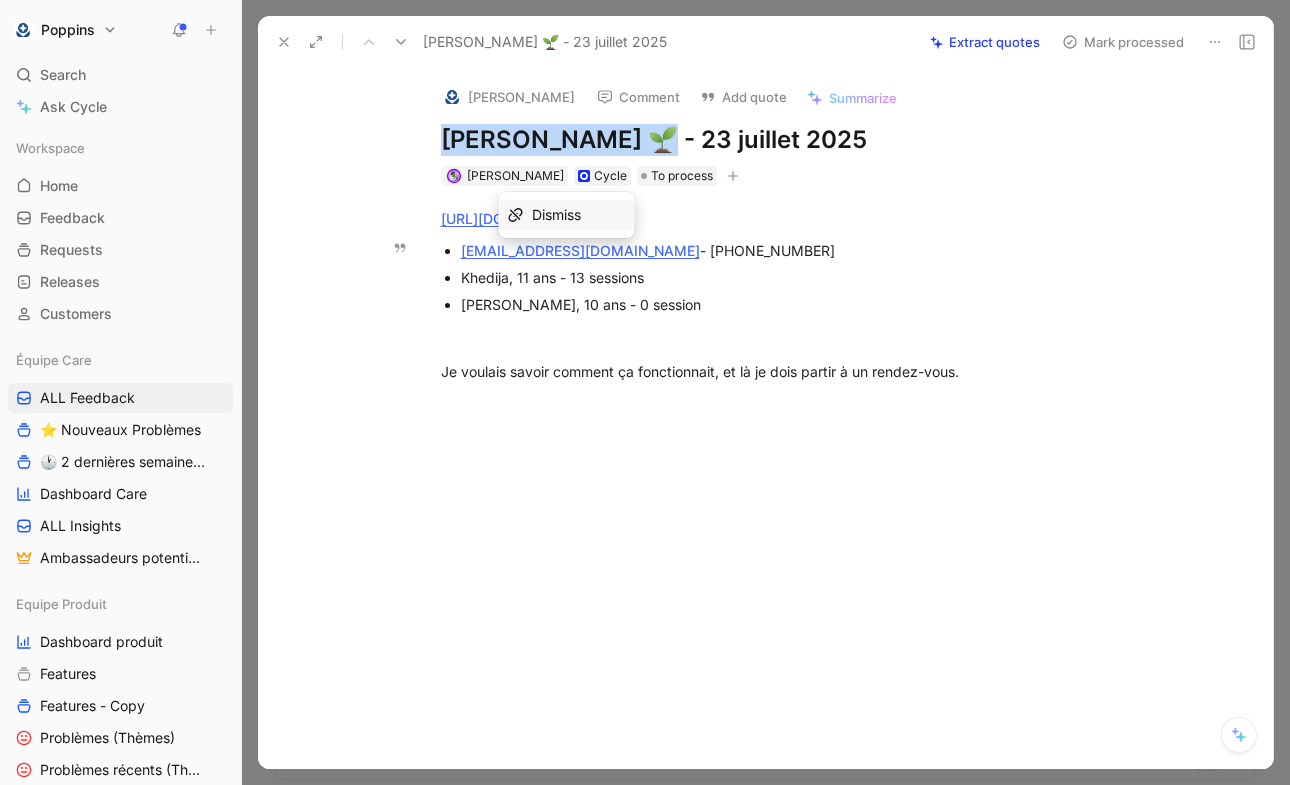 drag, startPoint x: 672, startPoint y: 253, endPoint x: 455, endPoint y: 247, distance: 217.08293 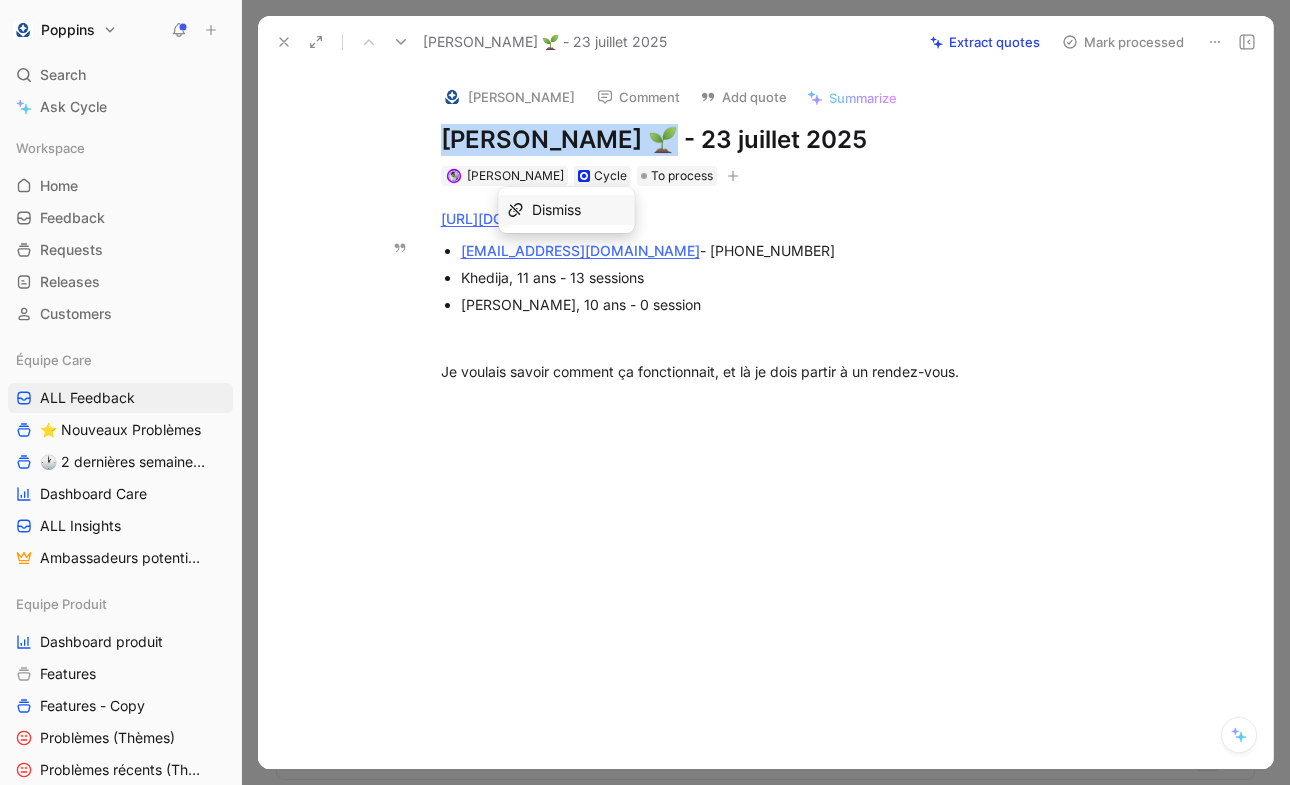 copy on "[EMAIL_ADDRESS][DOMAIN_NAME]" 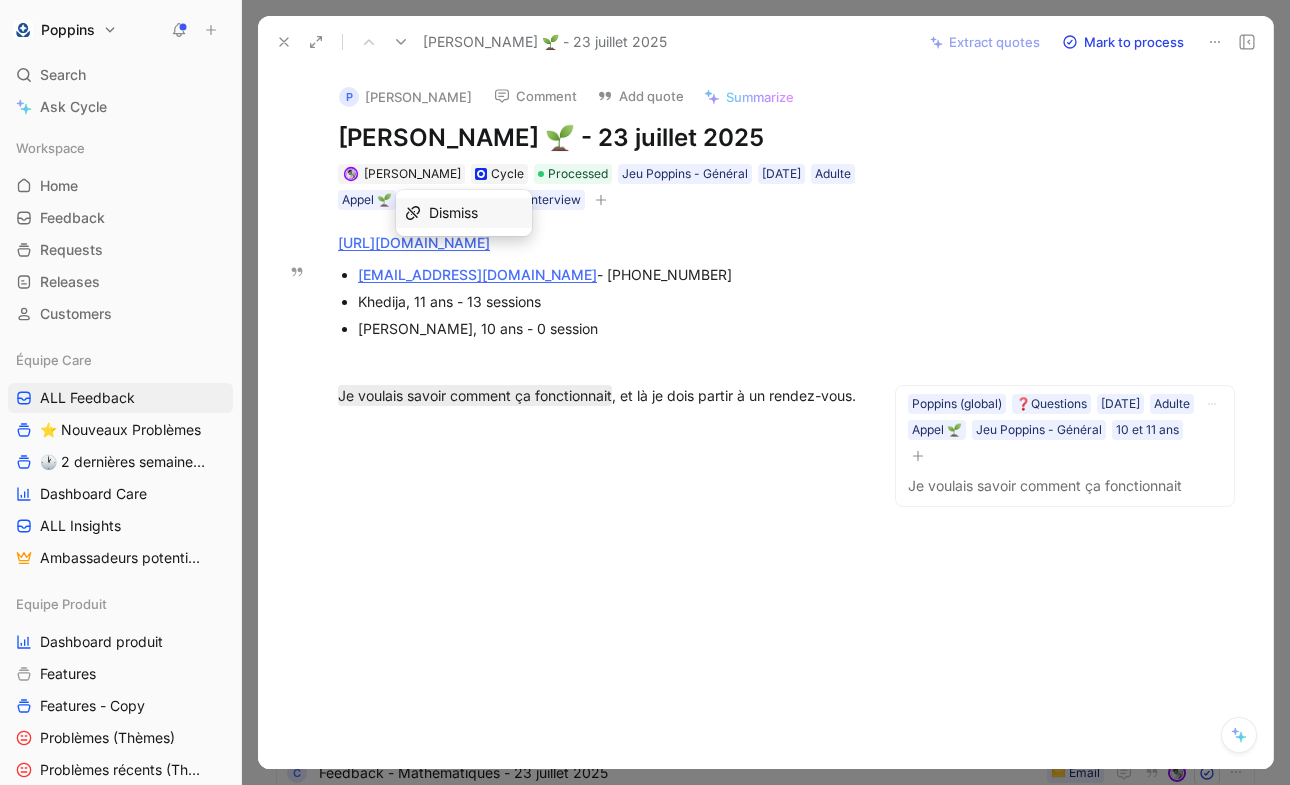 click on "https://www.app.poppins.io/admin/users/12235/general lauriermichelle1979@gmail.com  - +33671842397 Khedija, 11 ans - 13 sessions Jasmine, 10 ans - 0 session Je voulais savoir comment ça fonctionnait , et là je dois partir à un rendez-vous." at bounding box center [597, 319] 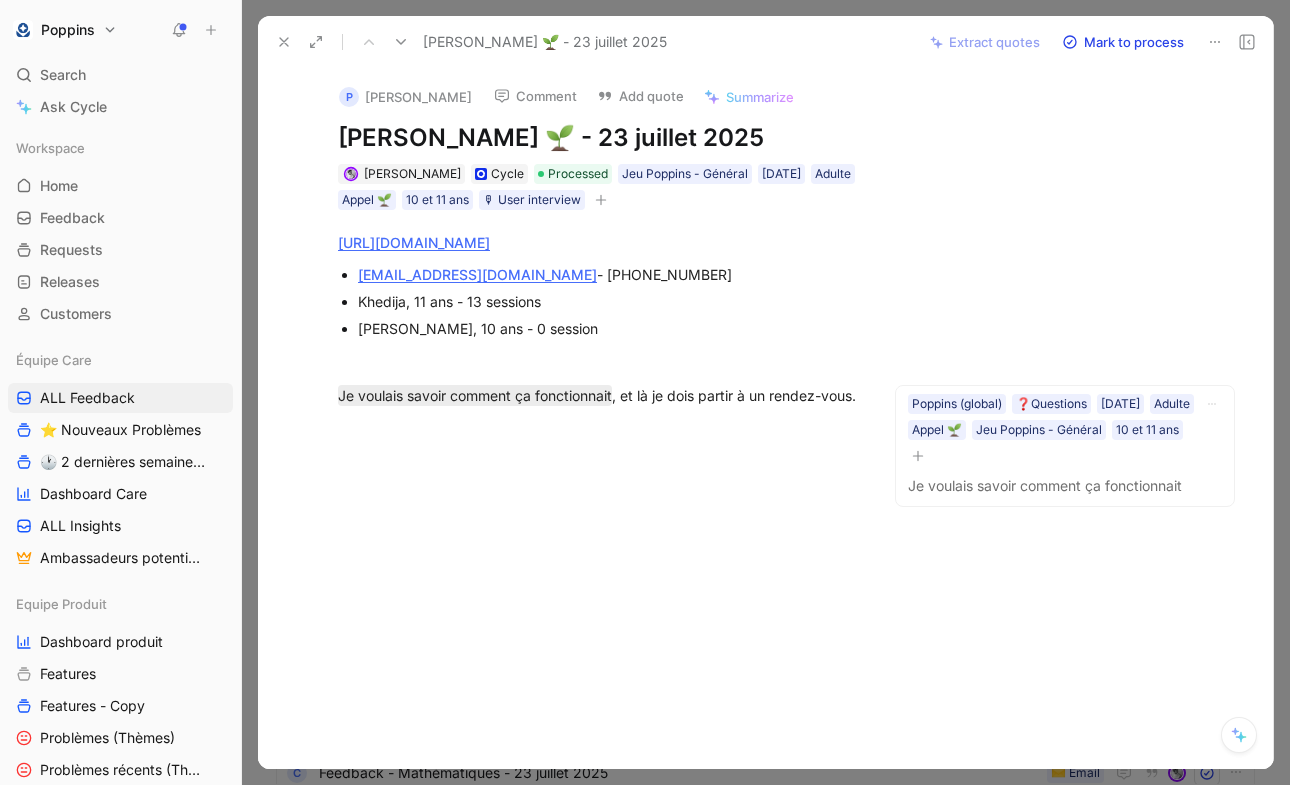 click 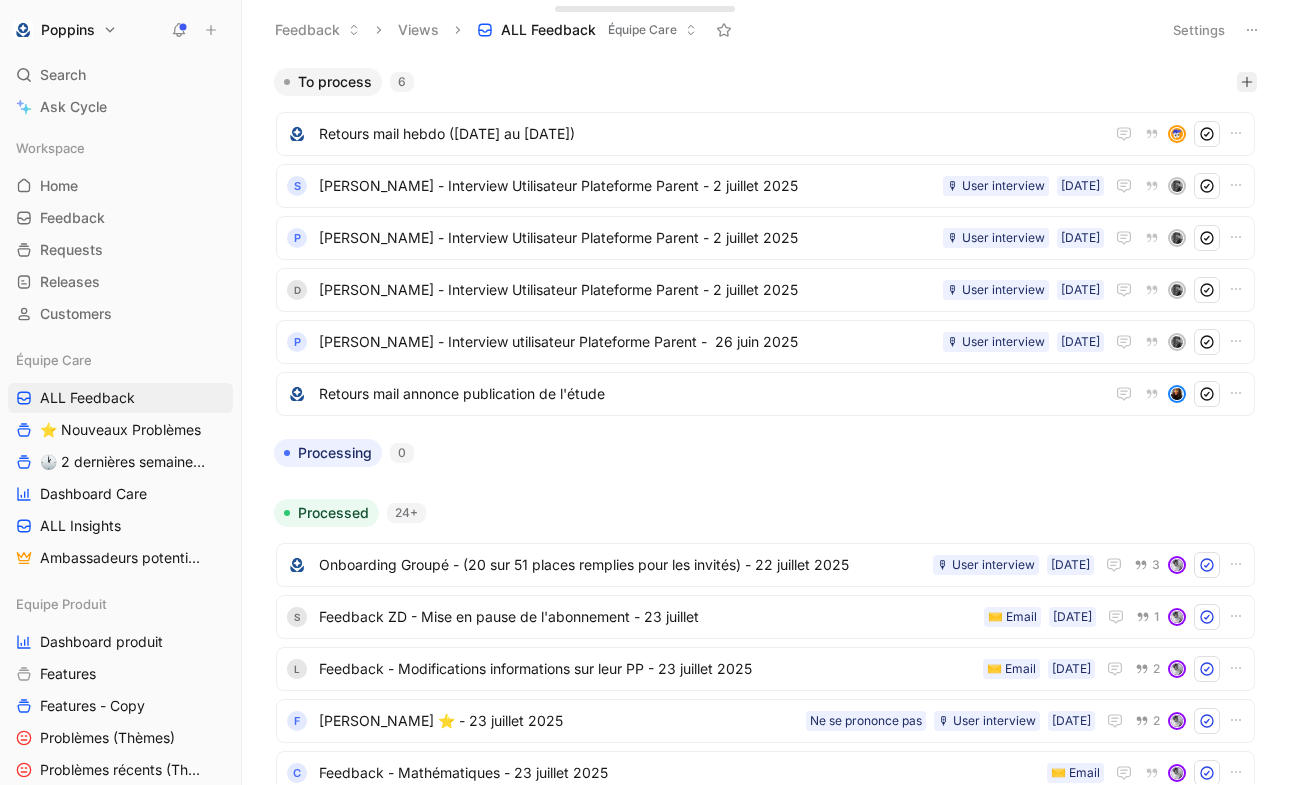 click 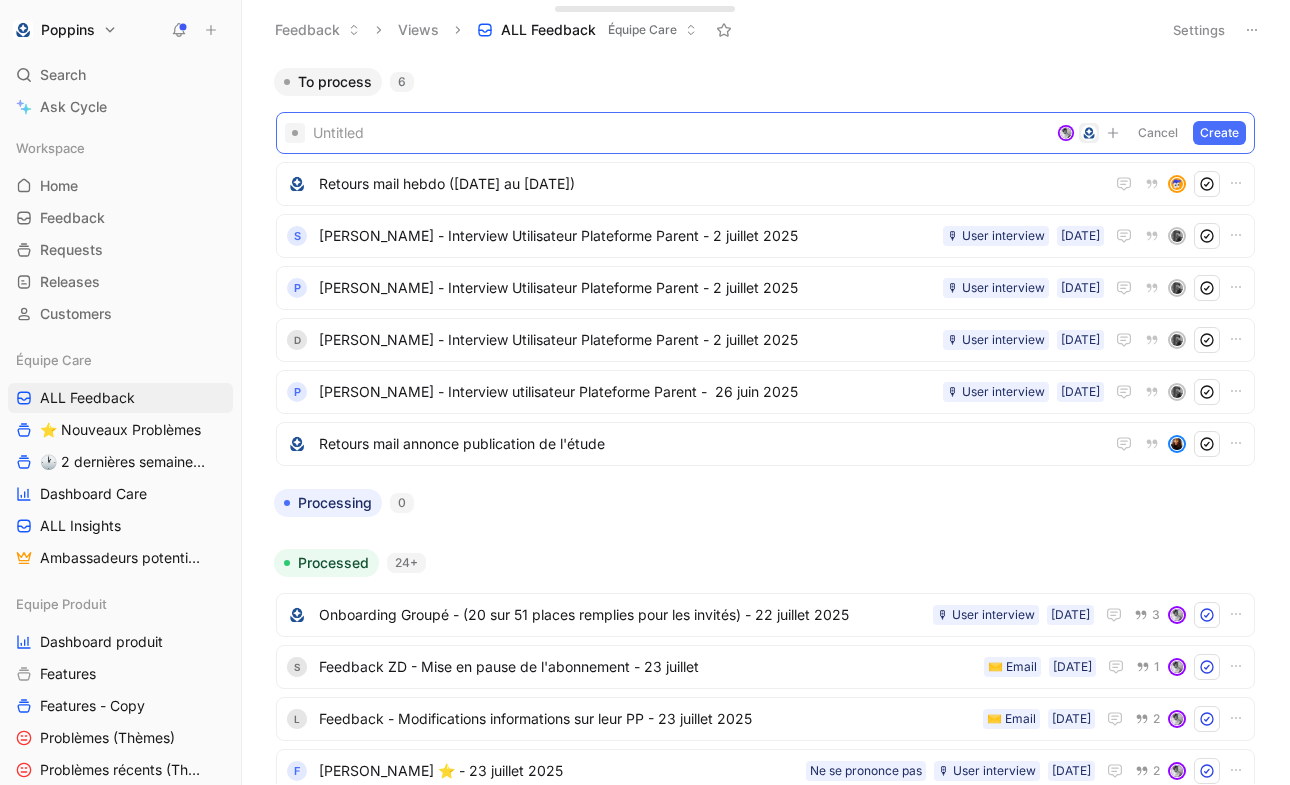 paste 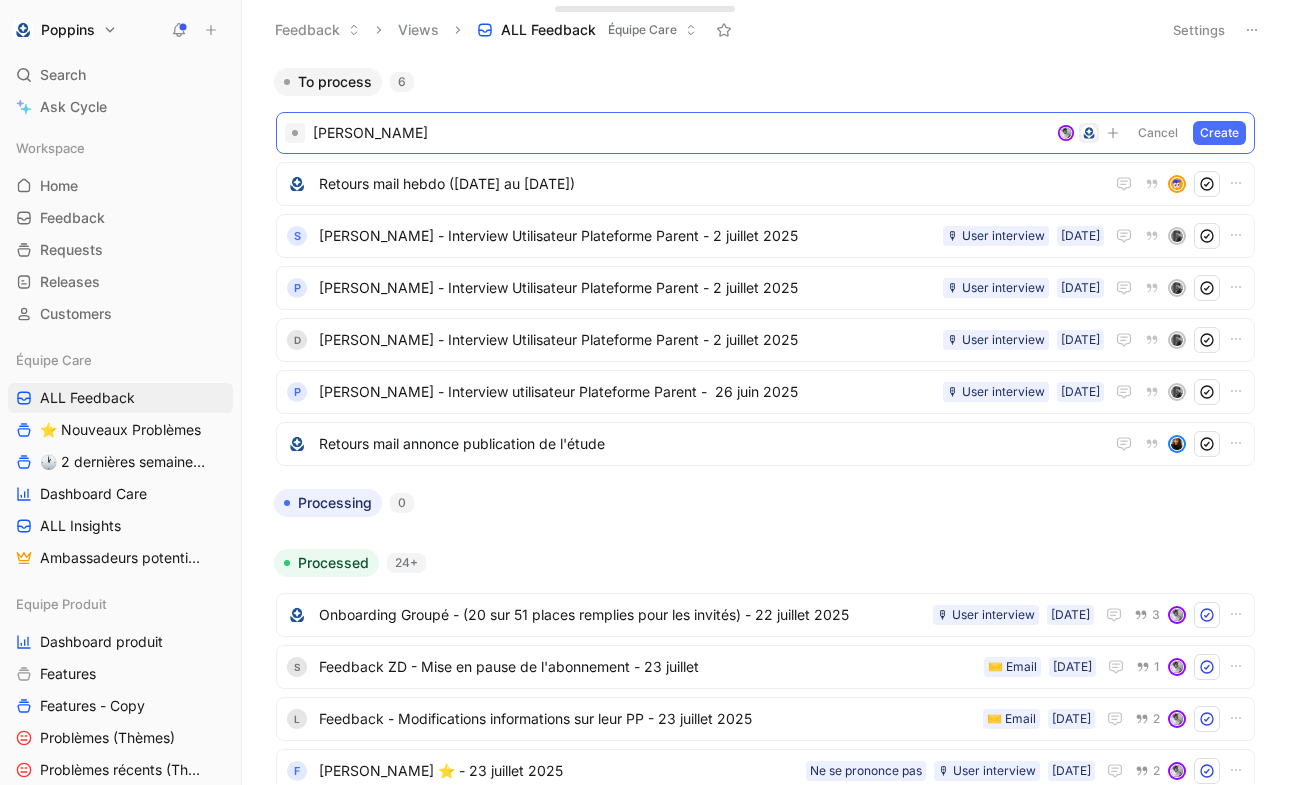 type 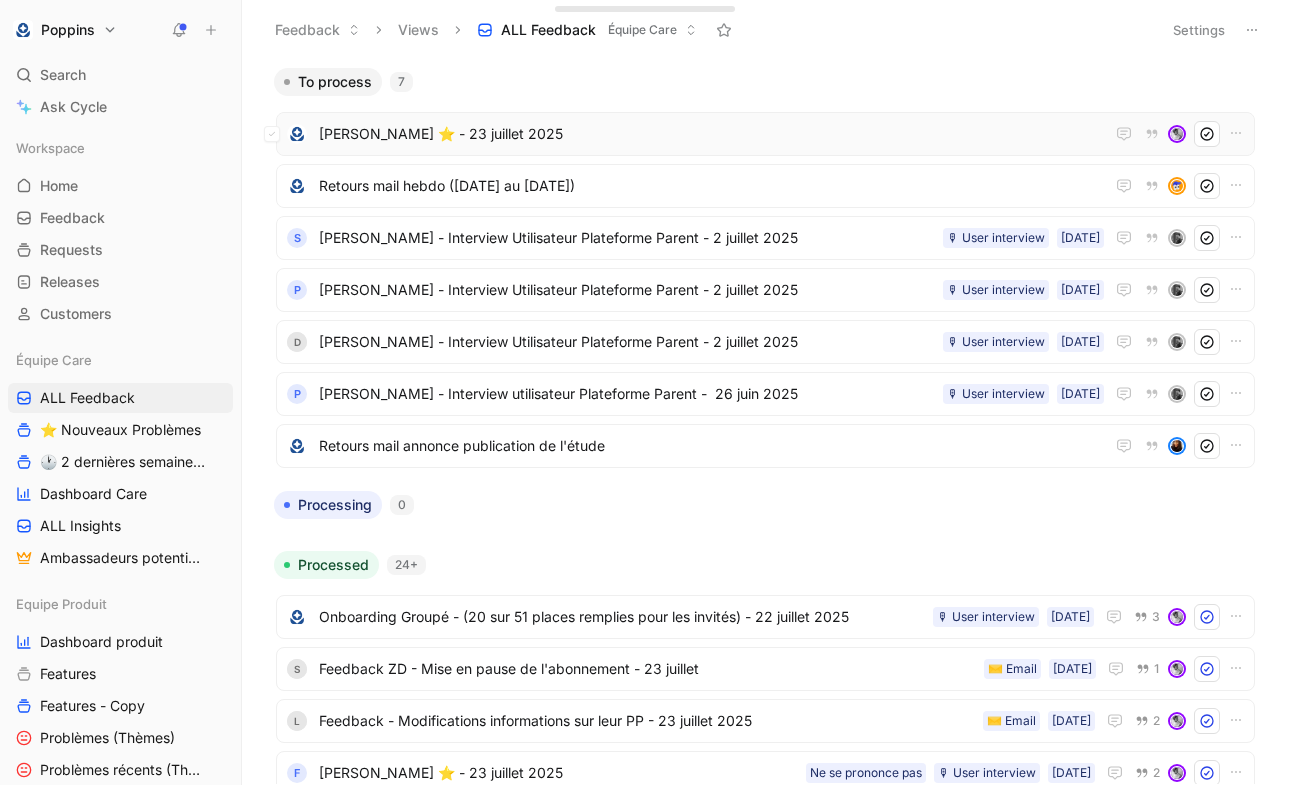 click on "[PERSON_NAME] - Appel ⭐️ - [DATE]" at bounding box center [711, 134] 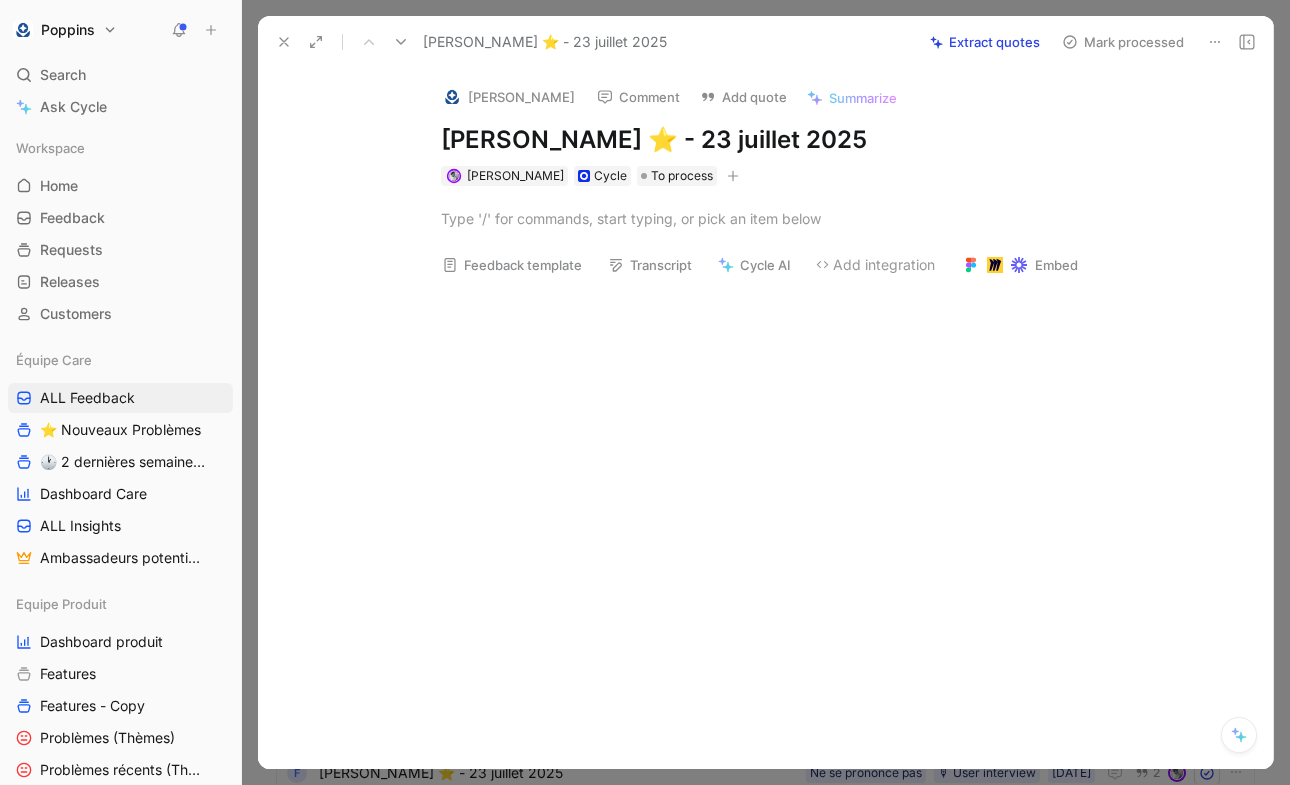click 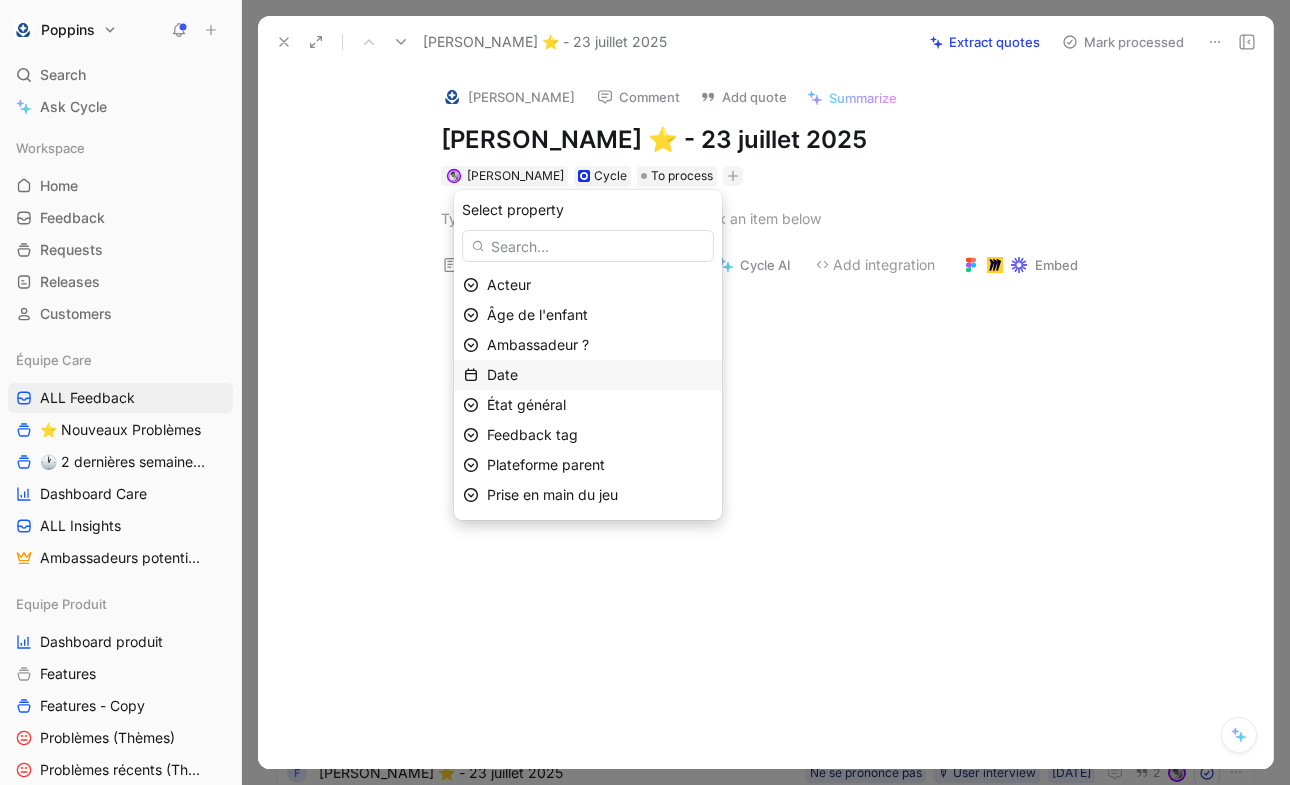 click on "Date" at bounding box center (600, 375) 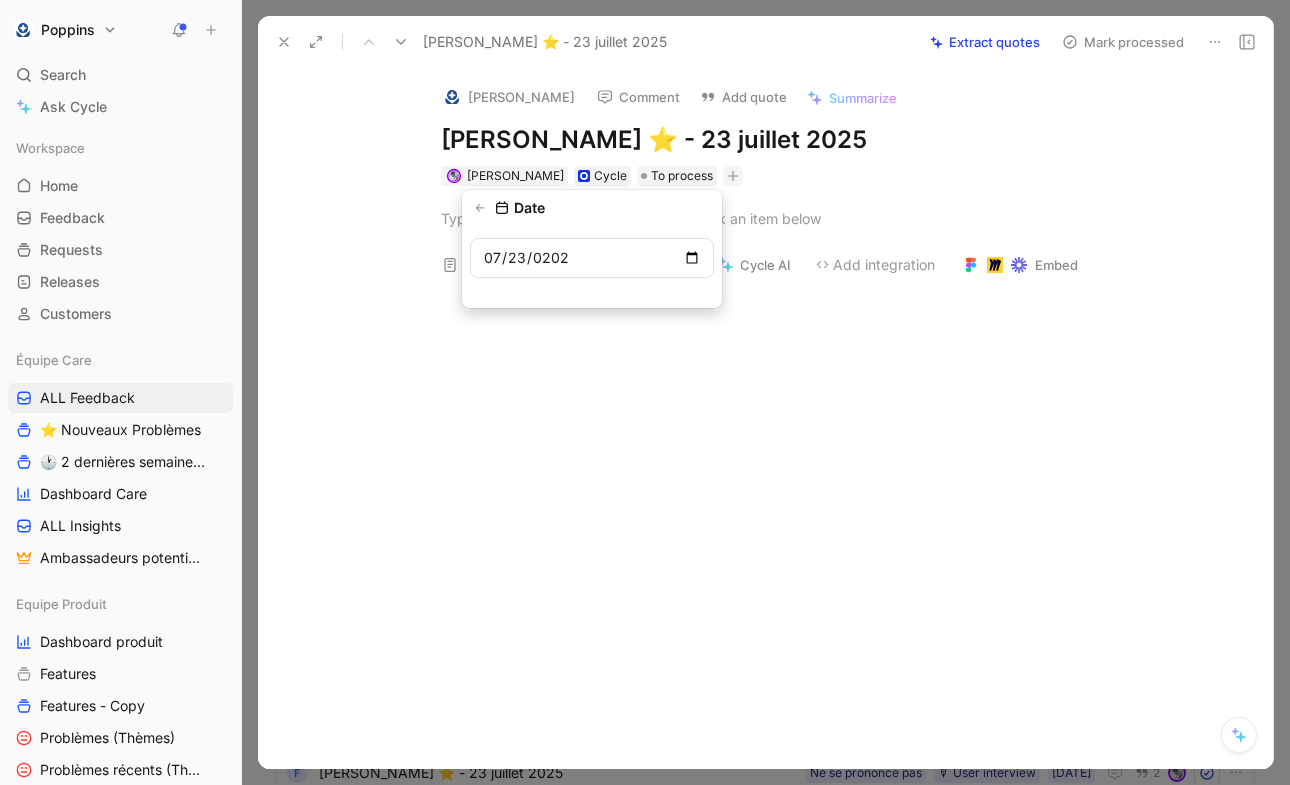 type on "2025-07-23" 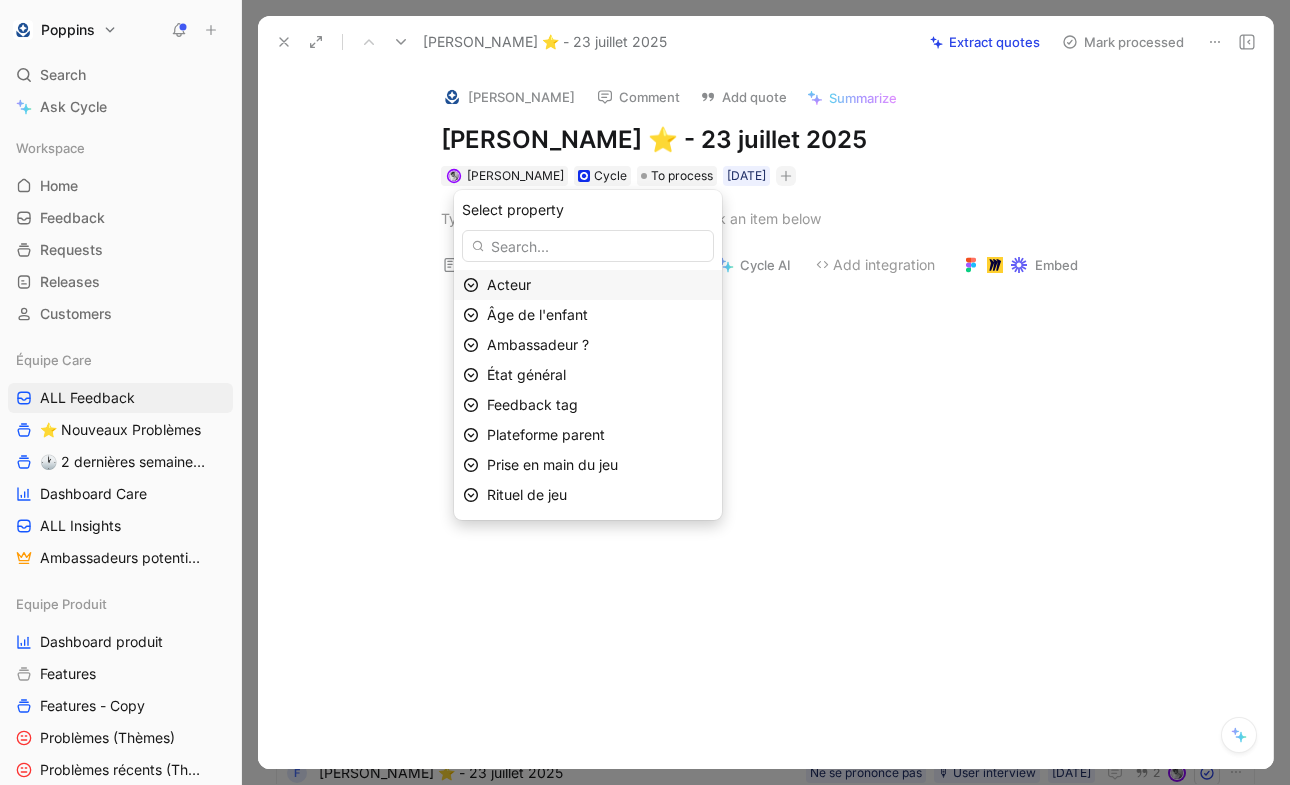 click on "Acteur" at bounding box center [600, 285] 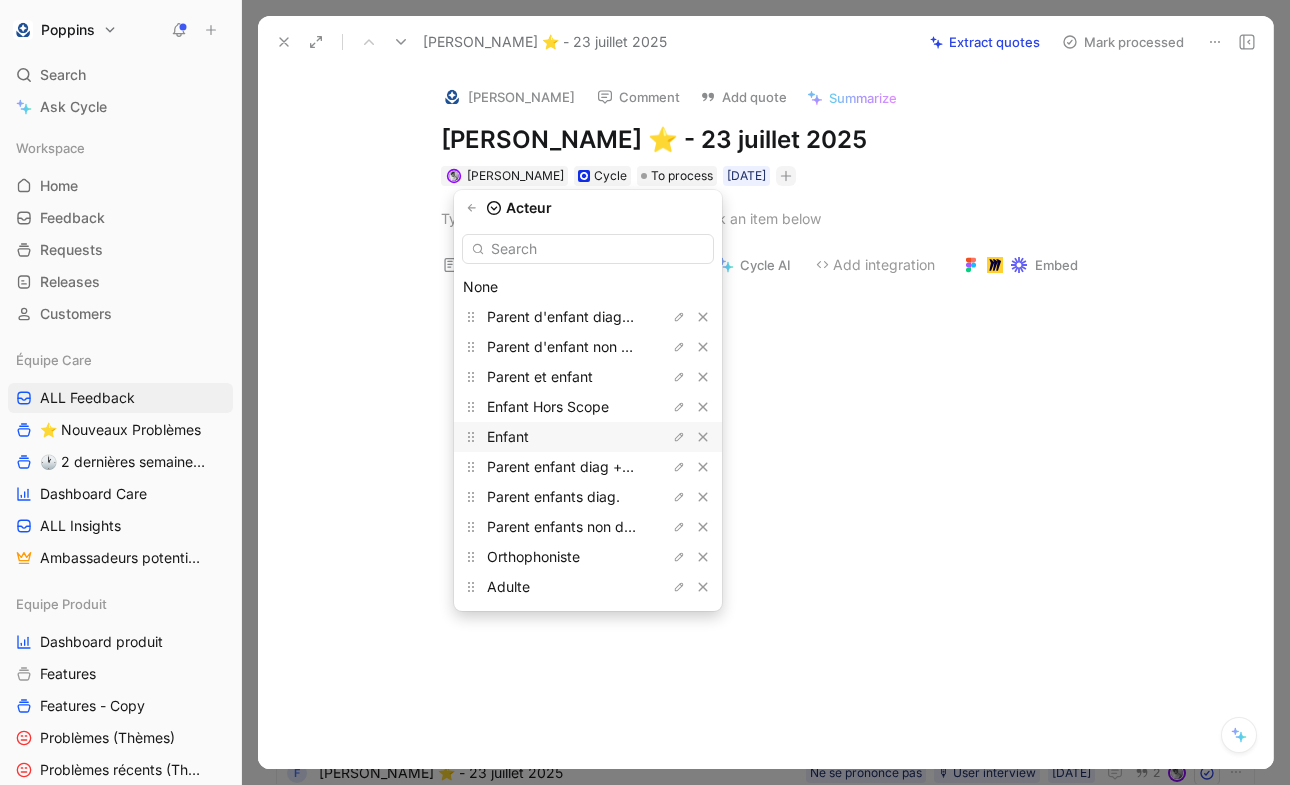 scroll, scrollTop: 59, scrollLeft: 0, axis: vertical 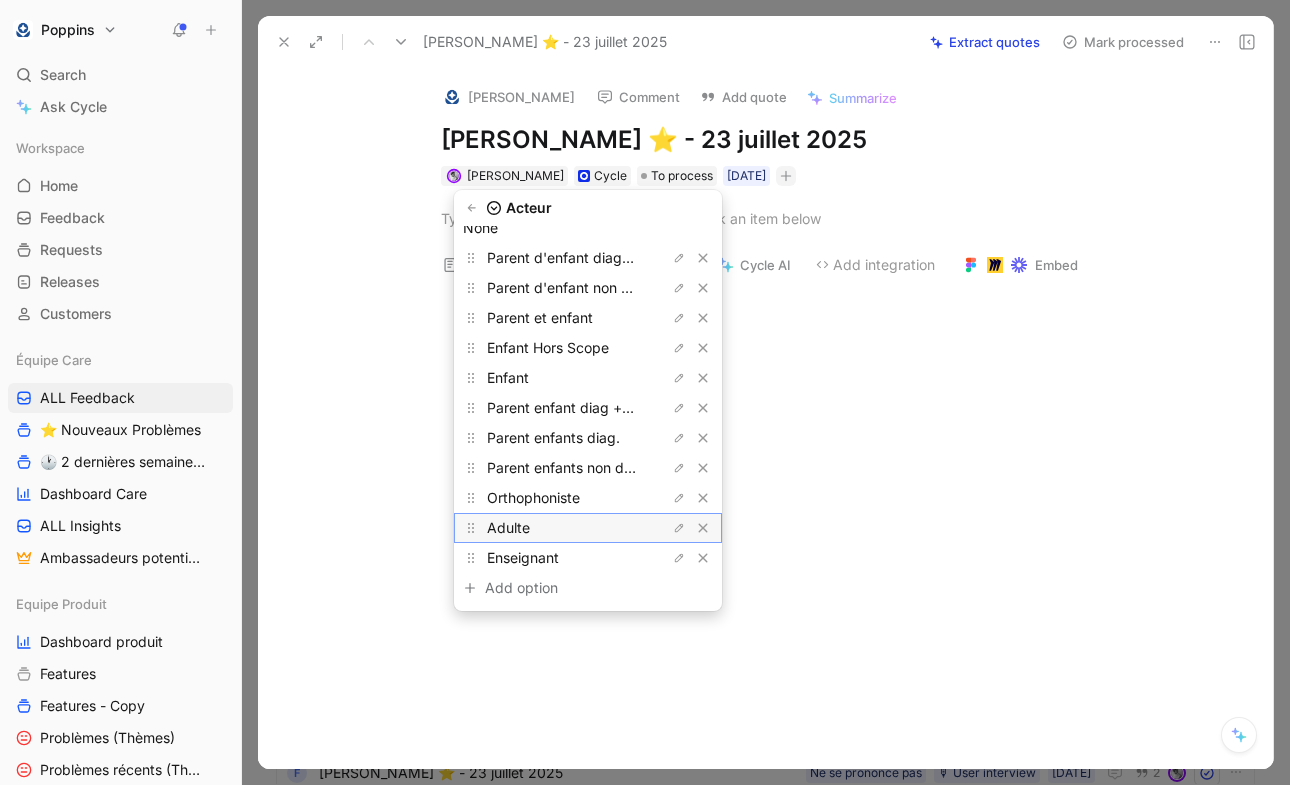 click on "Adulte" at bounding box center [562, 528] 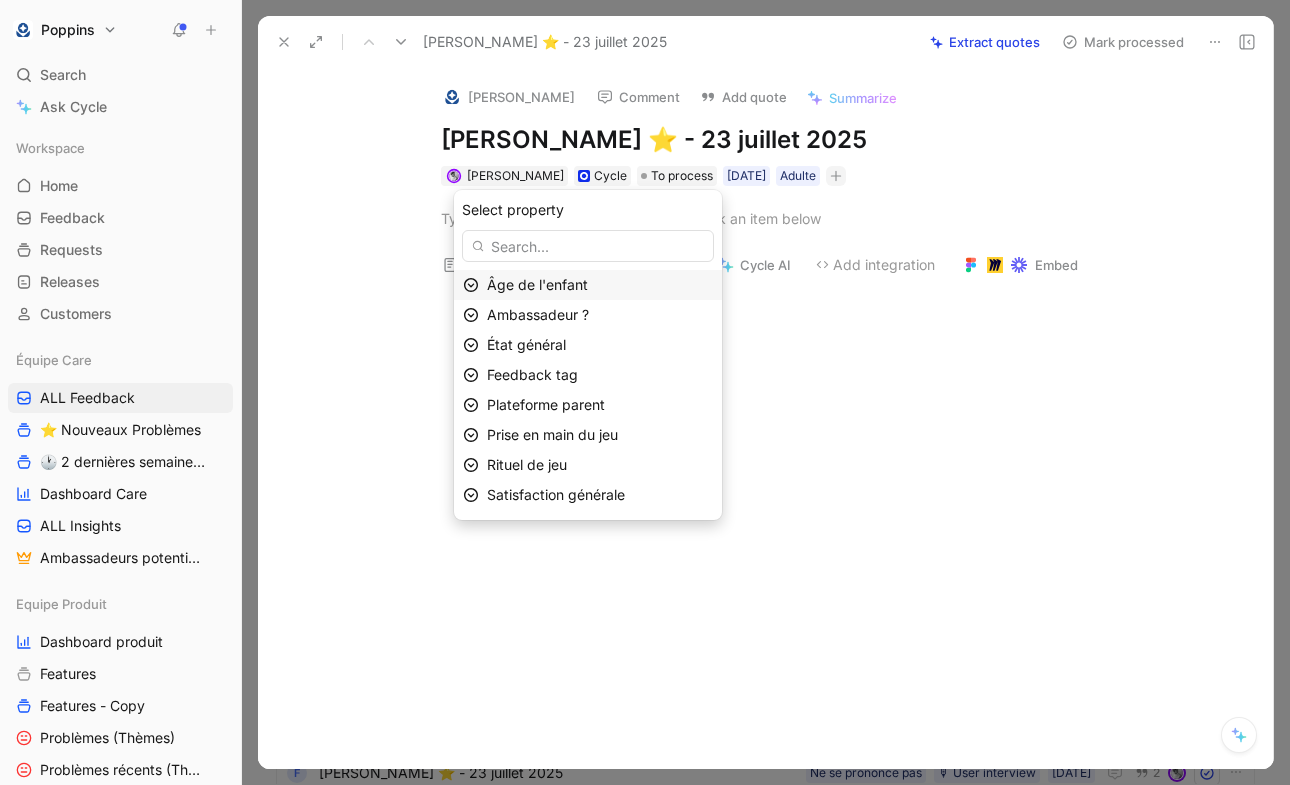click on "Âge de l'enfant" at bounding box center [537, 284] 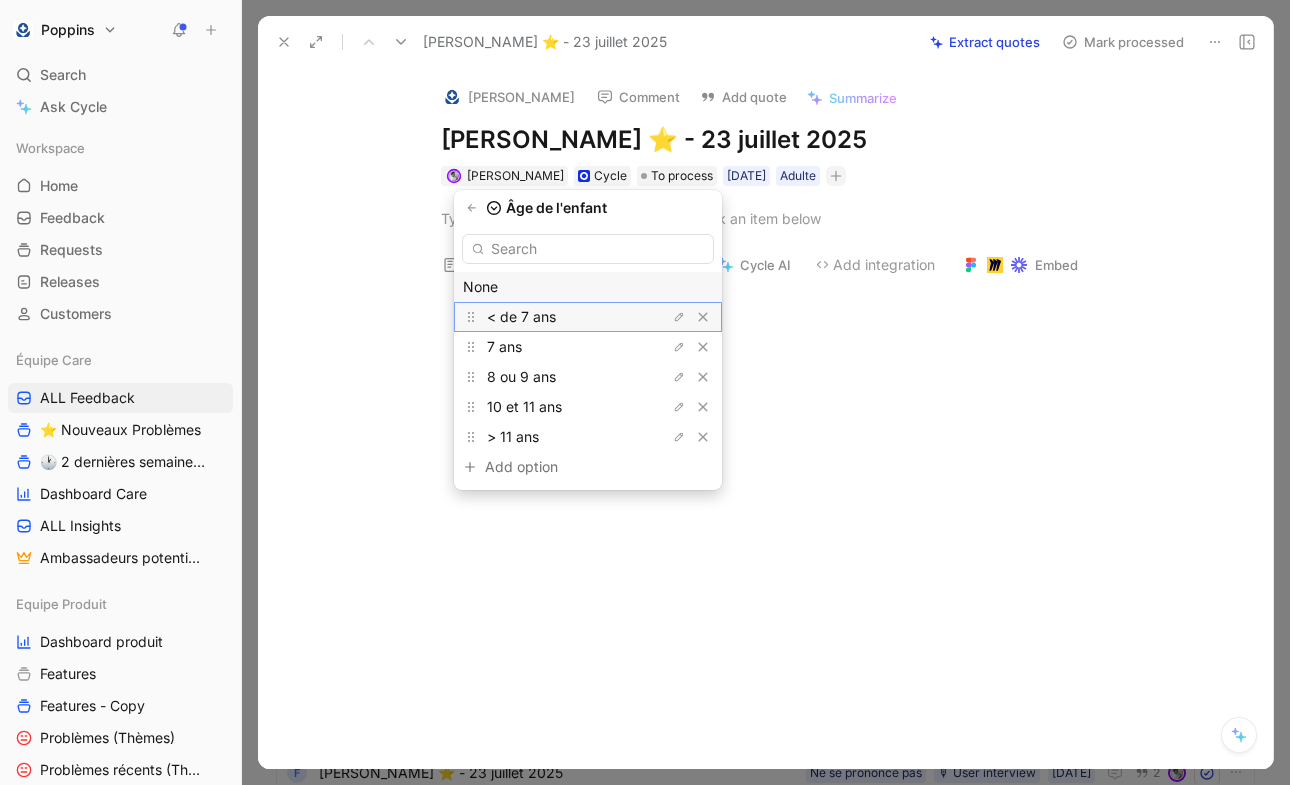 click on "< de 7 ans" at bounding box center (562, 317) 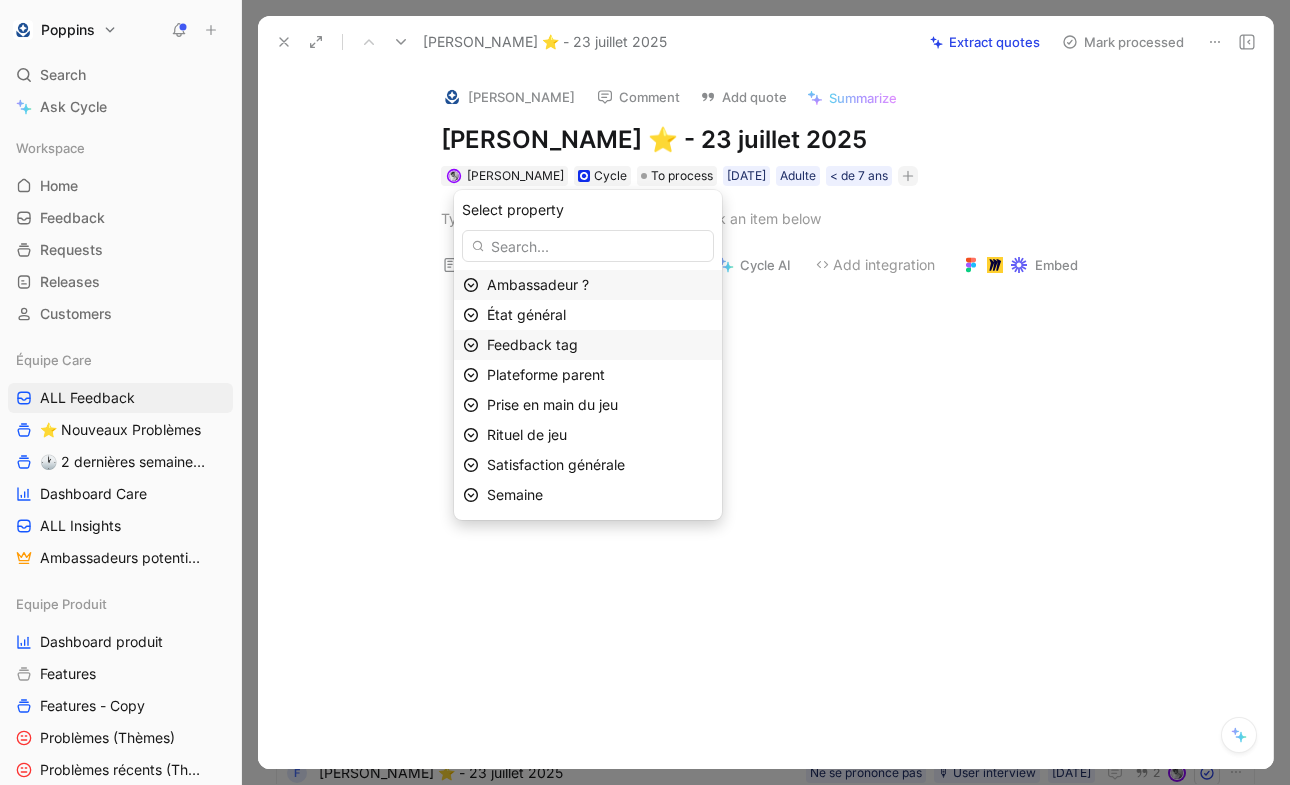 click on "Feedback tag" at bounding box center (532, 344) 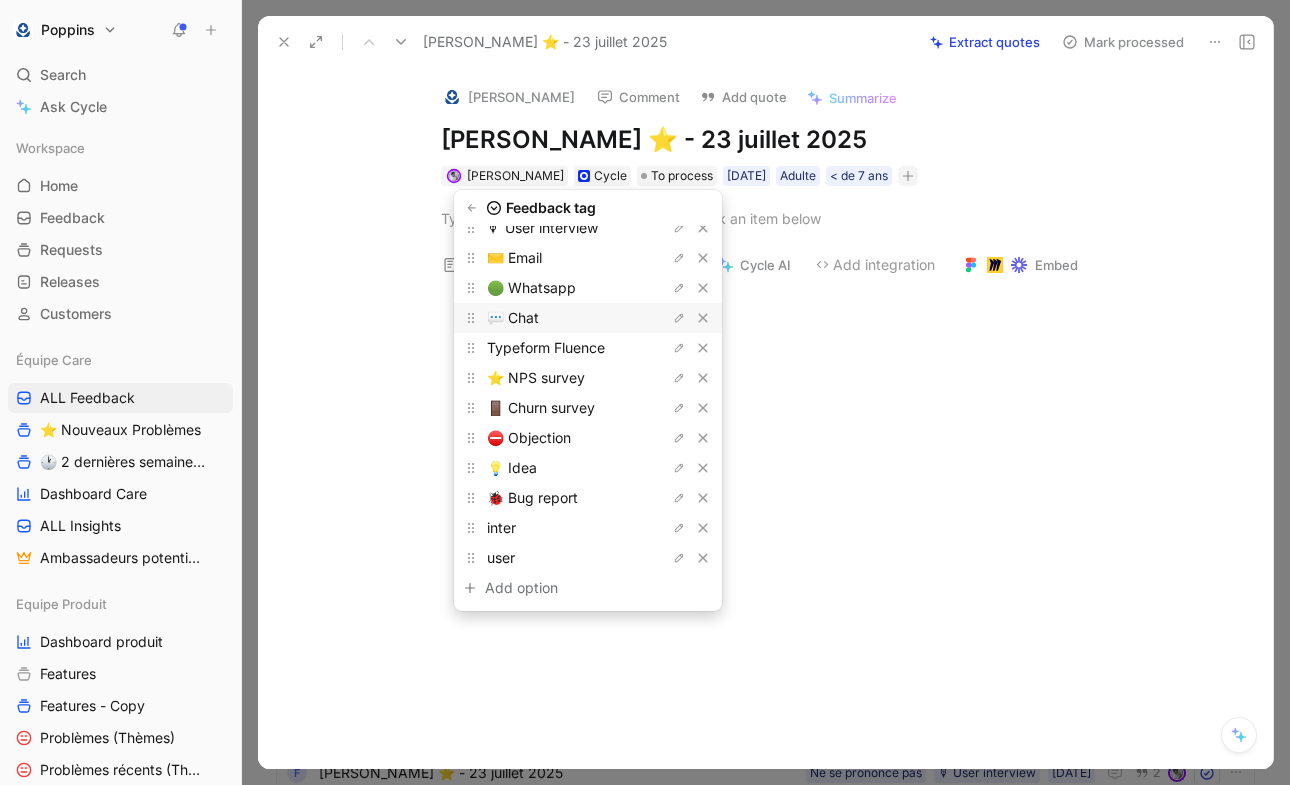 scroll, scrollTop: 0, scrollLeft: 0, axis: both 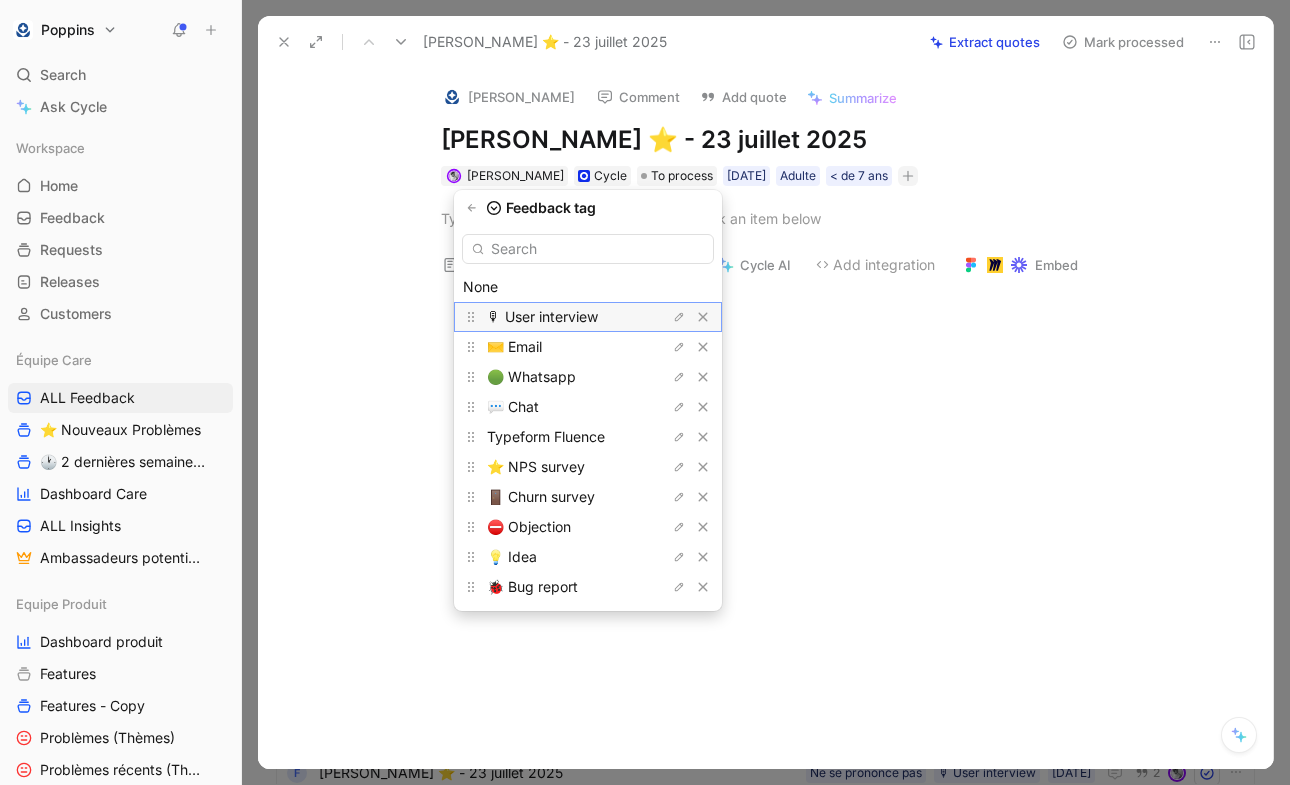 click on "🎙 User interview" at bounding box center (542, 316) 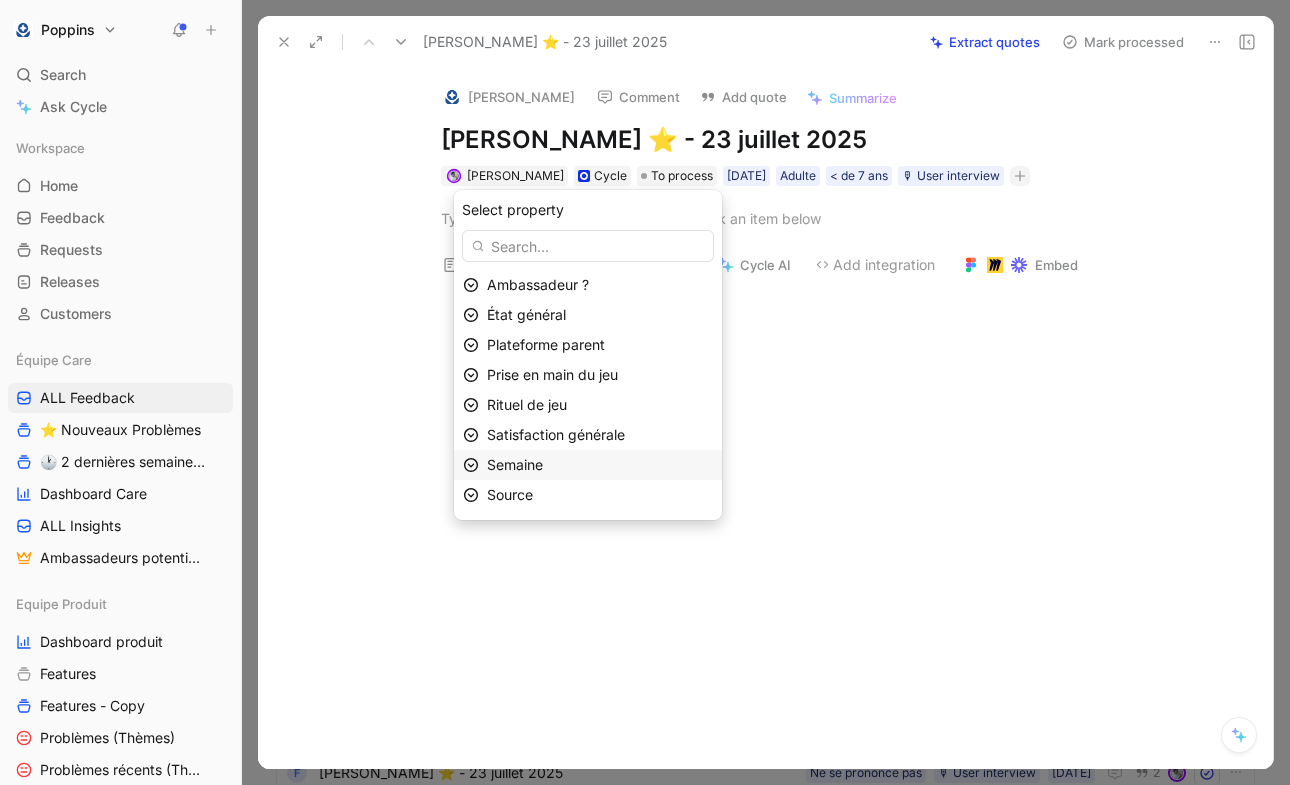 click on "Semaine" at bounding box center (600, 465) 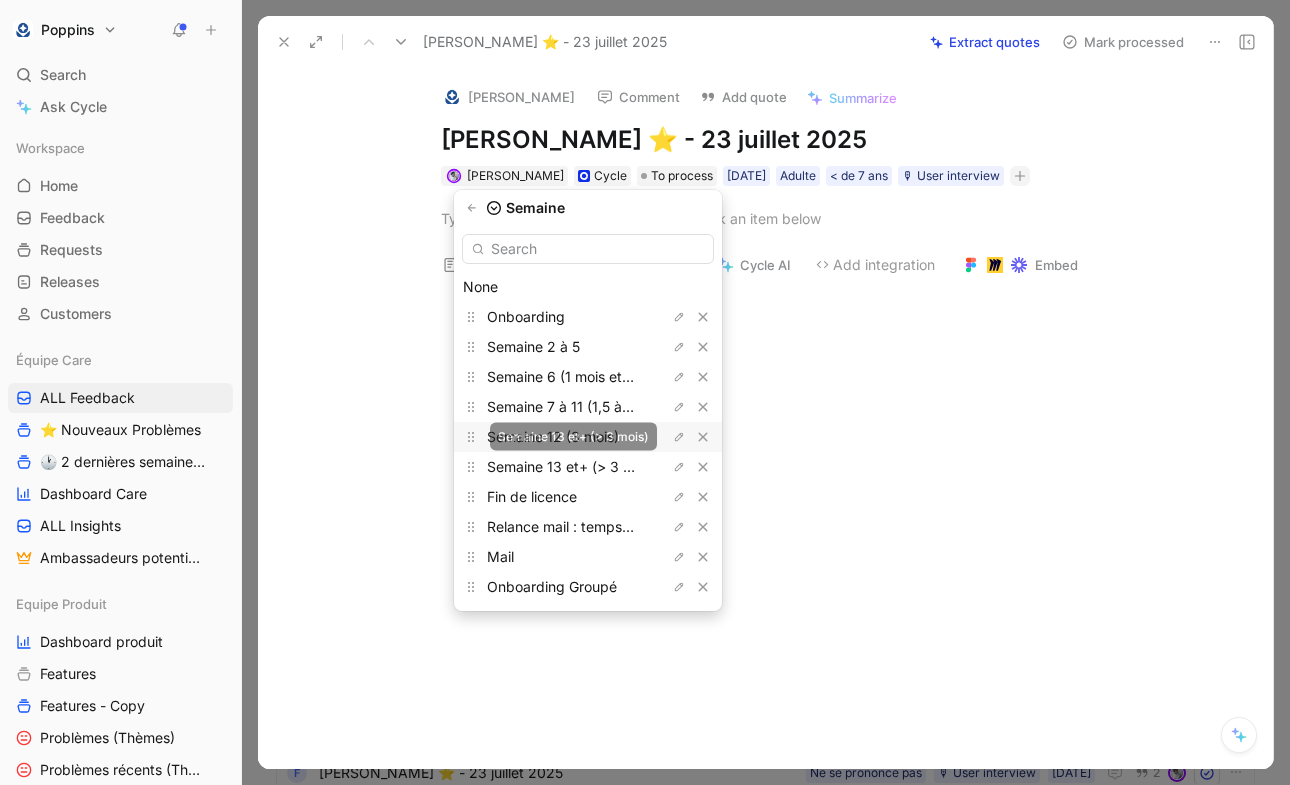 scroll, scrollTop: 149, scrollLeft: 0, axis: vertical 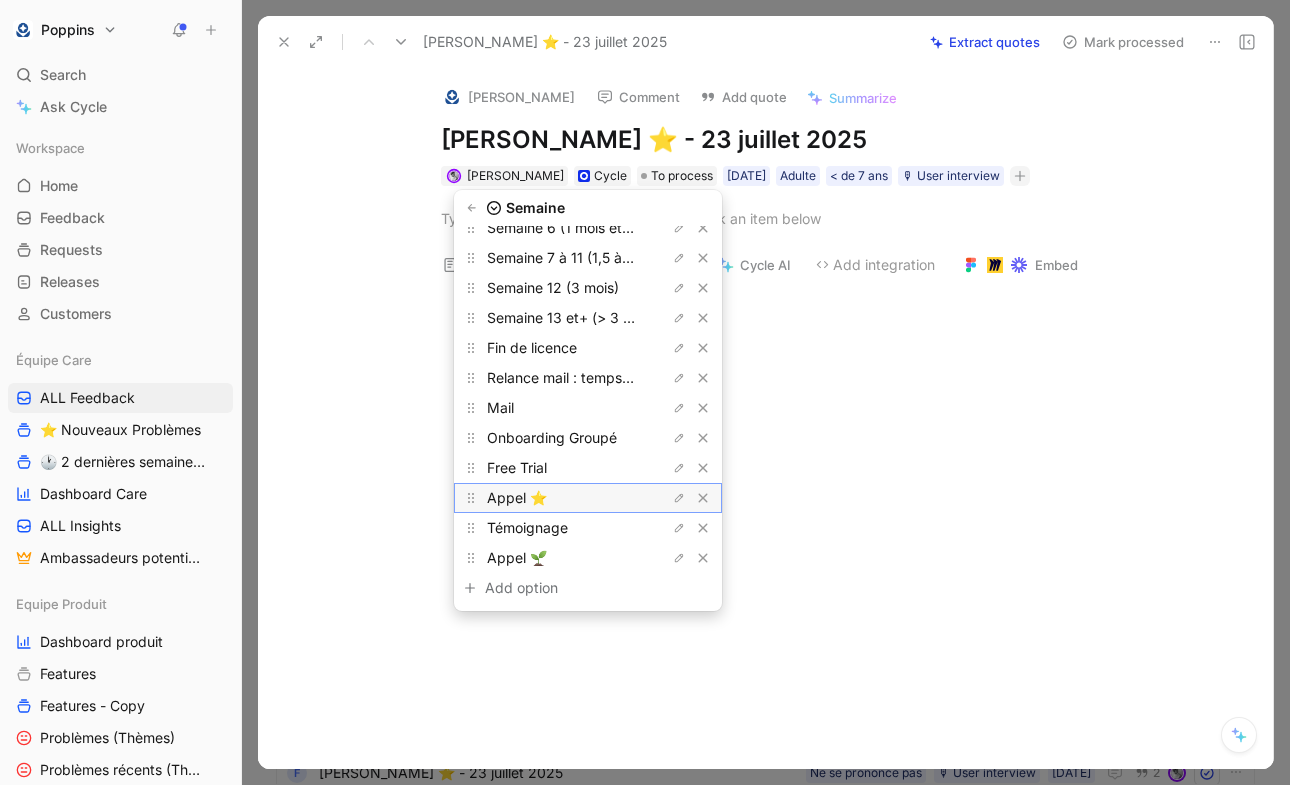 click on "Appel ⭐️" at bounding box center [562, 498] 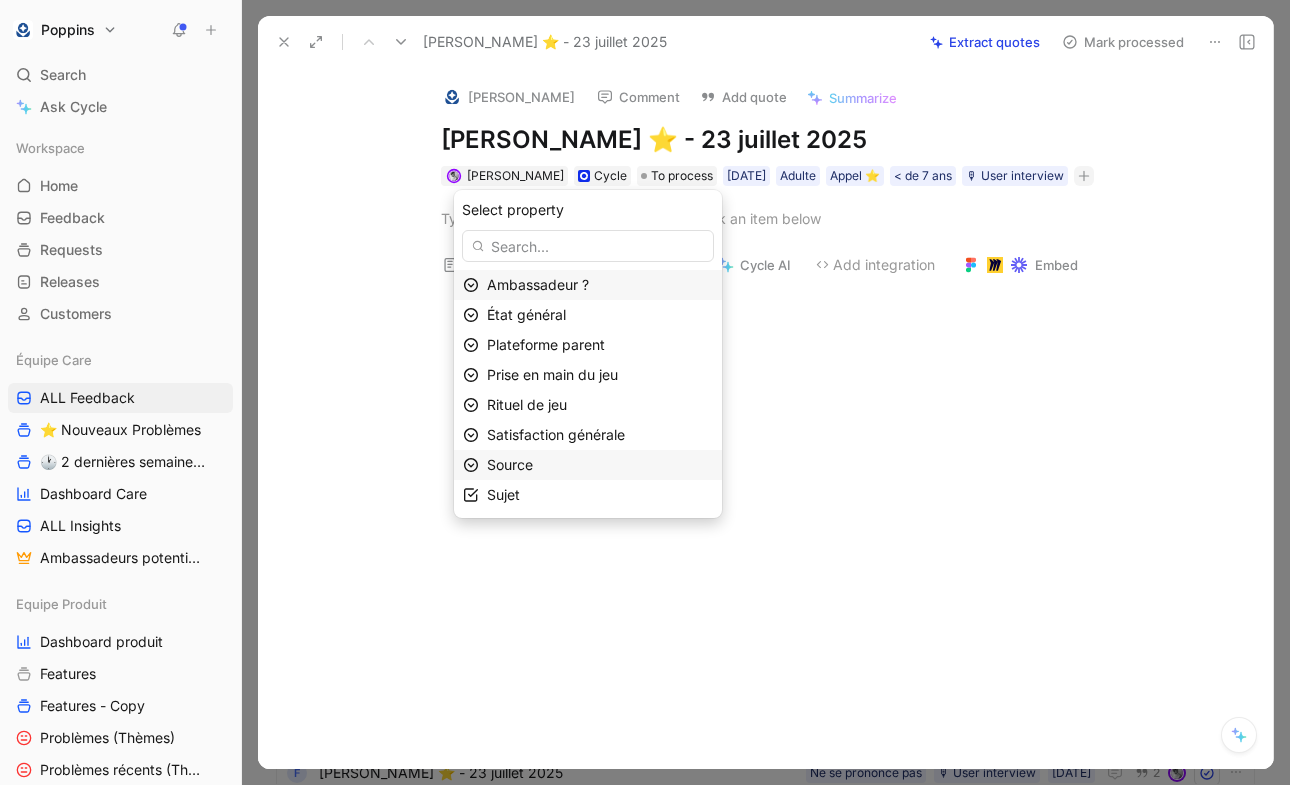 click on "Source" at bounding box center [600, 465] 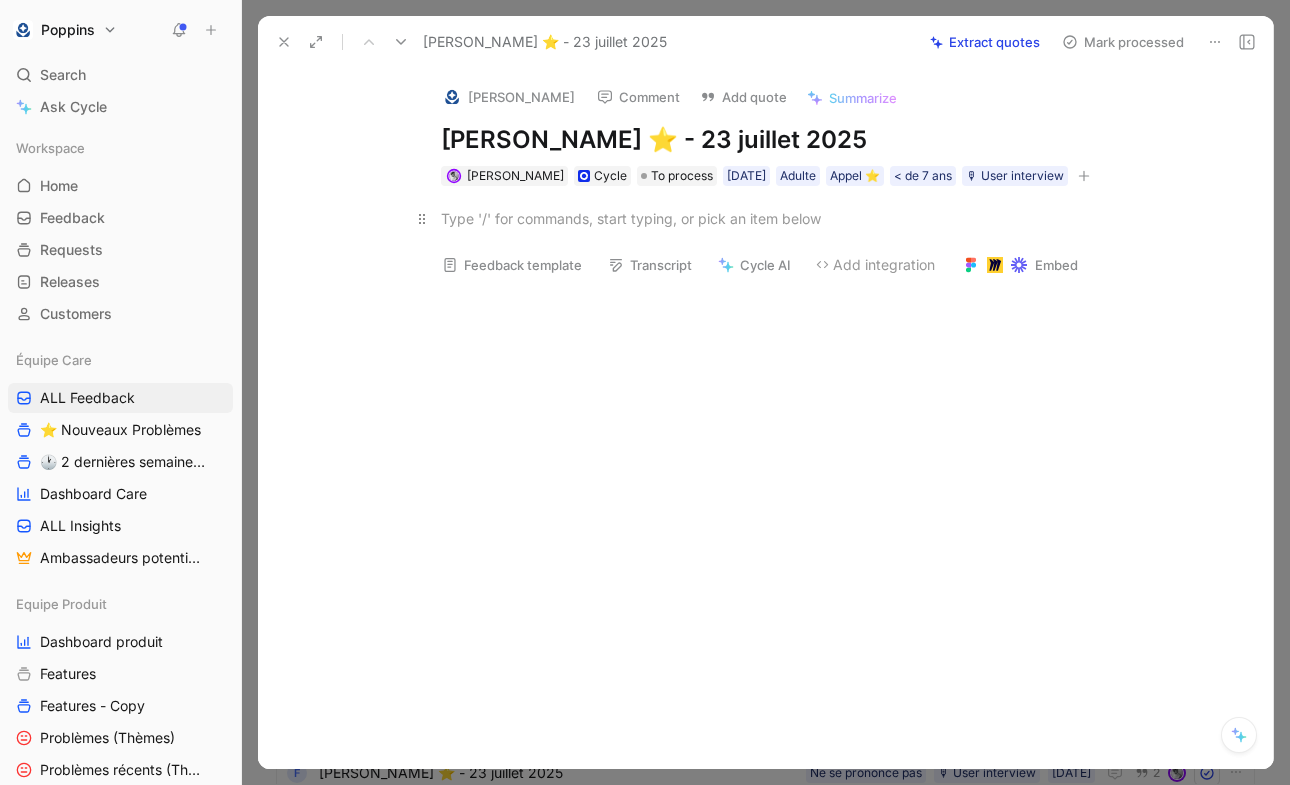 click at bounding box center (787, 218) 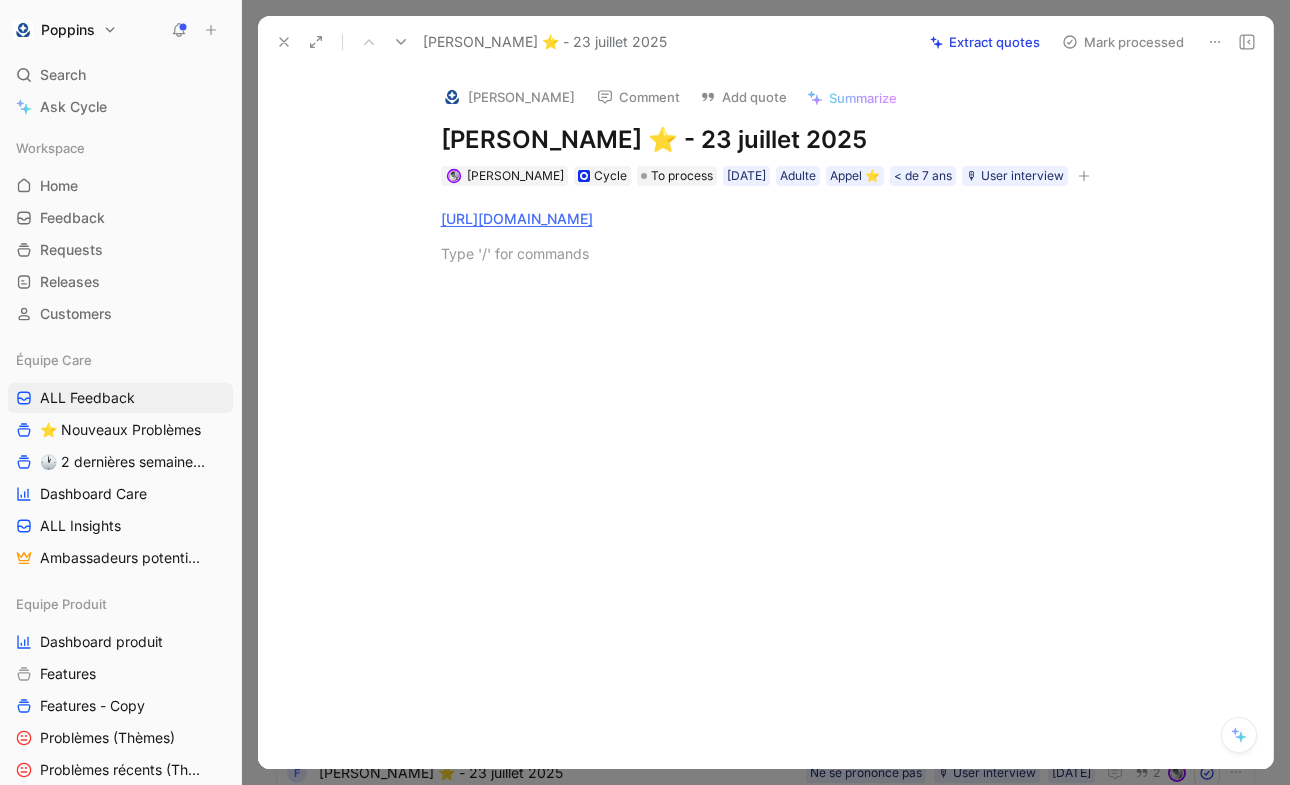 paste 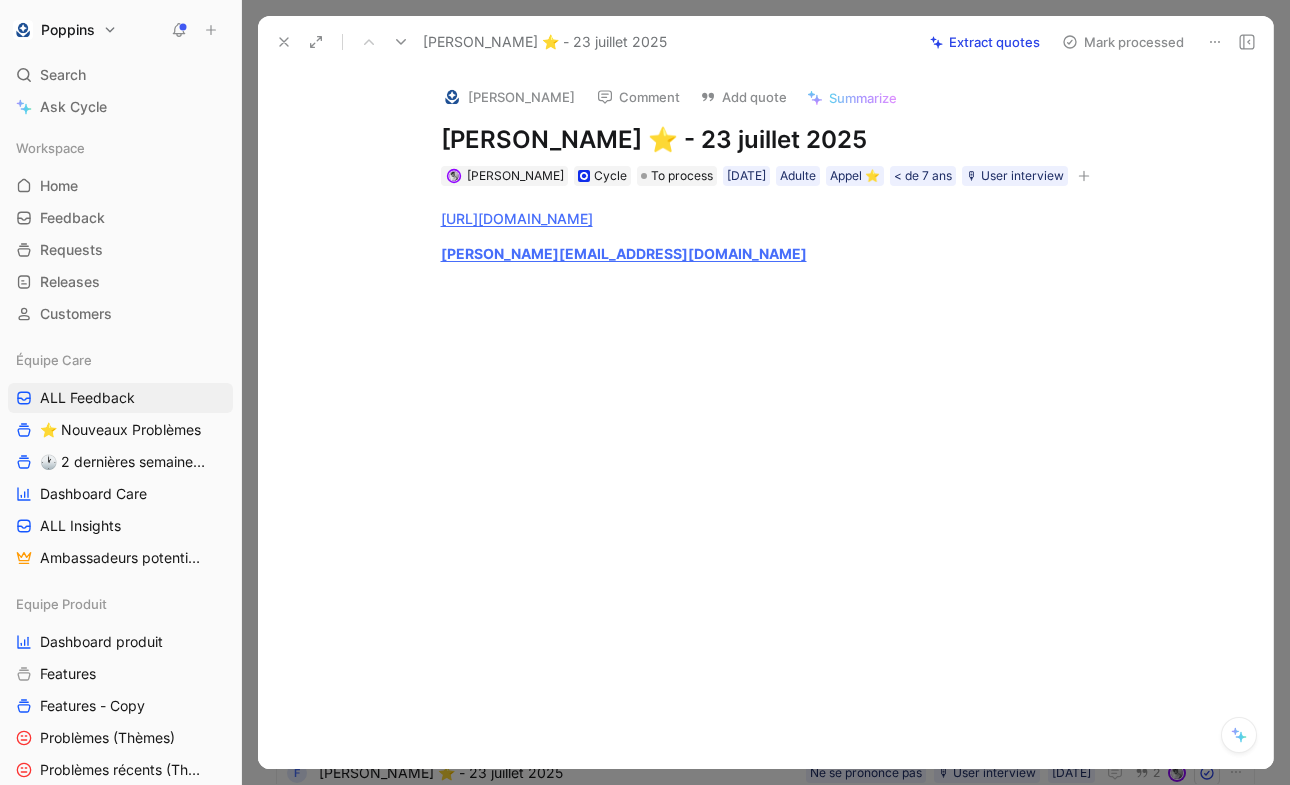 type 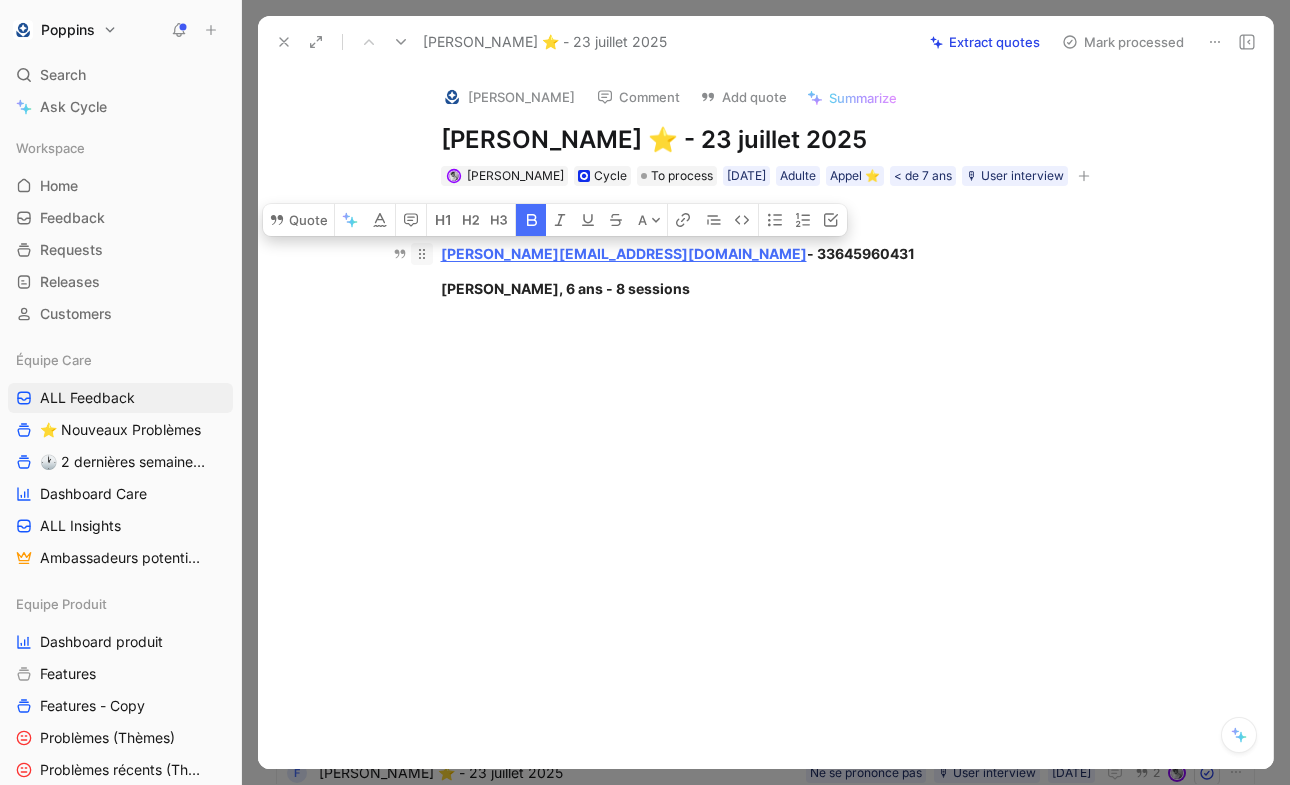drag, startPoint x: 644, startPoint y: 281, endPoint x: 419, endPoint y: 259, distance: 226.073 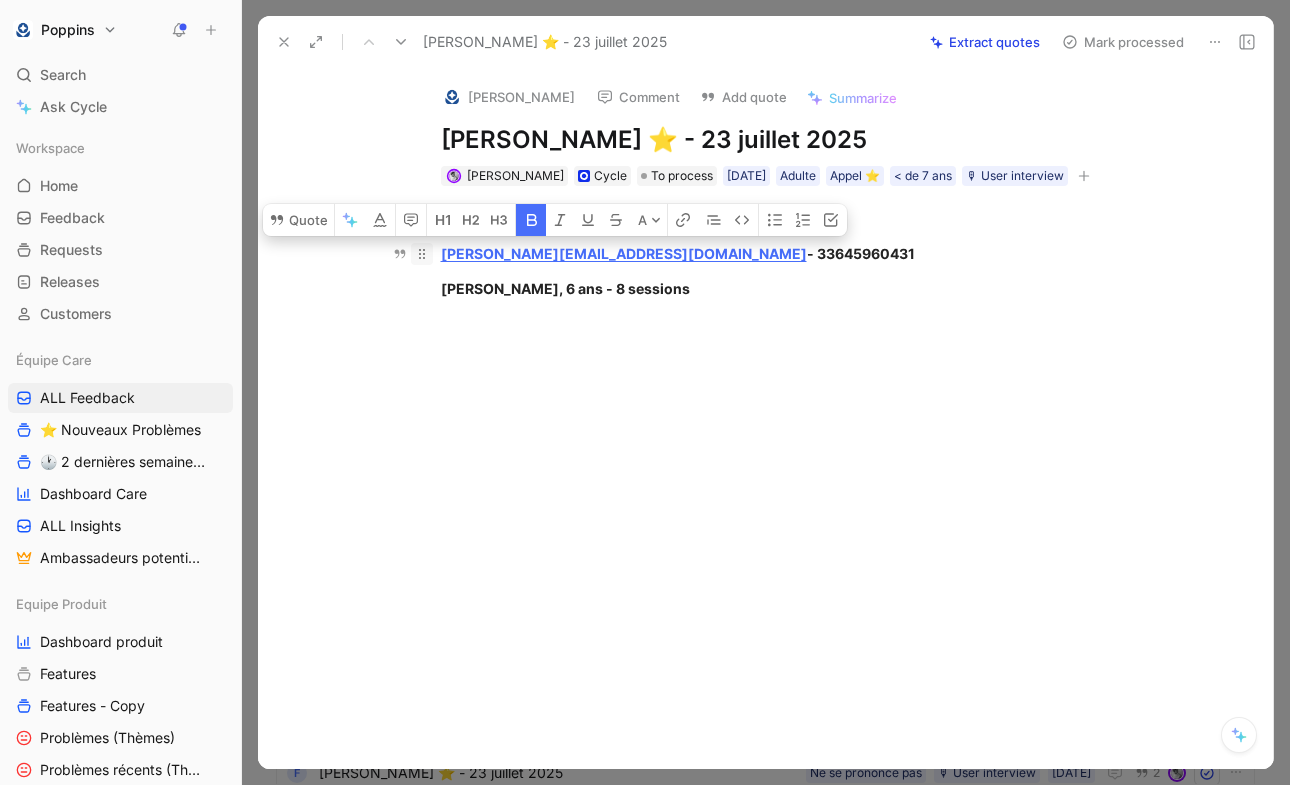 click on "https://www.app.poppins.io/admin/users/20016565/general lau.ailloud@gmail.com  - 33645960431 Thelma, 6 ans - 8 sessions" at bounding box center (786, 253) 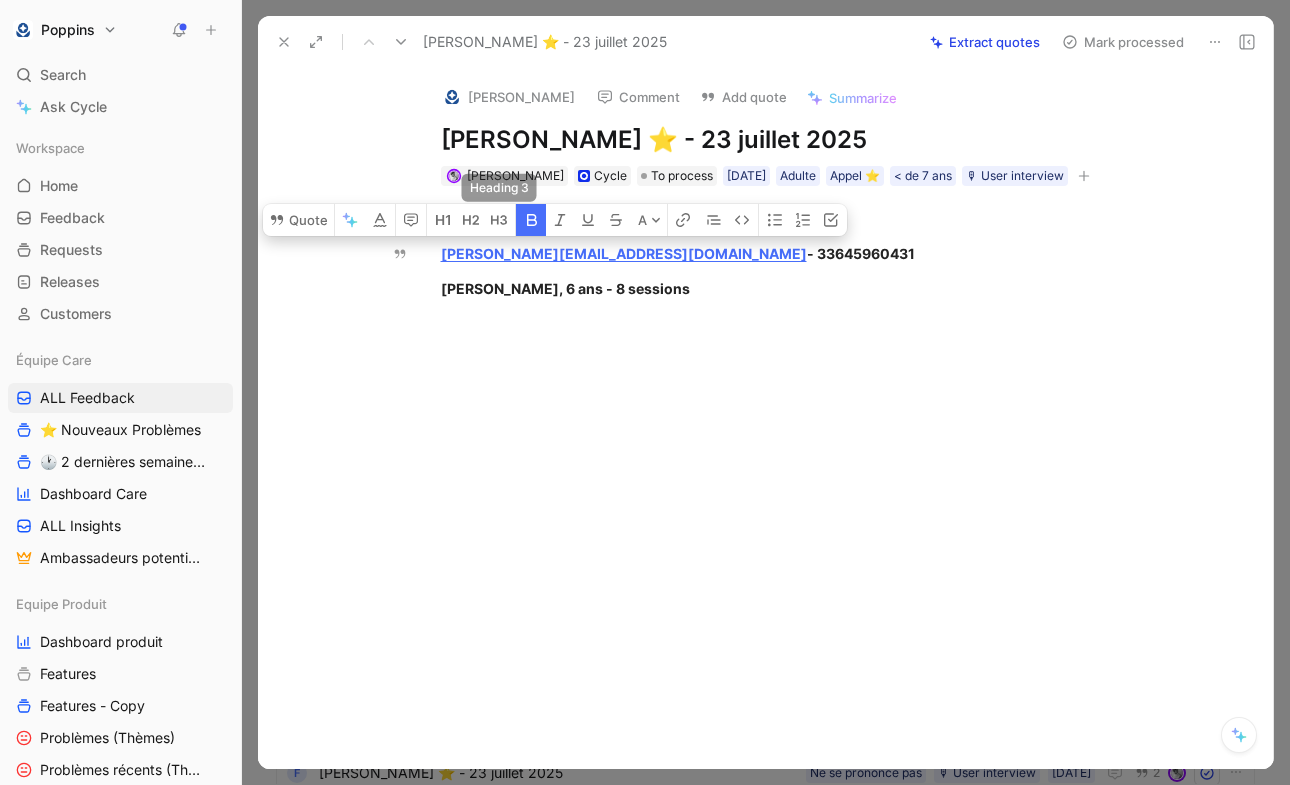 click at bounding box center [531, 220] 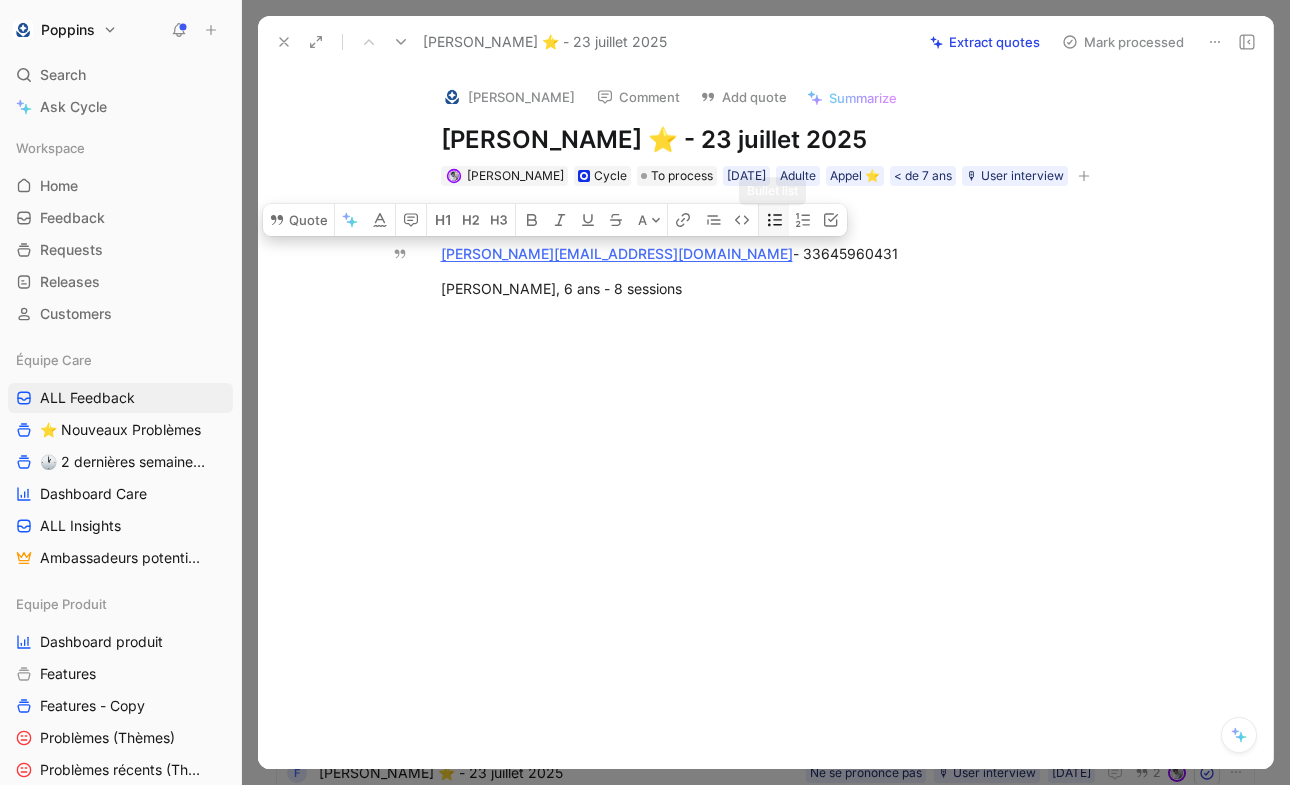 click at bounding box center (774, 220) 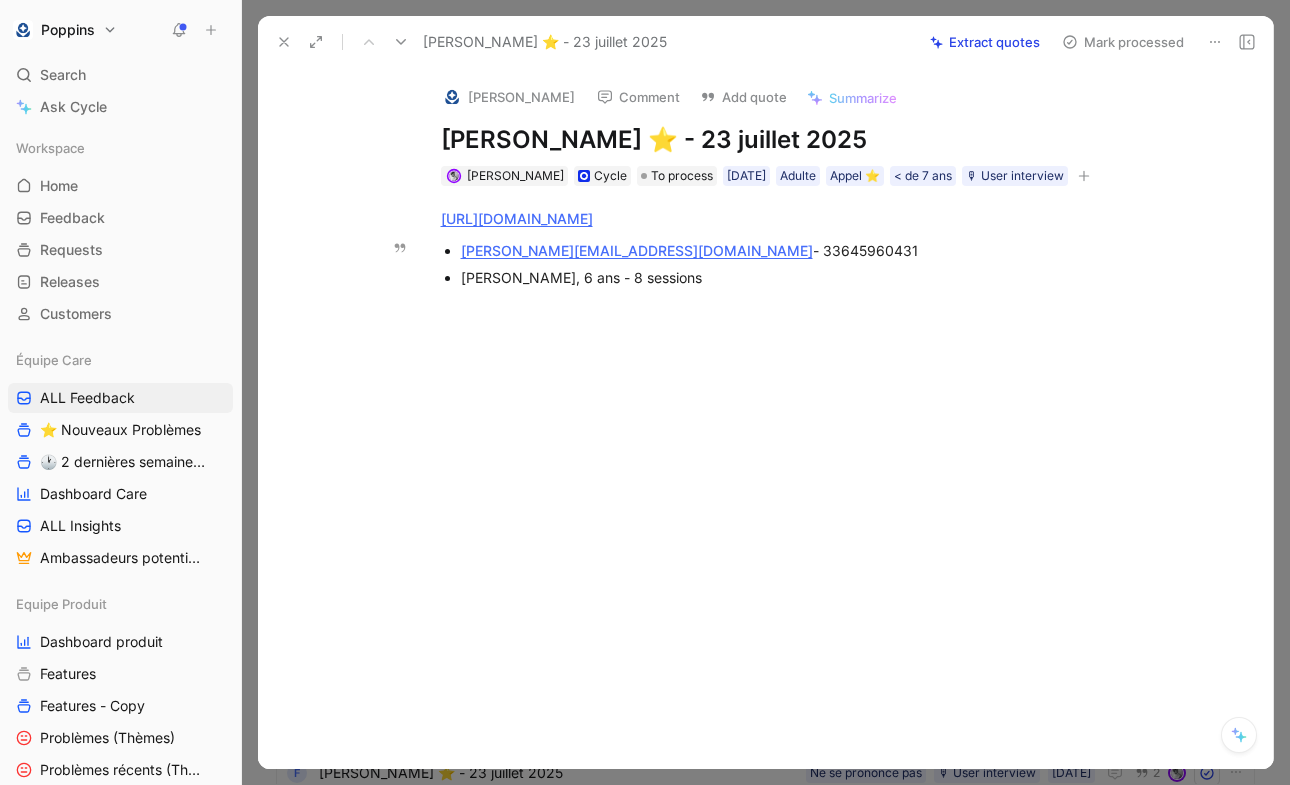 click on "lau.ailloud@gmail.com  - 33645960431" at bounding box center [797, 250] 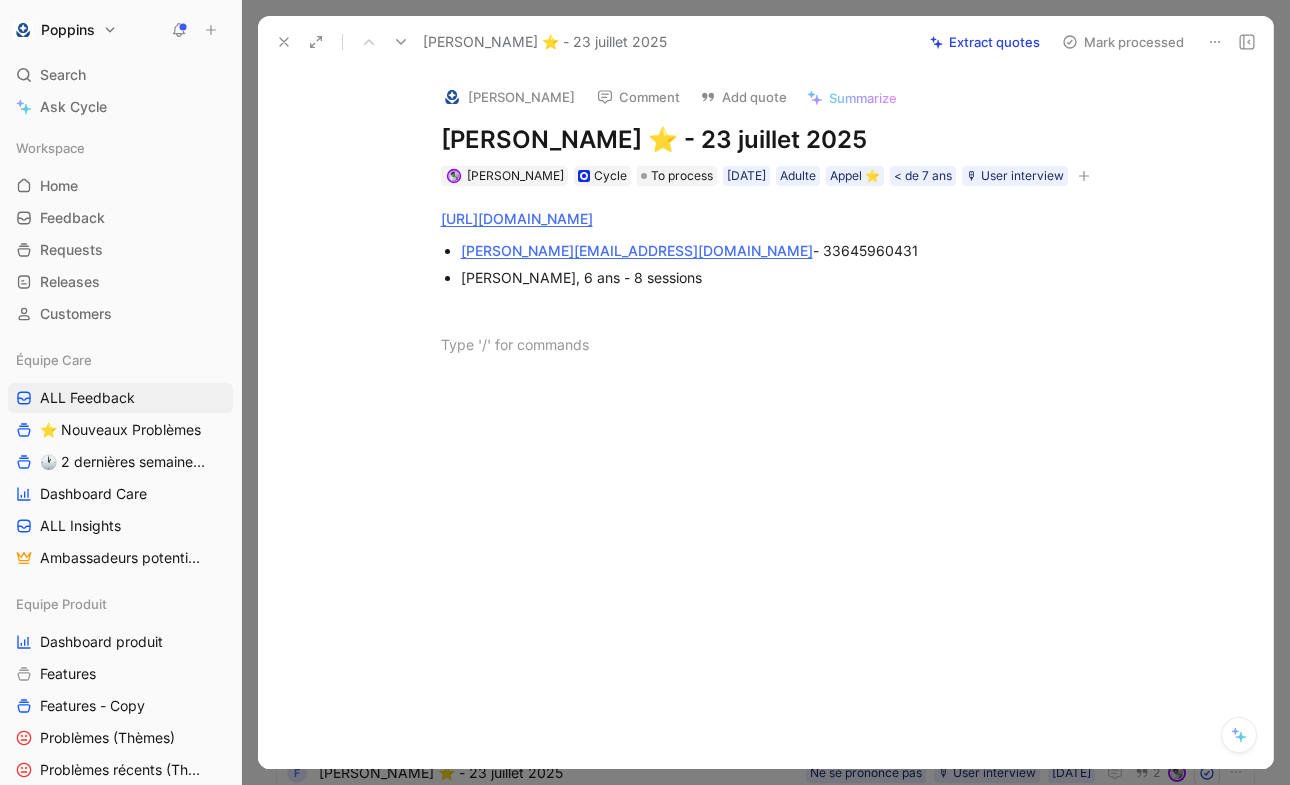 click at bounding box center (452, 97) 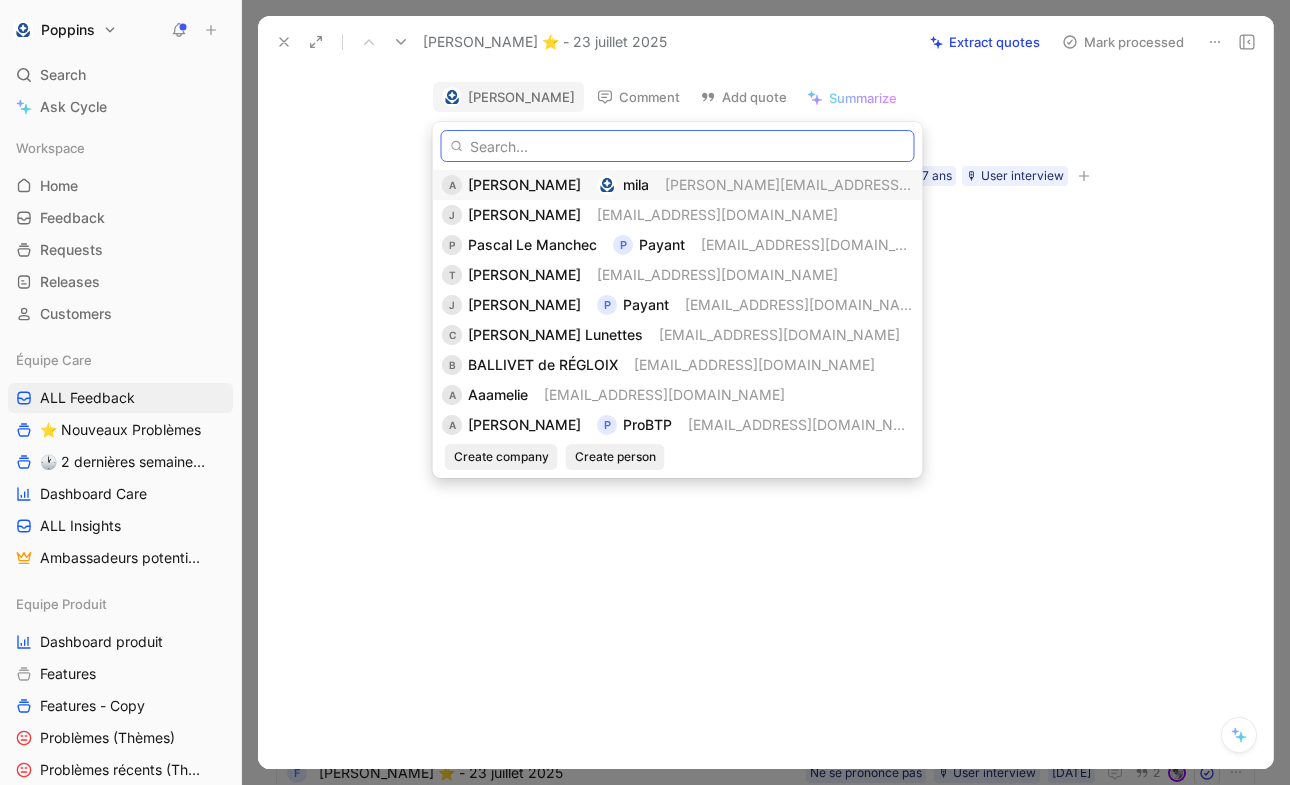 paste on "lau.ailloud@gmail.com" 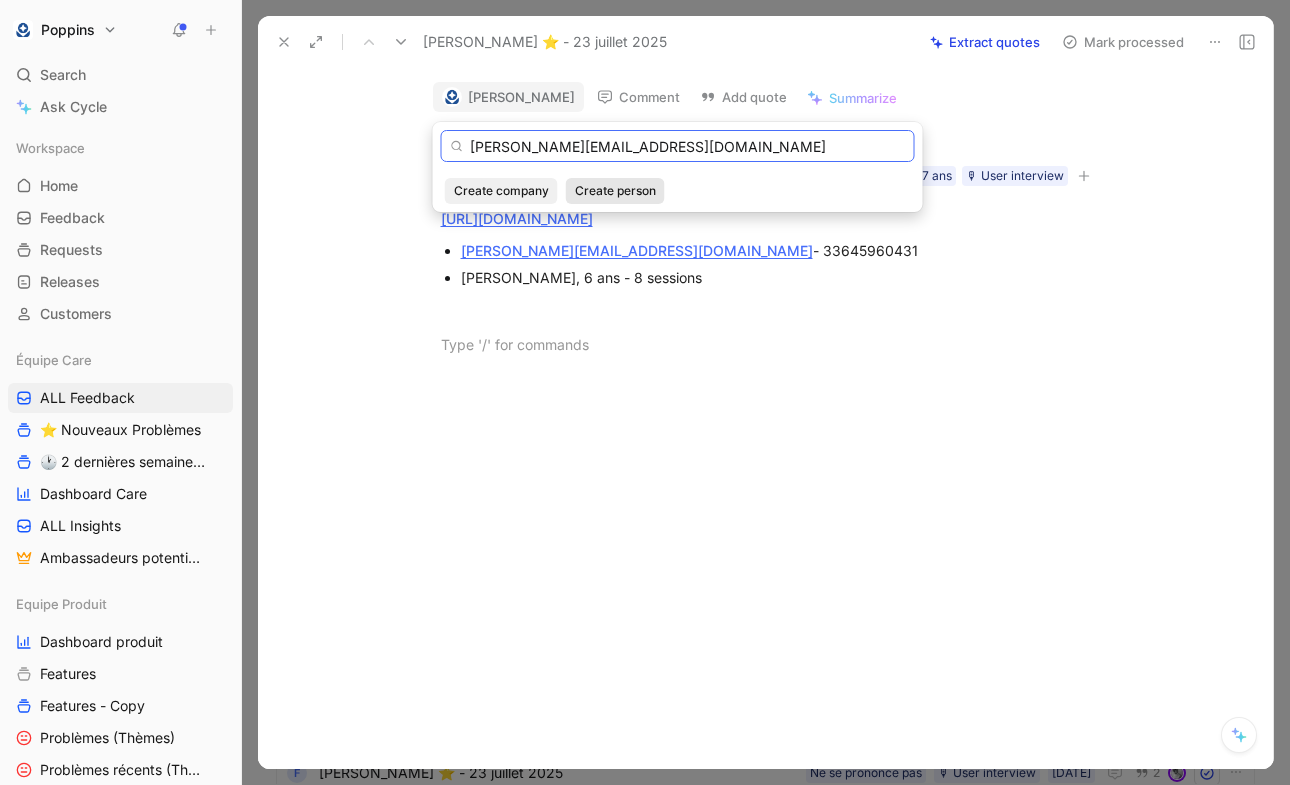 type on "lau.ailloud@gmail.com" 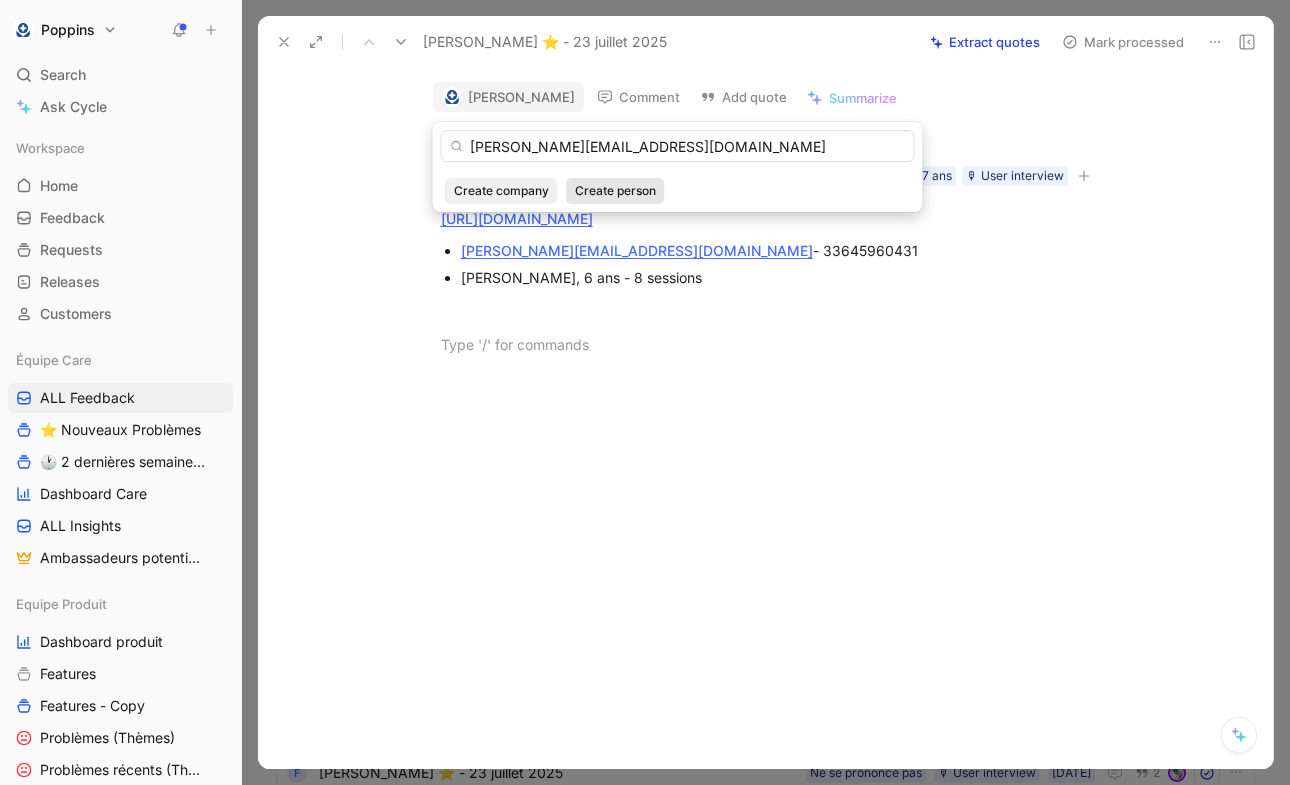 click on "Create person" at bounding box center (615, 191) 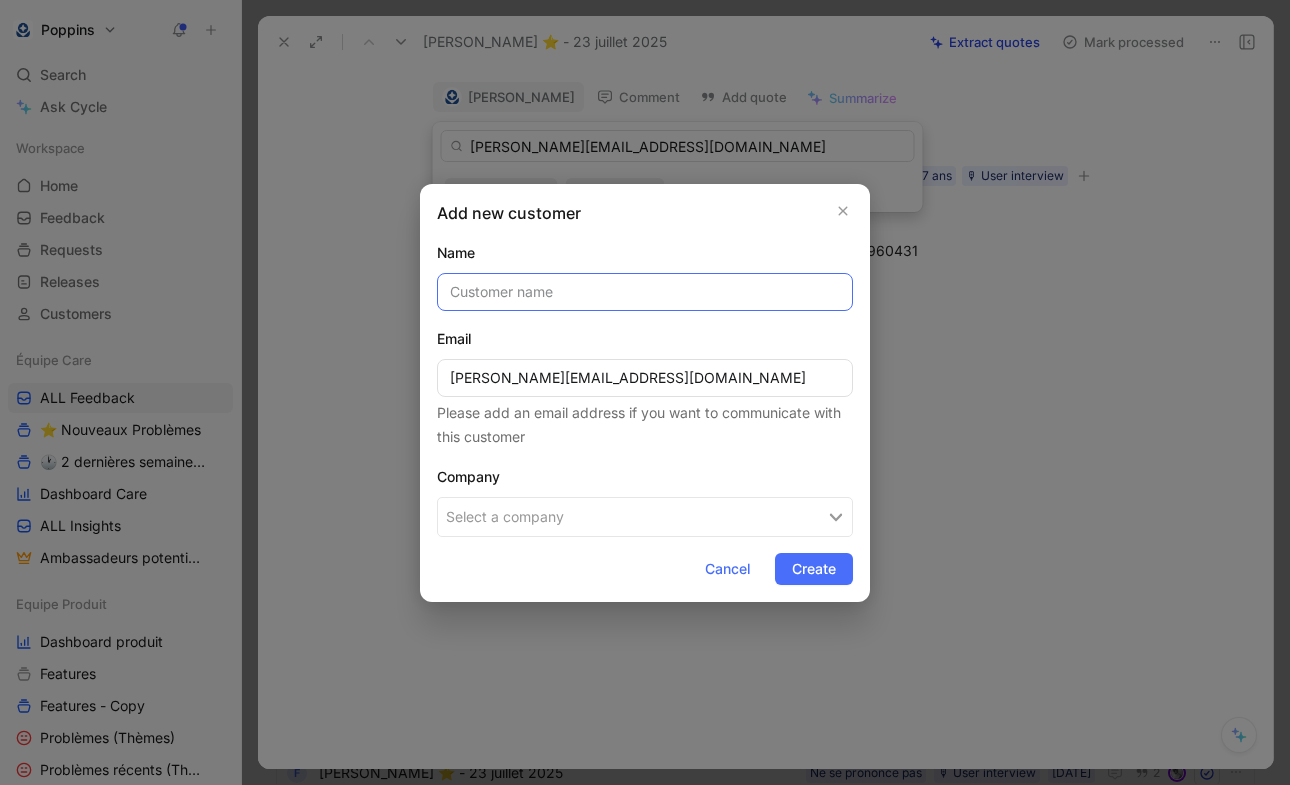 paste on "Laurie Ailloud" 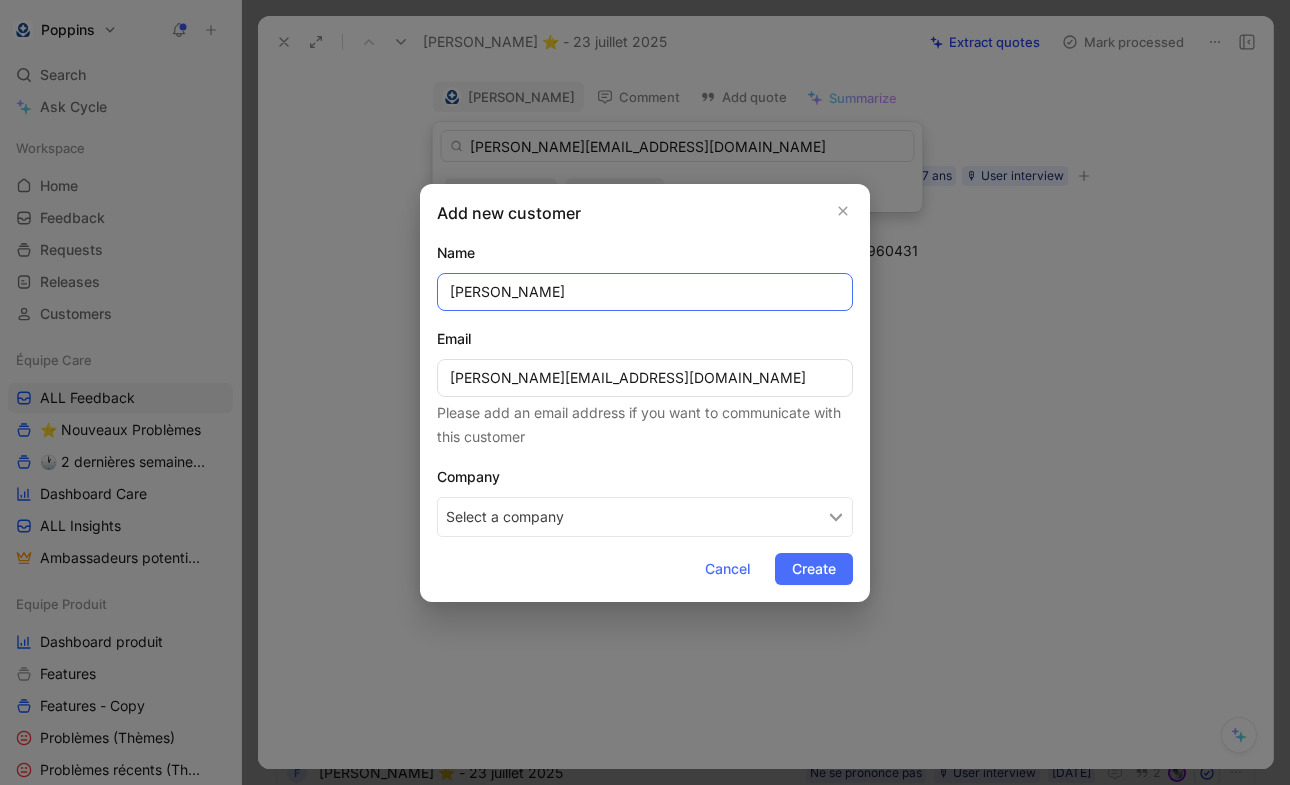 type on "Laurie Ailloud" 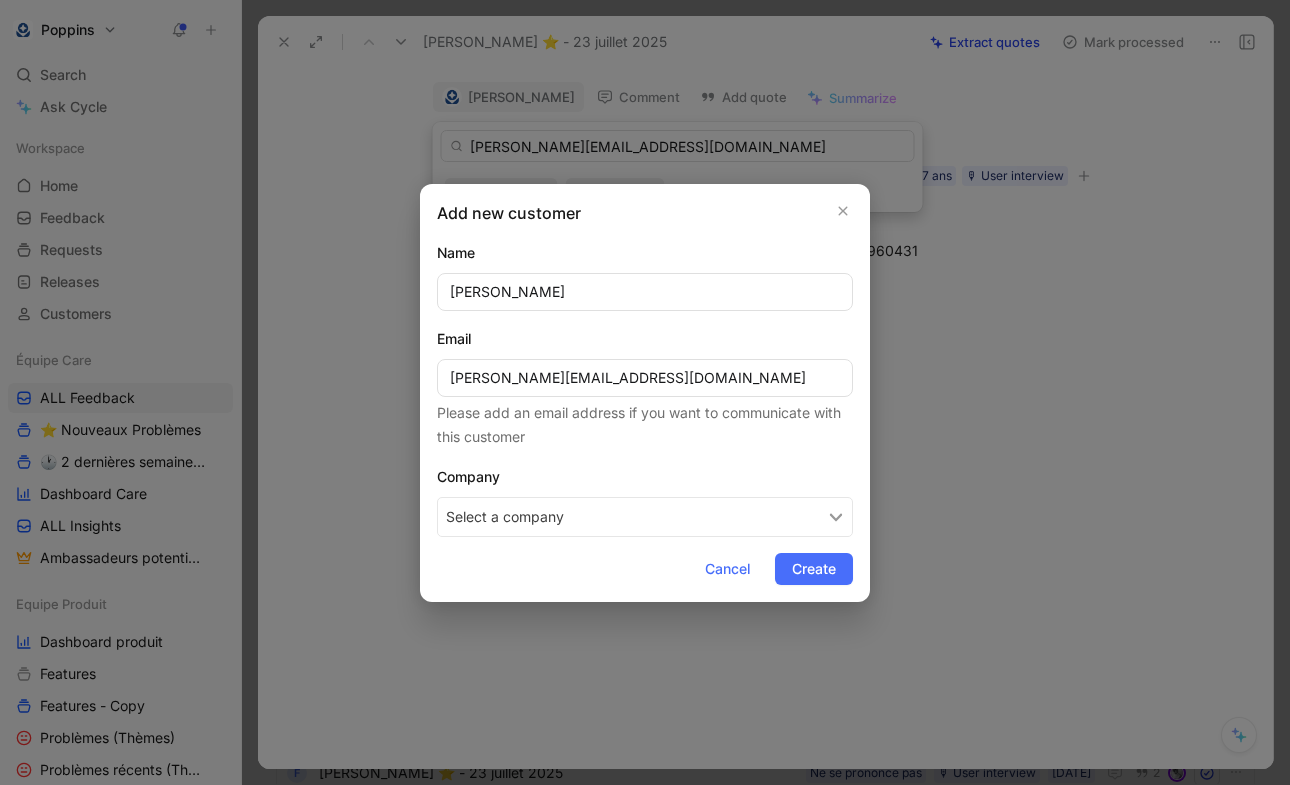 click on "Select a company" at bounding box center [645, 517] 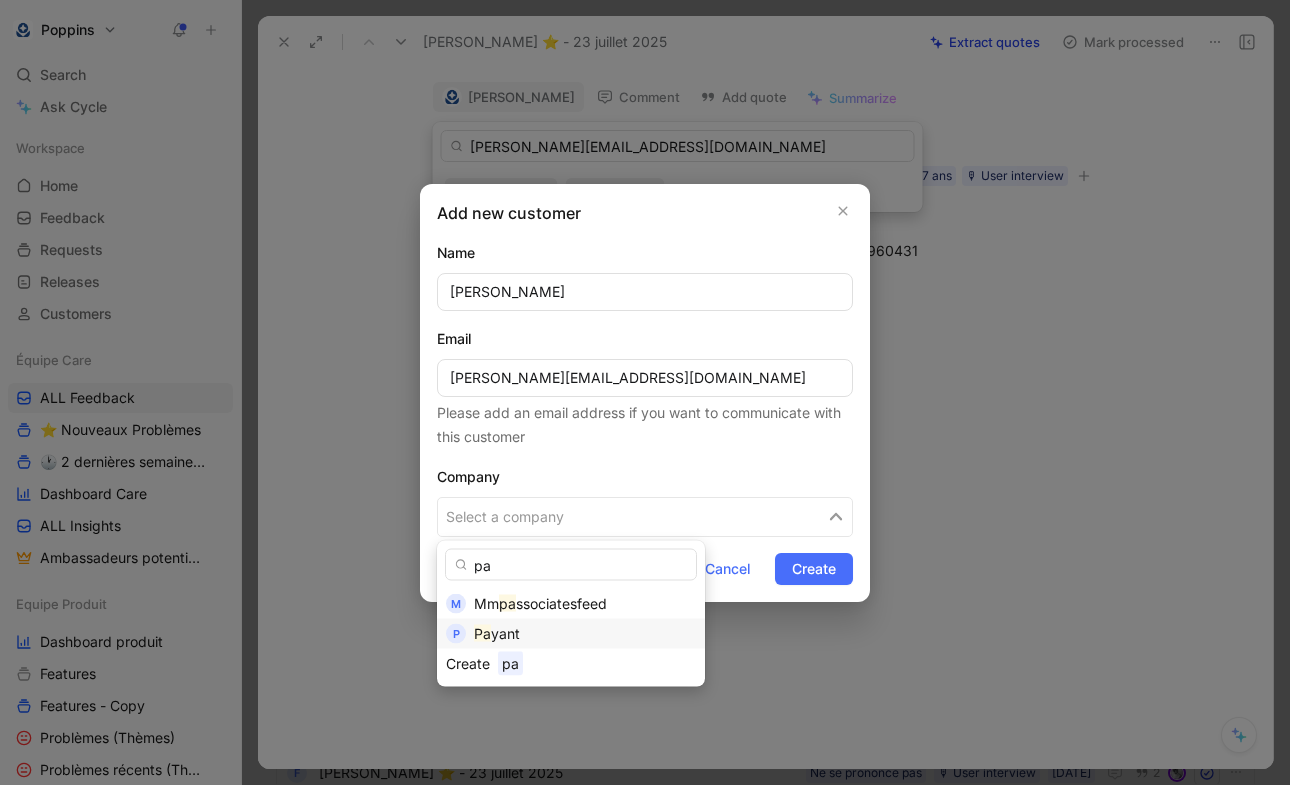 type on "pa" 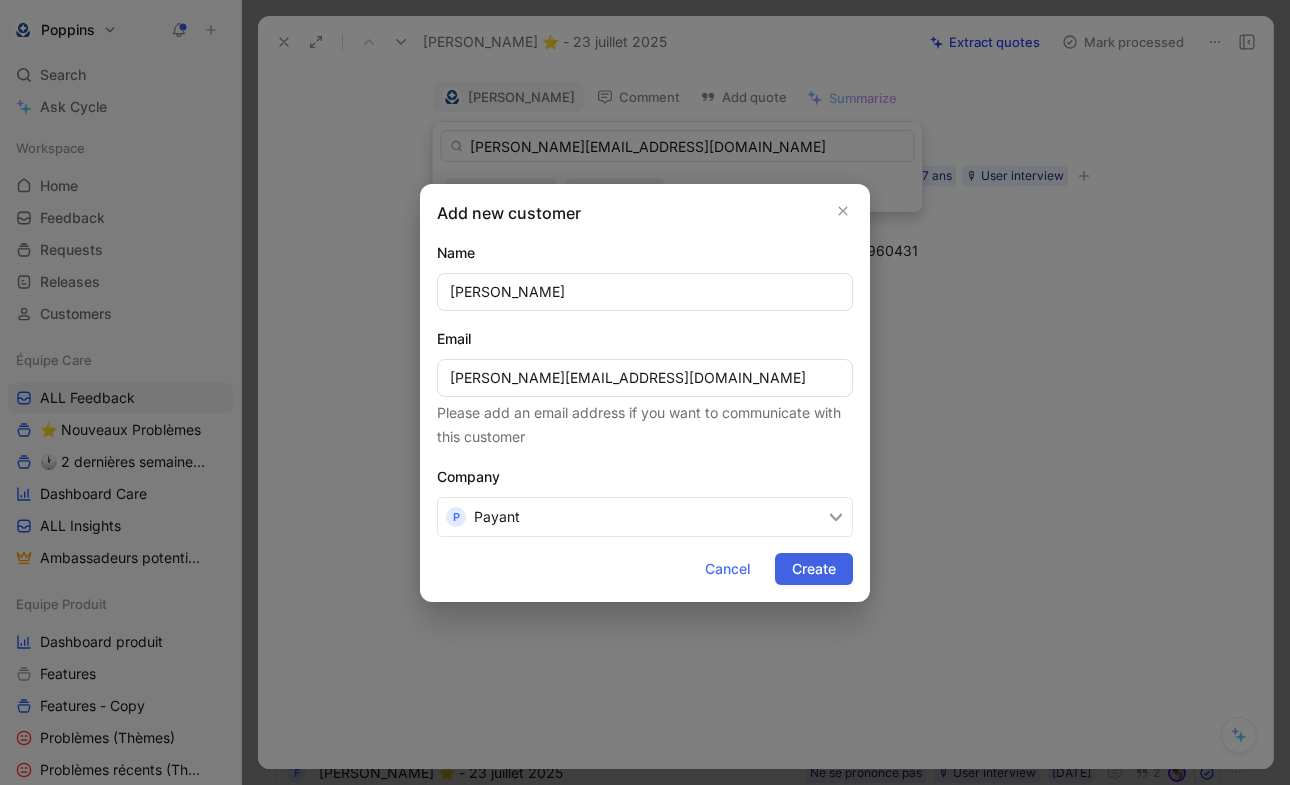 click on "Create" at bounding box center [814, 569] 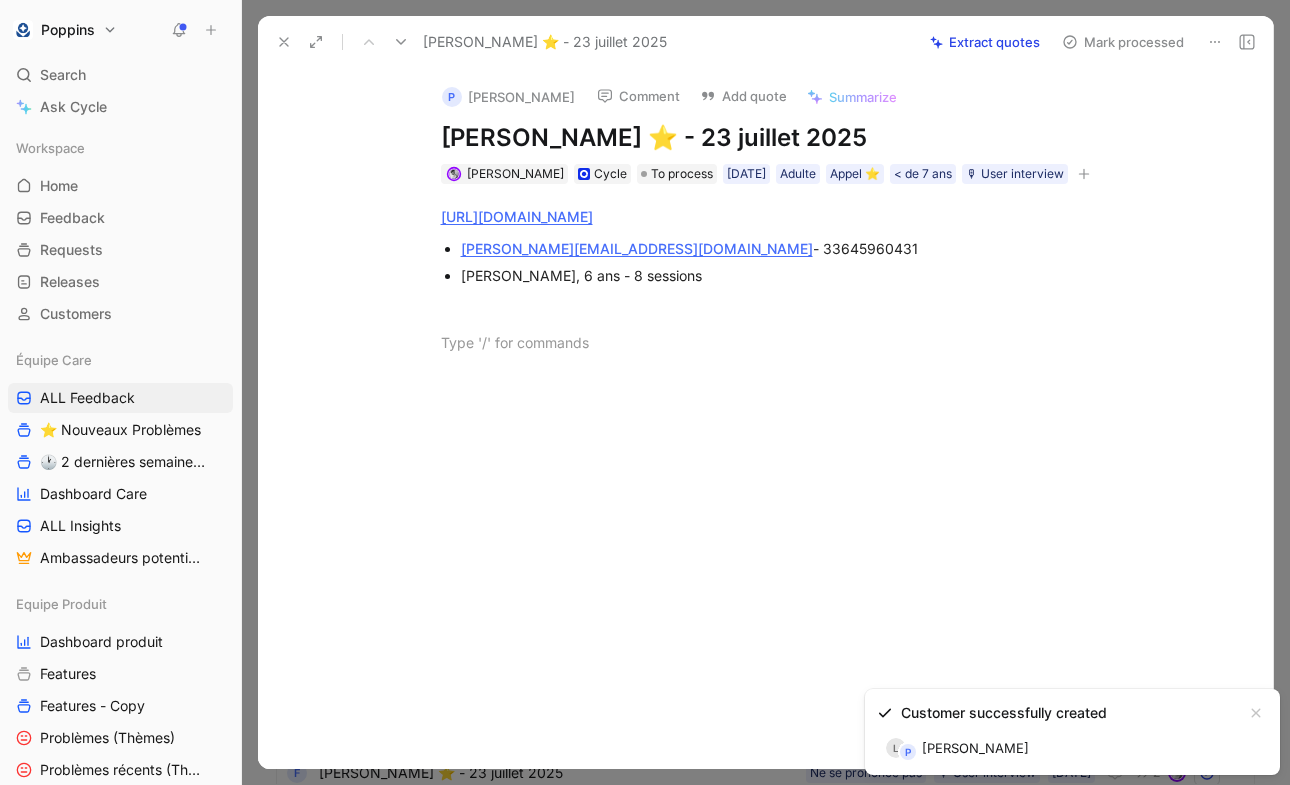 click 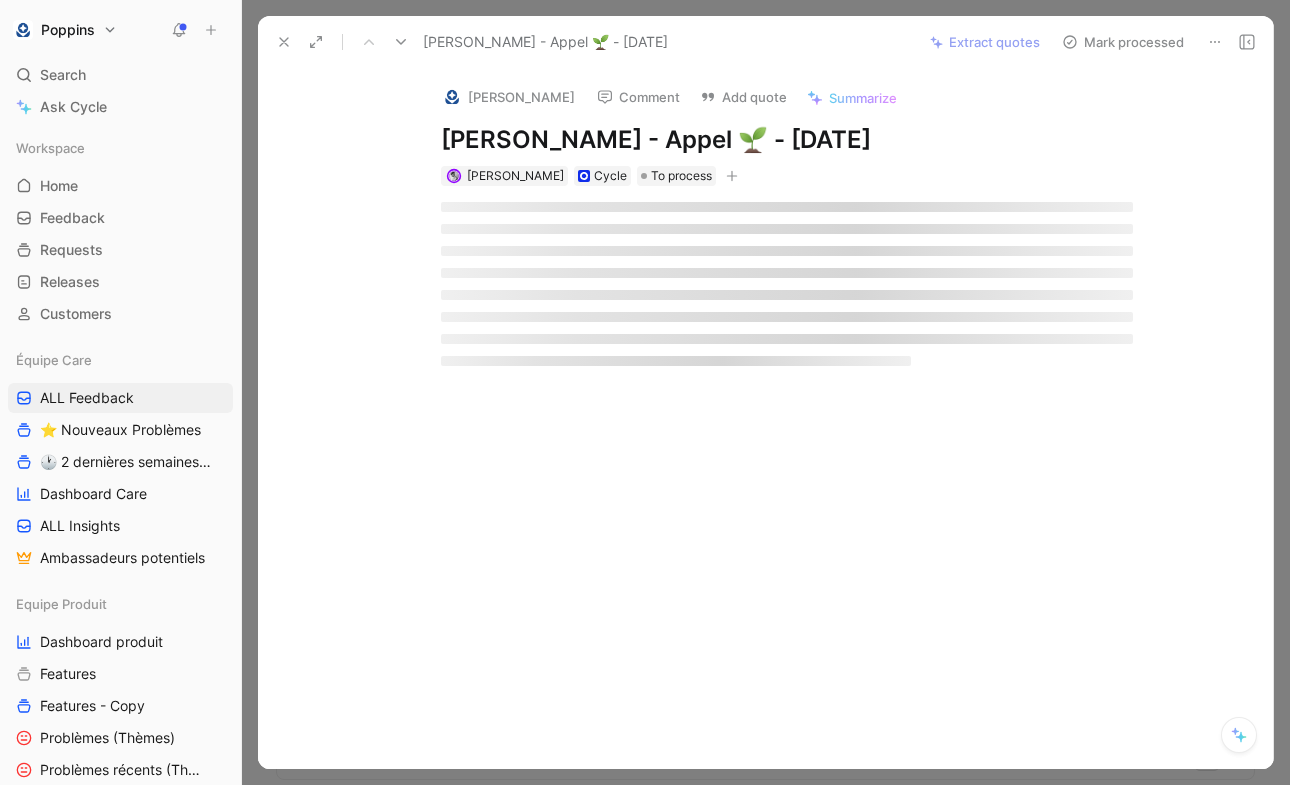 scroll, scrollTop: 0, scrollLeft: 0, axis: both 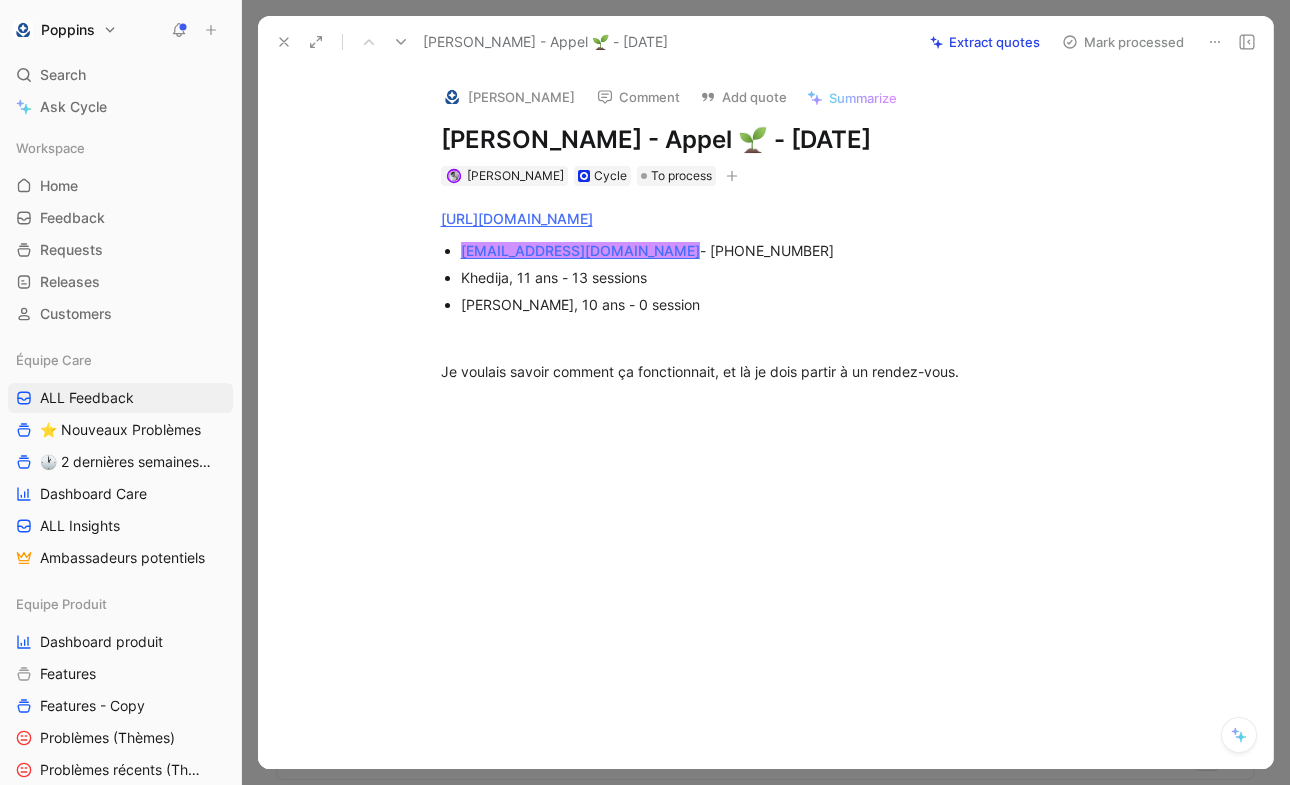 click on "[PERSON_NAME]" at bounding box center [508, 97] 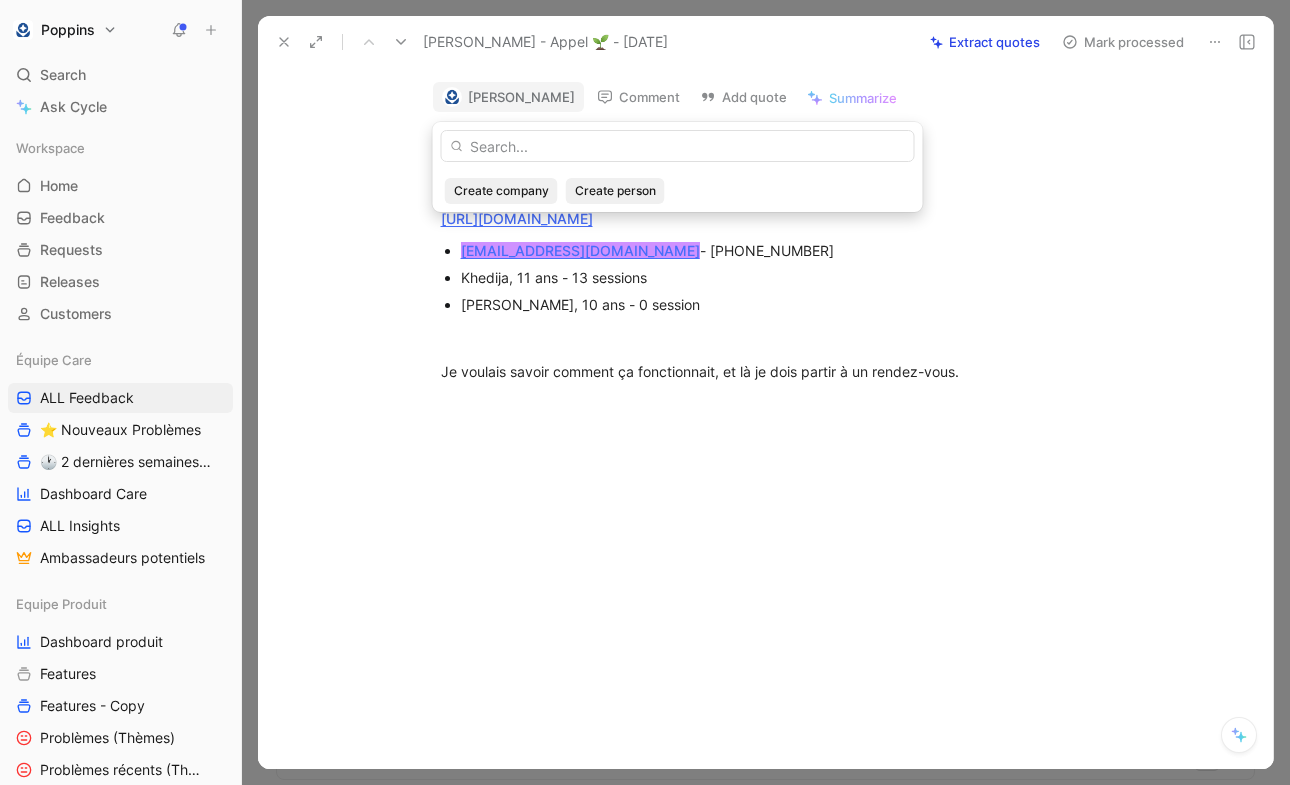 type on "Bonjour [PERSON_NAME],   Suite à notre échange téléphonique de ce jour, je vous partage juste ici le lien qui vous permettra de prendre un rendez-vous pour une visioconférence groupé, afin de vous présenter Poppins 👉 [URL][DOMAIN_NAME]   Bon courage pour votre rendez-vous, et portez-vous bien surtout,  Je vous souhaite une agréable journée. [PERSON_NAME], de chez Poppins. ✨" 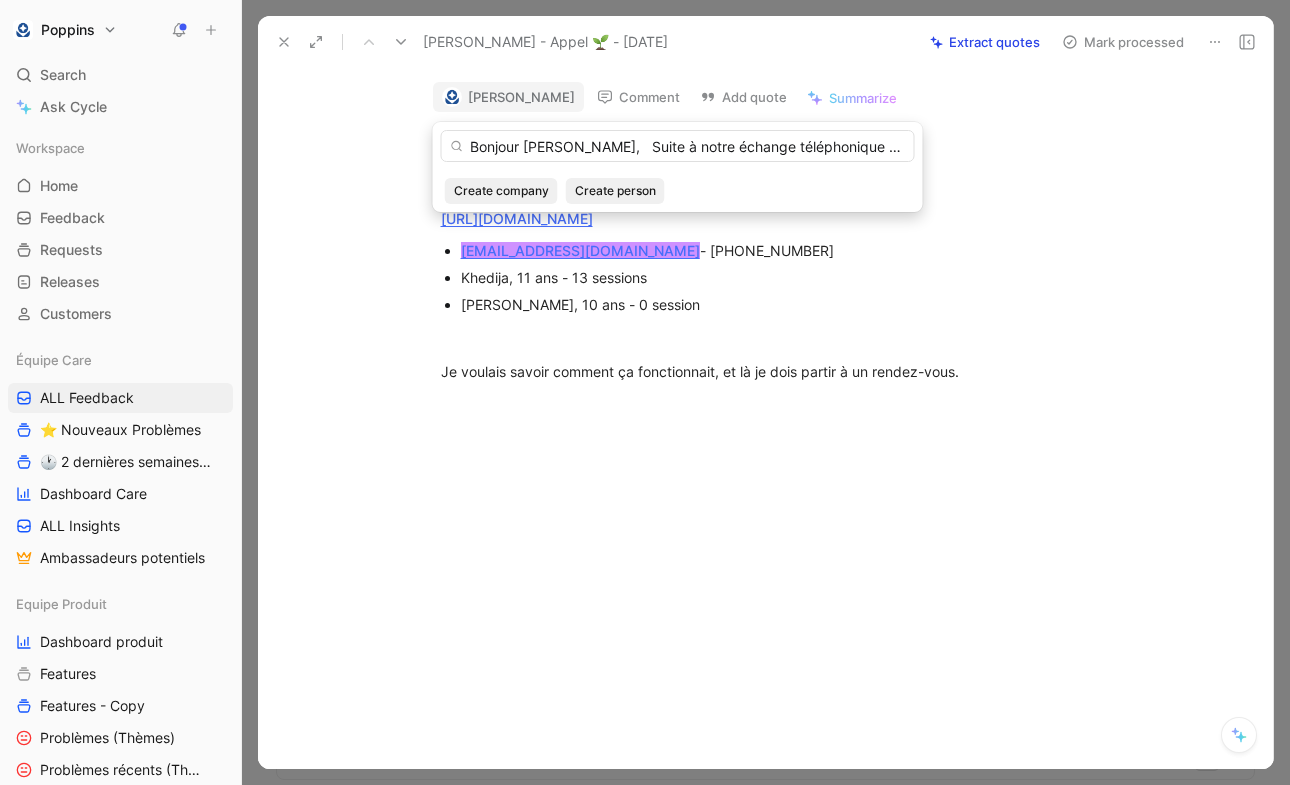 scroll, scrollTop: 0, scrollLeft: 2442, axis: horizontal 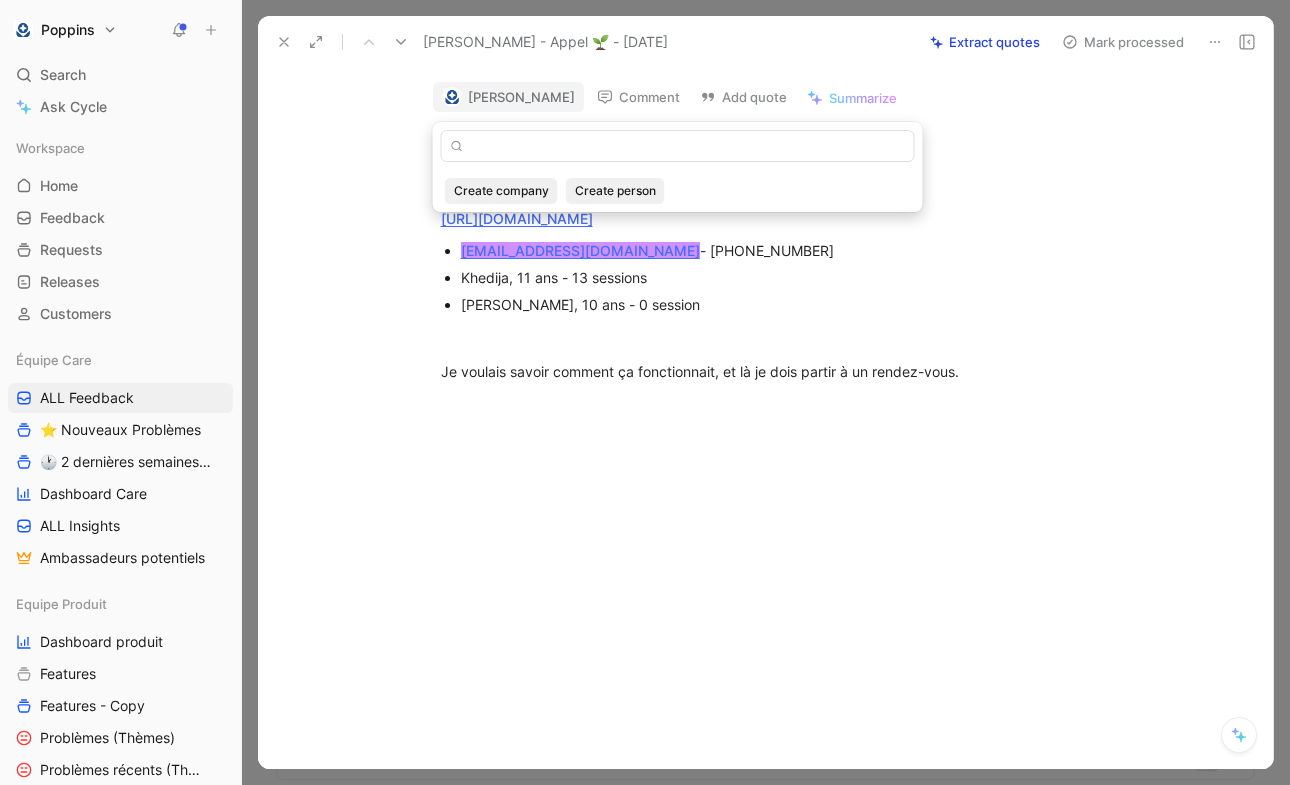 type 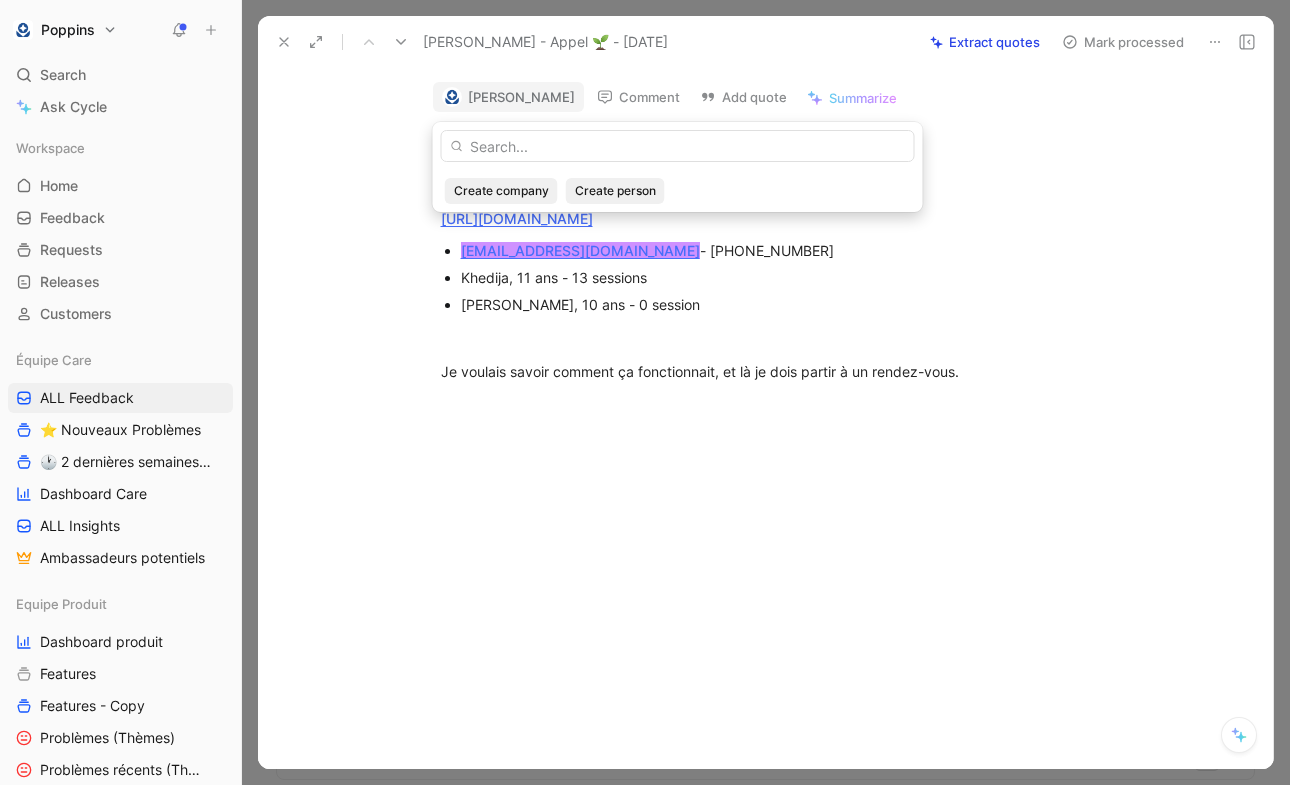 scroll, scrollTop: 0, scrollLeft: 0, axis: both 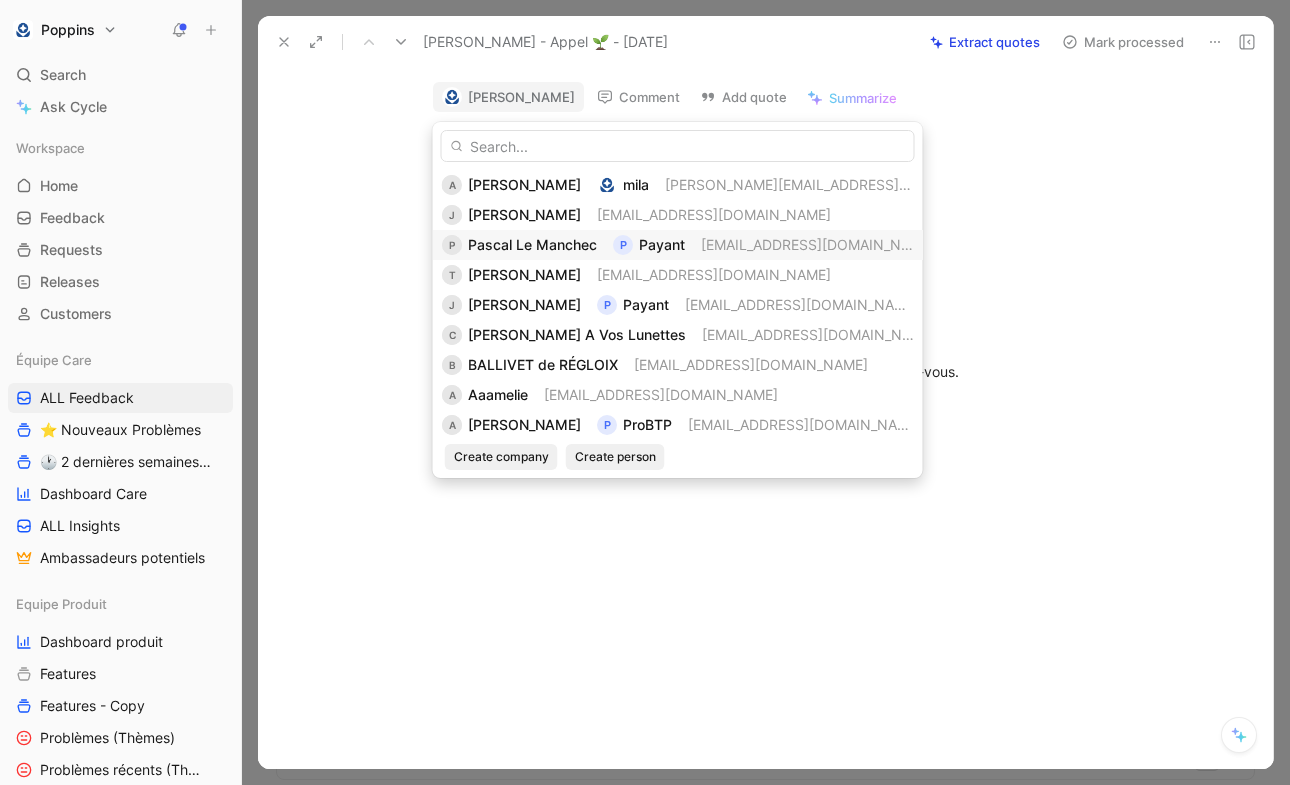 click on "P Pascal Le Manchec P Payant 24pascal@laposte.net" at bounding box center (678, 245) 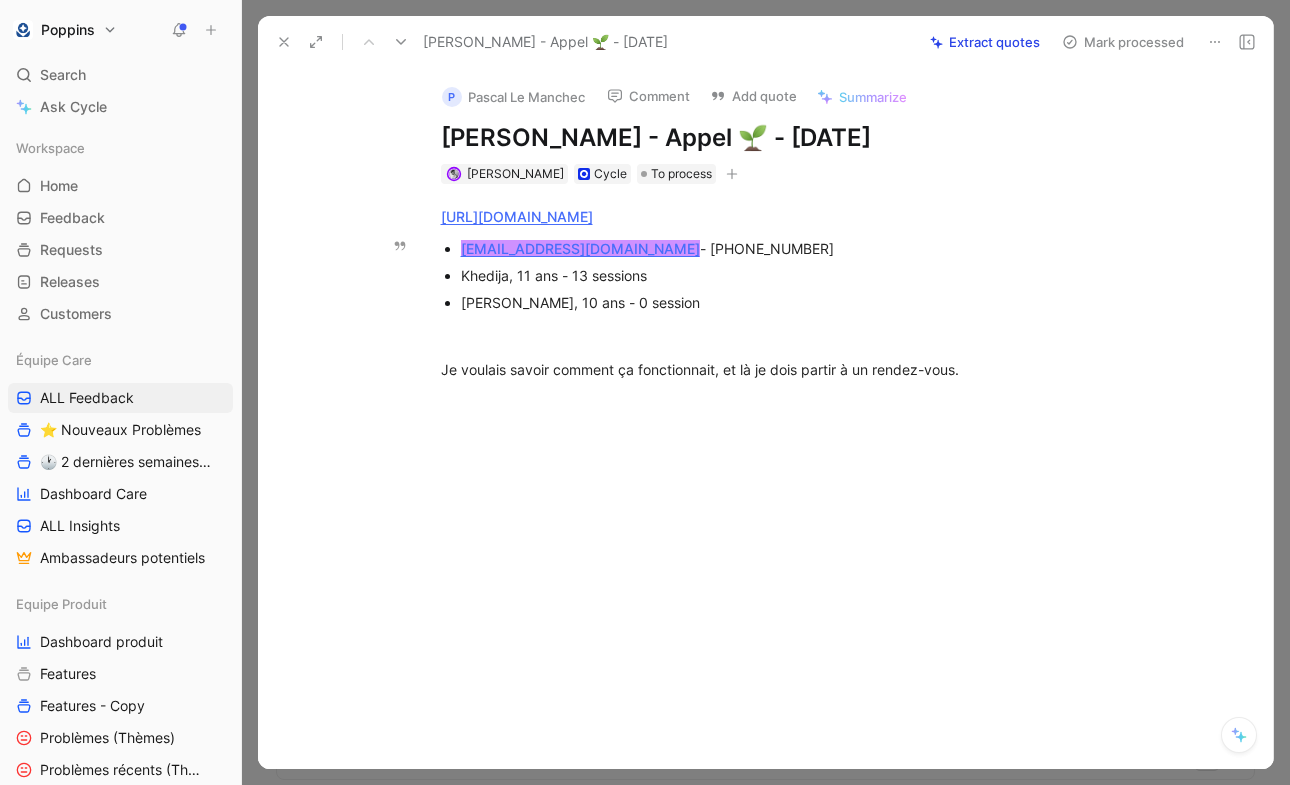 click on "Anne Dorison lauriermichelle1979@gmail.com  - +33671842397" at bounding box center (797, 248) 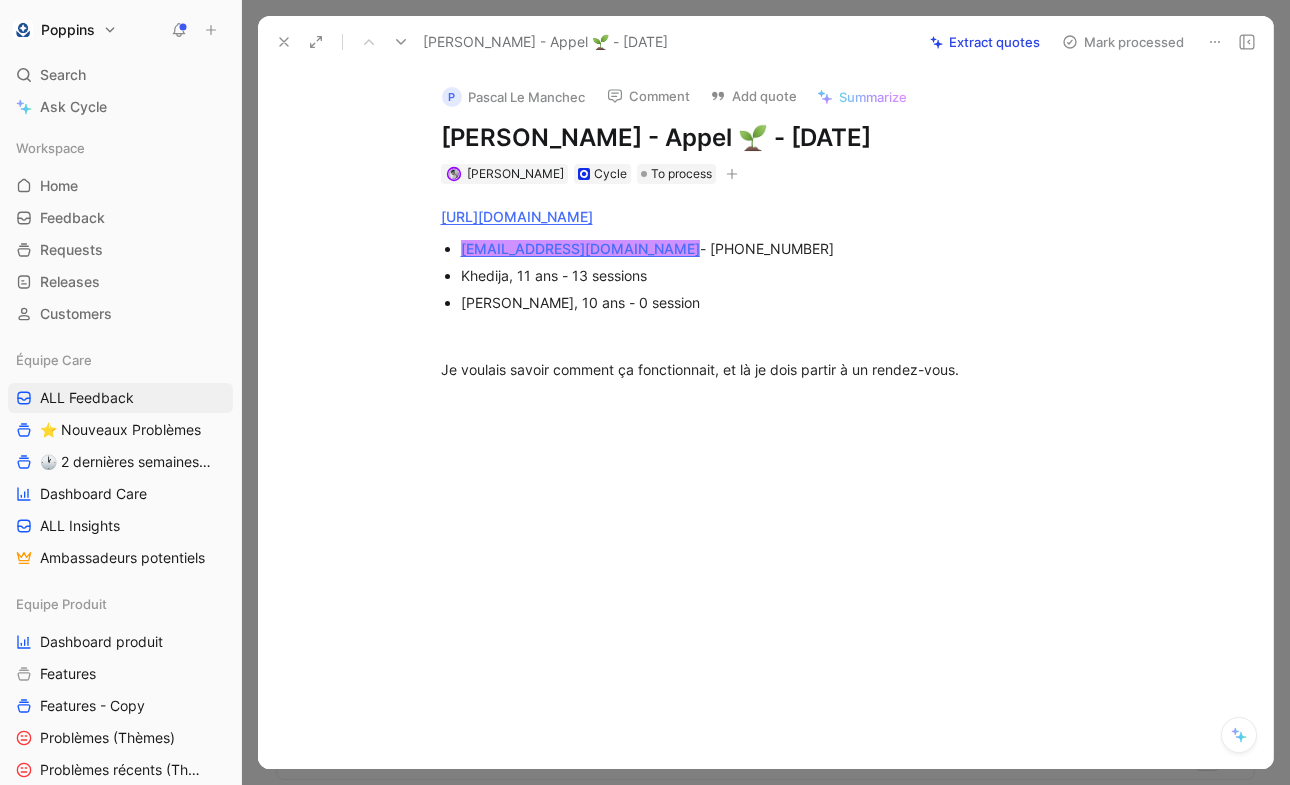 click on "Anne Dorison lauriermichelle1979@gmail.com  - +33671842397" at bounding box center (797, 248) 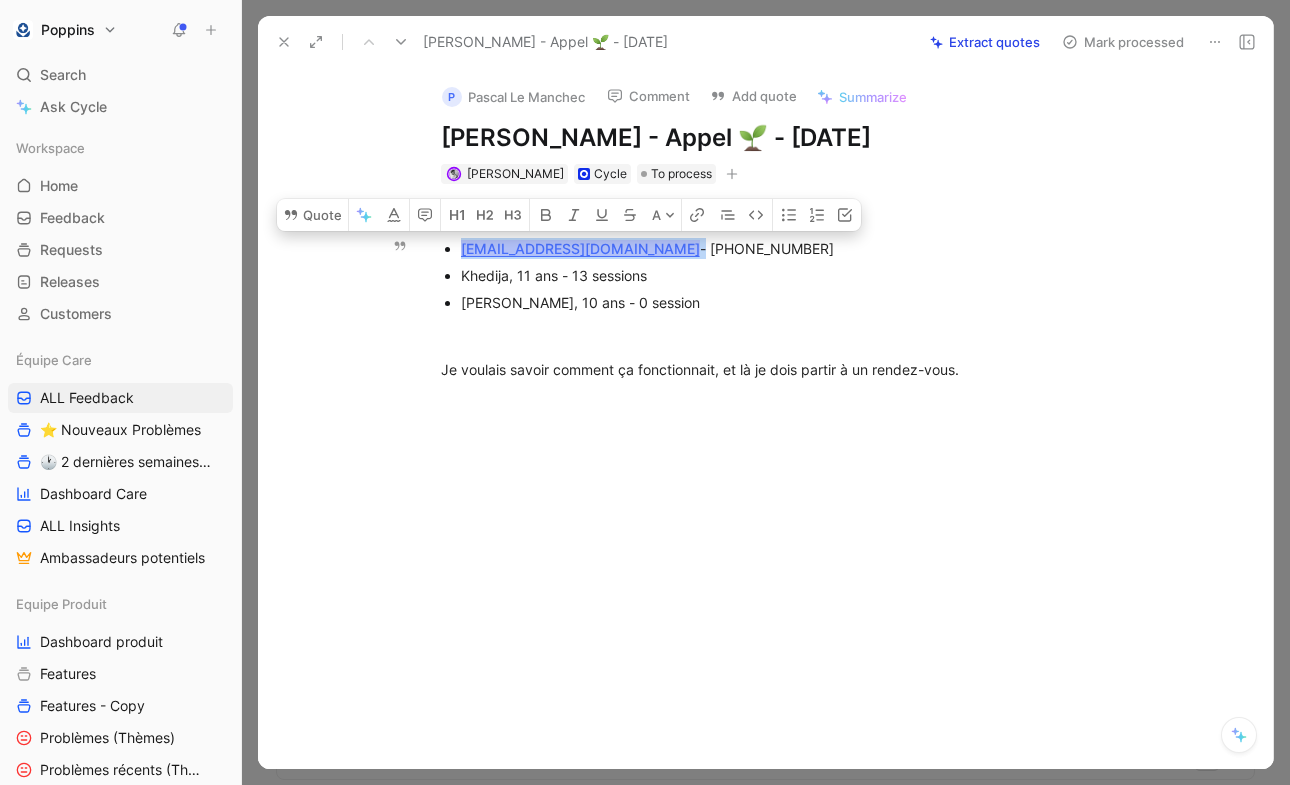 drag, startPoint x: 676, startPoint y: 246, endPoint x: 458, endPoint y: 242, distance: 218.0367 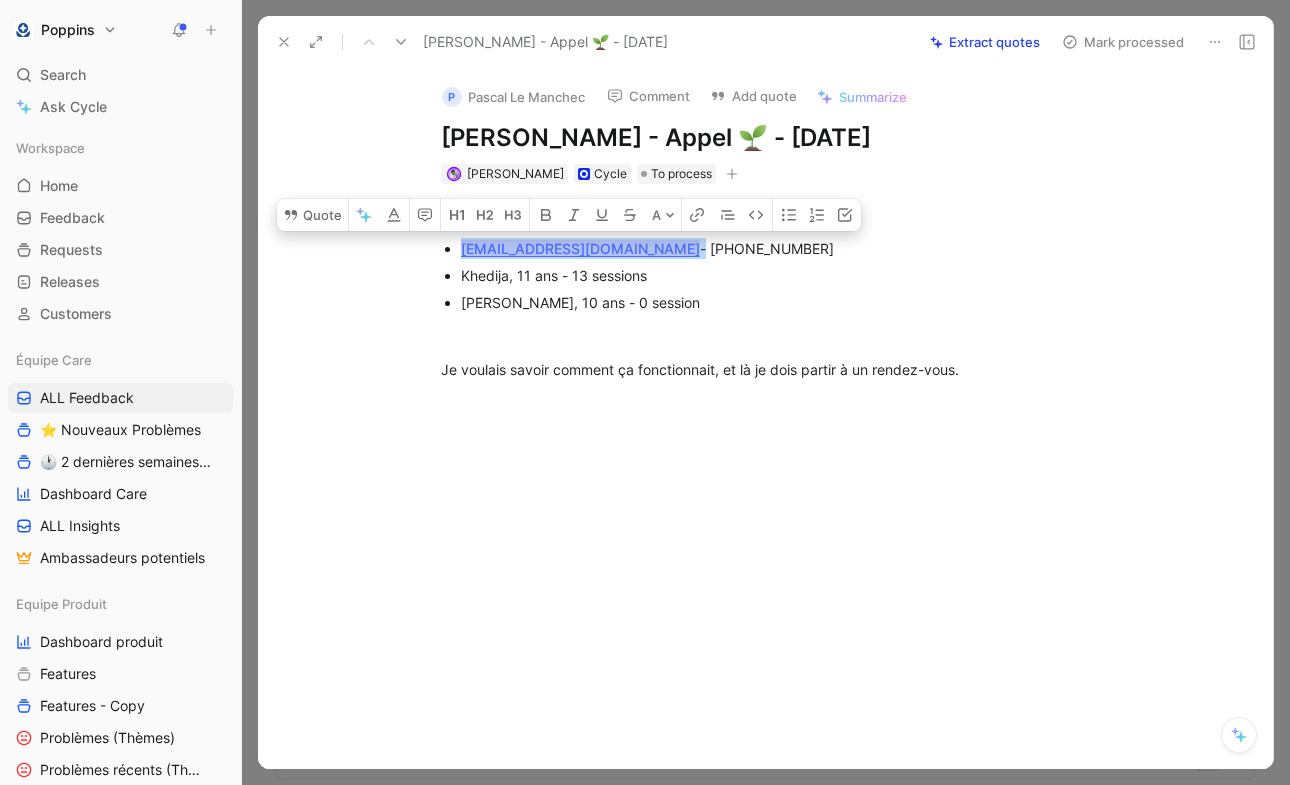 click on "P" at bounding box center (452, 97) 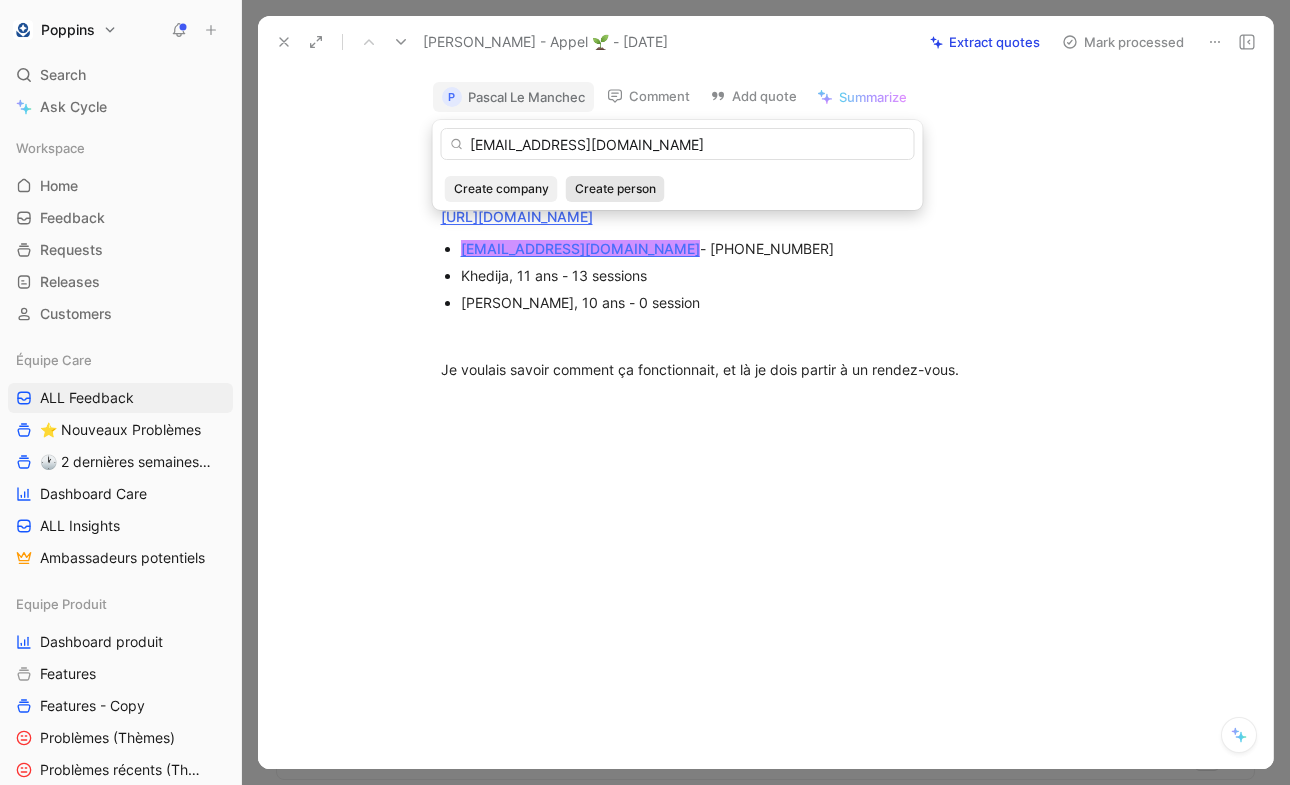 type on "lauriermichelle1979@gmail.com" 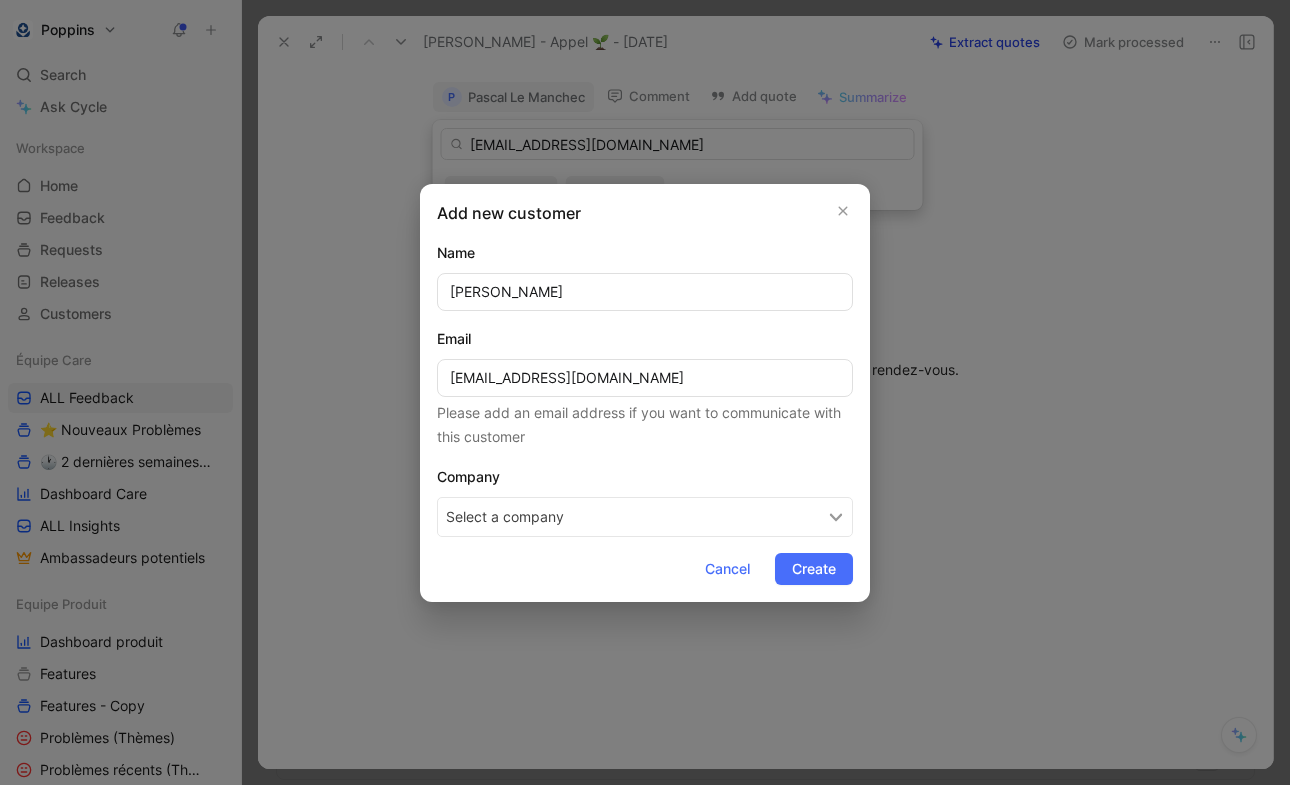 type on "Michelle Laurier" 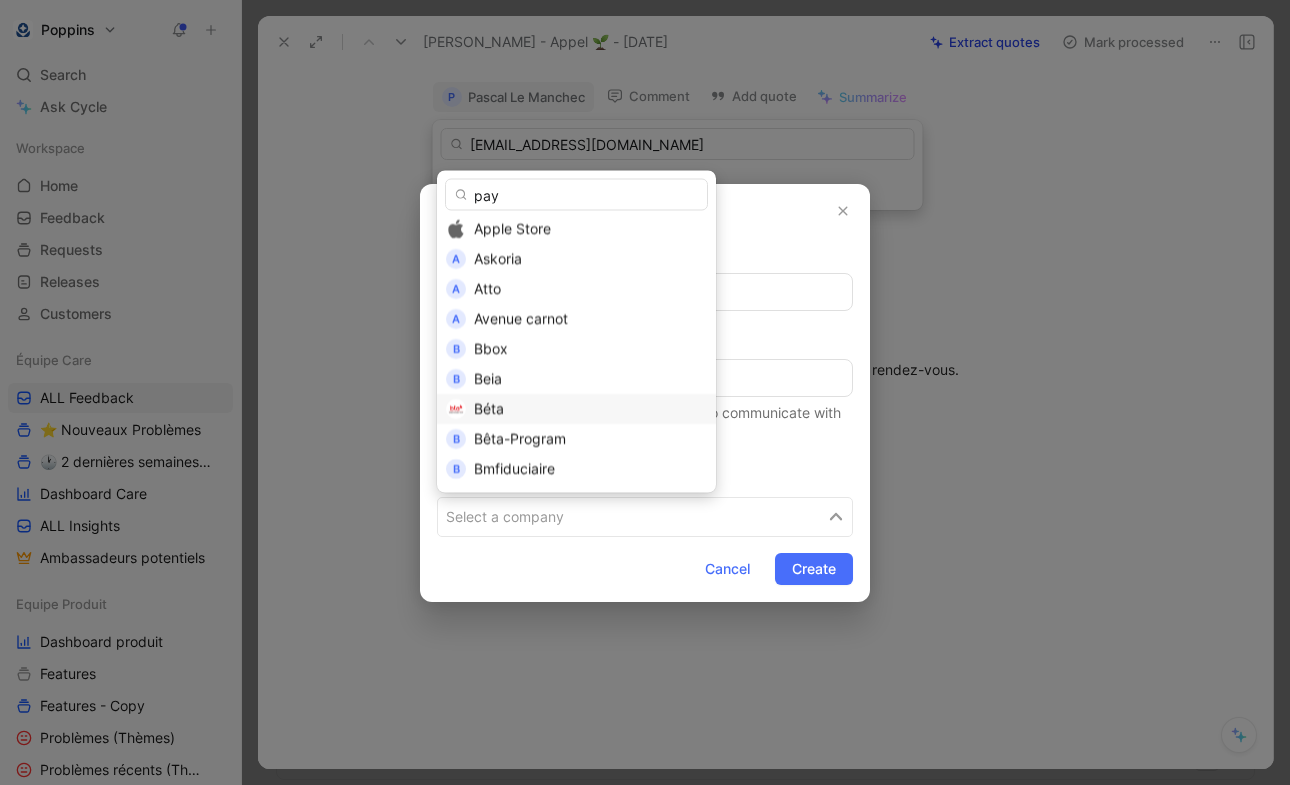 scroll, scrollTop: 0, scrollLeft: 0, axis: both 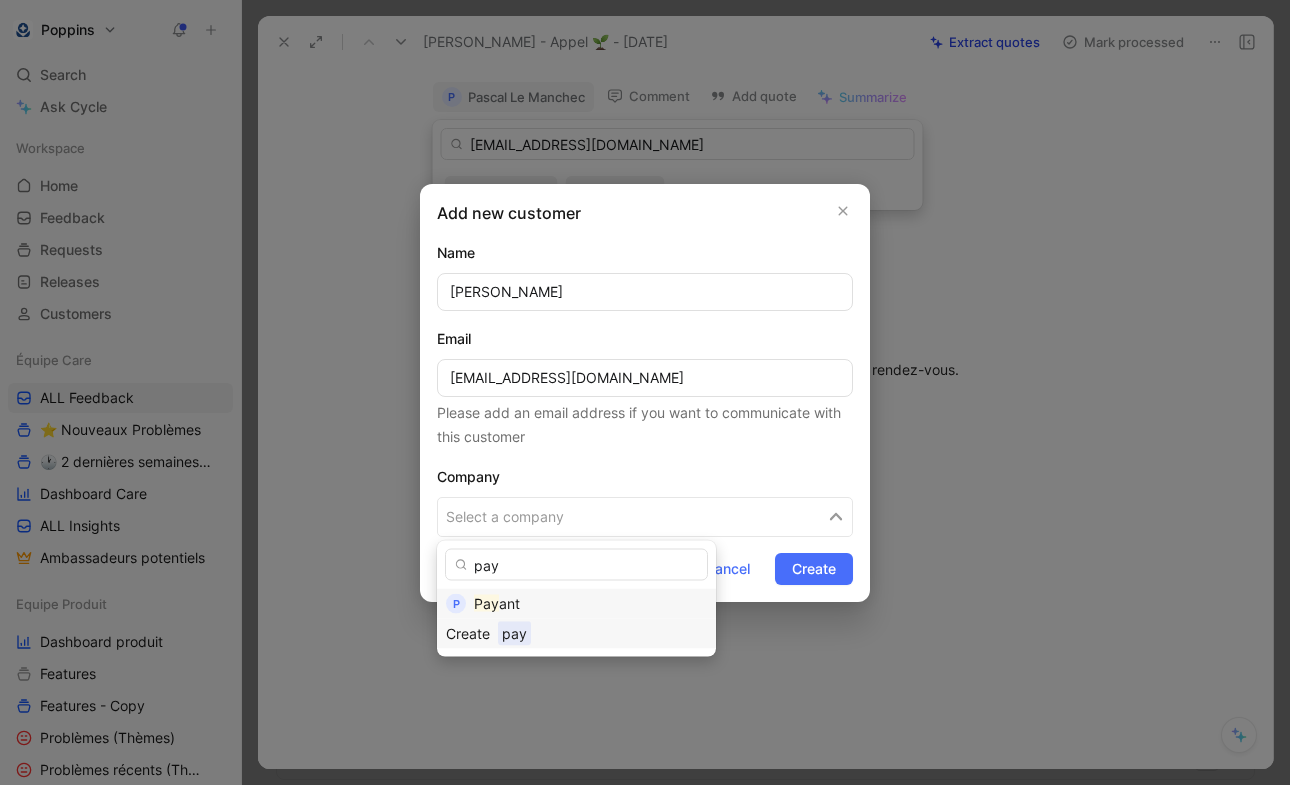 type on "pay" 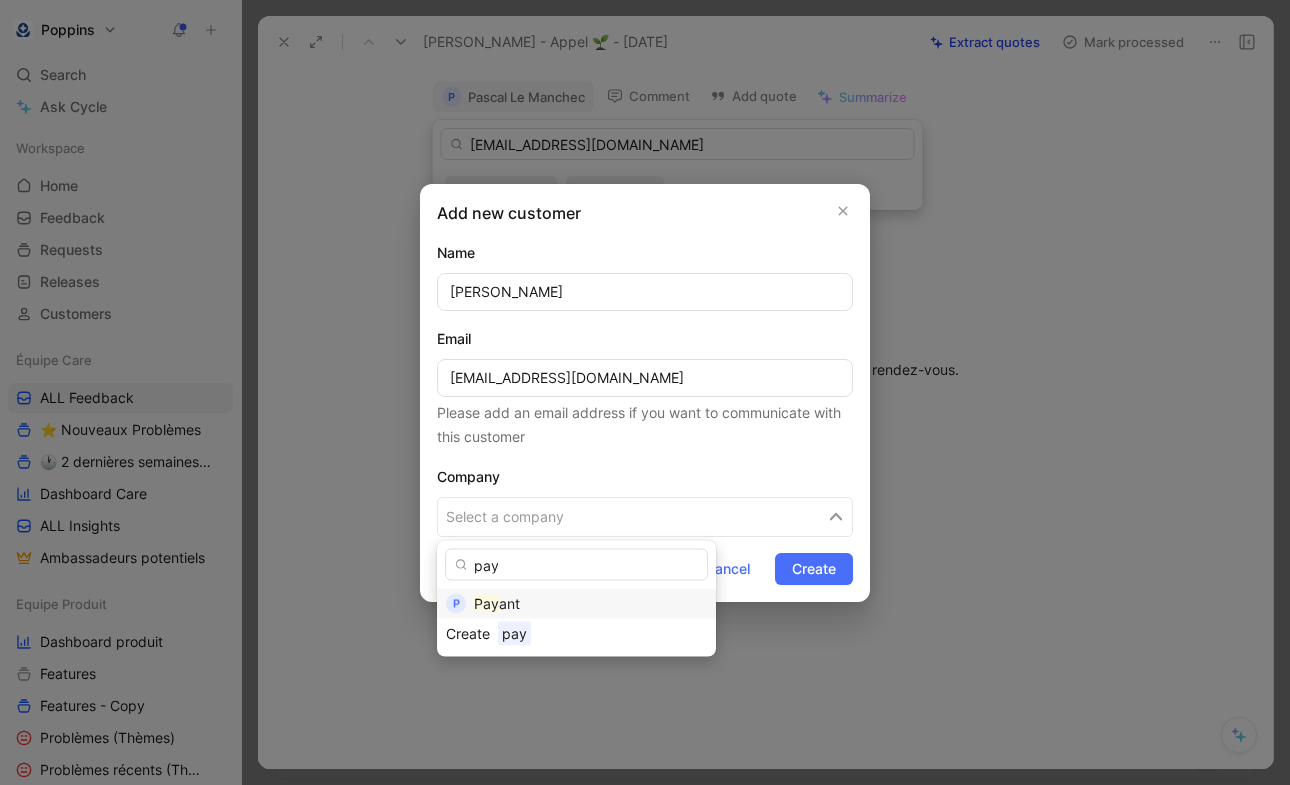 click on "Pay ant" at bounding box center [590, 604] 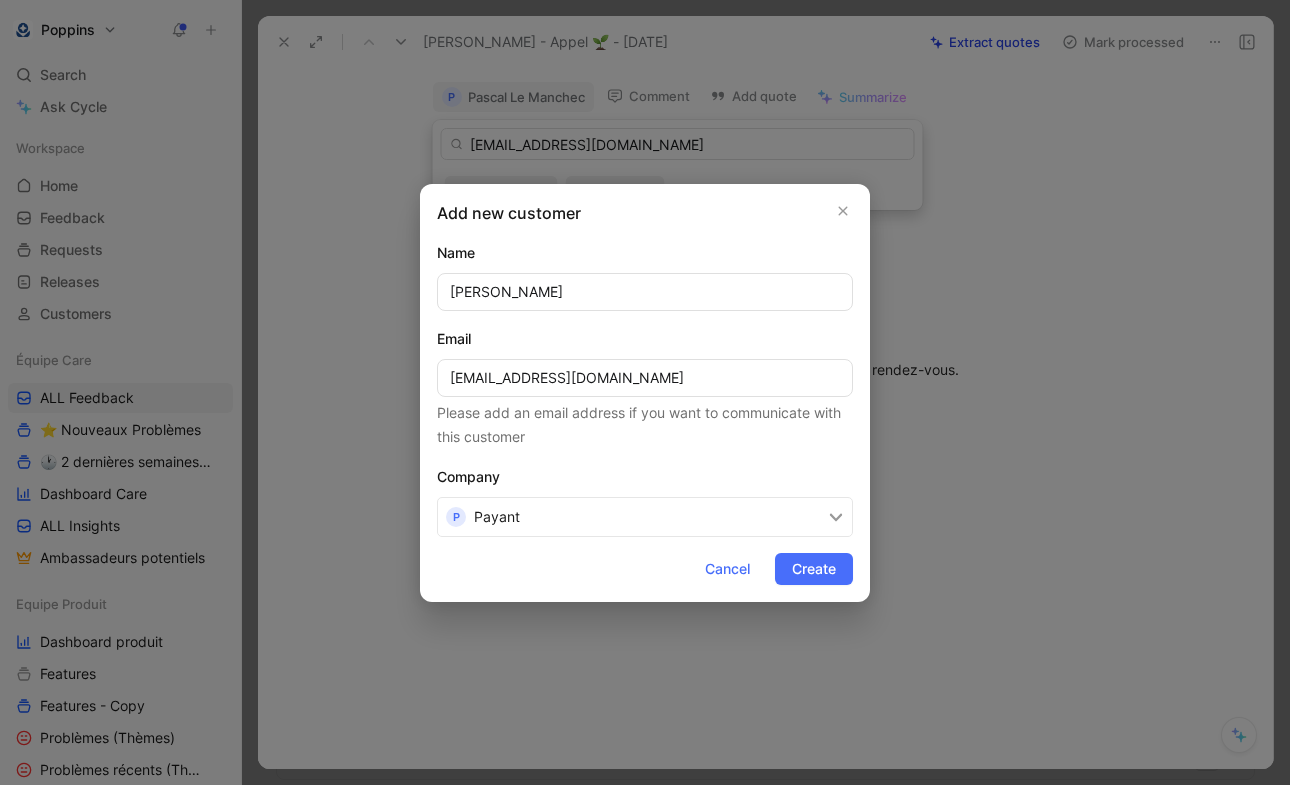 click on "Name Michelle Laurier Email lauriermichelle1979@gmail.com Please add an email address if you want to communicate with this customer Company P Payant Cancel Create" at bounding box center (645, 413) 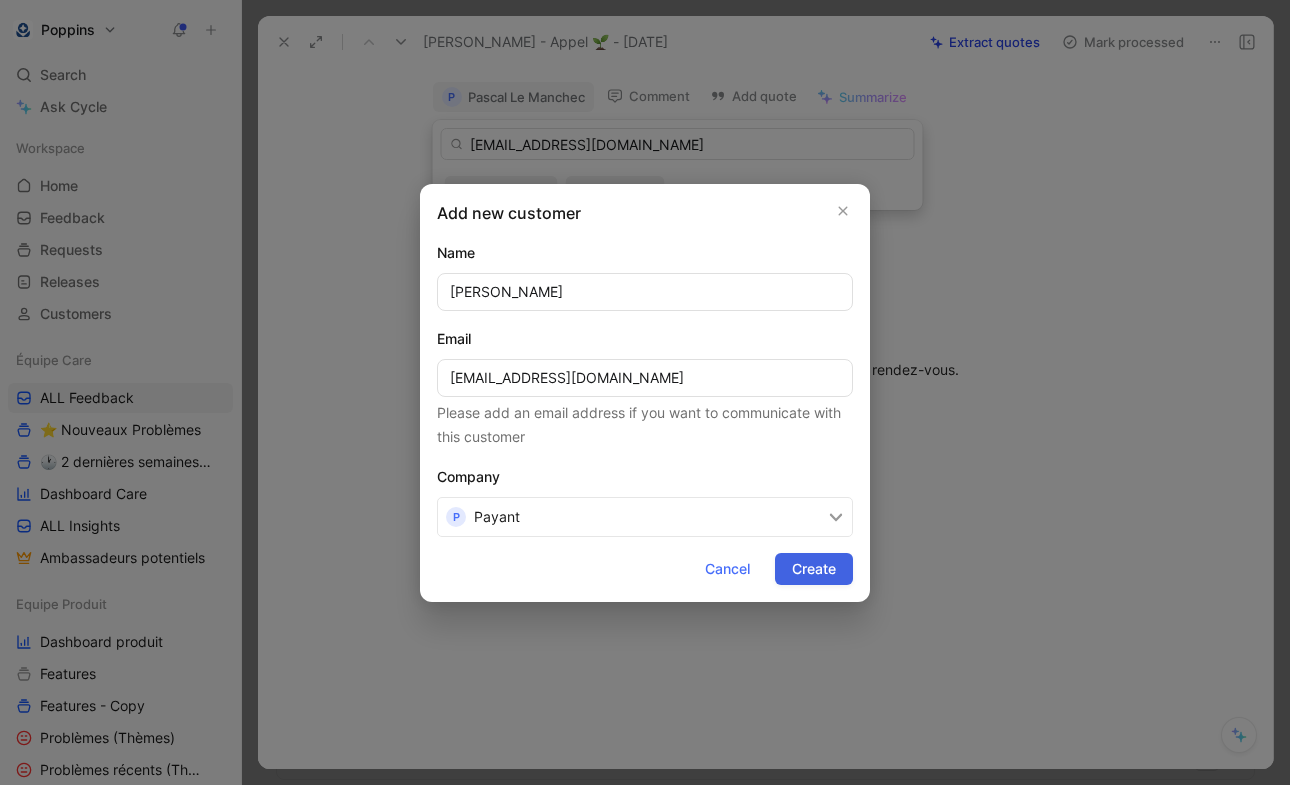 click on "Create" at bounding box center [814, 569] 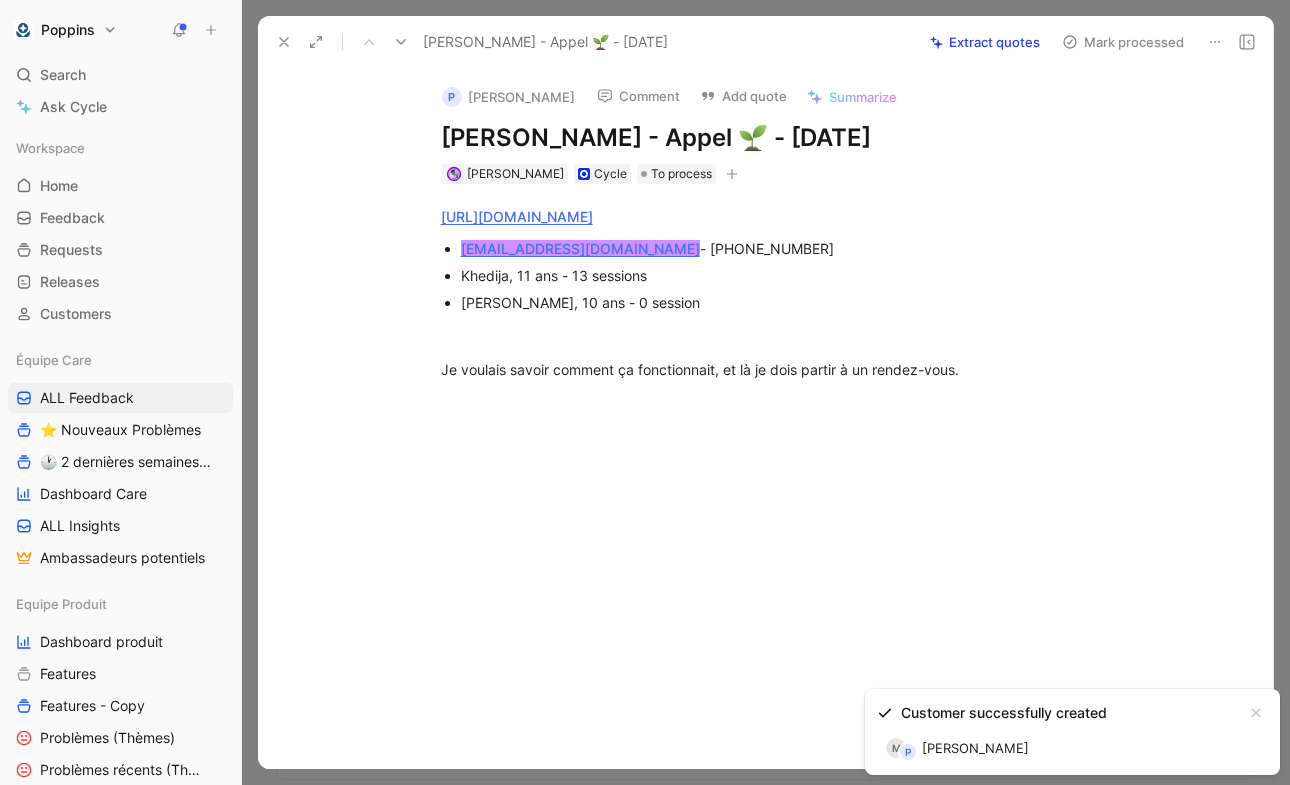 click on "Anne Dorison Cycle To process" at bounding box center [787, 174] 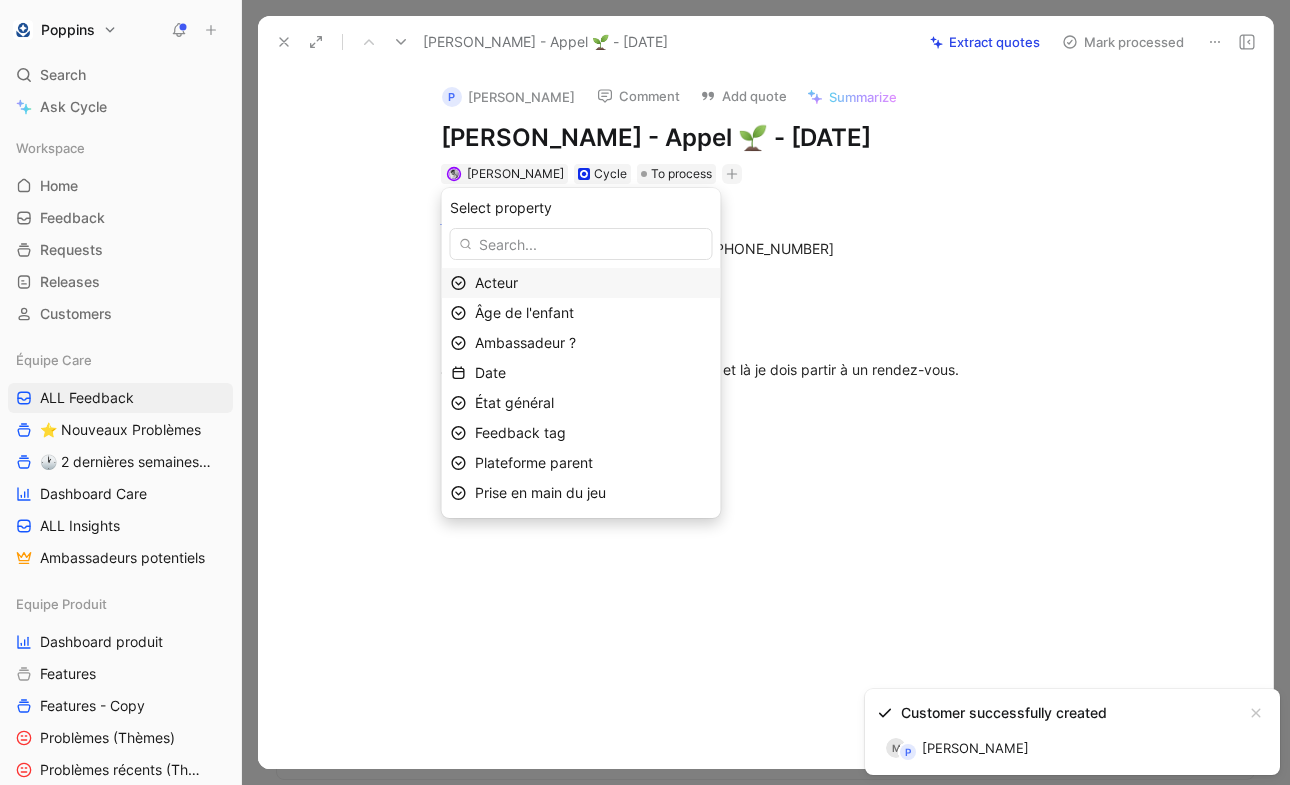 click on "Acteur" at bounding box center (593, 283) 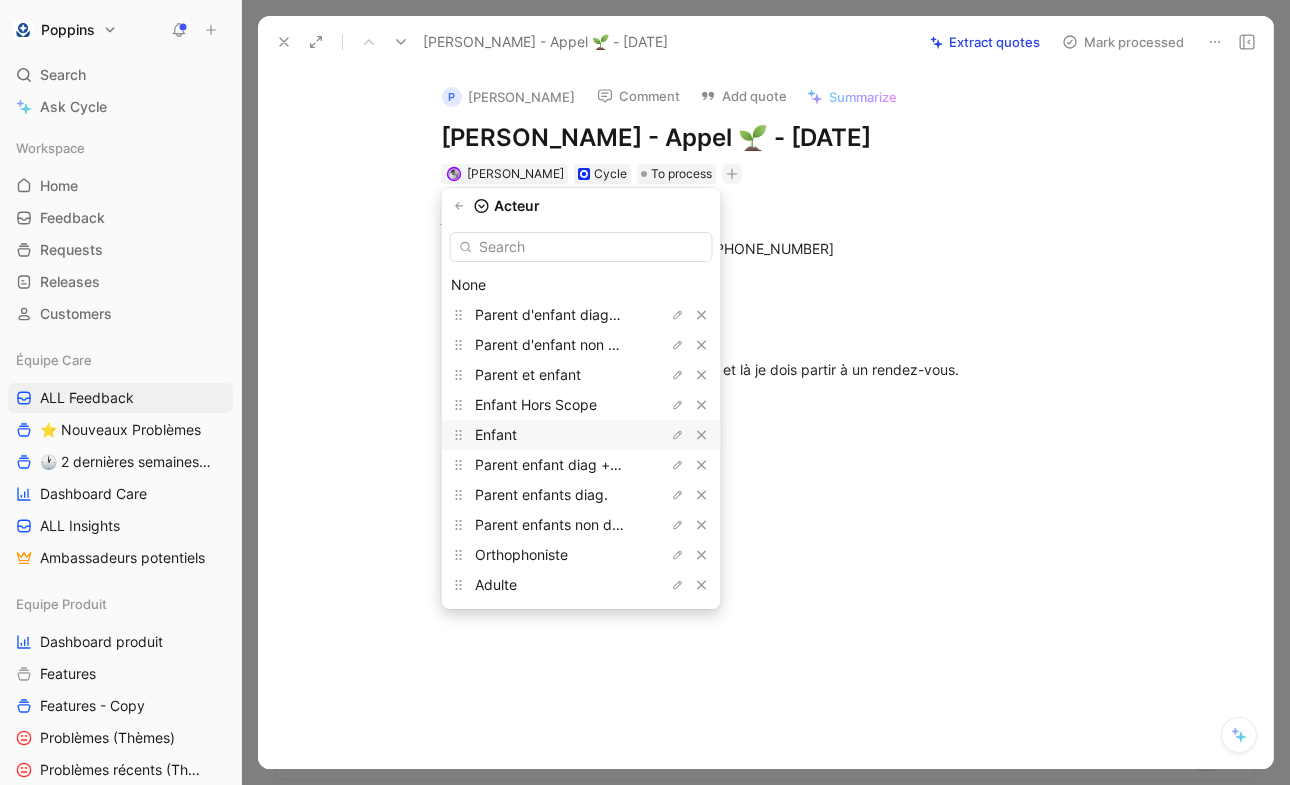 scroll, scrollTop: 59, scrollLeft: 0, axis: vertical 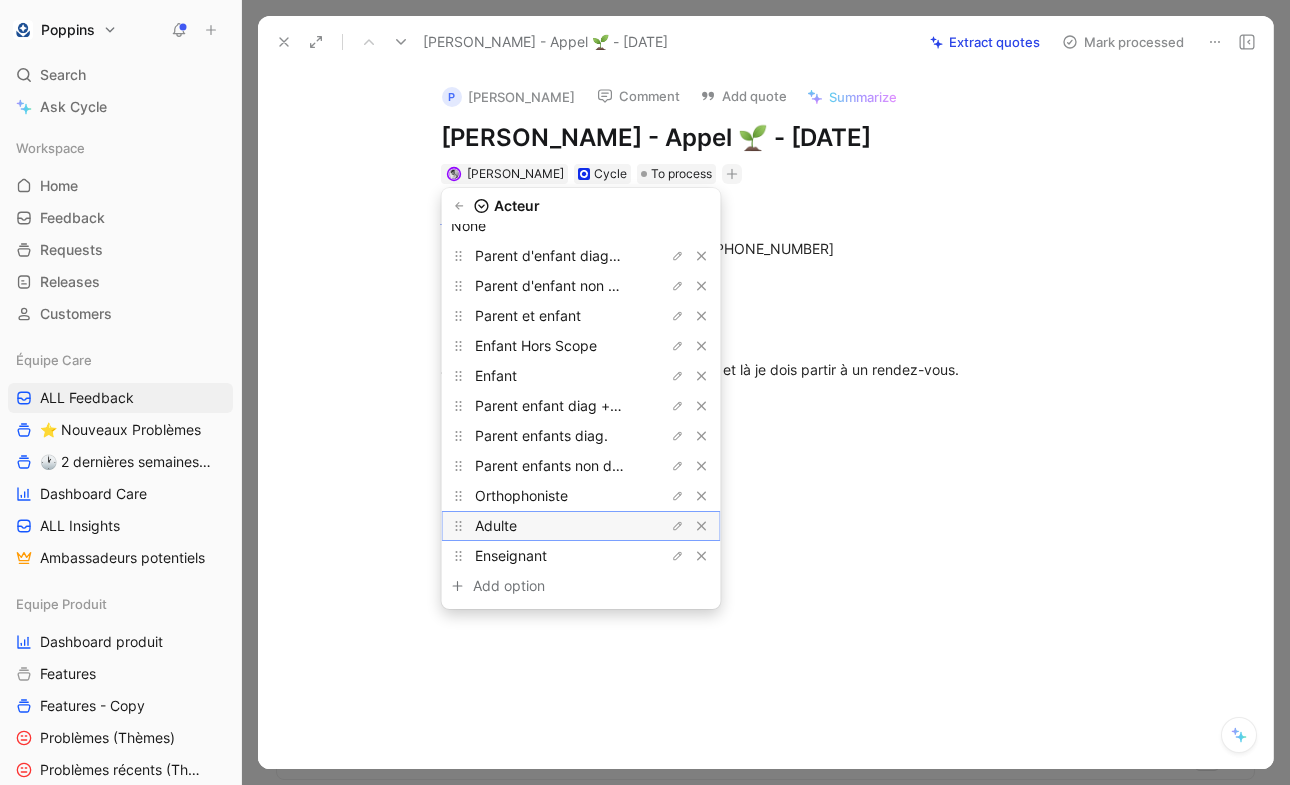 click on "Adulte" at bounding box center (550, 526) 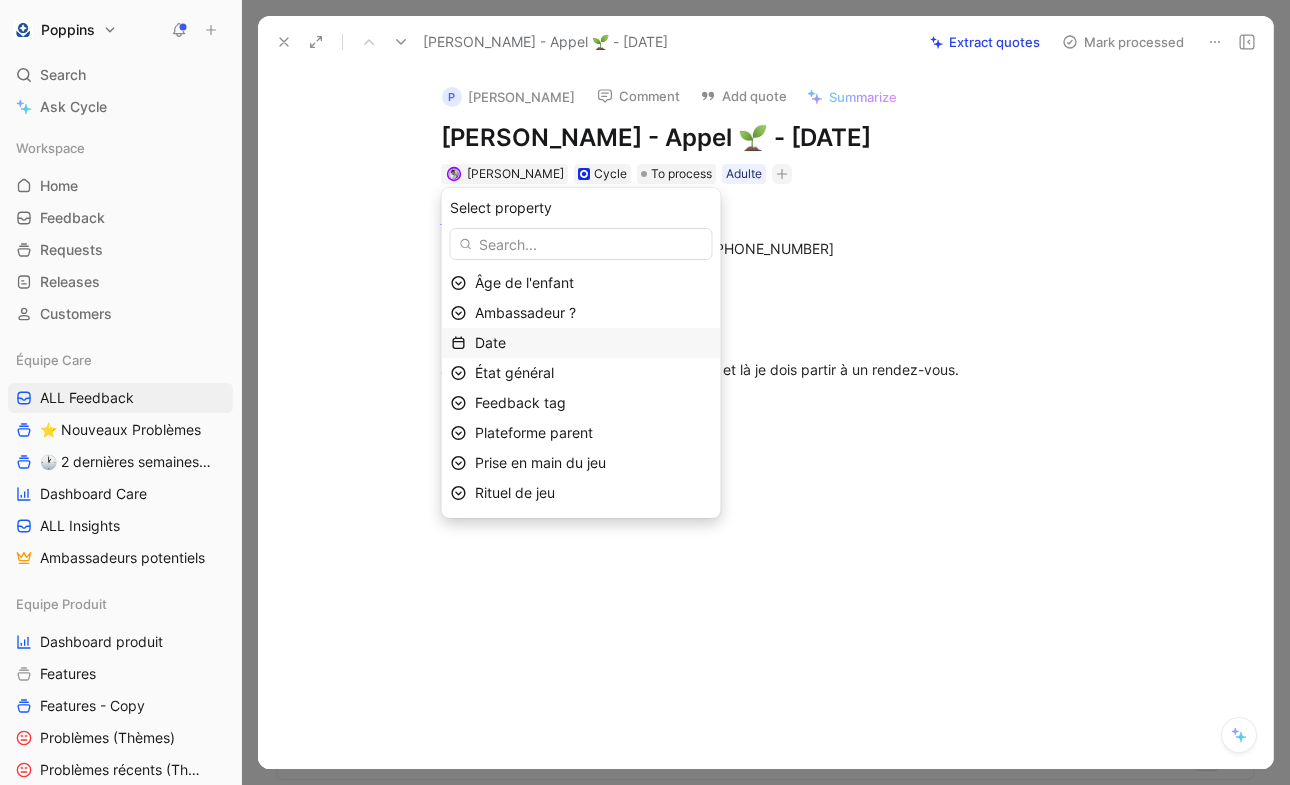 click on "Date" at bounding box center (593, 343) 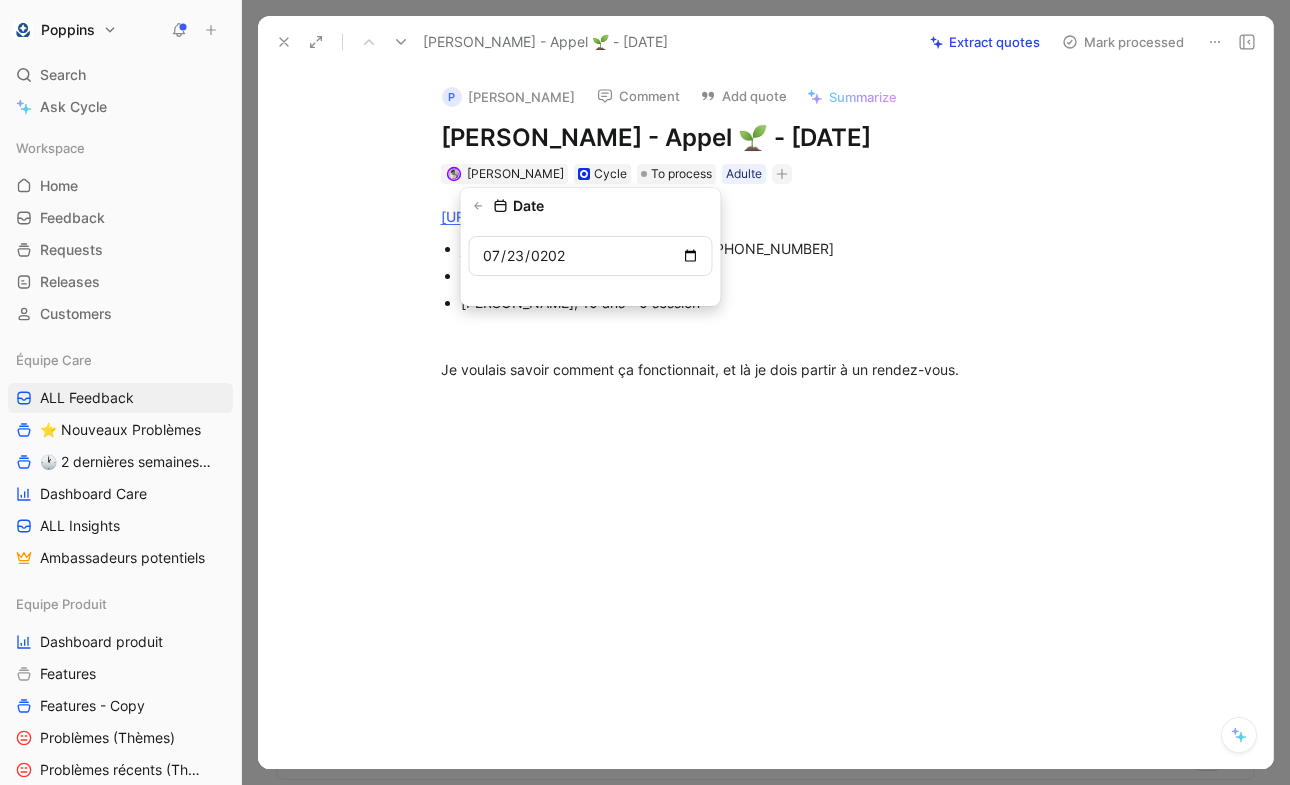 type on "2025-07-23" 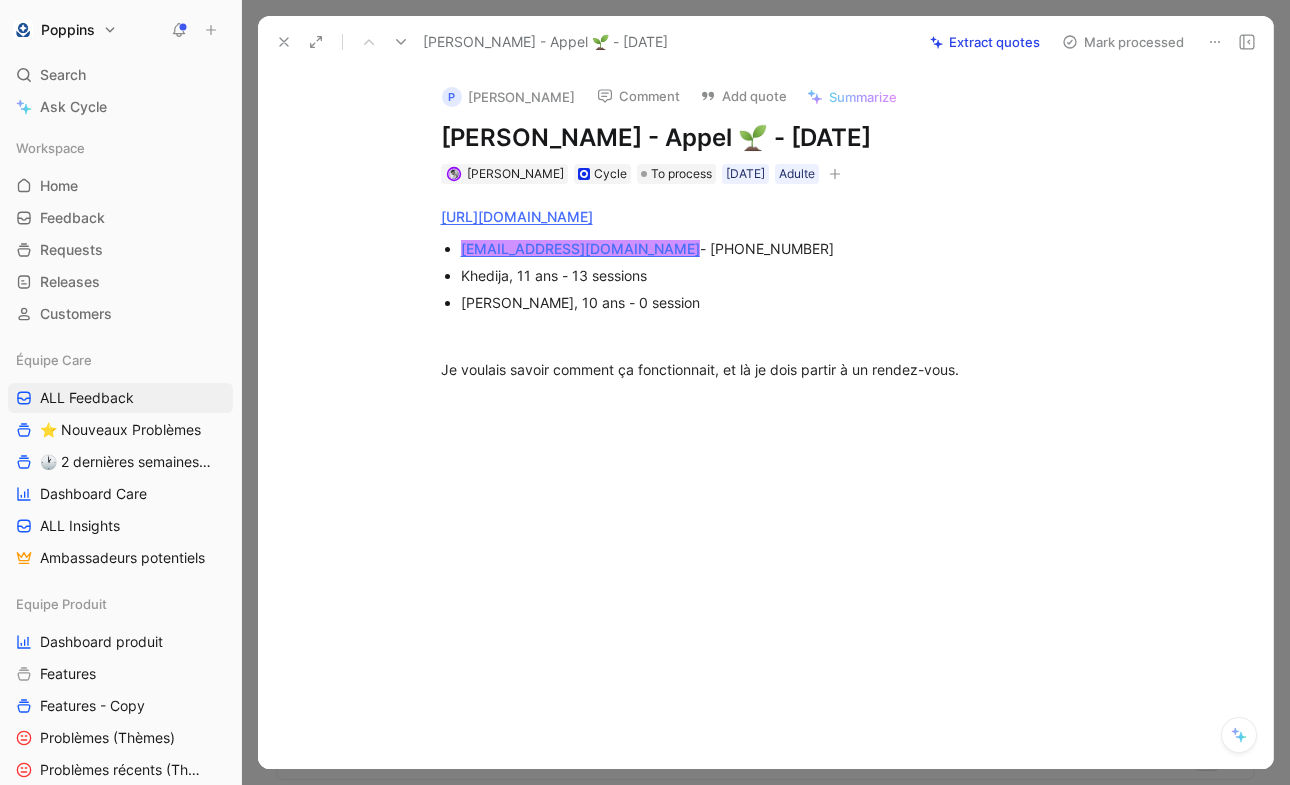 click 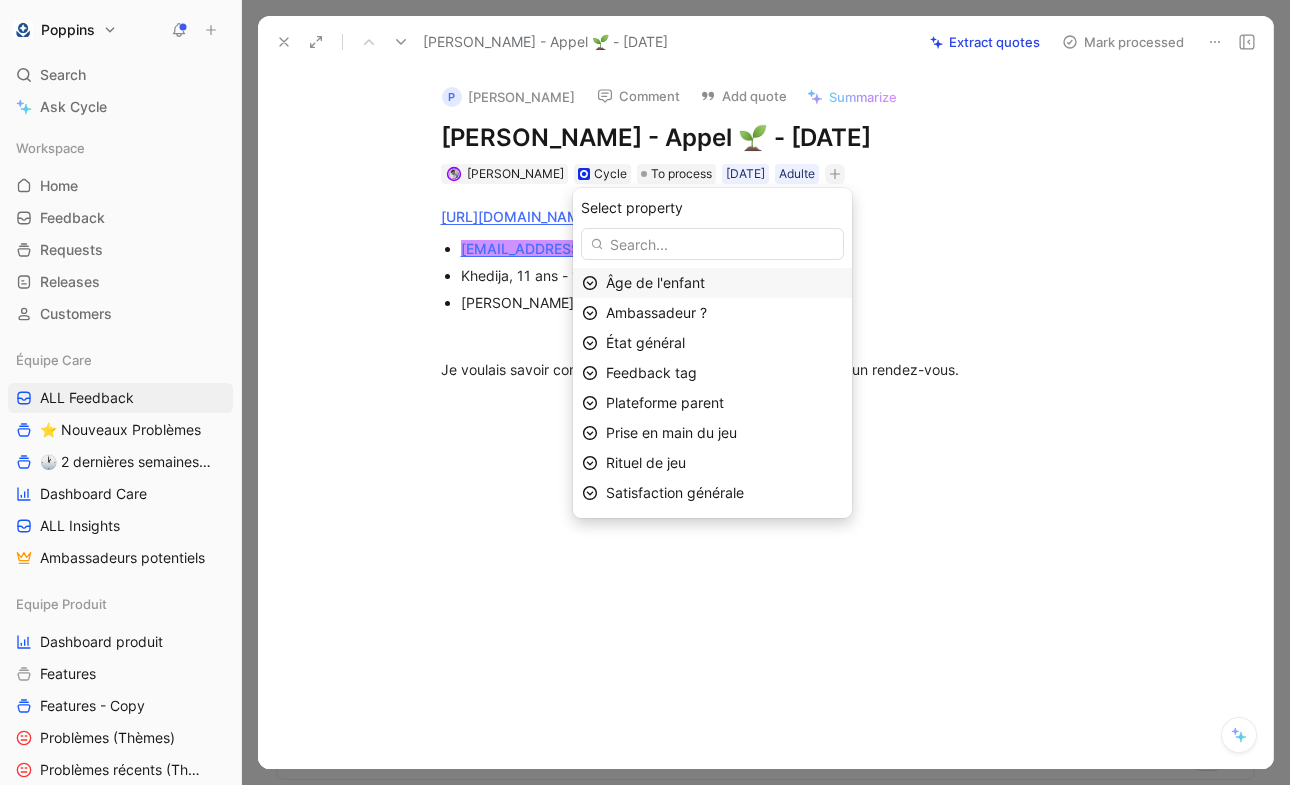 click on "Âge de l'enfant" at bounding box center [655, 282] 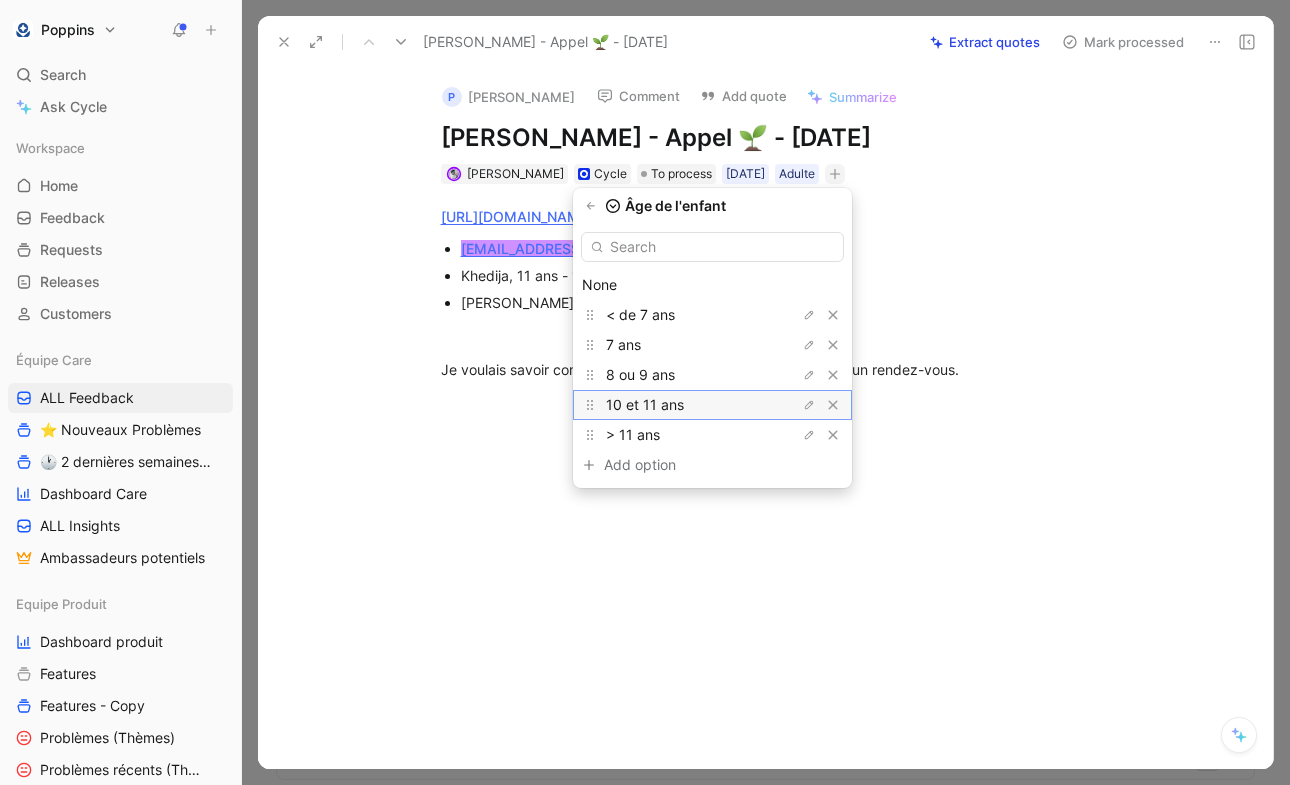 click on "10 et 11 ans" at bounding box center (645, 404) 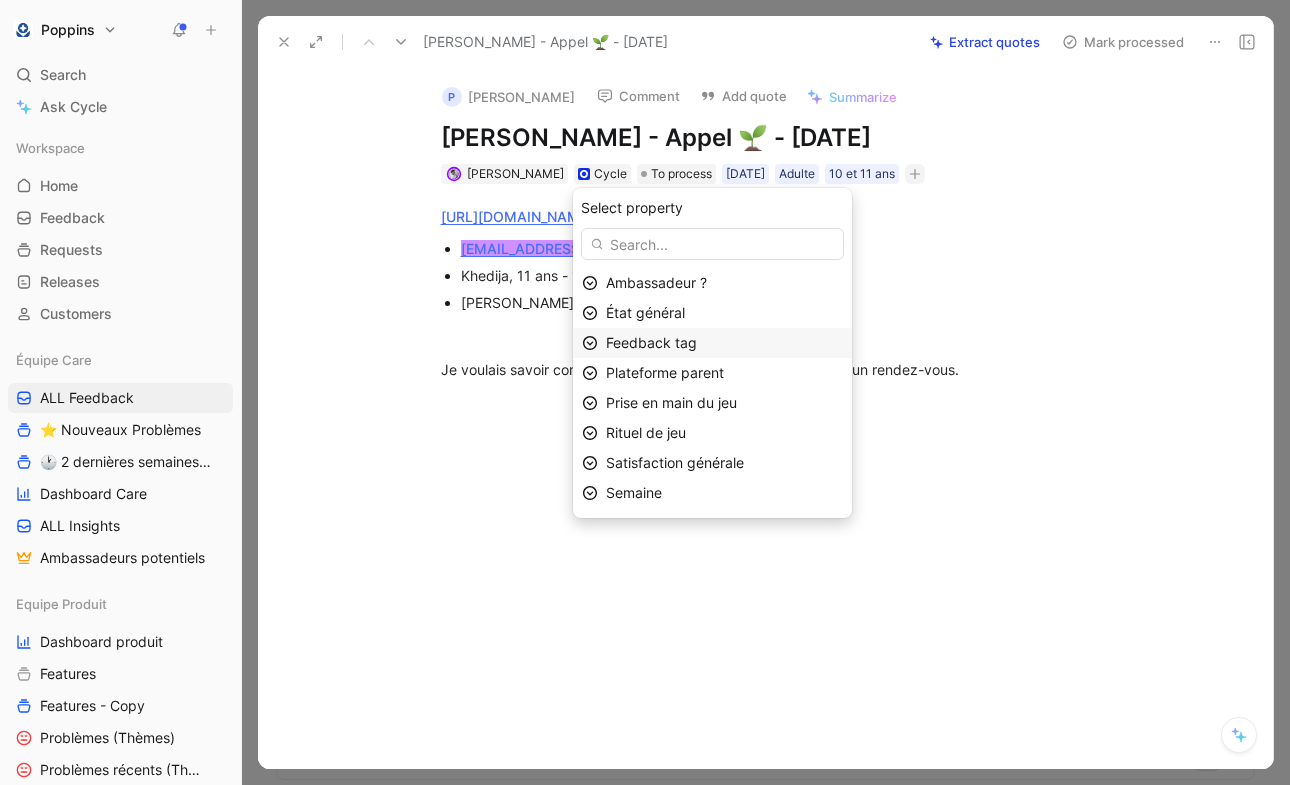 click on "Feedback tag" at bounding box center (651, 342) 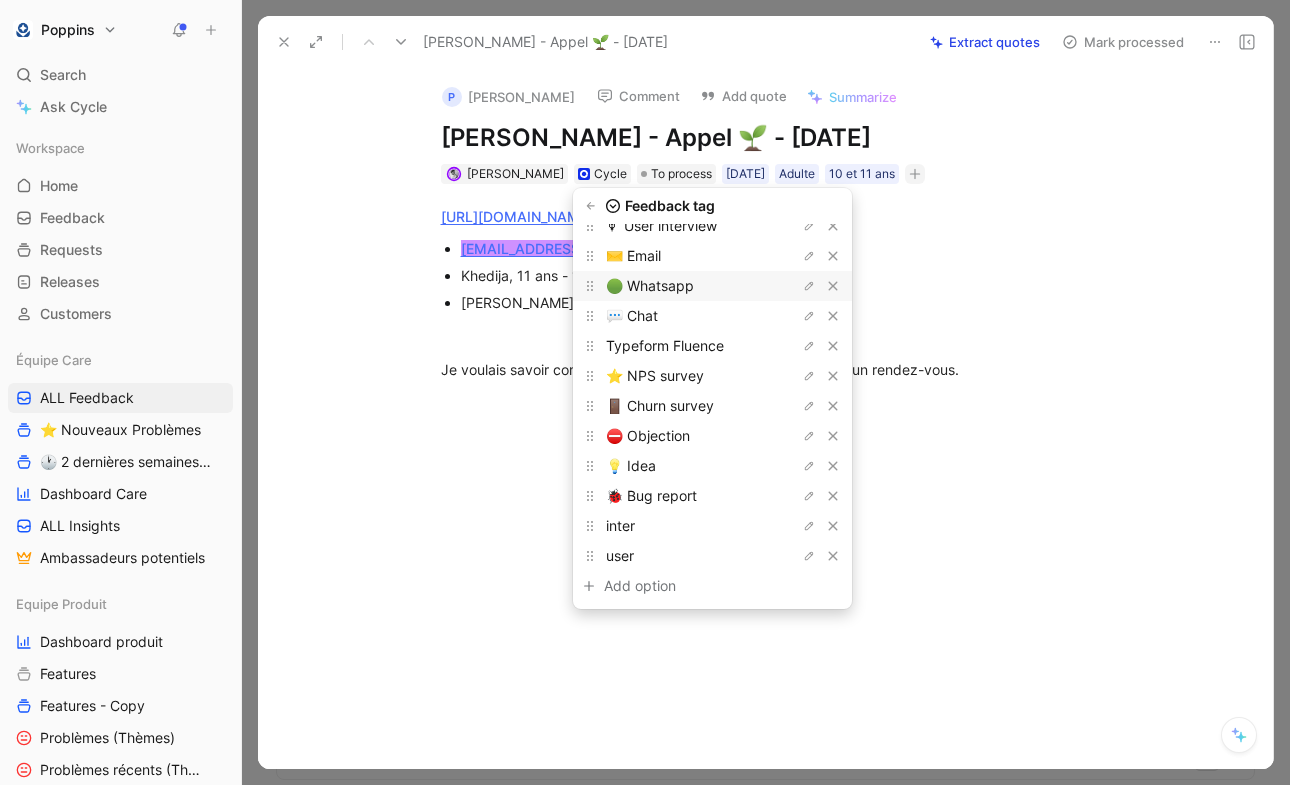 scroll, scrollTop: 0, scrollLeft: 0, axis: both 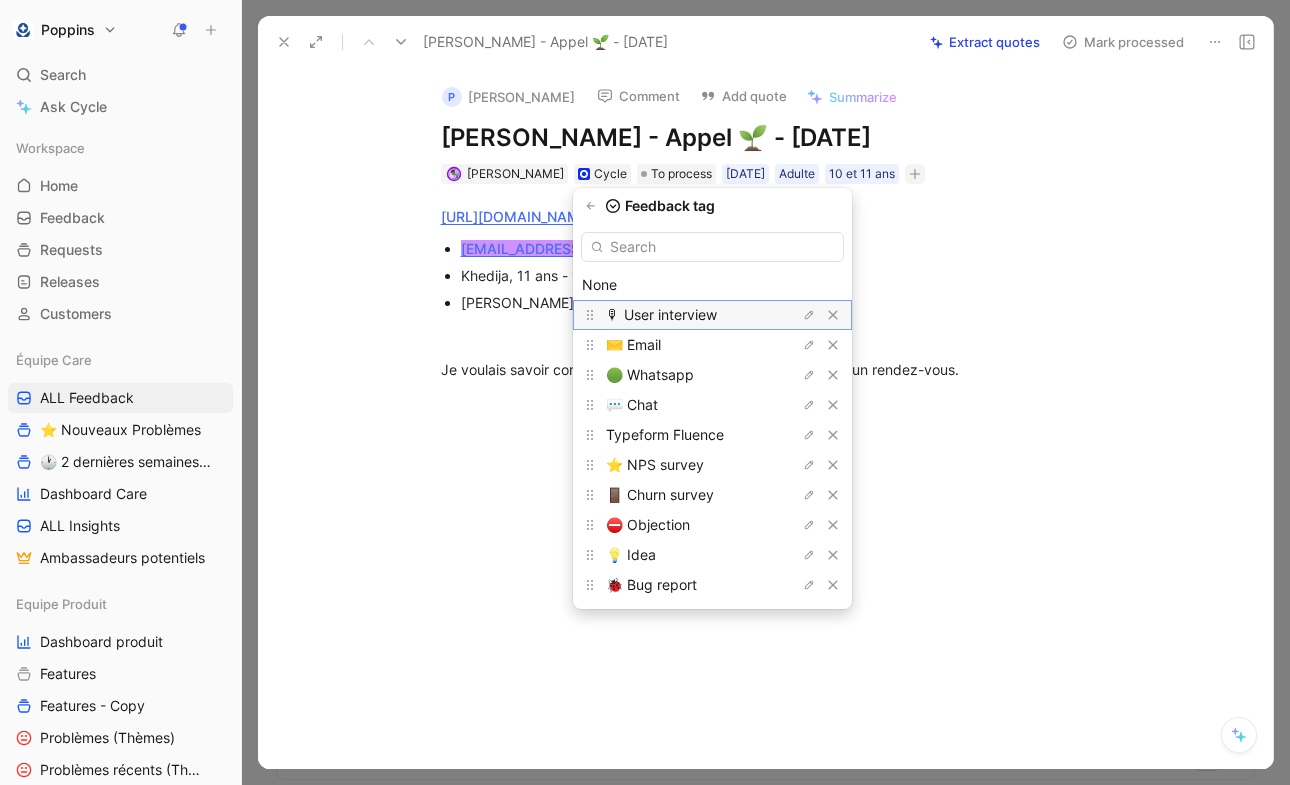 click on "🎙 User interview" at bounding box center (661, 314) 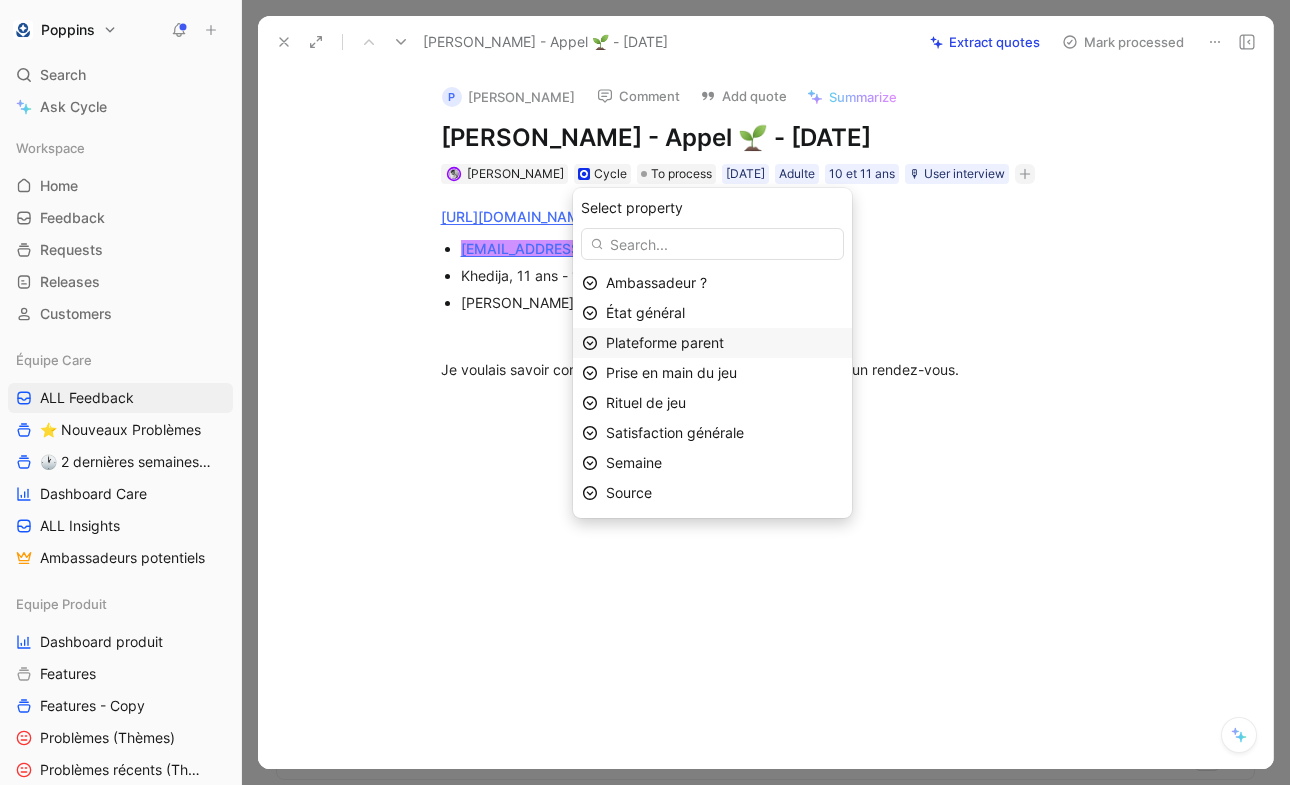 click on "Plateforme parent" at bounding box center [665, 342] 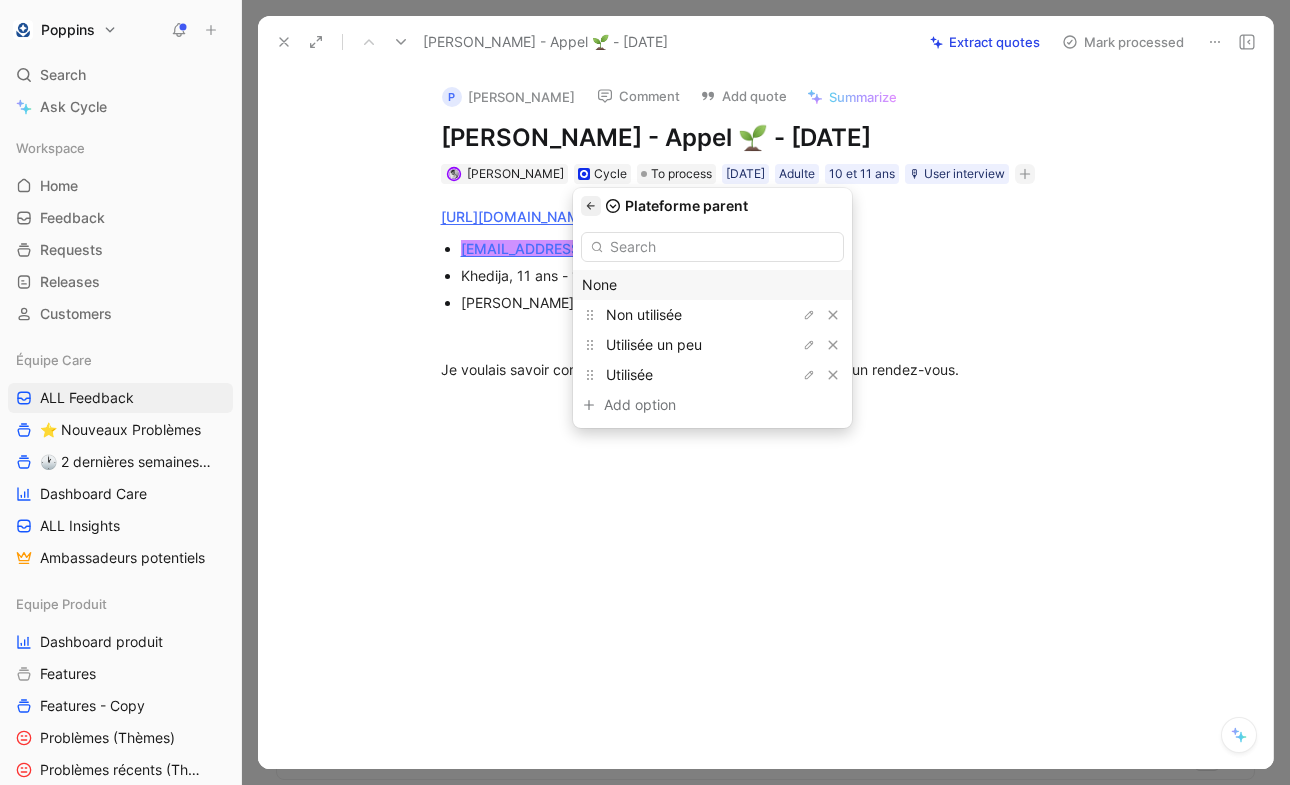click at bounding box center (591, 206) 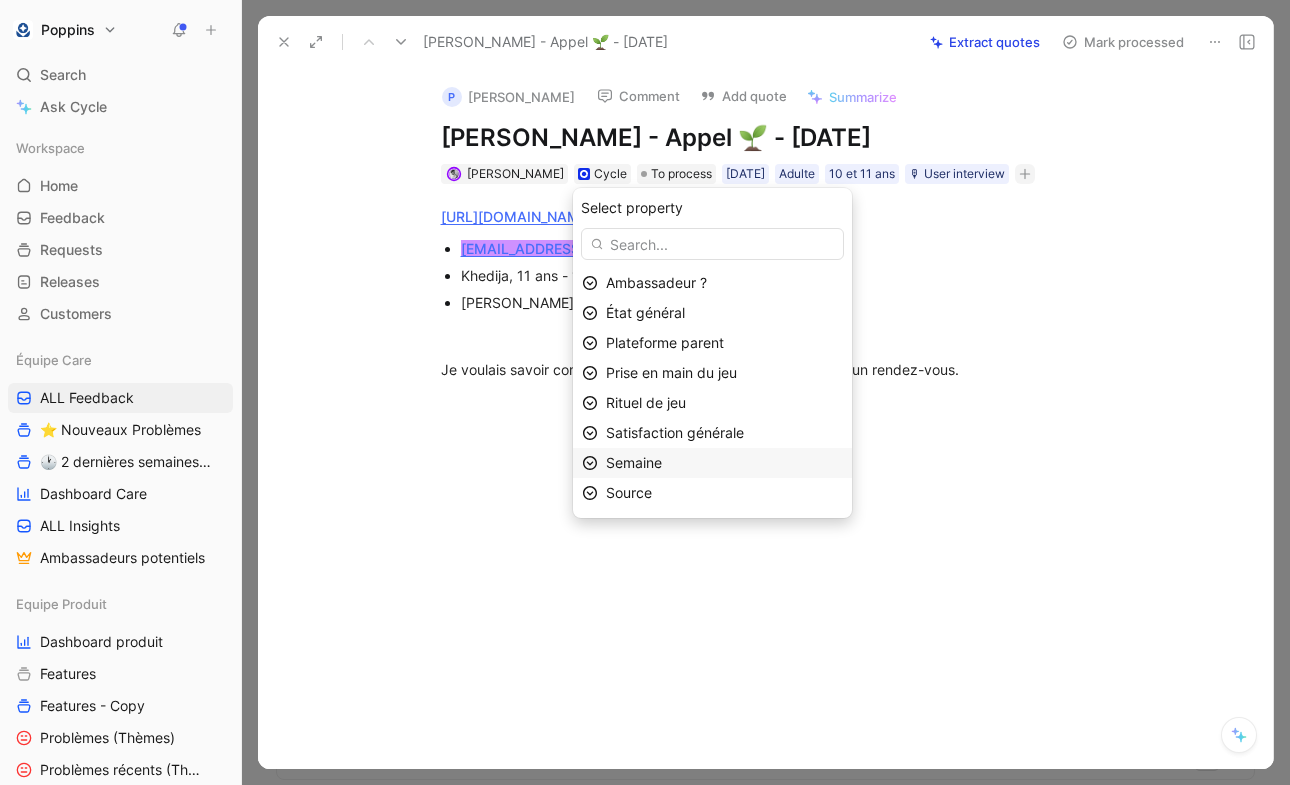 click on "Semaine" at bounding box center [634, 462] 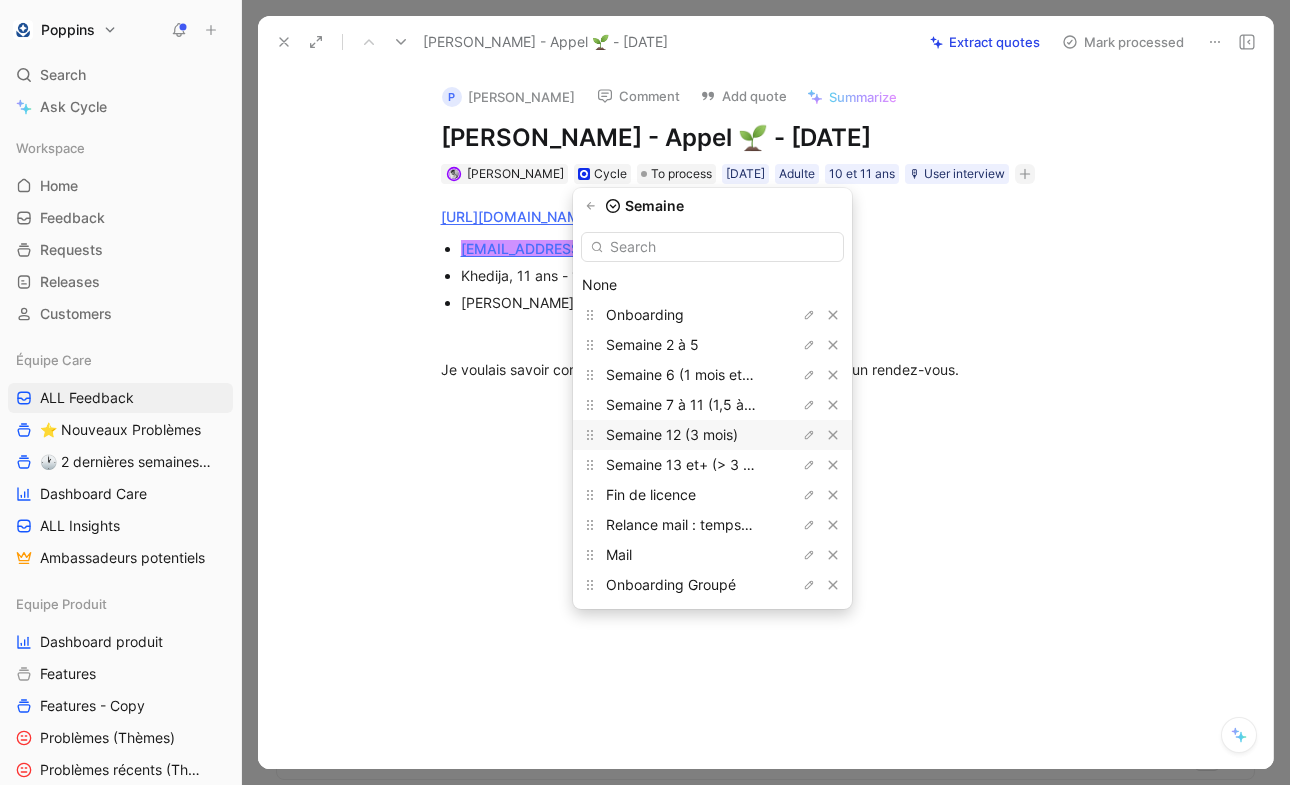 scroll, scrollTop: 119, scrollLeft: 0, axis: vertical 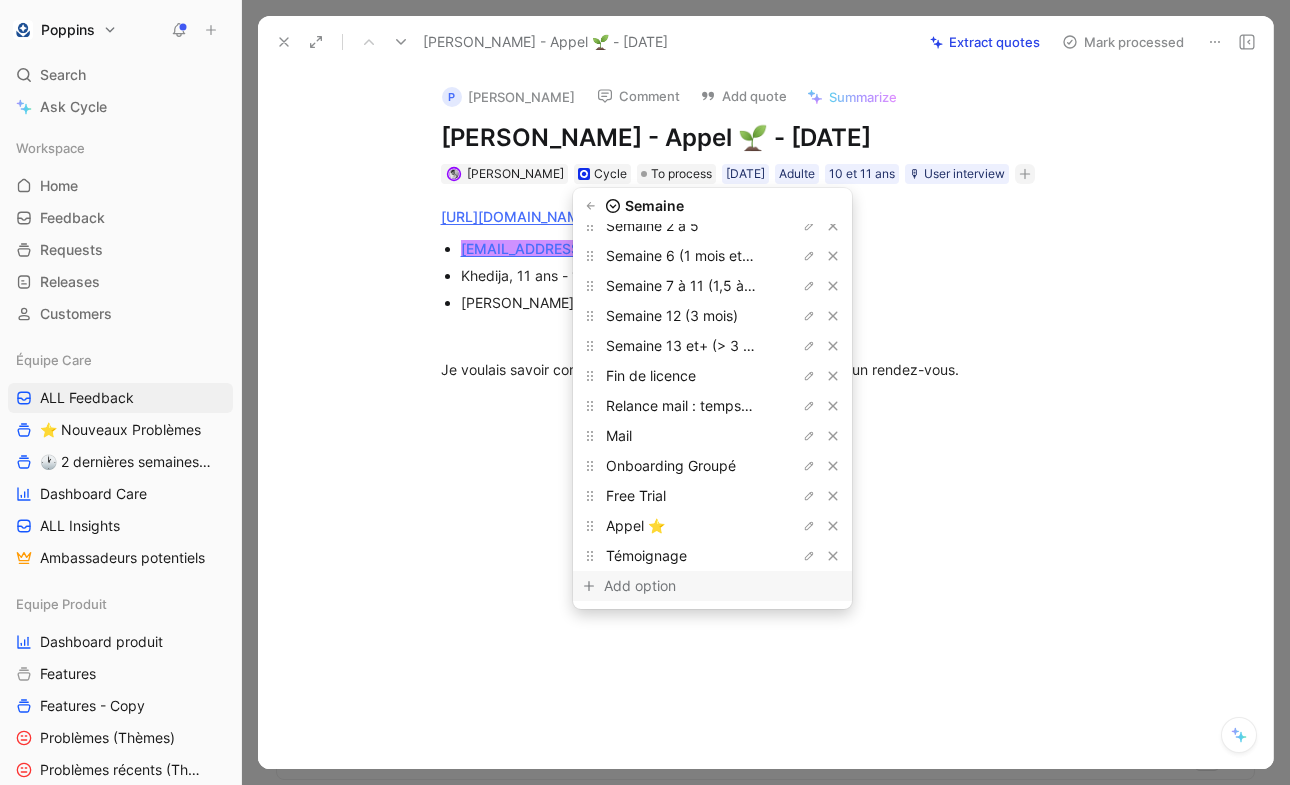 click on "Add option" at bounding box center [679, 586] 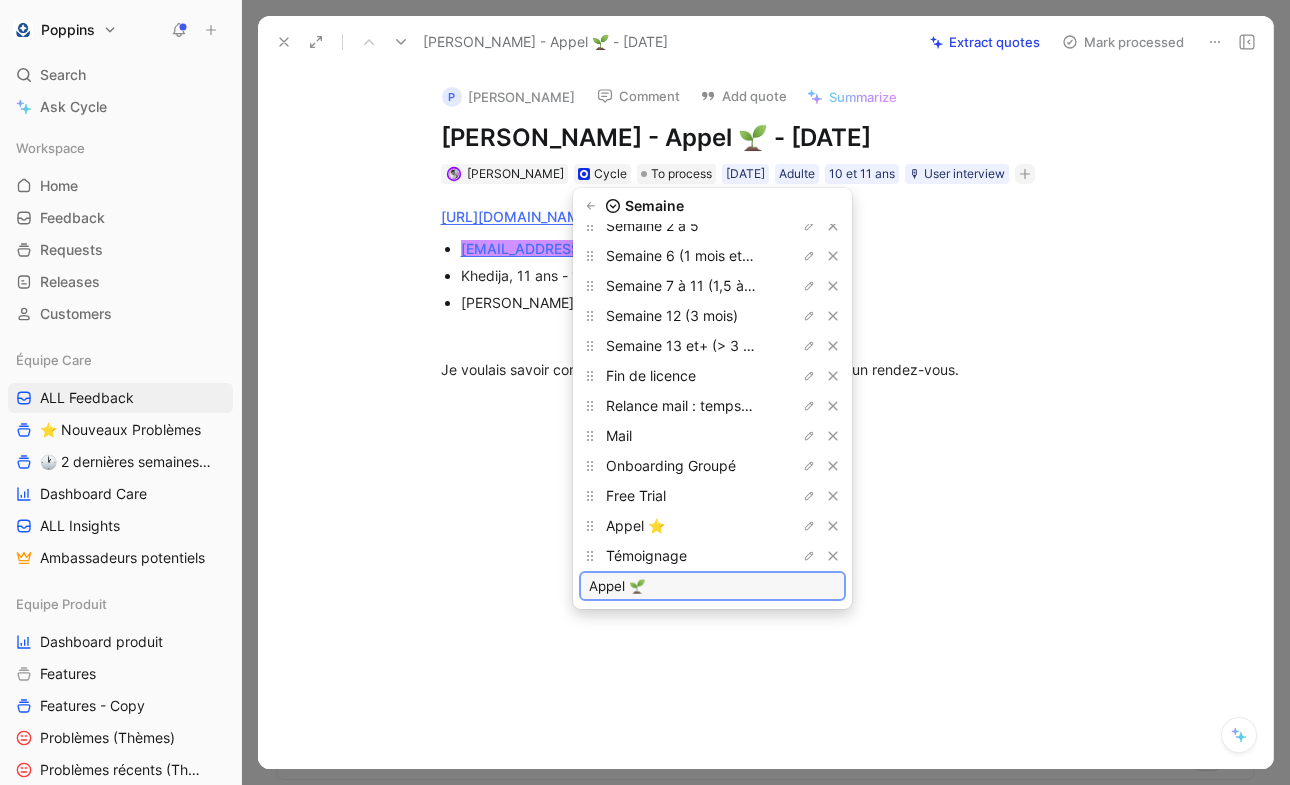 type on "Appel 🌱" 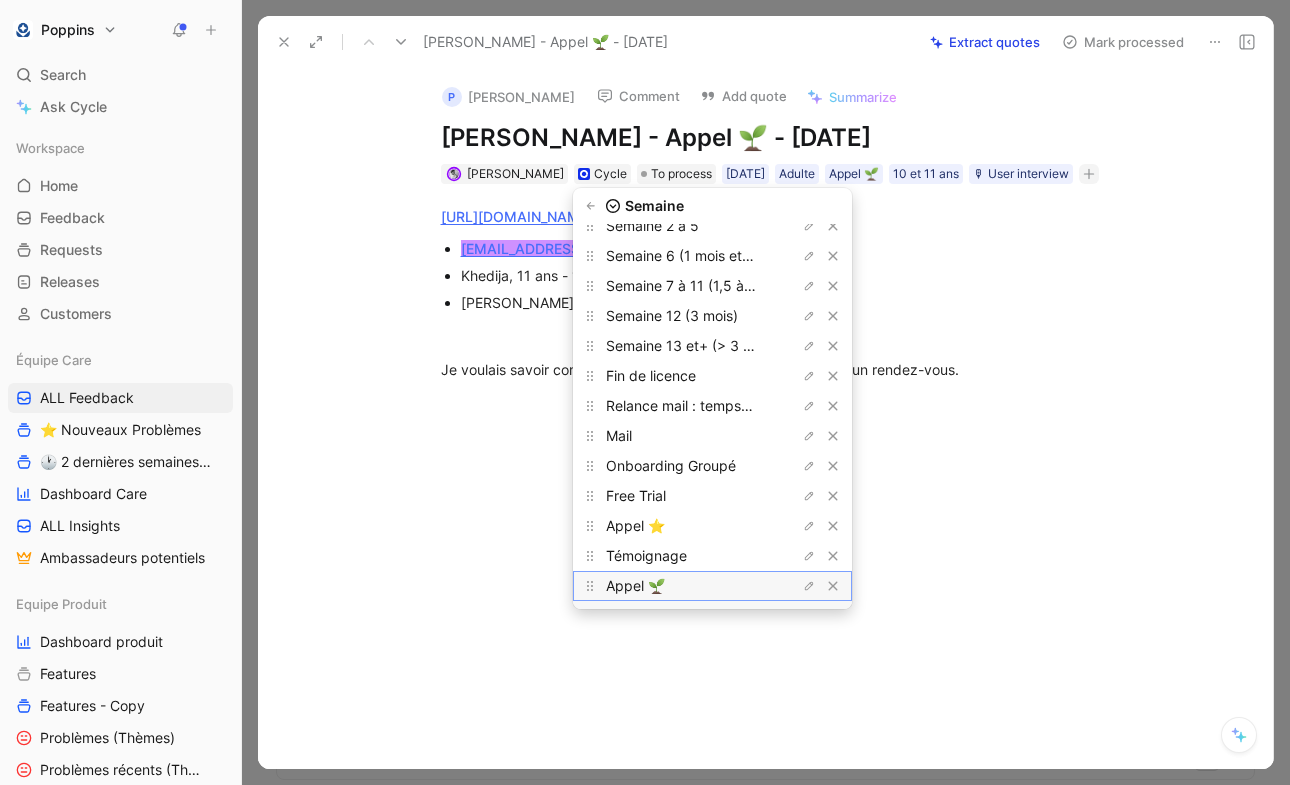 click on "Appel 🌱" at bounding box center (681, 586) 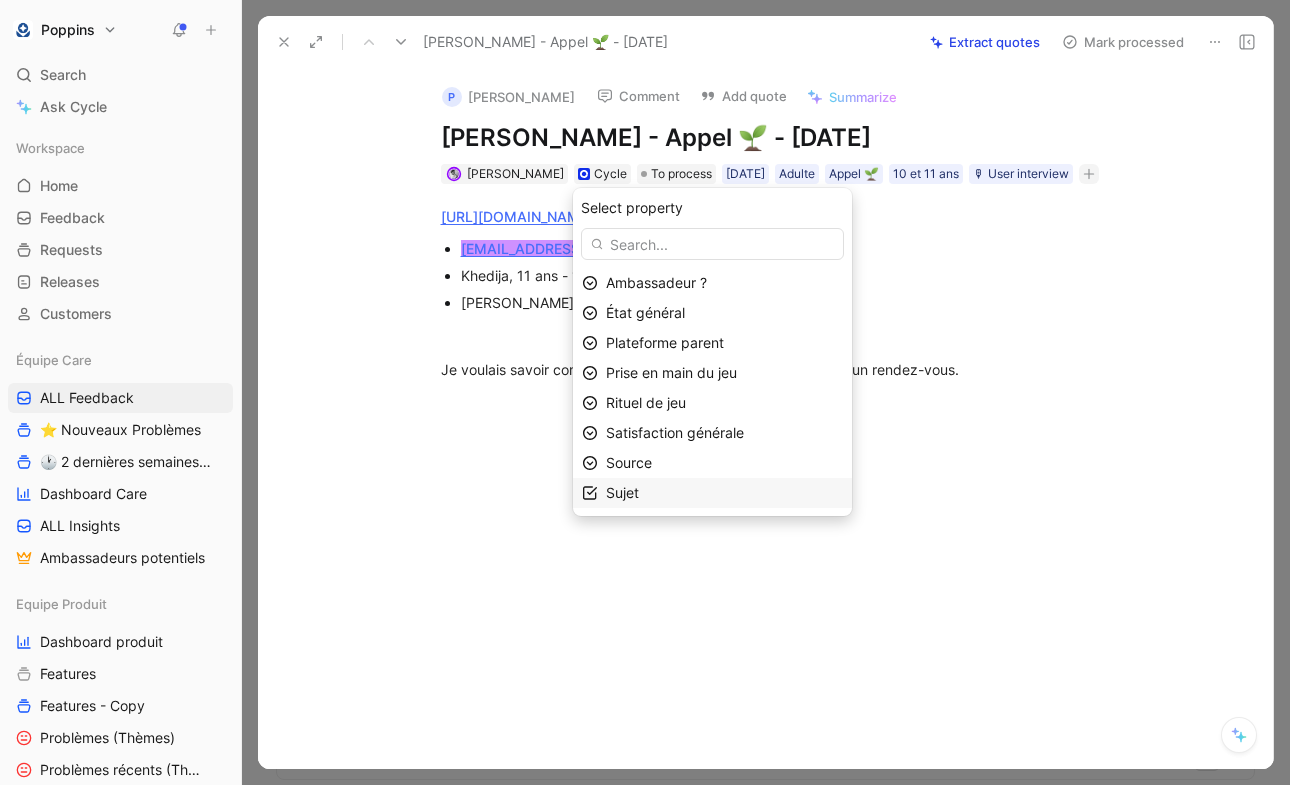 click on "Sujet" at bounding box center (724, 493) 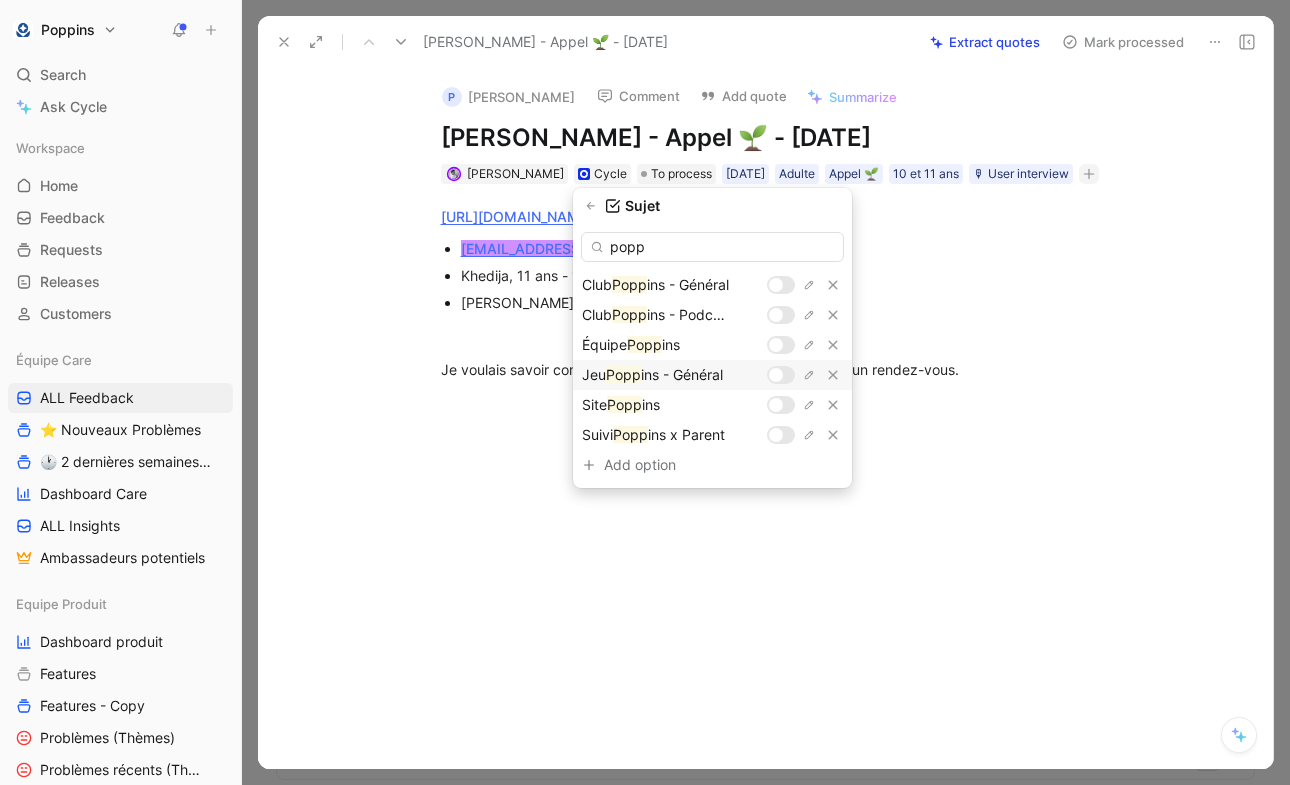 type on "popp" 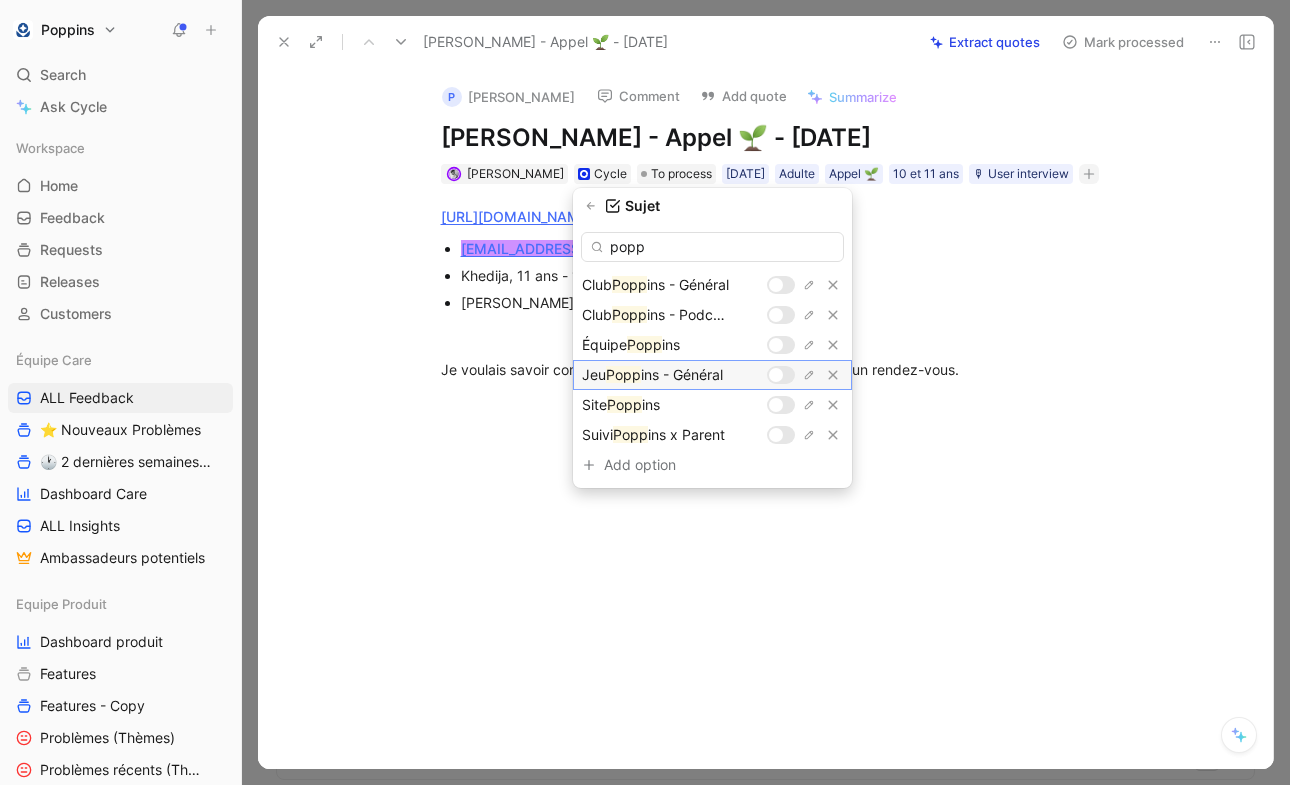 click at bounding box center (781, 375) 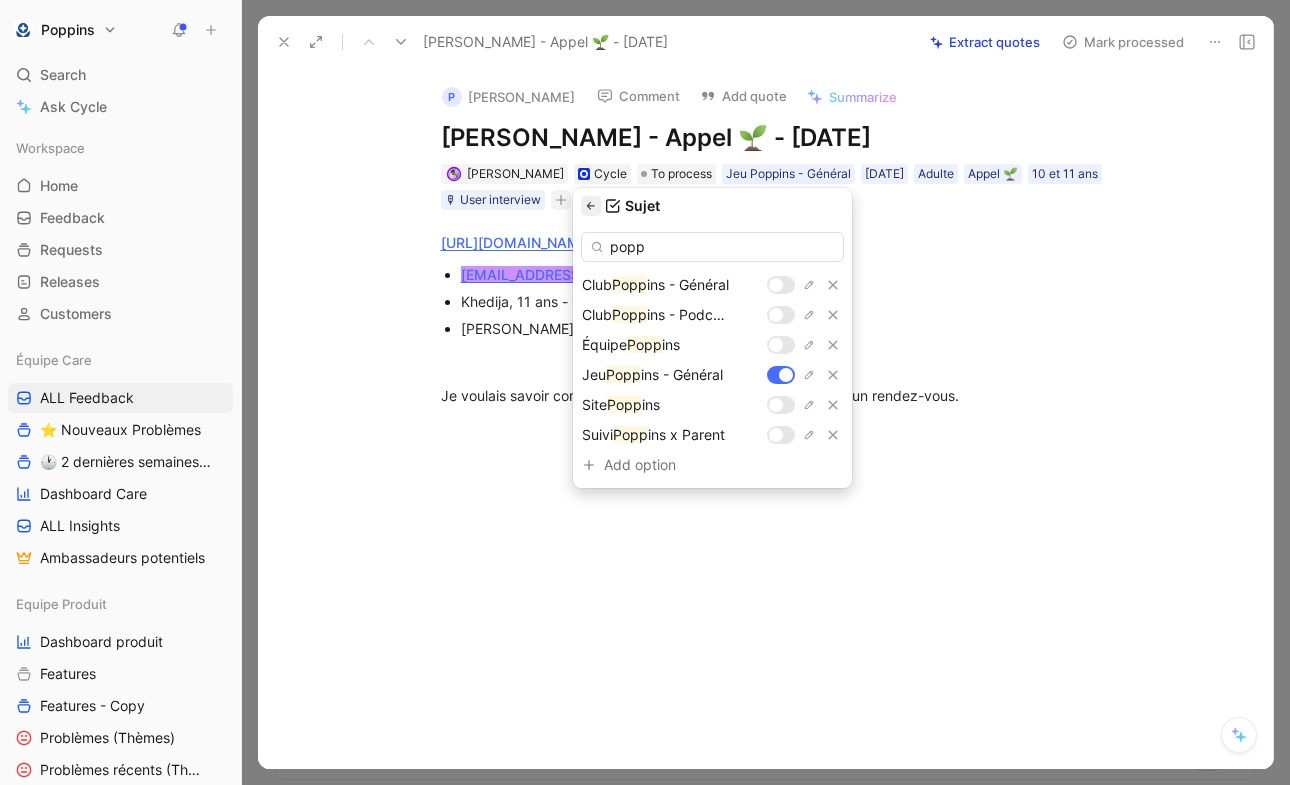 click 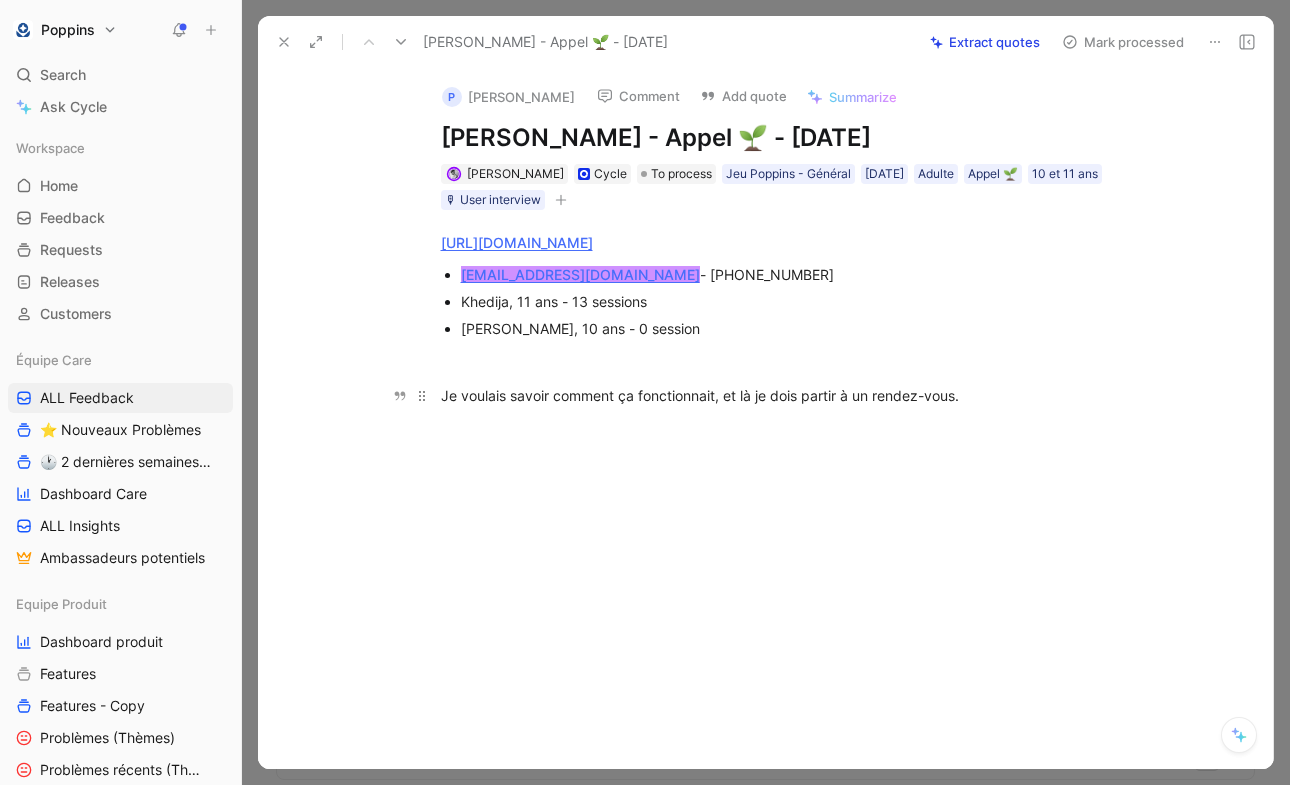 click on "Je voulais savoir comment ça fonctionnait, et là je dois partir à un rendez-vous." at bounding box center (700, 395) 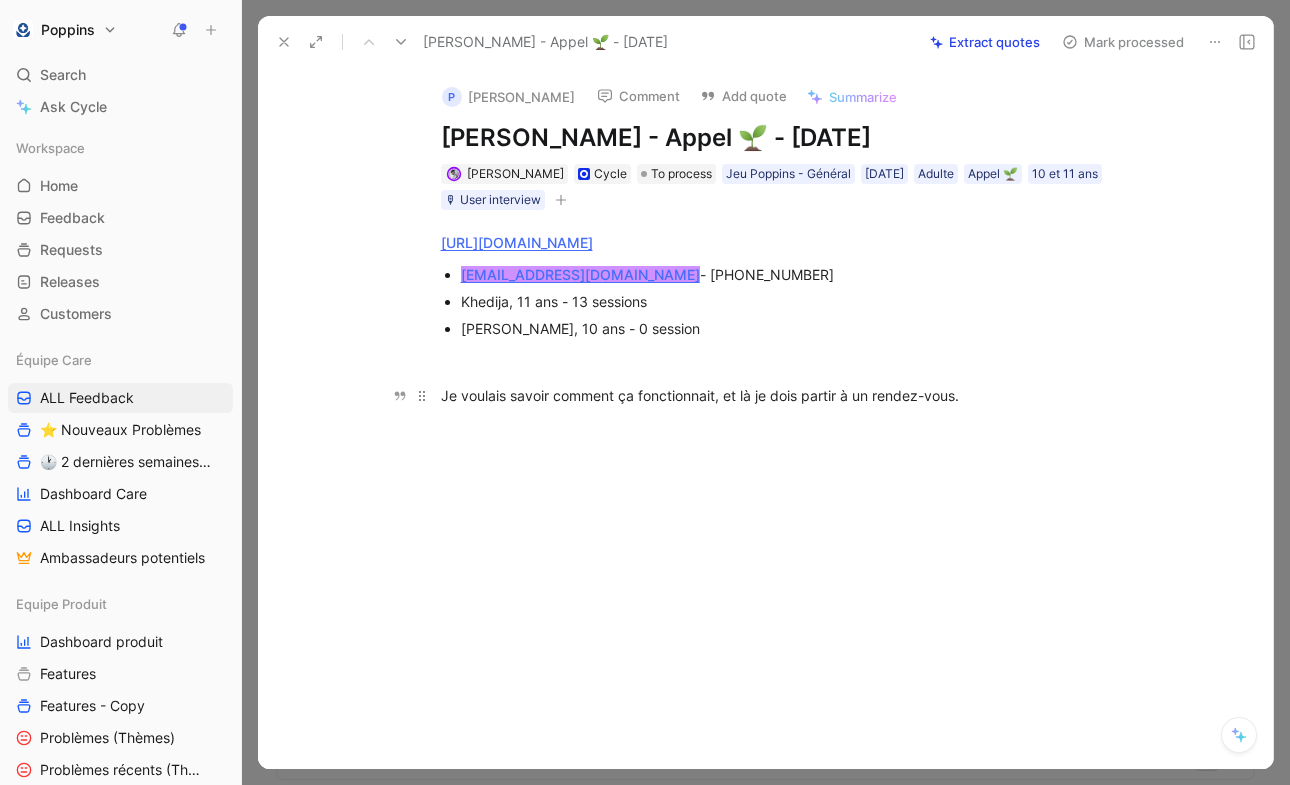 click on "Je voulais savoir comment ça fonctionnait, et là je dois partir à un rendez-vous." at bounding box center [700, 395] 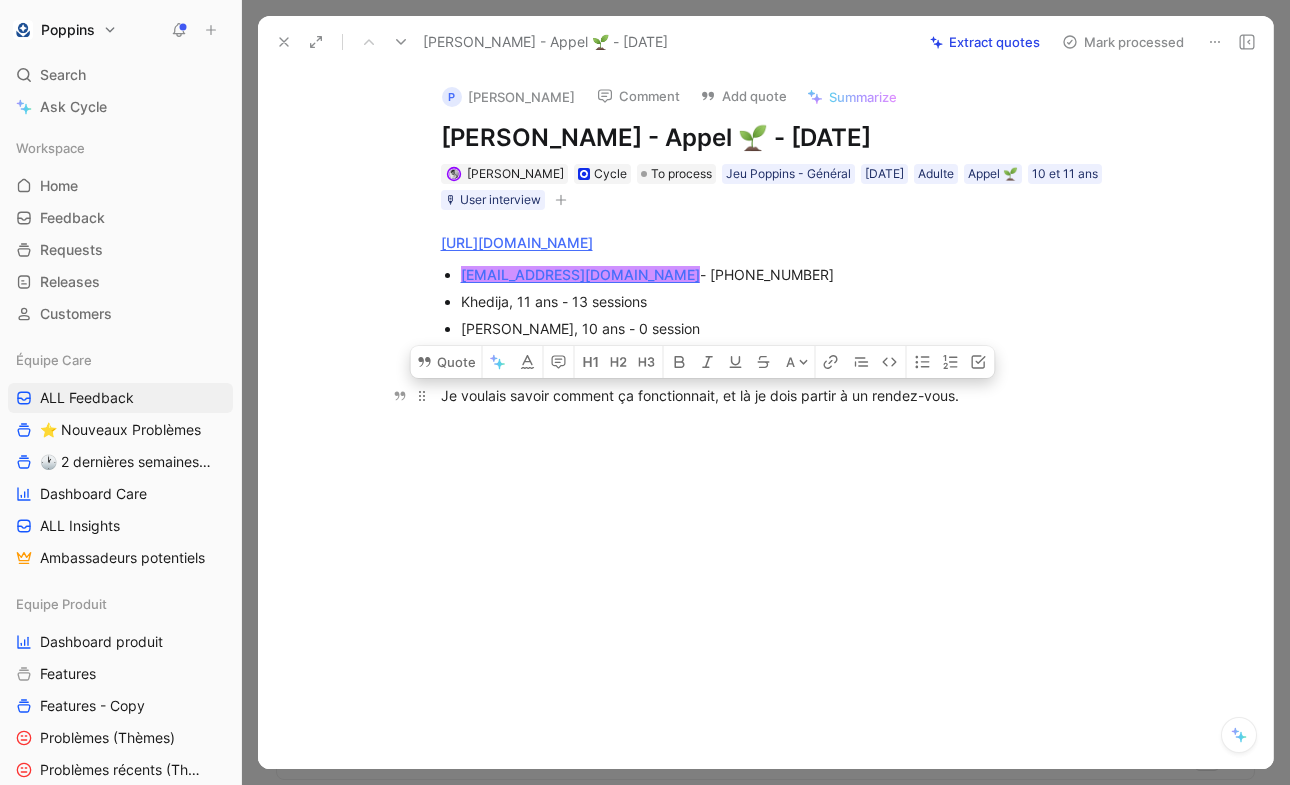 click on "Je voulais savoir comment ça fonctionnait, et là je dois partir à un rendez-vous." at bounding box center [700, 395] 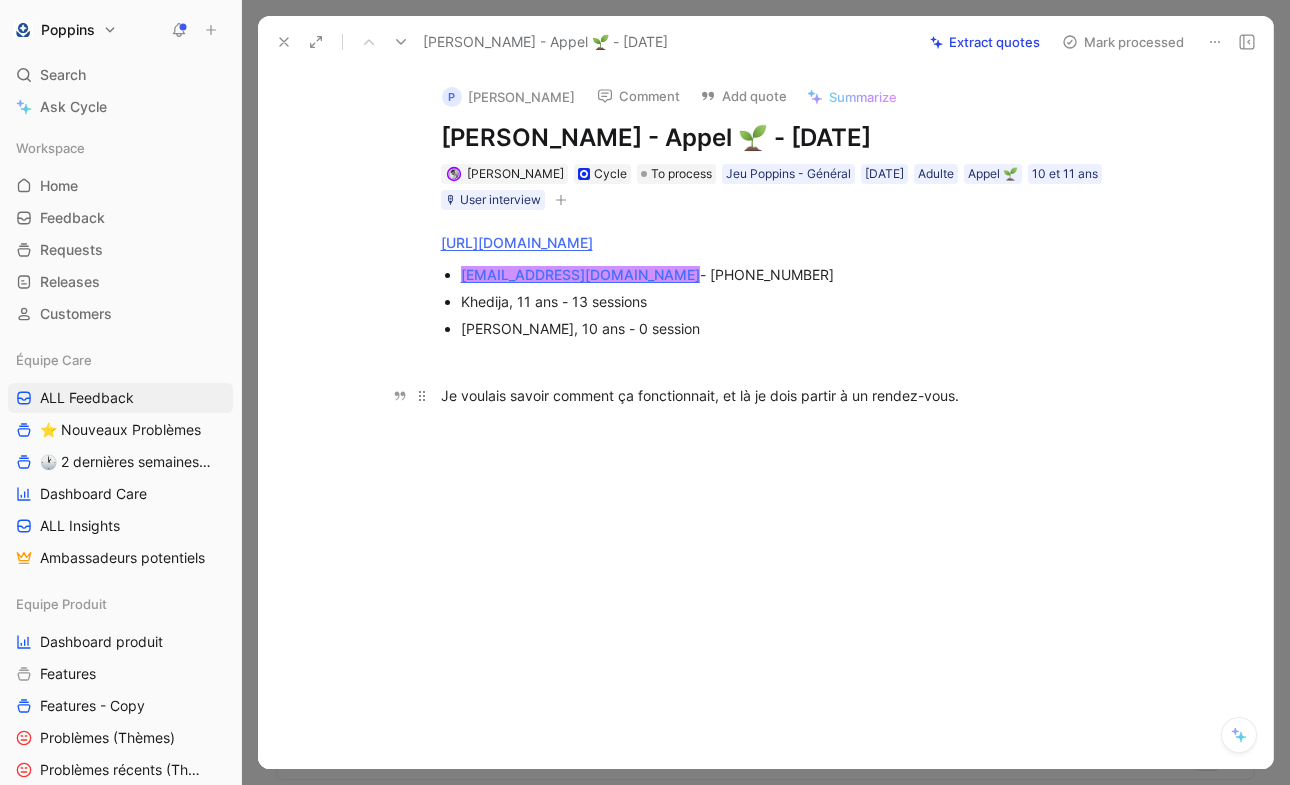 click on "Je voulais savoir comment ça fonctionnait, et là je dois partir à un rendez-vous." at bounding box center (700, 395) 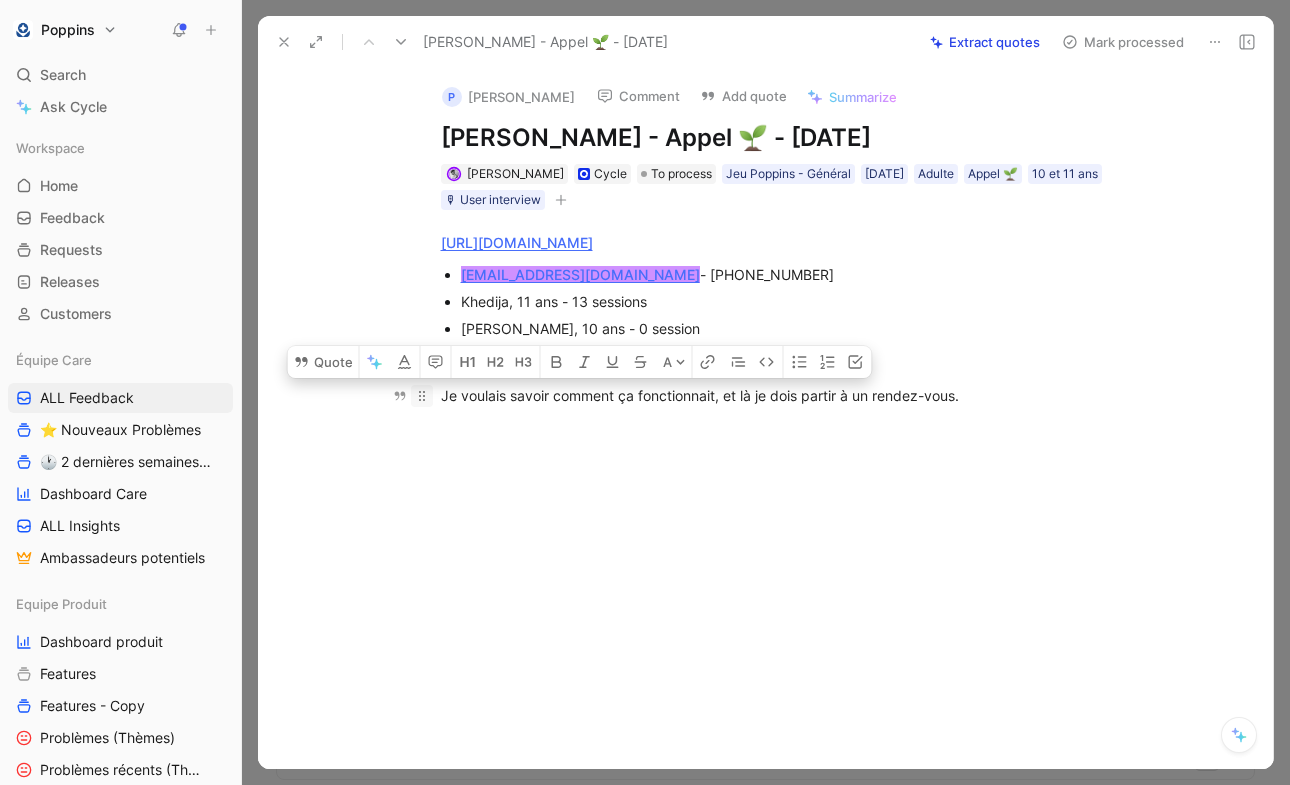 drag, startPoint x: 717, startPoint y: 394, endPoint x: 428, endPoint y: 388, distance: 289.0623 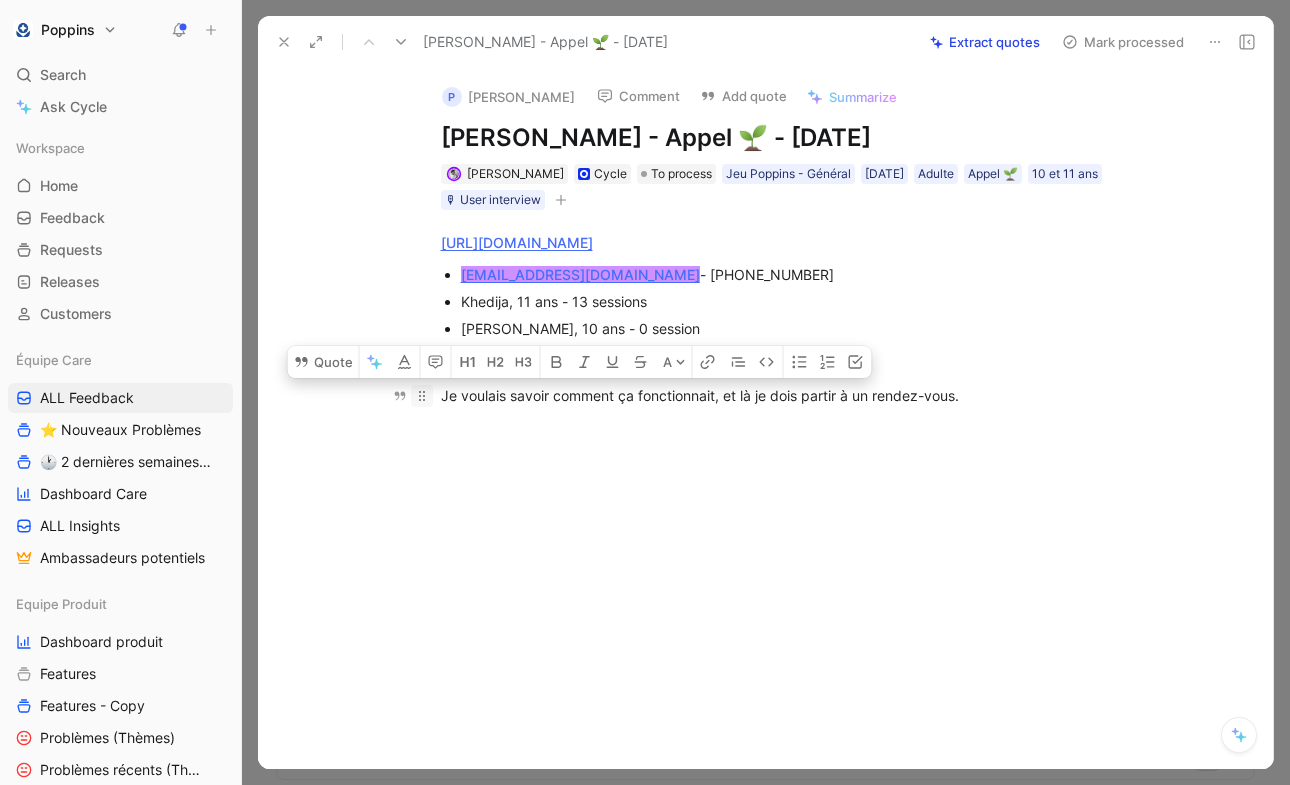 click on "Je voulais savoir comment ça fonctionnait, et là je dois partir à un rendez-vous." at bounding box center [787, 395] 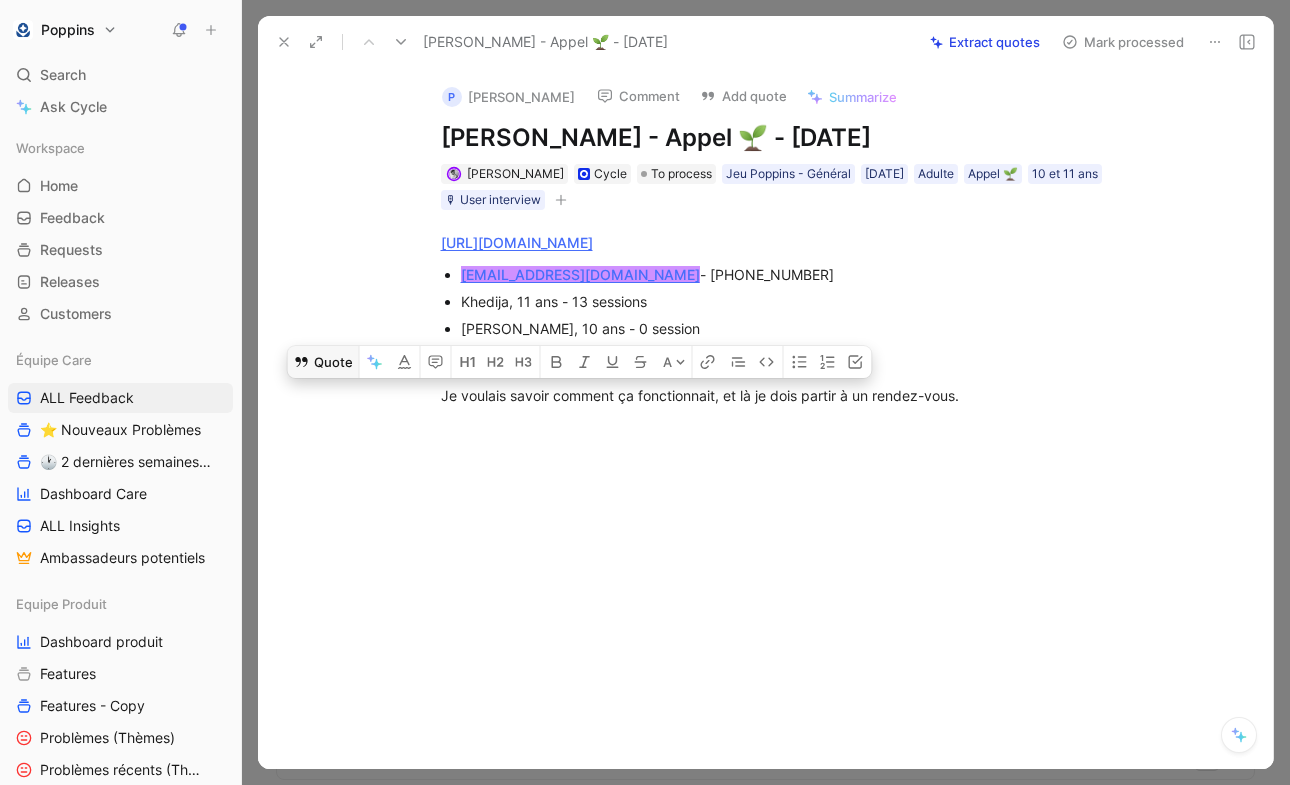 click on "Quote" at bounding box center (323, 362) 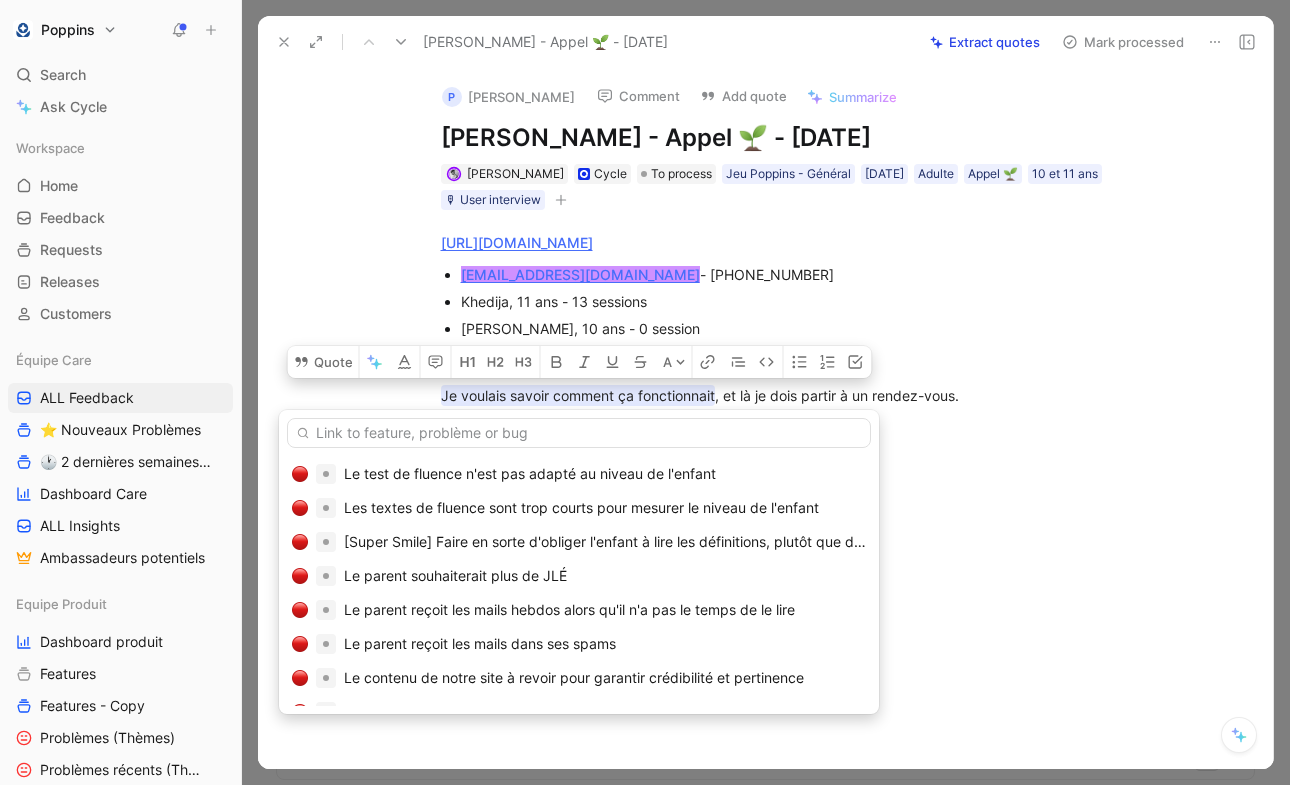 scroll, scrollTop: 188, scrollLeft: 0, axis: vertical 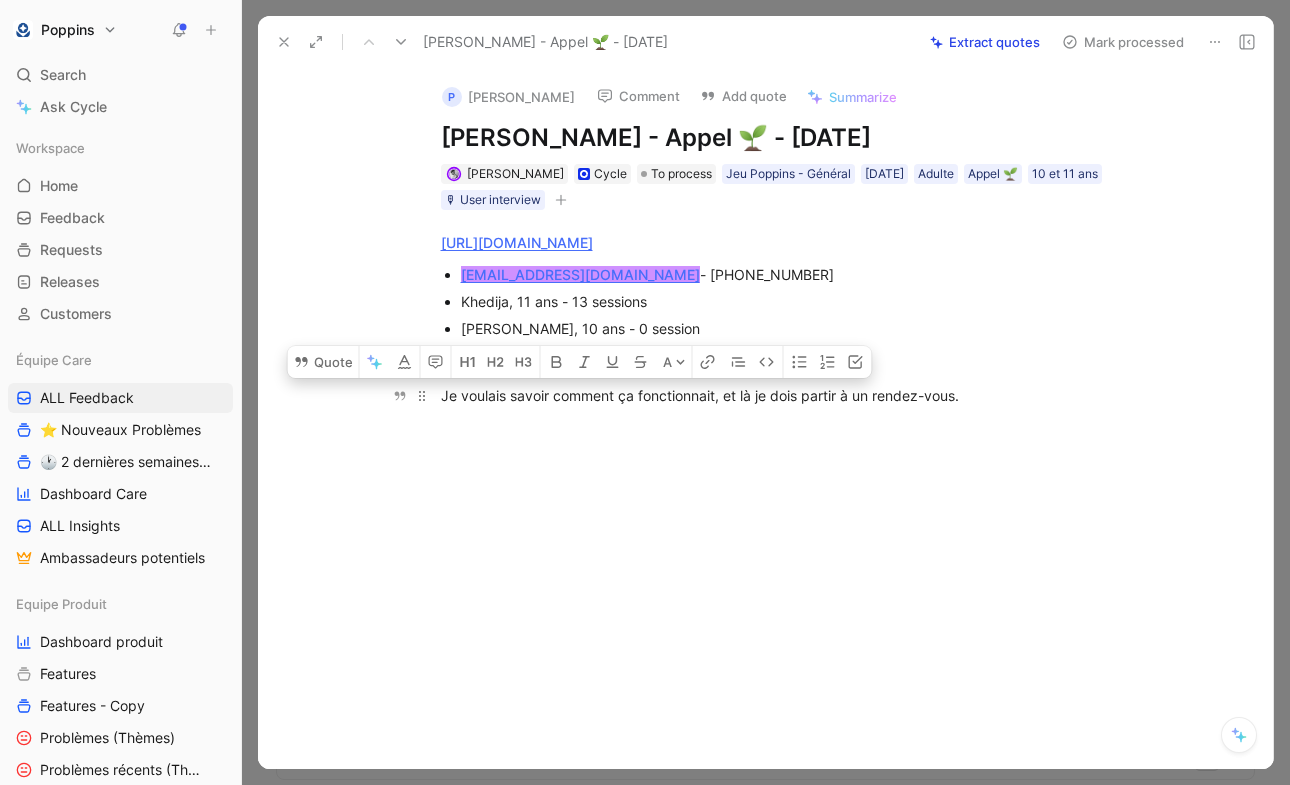 drag, startPoint x: 717, startPoint y: 397, endPoint x: 442, endPoint y: 396, distance: 275.00183 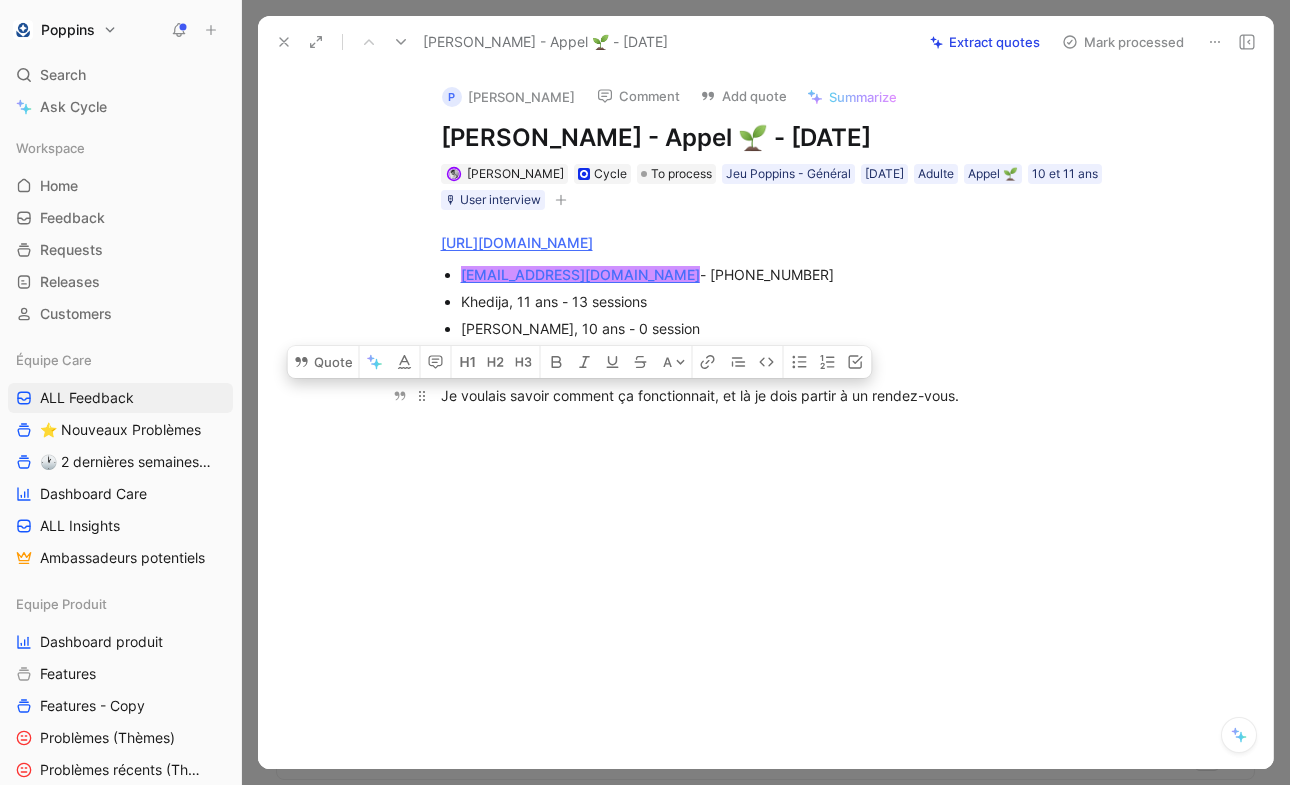 click on "Je voulais savoir comment ça fonctionnait, et là je dois partir à un rendez-vous." at bounding box center (700, 395) 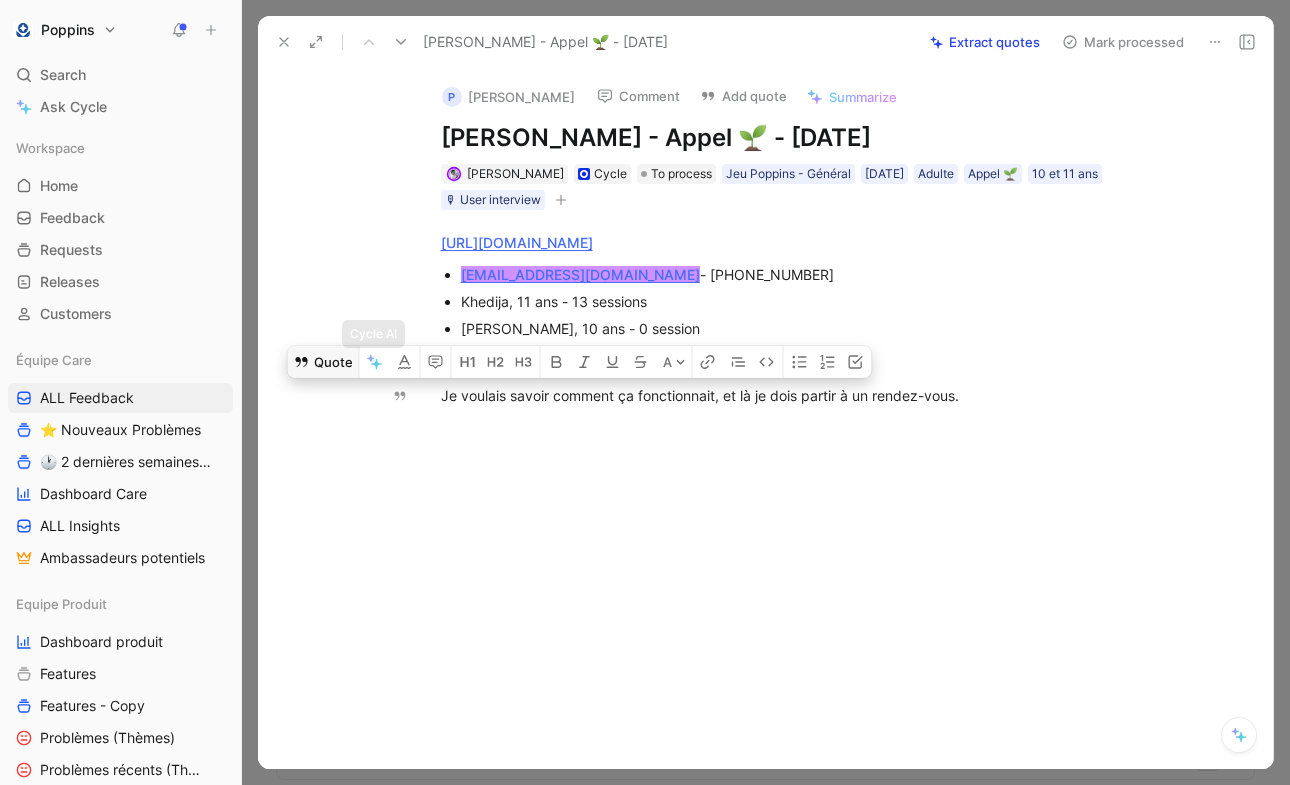 click on "Quote" at bounding box center (323, 362) 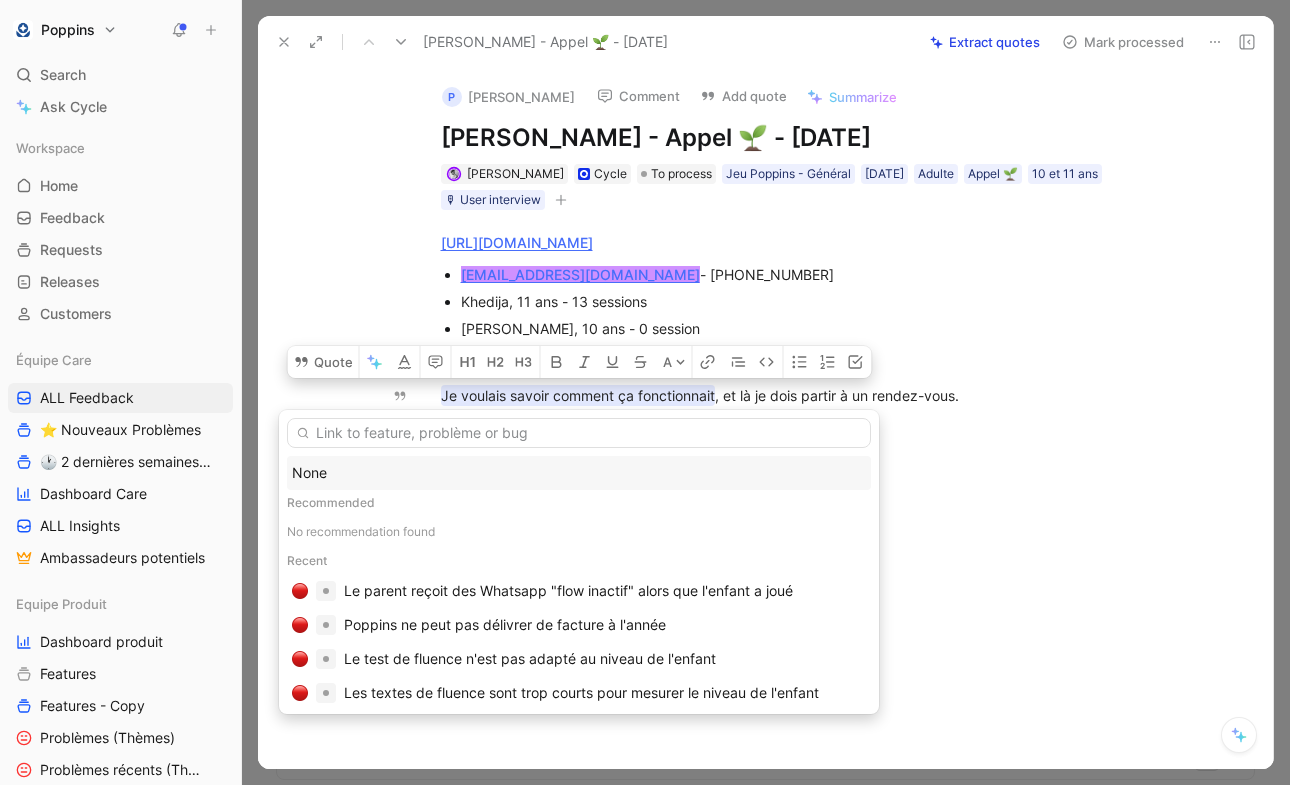 click on "None" at bounding box center (579, 473) 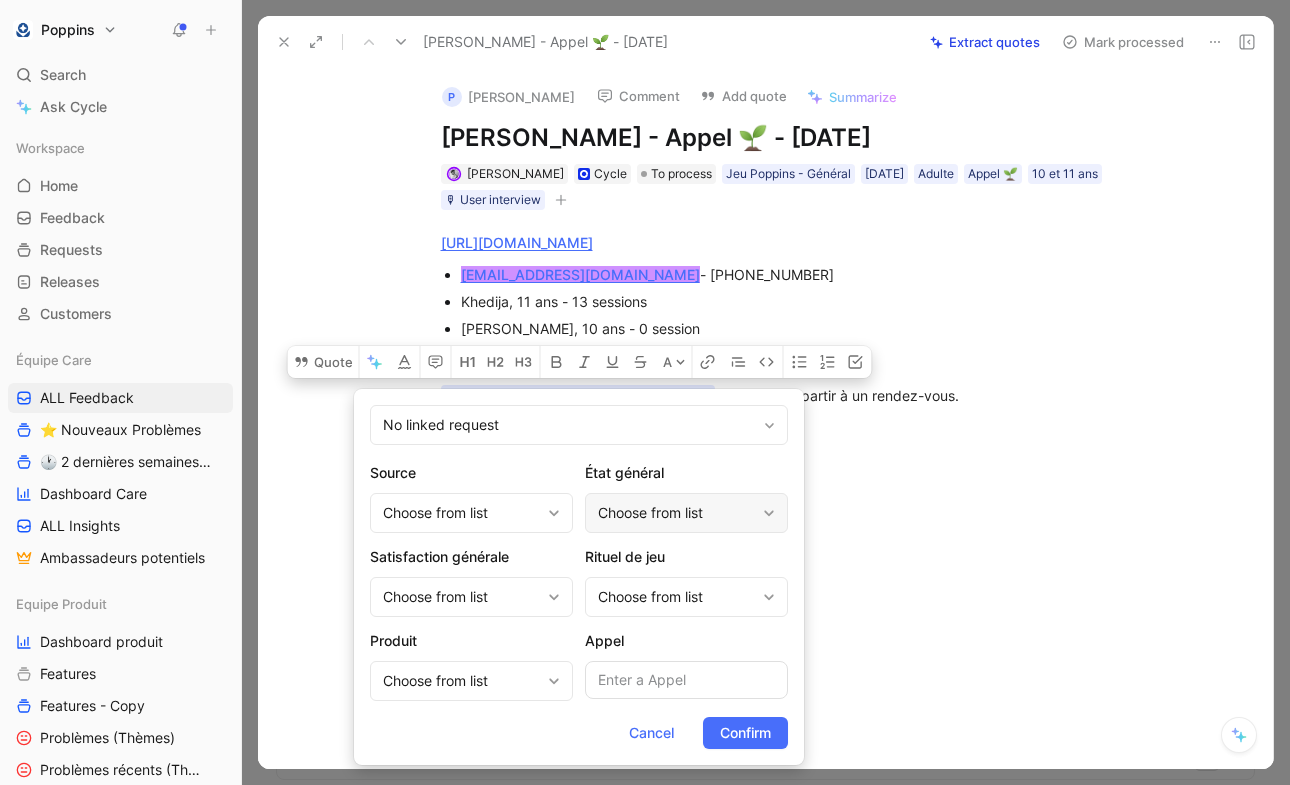 click on "Choose from list" at bounding box center [676, 513] 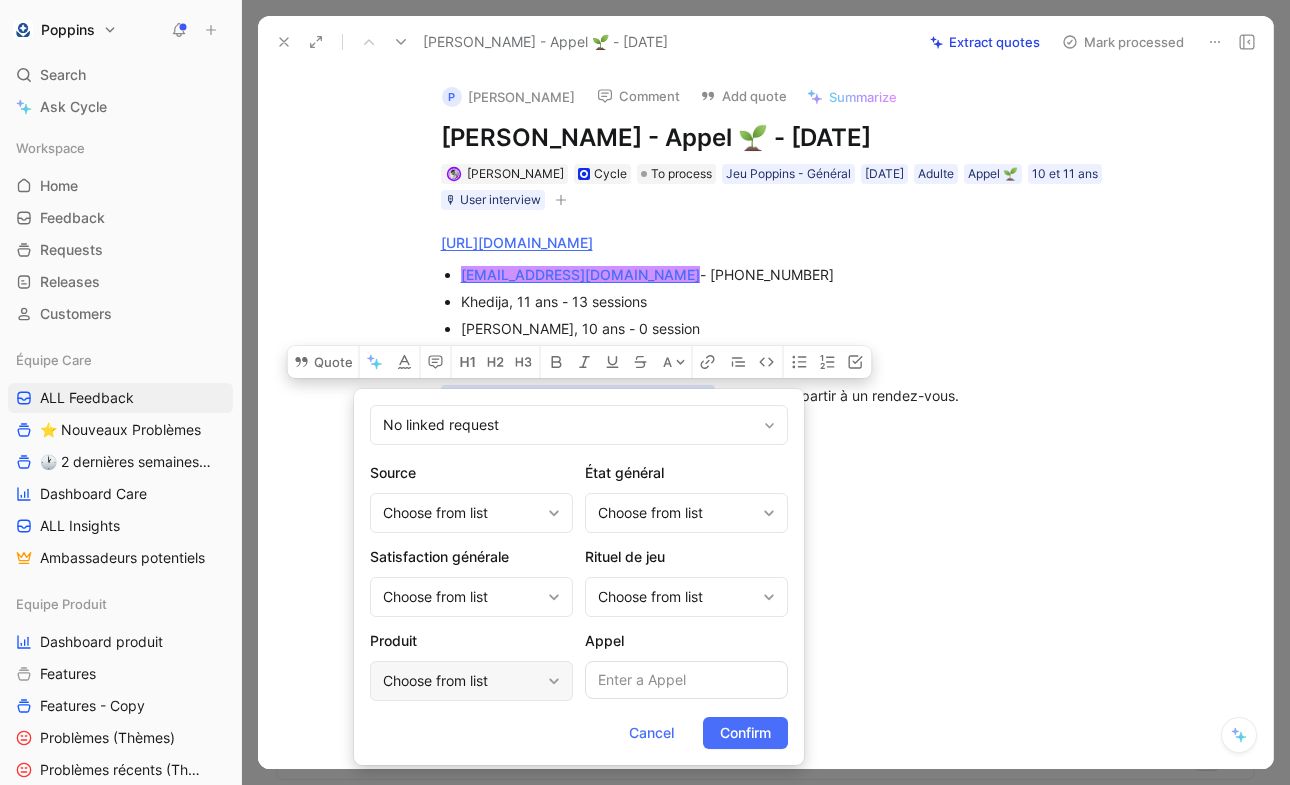 click on "Choose from list" at bounding box center (471, 681) 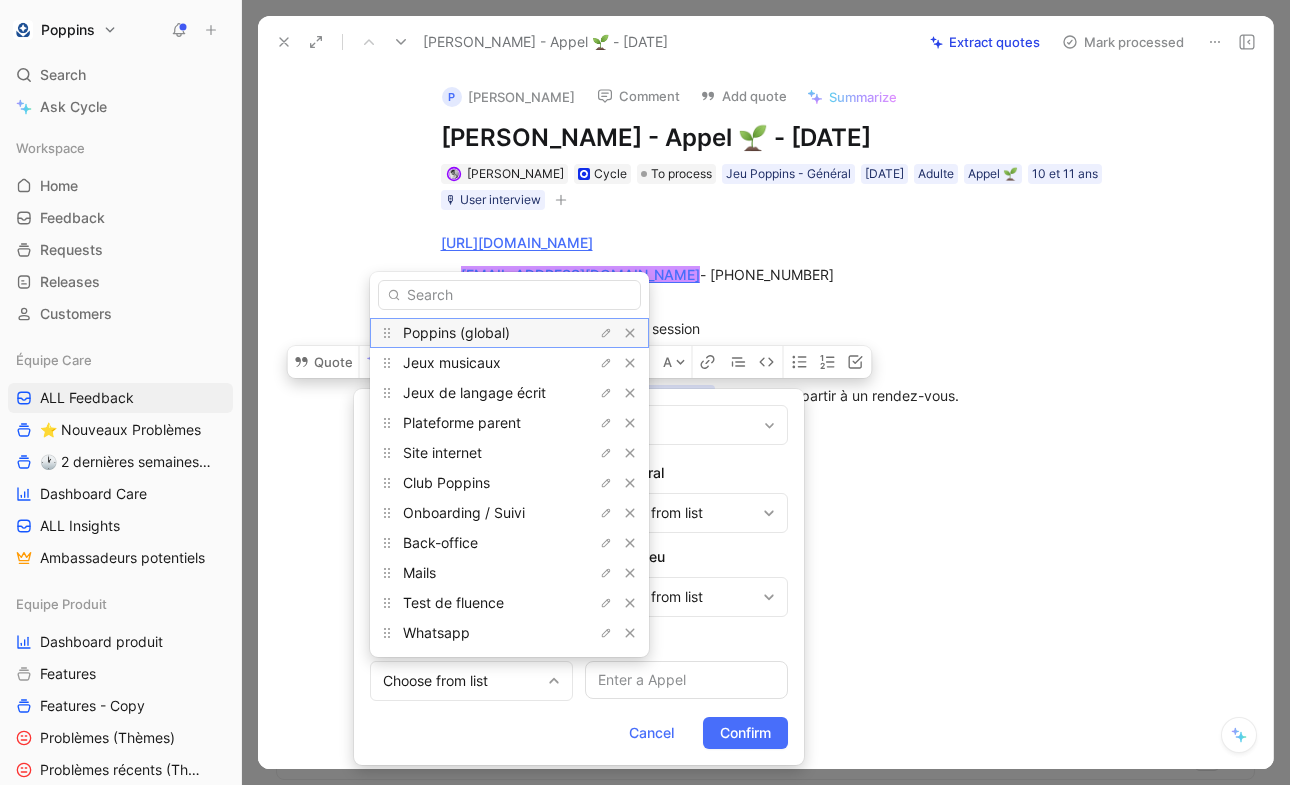 click on "Poppins (global)" at bounding box center (456, 332) 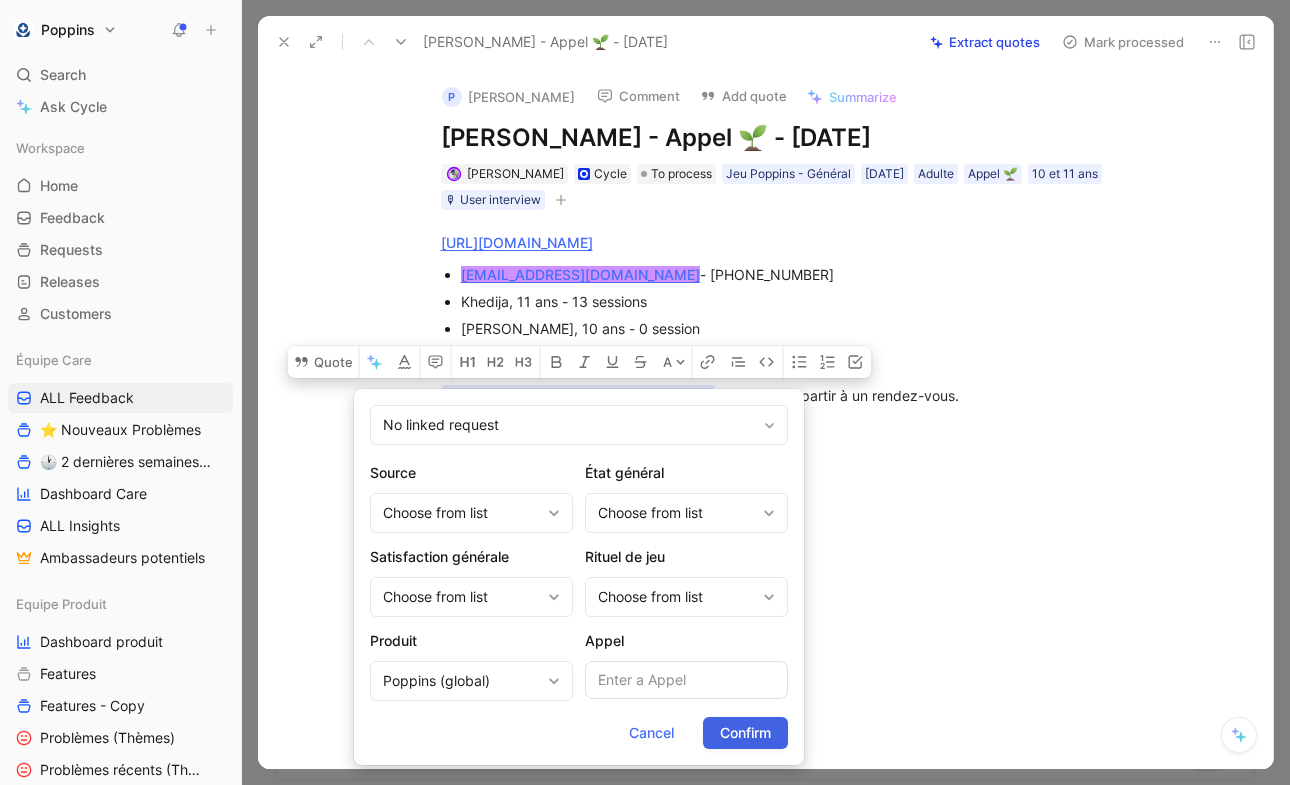 click on "Confirm" at bounding box center (745, 733) 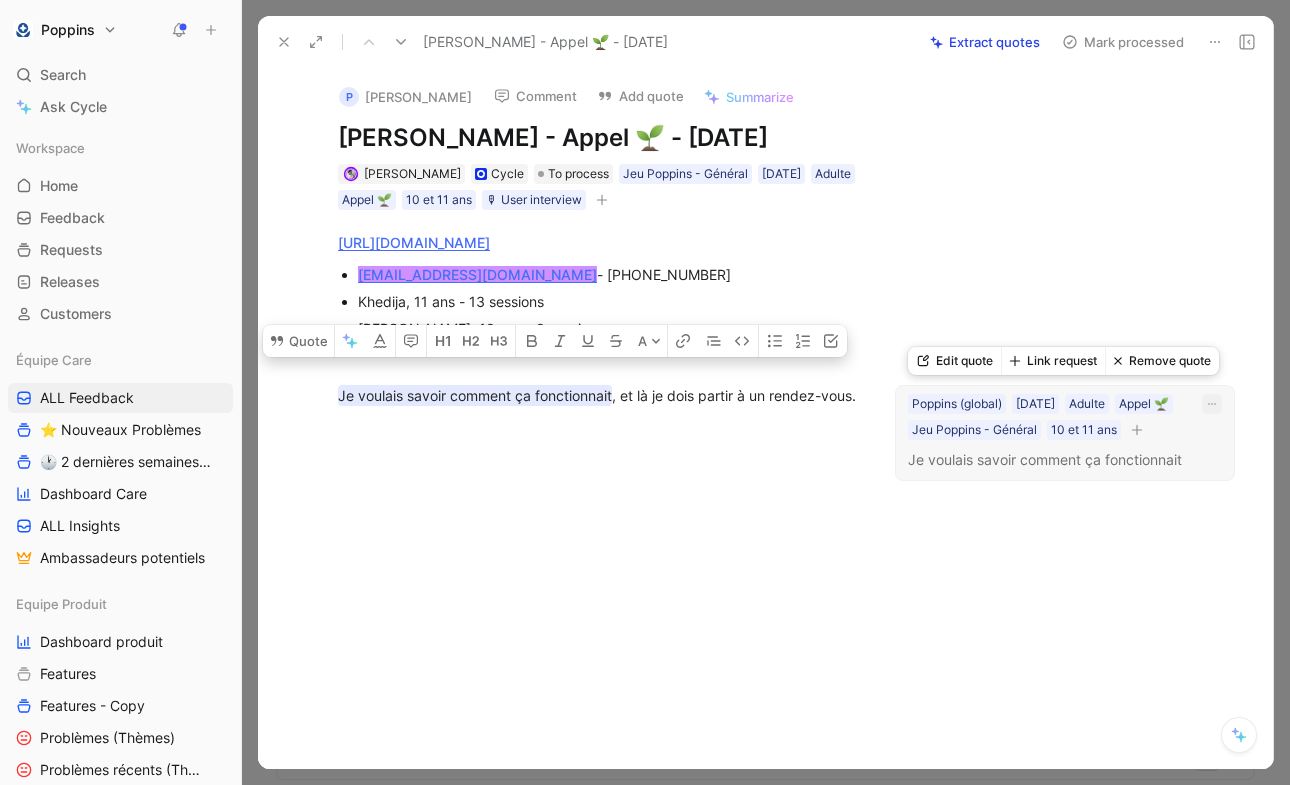 click 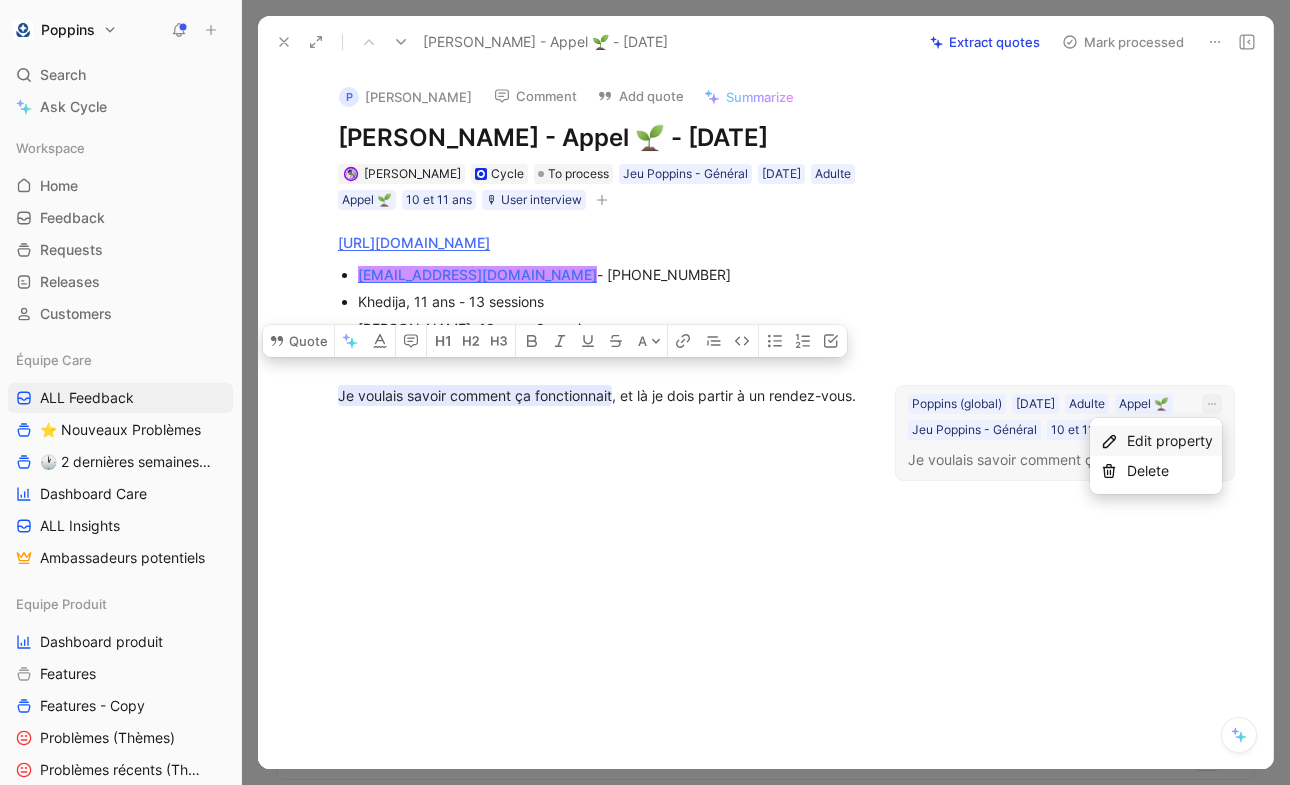 click on "Edit property" at bounding box center [1170, 441] 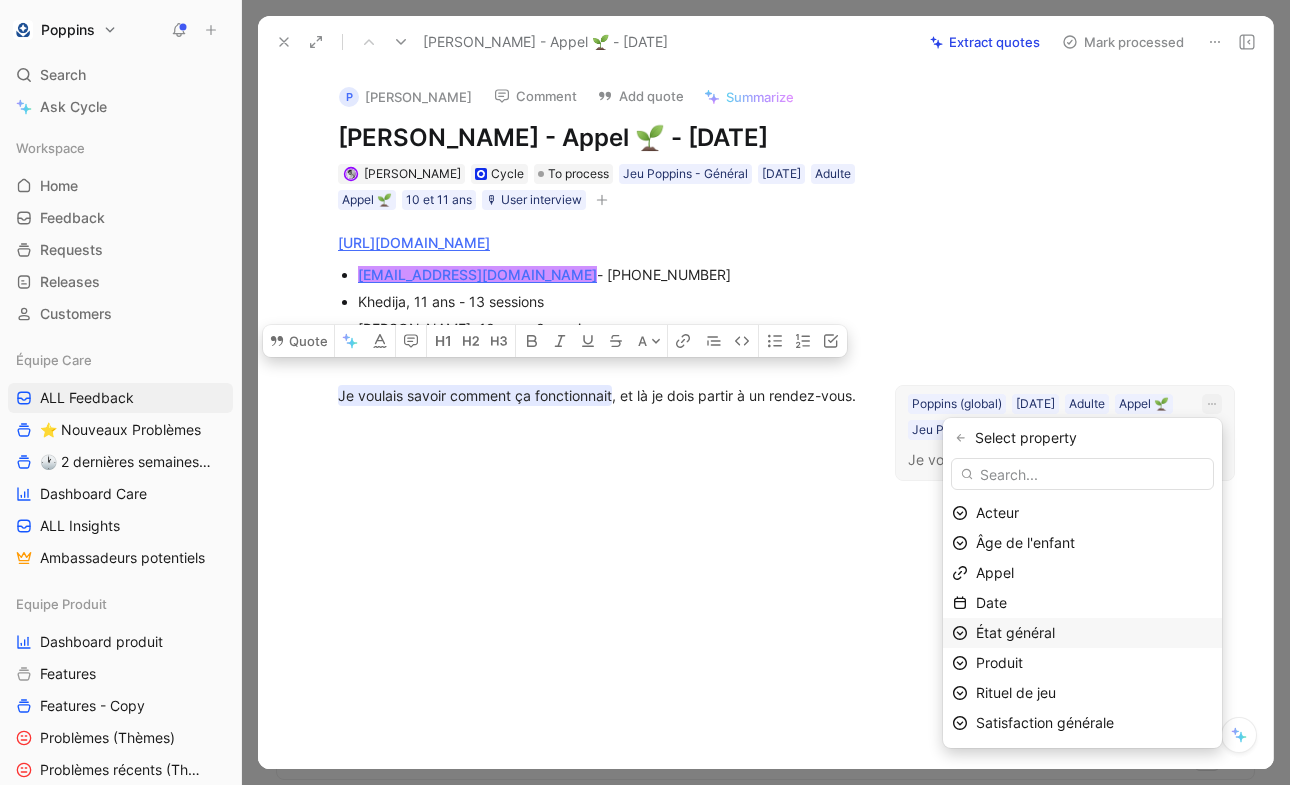 scroll, scrollTop: 118, scrollLeft: 0, axis: vertical 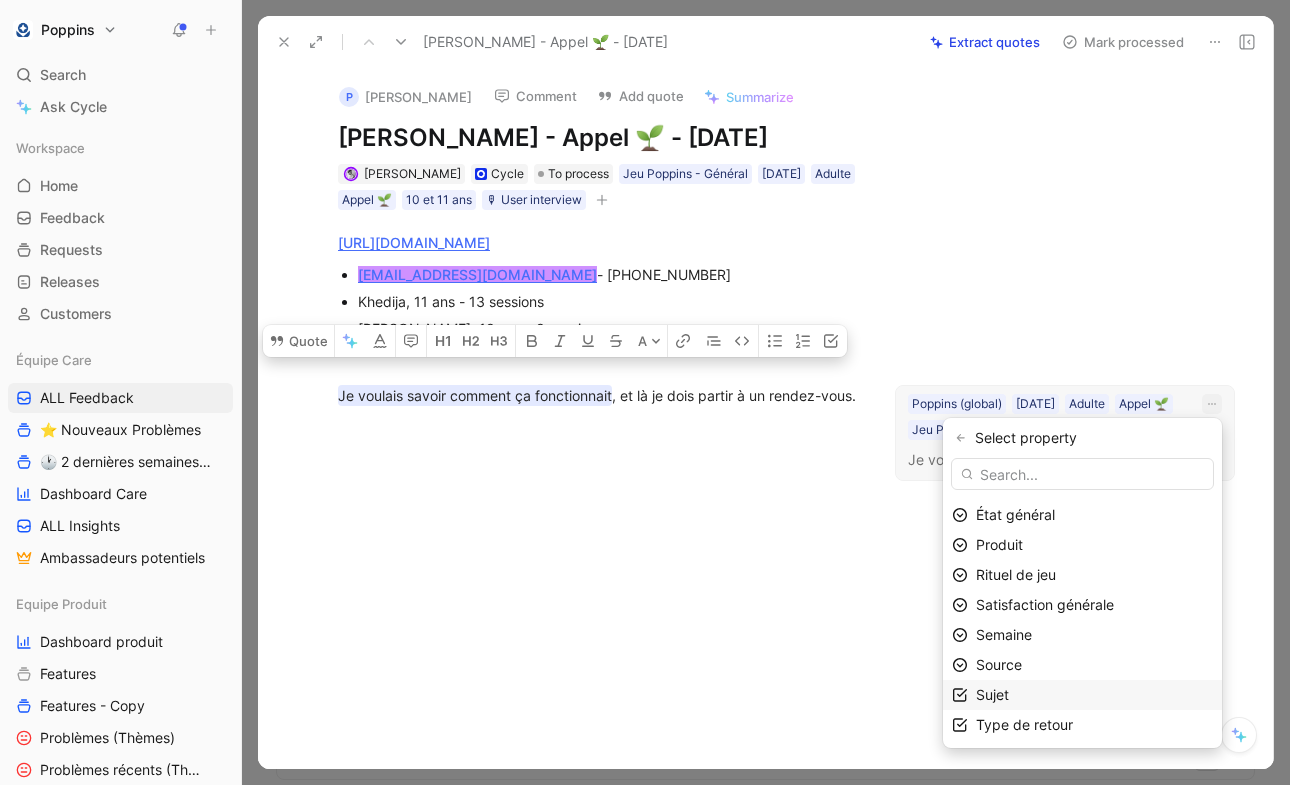click on "Sujet" at bounding box center [1094, 695] 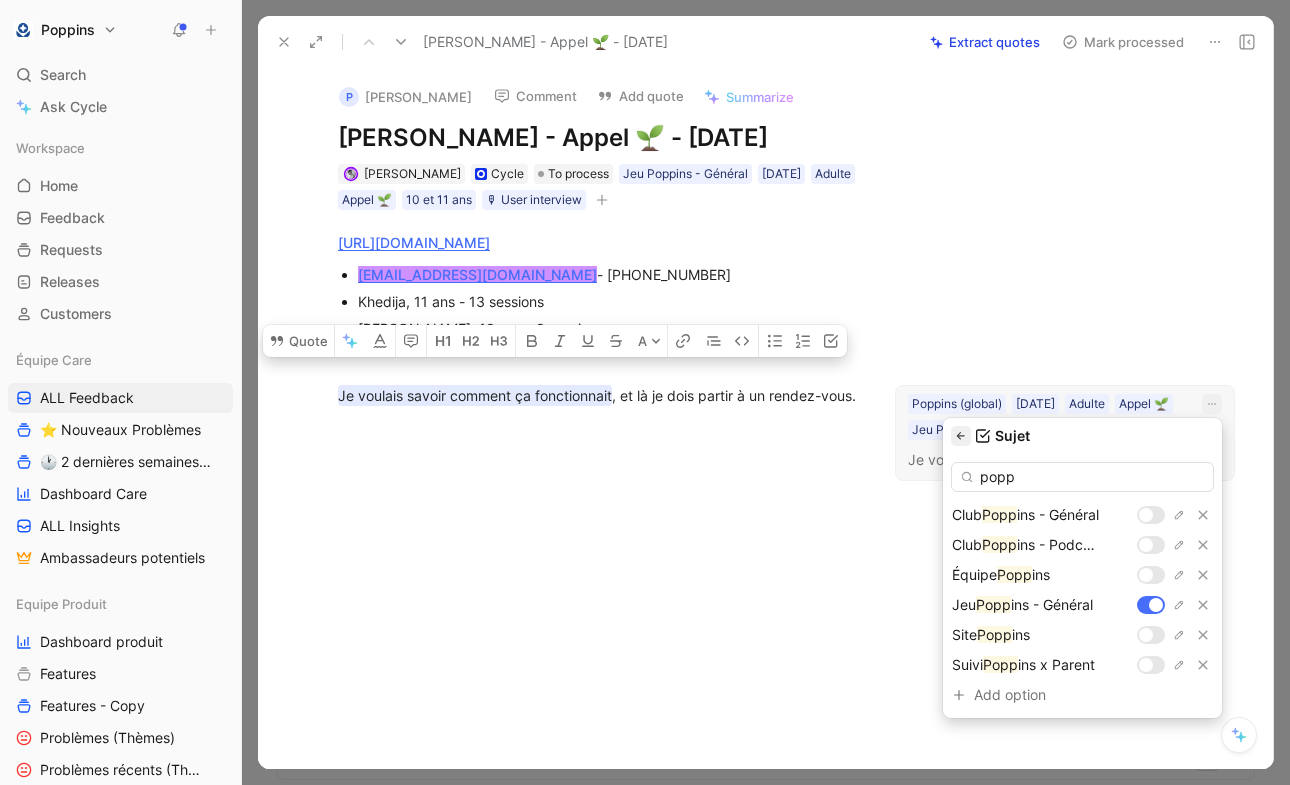 type on "popp" 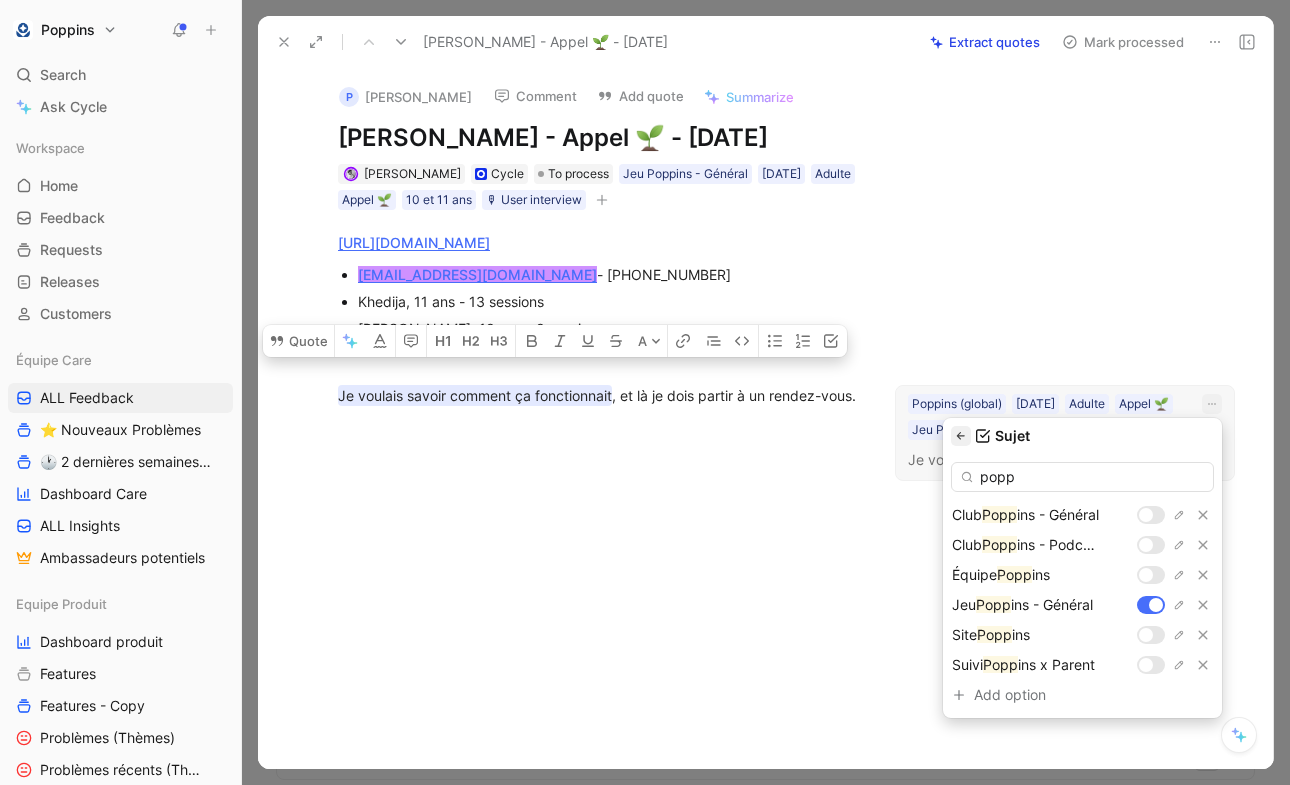 click 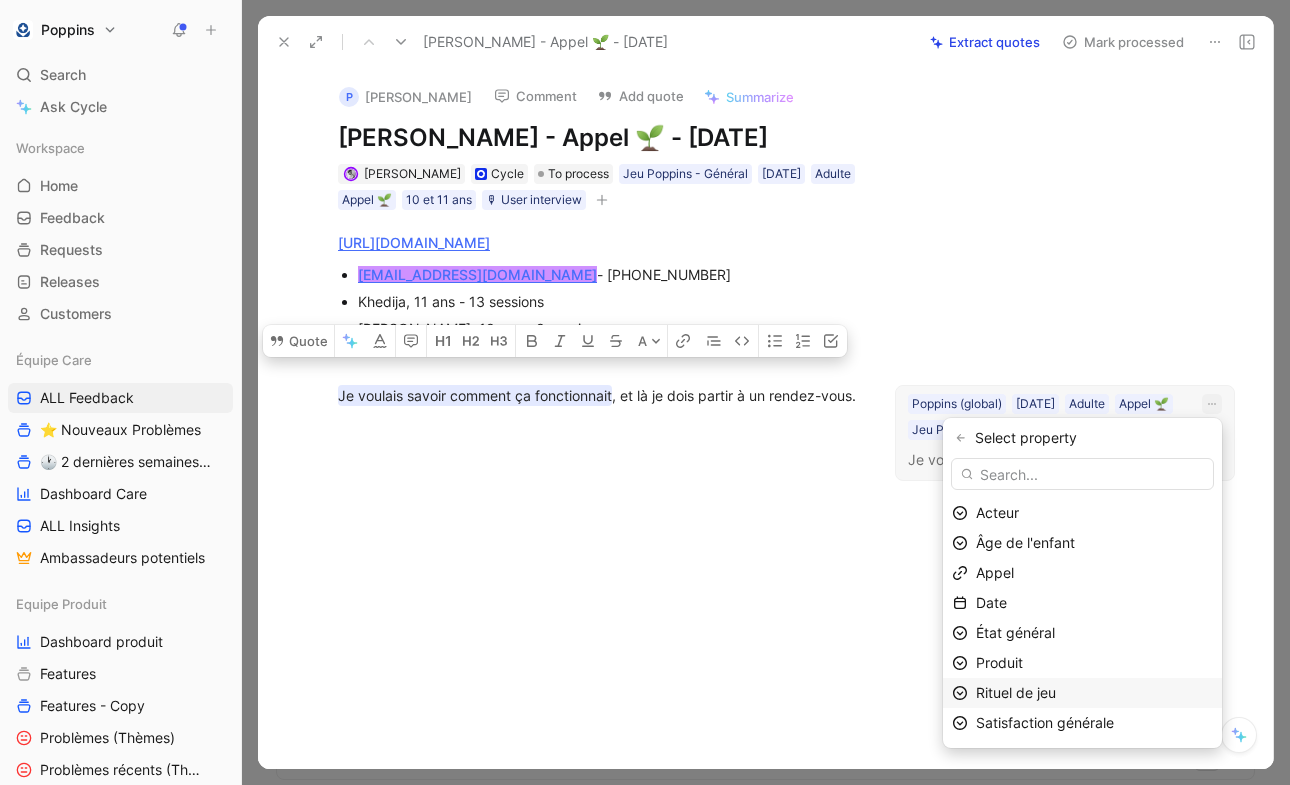 scroll, scrollTop: 118, scrollLeft: 0, axis: vertical 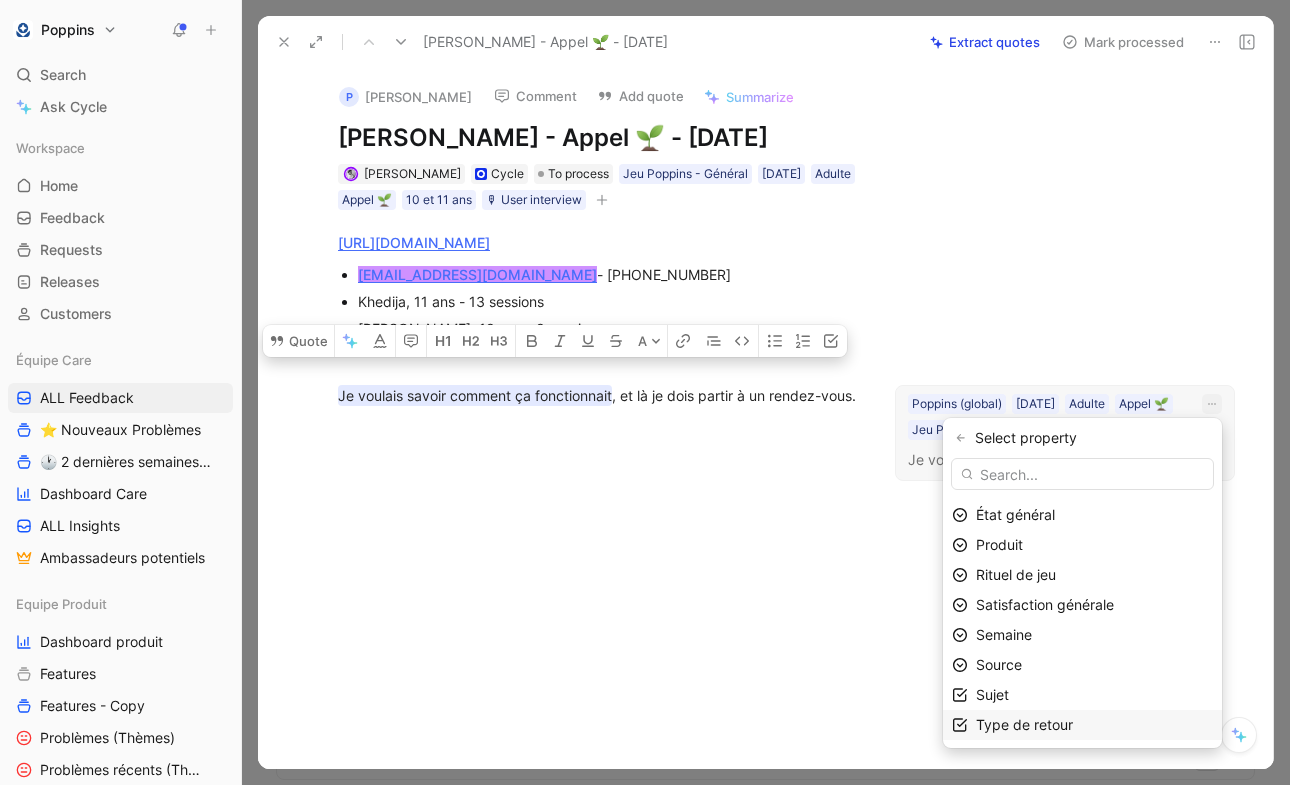 click on "Type de retour" at bounding box center [1024, 724] 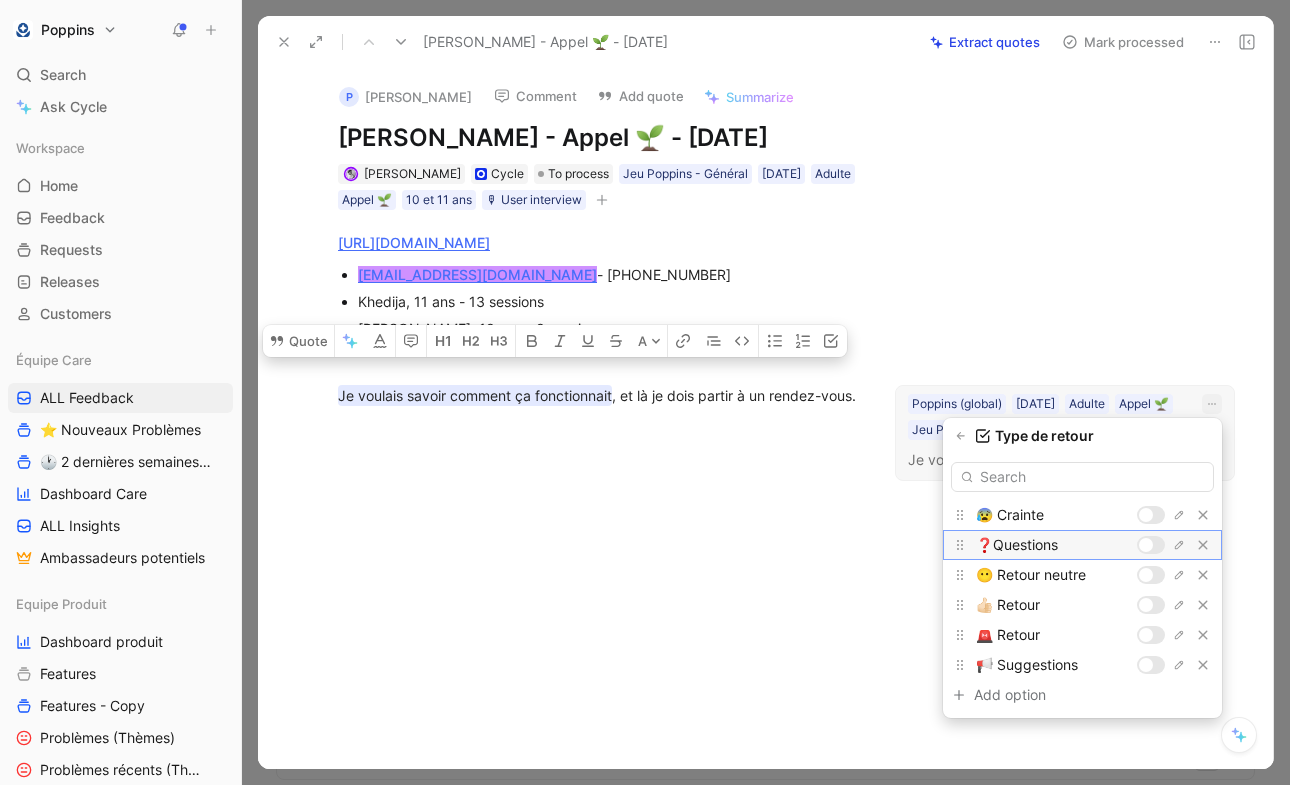 click at bounding box center [1146, 545] 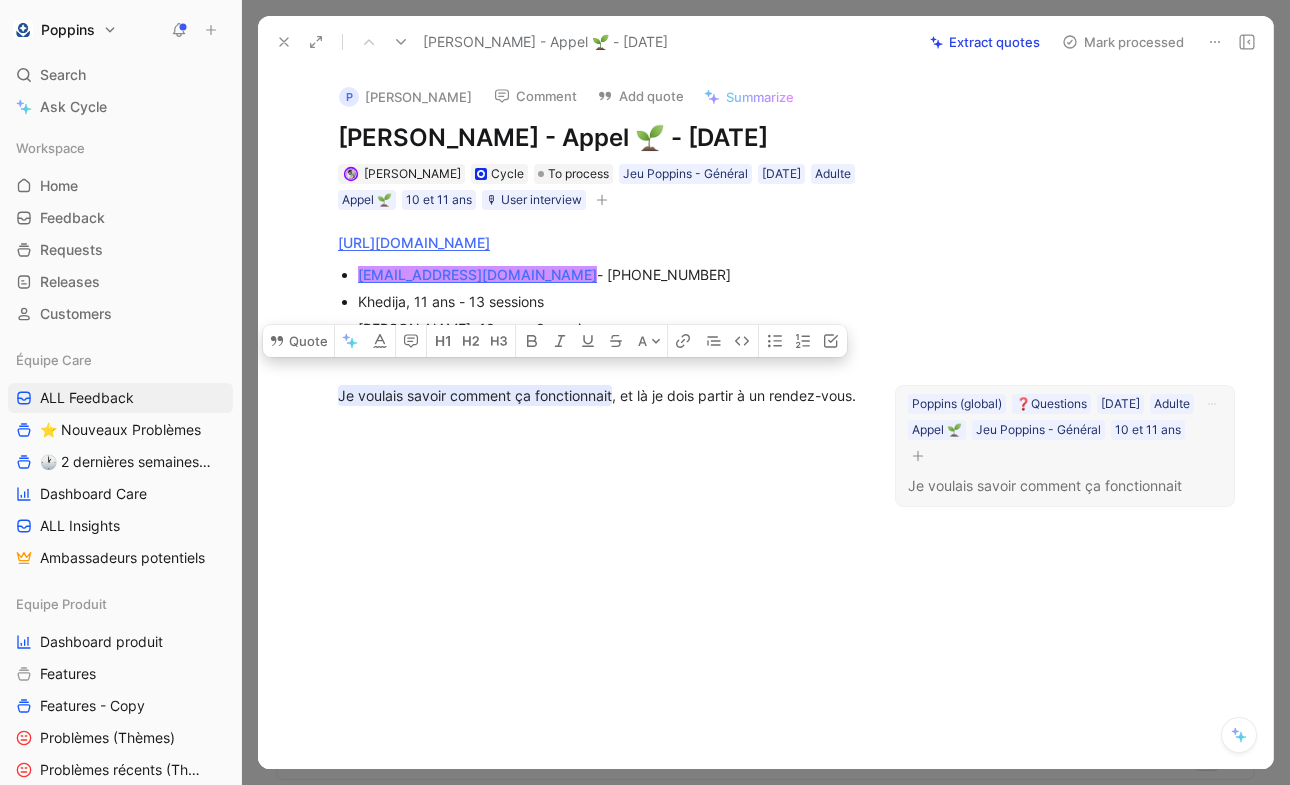 click at bounding box center (597, 546) 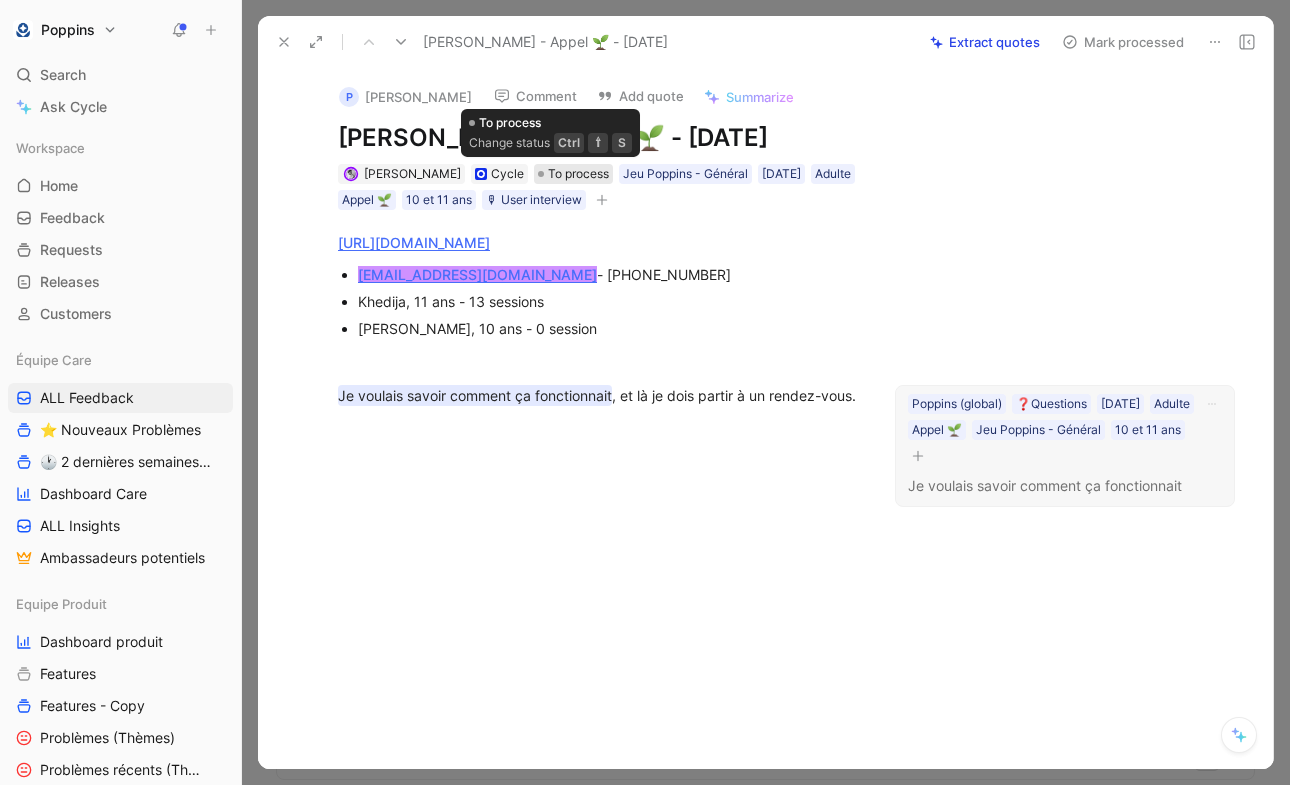 click on "To process" at bounding box center (578, 174) 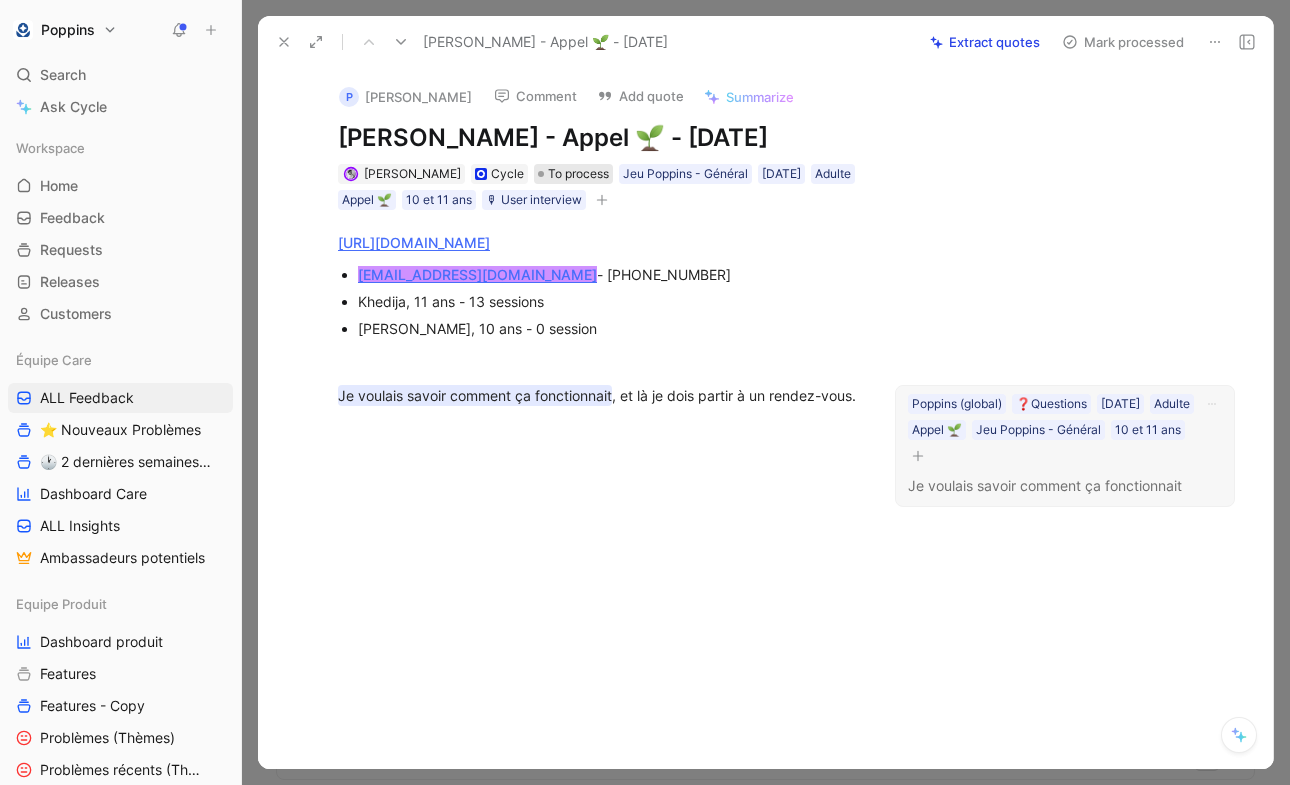 click on "To process" at bounding box center (578, 174) 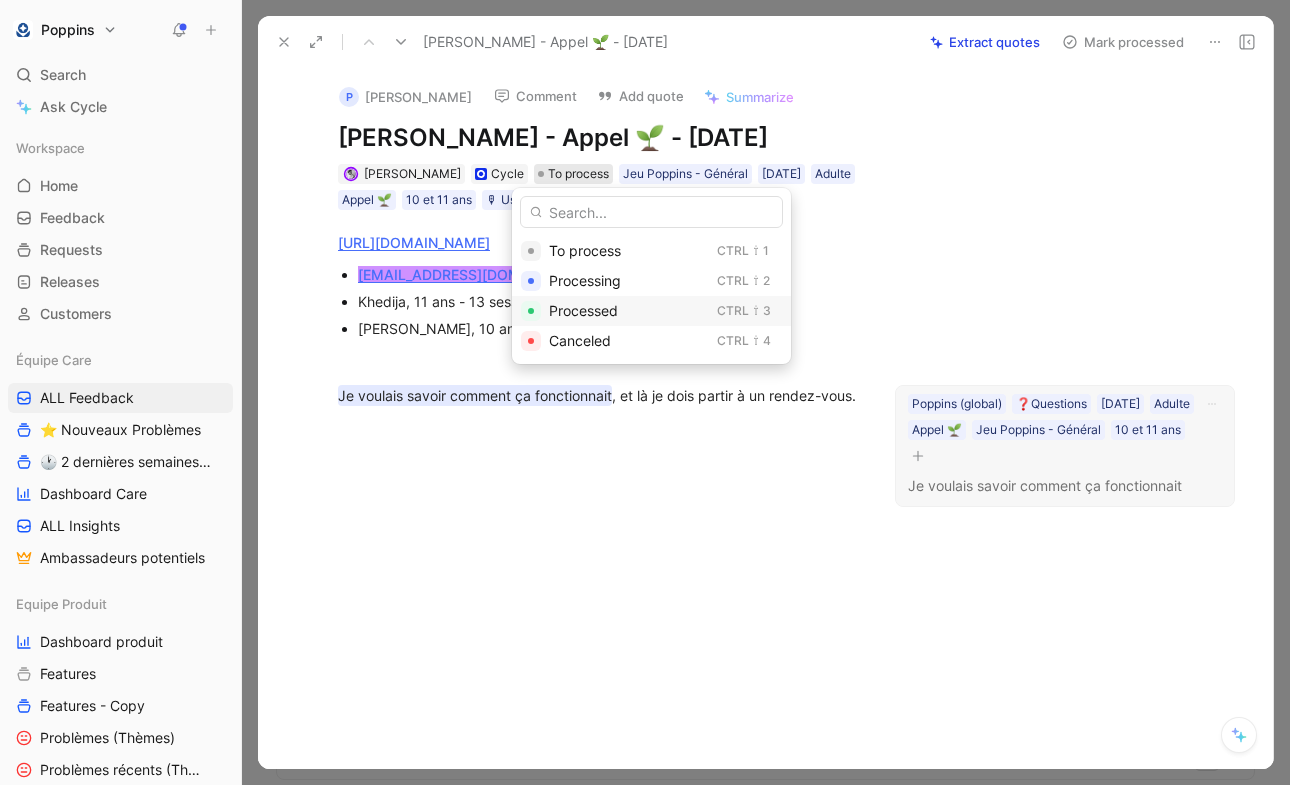 click on "Processed" at bounding box center (629, 311) 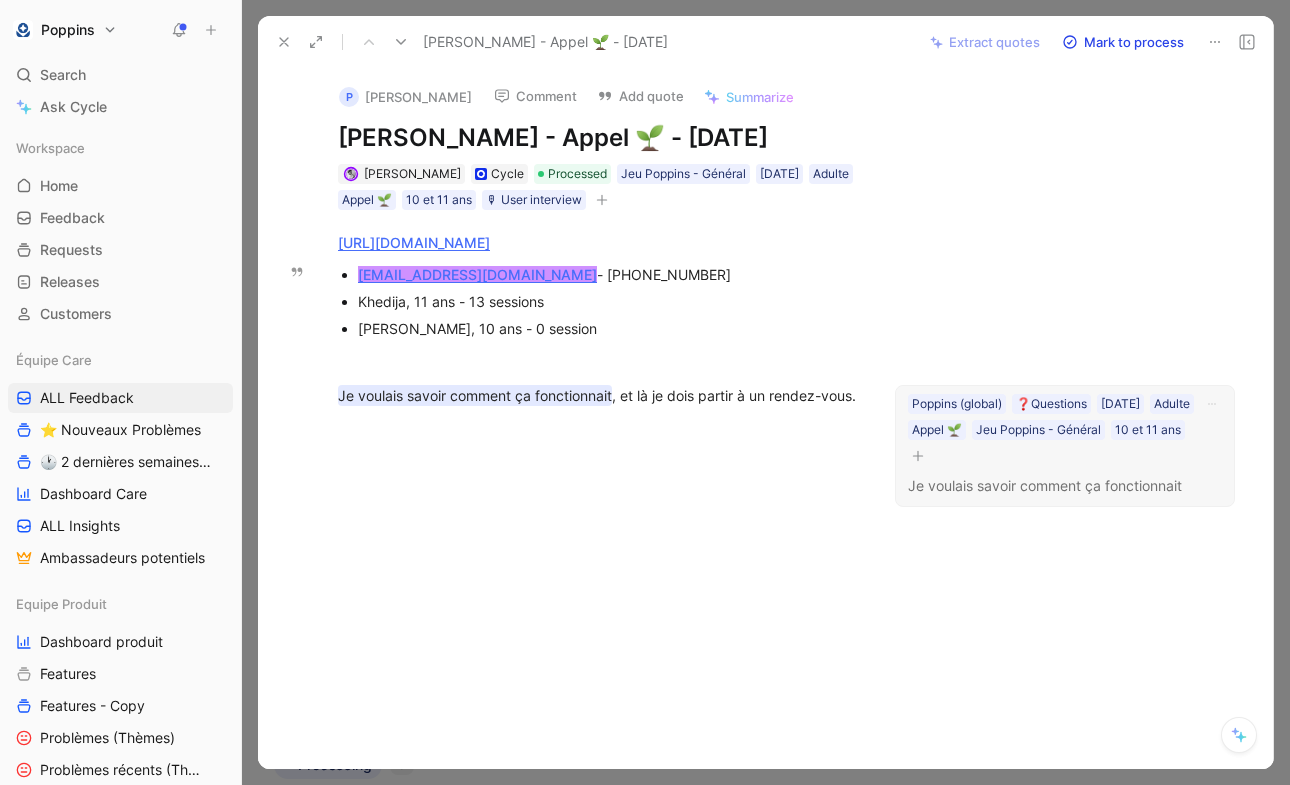 click 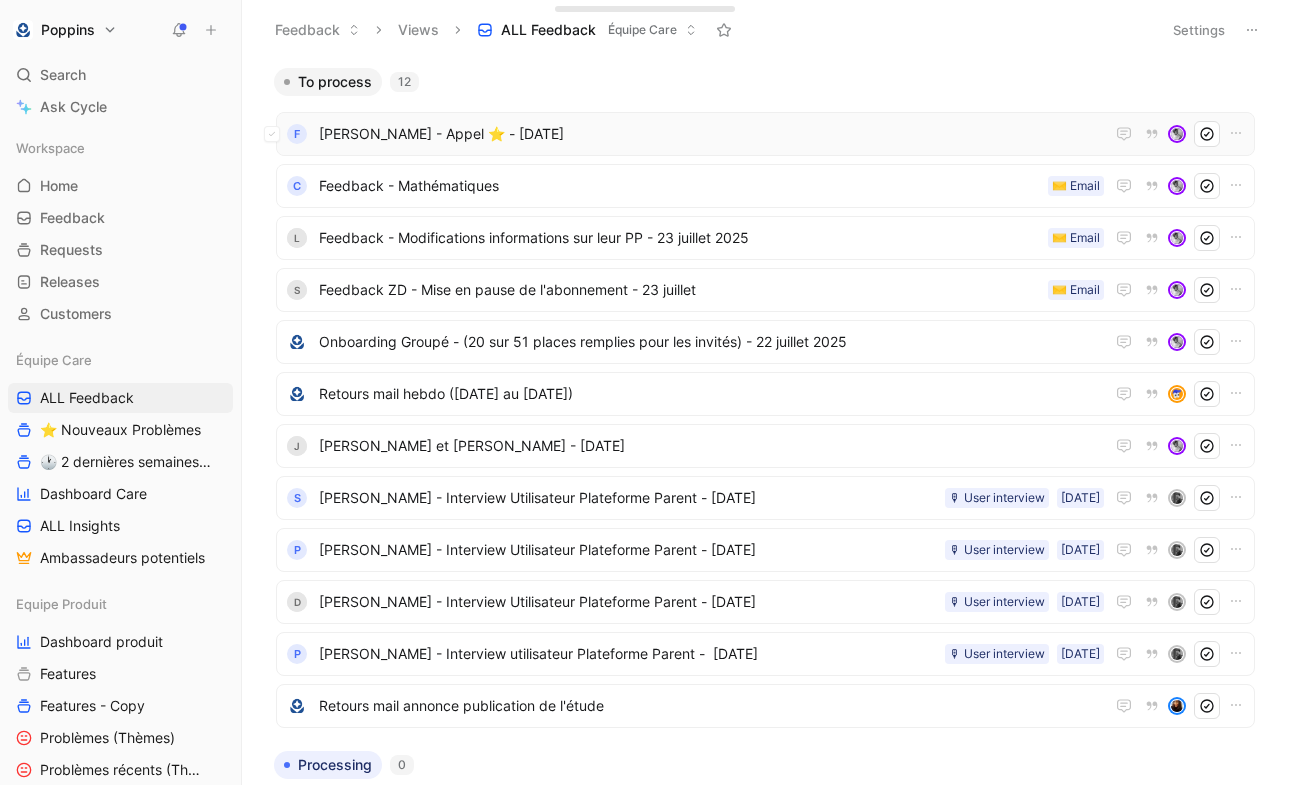 click on "[PERSON_NAME] - Appel ⭐️ - [DATE]" at bounding box center (711, 134) 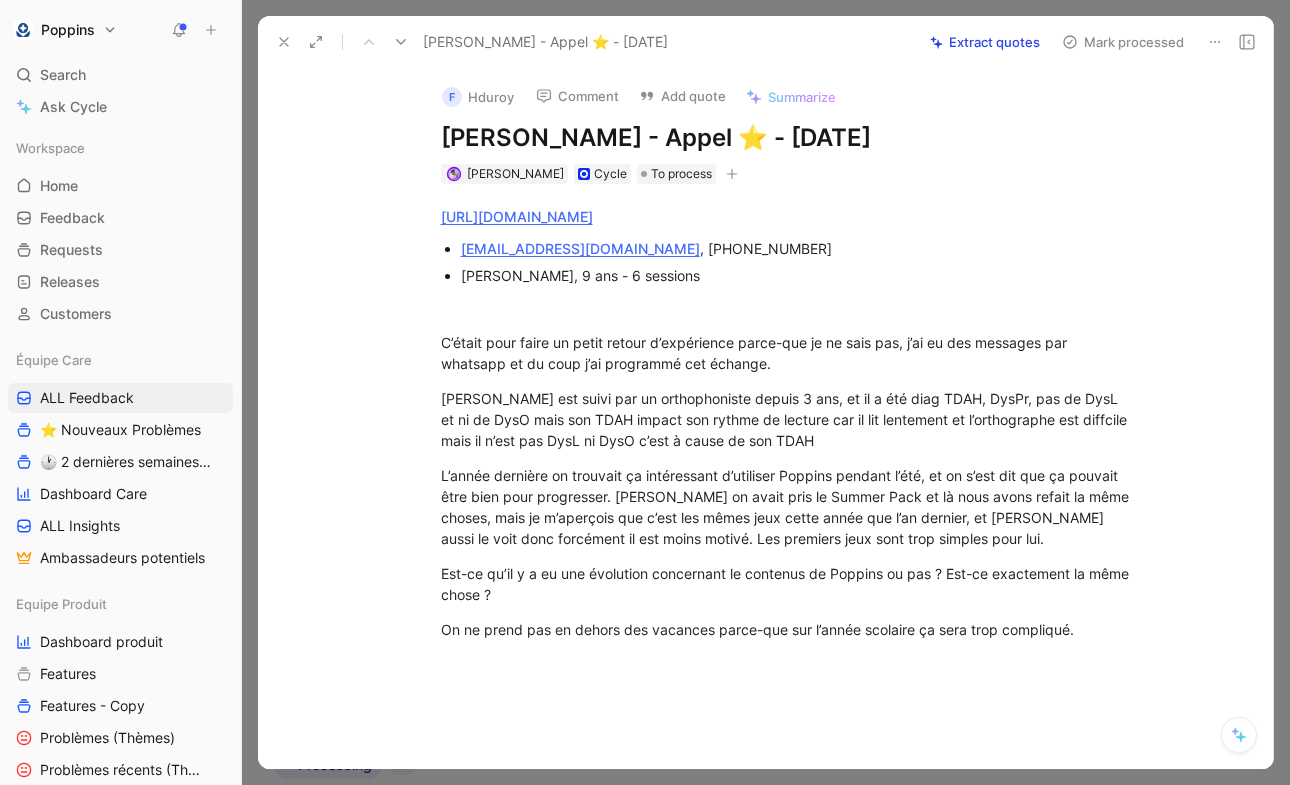 click 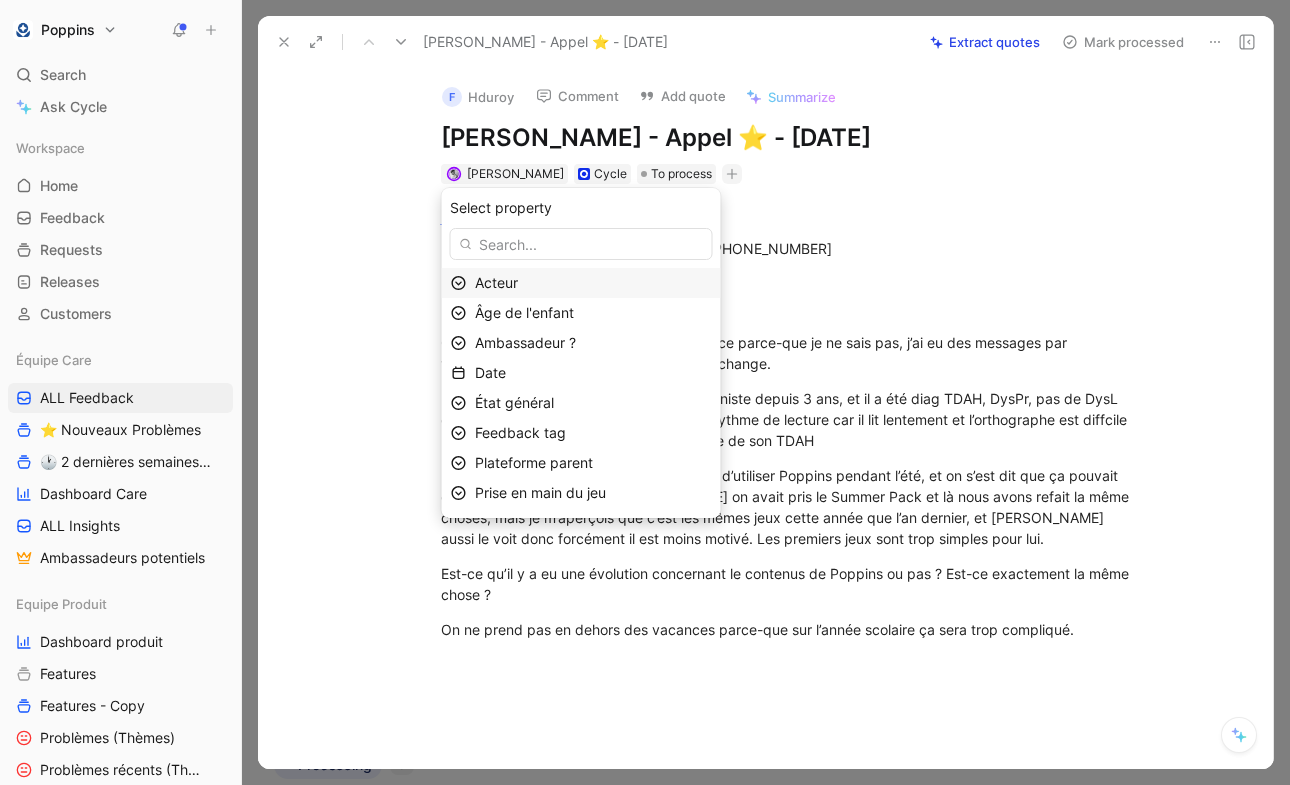 click on "Acteur" at bounding box center (593, 283) 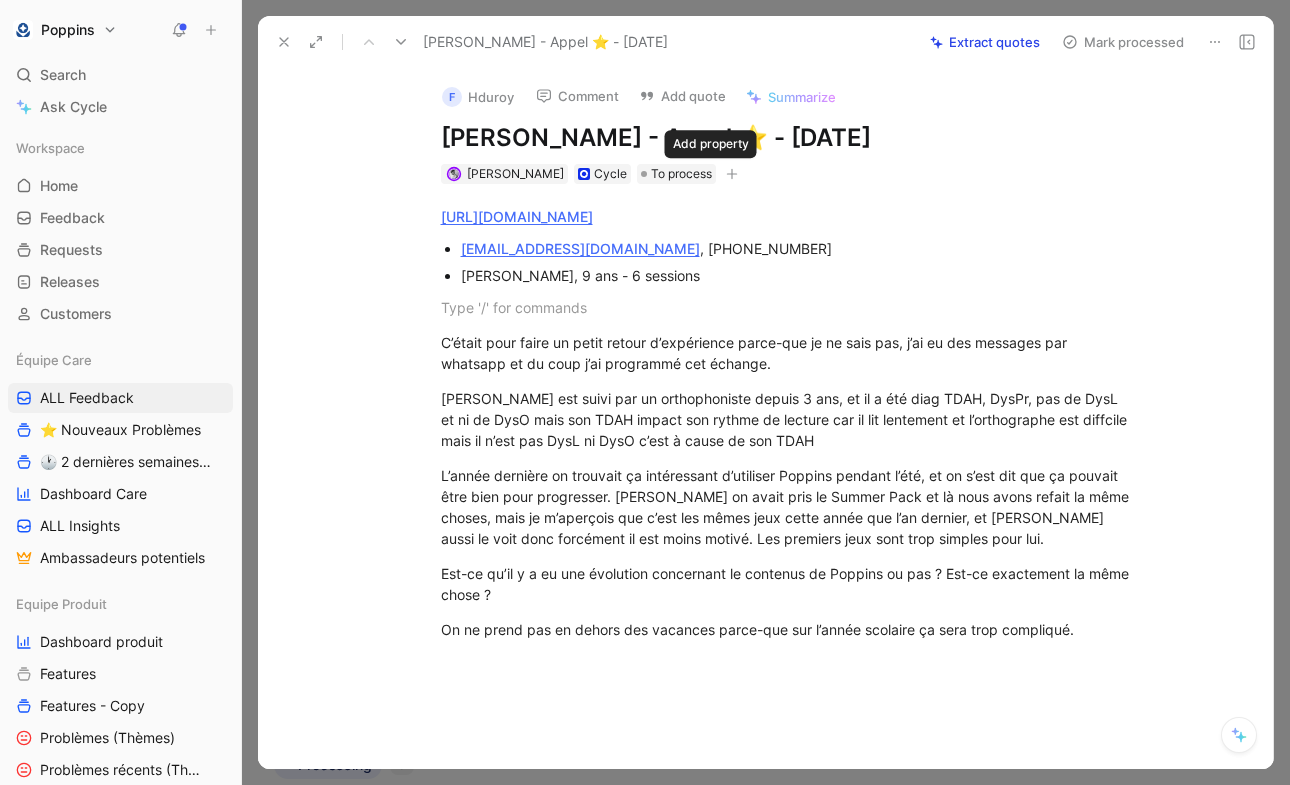 click 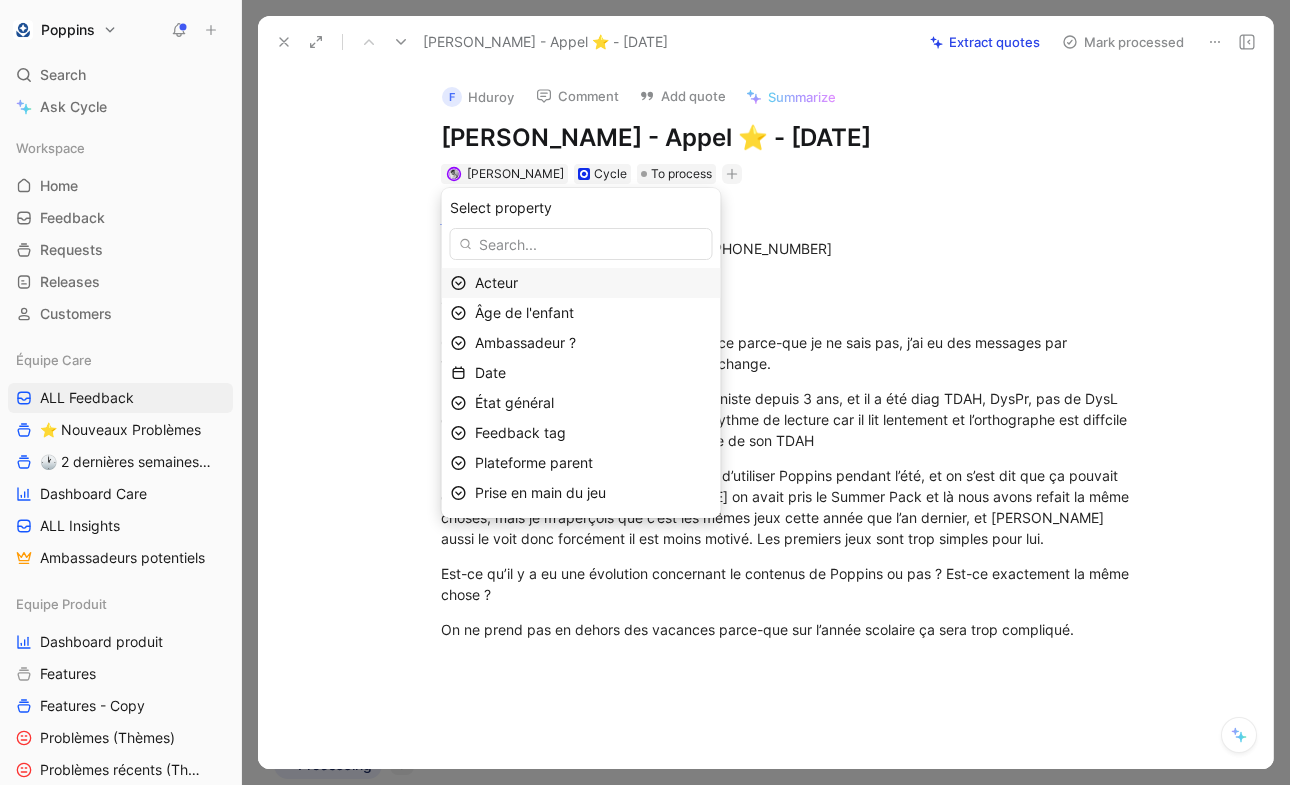 click on "Acteur" at bounding box center [593, 283] 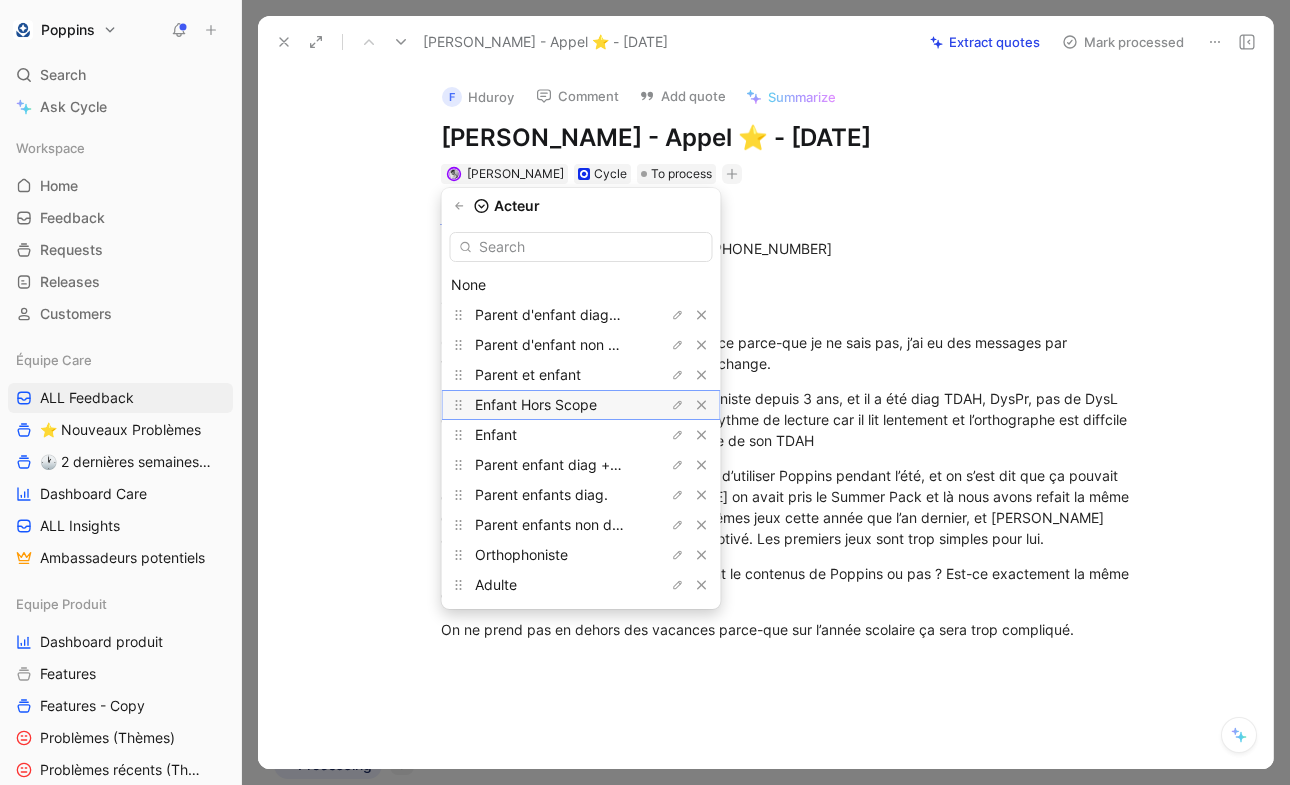 click on "Enfant Hors Scope" at bounding box center (536, 404) 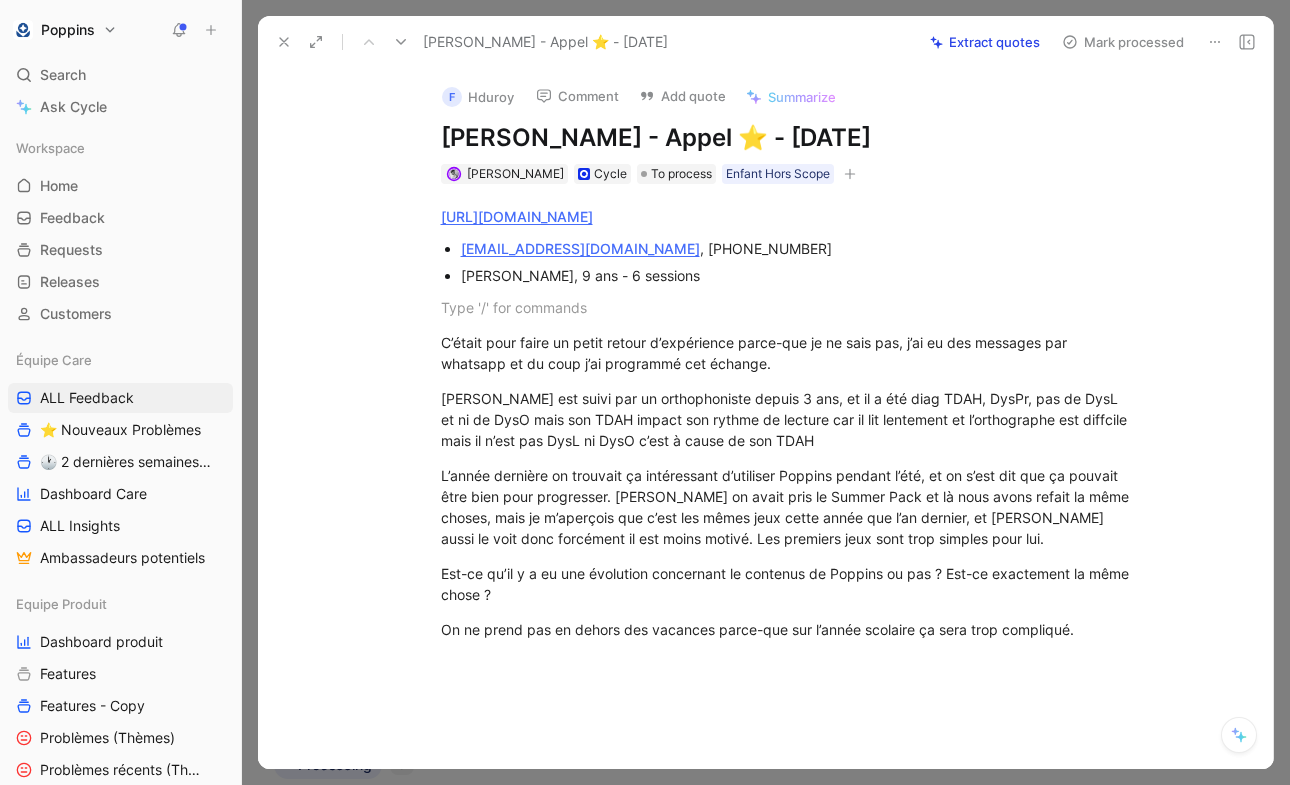 click 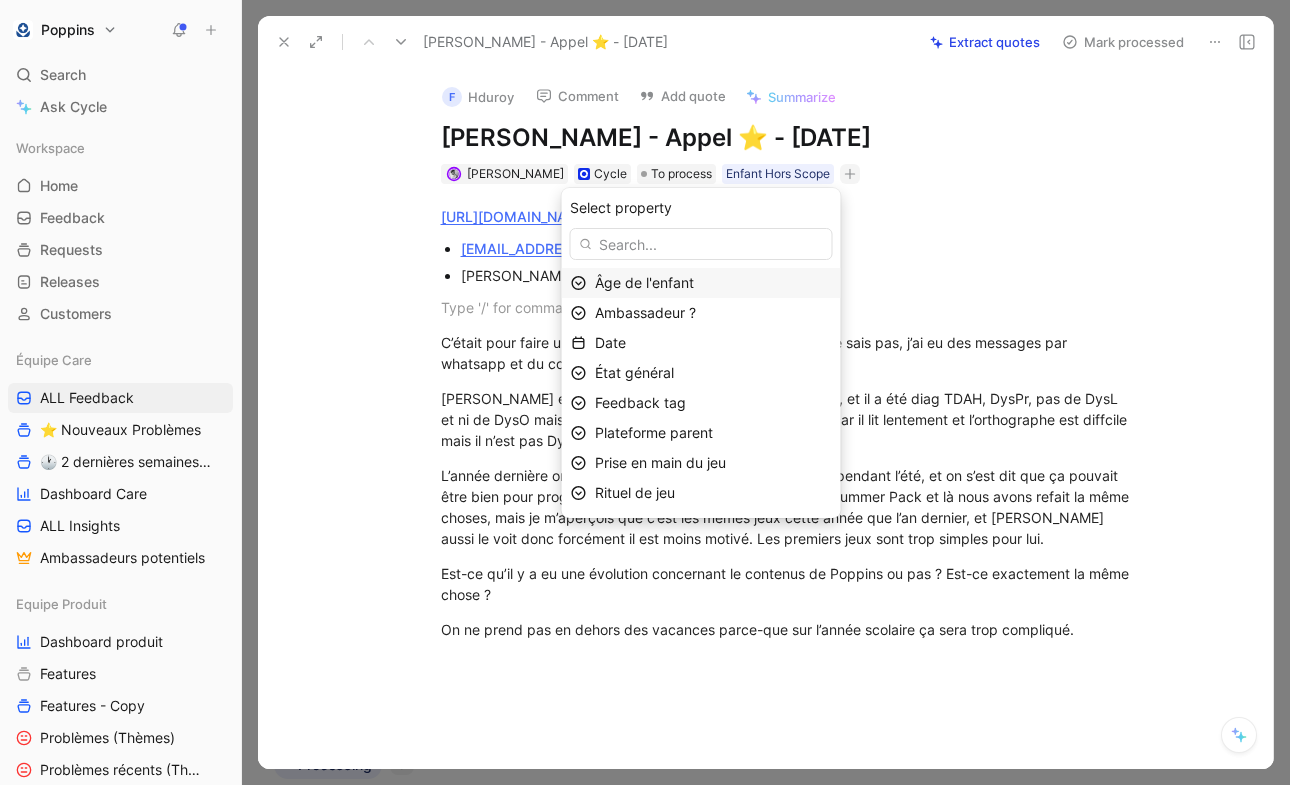 click on "Âge de l'enfant" at bounding box center [713, 283] 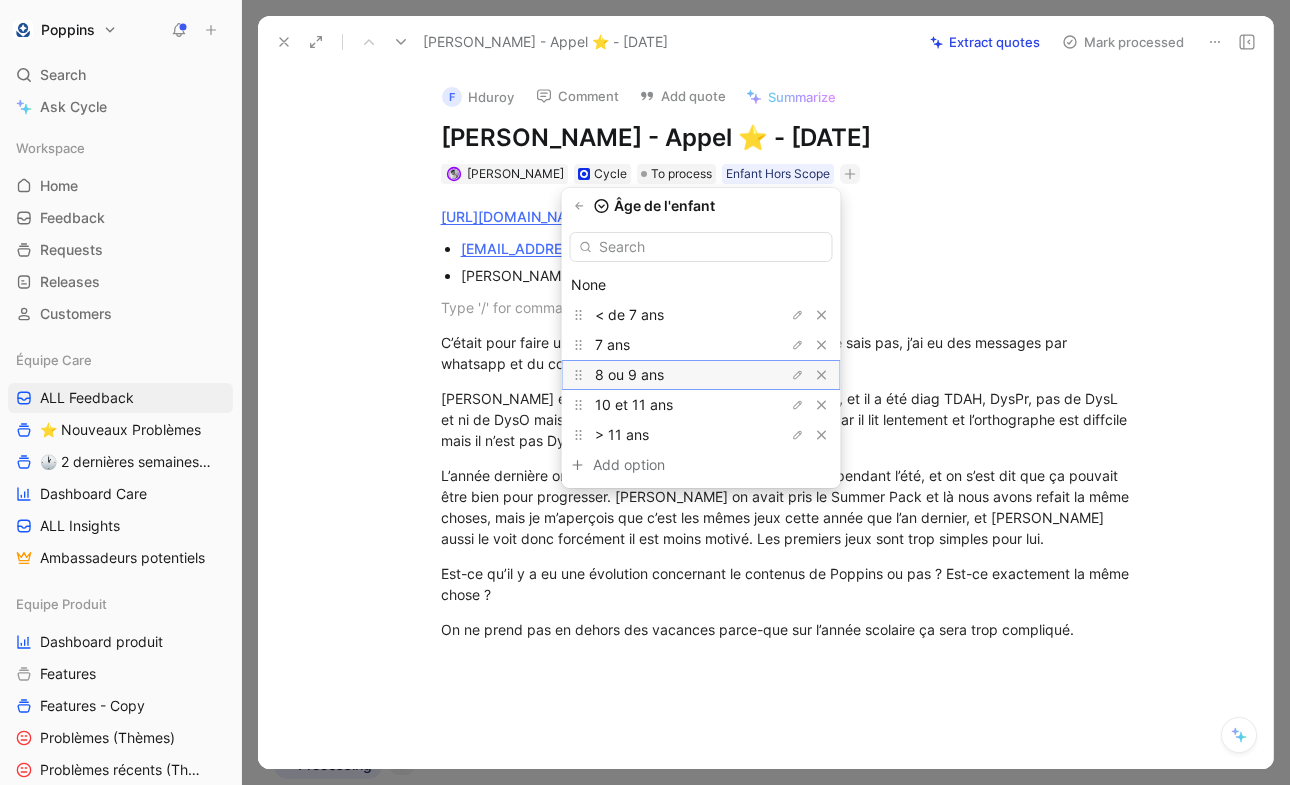click on "8 ou 9 ans" at bounding box center (670, 375) 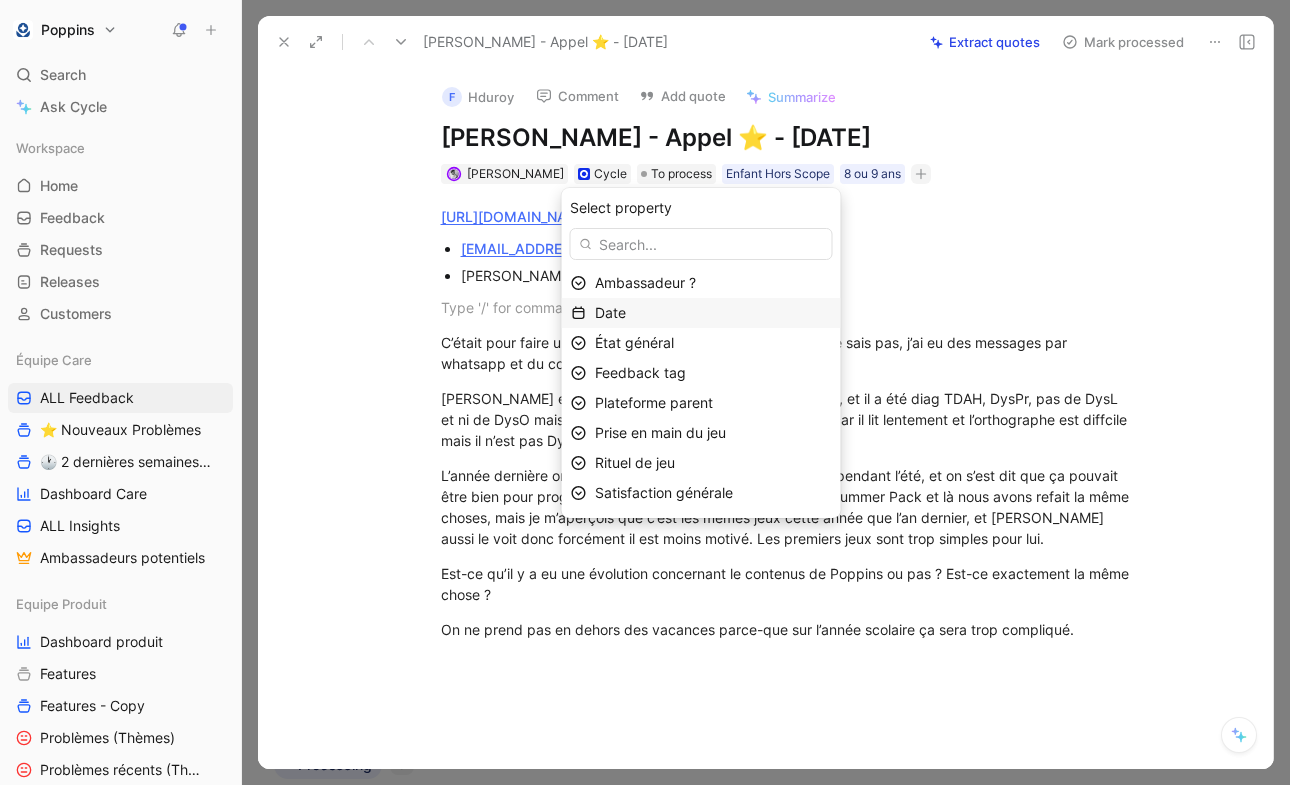 click on "Date" at bounding box center [713, 313] 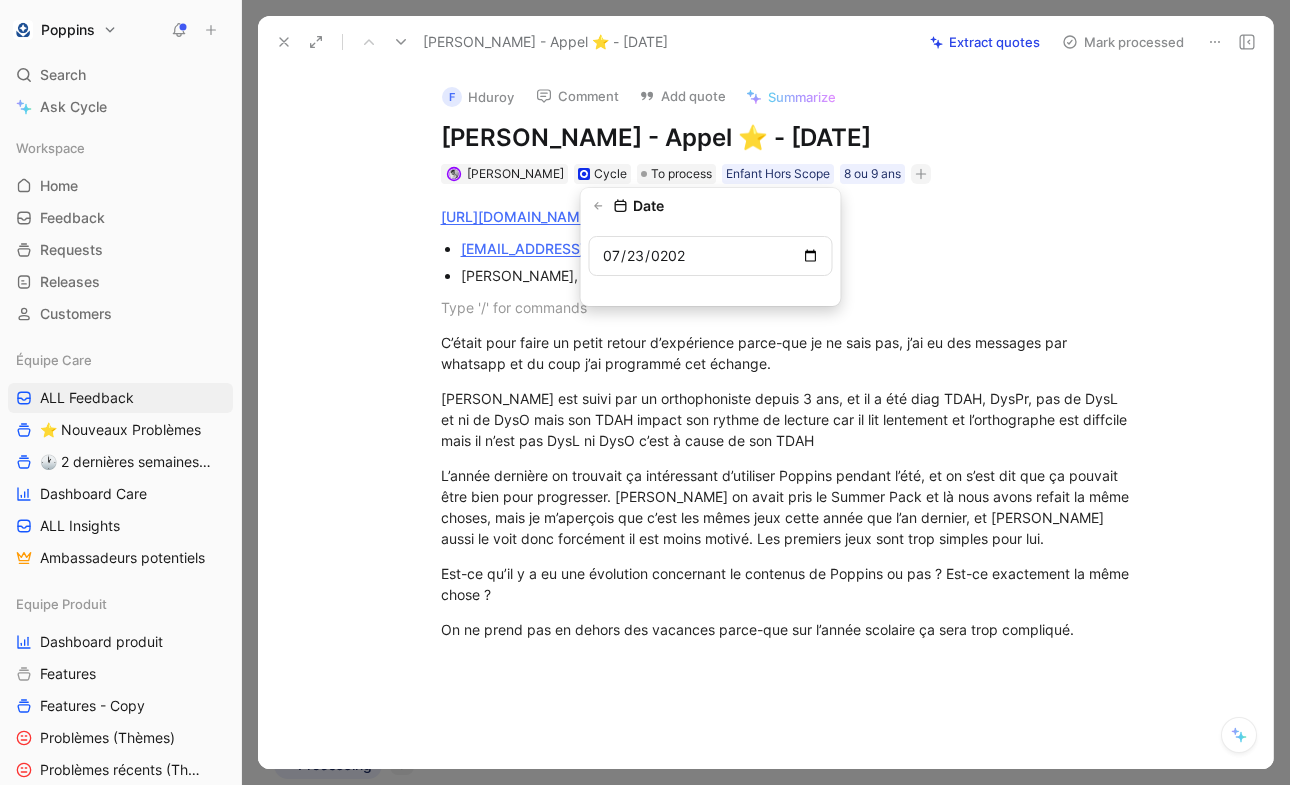 type on "2025-07-23" 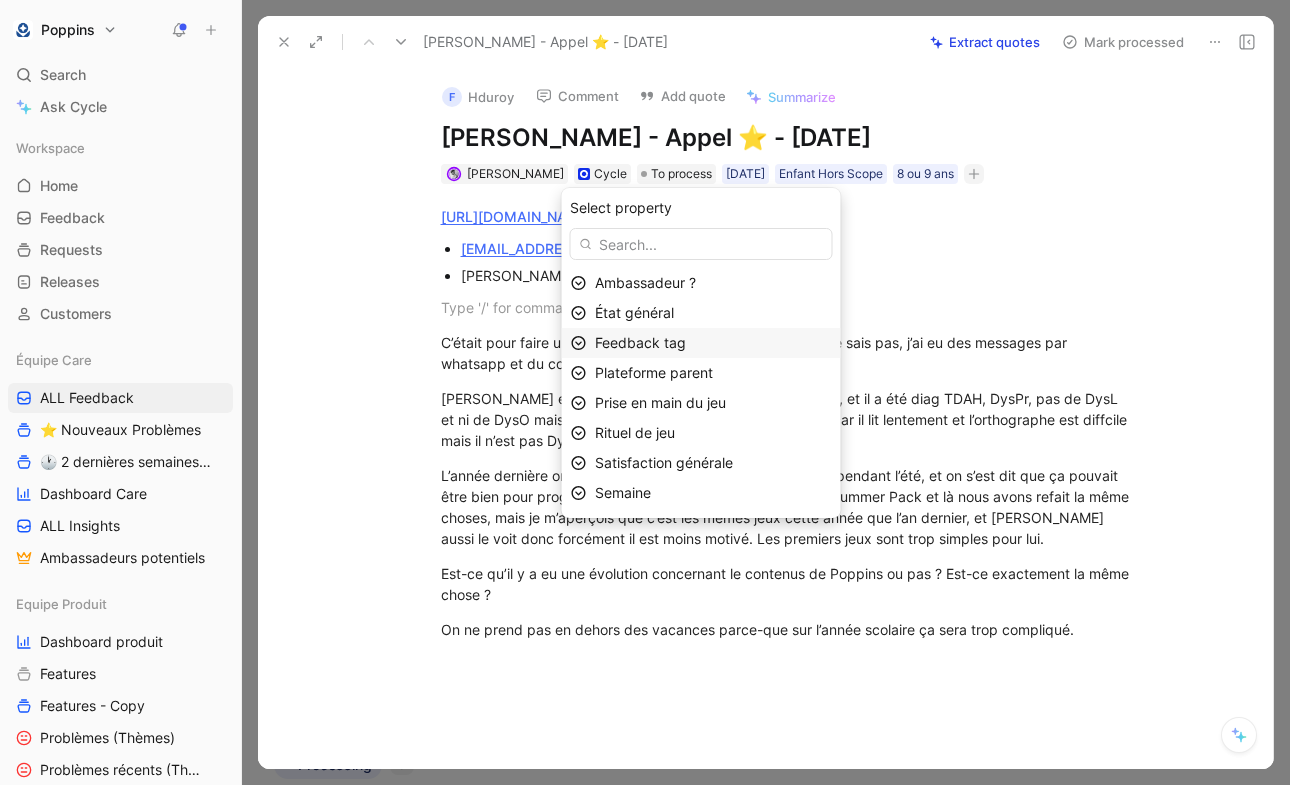 click on "Feedback tag" at bounding box center (640, 342) 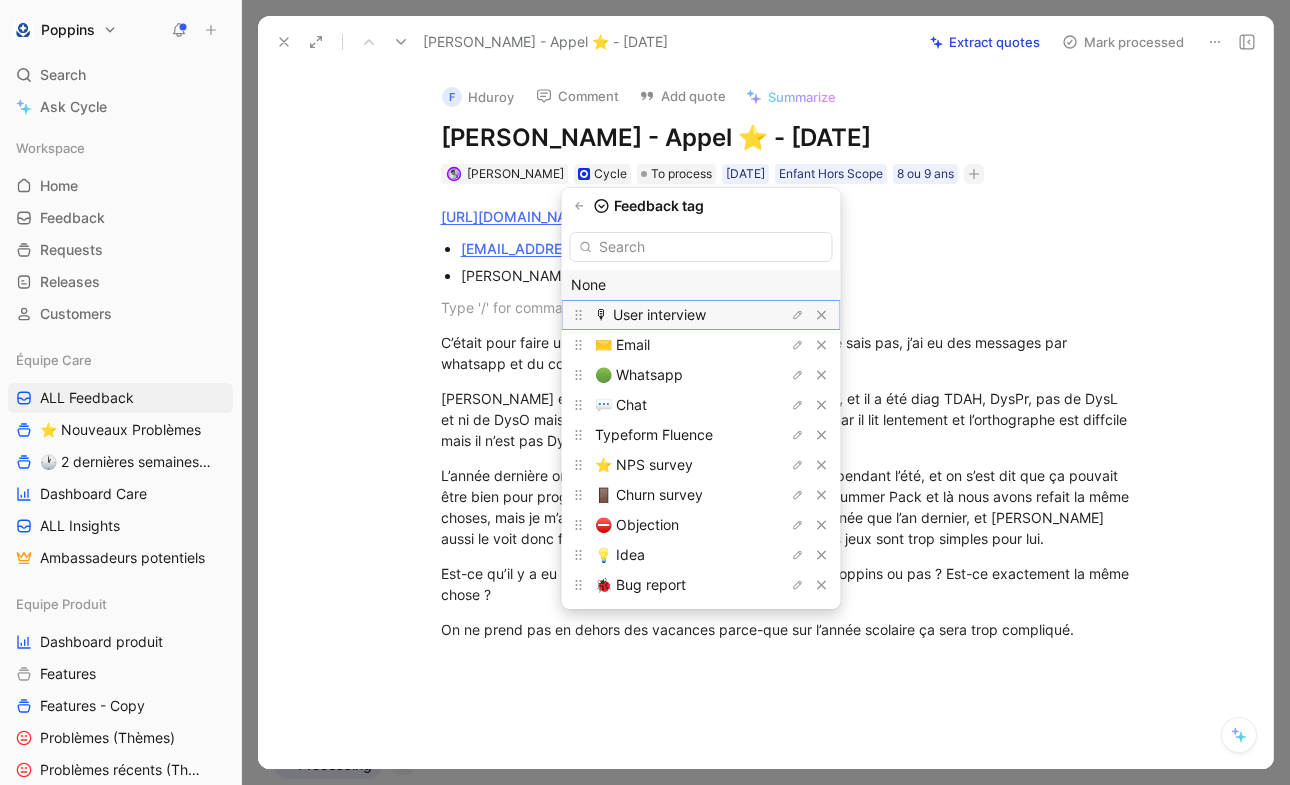 click on "🎙 User interview" at bounding box center [650, 314] 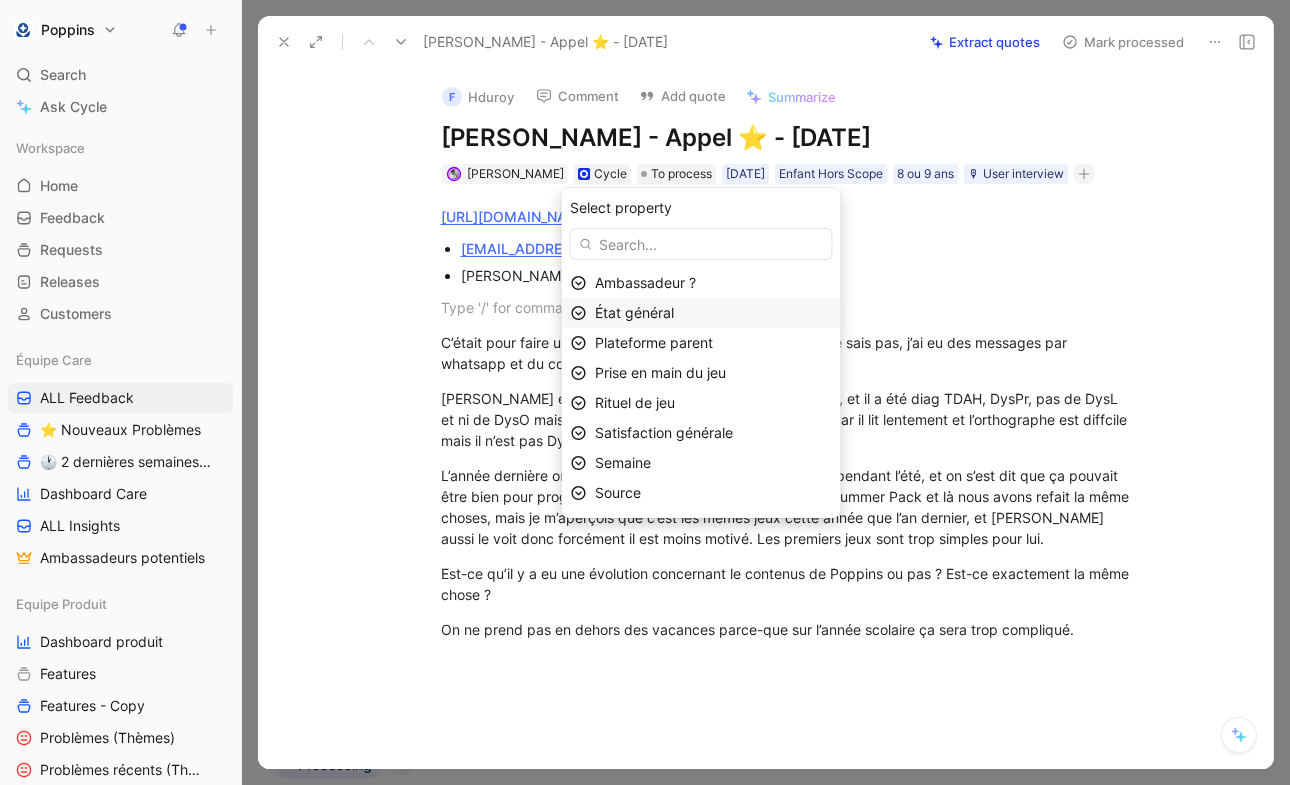 click on "État général" at bounding box center [634, 312] 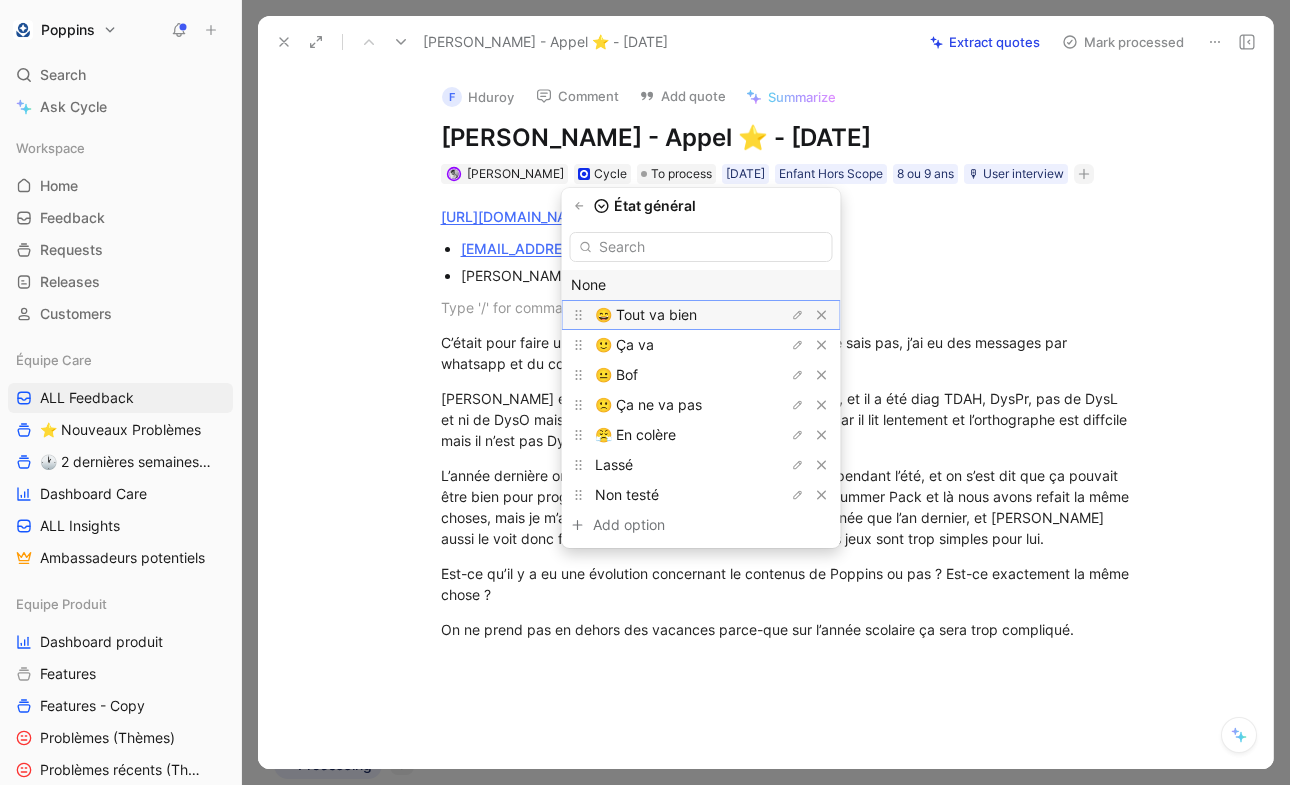click on "😄 Tout va bien" at bounding box center [646, 314] 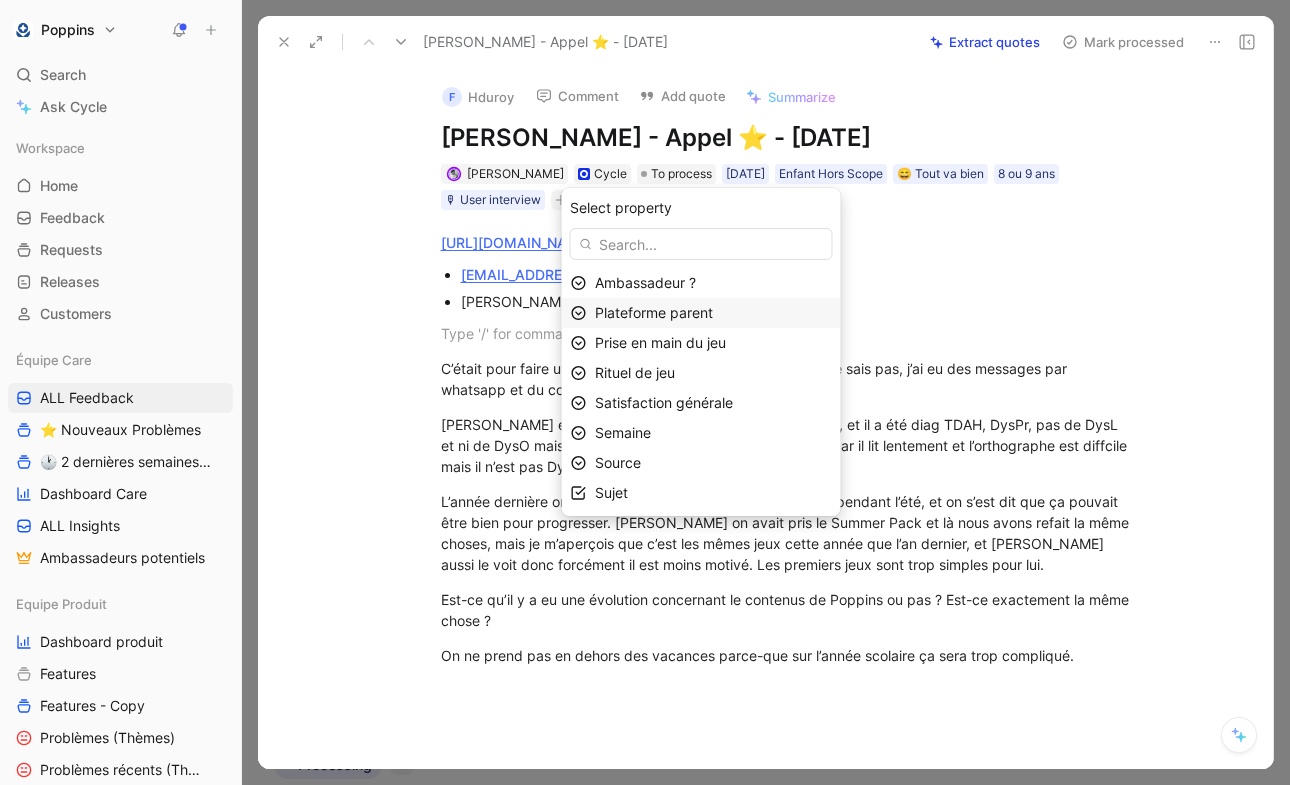 click on "Plateforme parent" at bounding box center [654, 312] 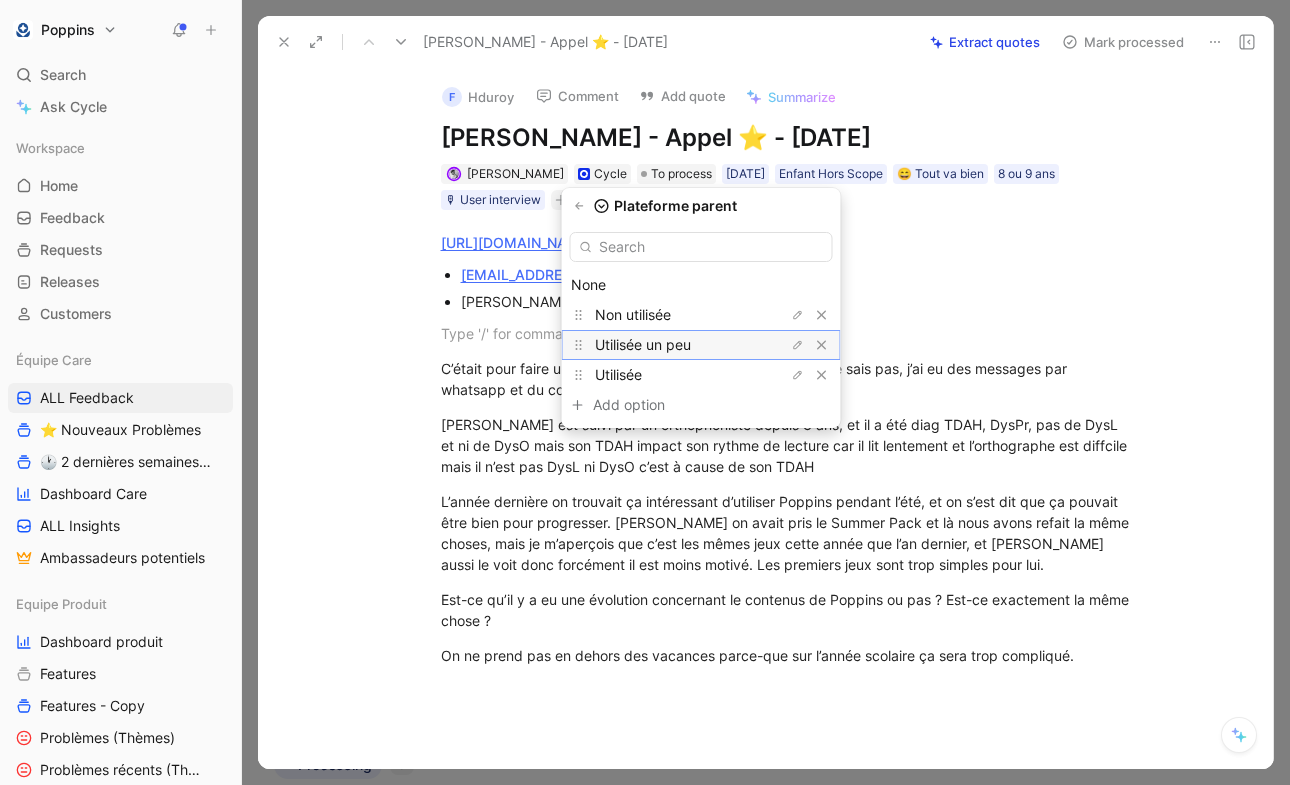 click on "Utilisée un peu" at bounding box center [643, 344] 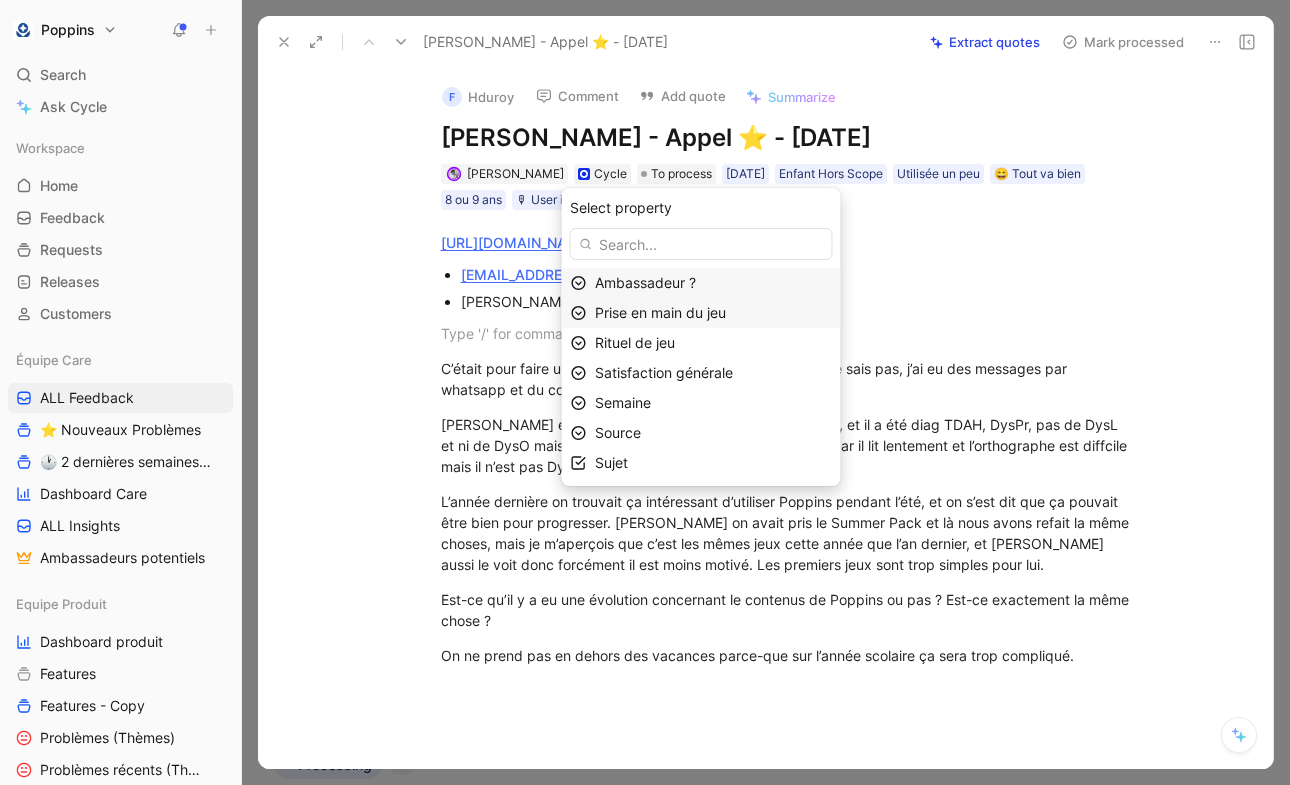 click on "Prise en main du jeu" at bounding box center [660, 312] 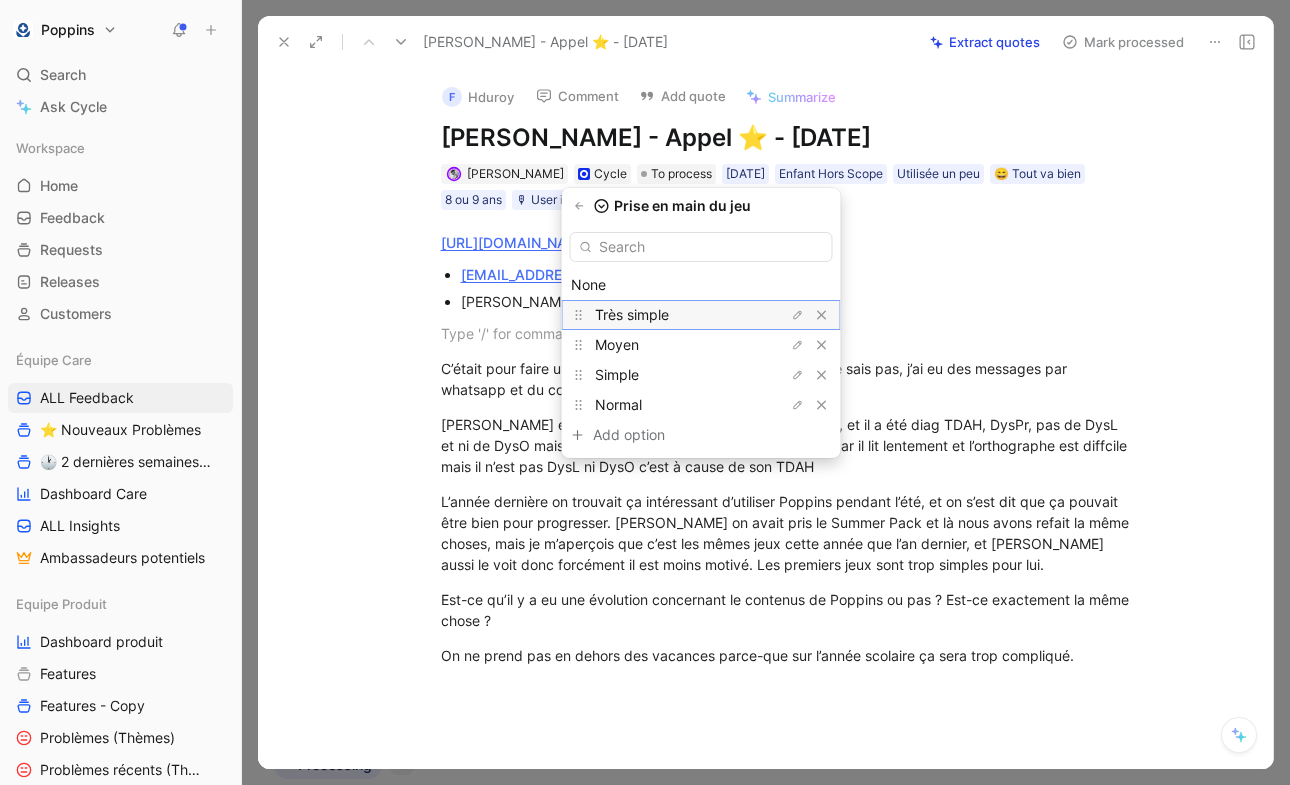 click on "Très simple" at bounding box center [632, 314] 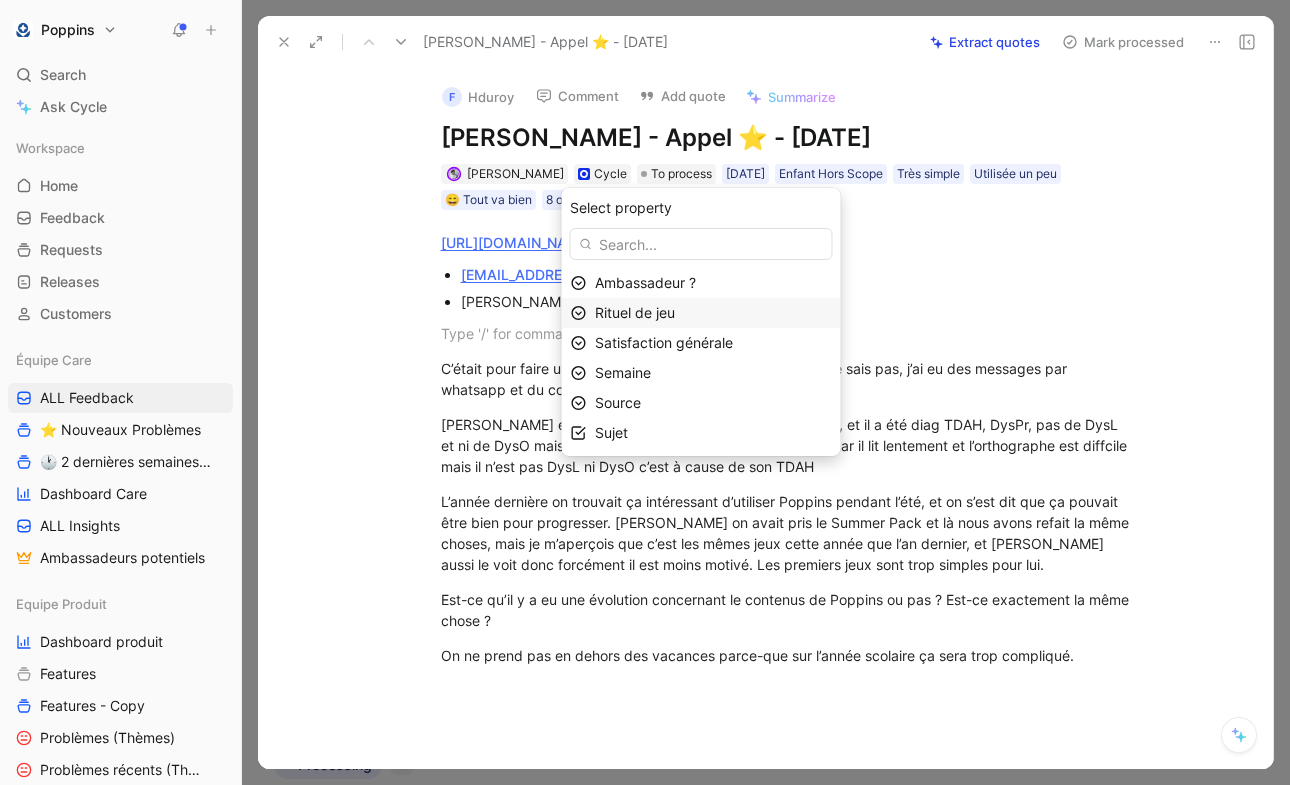 click on "Rituel de jeu" at bounding box center [635, 312] 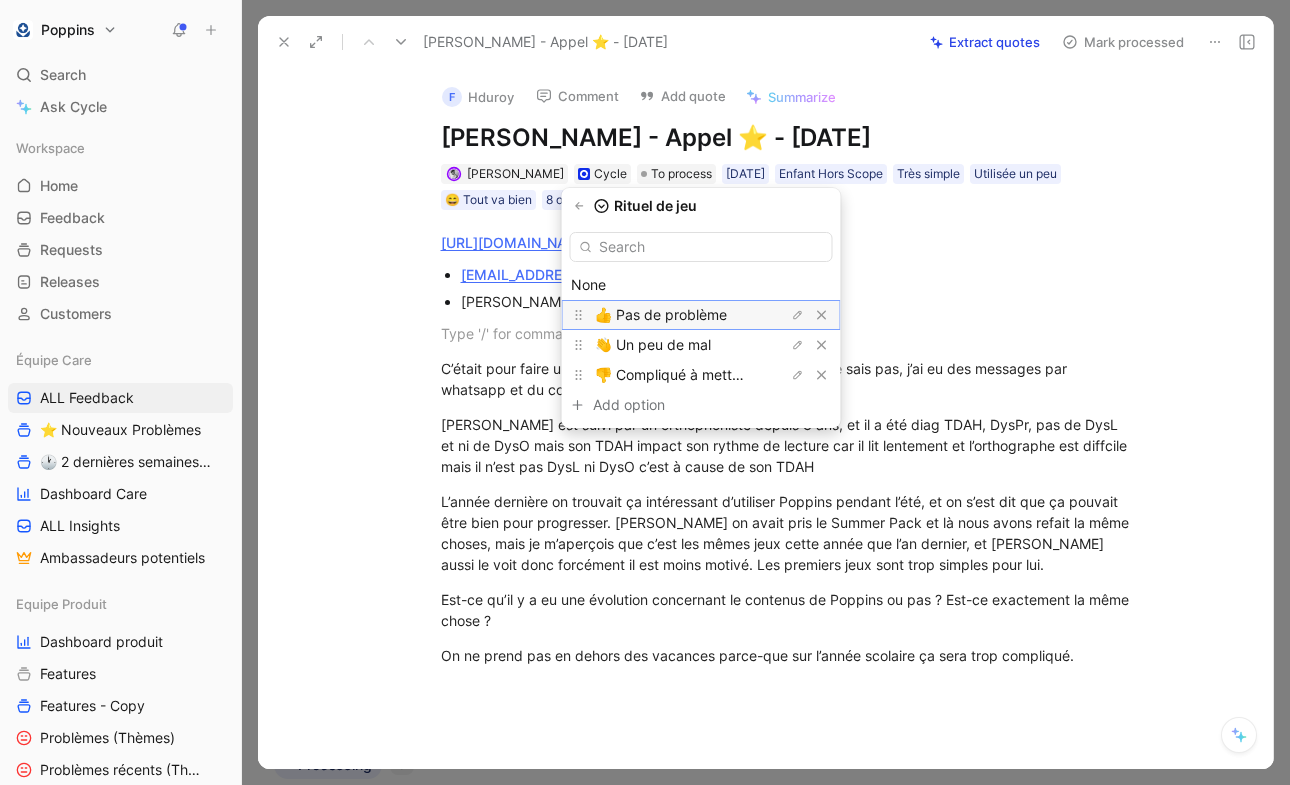 click on "👍 Pas de problème" at bounding box center [701, 315] 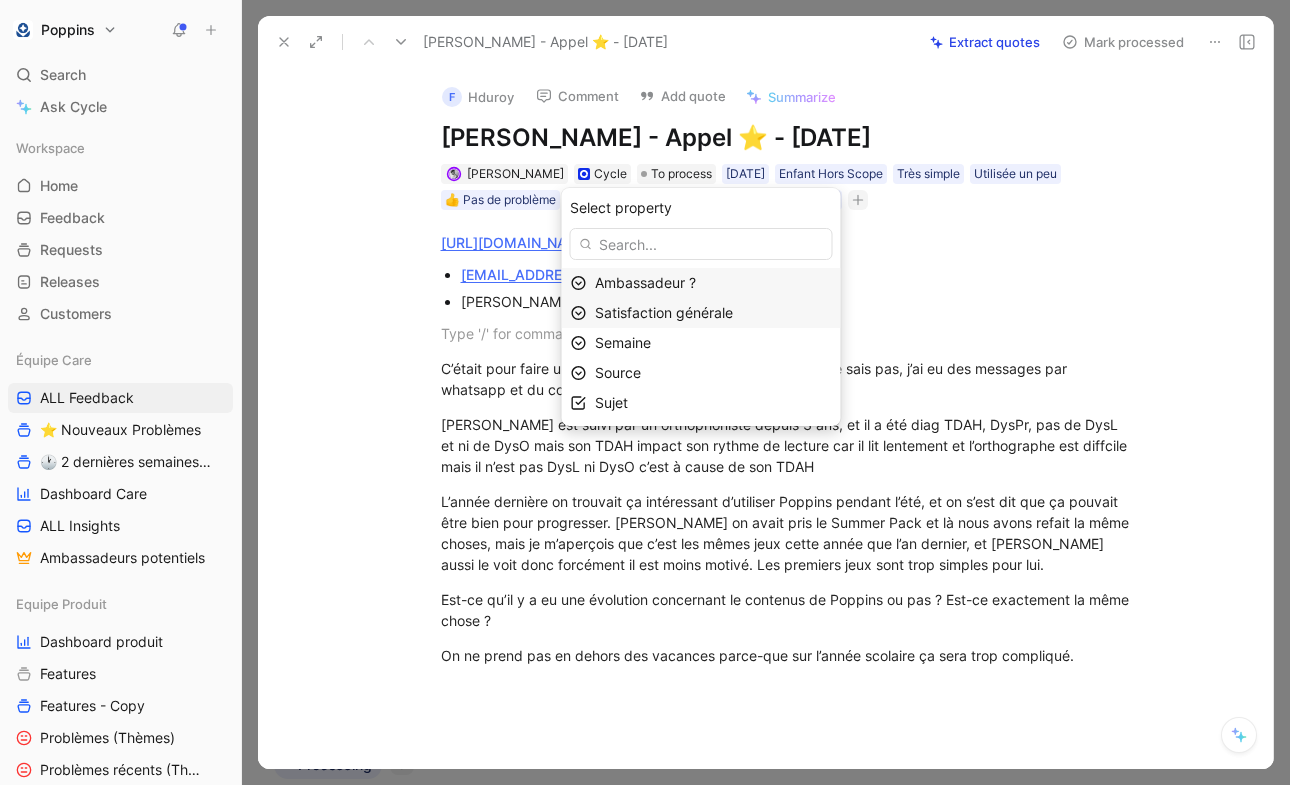 click on "Satisfaction générale" at bounding box center (664, 312) 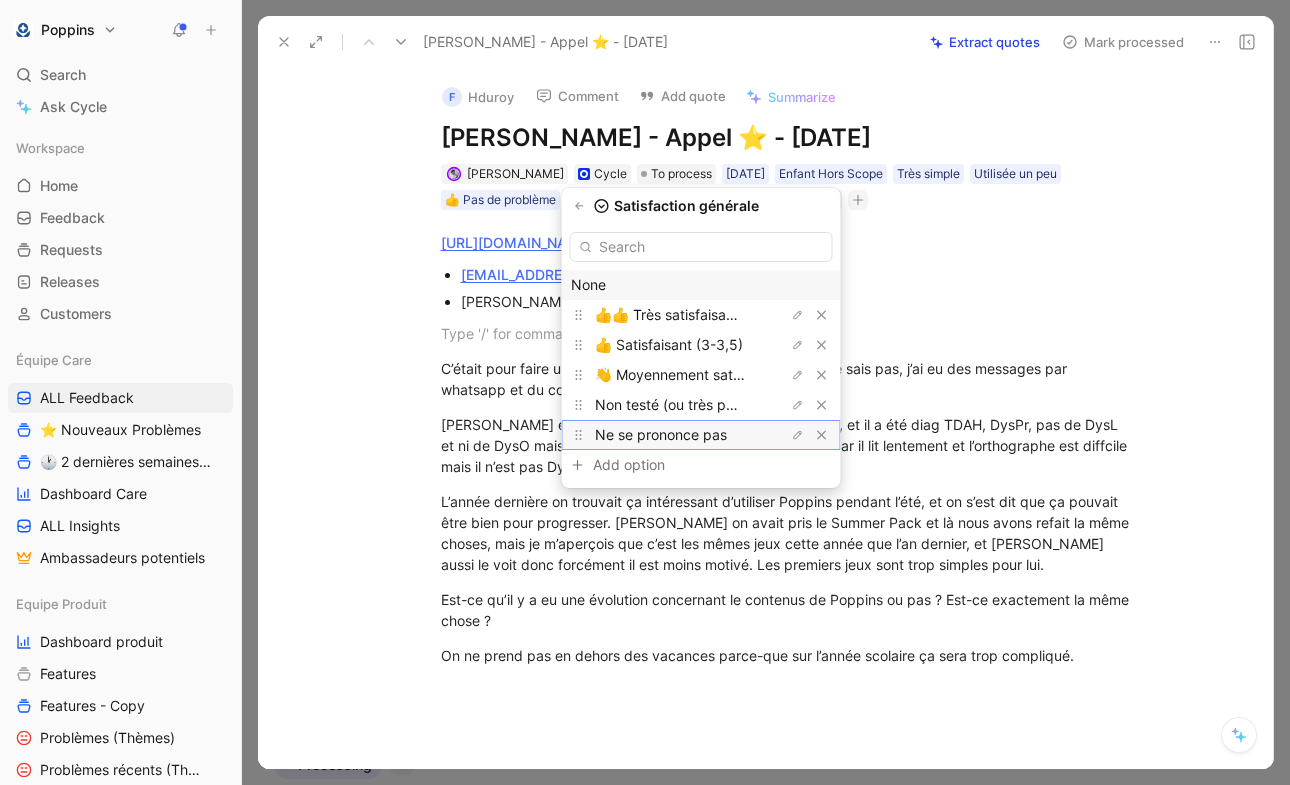 click on "Ne se prononce pas" at bounding box center (661, 434) 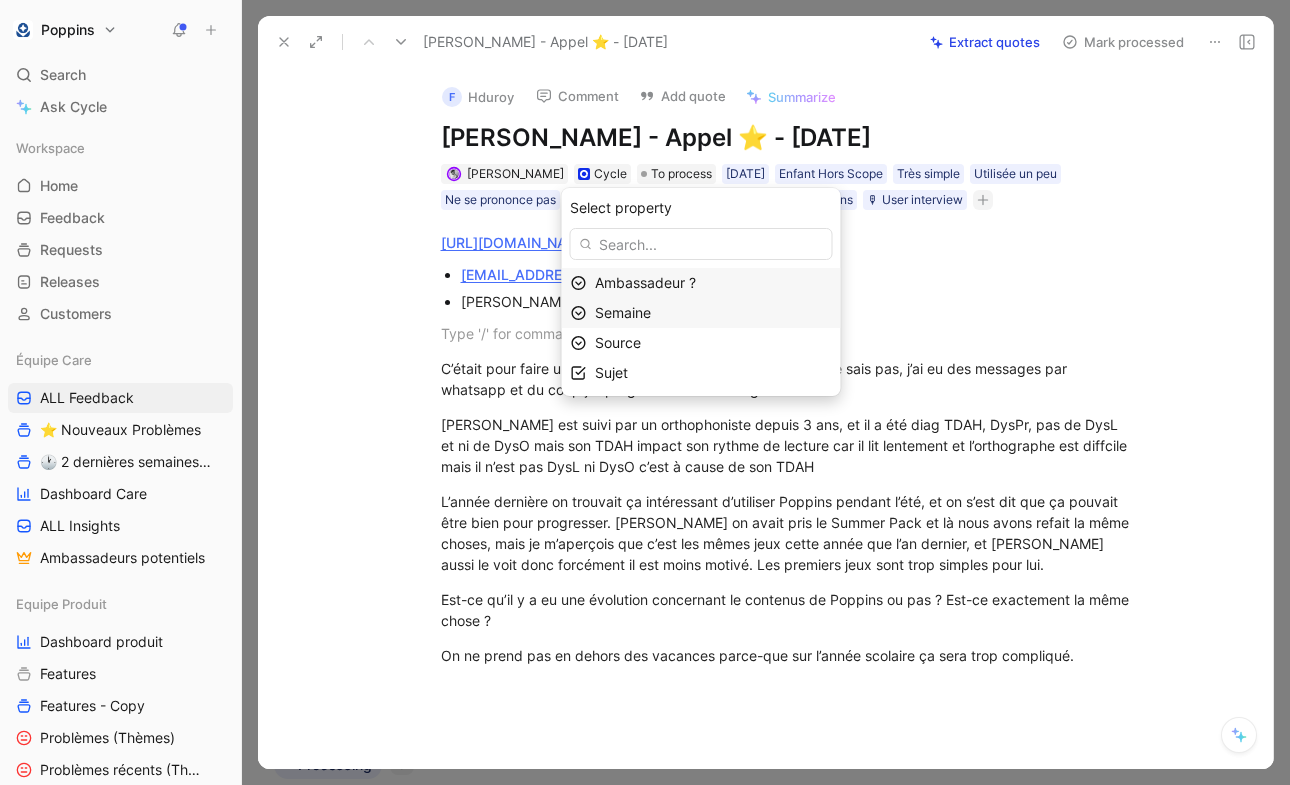 click on "Semaine" at bounding box center [623, 312] 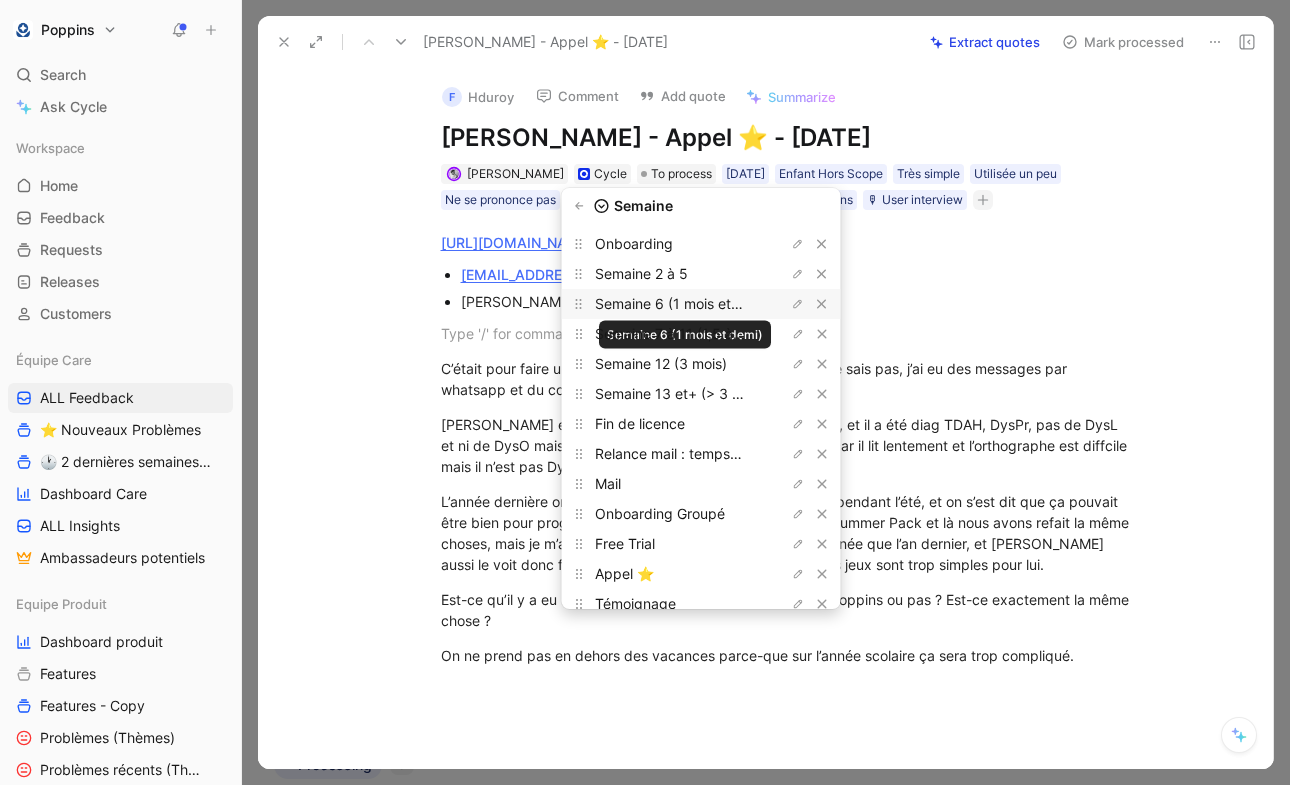 scroll, scrollTop: 105, scrollLeft: 0, axis: vertical 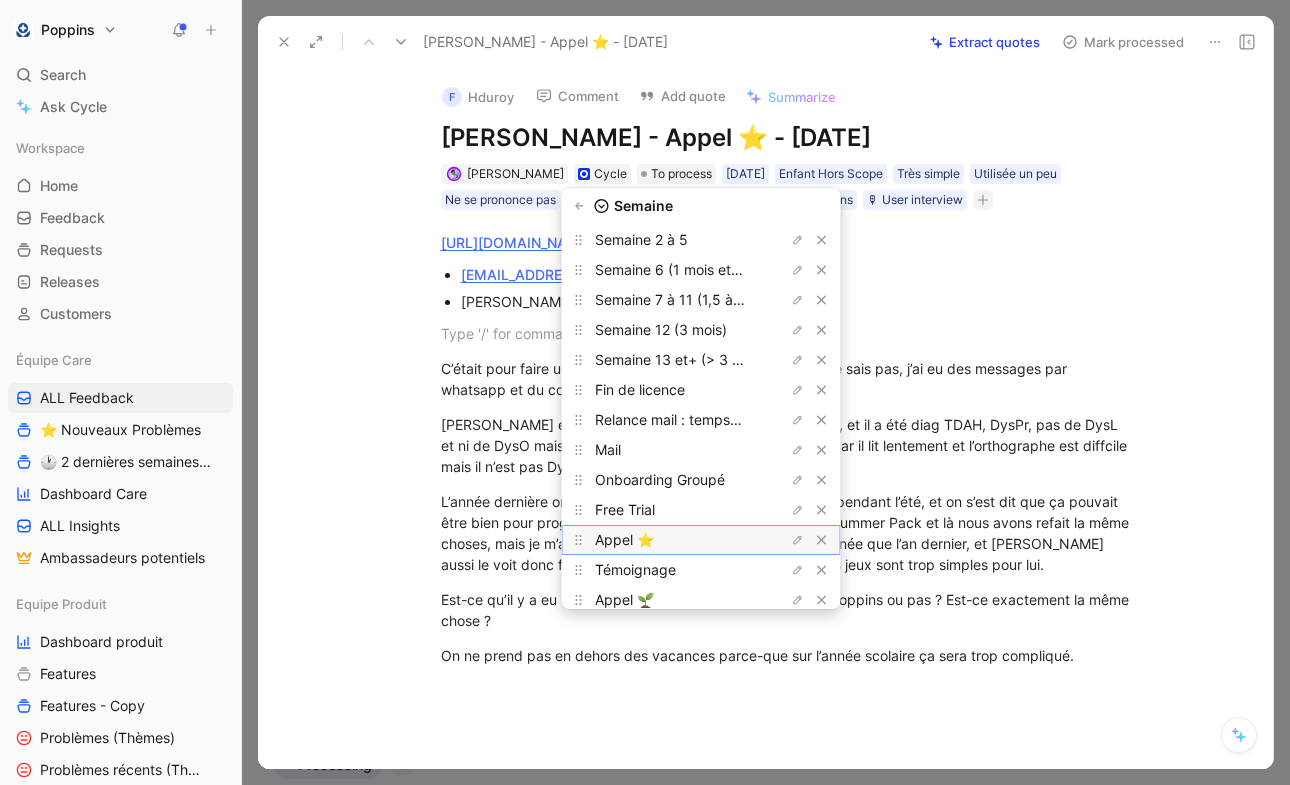 click on "Appel ⭐️" at bounding box center [670, 540] 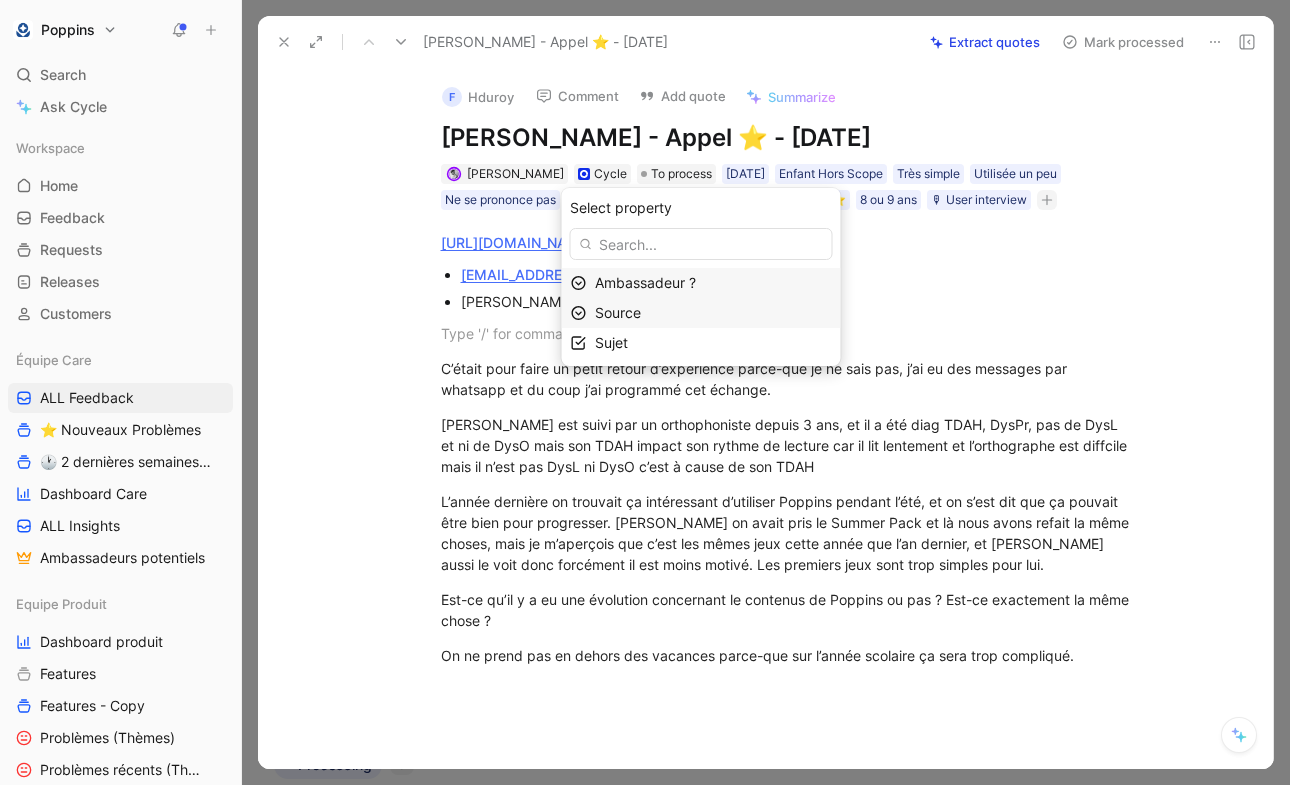 click on "Source" at bounding box center (713, 313) 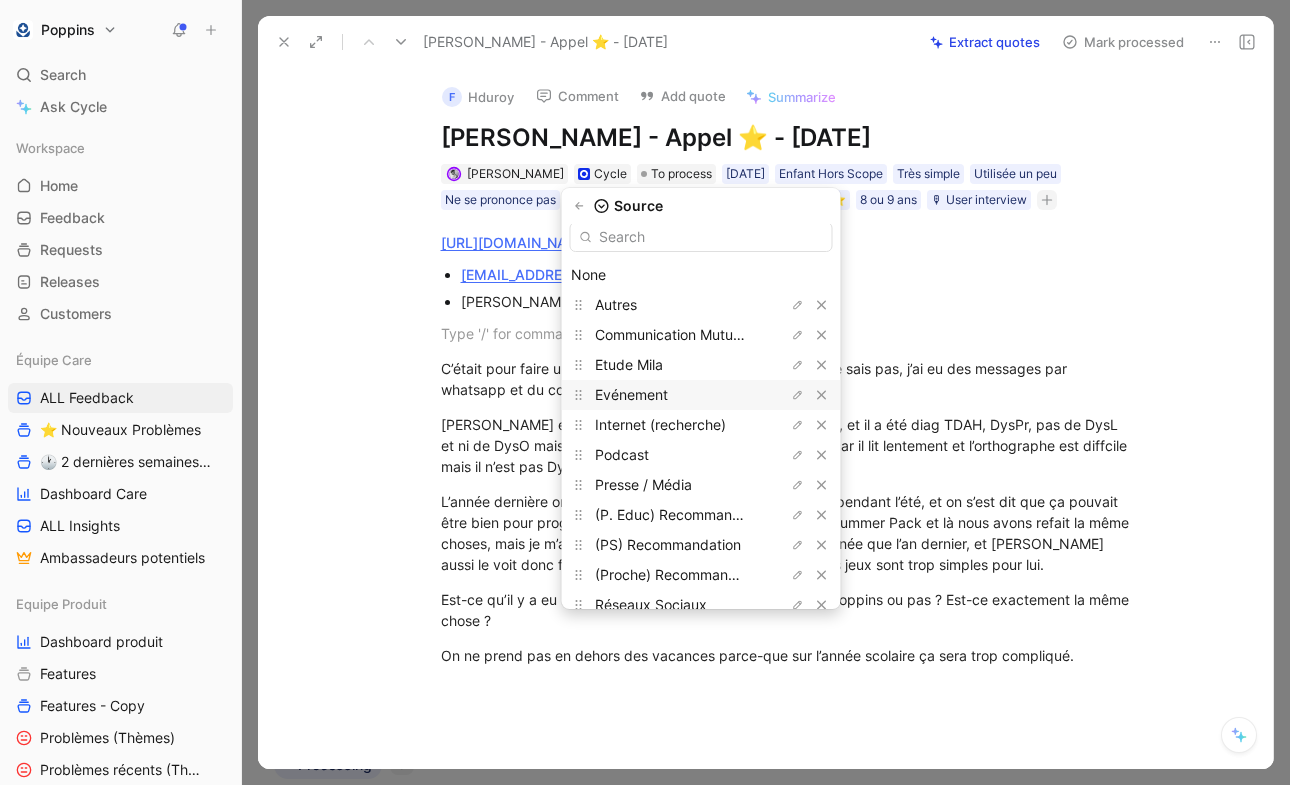 scroll, scrollTop: 0, scrollLeft: 0, axis: both 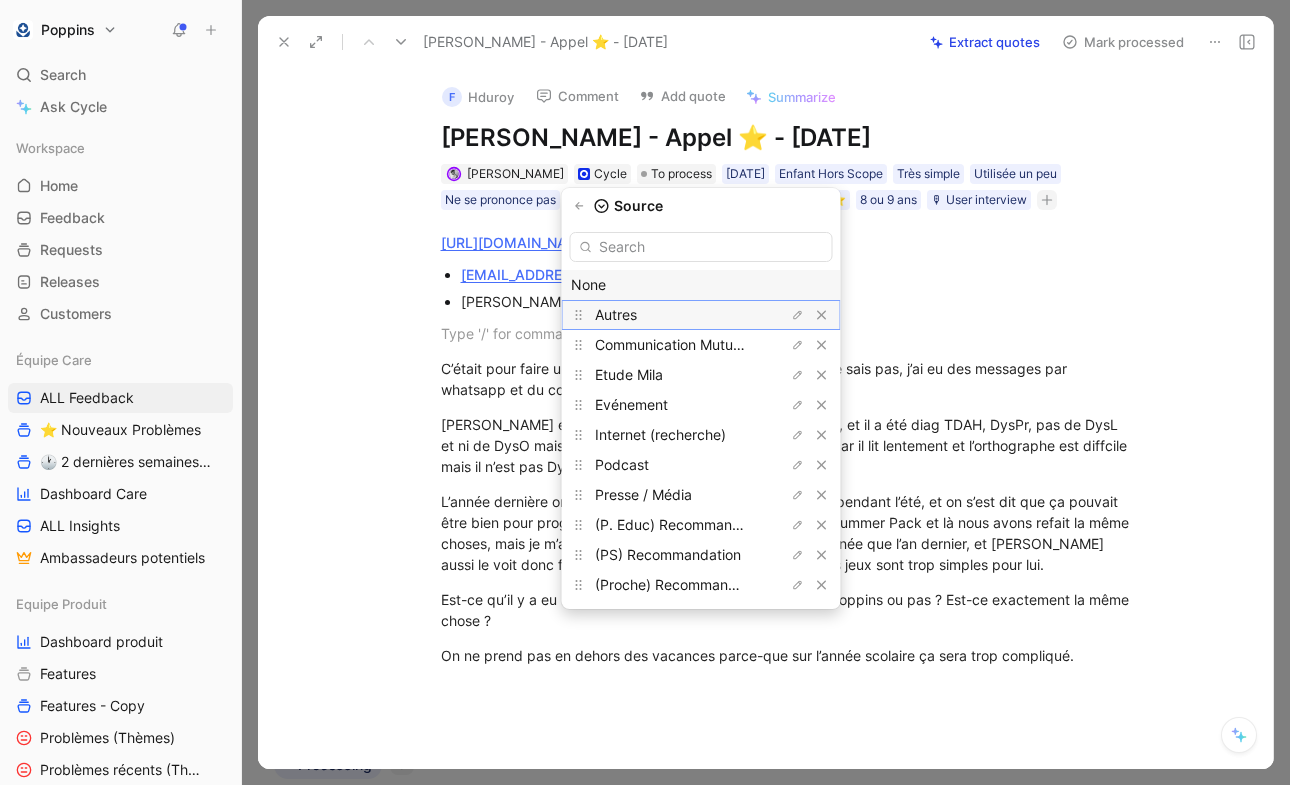 click on "Autres" at bounding box center (670, 315) 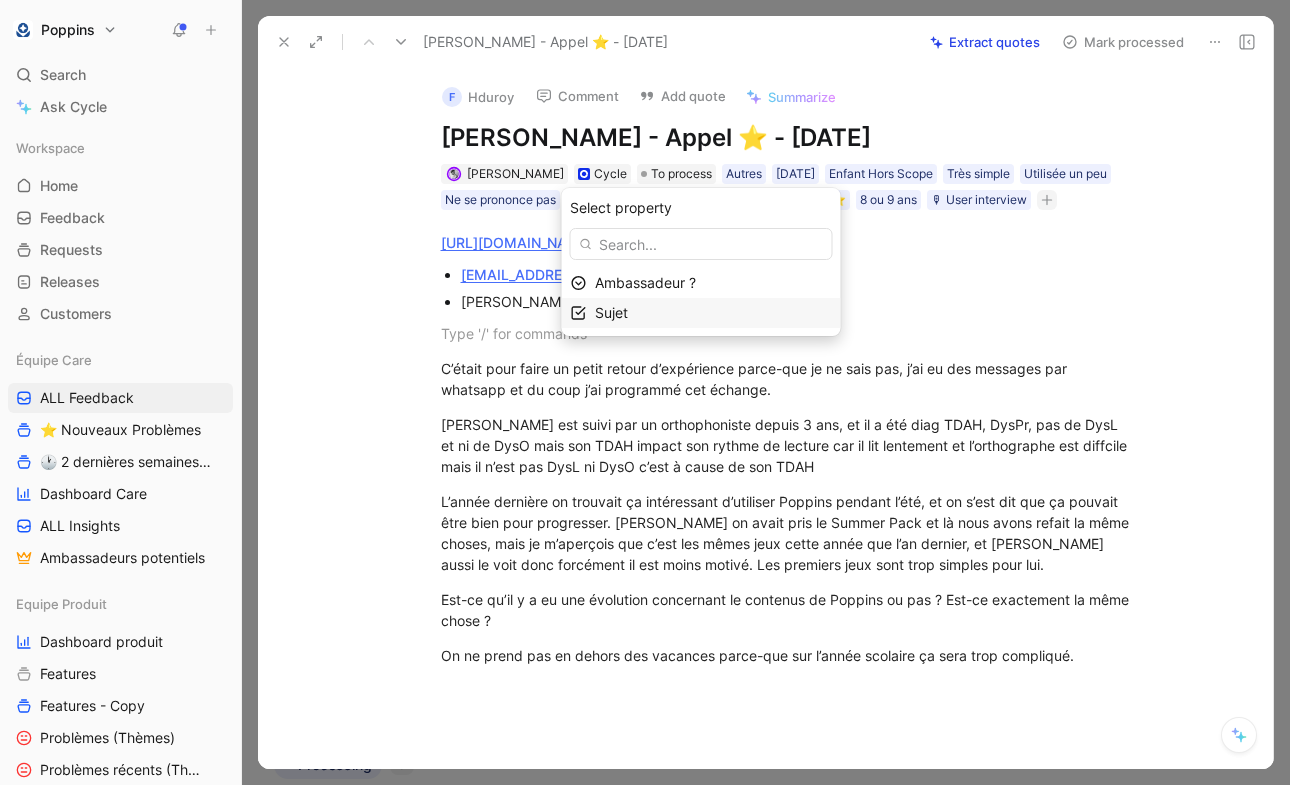 click on "Sujet" at bounding box center [713, 313] 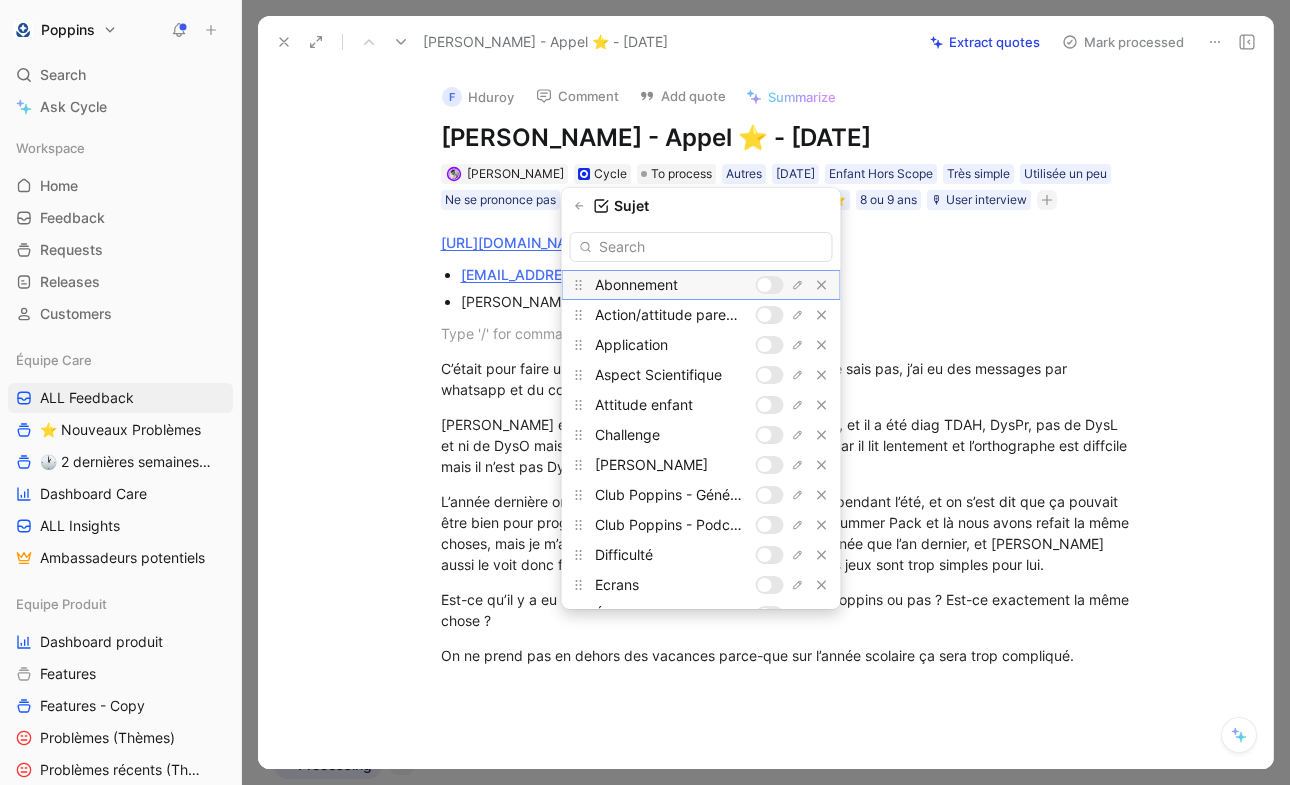 click at bounding box center [765, 285] 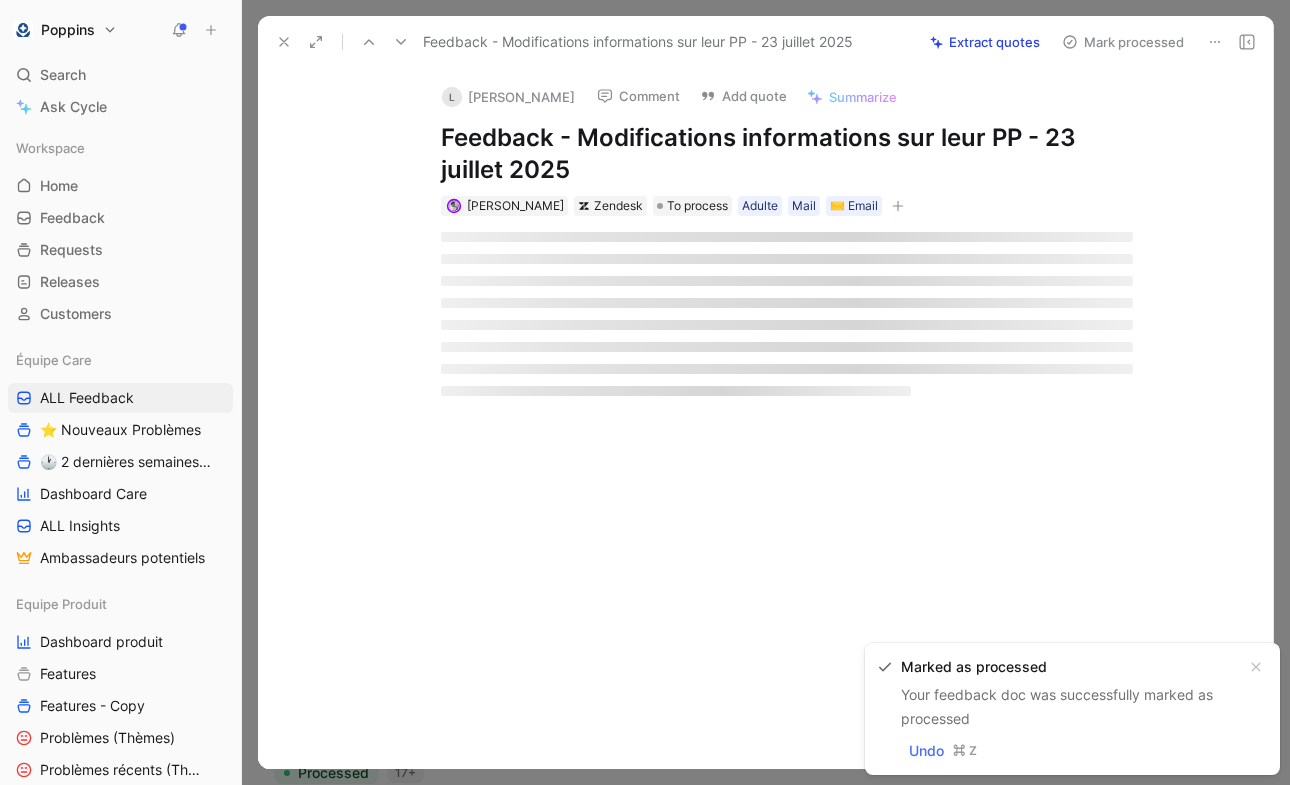 click 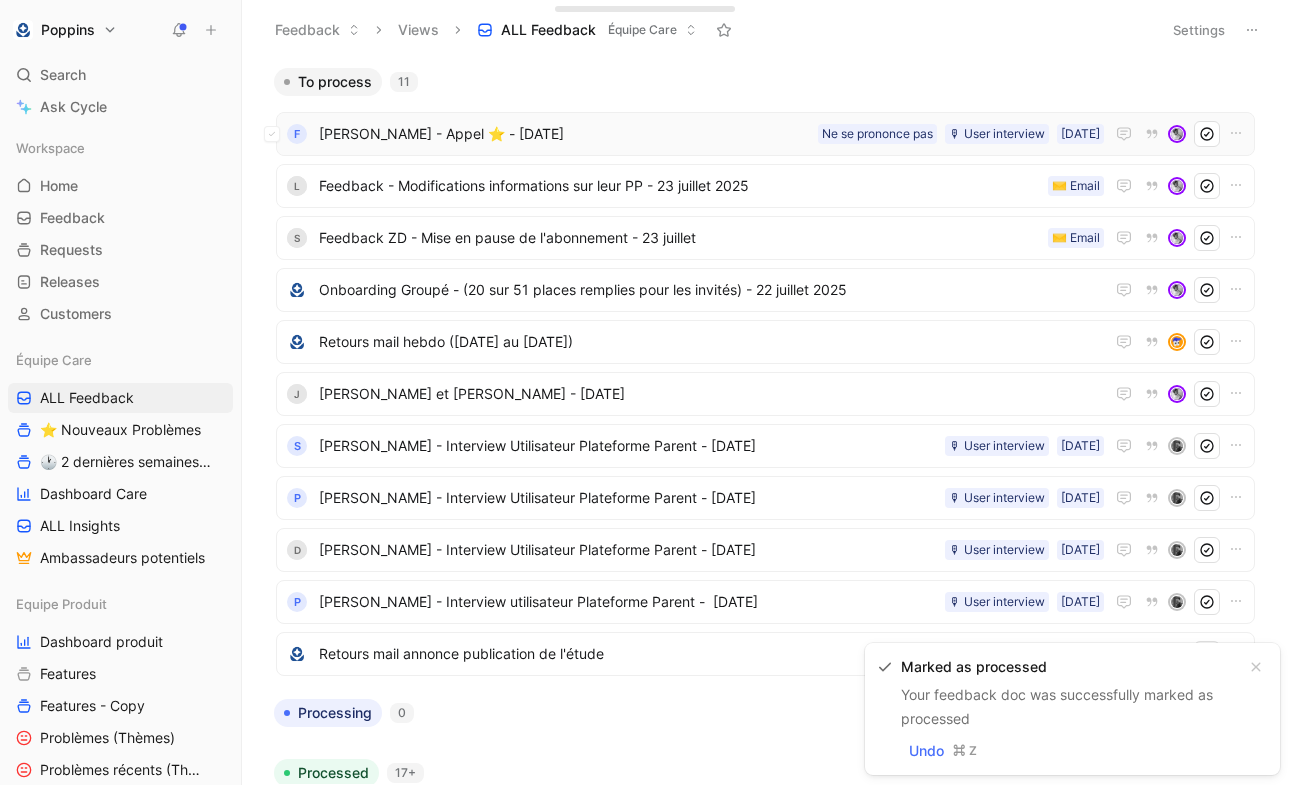 click on "[PERSON_NAME] - Appel ⭐️ - [DATE]" at bounding box center (564, 134) 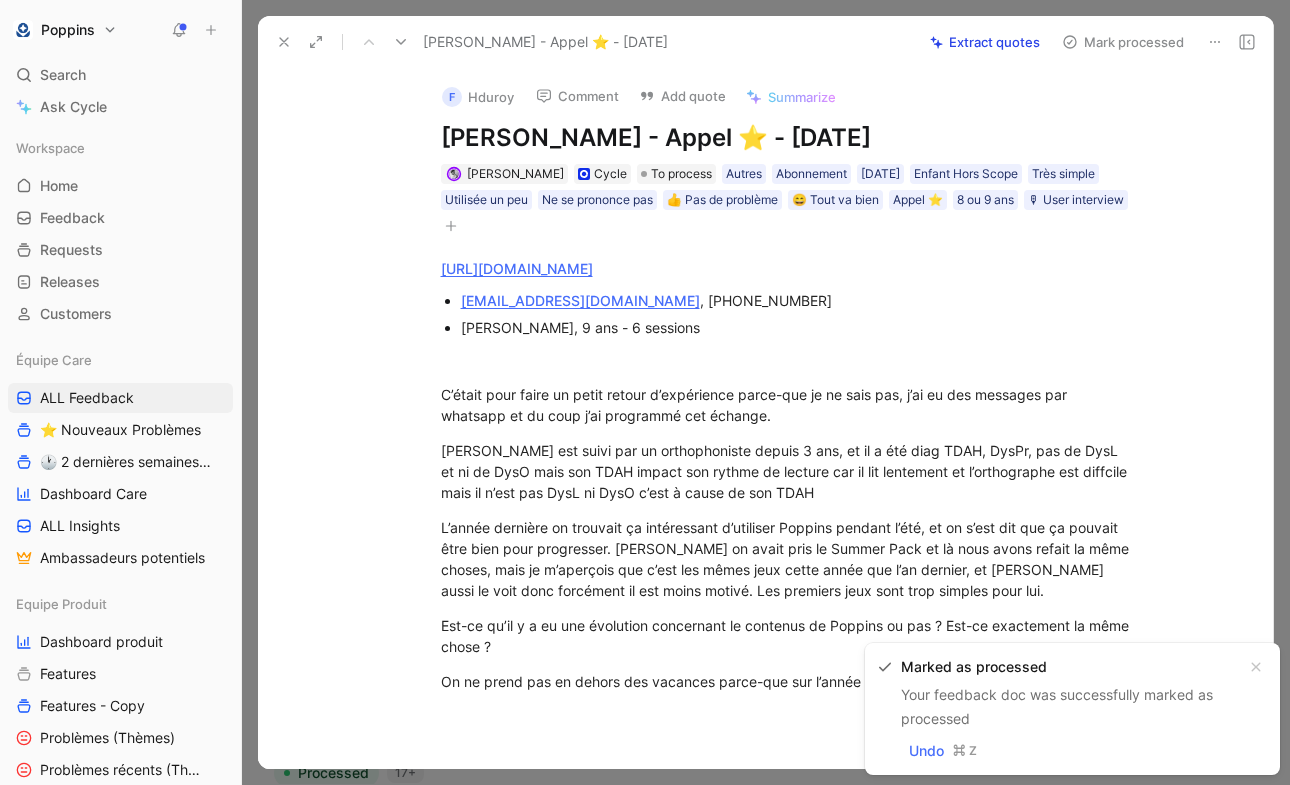 click 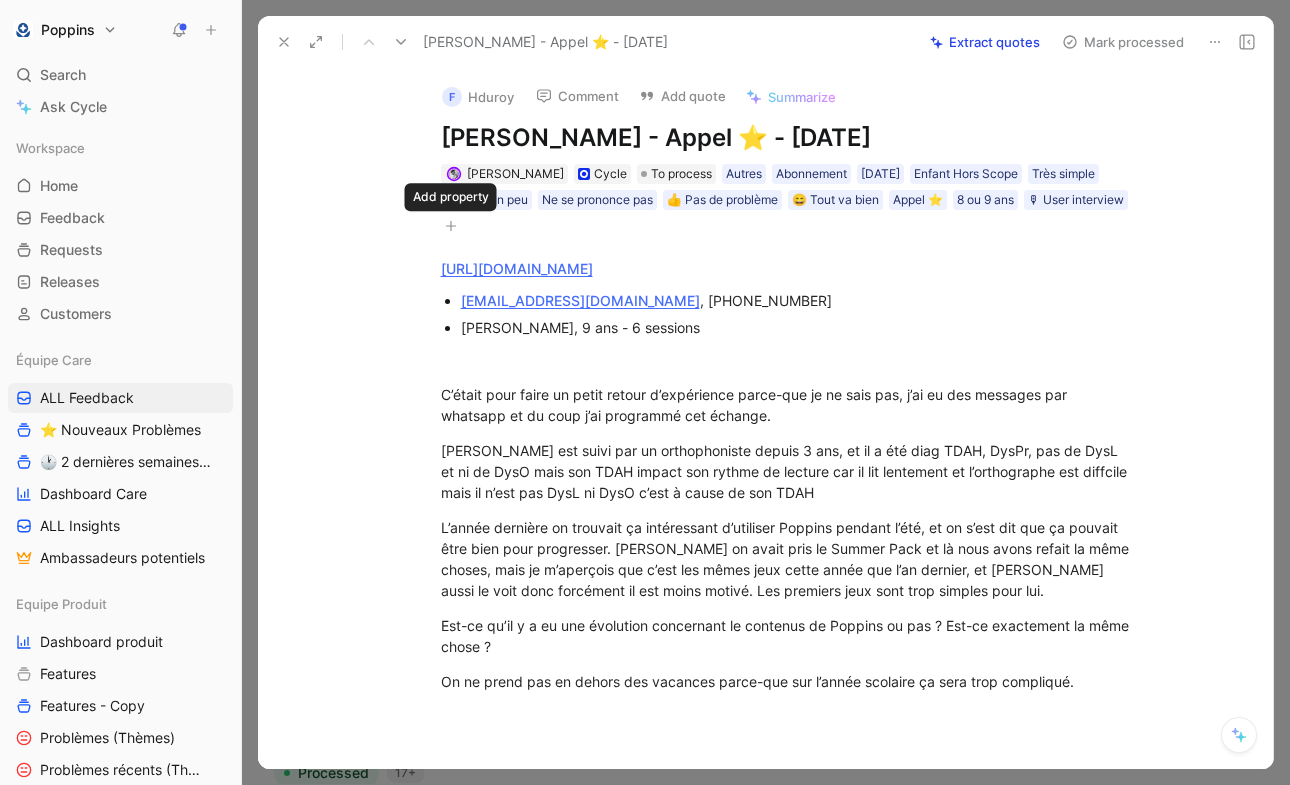 click 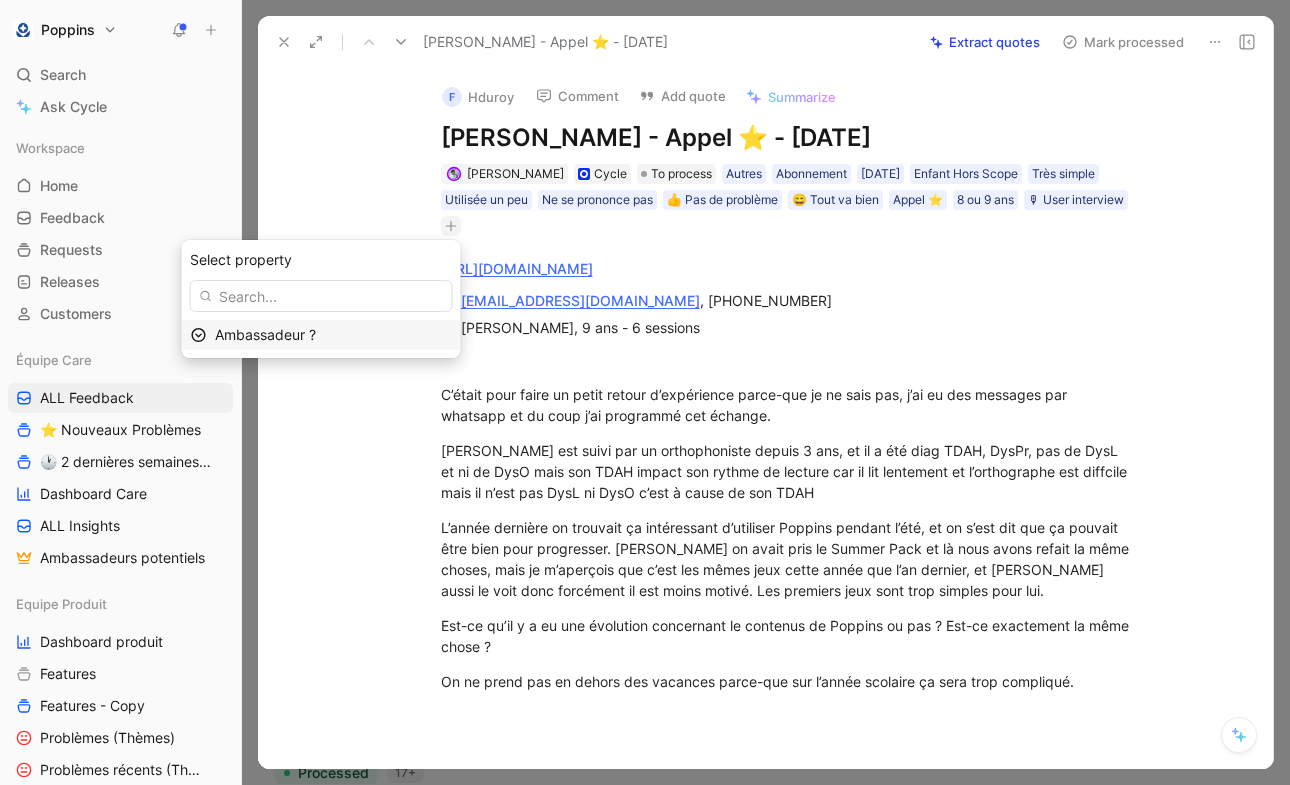 click on "Ambassadeur ?" at bounding box center (333, 335) 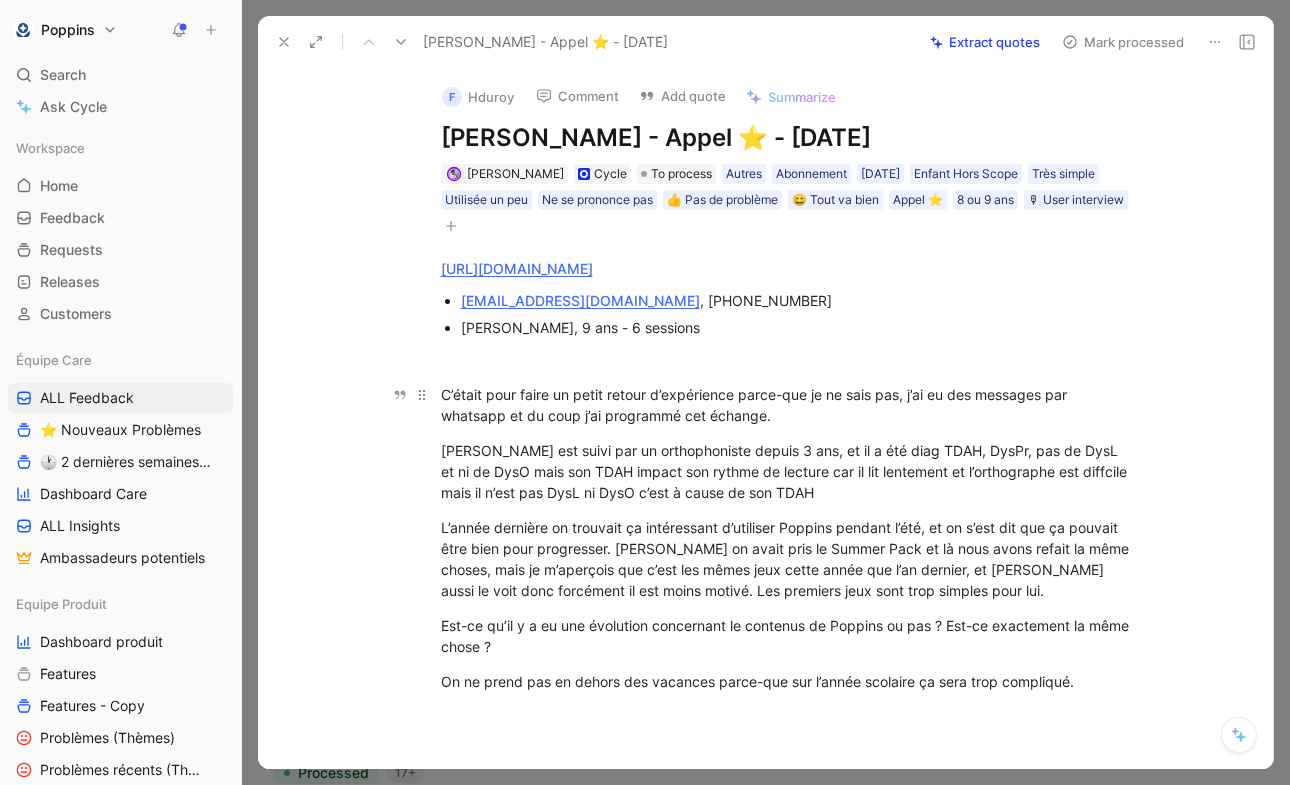 click on "C’était pour faire un petit retour d’expérience parce-que je ne sais pas, j’ai eu des messages par whatsapp et du coup j’ai programmé cet échange." at bounding box center [787, 405] 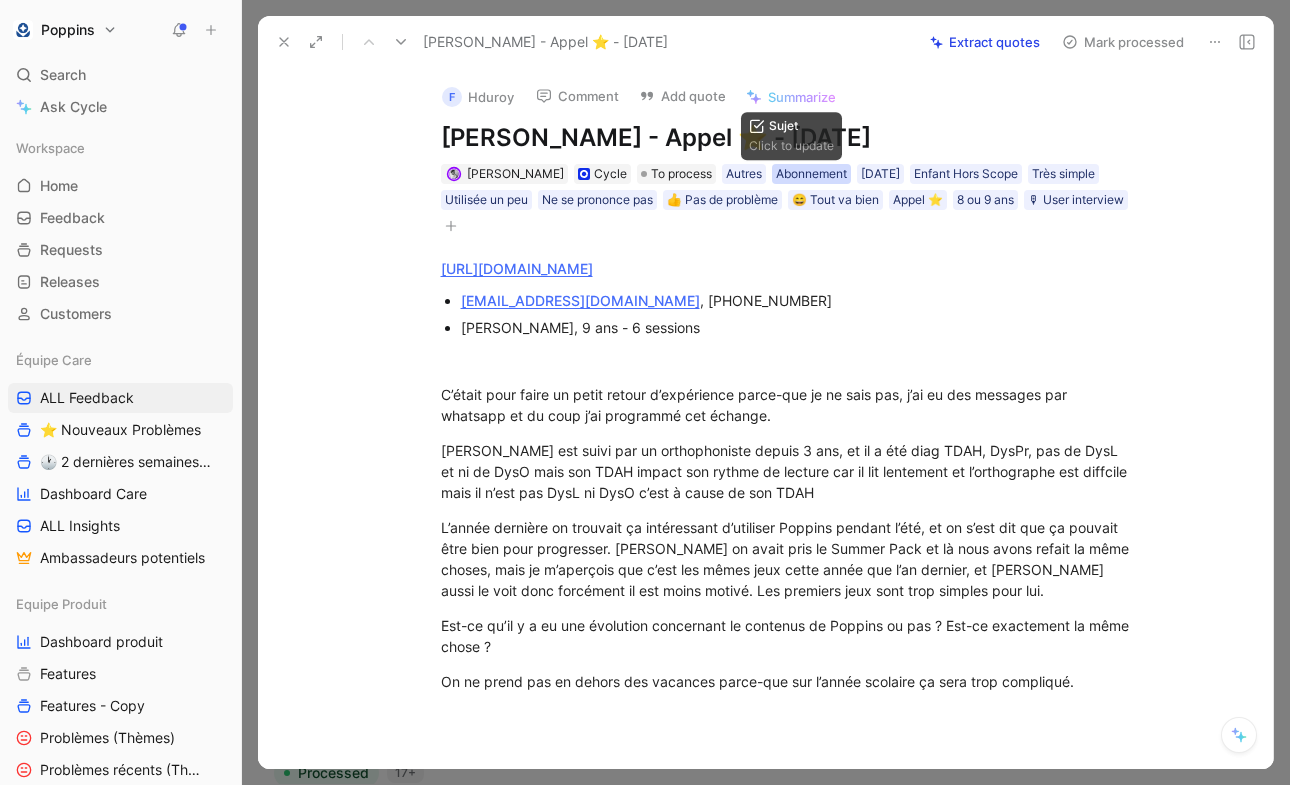 click on "Abonnement" at bounding box center [811, 174] 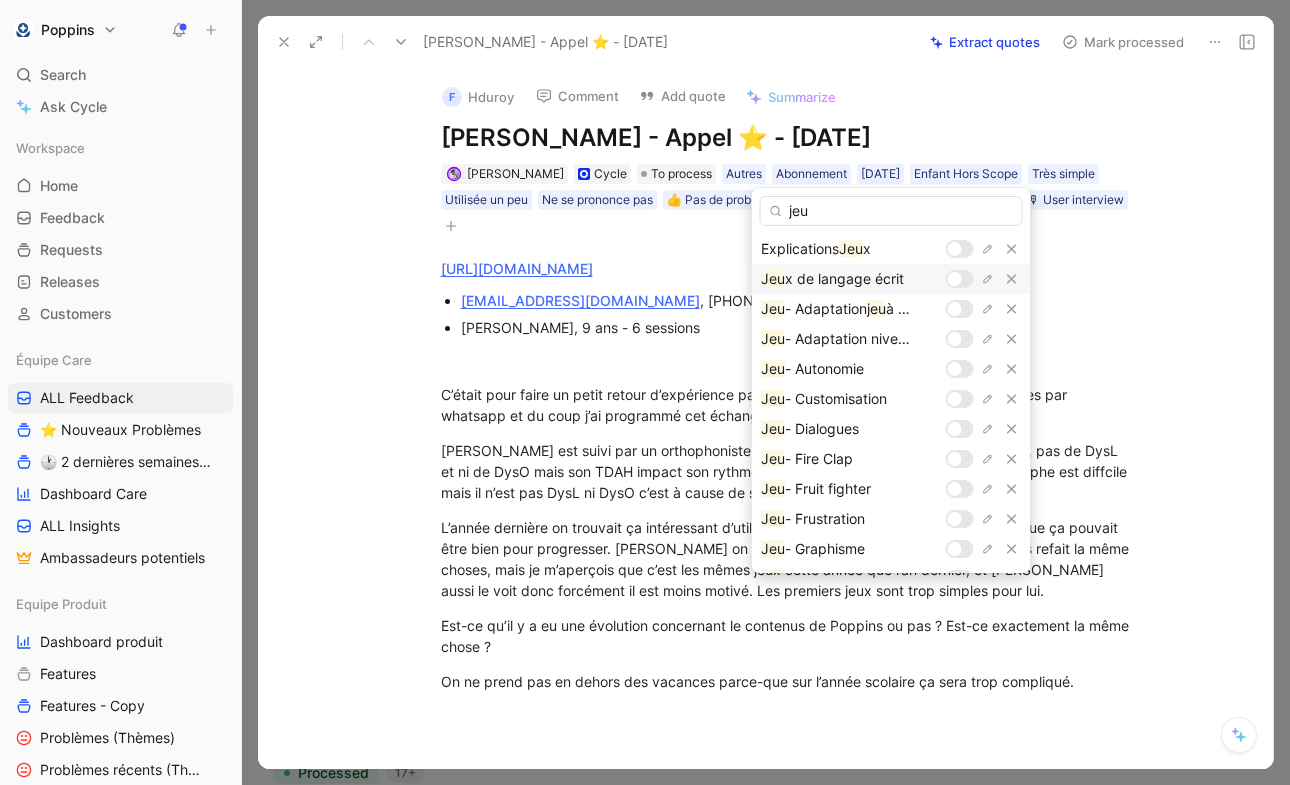 type on "jeu" 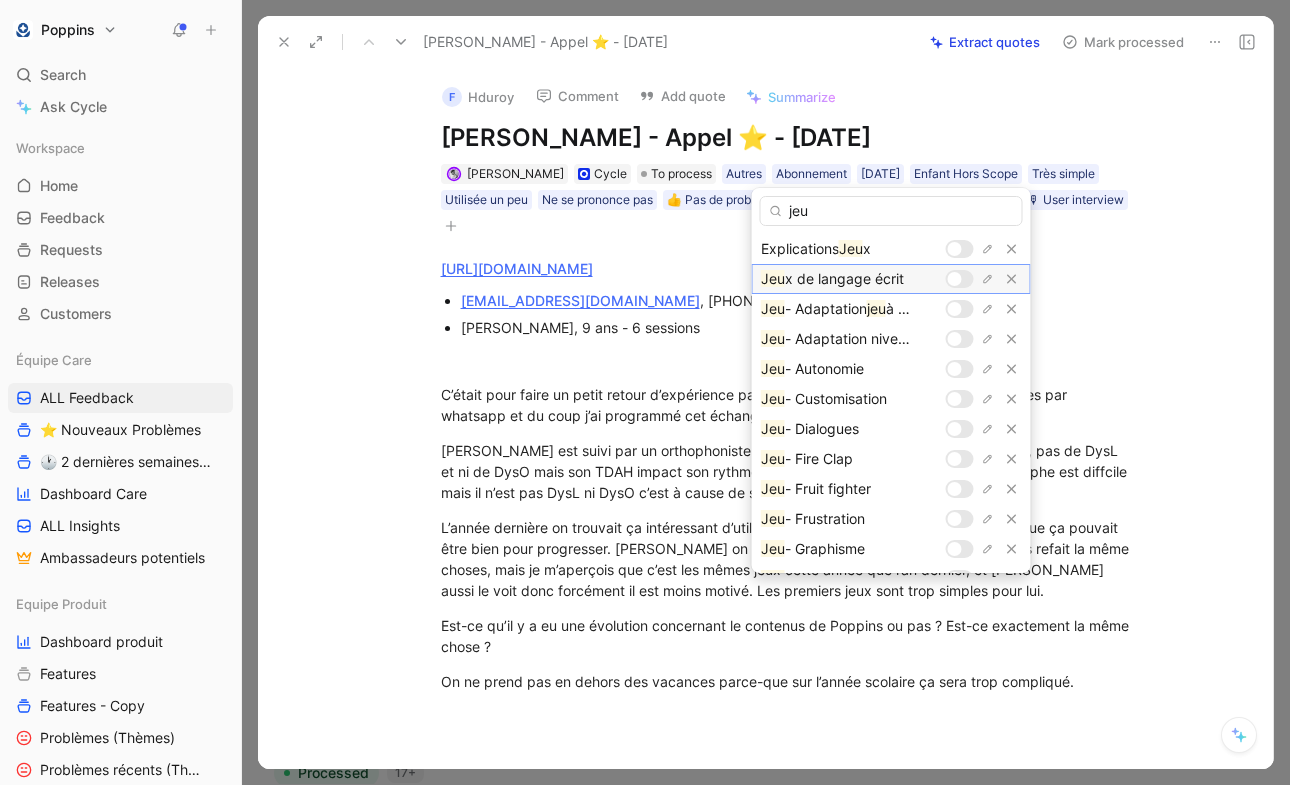 click at bounding box center (955, 279) 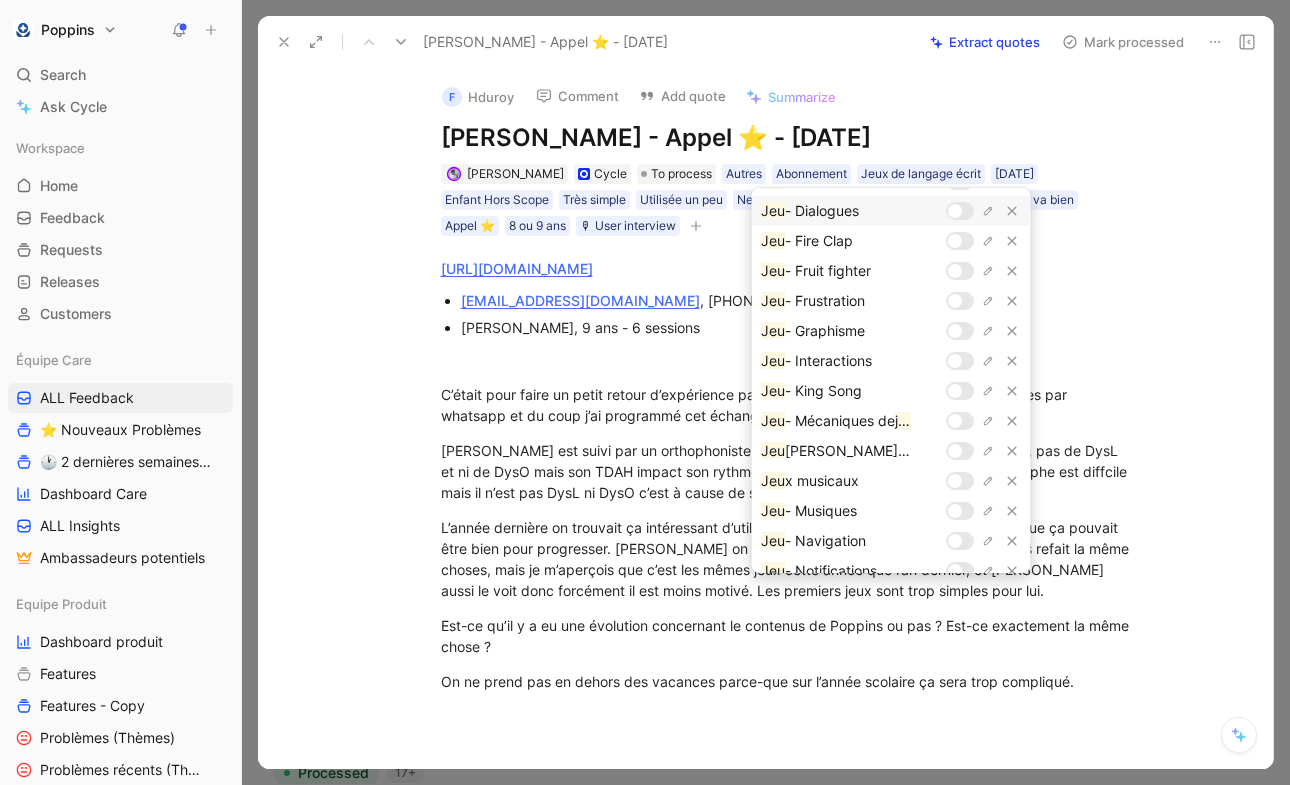 scroll, scrollTop: 221, scrollLeft: 0, axis: vertical 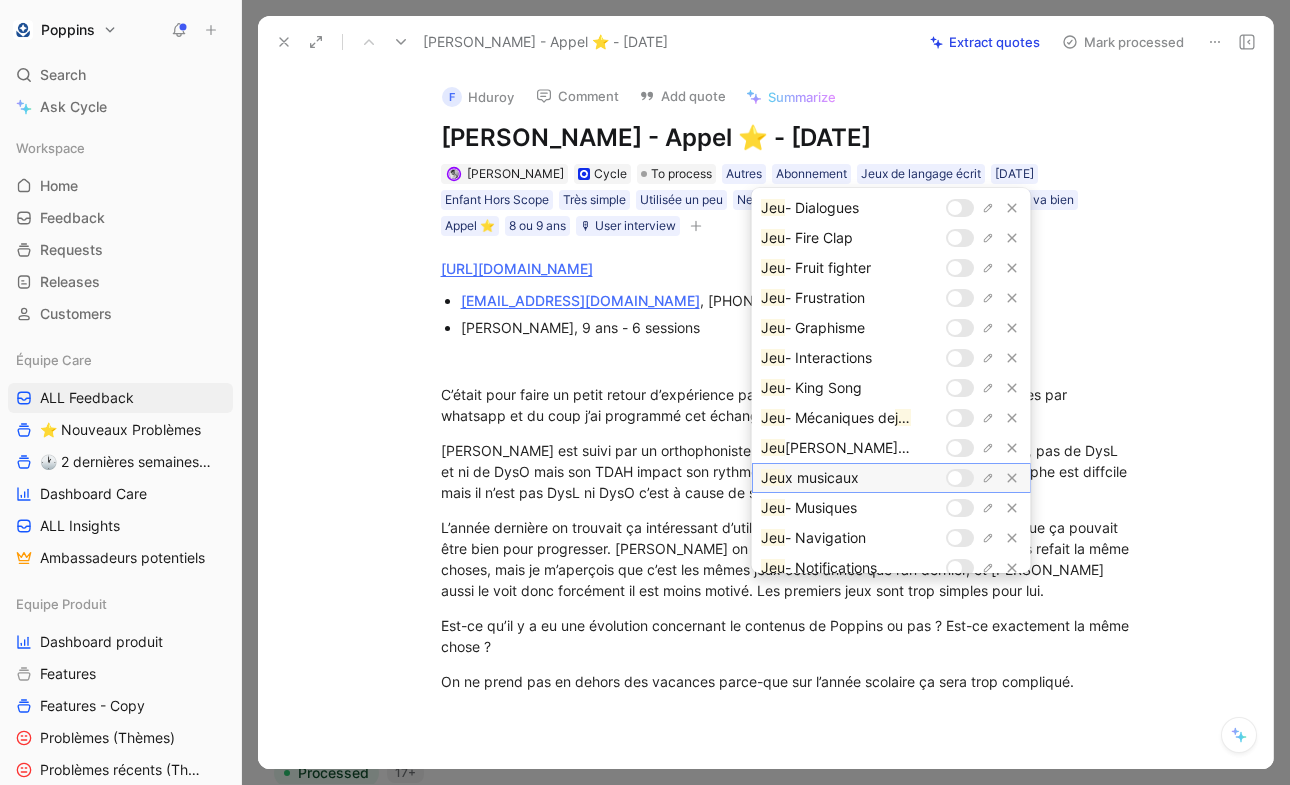 click at bounding box center (955, 478) 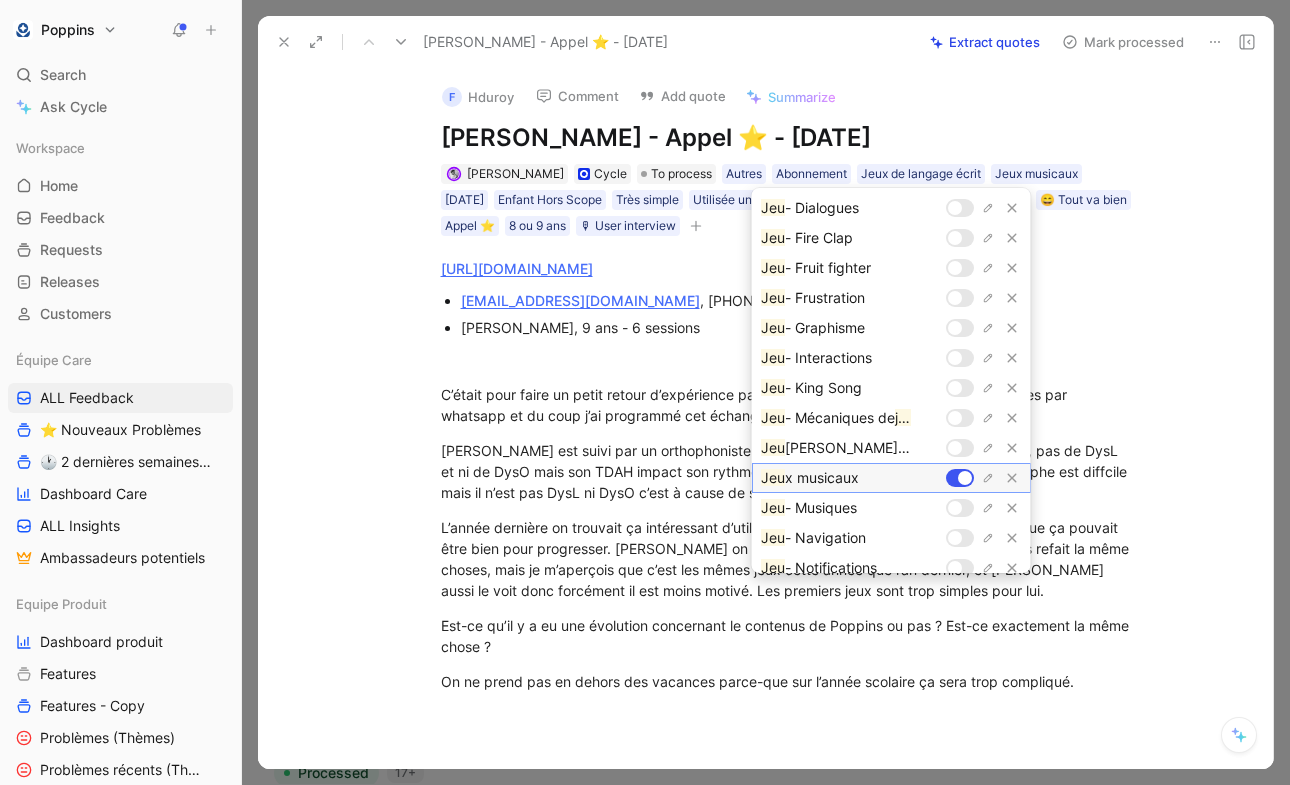 scroll, scrollTop: 599, scrollLeft: 0, axis: vertical 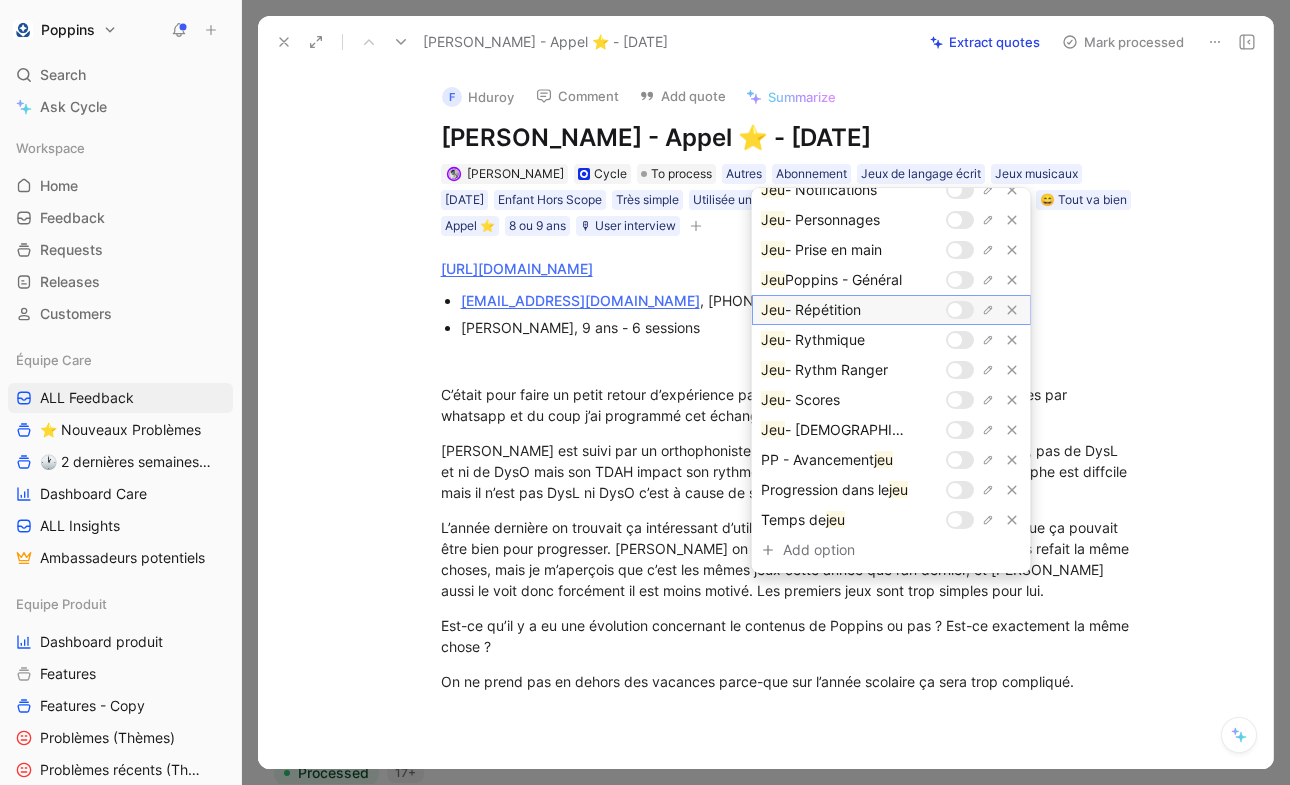 click at bounding box center (955, 310) 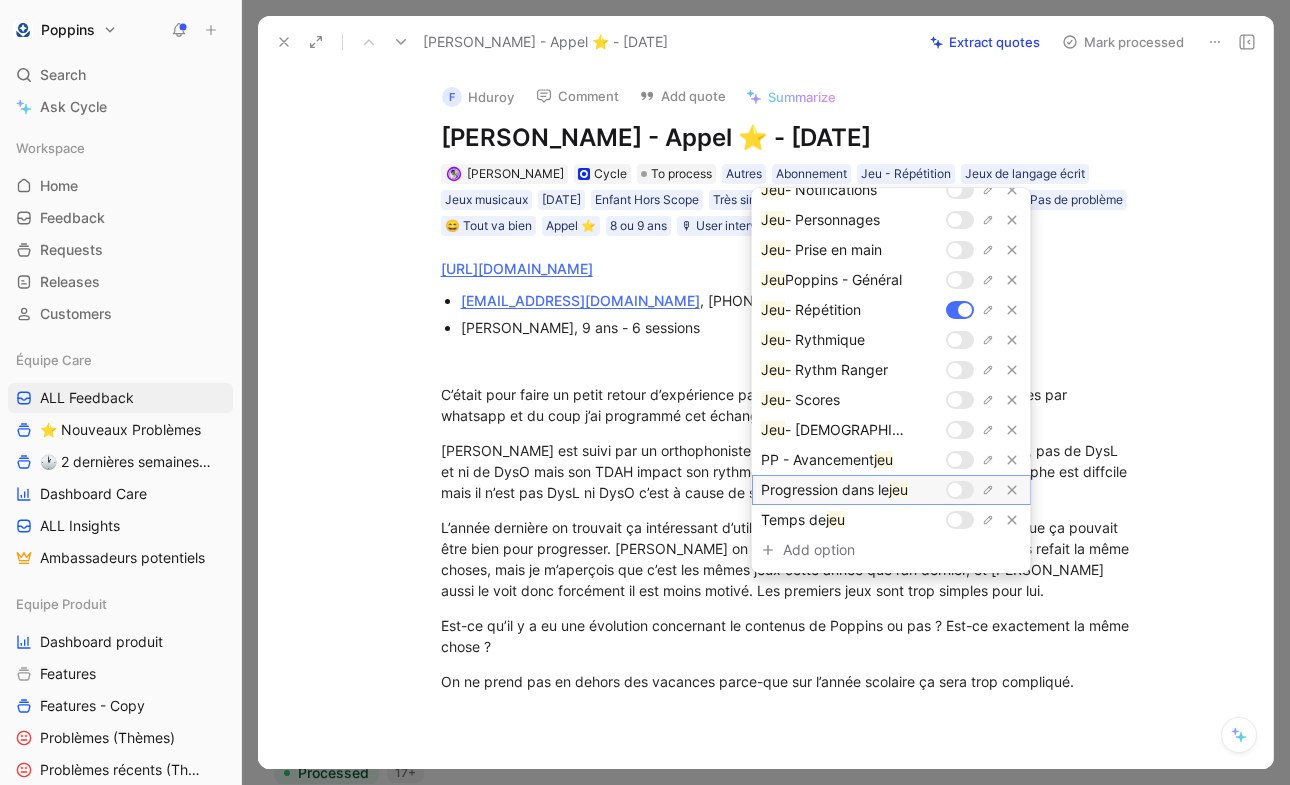 click at bounding box center [955, 490] 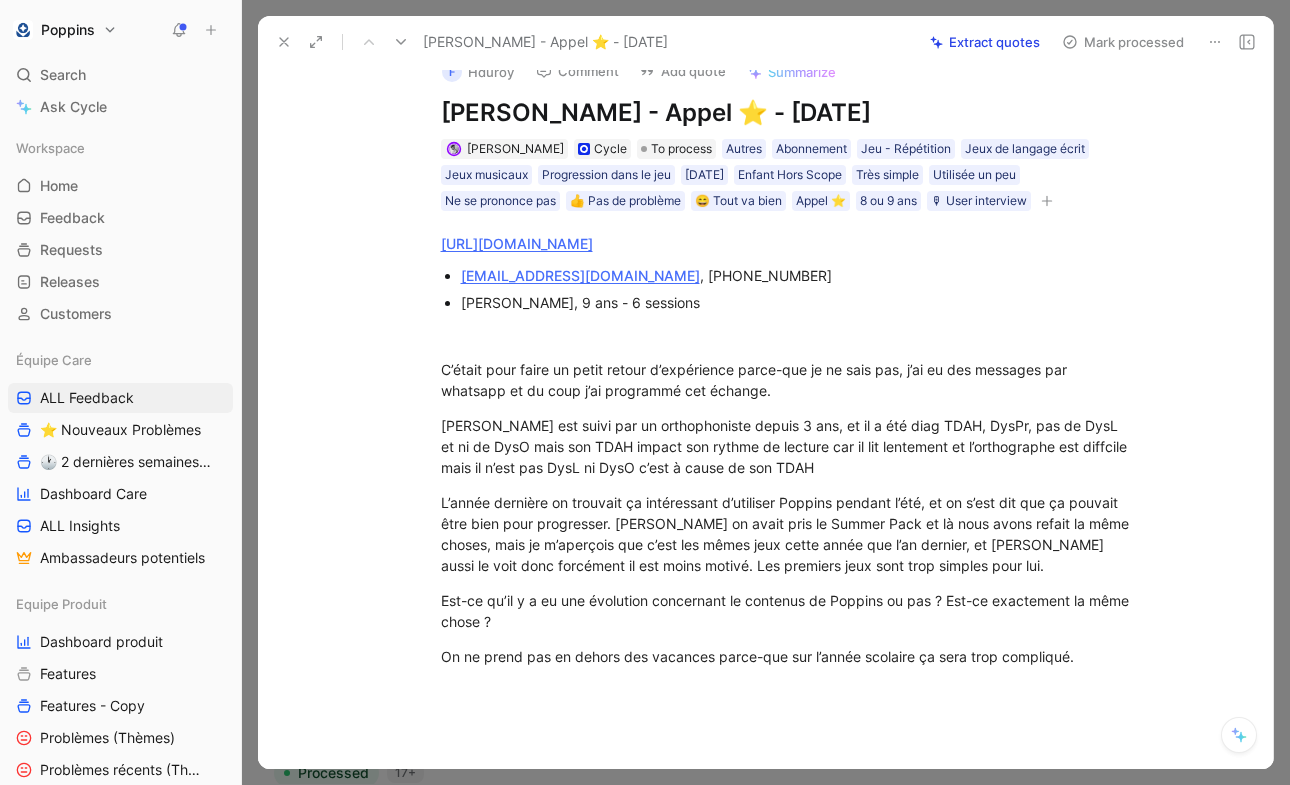 scroll, scrollTop: 26, scrollLeft: 0, axis: vertical 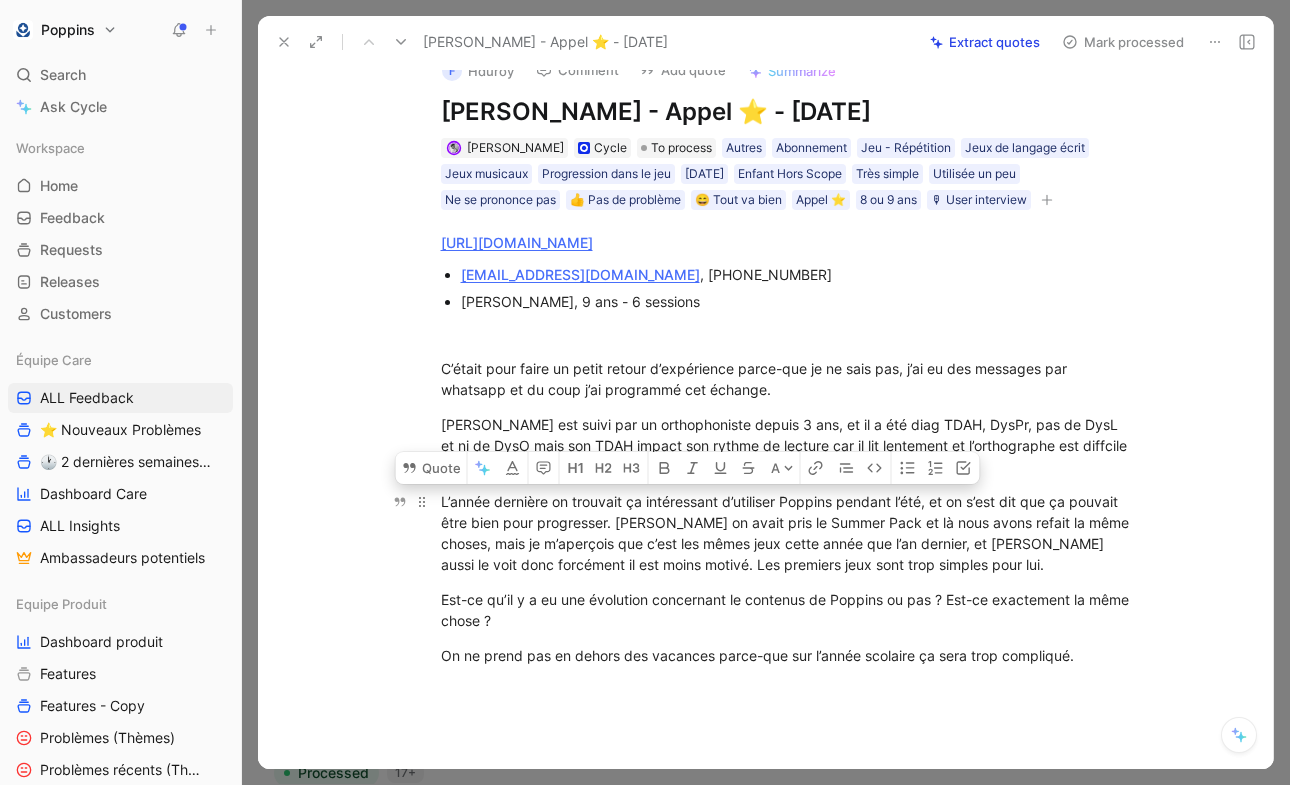 drag, startPoint x: 436, startPoint y: 502, endPoint x: 1003, endPoint y: 576, distance: 571.80853 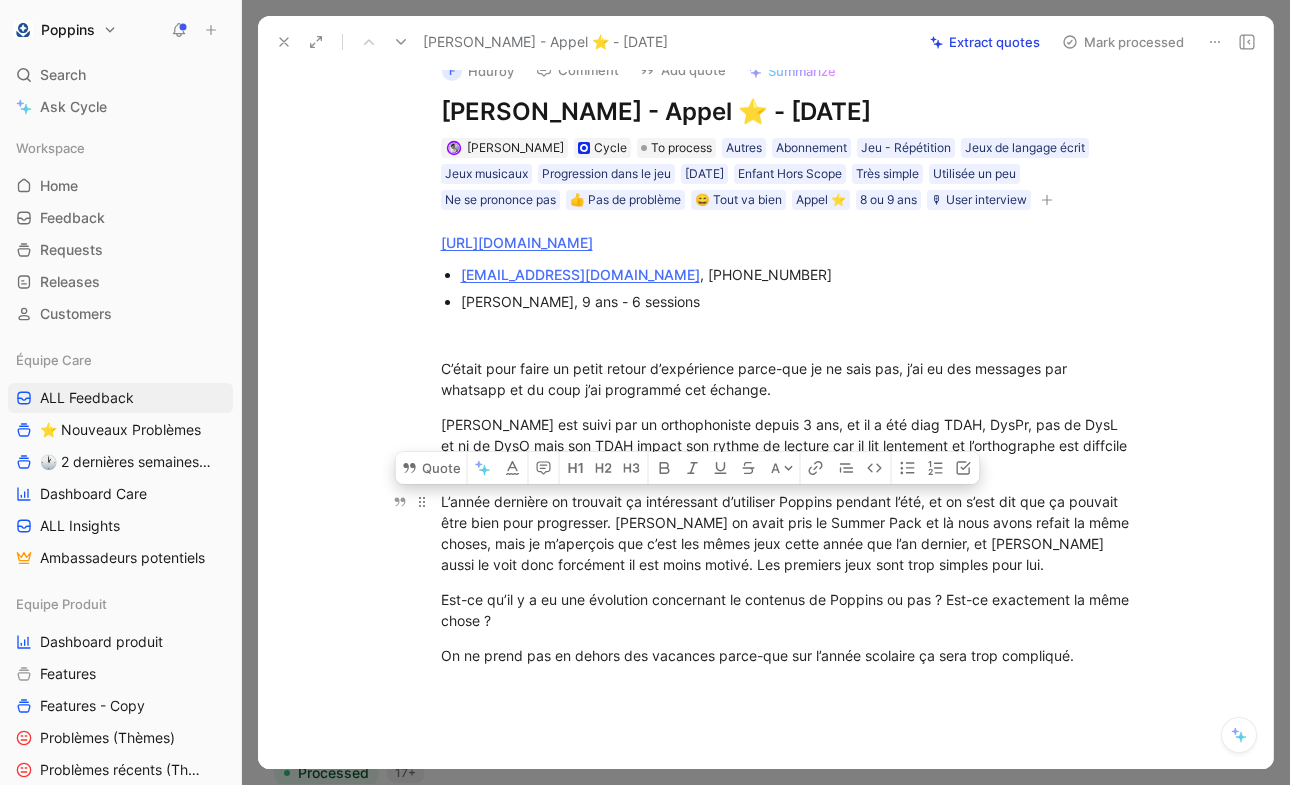 click on "L’année dernière on trouvait ça intéressant d’utiliser Poppins pendant l’été, et on s’est dit que ça pouvait être bien pour progresser. Donc on avait pris le Summer Pack et là nous avons refait la même choses, mais je m’aperçois que c’est les mêmes jeux cette année que l’an dernier, et Augustin aussi le voit donc forcément il est moins motivé. Les premiers jeux sont trop simples pour lui." at bounding box center [787, 533] 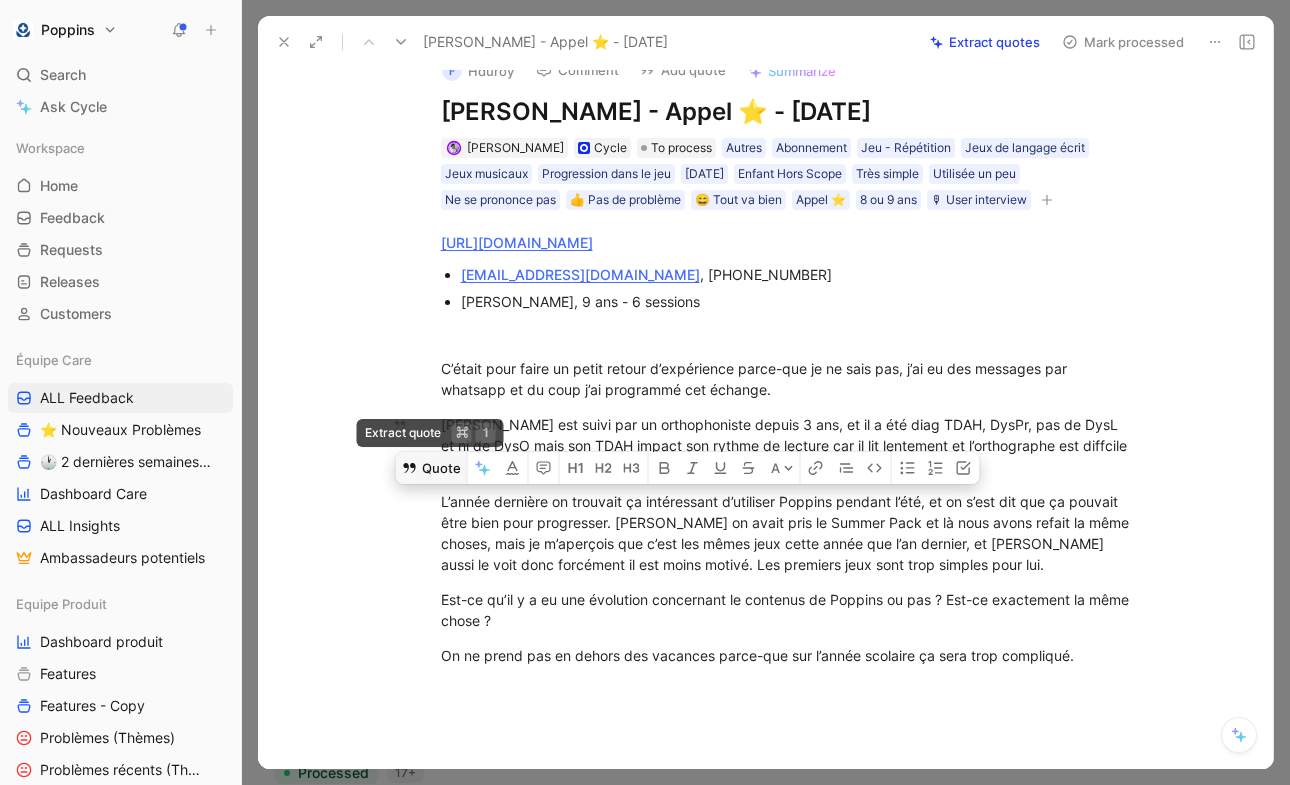 click on "Quote" at bounding box center [431, 468] 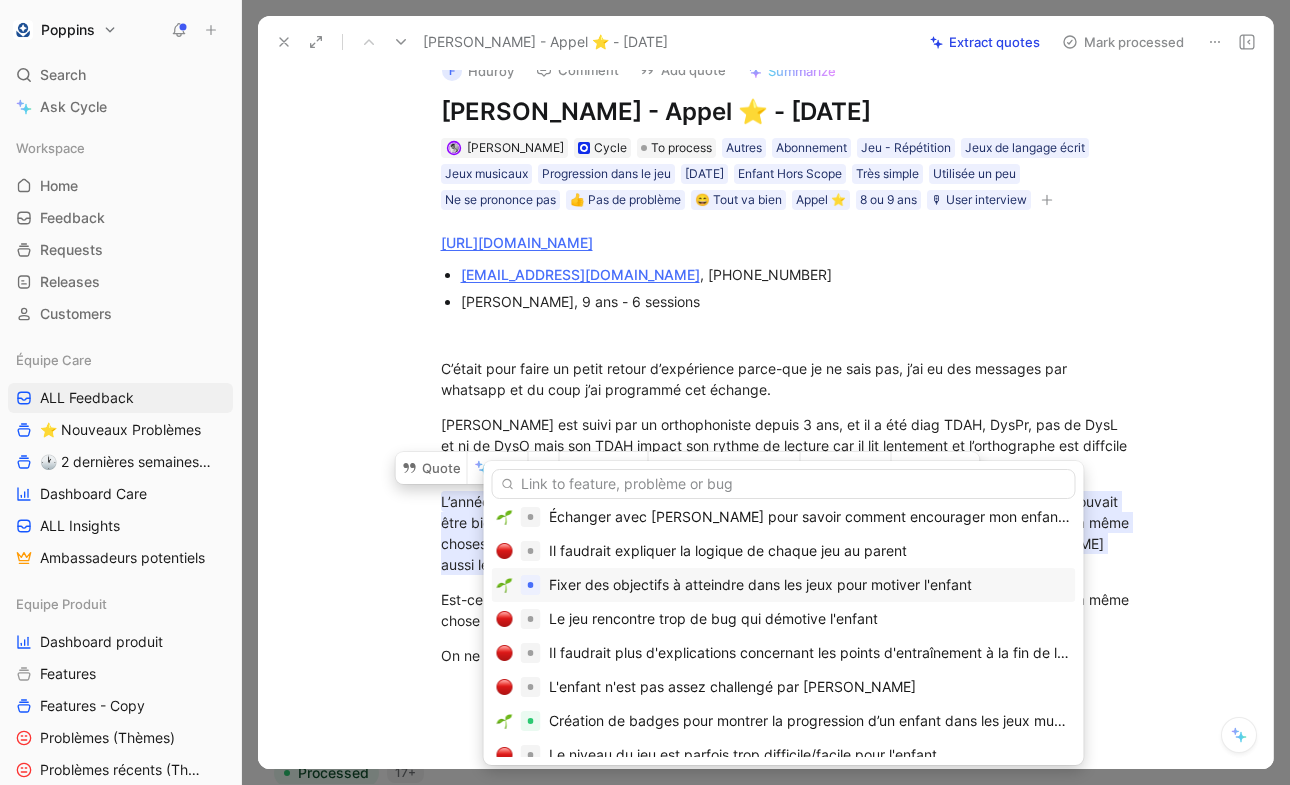 scroll, scrollTop: 71, scrollLeft: 0, axis: vertical 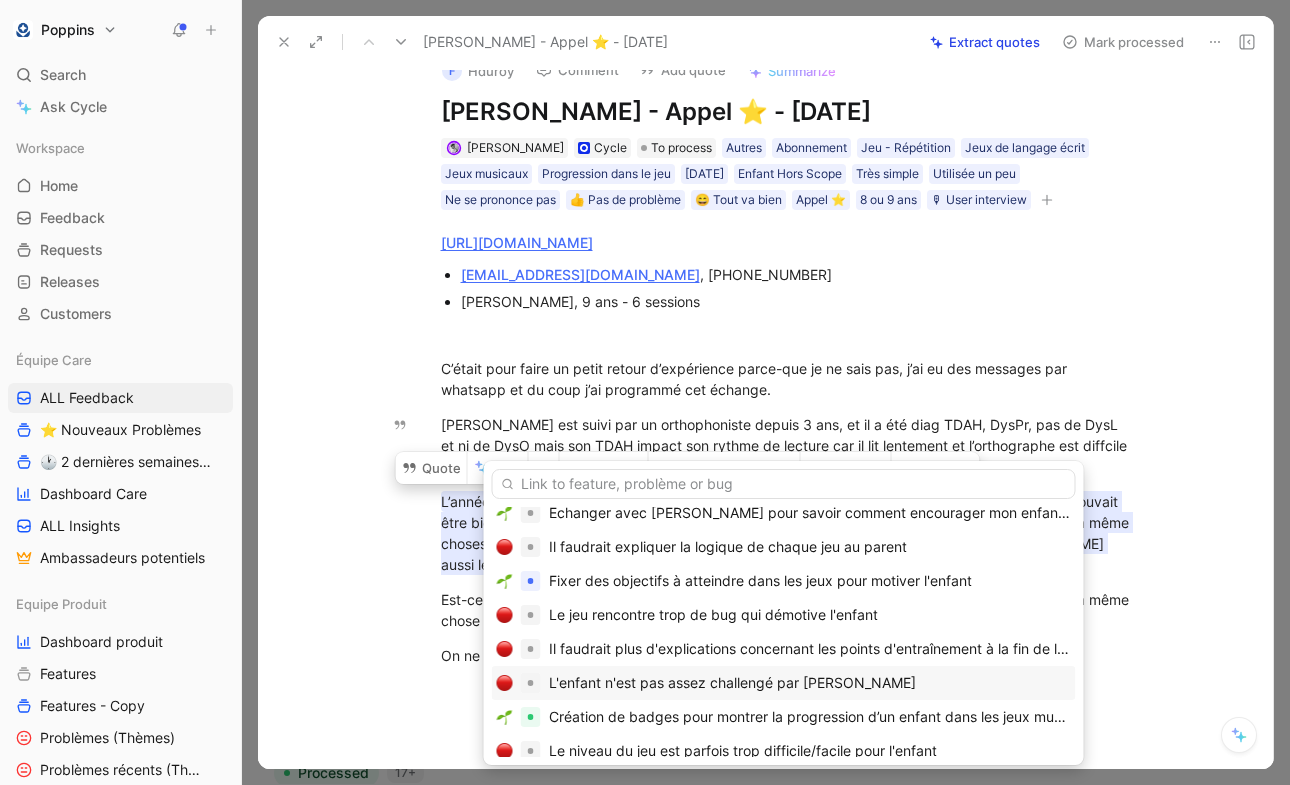 click on "L'enfant n'est pas assez challengé par Poppins" at bounding box center (732, 683) 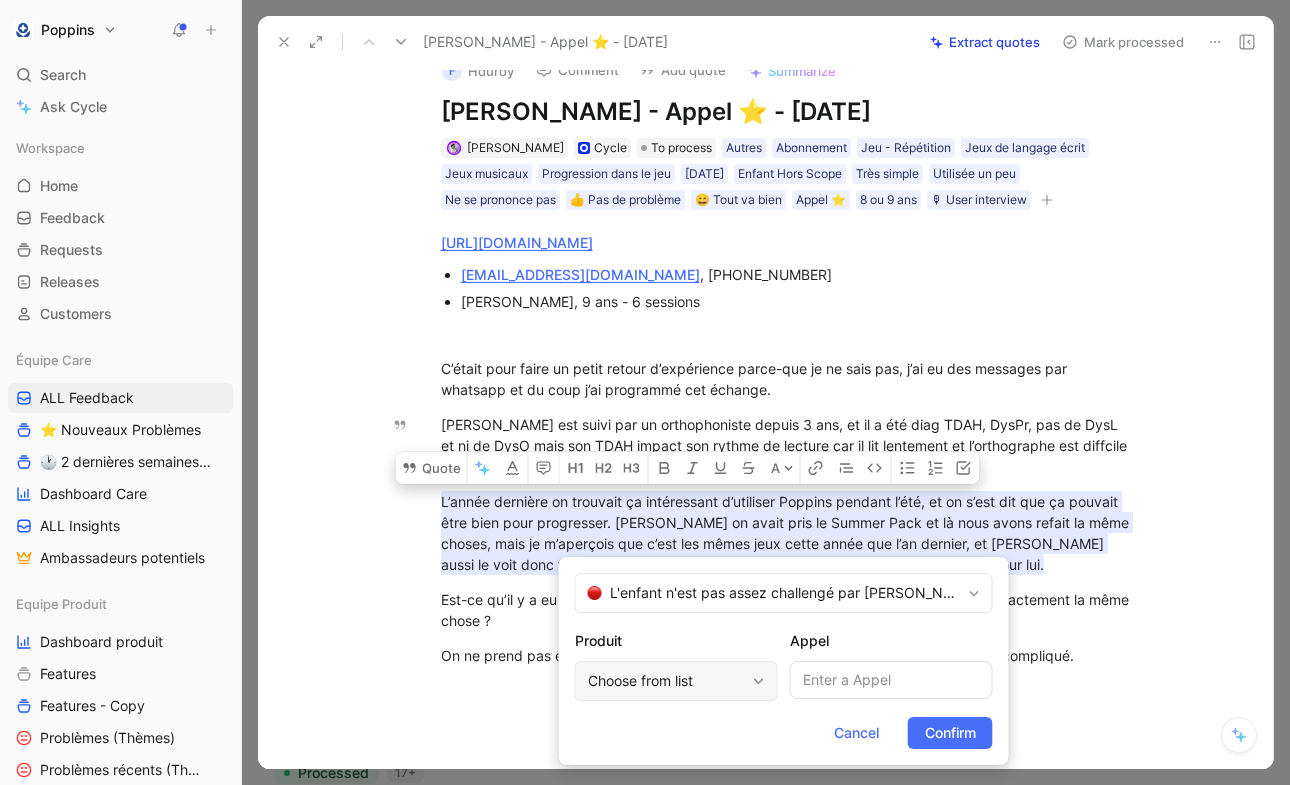 click on "Choose from list" at bounding box center [666, 681] 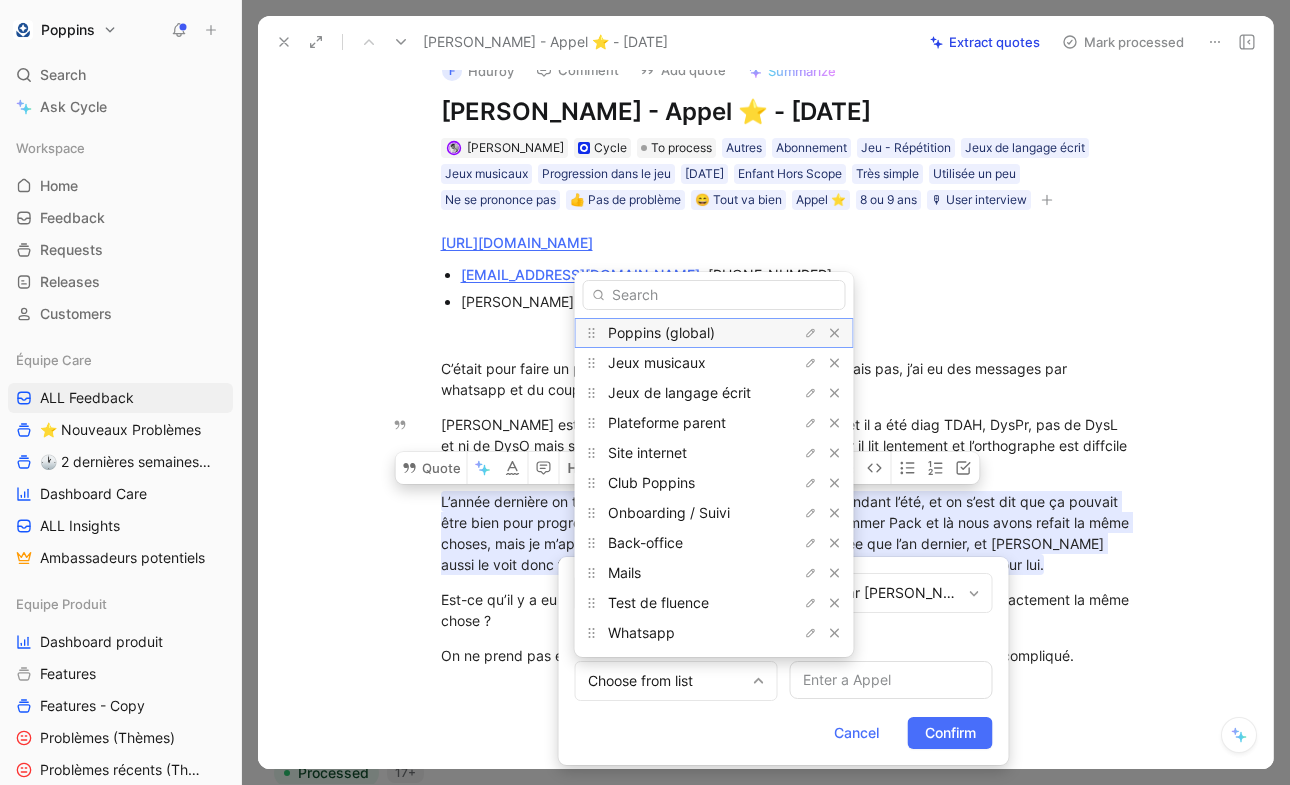 click on "Poppins (global)" at bounding box center (683, 333) 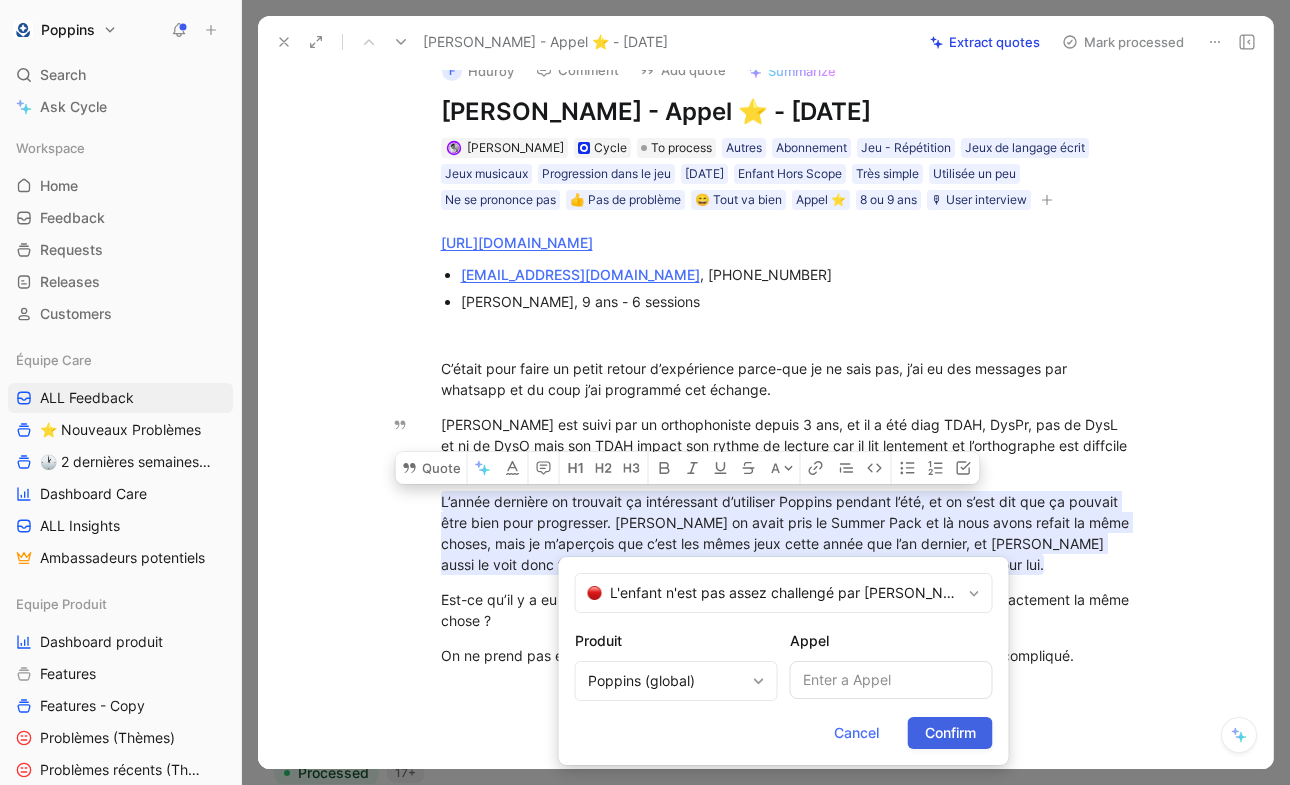 click on "Confirm" at bounding box center (950, 733) 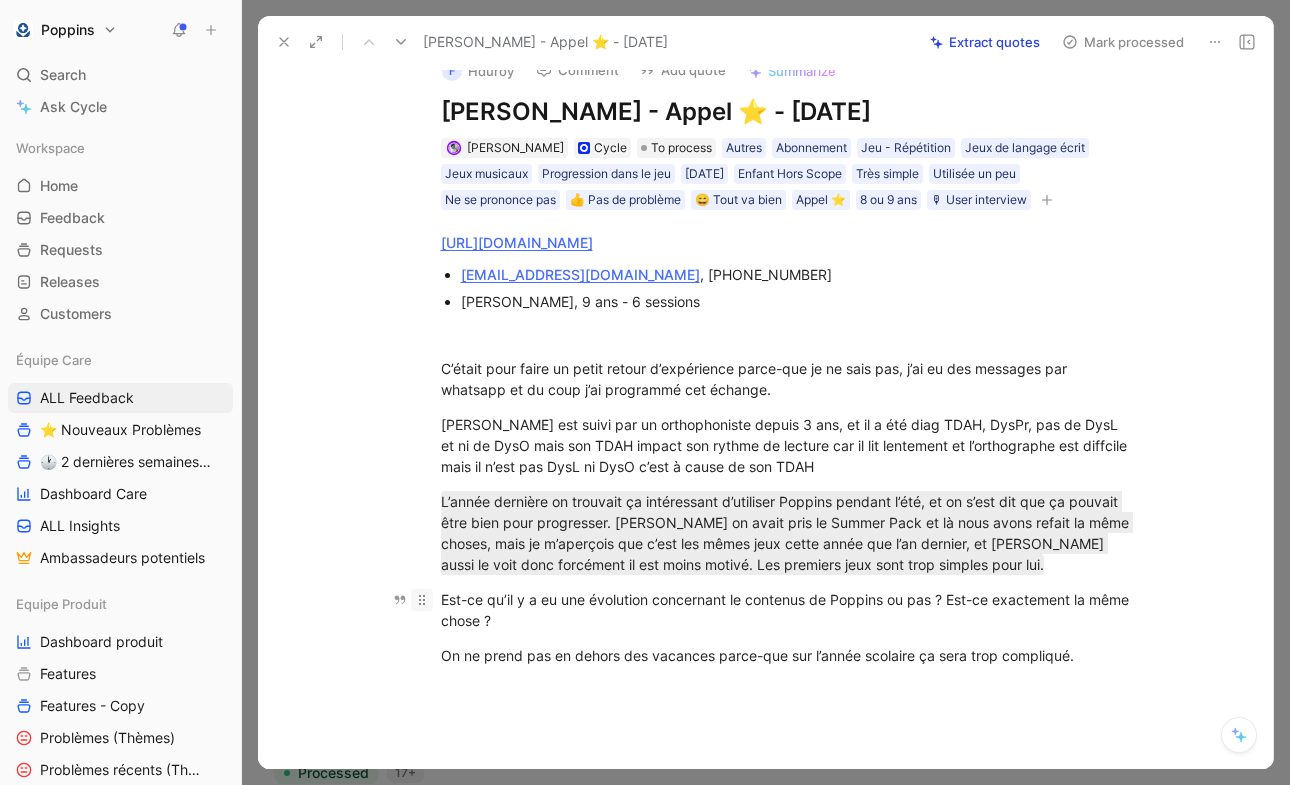 drag, startPoint x: 563, startPoint y: 614, endPoint x: 413, endPoint y: 595, distance: 151.19855 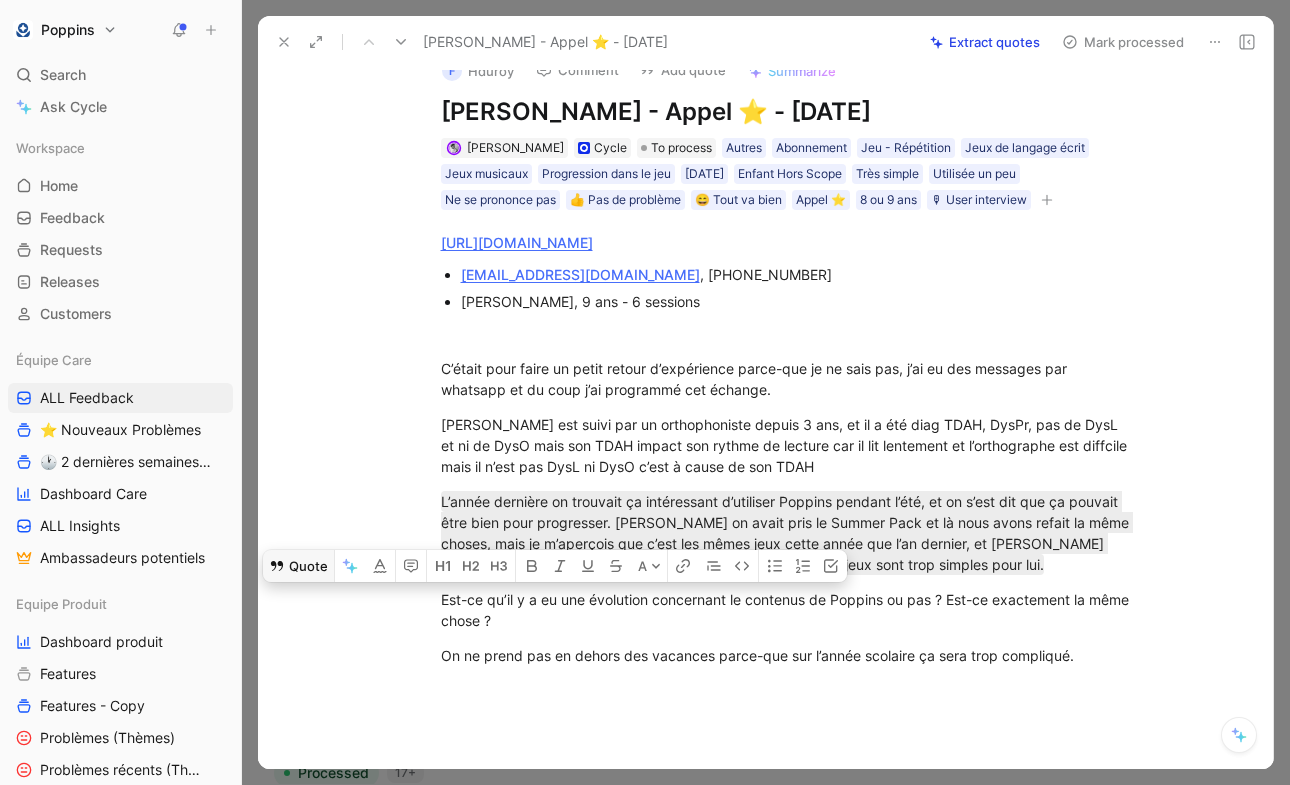 click on "Quote" at bounding box center (298, 566) 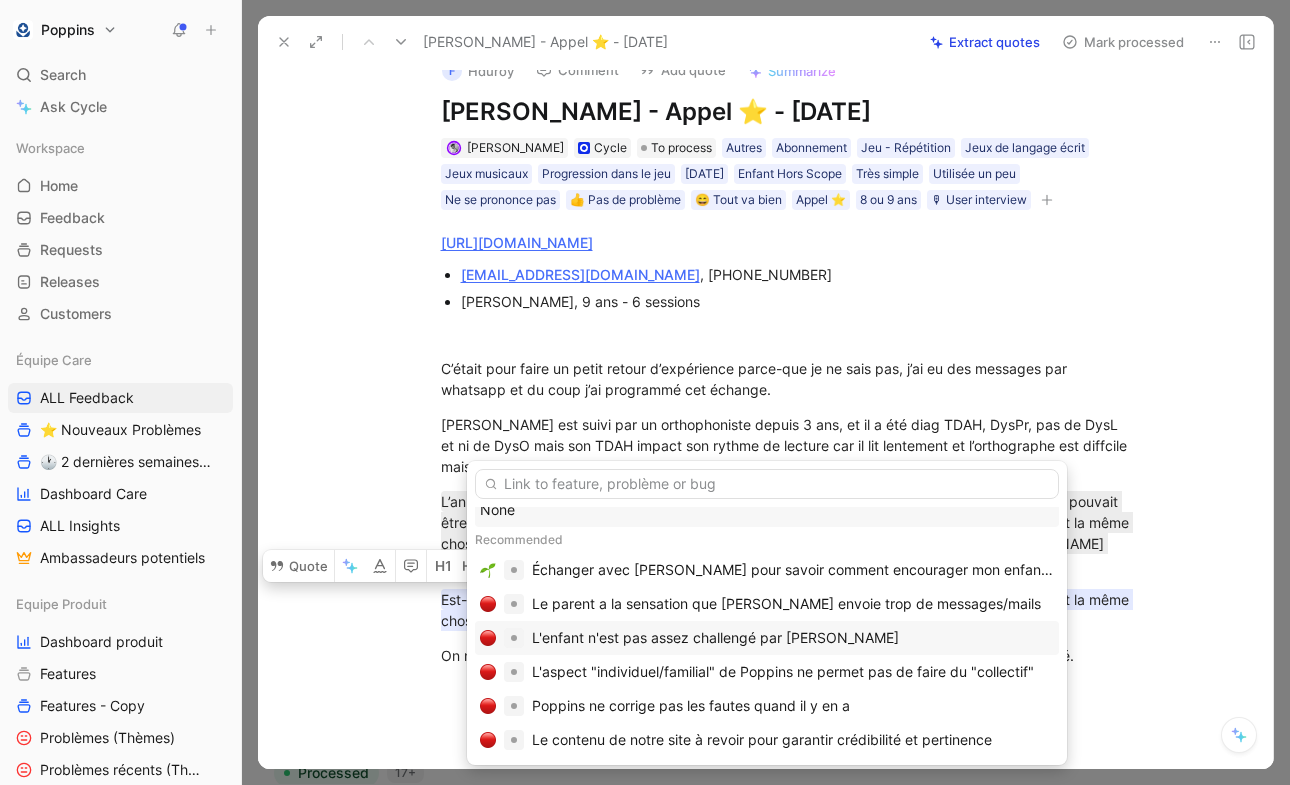 scroll, scrollTop: 15, scrollLeft: 0, axis: vertical 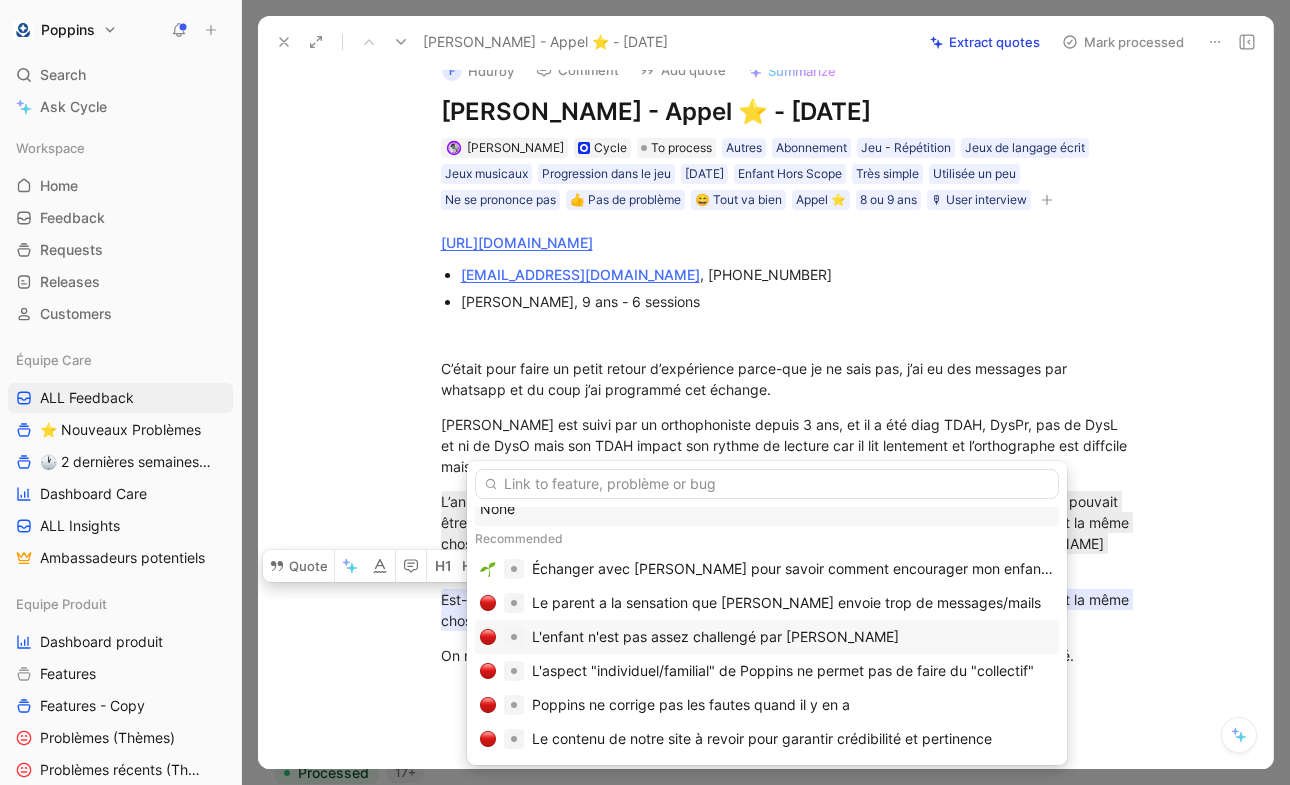 click on "L'enfant n'est pas assez challengé par Poppins" at bounding box center [715, 637] 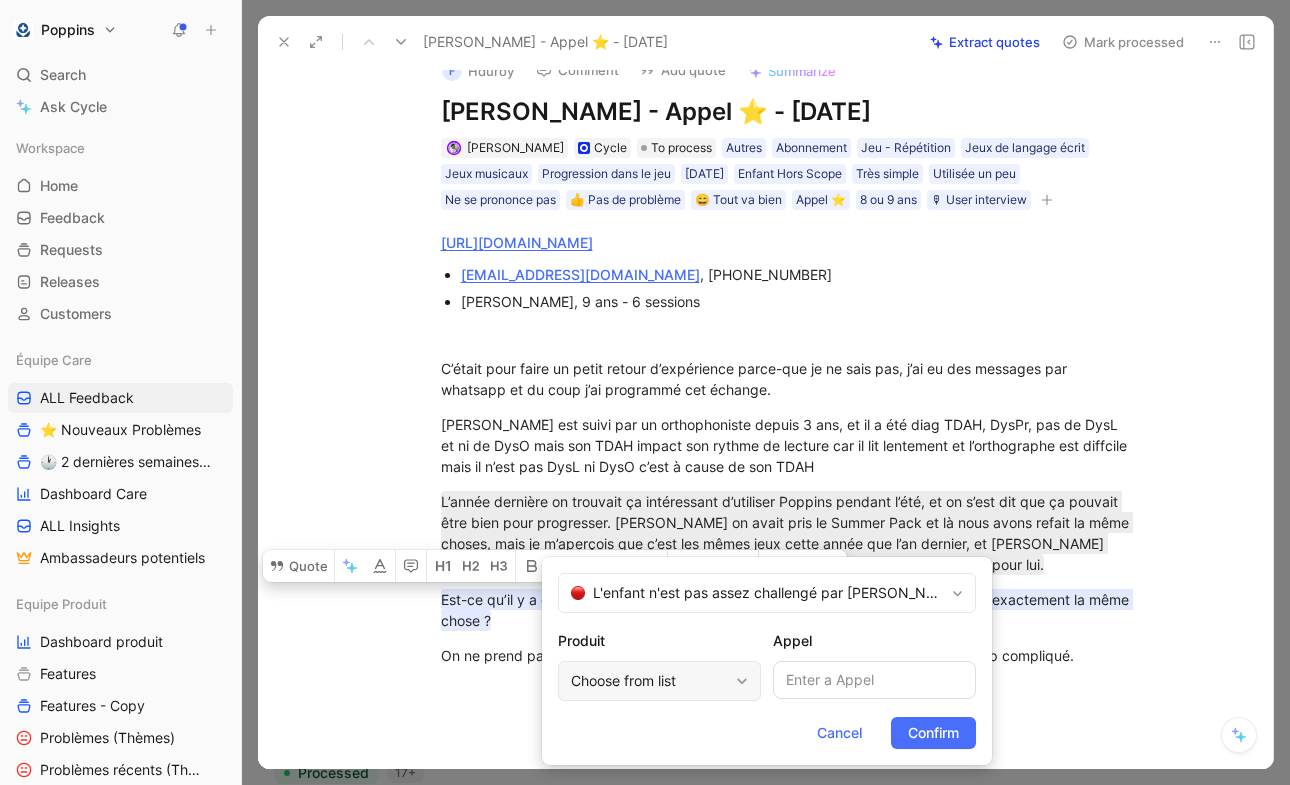 click on "Choose from list" at bounding box center [649, 681] 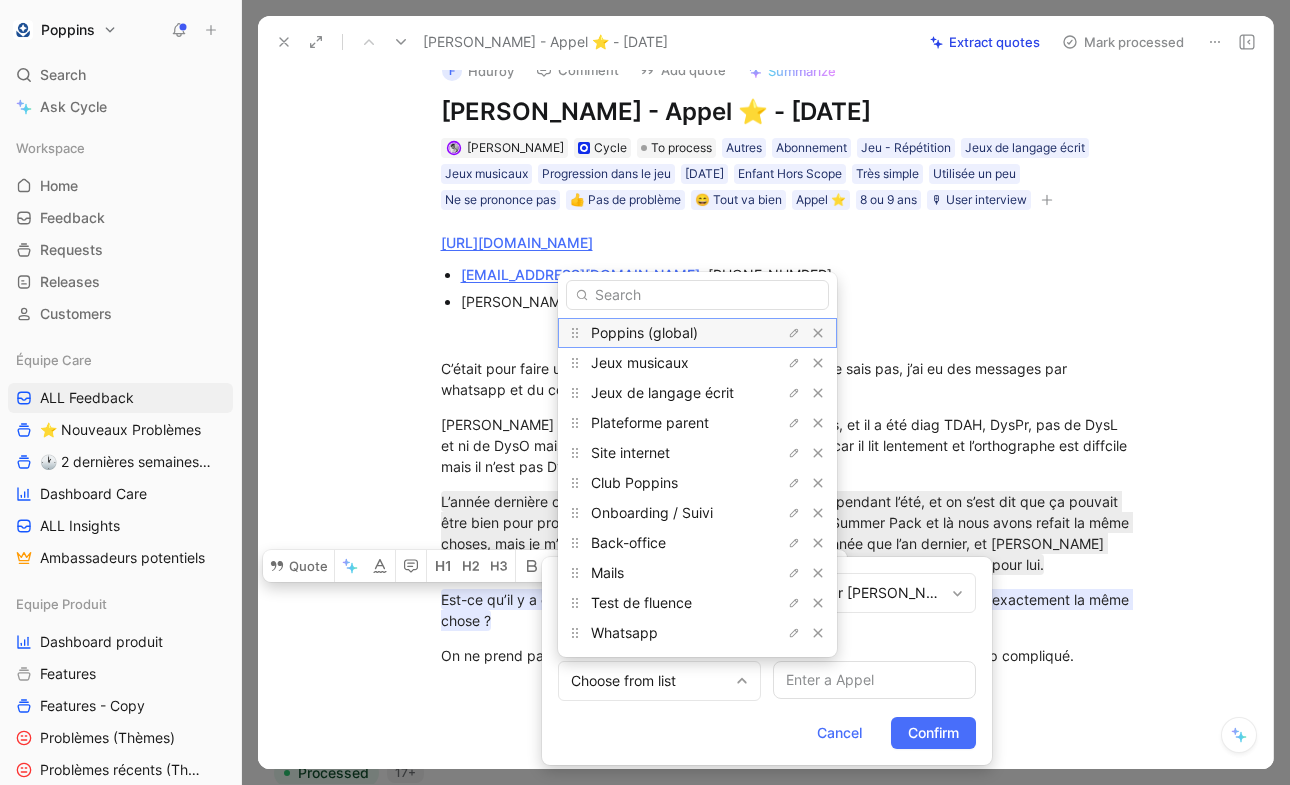click on "Poppins (global)" at bounding box center [666, 333] 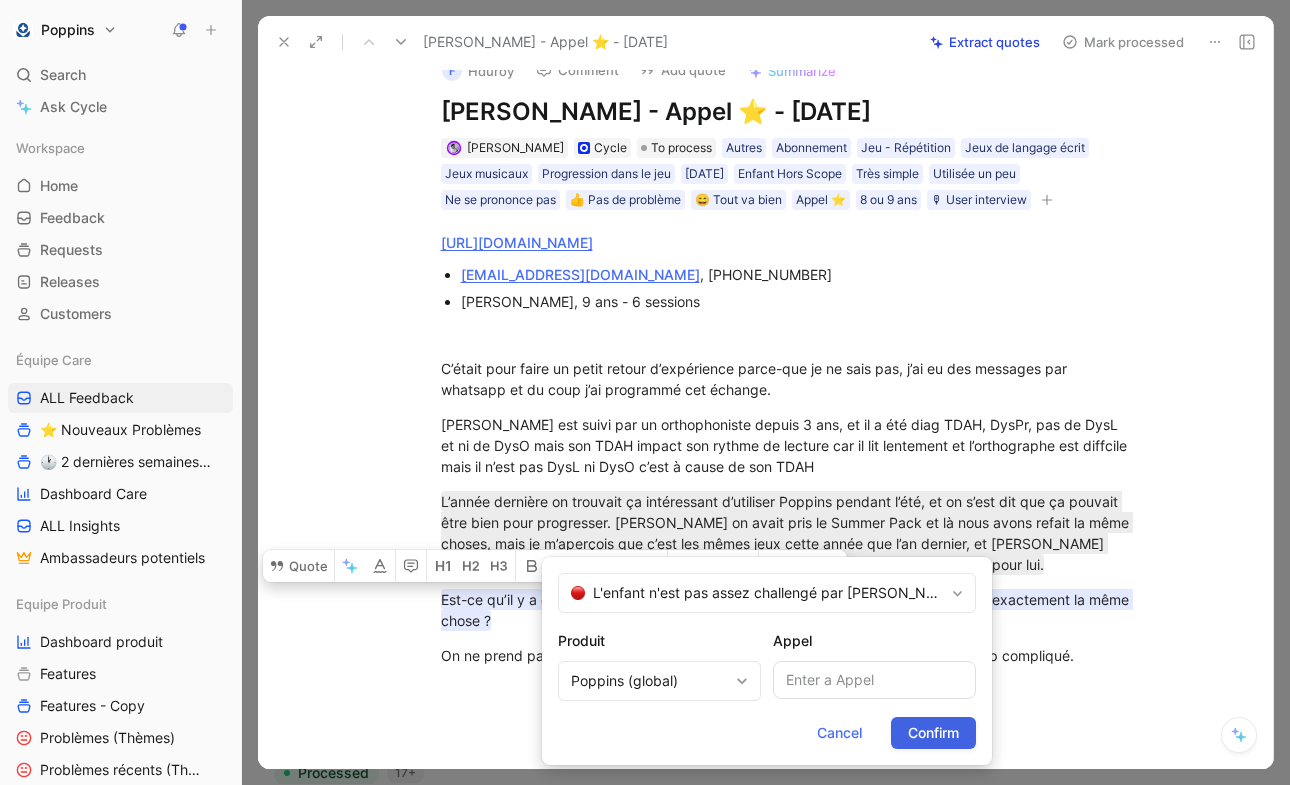 click on "Confirm" at bounding box center (933, 733) 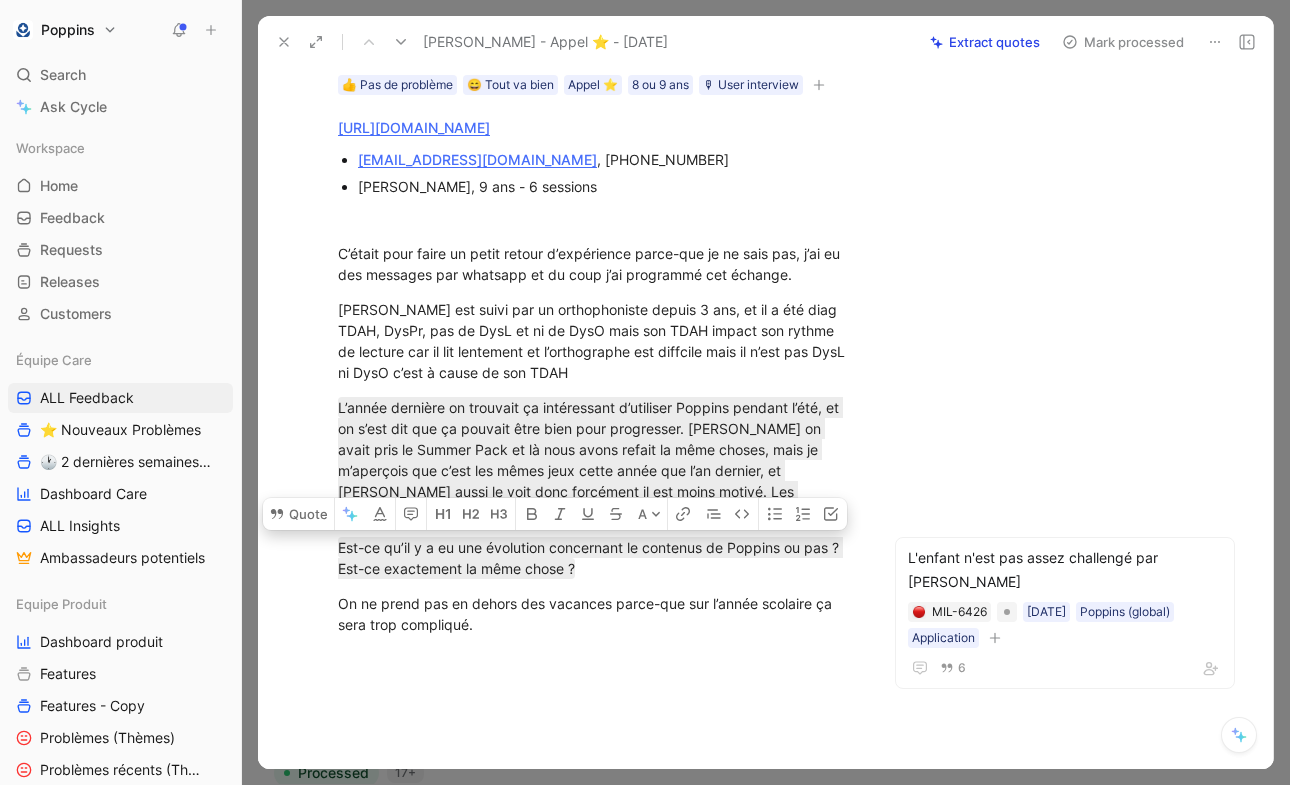 scroll, scrollTop: 201, scrollLeft: 0, axis: vertical 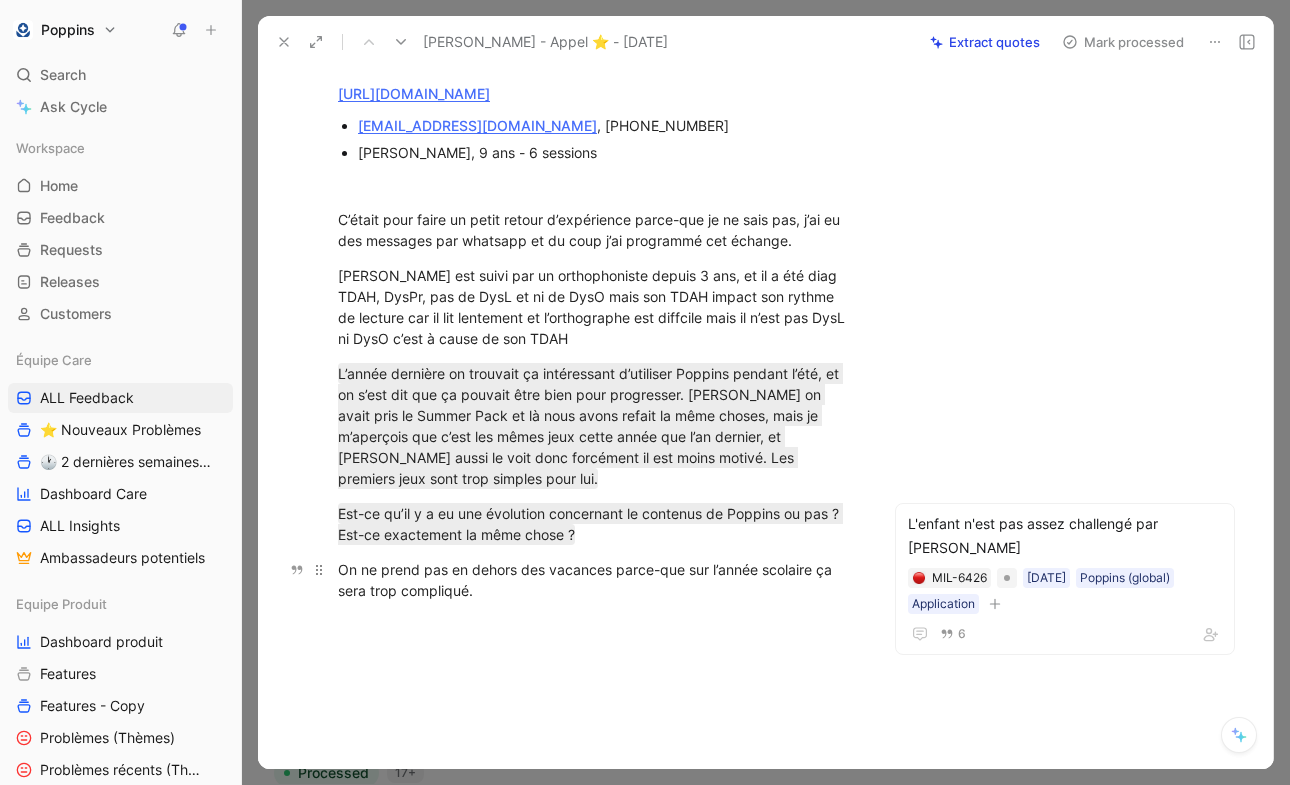 click on "On ne prend pas en dehors des vacances parce-que sur l’année scolaire ça sera trop compliqué." at bounding box center [597, 580] 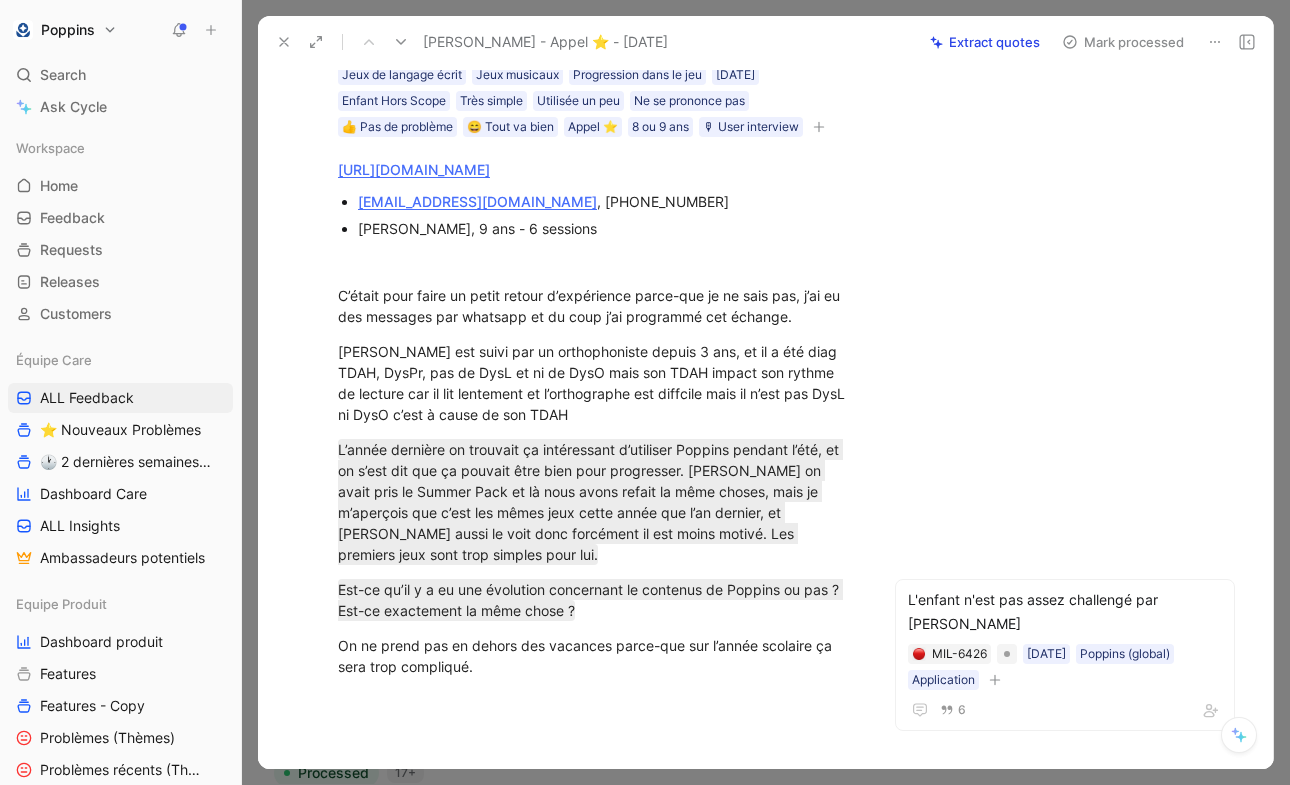 scroll, scrollTop: 98, scrollLeft: 0, axis: vertical 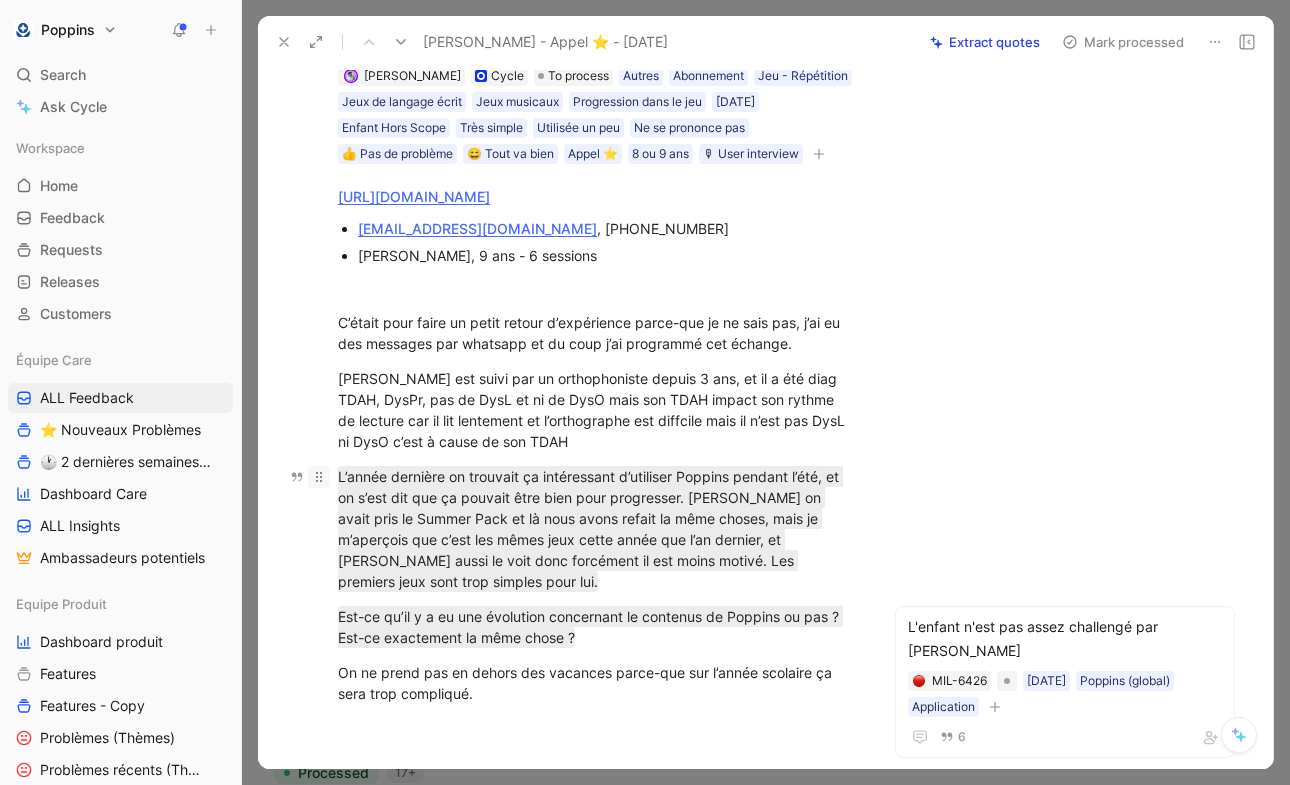 drag, startPoint x: 434, startPoint y: 581, endPoint x: 328, endPoint y: 478, distance: 147.80054 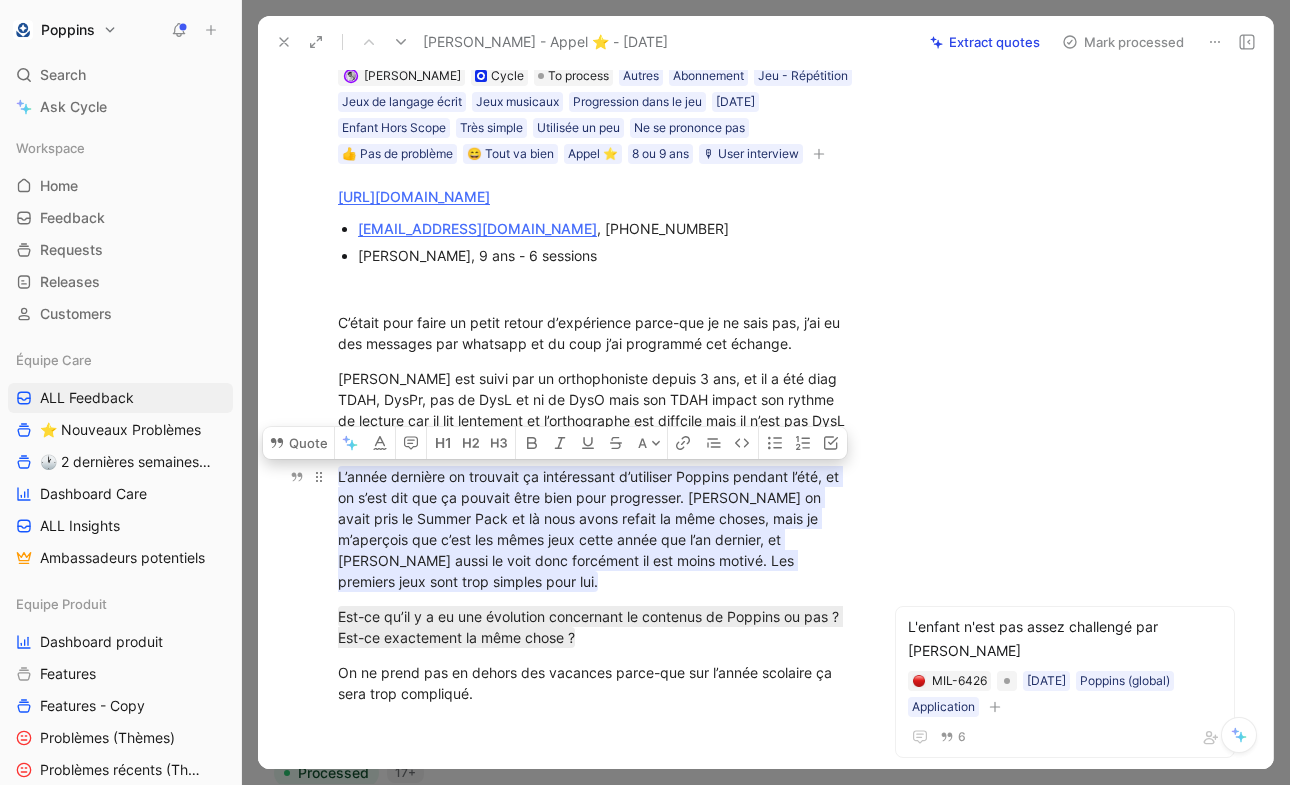 click on "L’année dernière on trouvait ça intéressant d’utiliser Poppins pendant l’été, et on s’est dit que ça pouvait être bien pour progresser. Donc on avait pris le Summer Pack et là nous avons refait la même choses, mais je m’aperçois que c’est les mêmes jeux cette année que l’an dernier, et Augustin aussi le voit donc forcément il est moins motivé. Les premiers jeux sont trop simples pour lui." at bounding box center (590, 529) 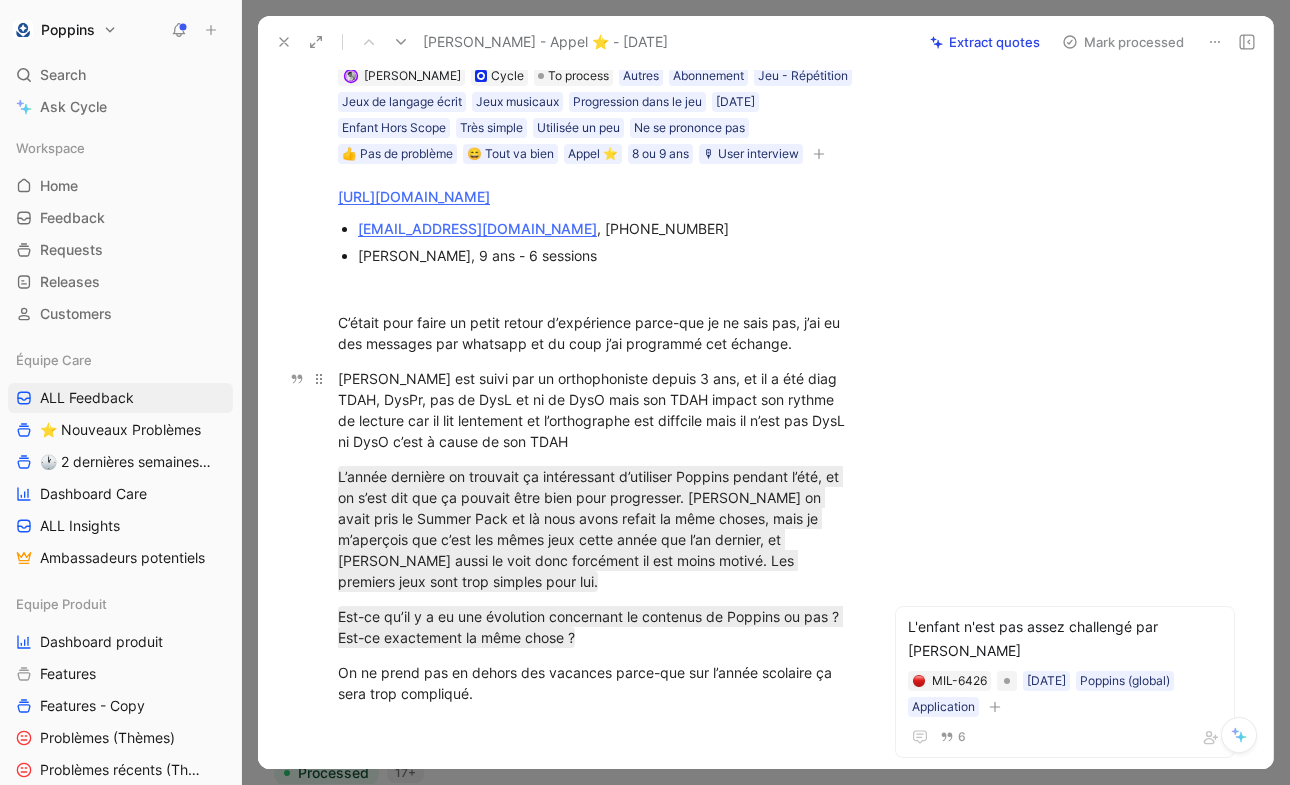 scroll, scrollTop: 0, scrollLeft: 0, axis: both 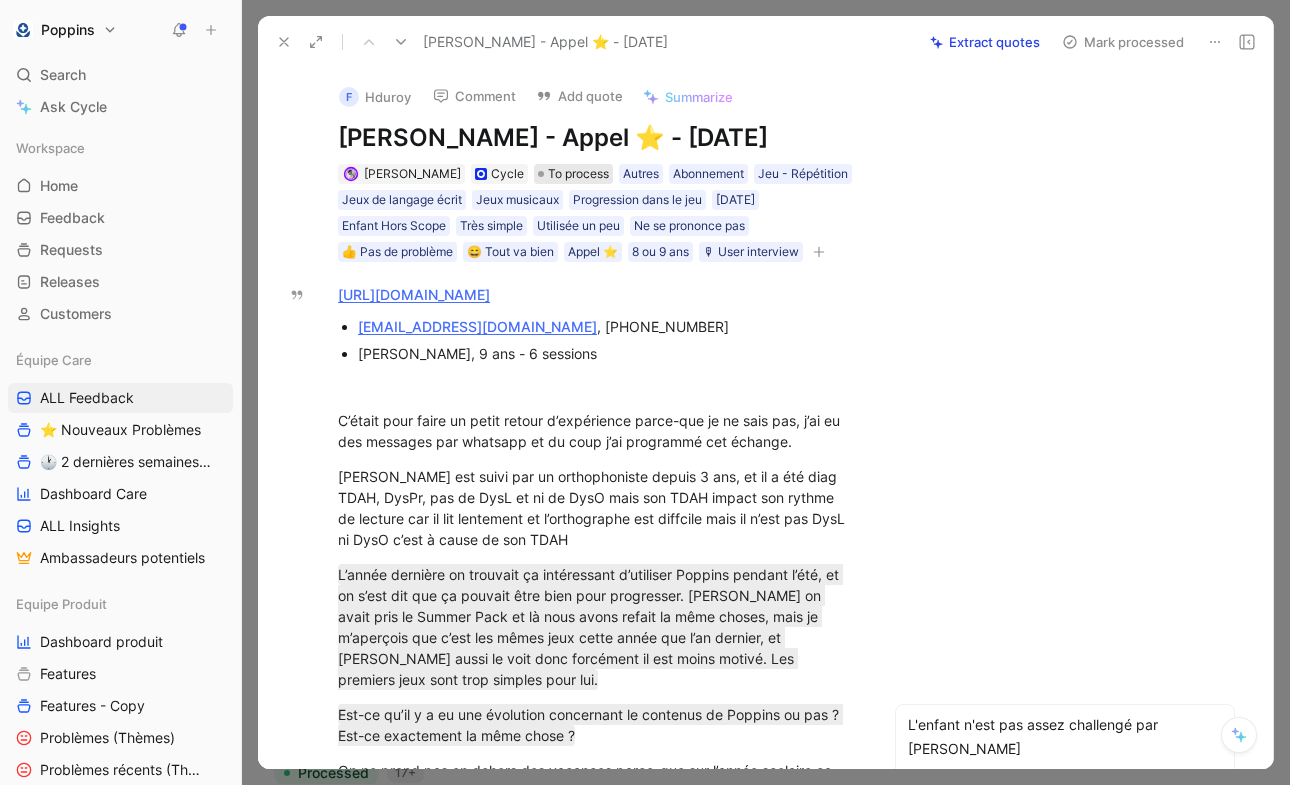 click on "To process" at bounding box center [578, 174] 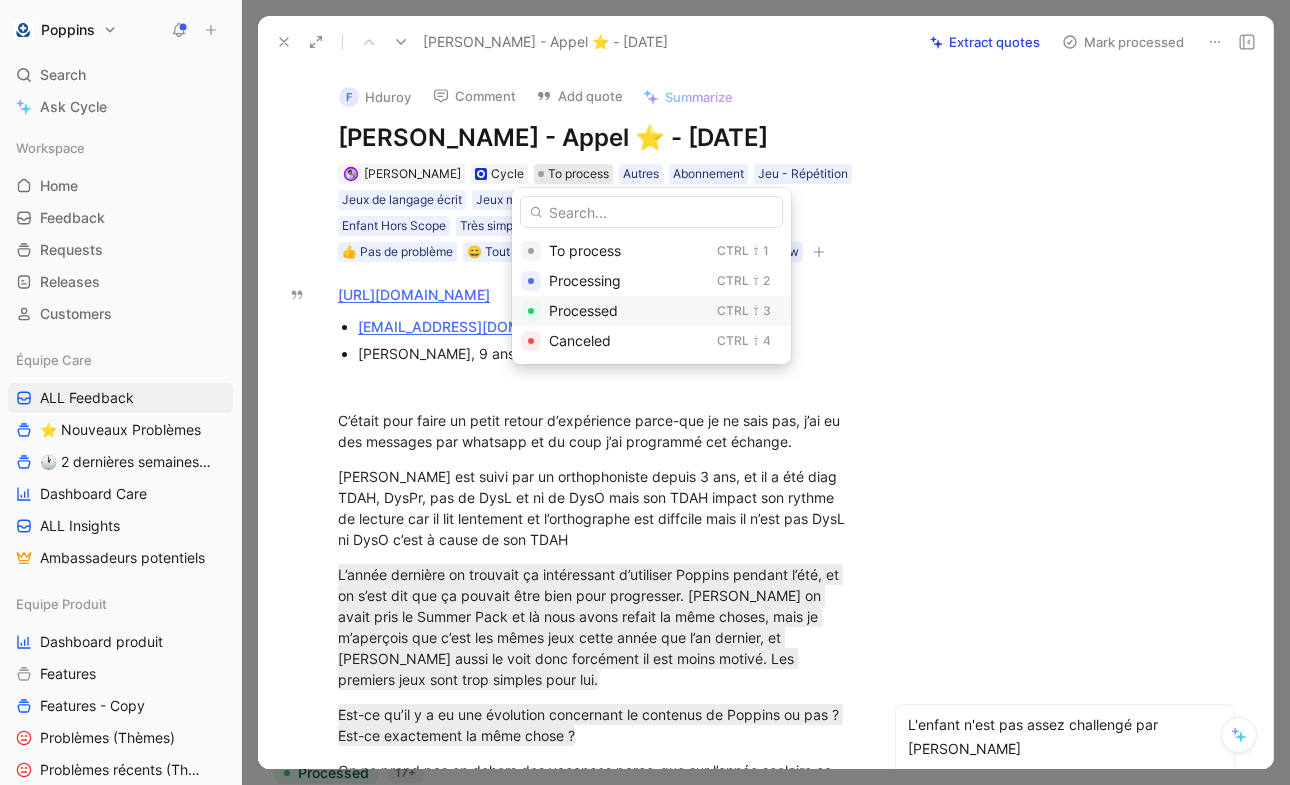 click on "Processed" at bounding box center (583, 310) 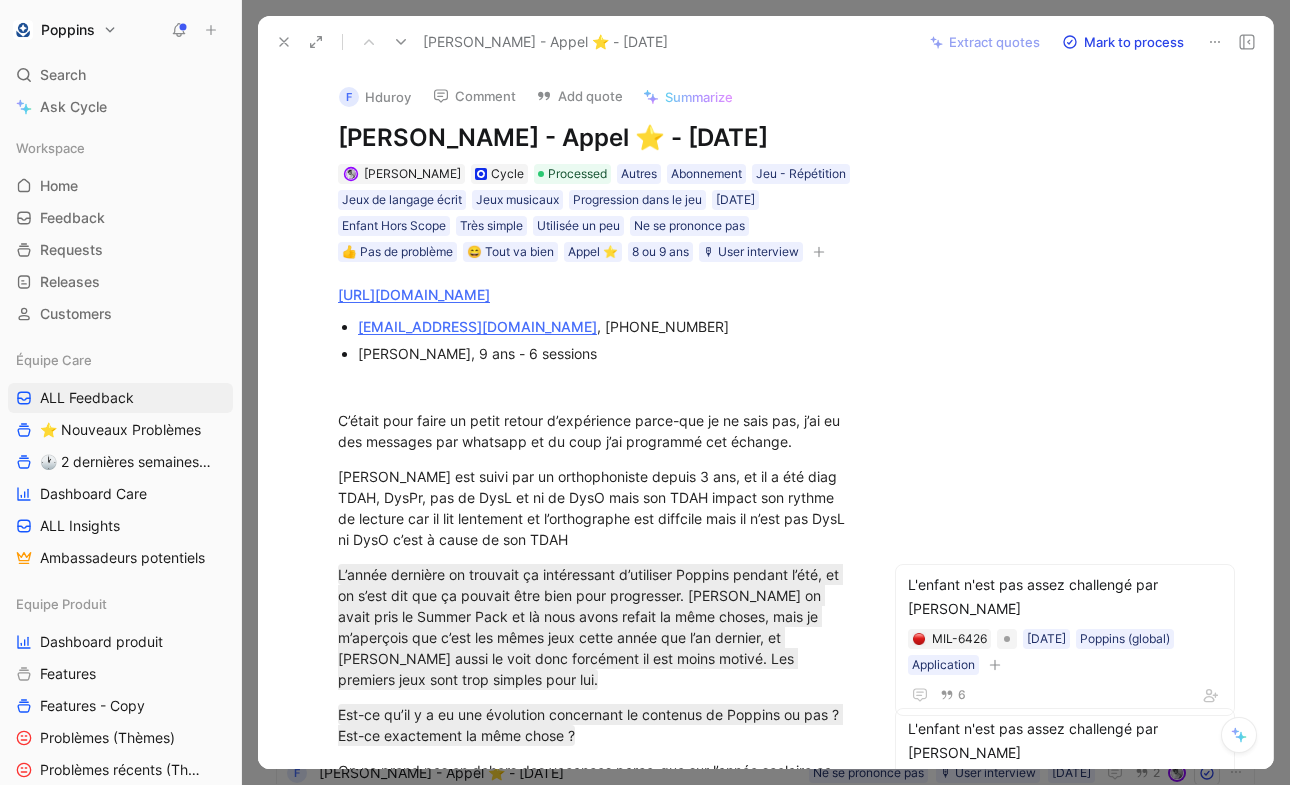click 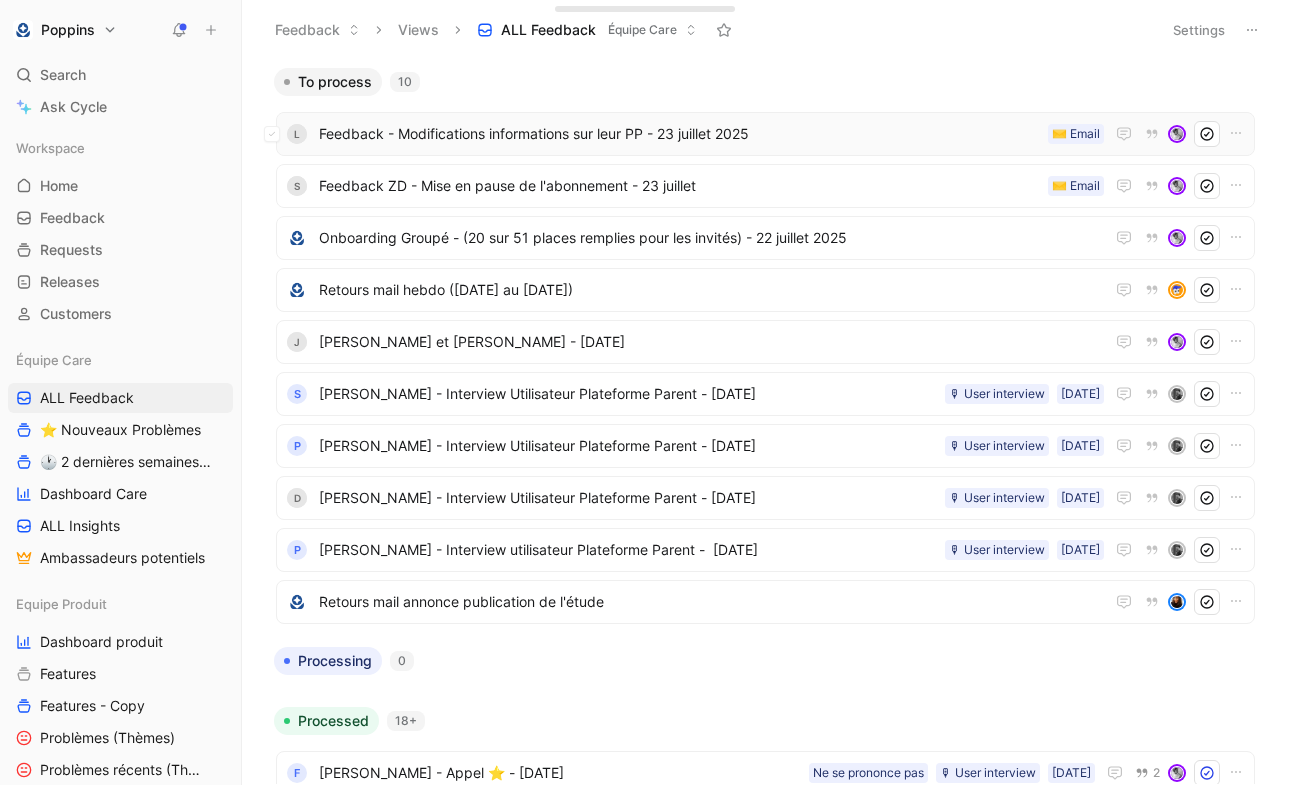 click on "Feedback - Modifications informations sur leur PP - 23 juillet 2025" at bounding box center [679, 134] 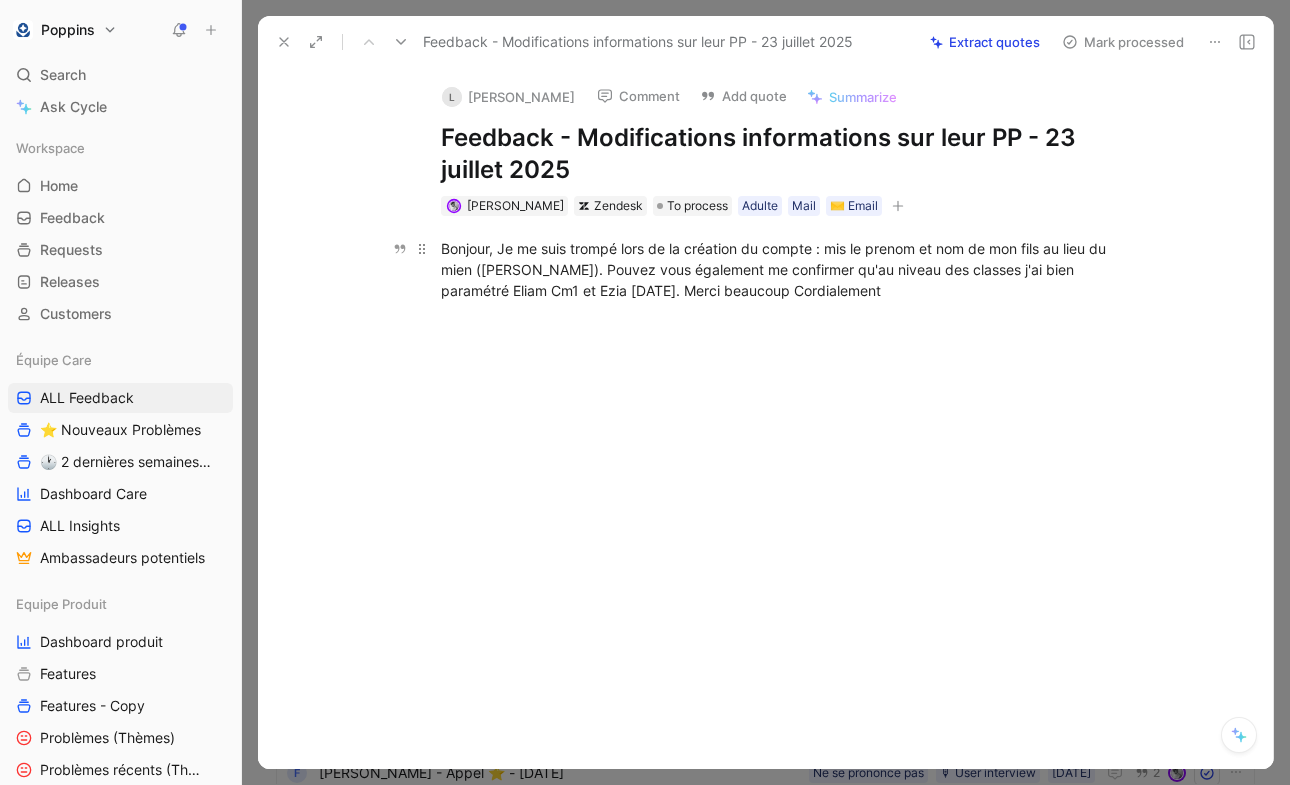 click on "Bonjour, Je me suis trompé lors de la création du compte : mis le prenom et nom de mon fils au lieu du mien (lucie Cahen). Pouvez vous également me confirmer qu'au niveau des classes j'ai bien paramétré Eliam Cm1 et Ezia Ce1. Merci beaucoup Cordialement" at bounding box center (787, 269) 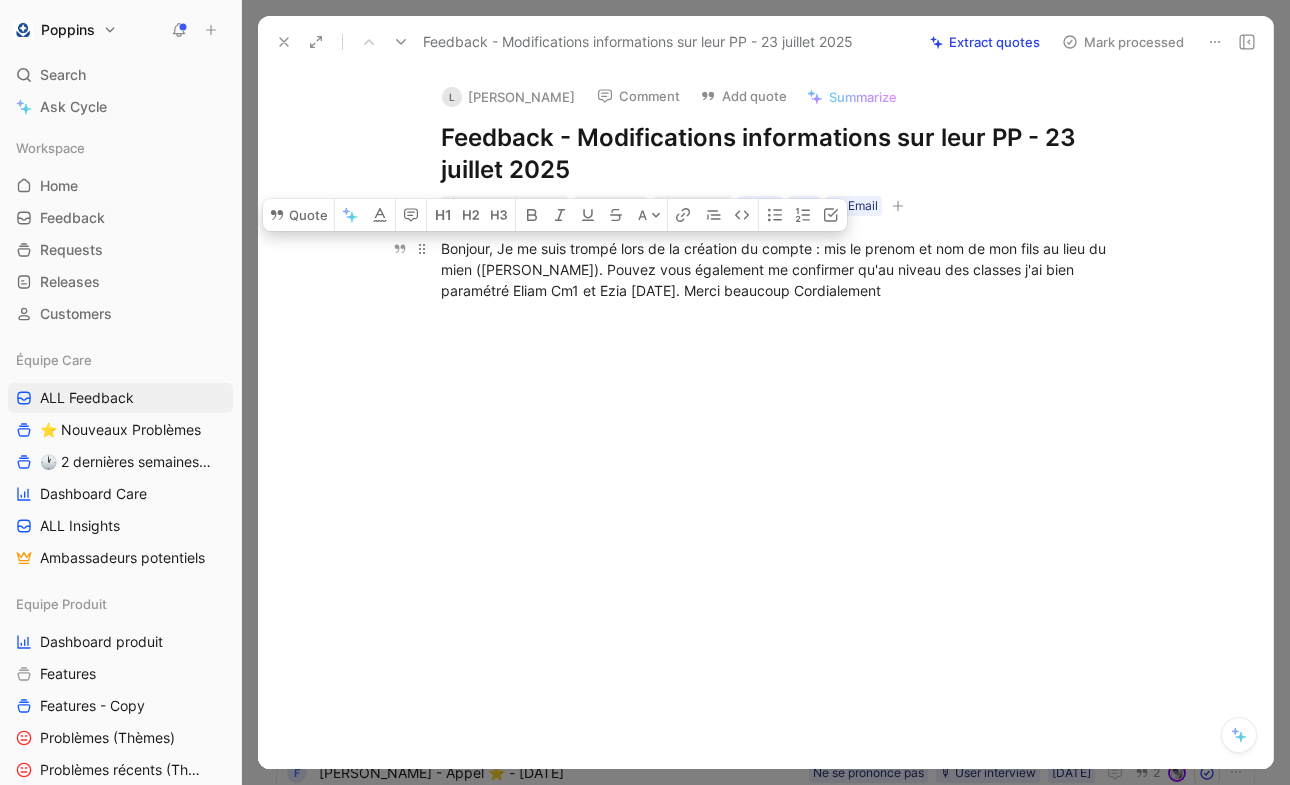 drag, startPoint x: 563, startPoint y: 272, endPoint x: 495, endPoint y: 249, distance: 71.7844 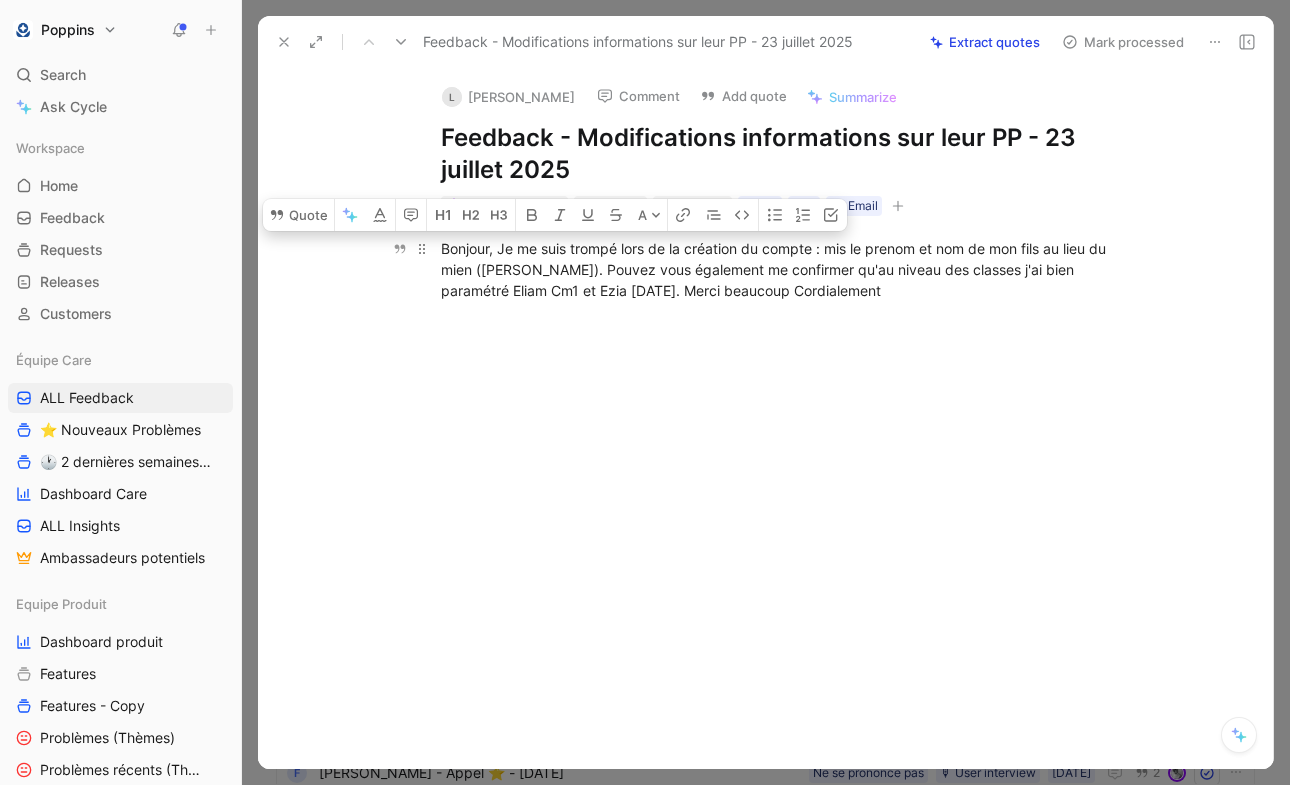 click on "Bonjour, Je me suis trompé lors de la création du compte : mis le prenom et nom de mon fils au lieu du mien (lucie Cahen). Pouvez vous également me confirmer qu'au niveau des classes j'ai bien paramétré Eliam Cm1 et Ezia Ce1. Merci beaucoup Cordialement" at bounding box center (787, 269) 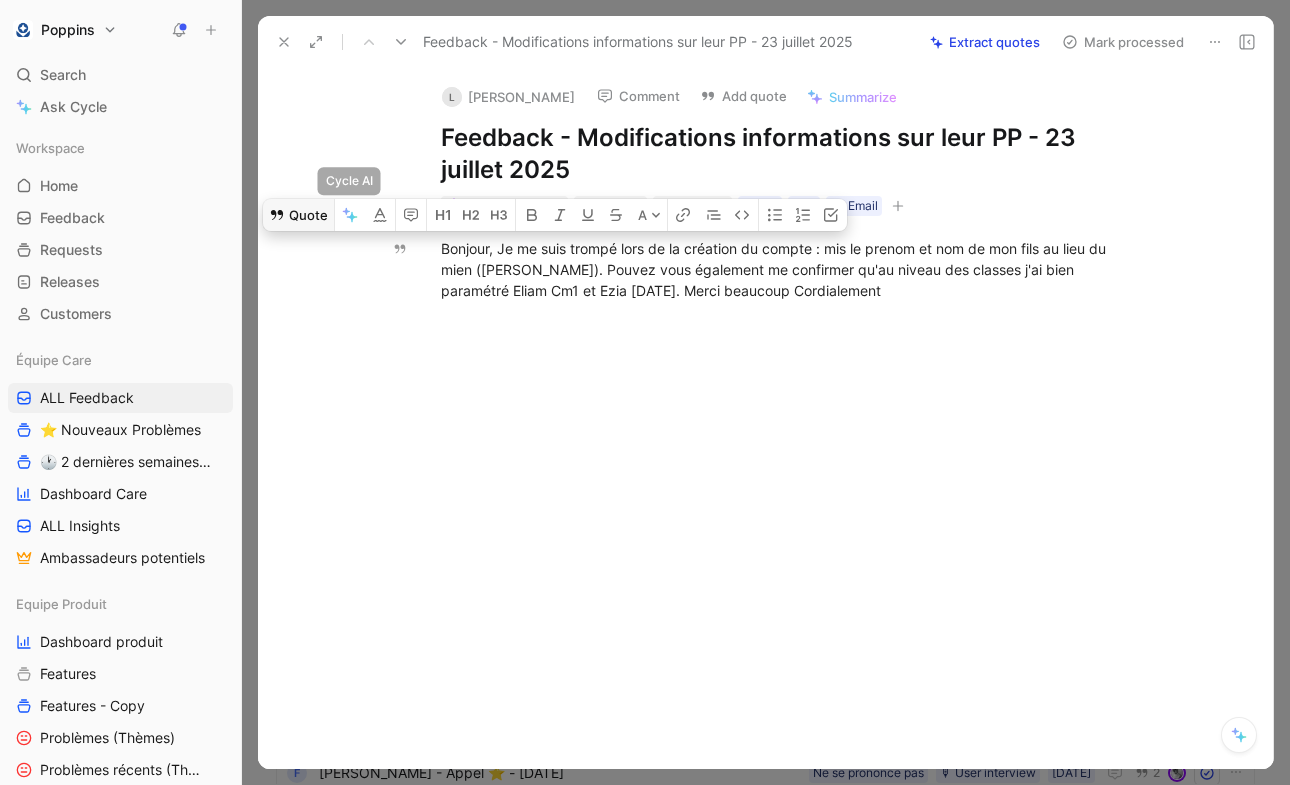 click on "Quote" at bounding box center [298, 215] 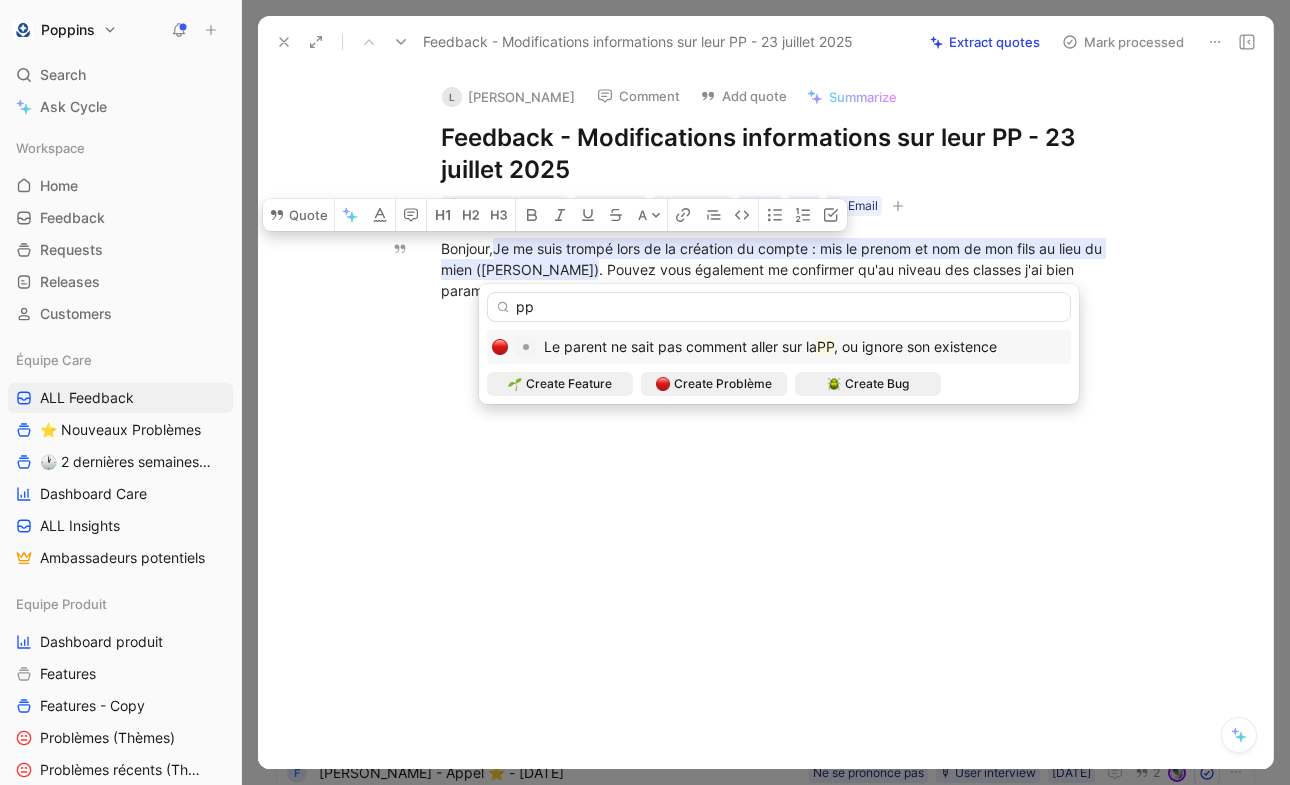 type on "p" 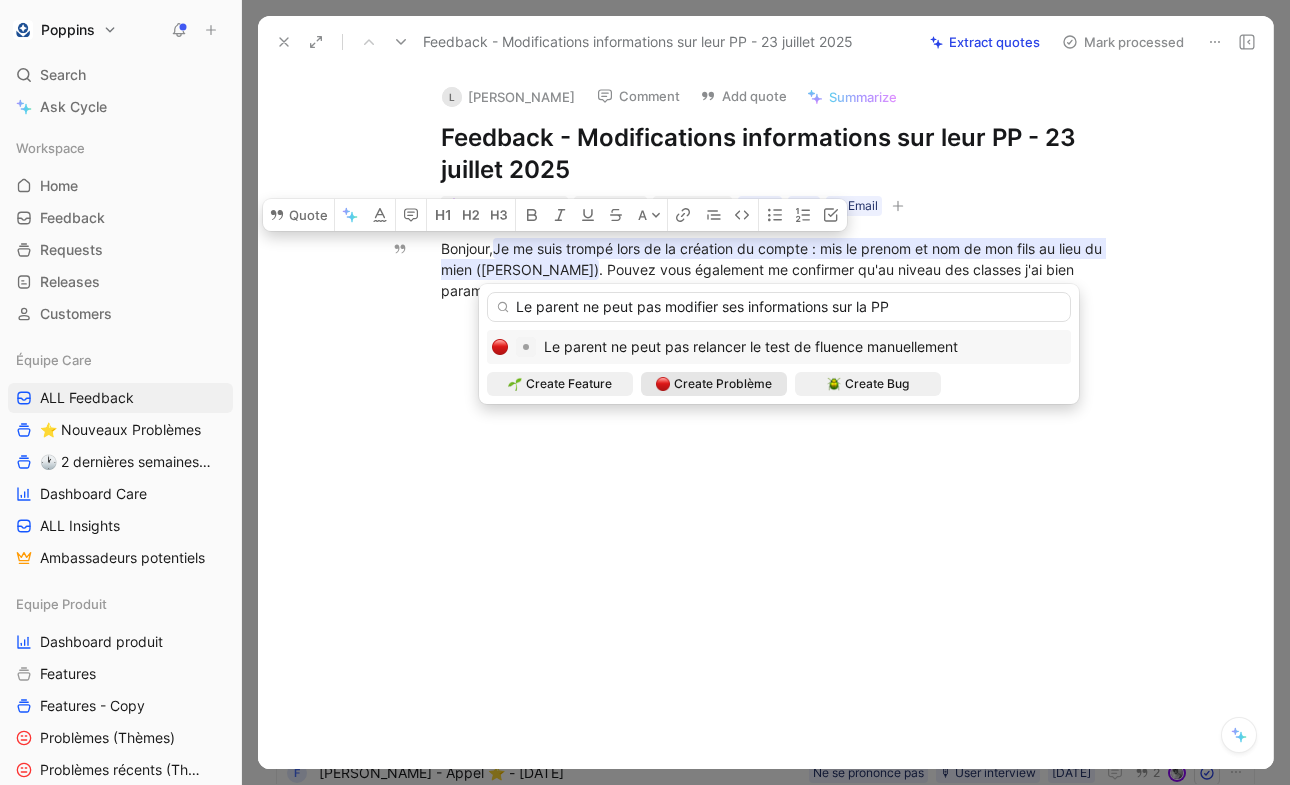 type on "Le parent ne peut pas modifier ses informations sur la PP" 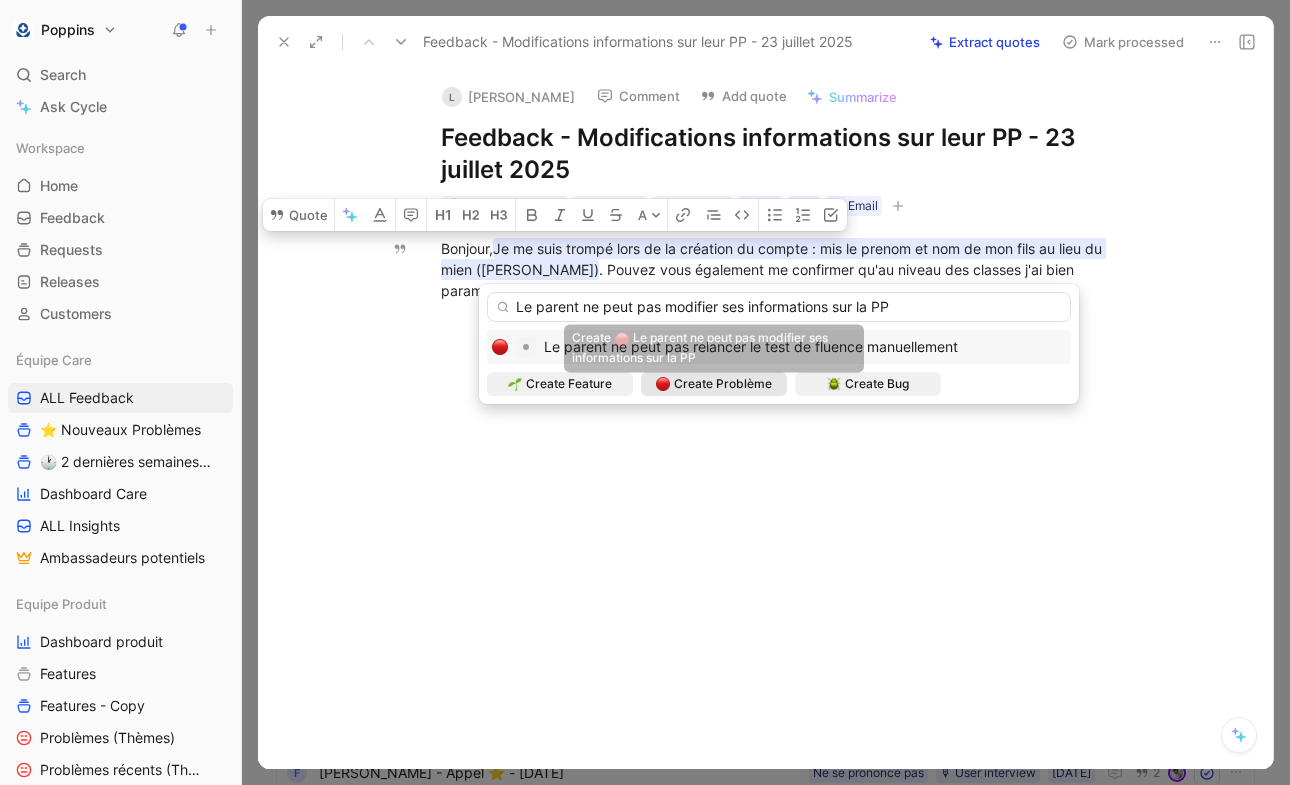 click on "Create Problème" at bounding box center [723, 384] 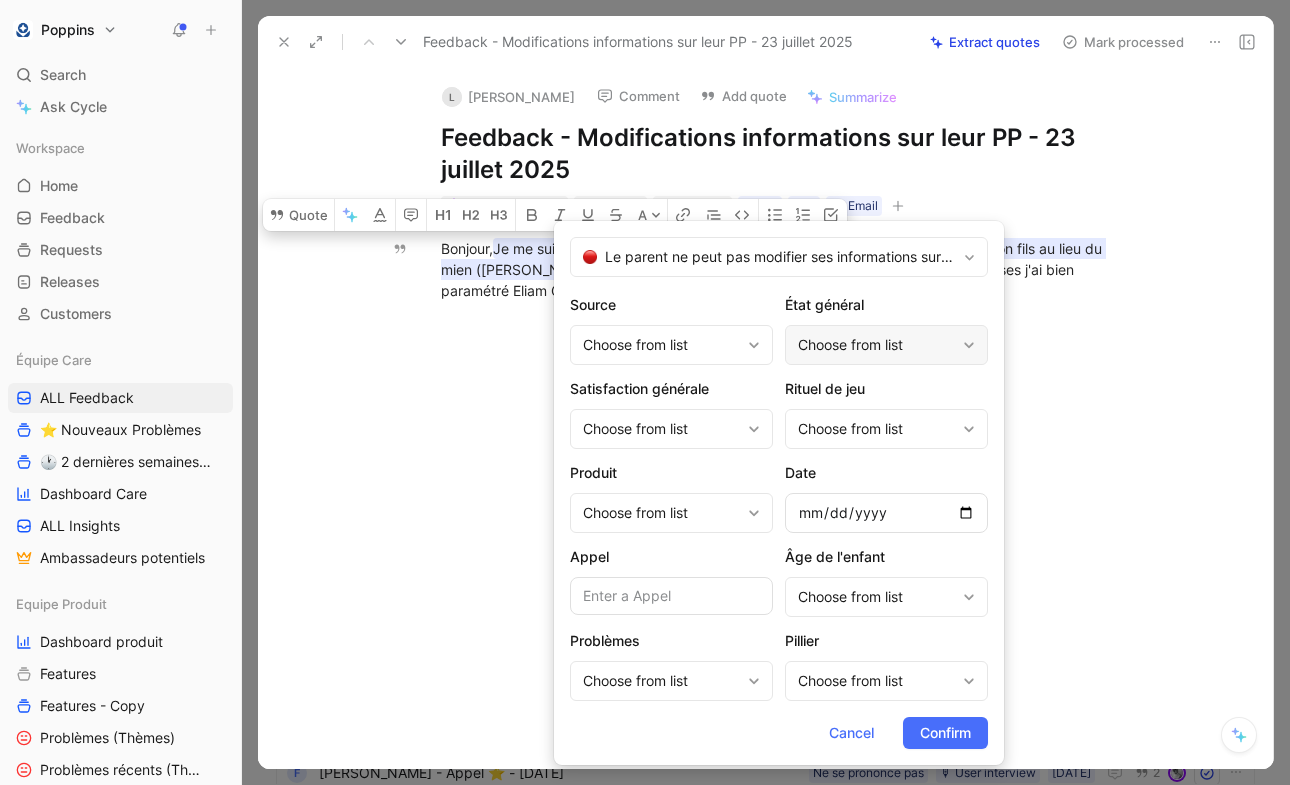 click on "Choose from list" at bounding box center (876, 345) 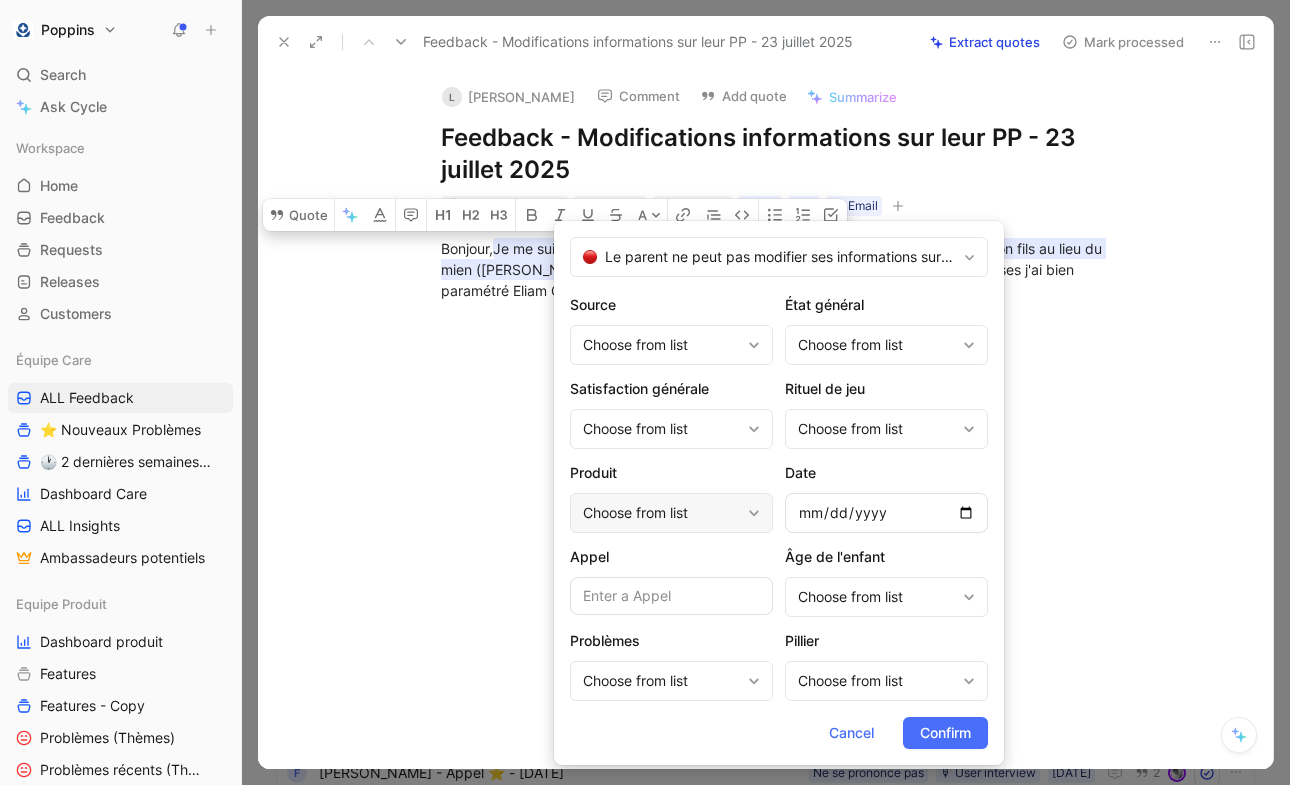 click on "Choose from list" at bounding box center (661, 513) 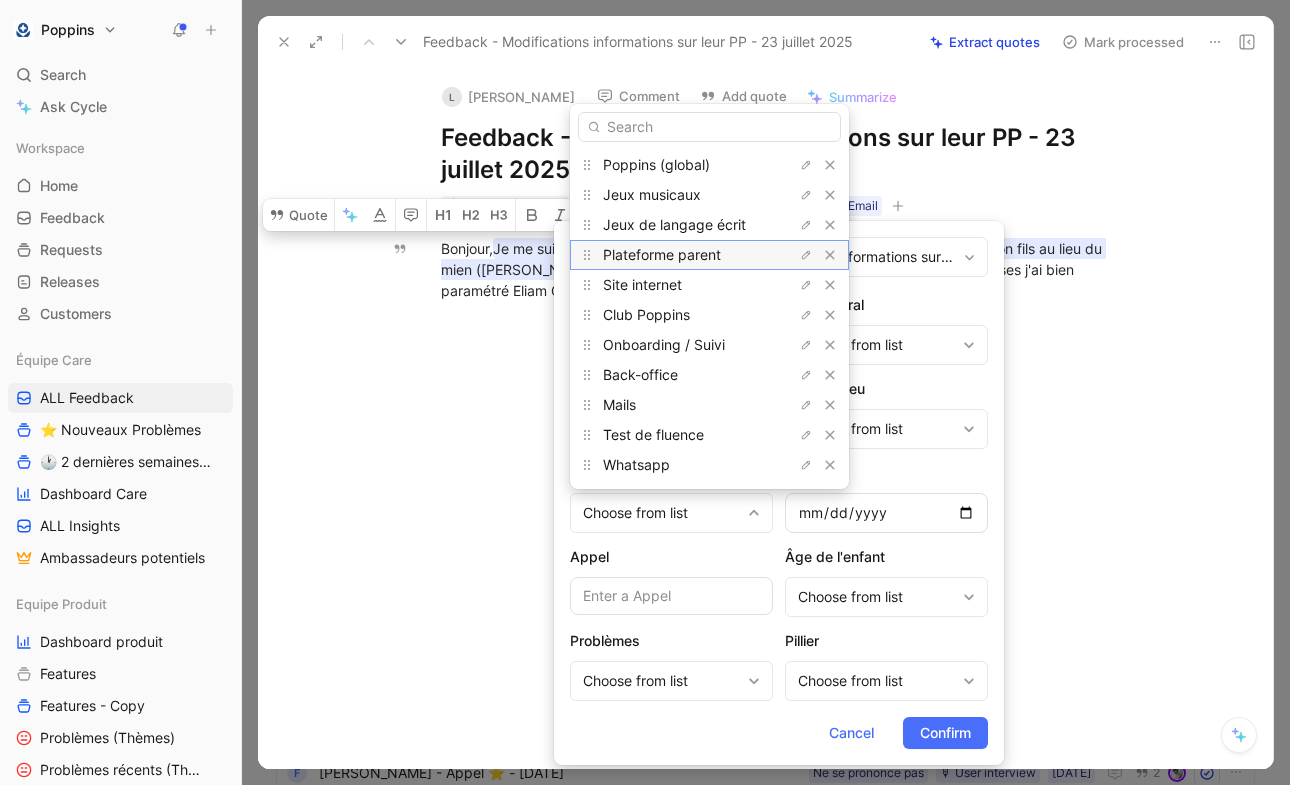 click on "Plateforme parent" at bounding box center [662, 254] 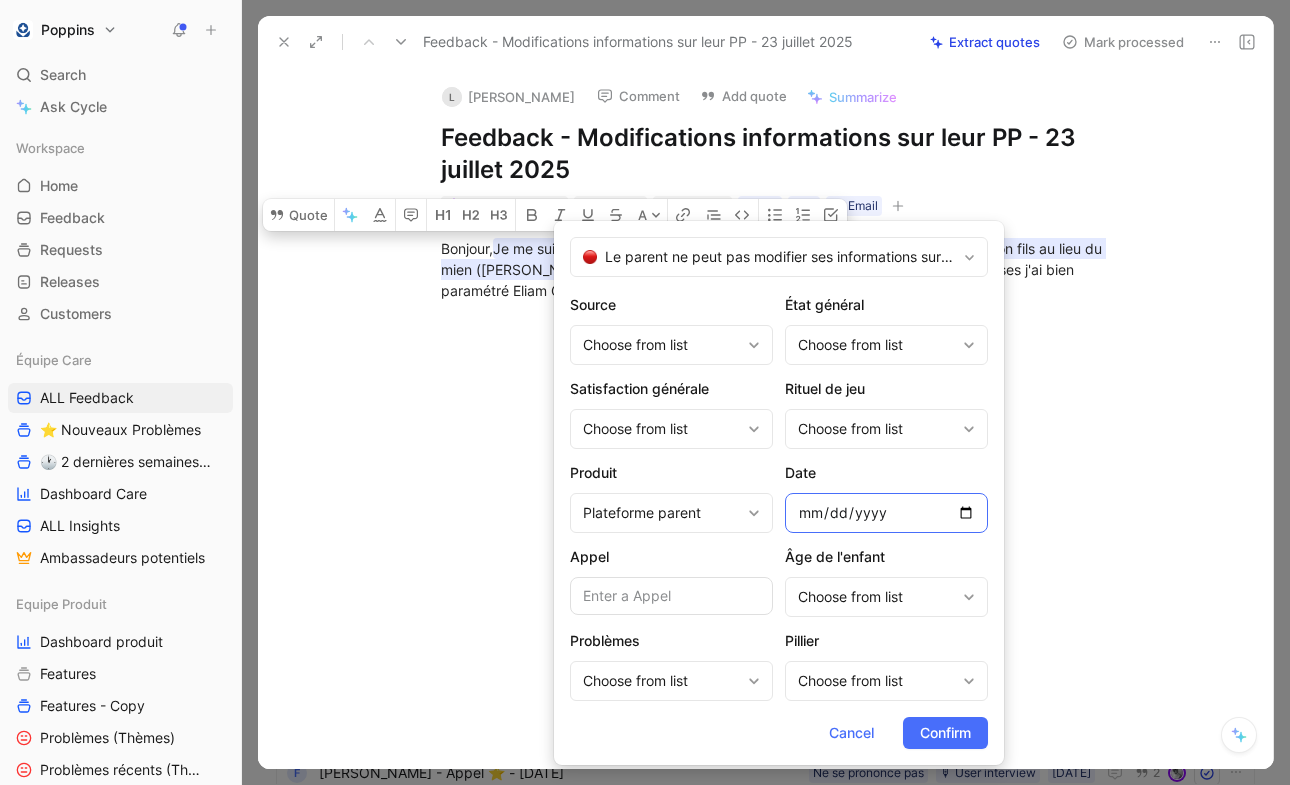 click at bounding box center (886, 513) 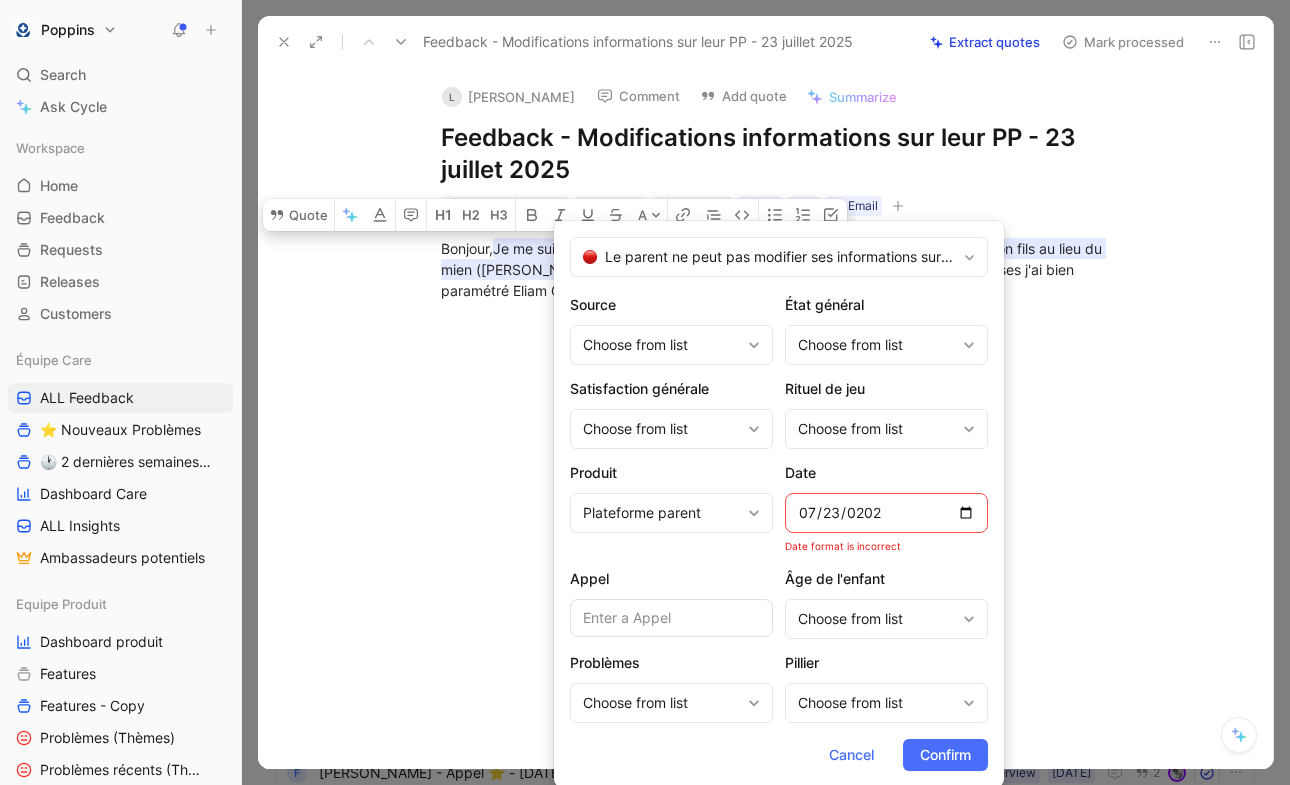 type on "2025-07-23" 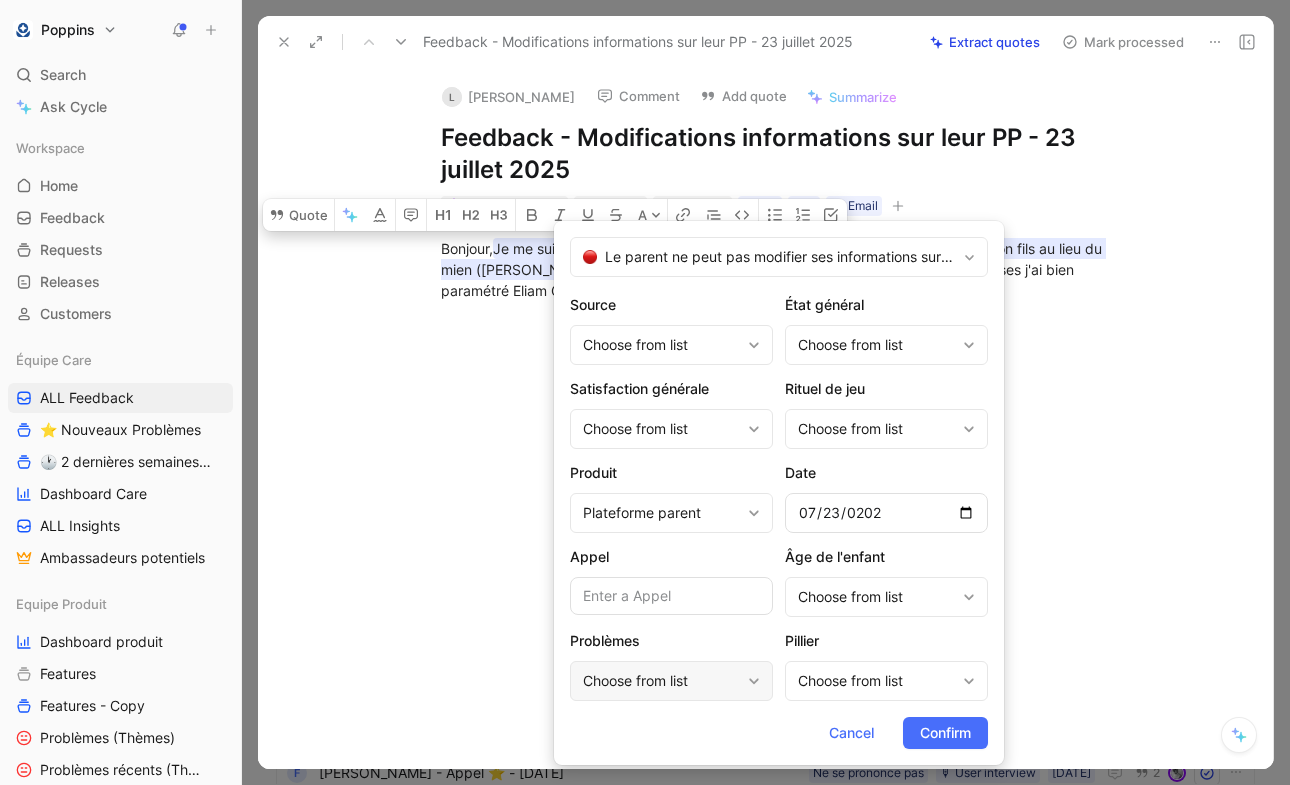 click on "Choose from list" at bounding box center [661, 681] 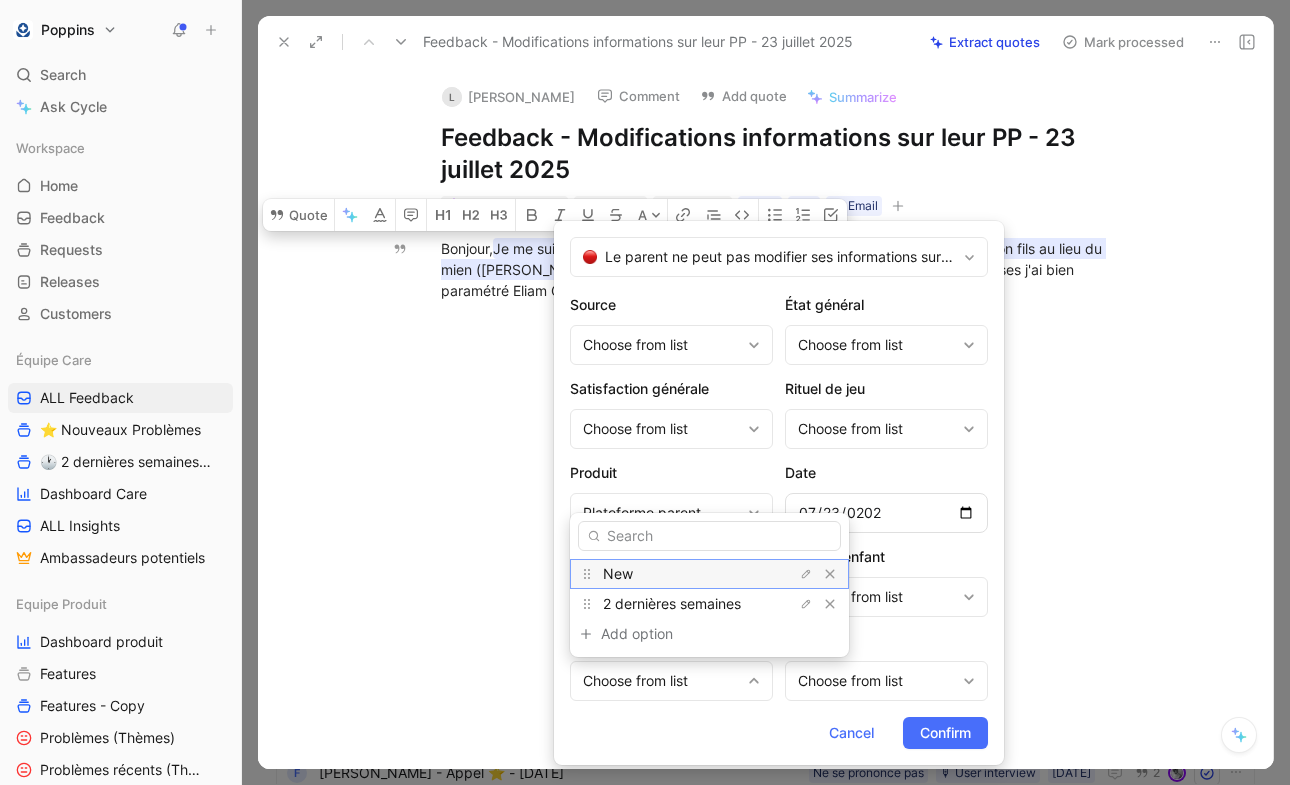 click on "New" at bounding box center [678, 574] 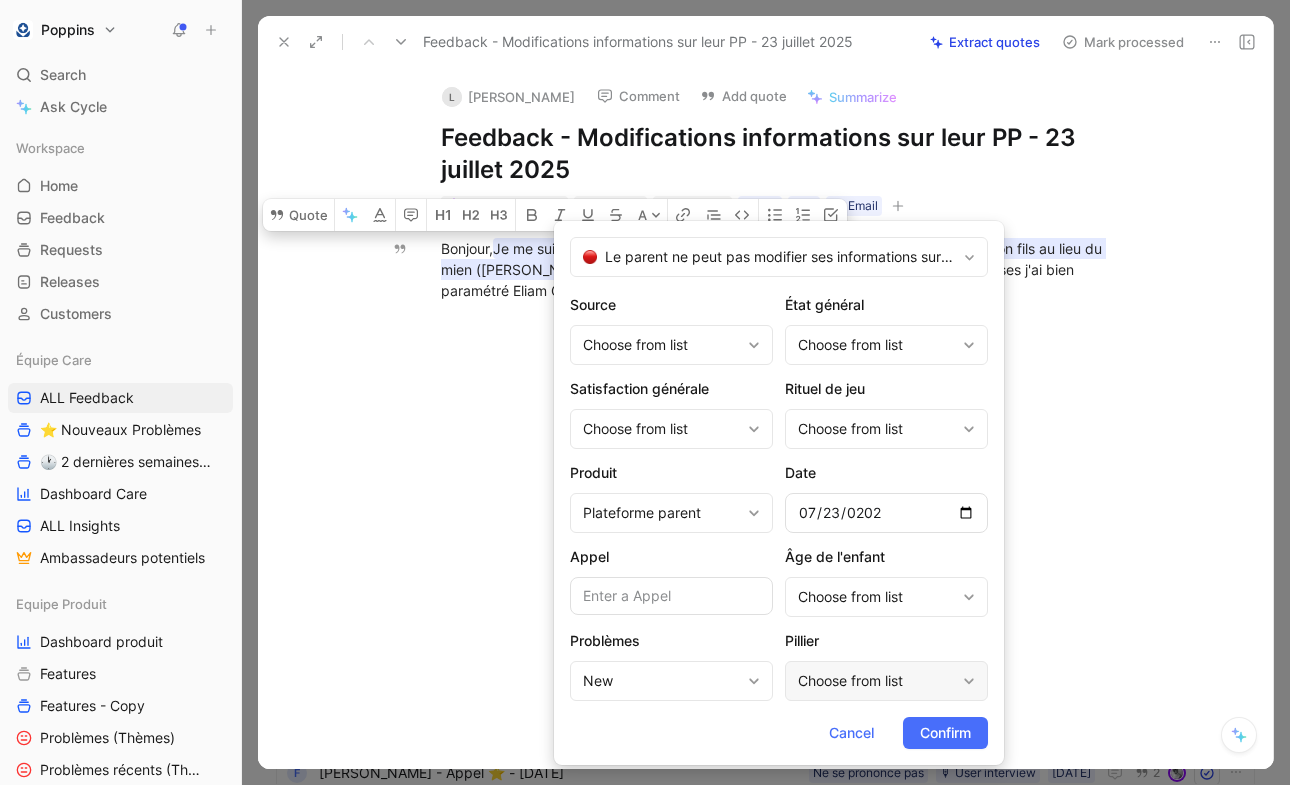 click on "Choose from list" at bounding box center (876, 681) 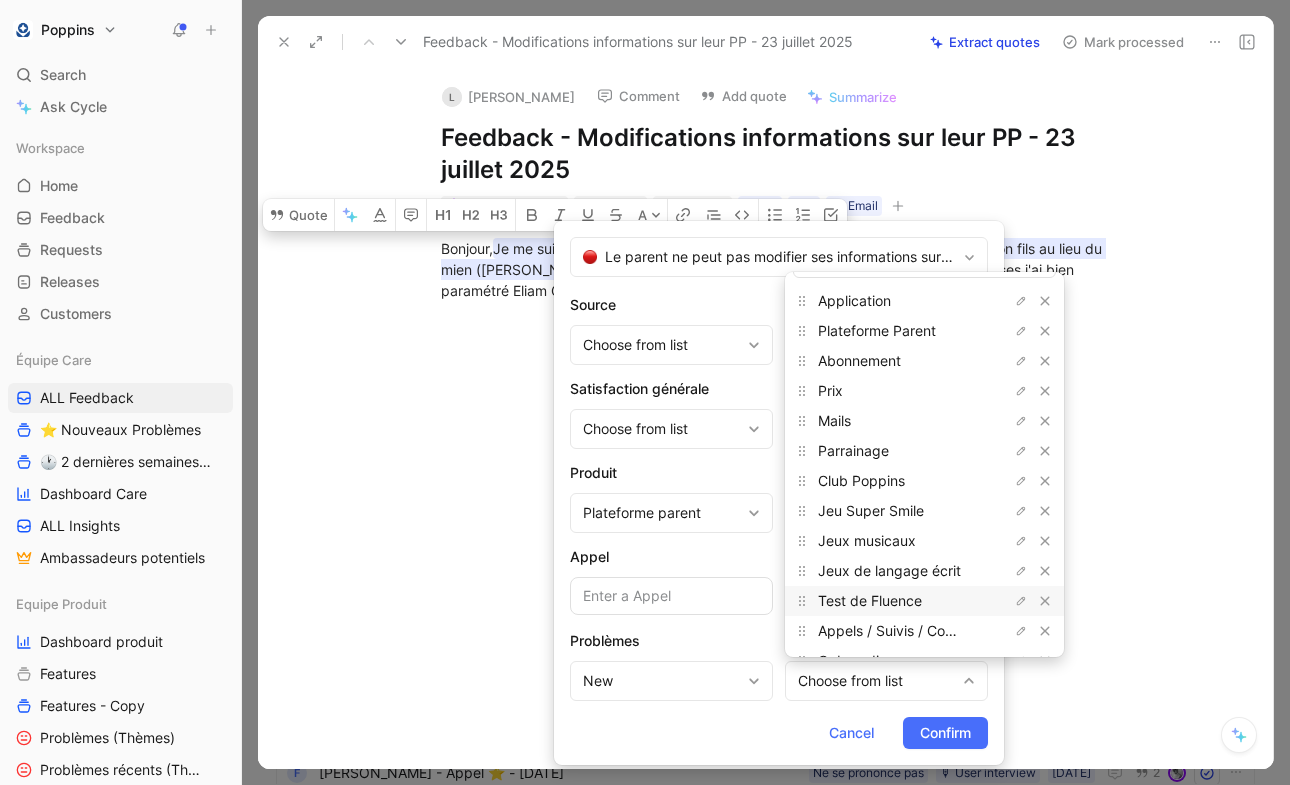 scroll, scrollTop: 0, scrollLeft: 0, axis: both 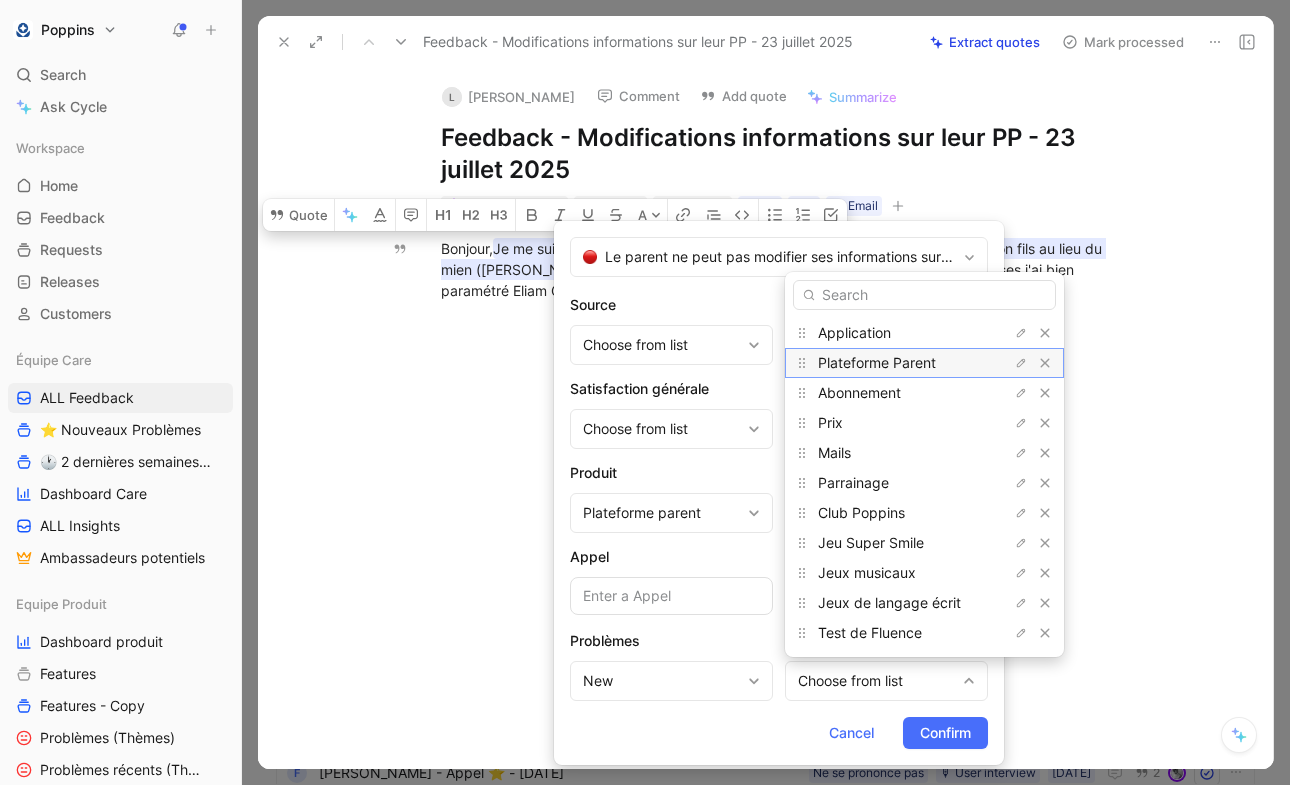 click on "Plateforme Parent" at bounding box center [893, 363] 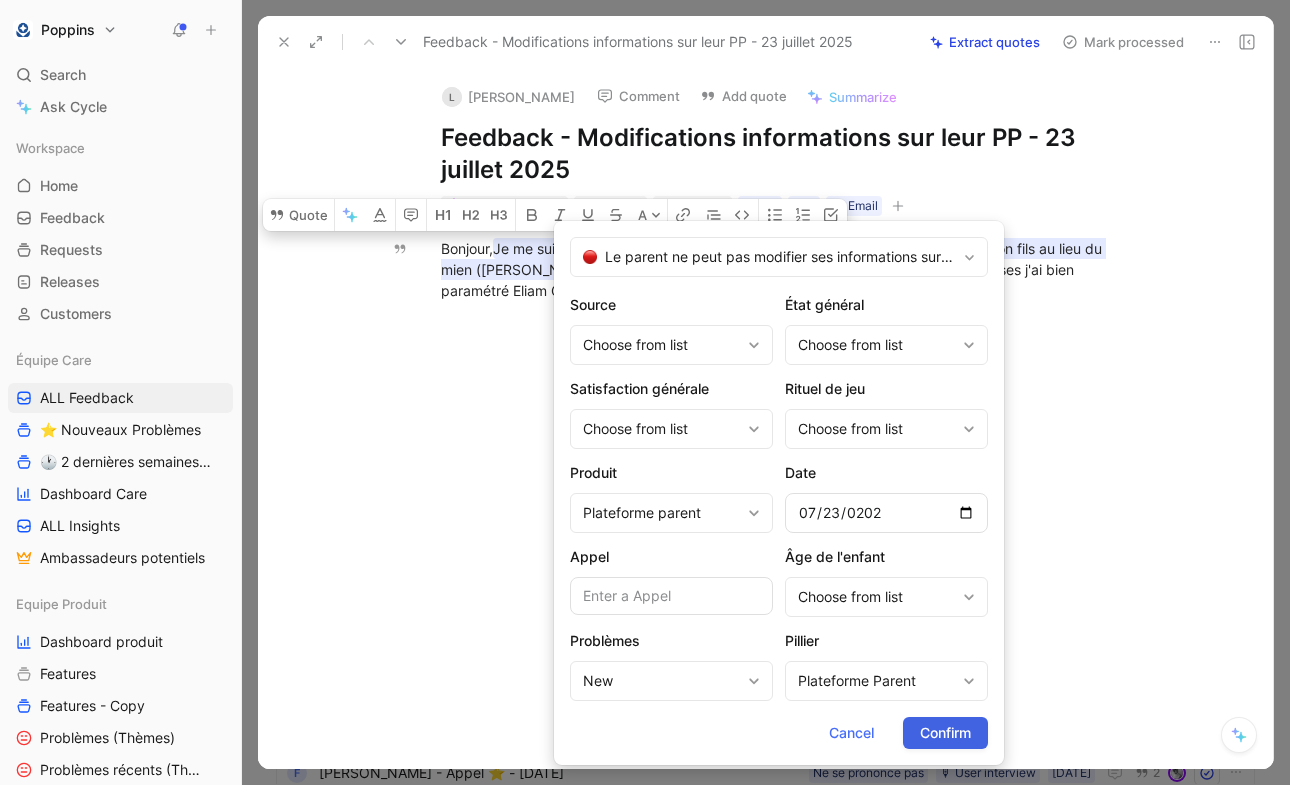 click on "Confirm" at bounding box center (945, 733) 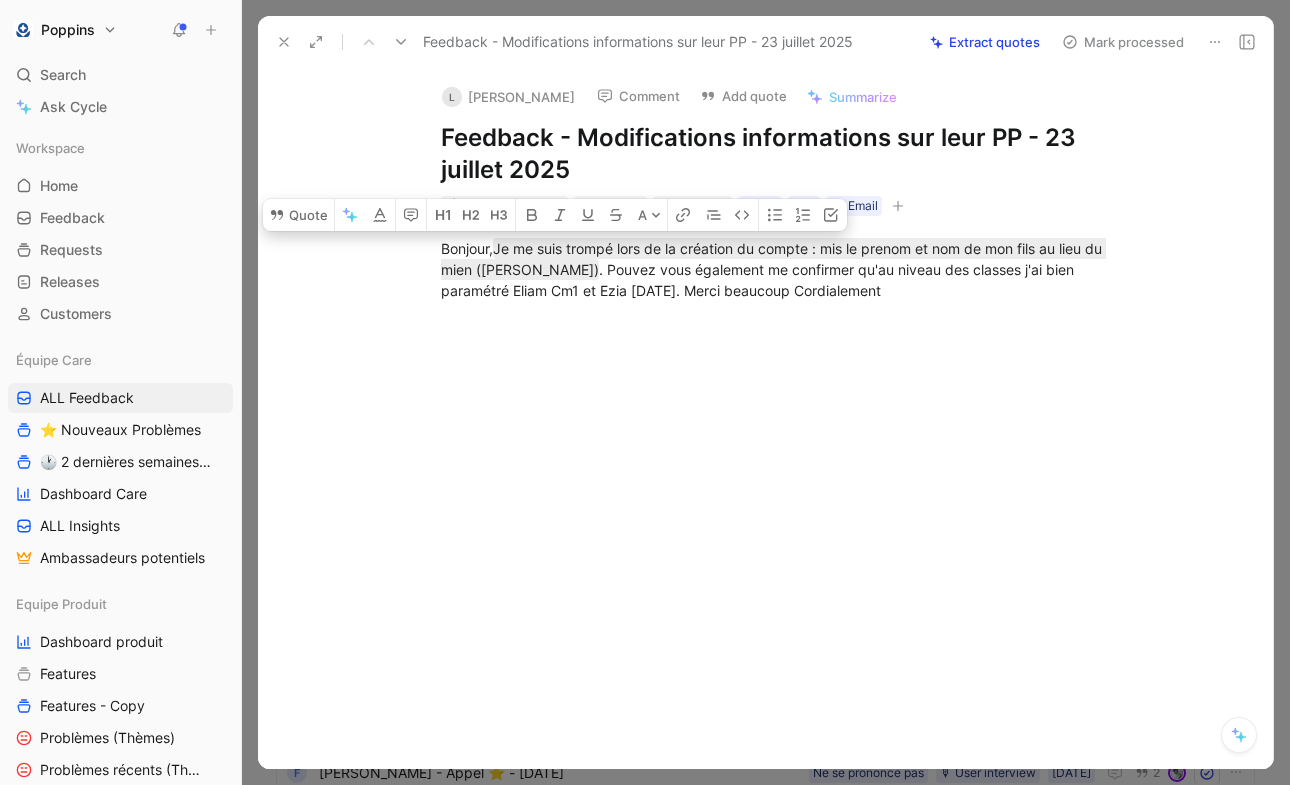 click on "Feedback - Modifications informations sur leur PP - 23 juillet 2025" at bounding box center [787, 154] 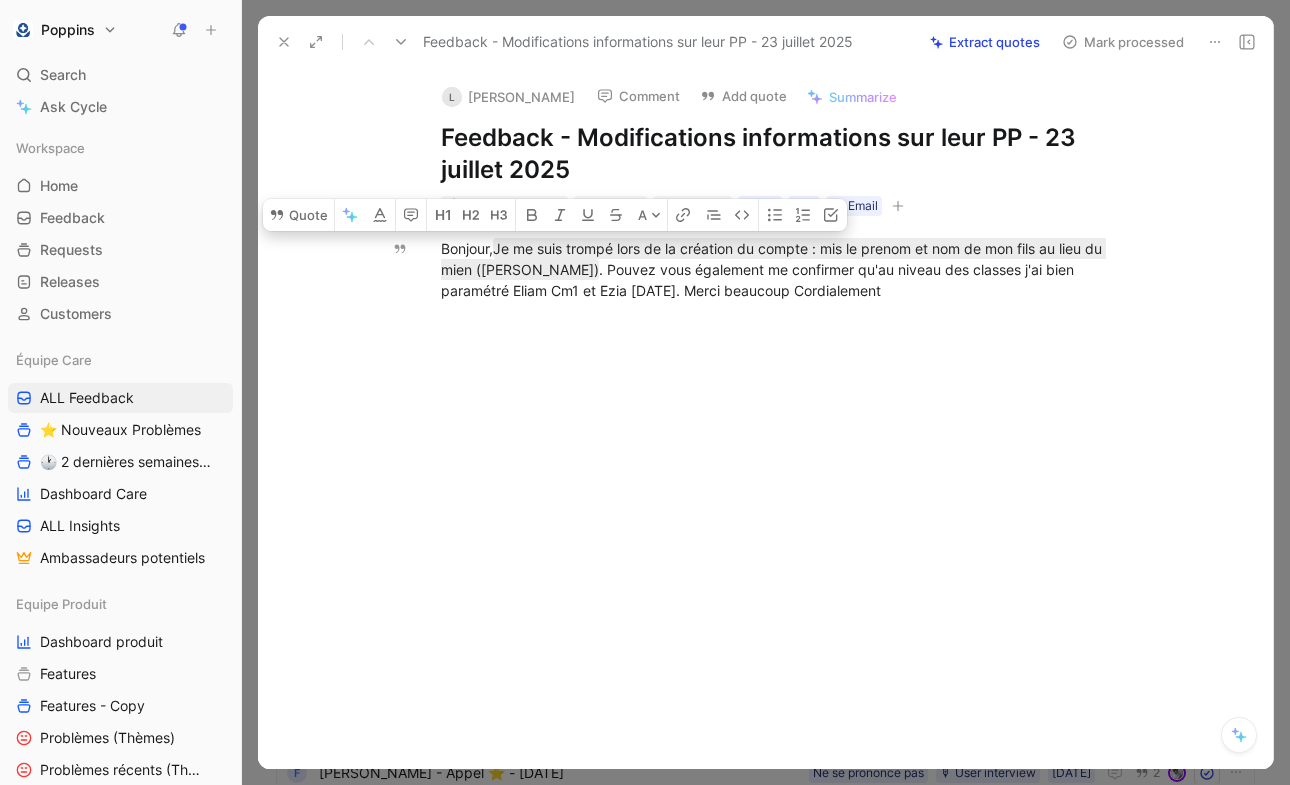 click at bounding box center (786, 441) 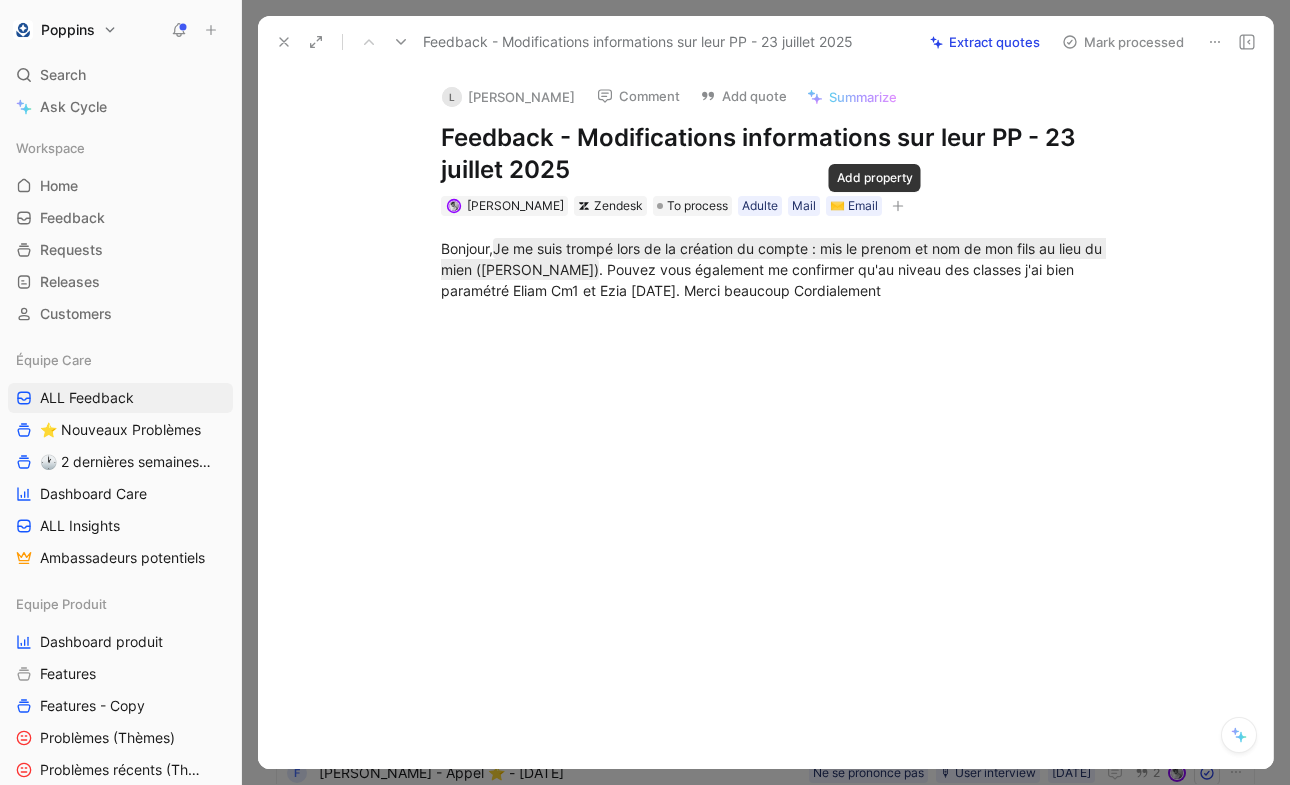click 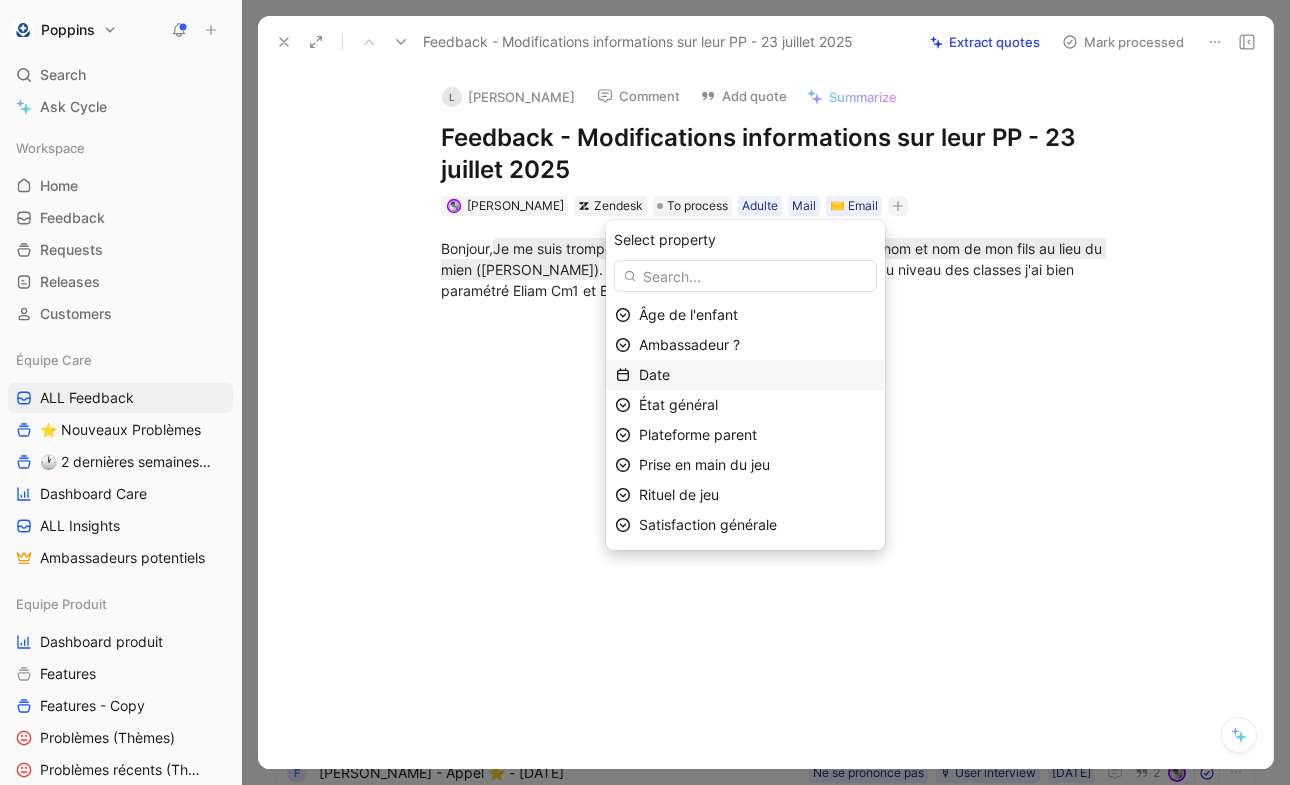 click on "Date" at bounding box center [757, 375] 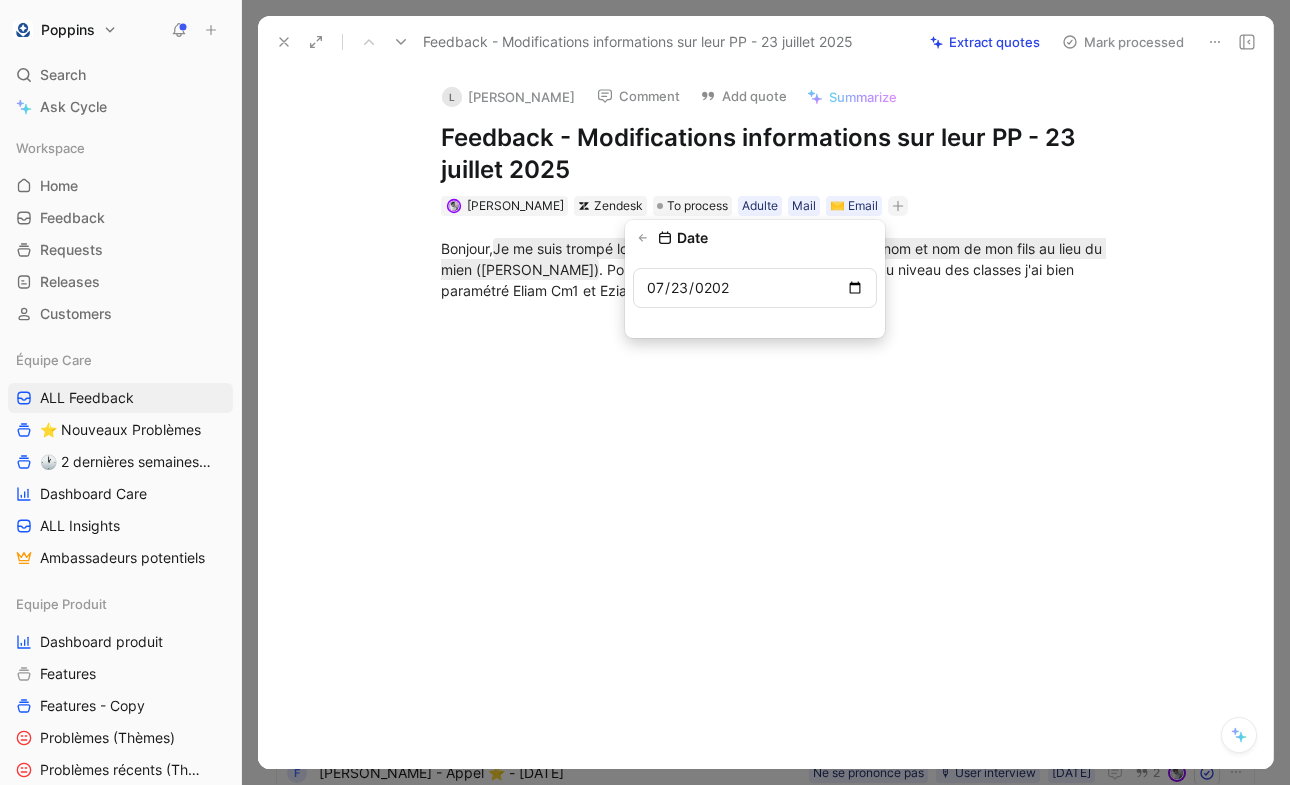 type on "2025-07-23" 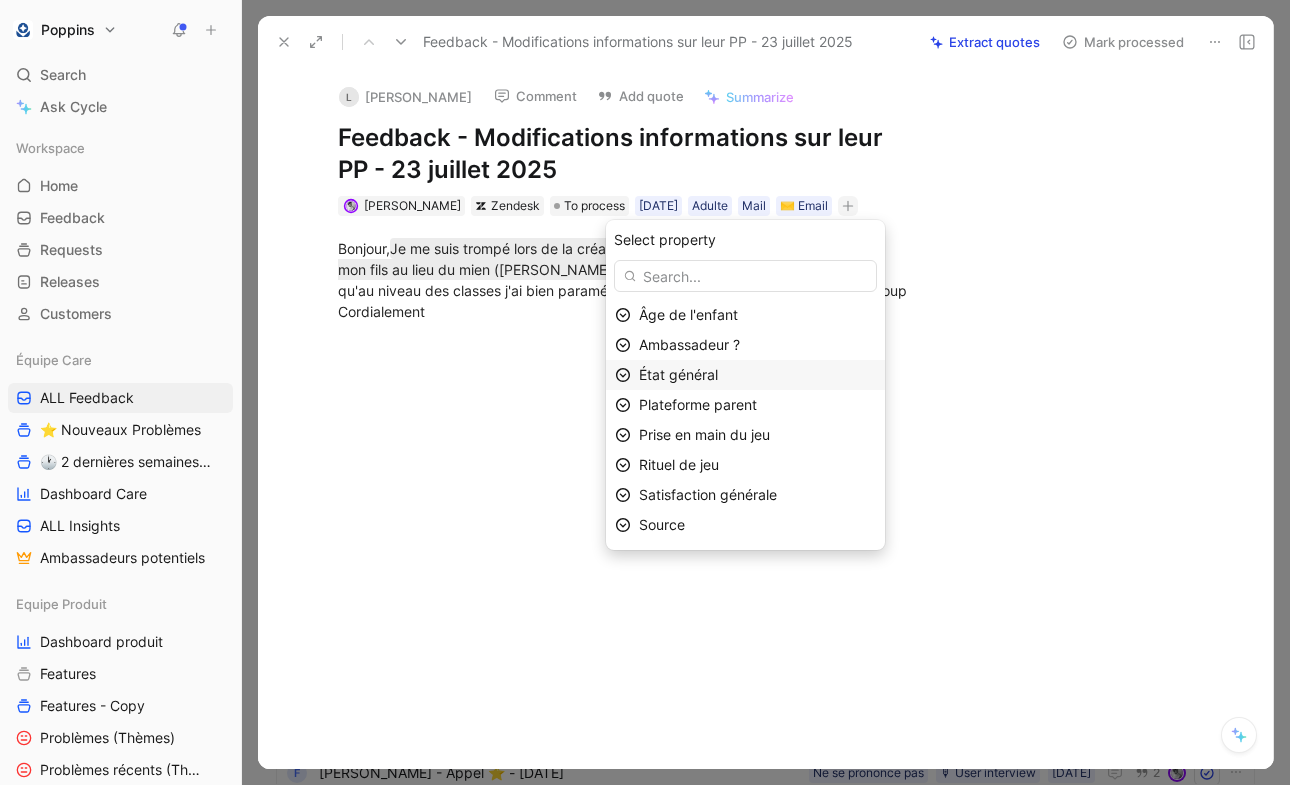 click on "État général" at bounding box center (678, 374) 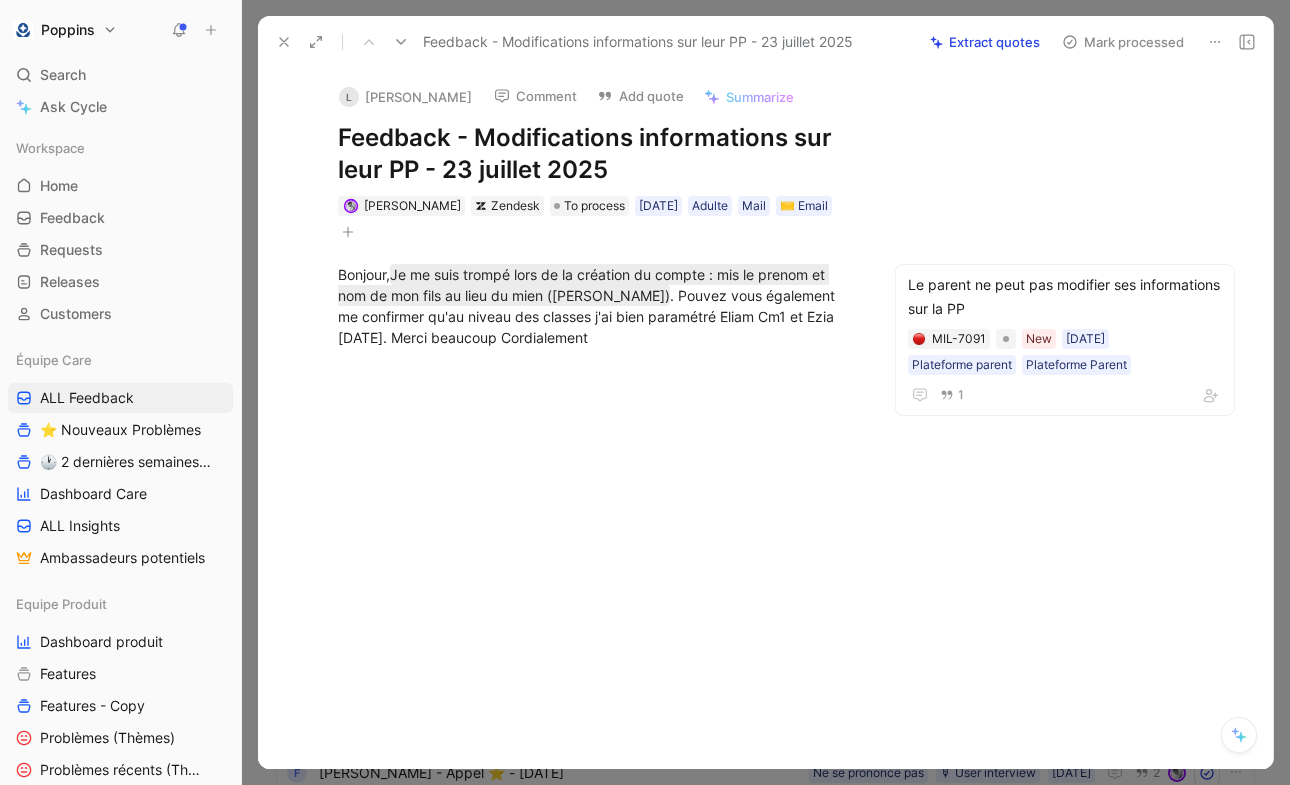 click at bounding box center (348, 232) 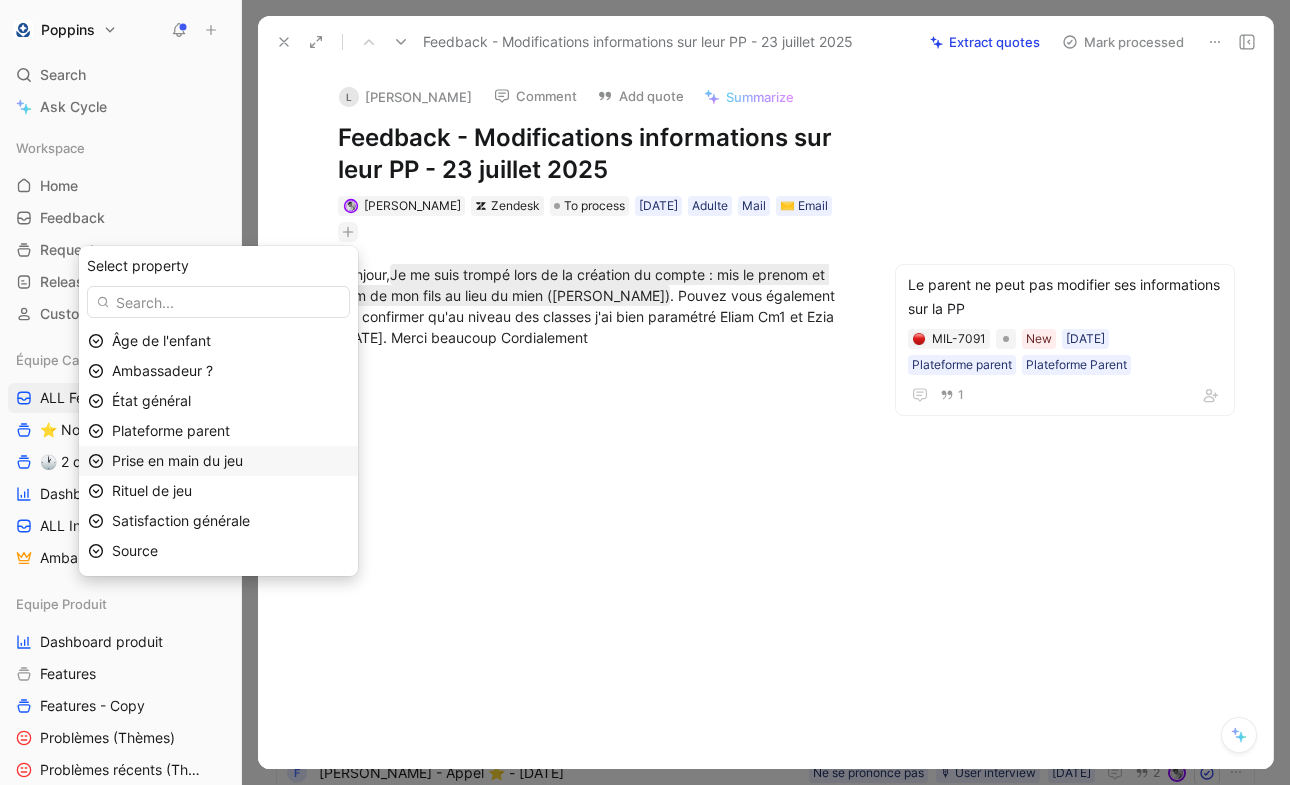 scroll, scrollTop: 28, scrollLeft: 0, axis: vertical 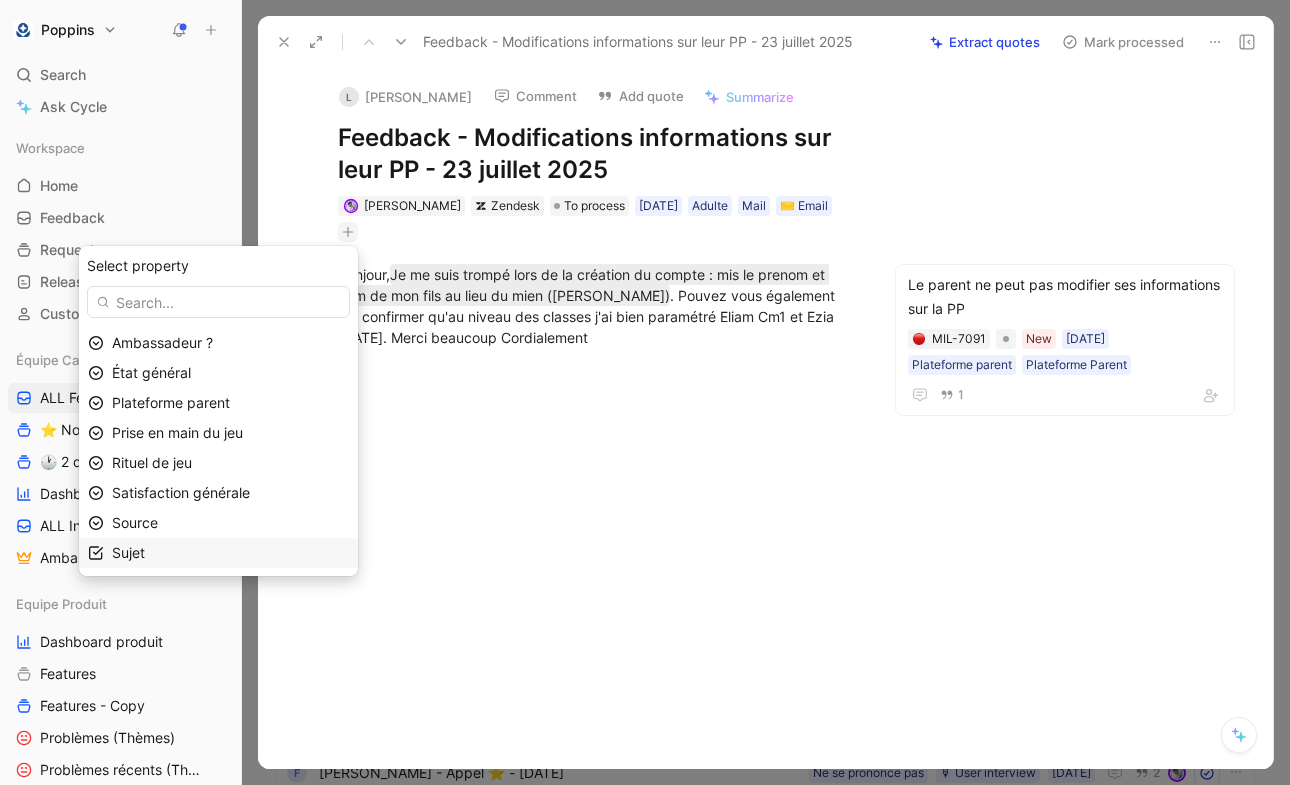 click on "Sujet" at bounding box center (230, 553) 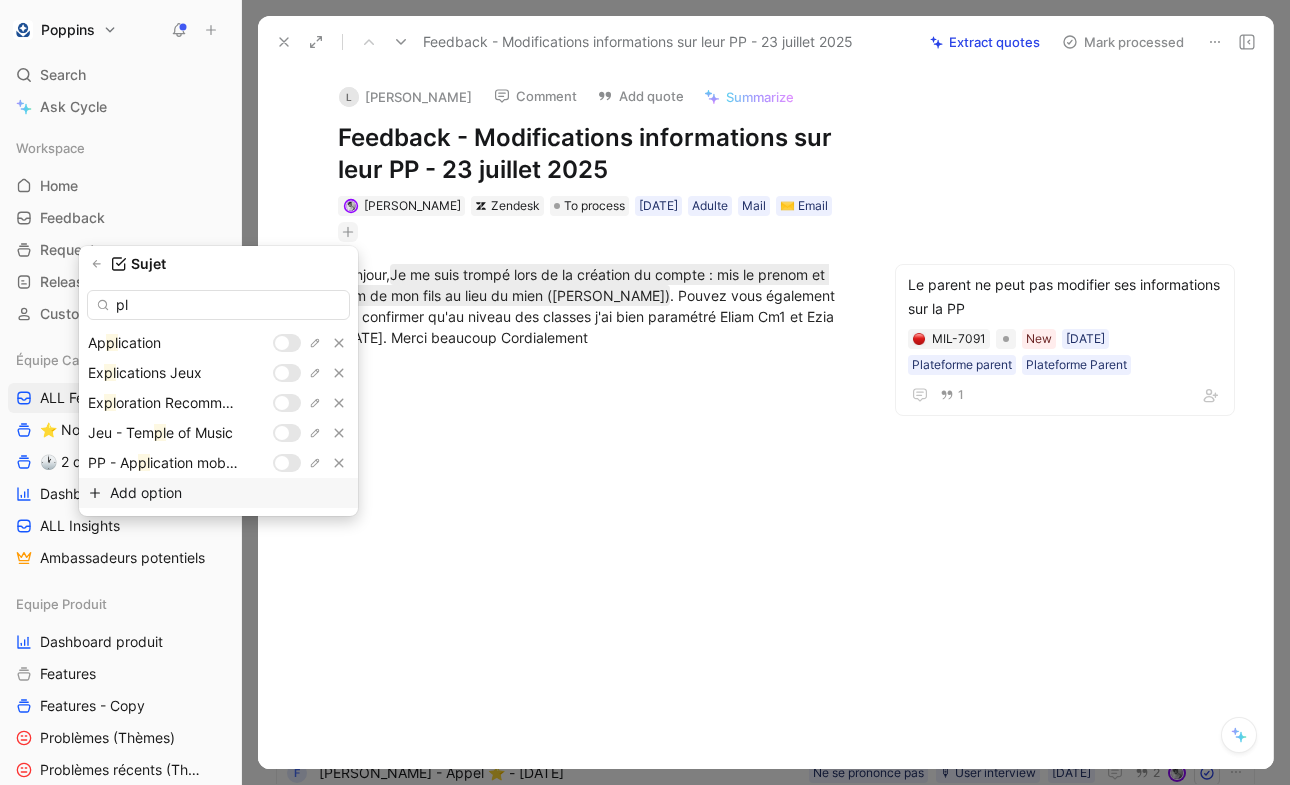 type on "p" 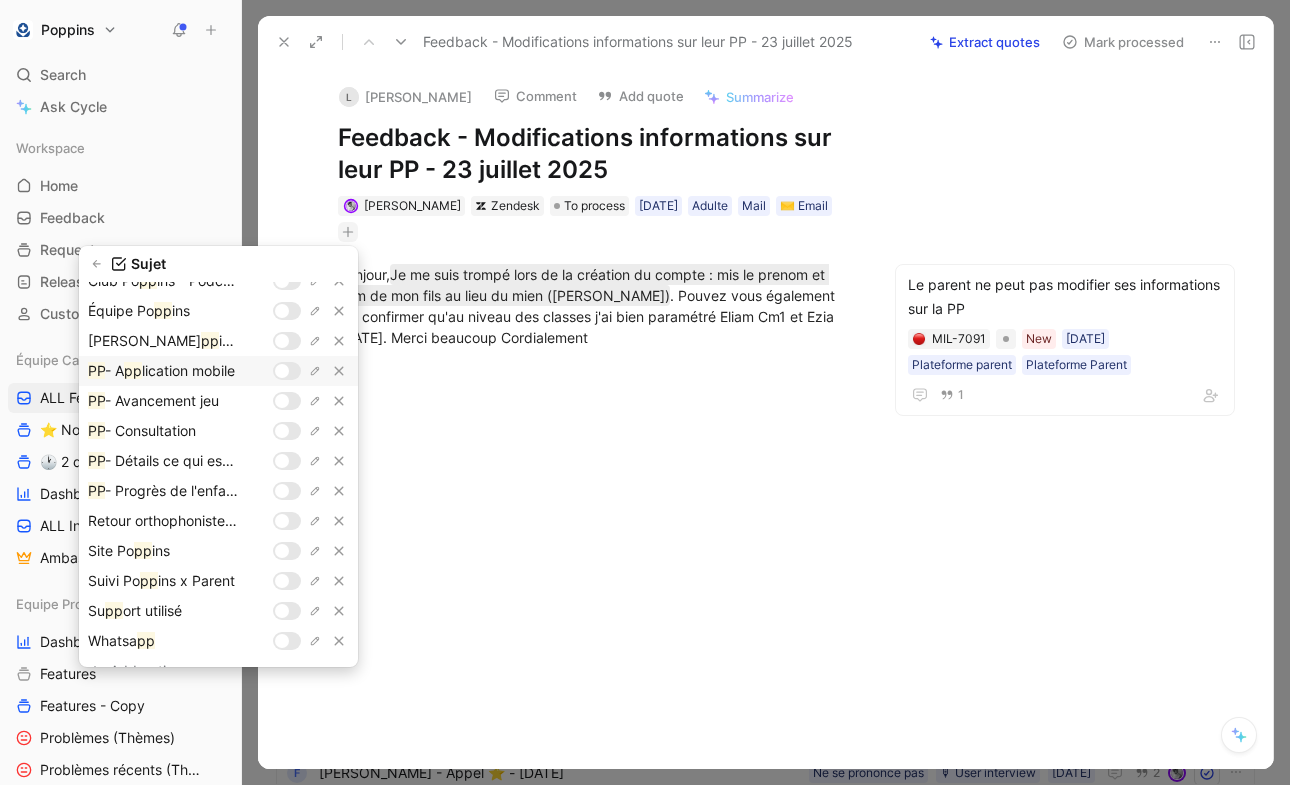 scroll, scrollTop: 149, scrollLeft: 0, axis: vertical 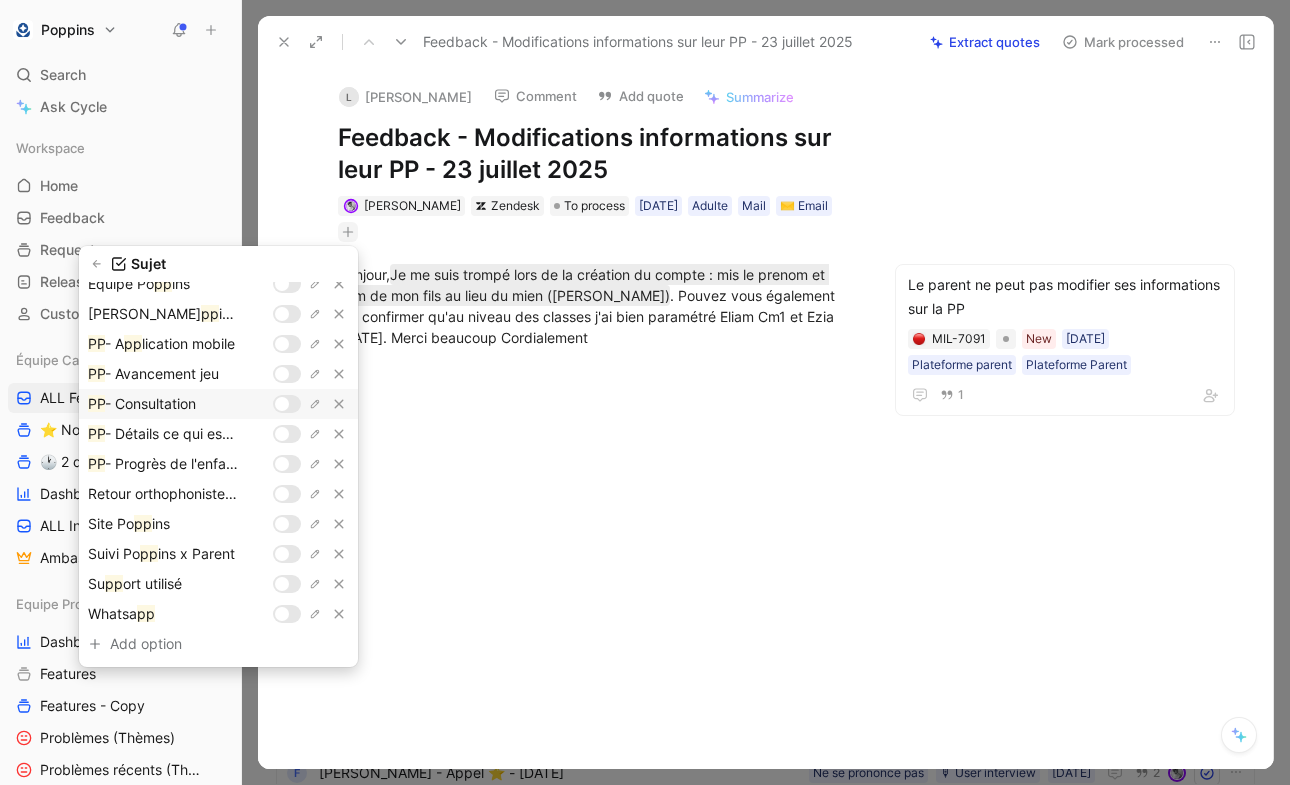 type on "pp" 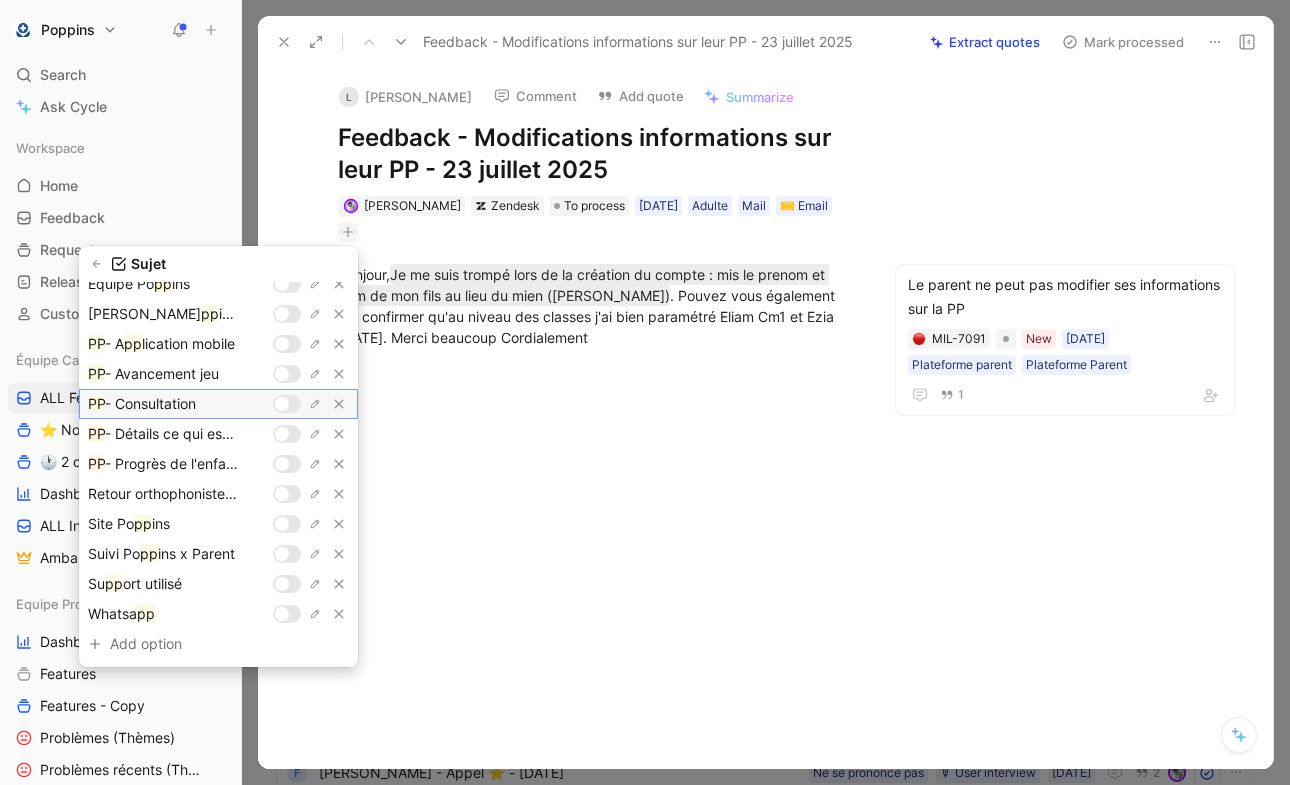 click at bounding box center (282, 404) 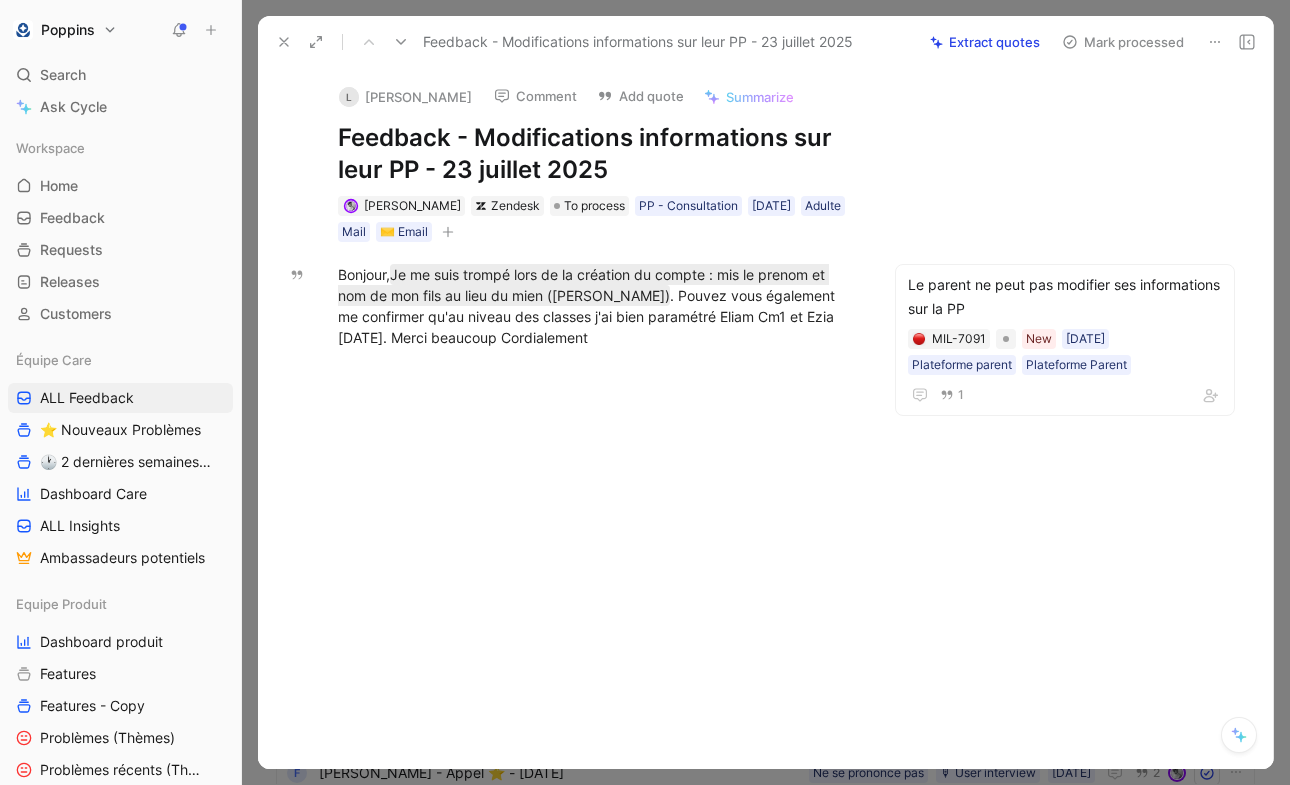 click 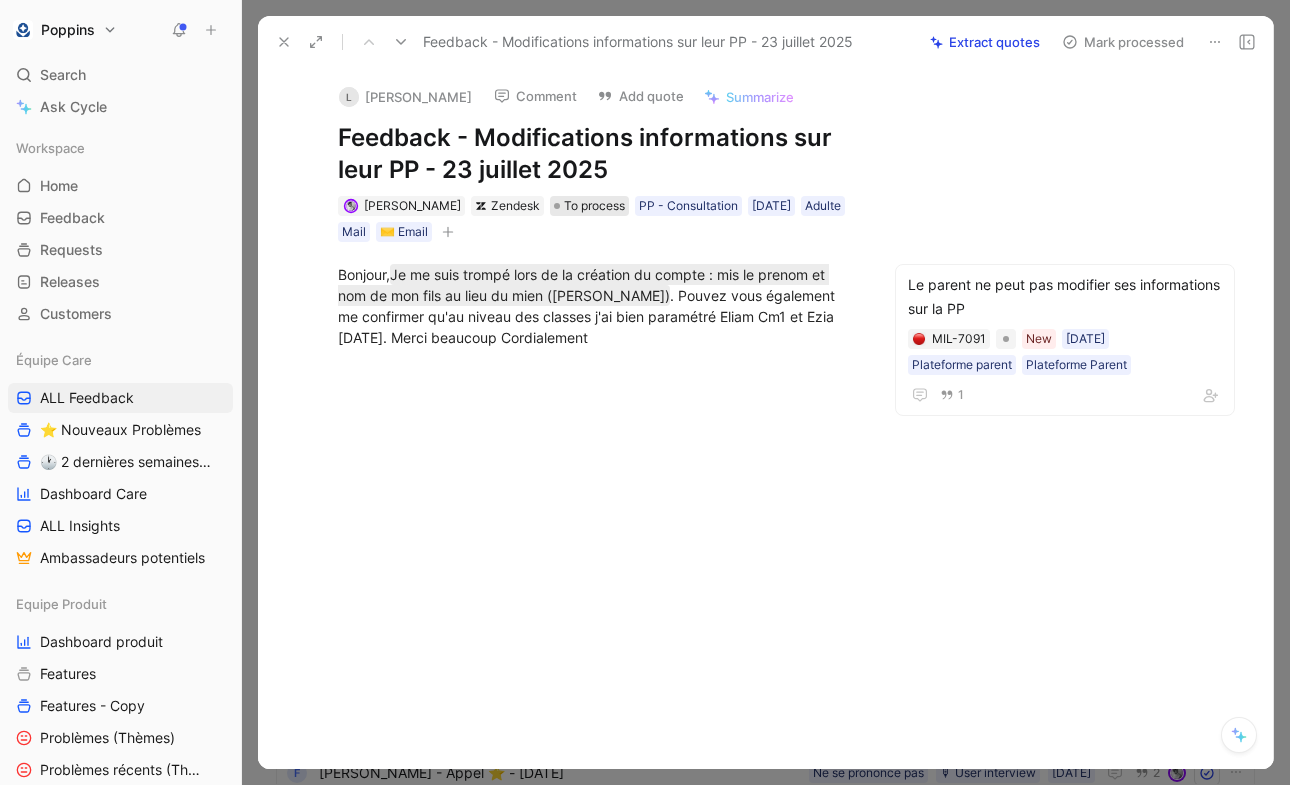 click on "To process" at bounding box center (594, 206) 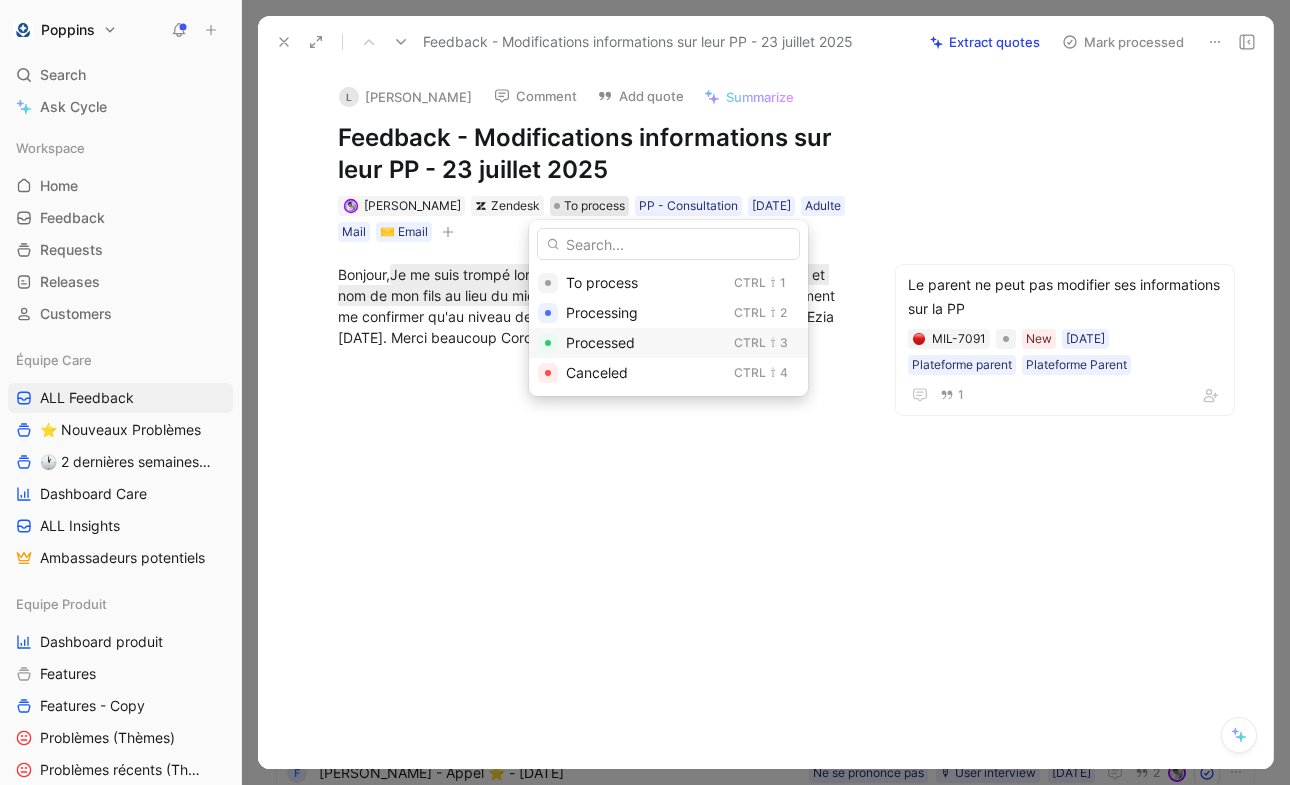 click on "Processed" at bounding box center (646, 343) 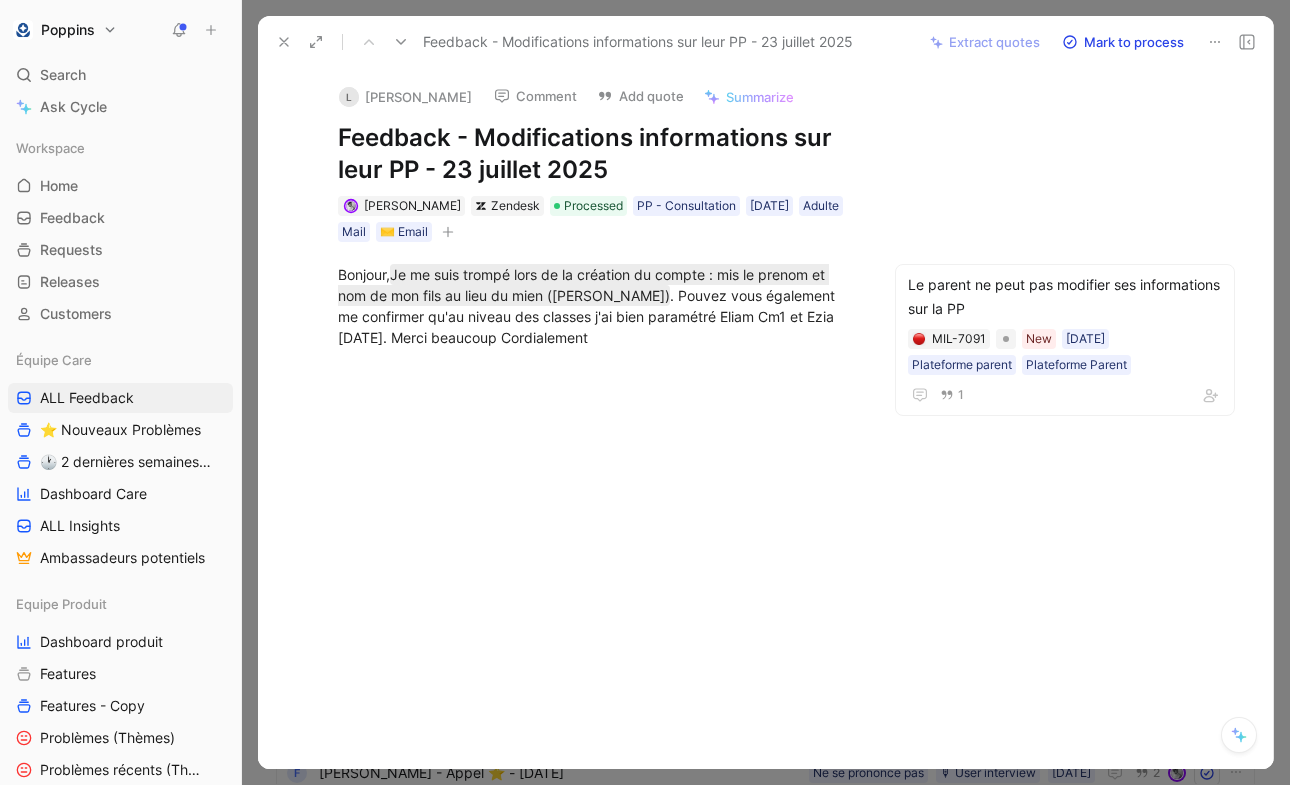 click at bounding box center (597, 488) 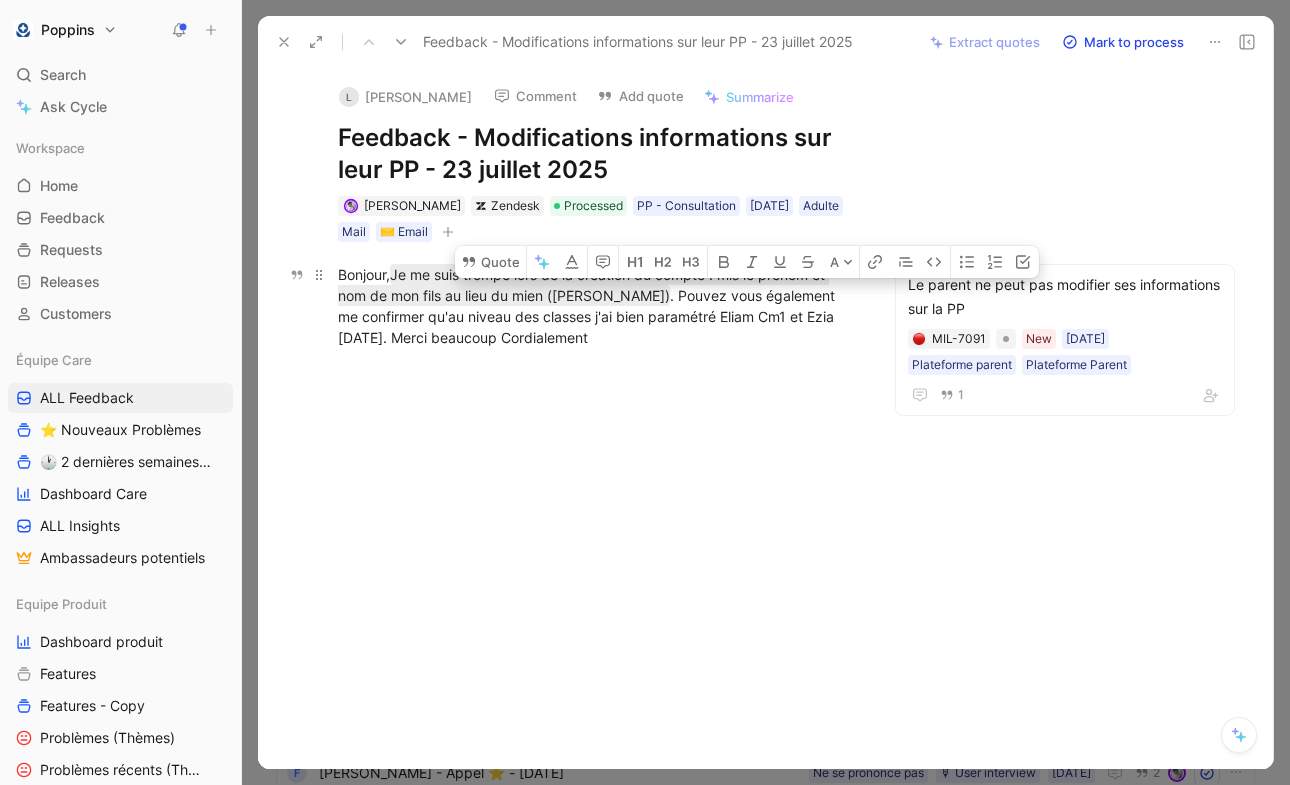 drag, startPoint x: 649, startPoint y: 295, endPoint x: 845, endPoint y: 307, distance: 196.367 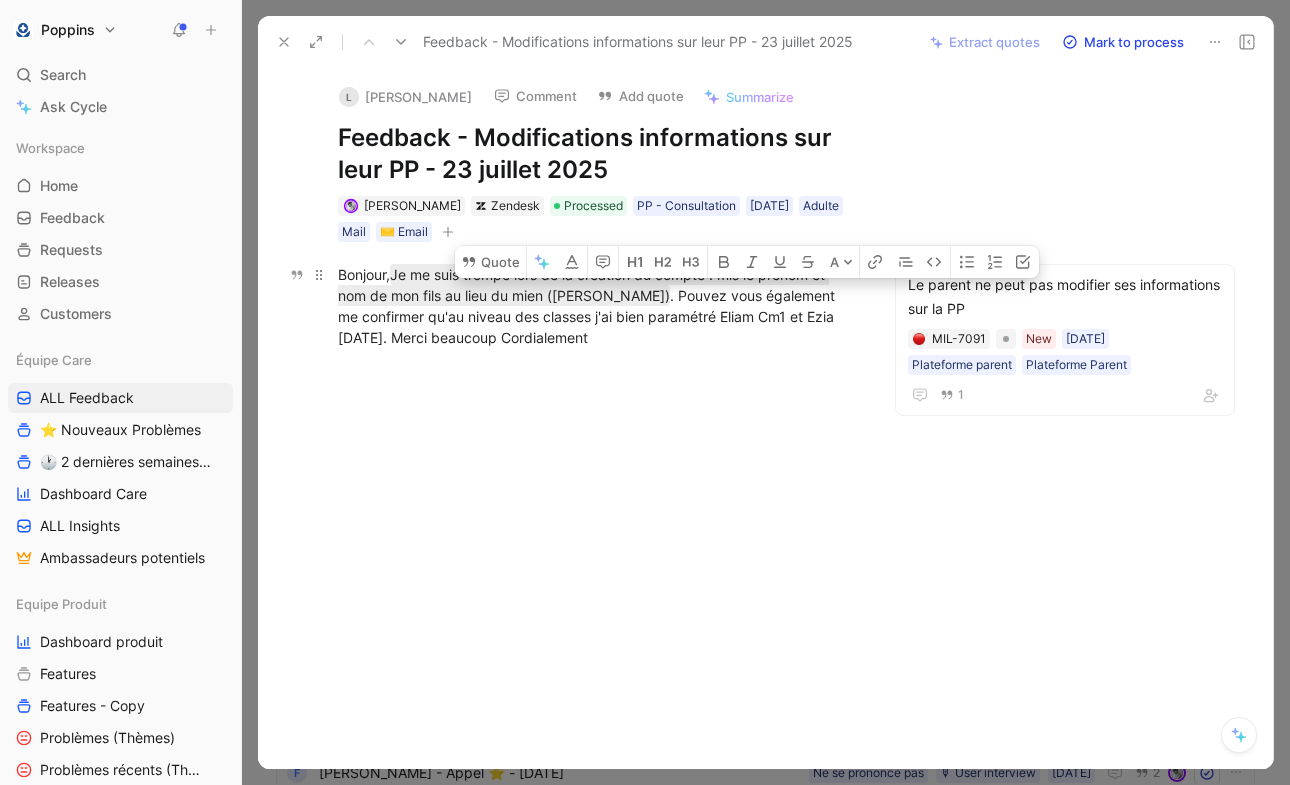 click on "Bonjour,  Je me suis trompé lors de la création du compte : mis le prenom et nom de mon fils au lieu du mien (lucie Cahen) . Pouvez vous également me confirmer qu'au niveau des classes j'ai bien paramétré Eliam Cm1 et Ezia Ce1. Merci beaucoup Cordialement" at bounding box center [597, 306] 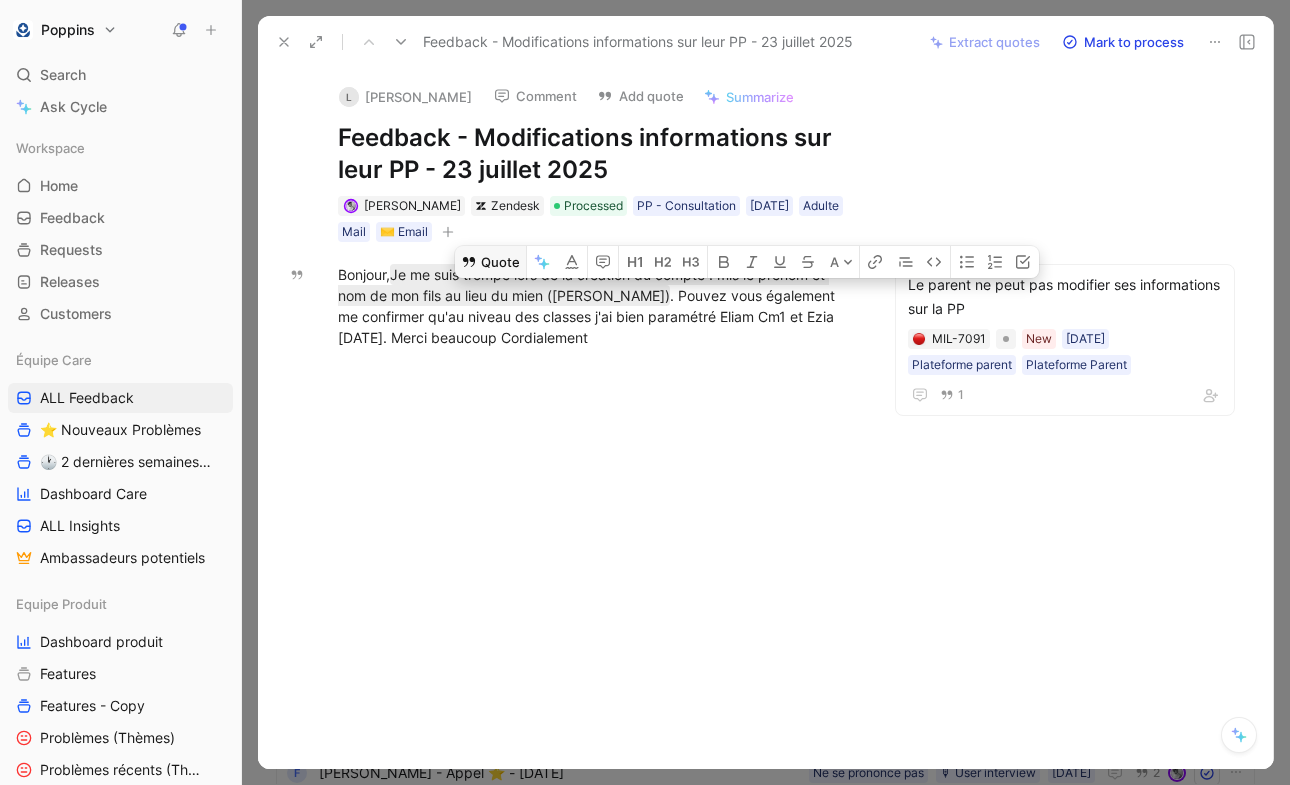 click on "Quote" at bounding box center (490, 262) 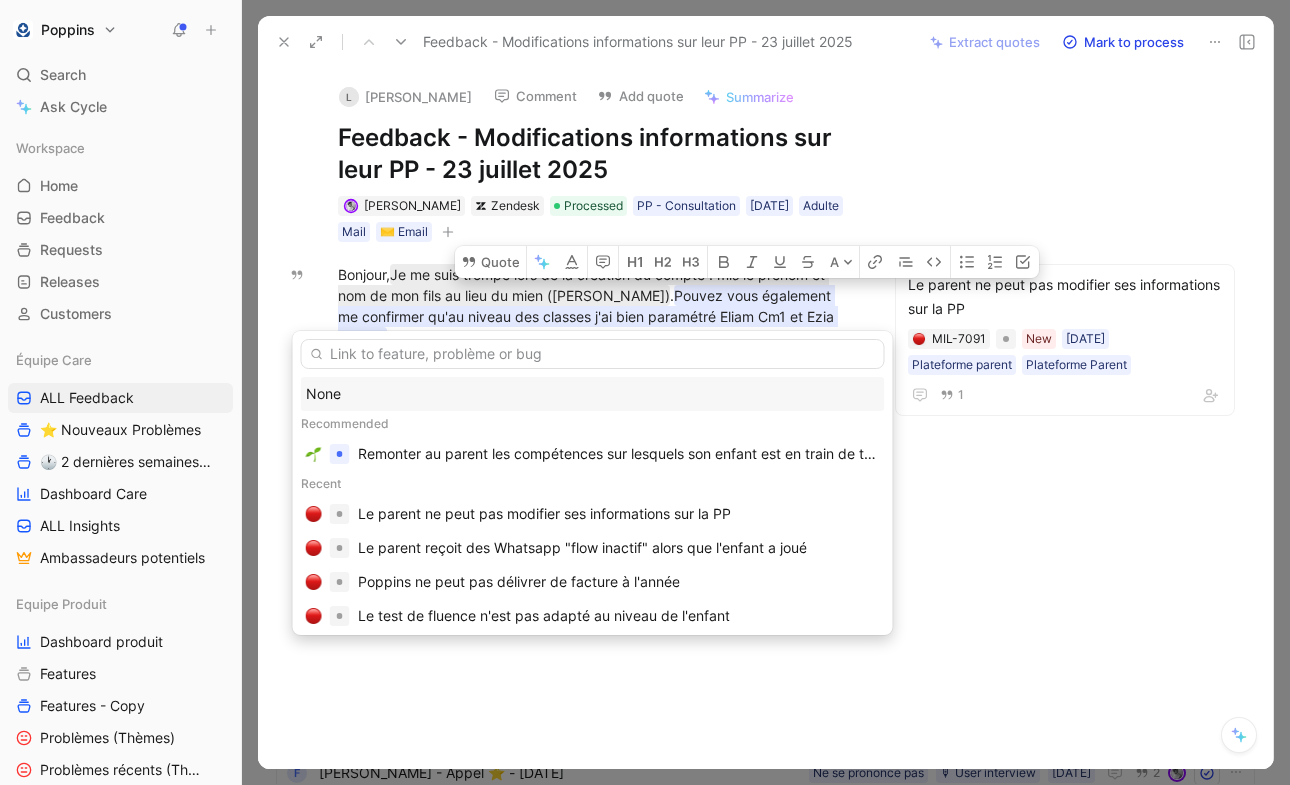 click at bounding box center (593, 354) 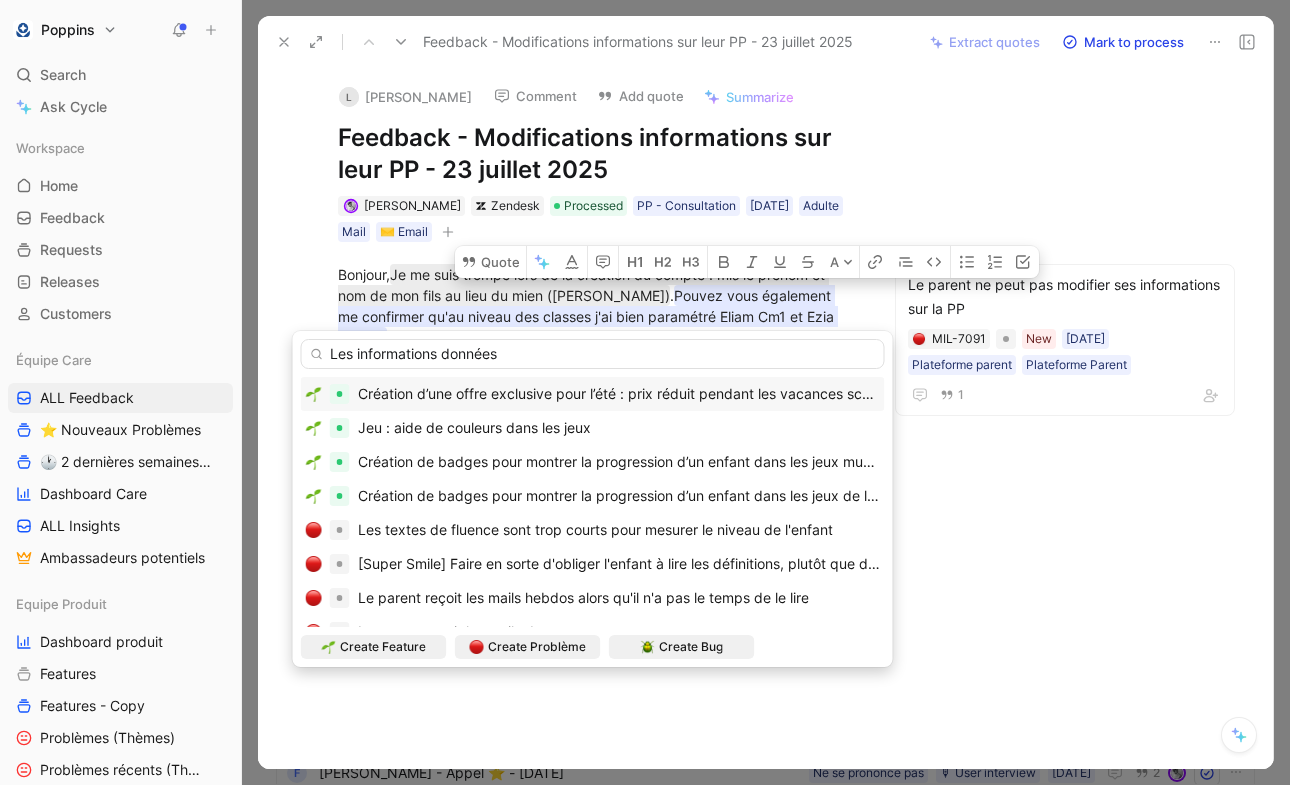 type on "Les informations données" 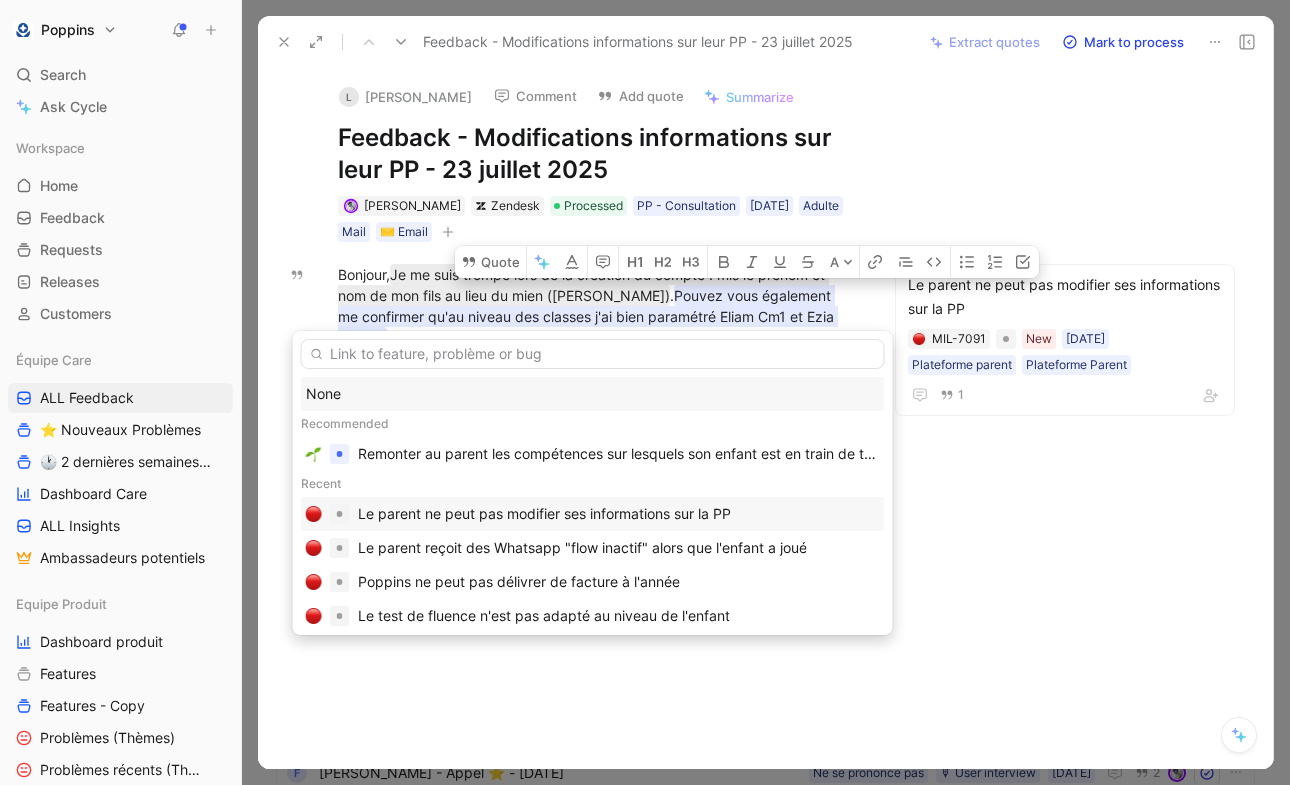 click on "Le parent ne peut pas modifier ses informations sur la PP" at bounding box center [544, 514] 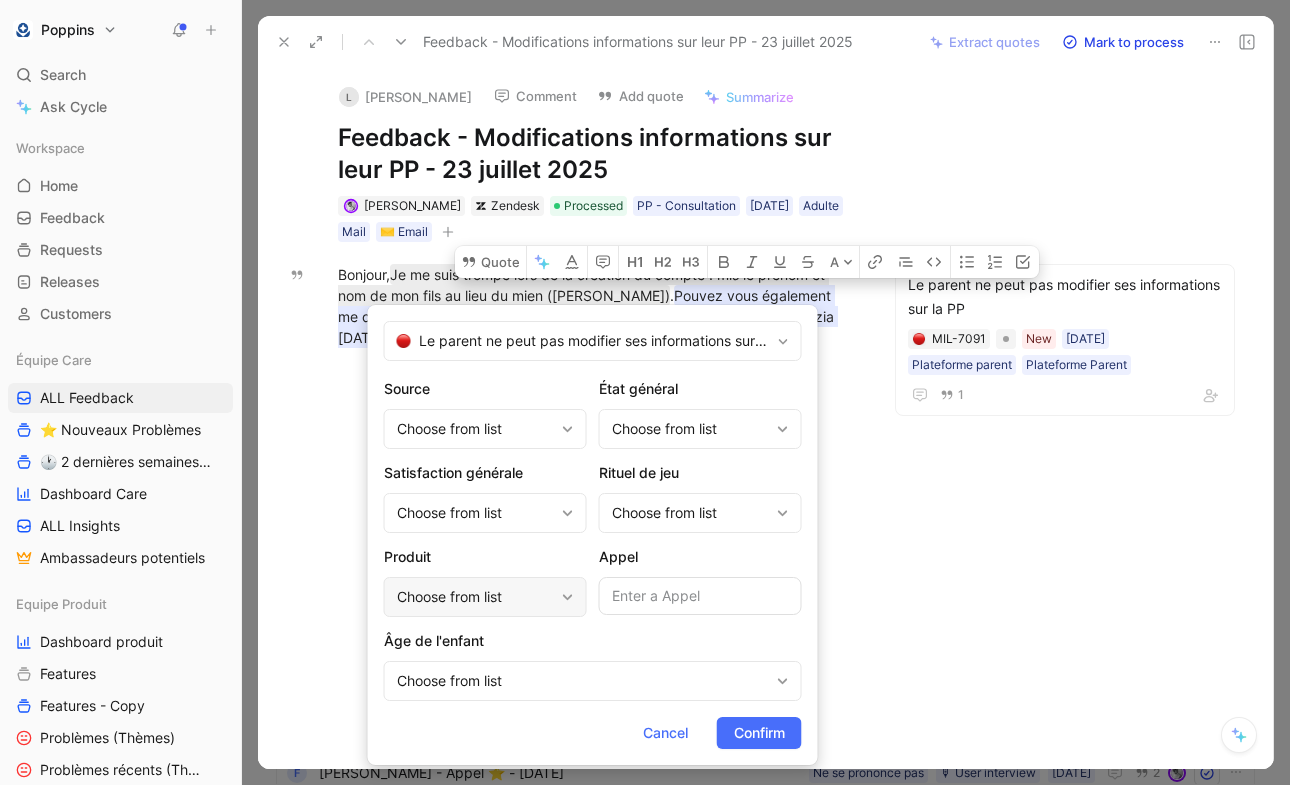 click on "Choose from list" at bounding box center [475, 597] 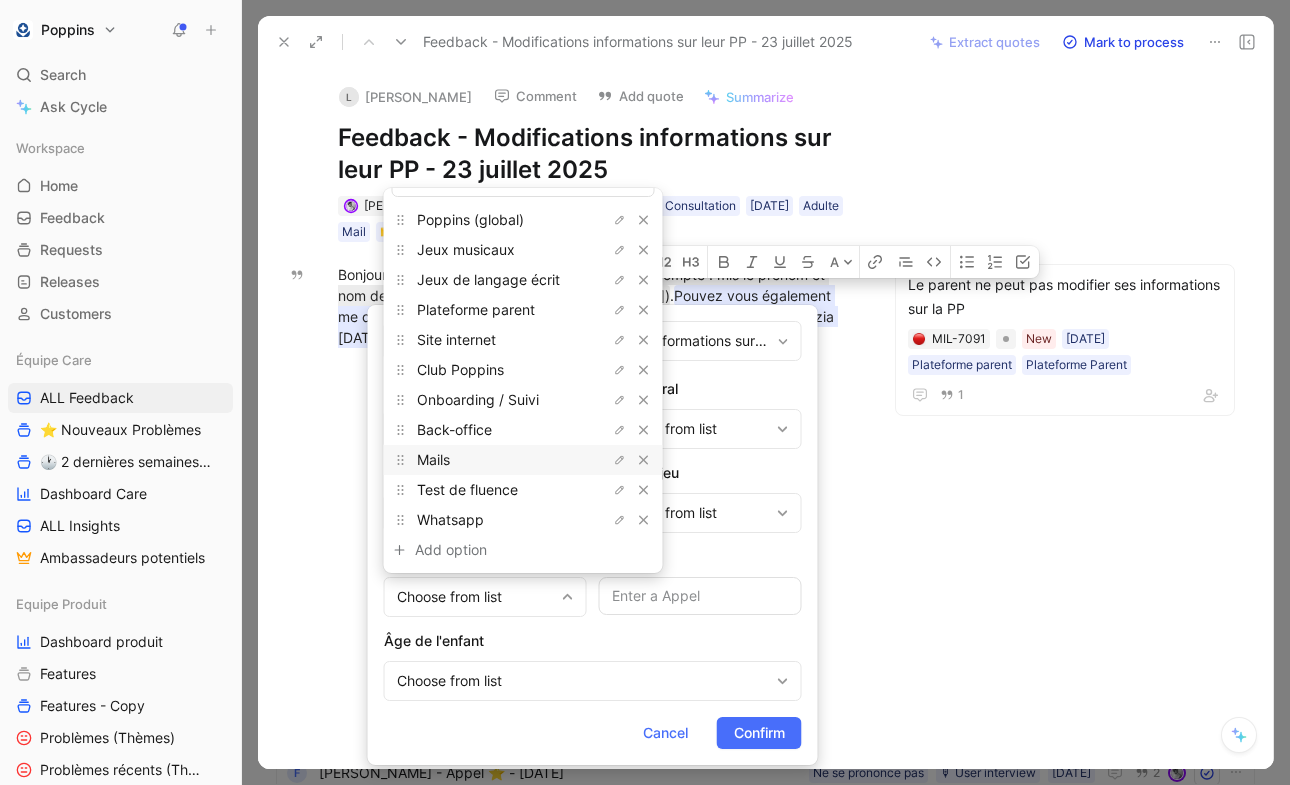 scroll, scrollTop: 0, scrollLeft: 0, axis: both 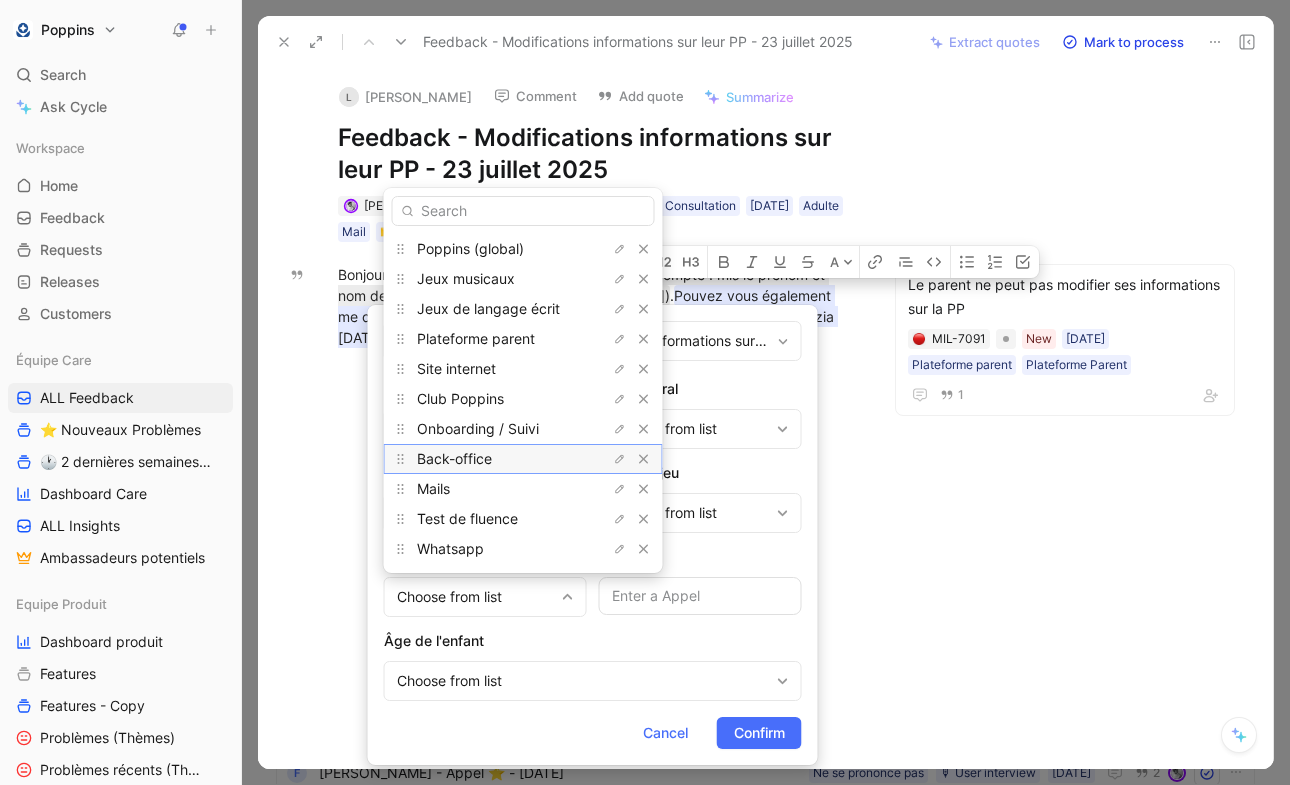 click on "Back-office" at bounding box center (492, 459) 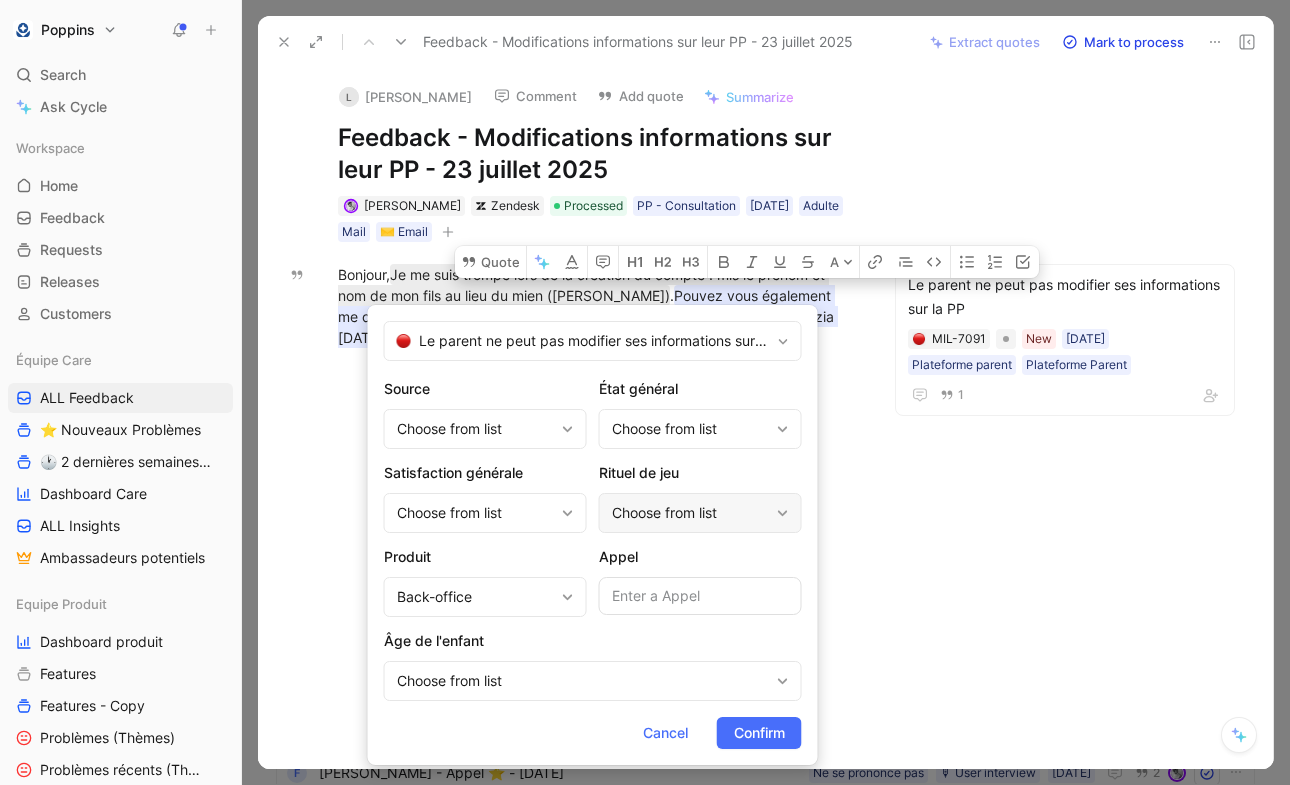 click on "Choose from list" at bounding box center [690, 513] 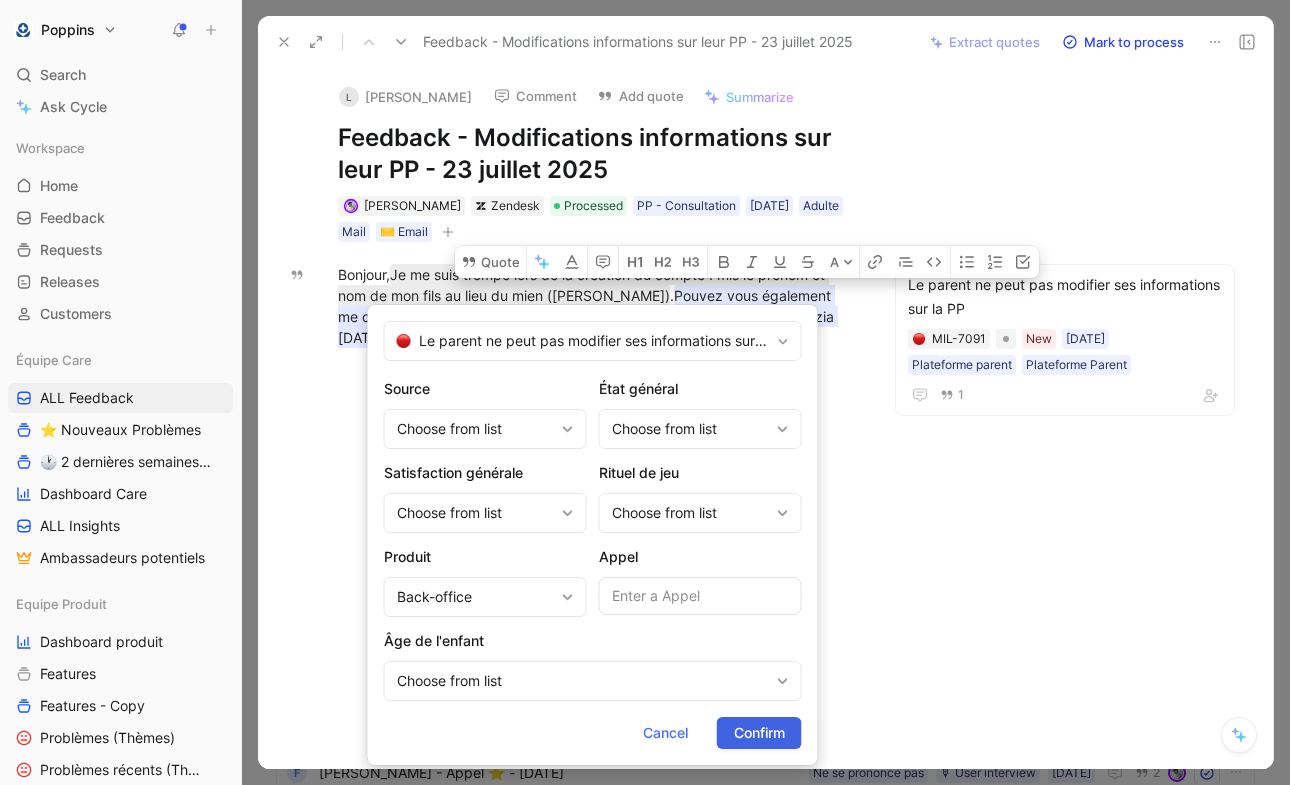click on "Confirm" at bounding box center [759, 733] 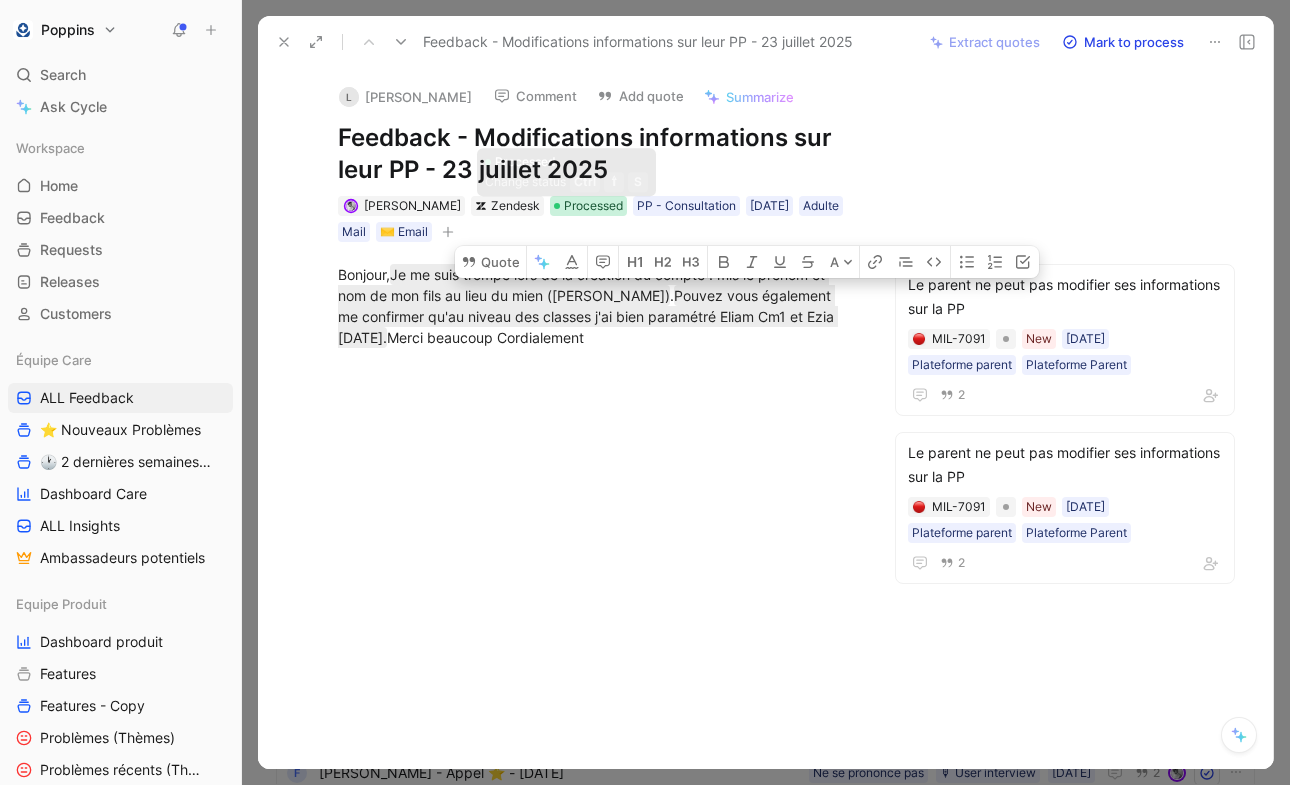 click on "Processed" at bounding box center (593, 206) 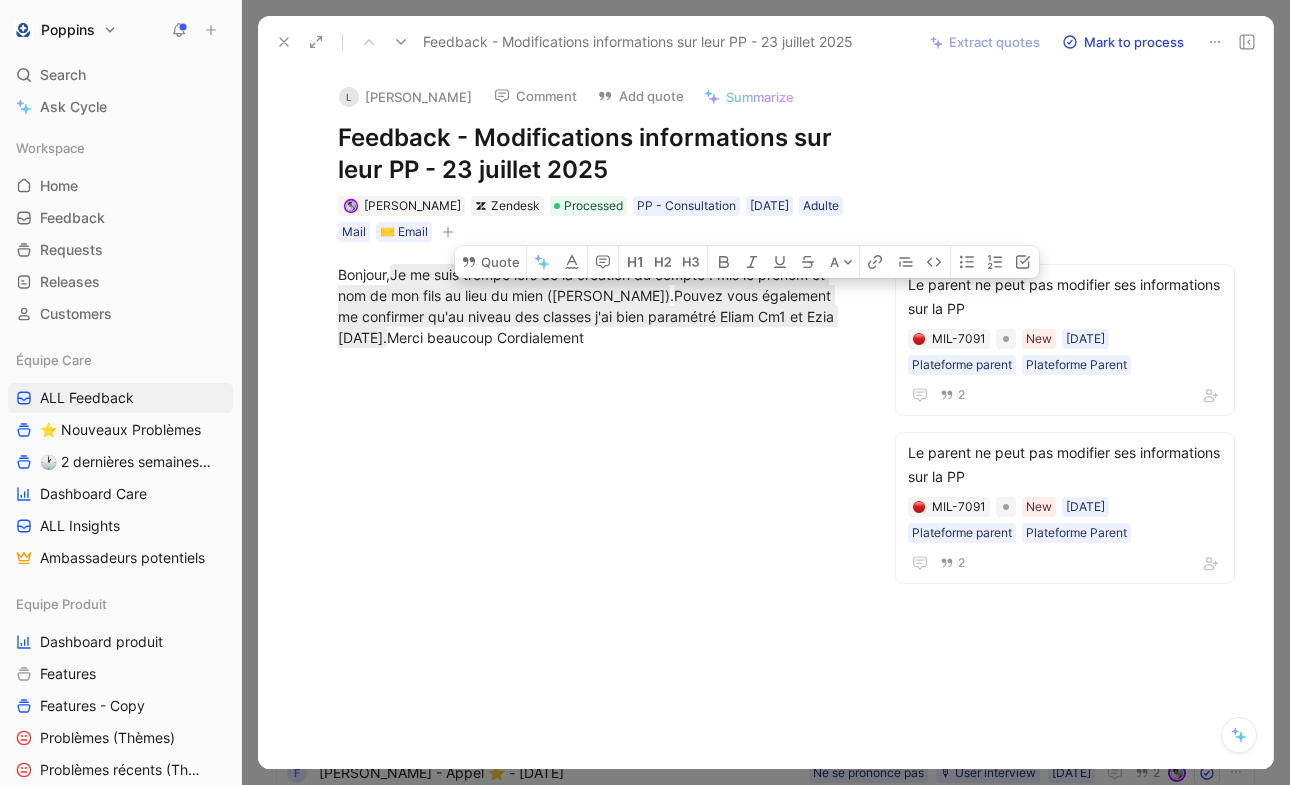 click 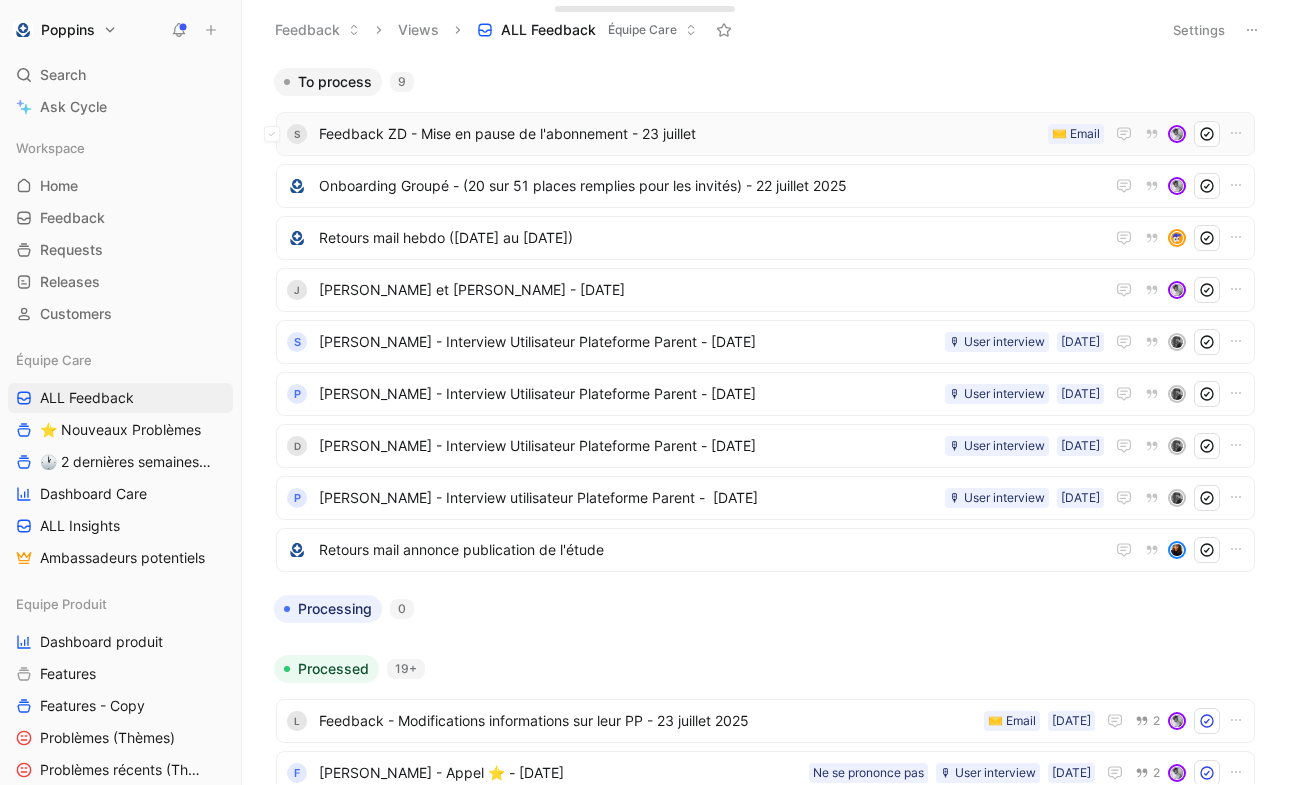 click on "Feedback ZD - Mise en pause de l'abonnement - 23 juillet" at bounding box center (679, 134) 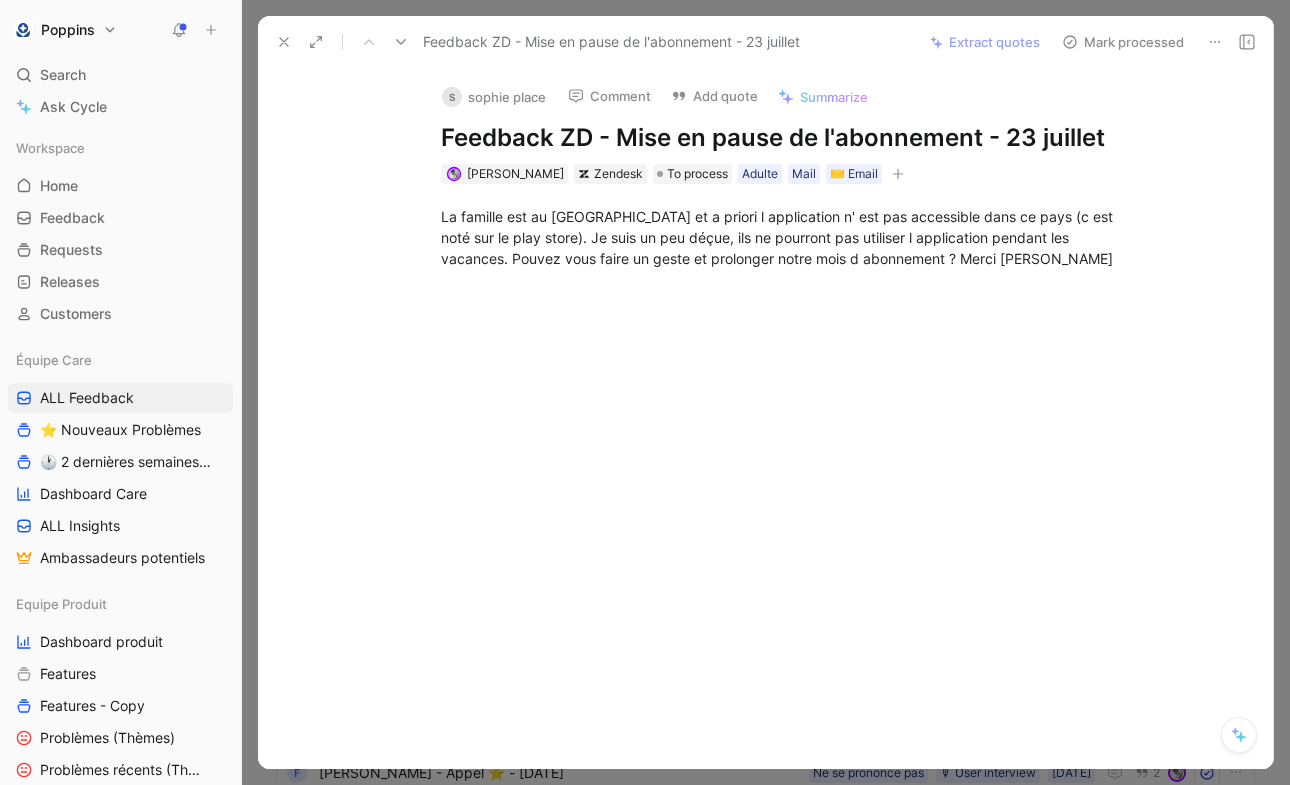 click 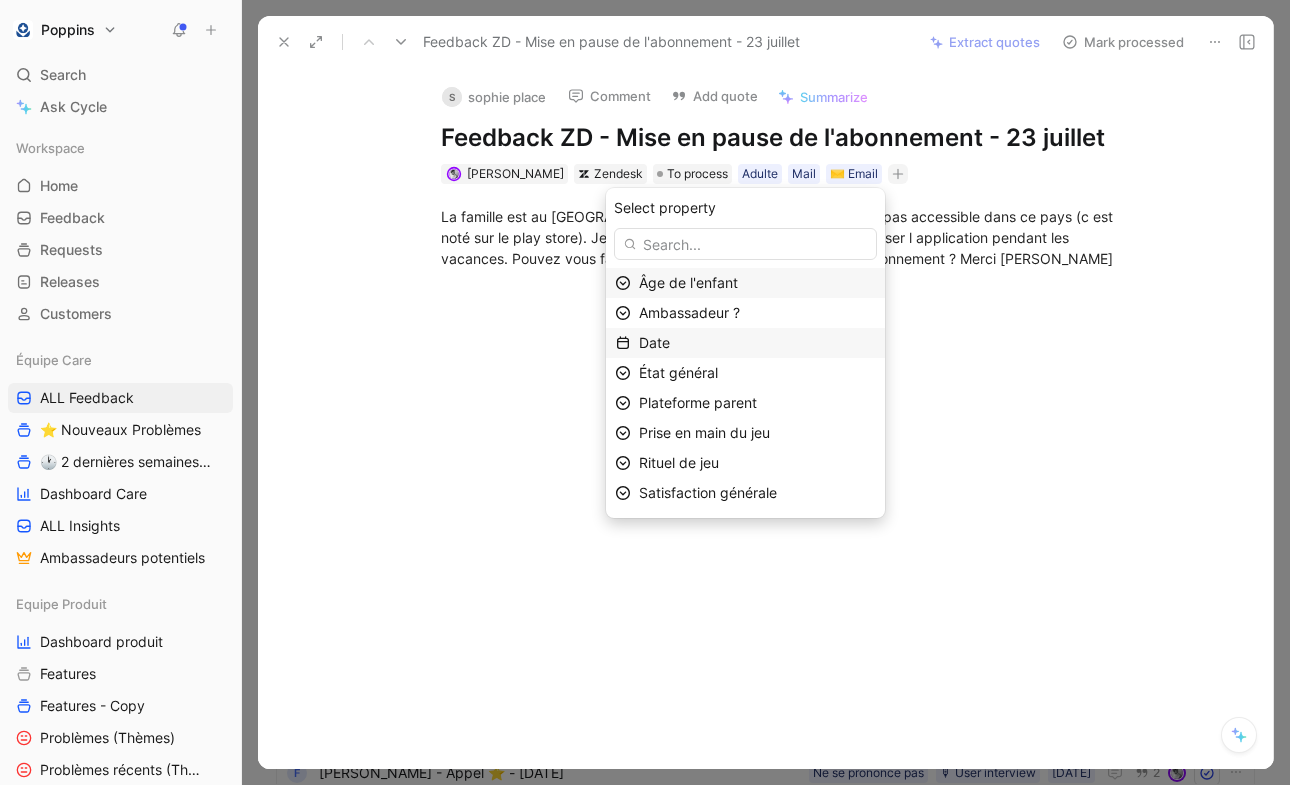 click on "Date" at bounding box center [757, 343] 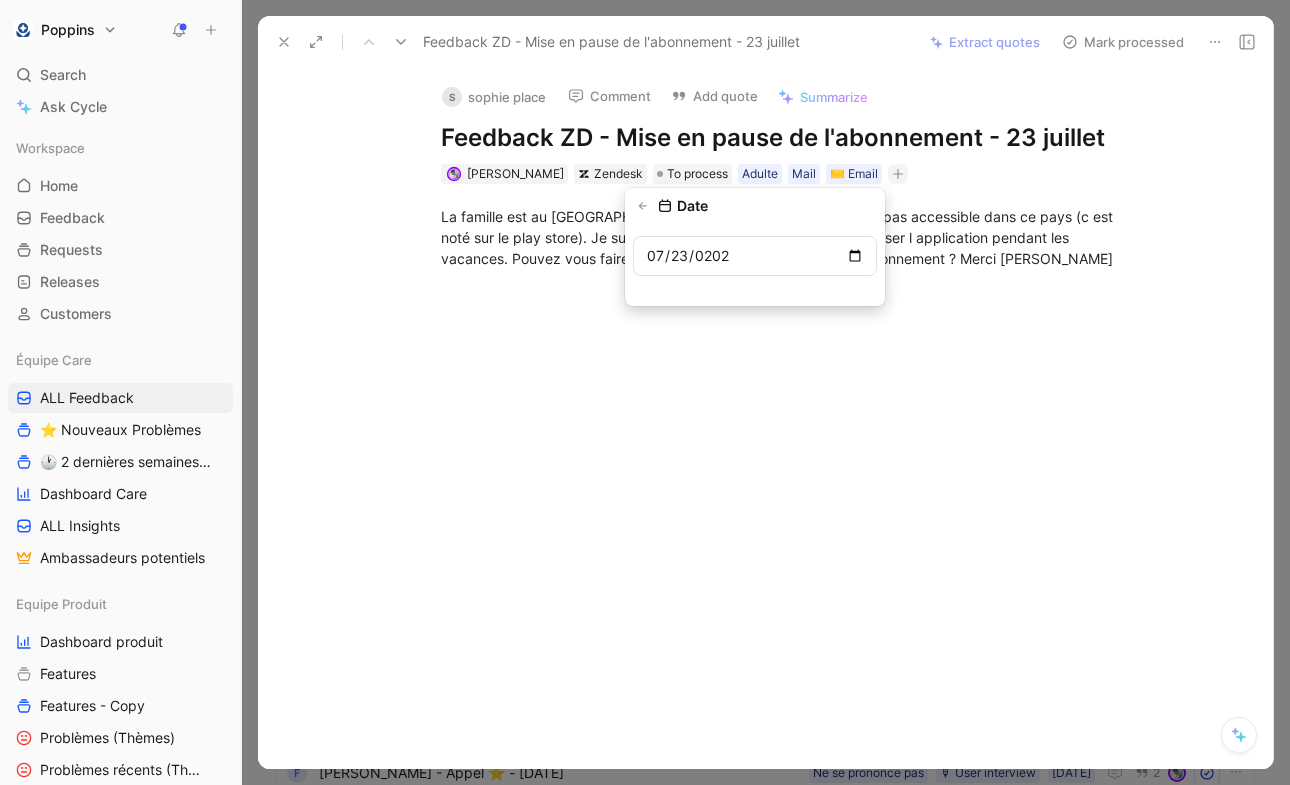 type on "2025-07-23" 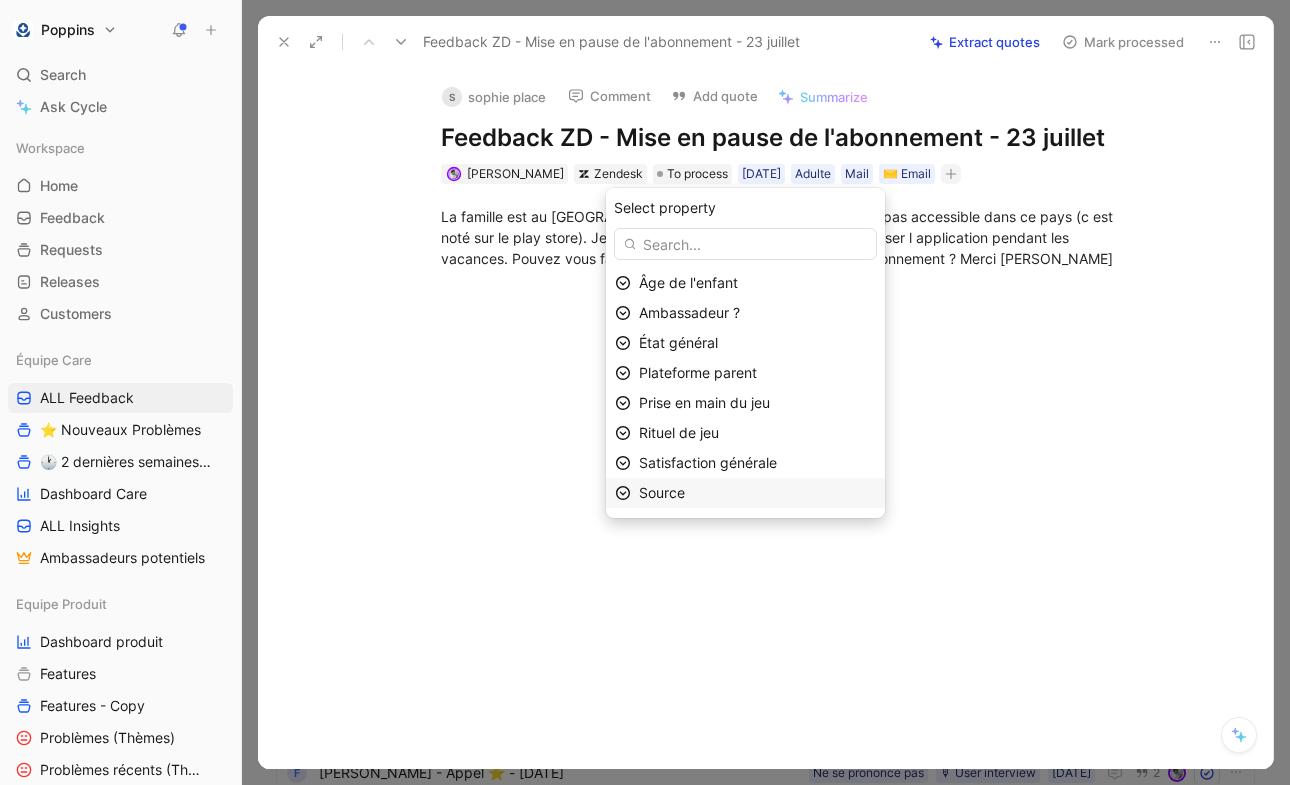 scroll, scrollTop: 28, scrollLeft: 0, axis: vertical 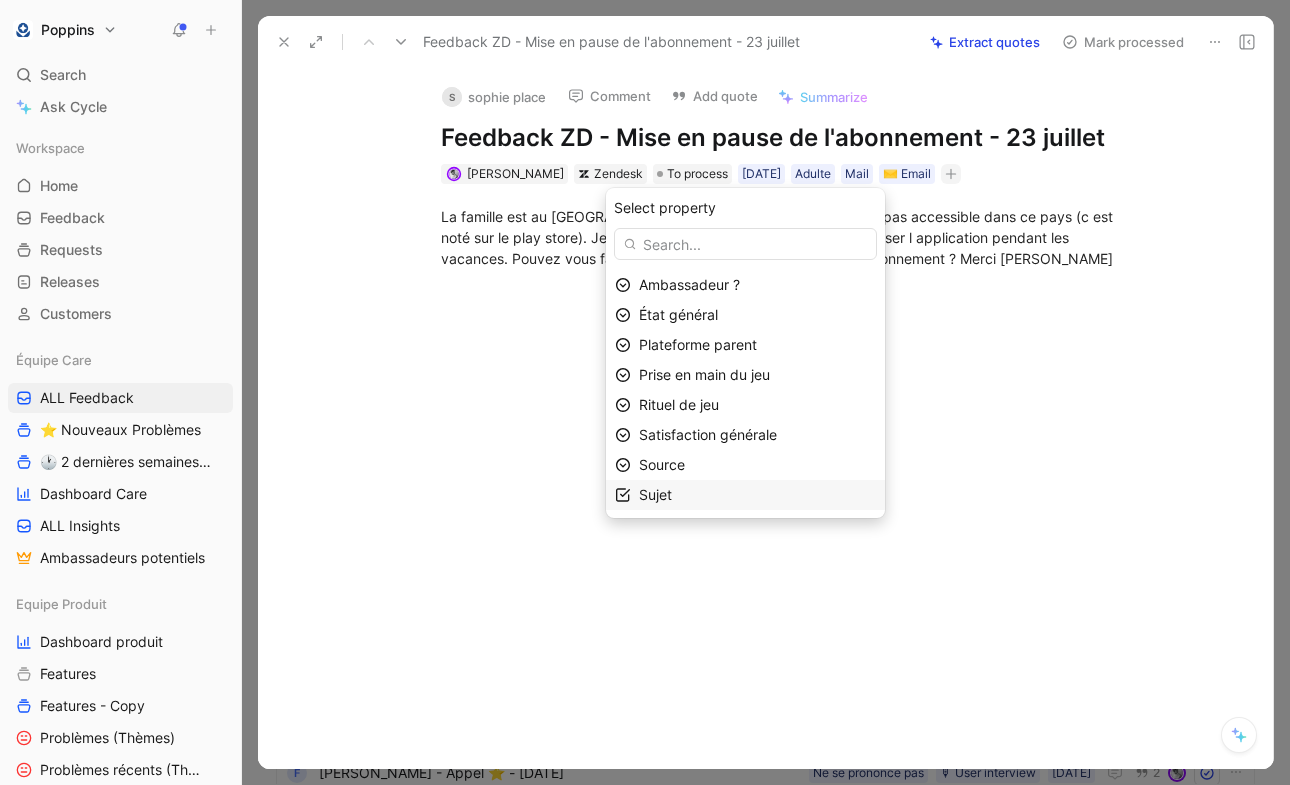 click on "Sujet" at bounding box center (757, 495) 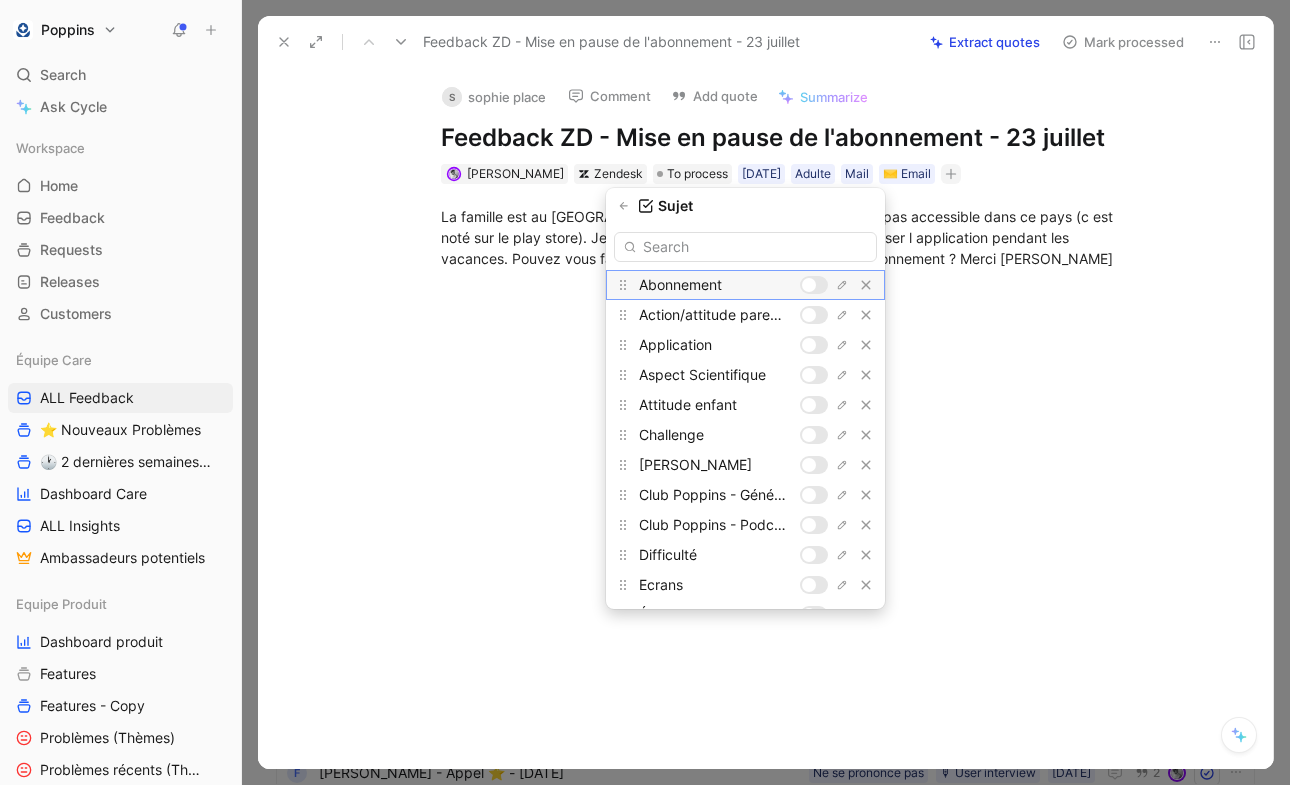 click on "Abonnement" at bounding box center [745, 285] 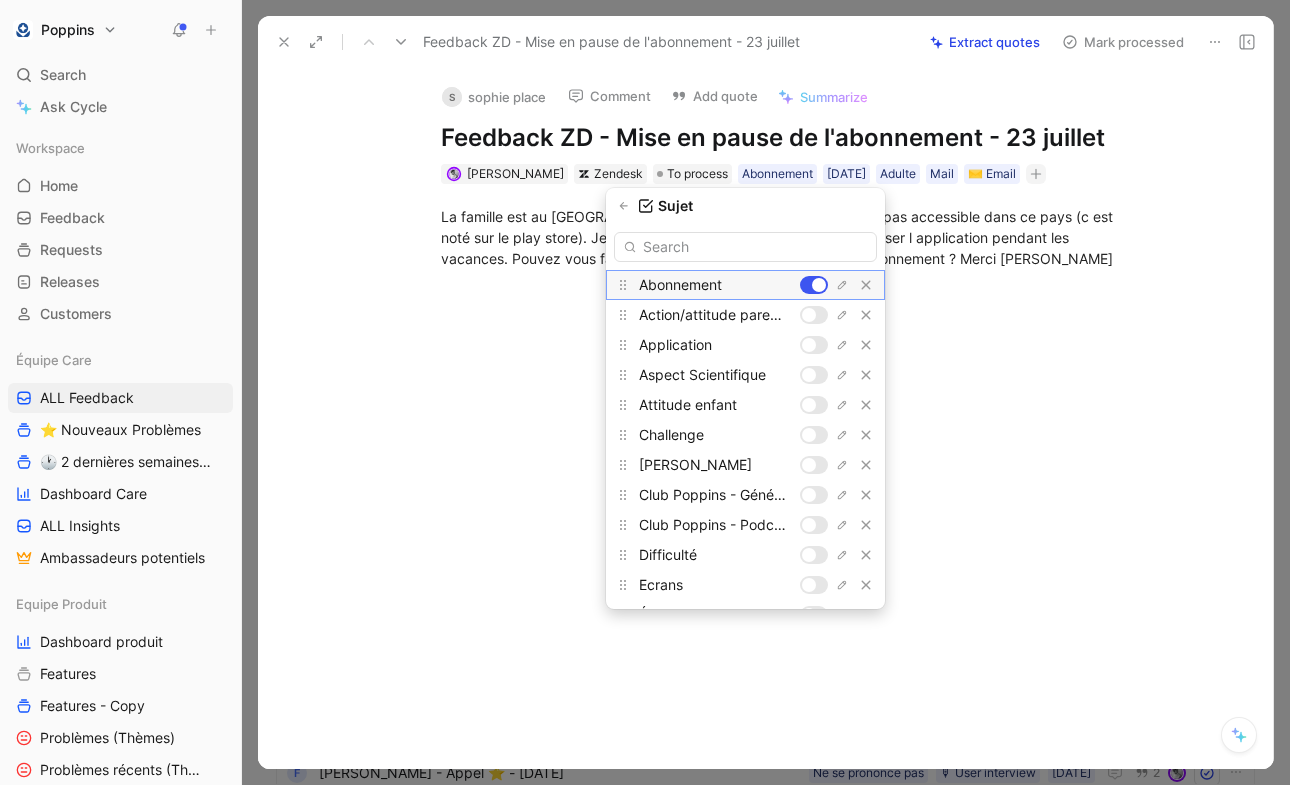 click at bounding box center (819, 285) 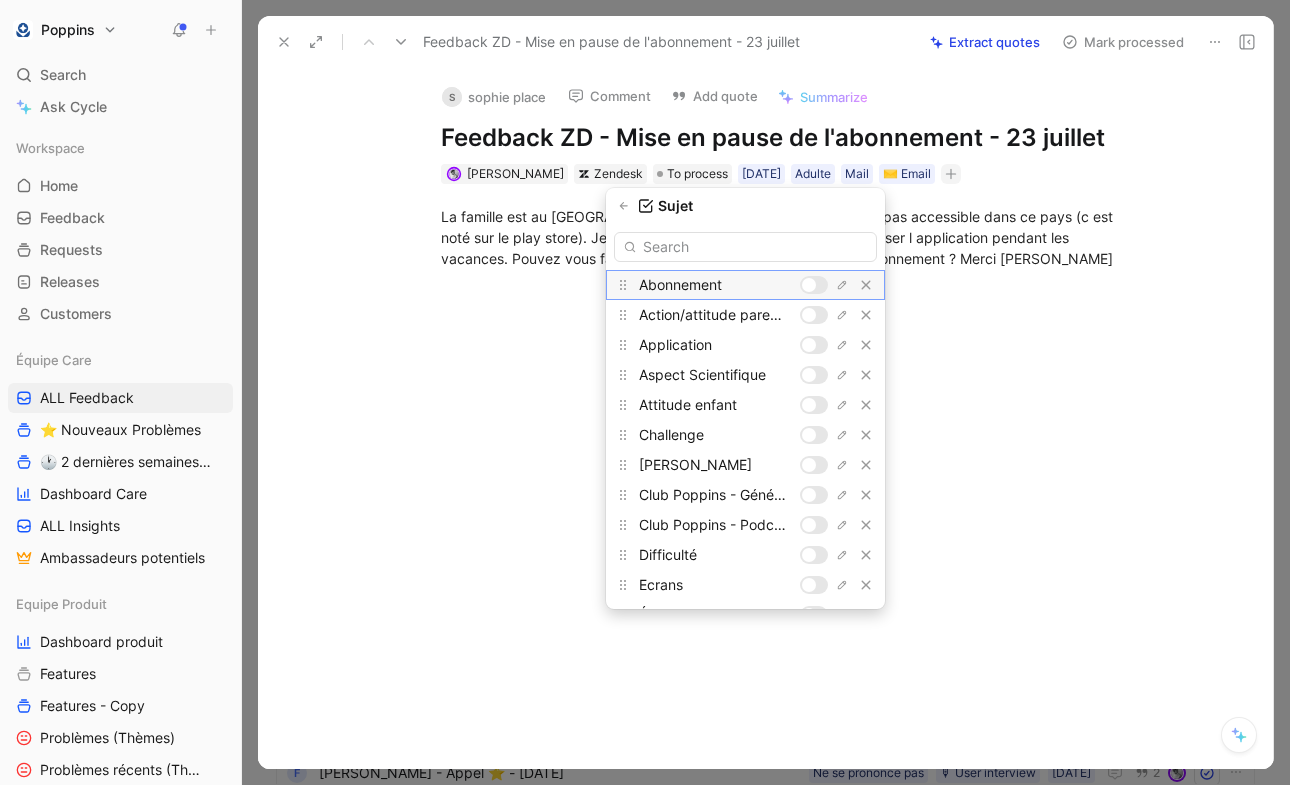 click at bounding box center (814, 285) 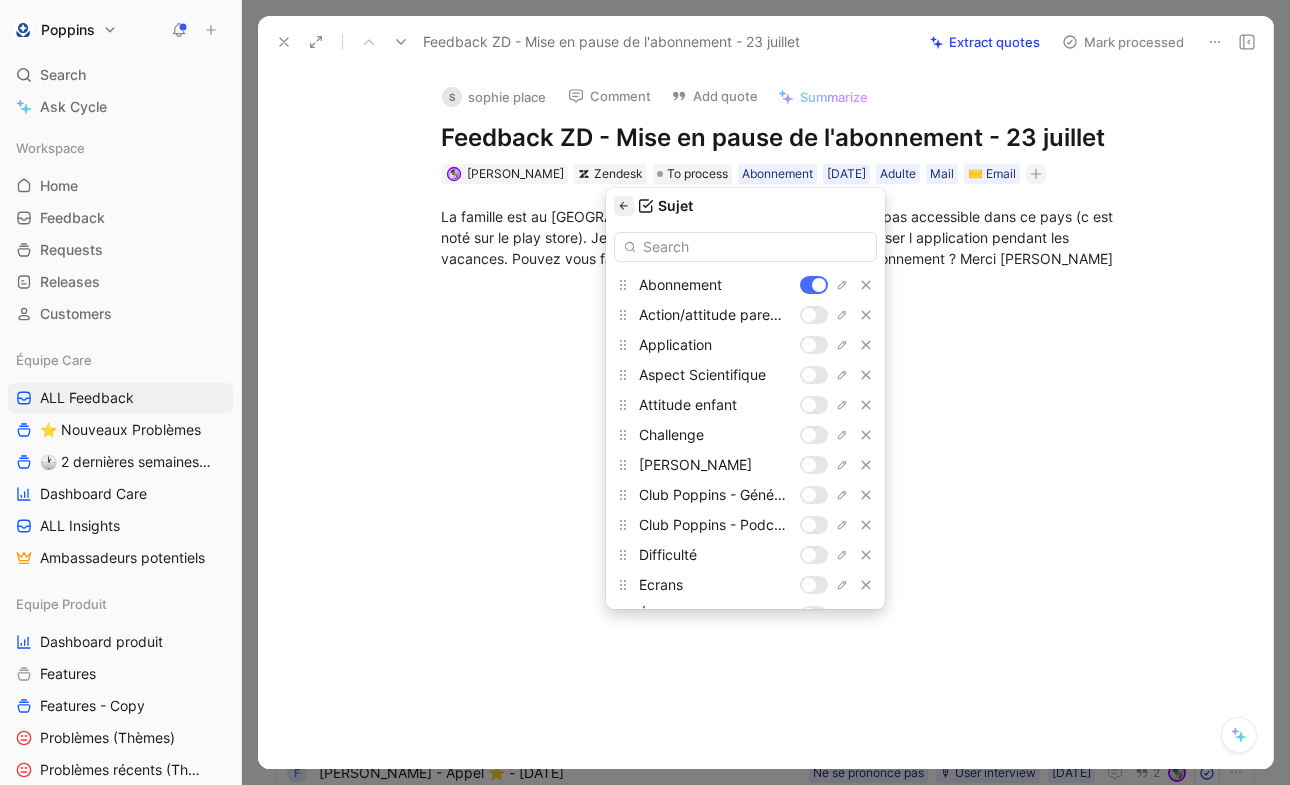 click 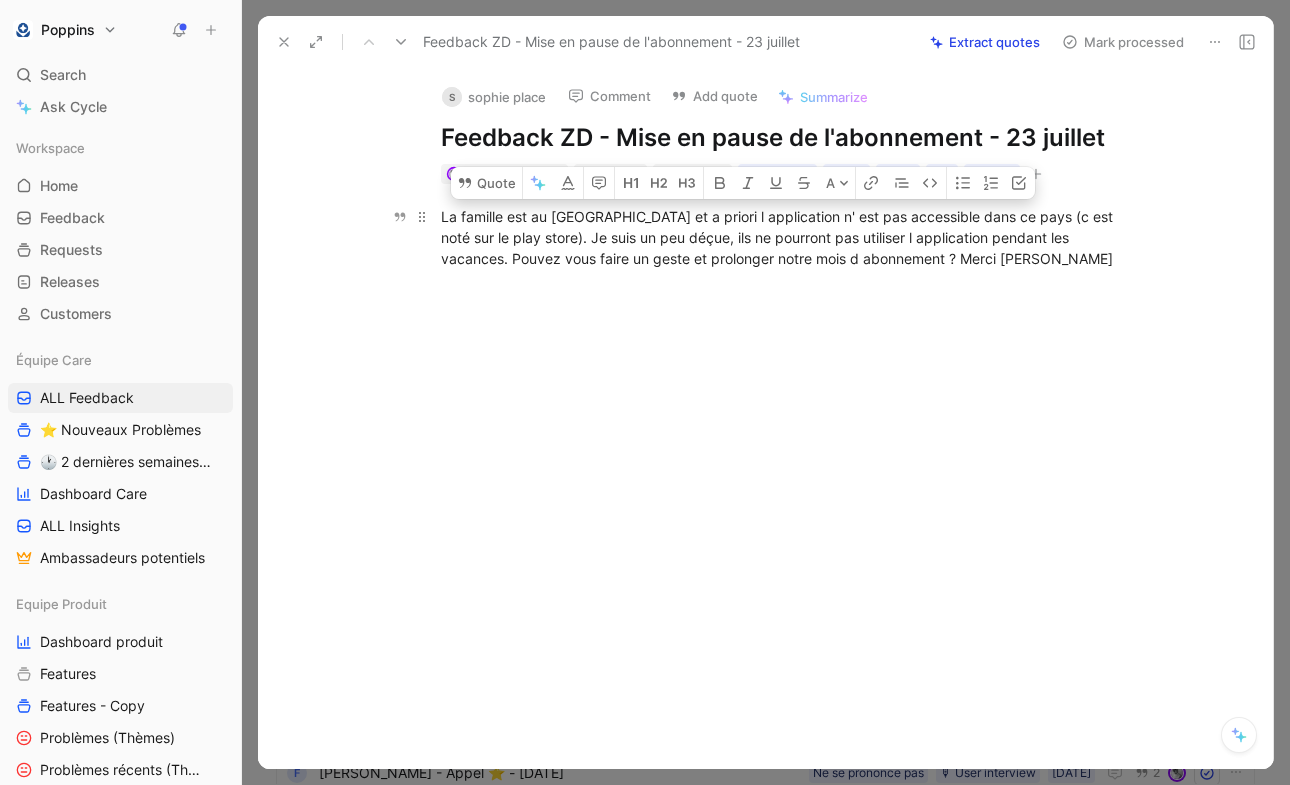 drag, startPoint x: 437, startPoint y: 214, endPoint x: 1042, endPoint y: 241, distance: 605.6022 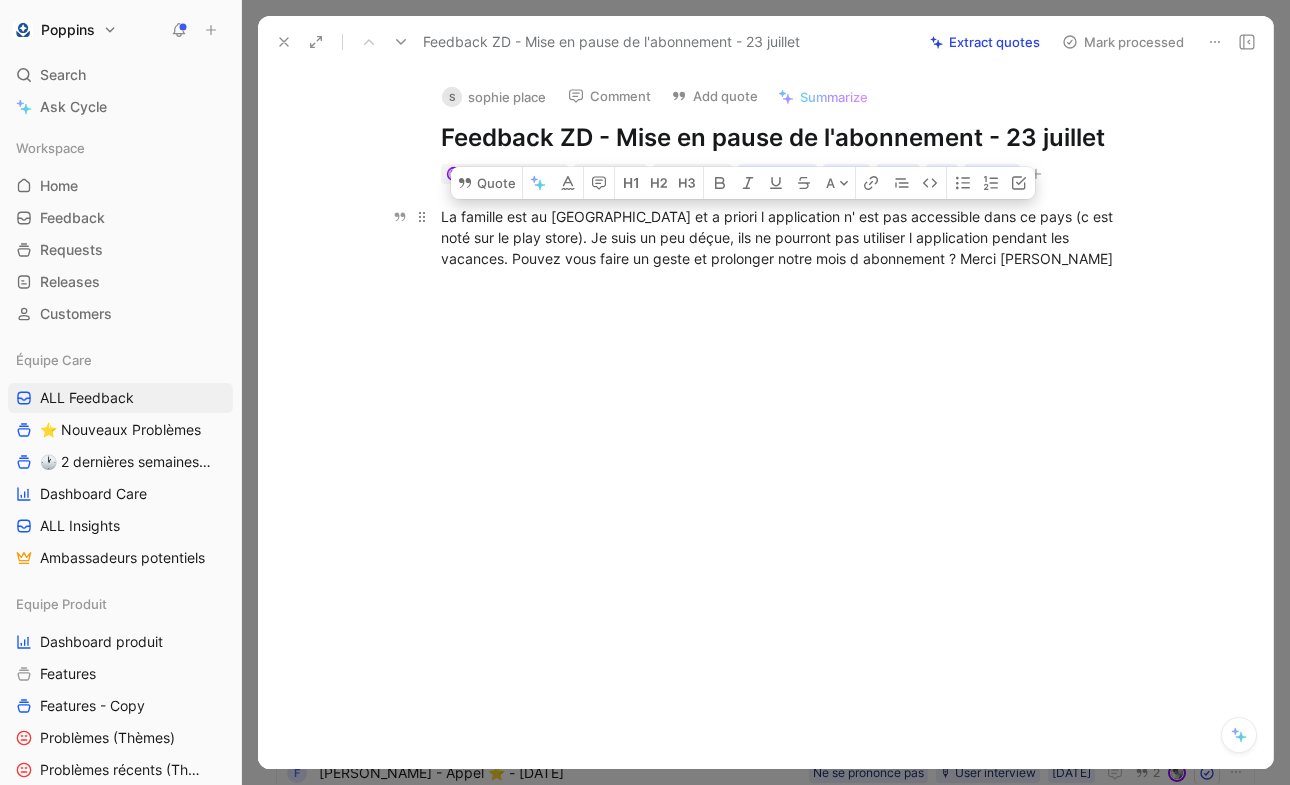 click on "La famille est au Maroc et a priori l application n' est pas accessible dans ce pays (c est noté sur le play store). Je suis un peu déçue, ils ne pourront pas utiliser l application pendant les vacances. Pouvez vous faire un geste et prolonger notre mois d abonnement ? Merci Sophie Placé" at bounding box center (787, 237) 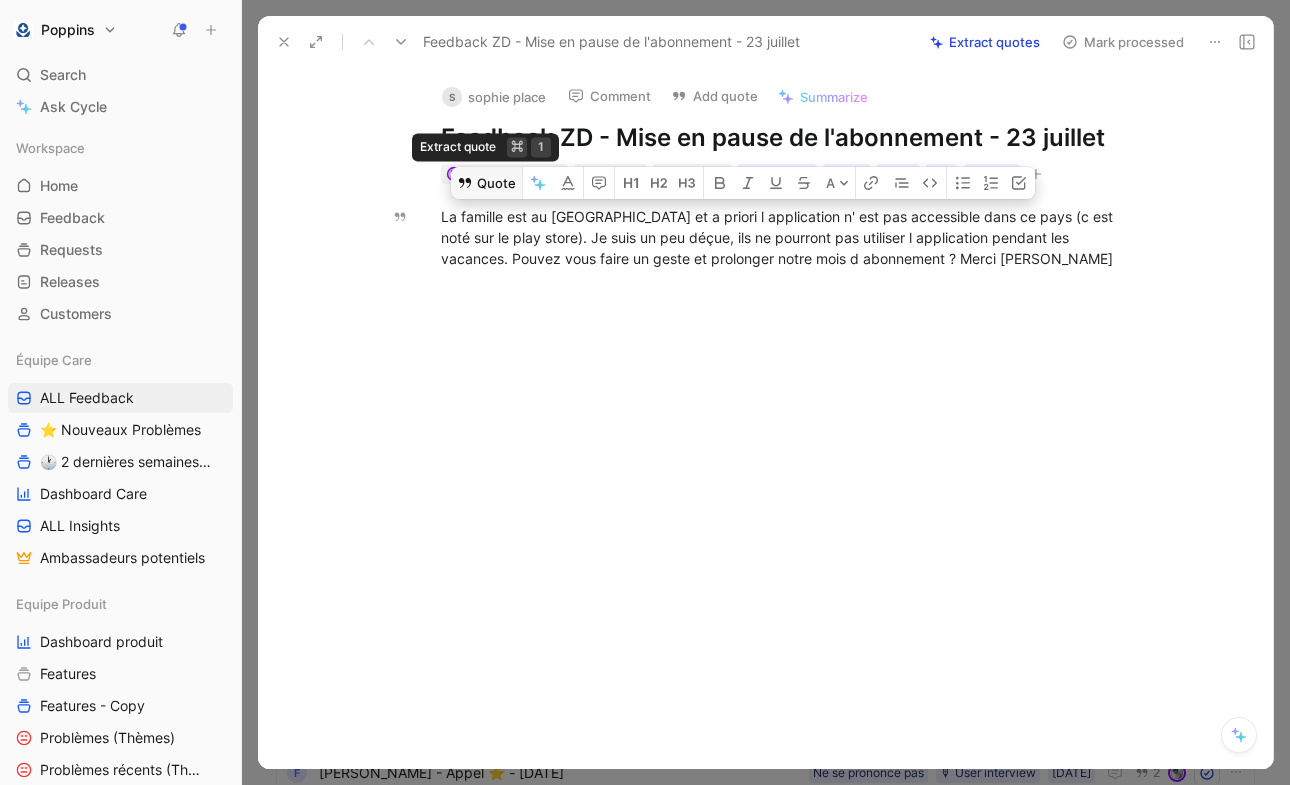 click on "Quote" at bounding box center [486, 183] 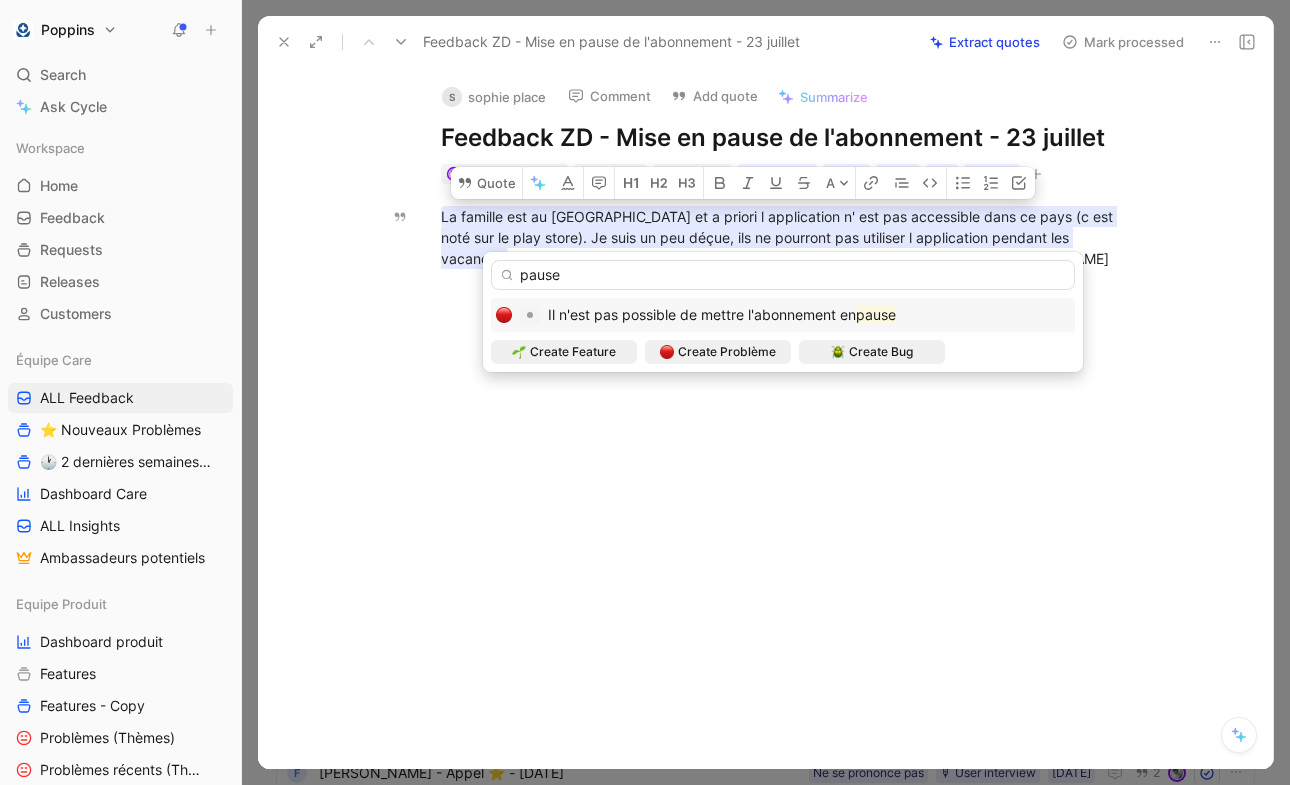 type on "pause" 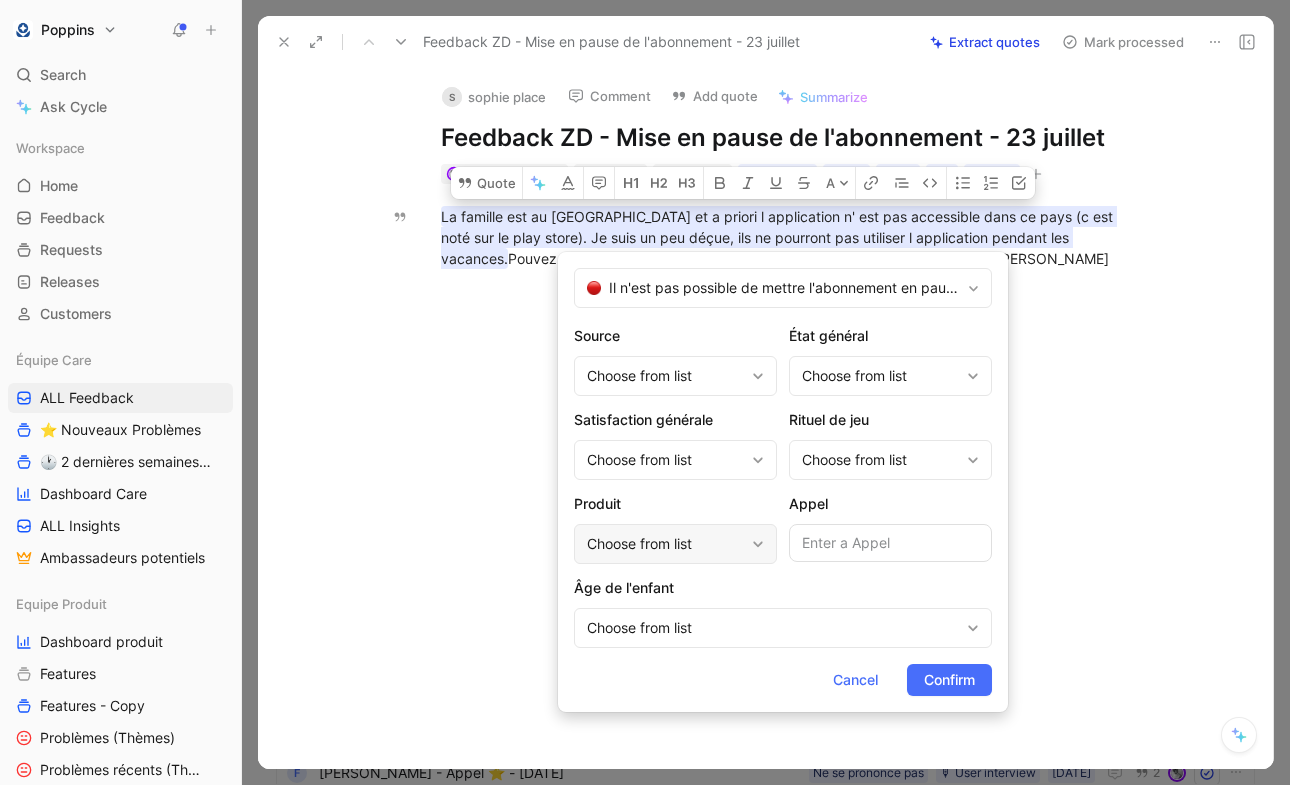 click on "Choose from list" at bounding box center [665, 544] 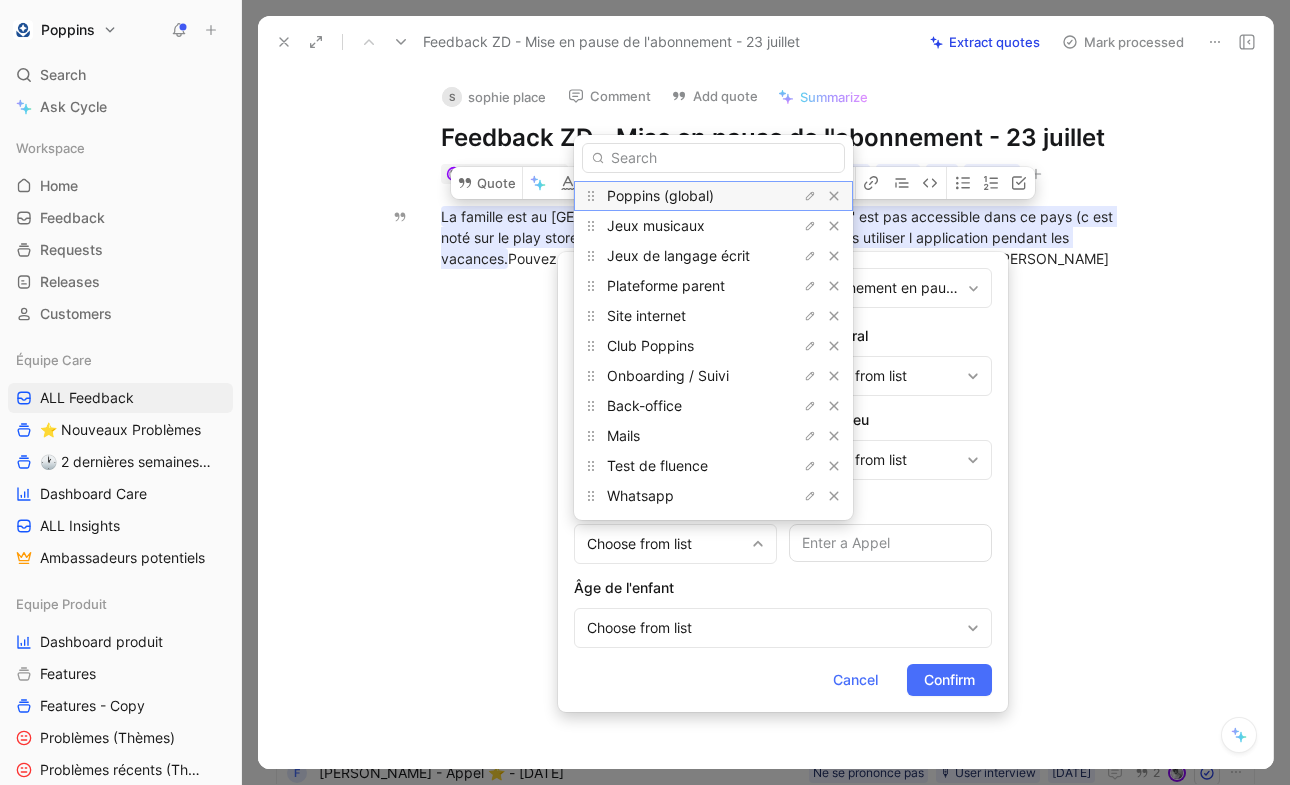 click on "Poppins (global)" at bounding box center [660, 195] 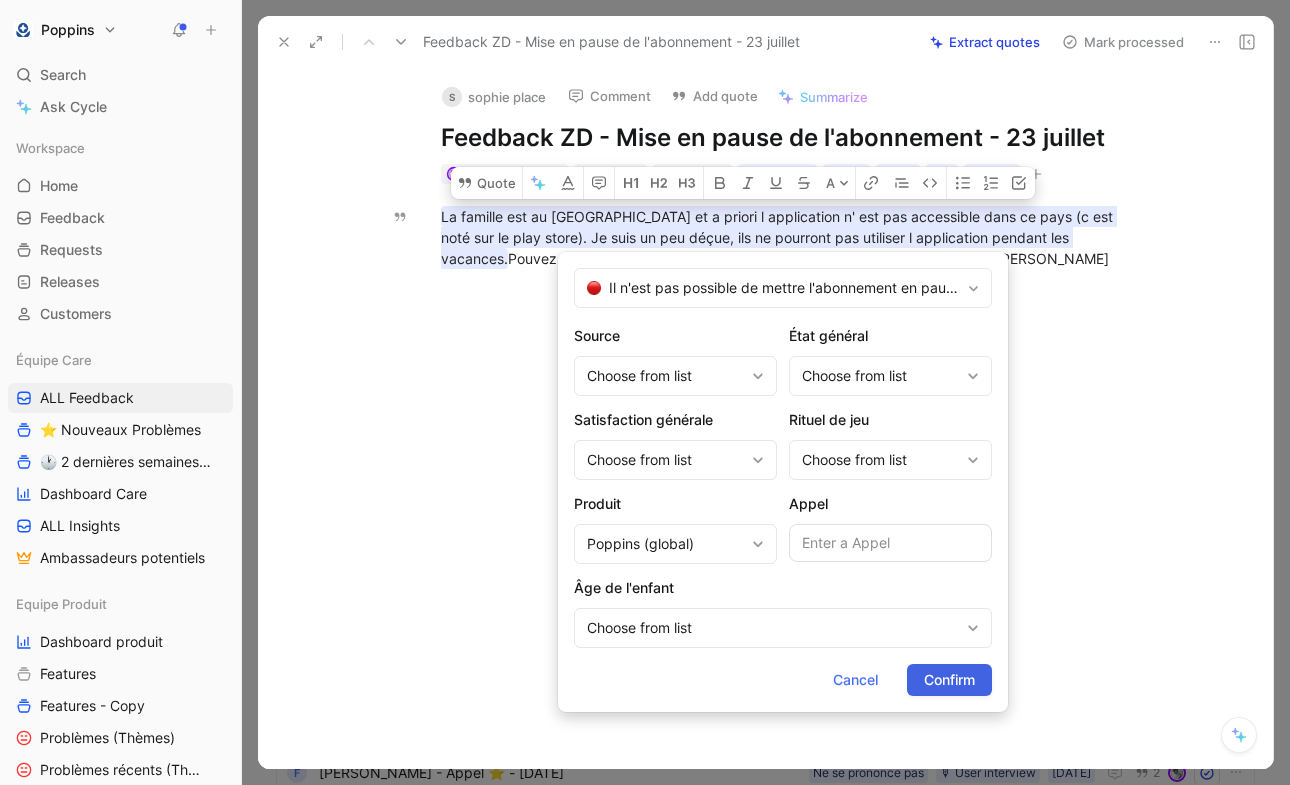 click on "Confirm" at bounding box center [949, 680] 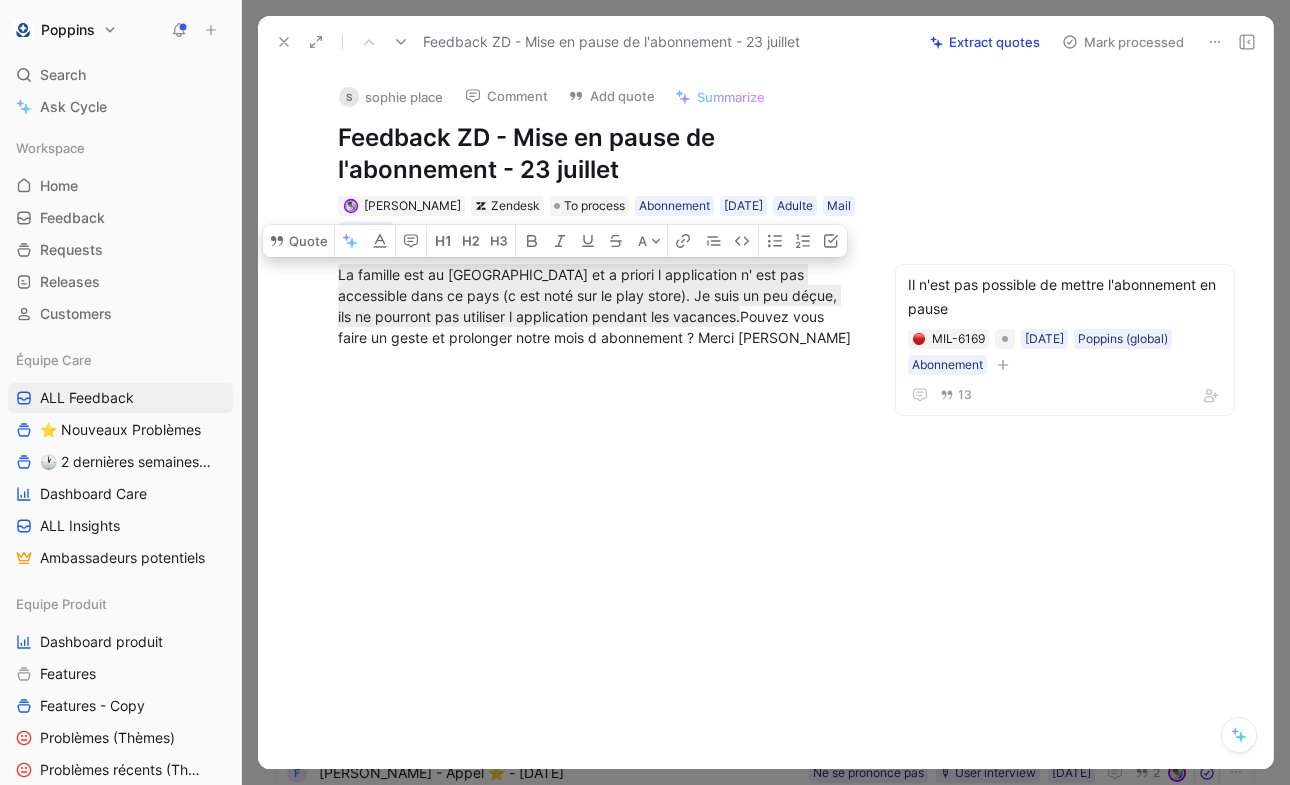 click at bounding box center (597, 488) 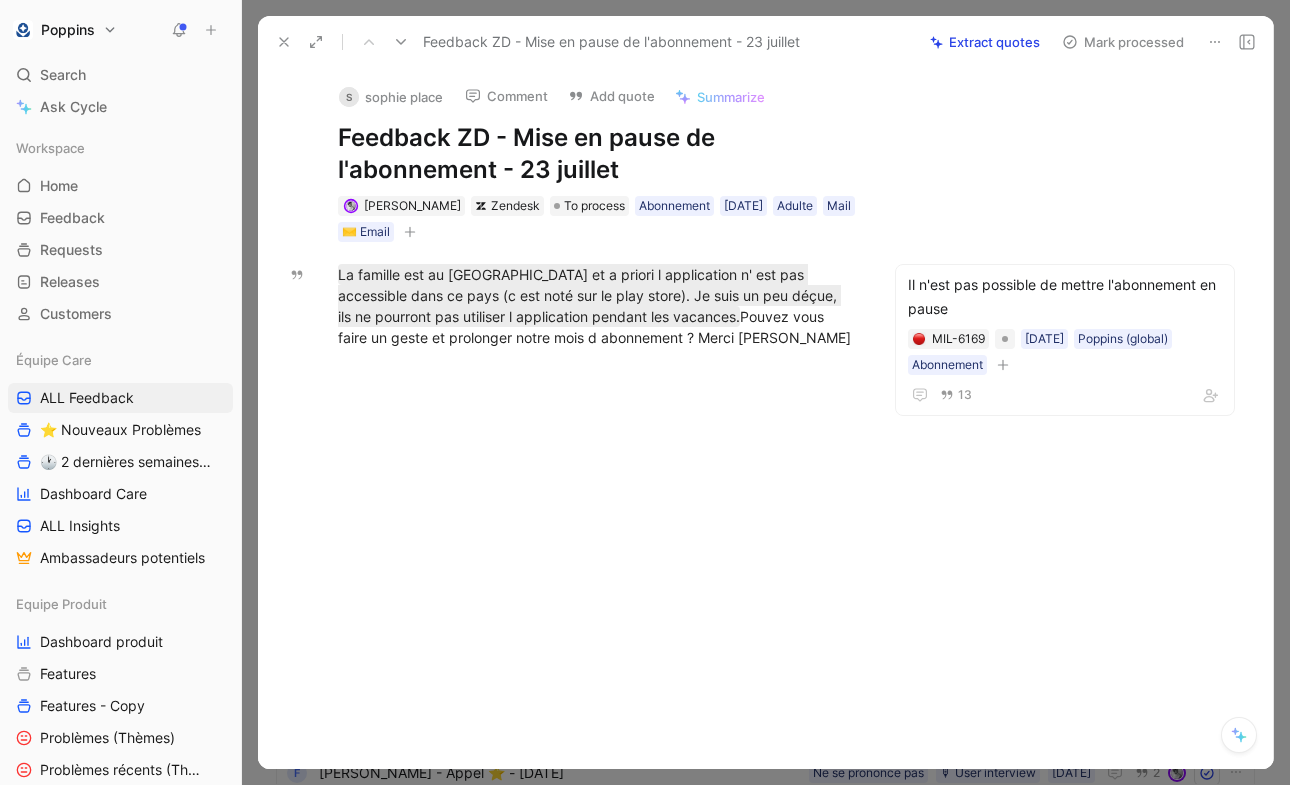click 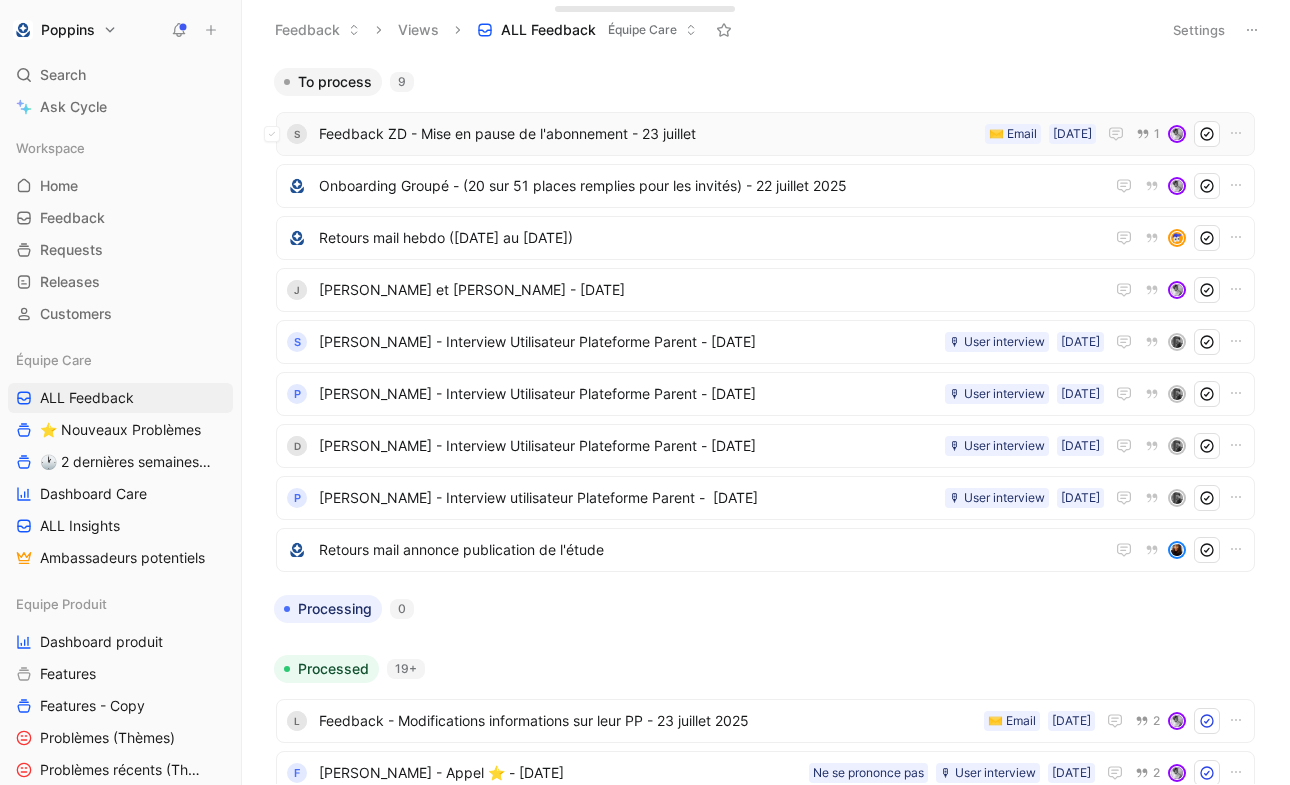 click on "Feedback ZD - Mise en pause de l'abonnement - 23 juillet" at bounding box center (648, 134) 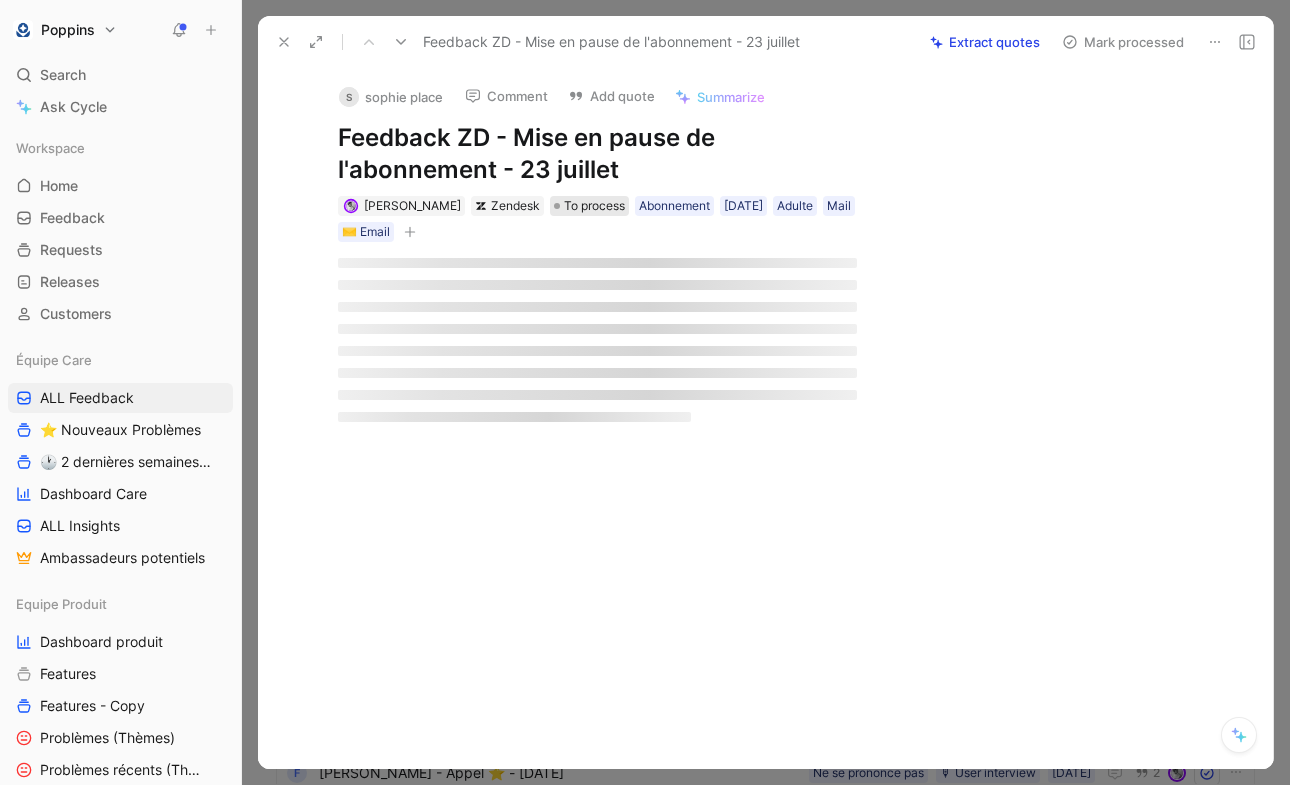 click on "To process" at bounding box center [594, 206] 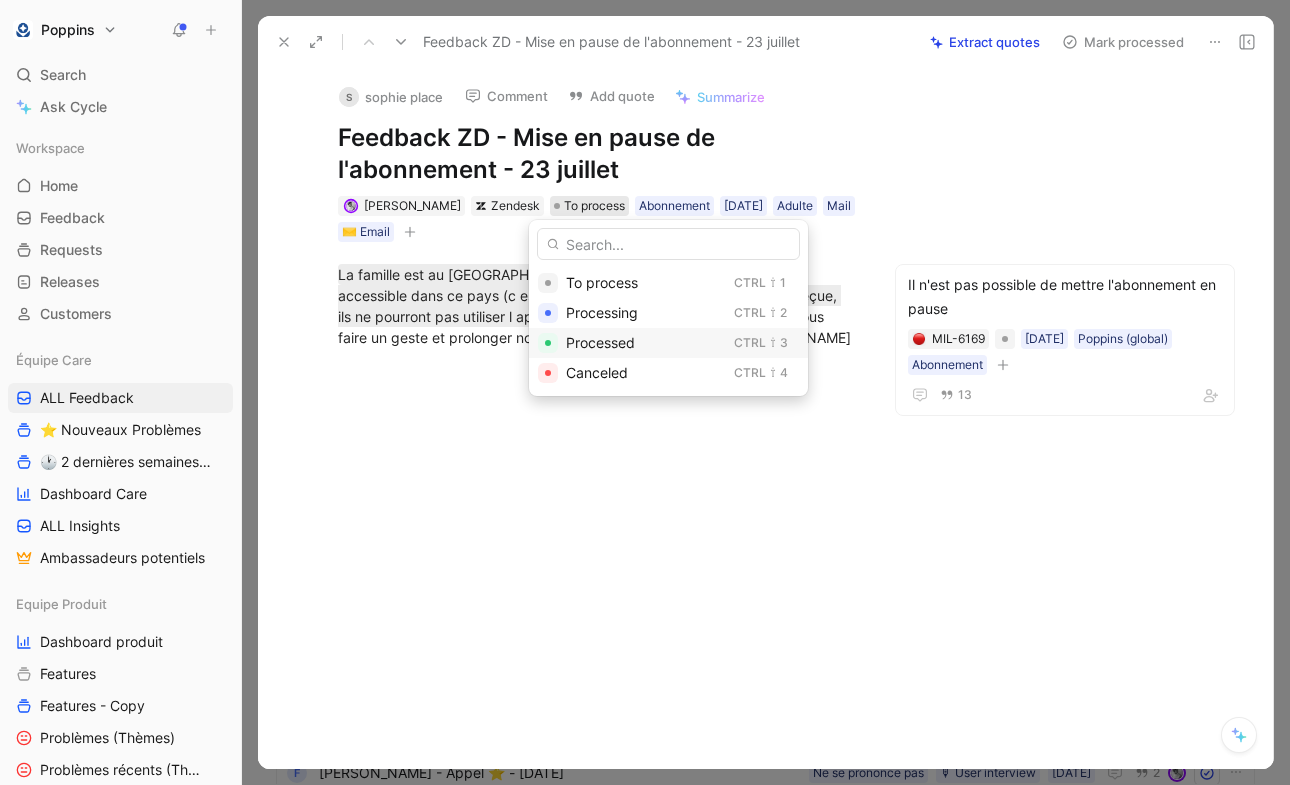 click on "Processed" at bounding box center [600, 342] 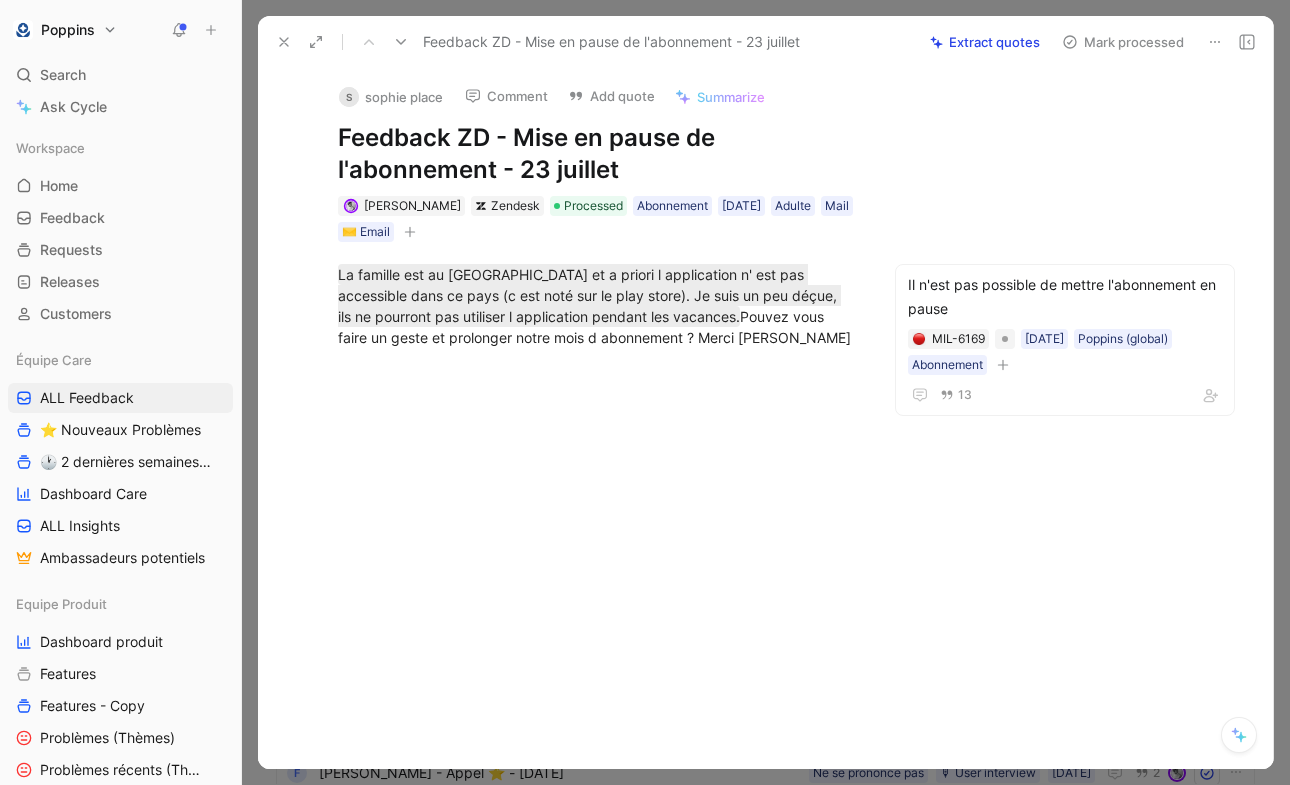 click at bounding box center [597, 488] 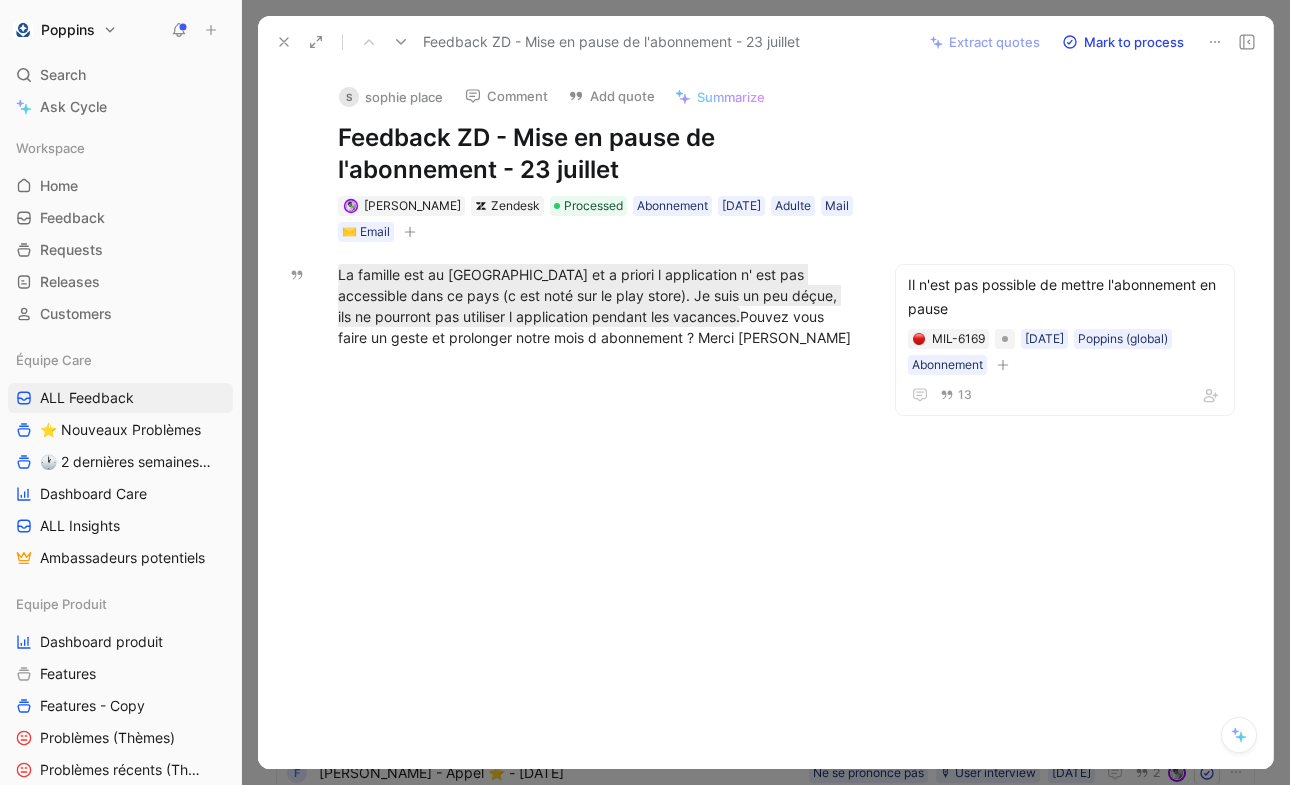 click 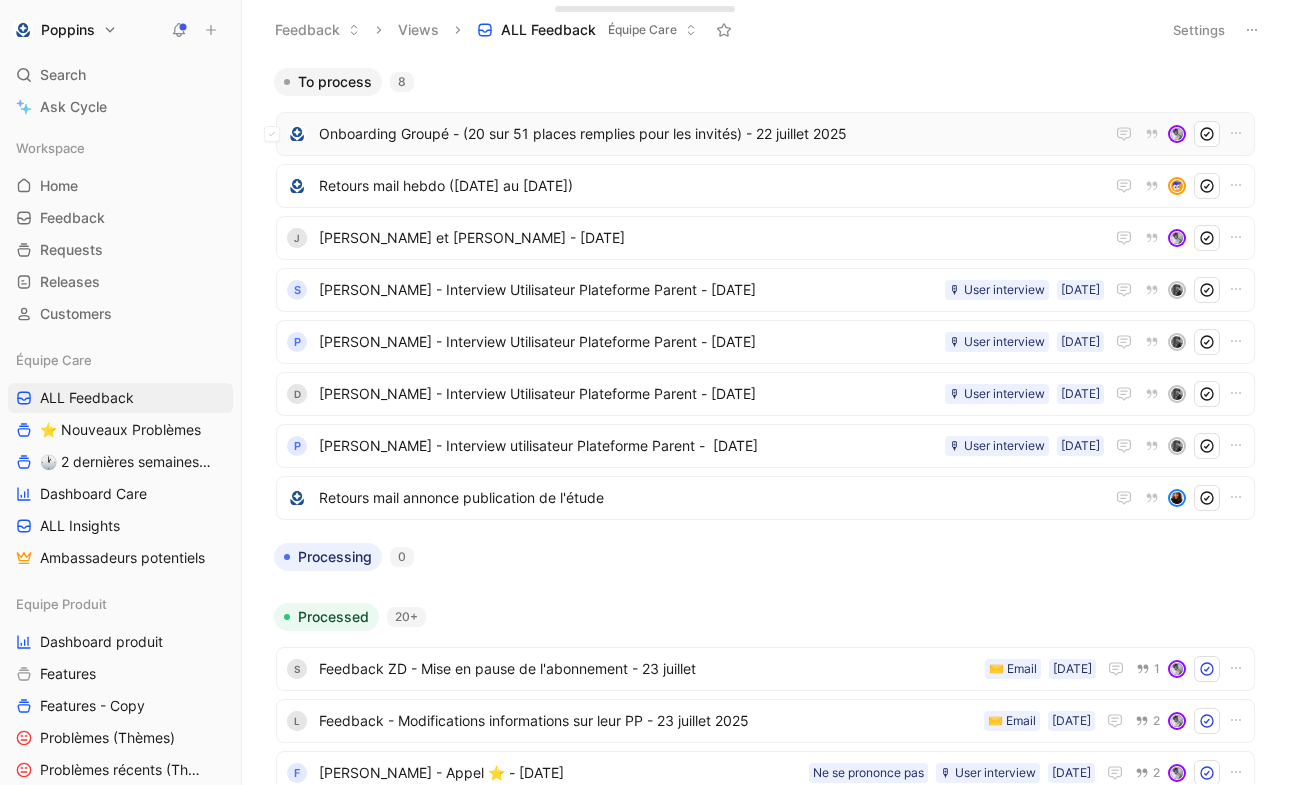 click on "Onboarding Groupé - (20 sur 51 places remplies pour les invités) - 22 juillet 2025" at bounding box center [711, 134] 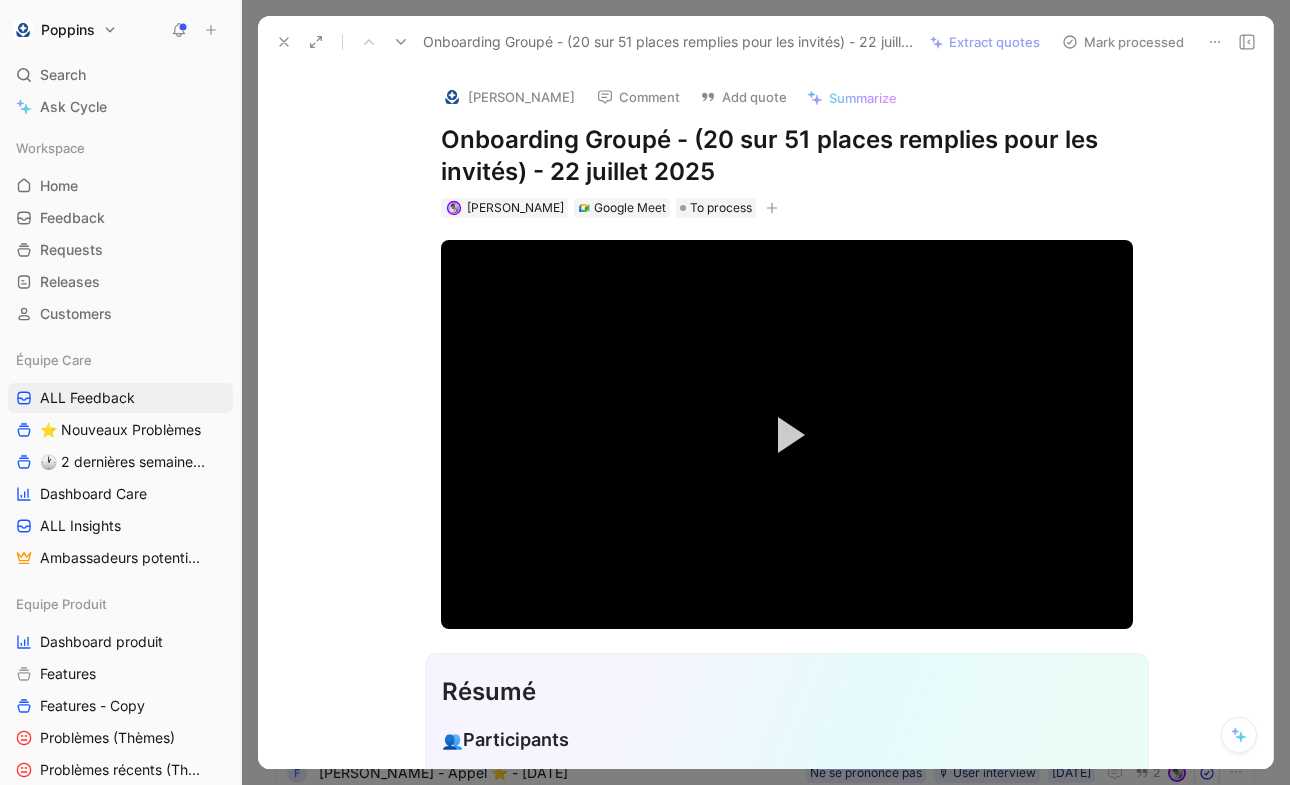 click at bounding box center [772, 208] 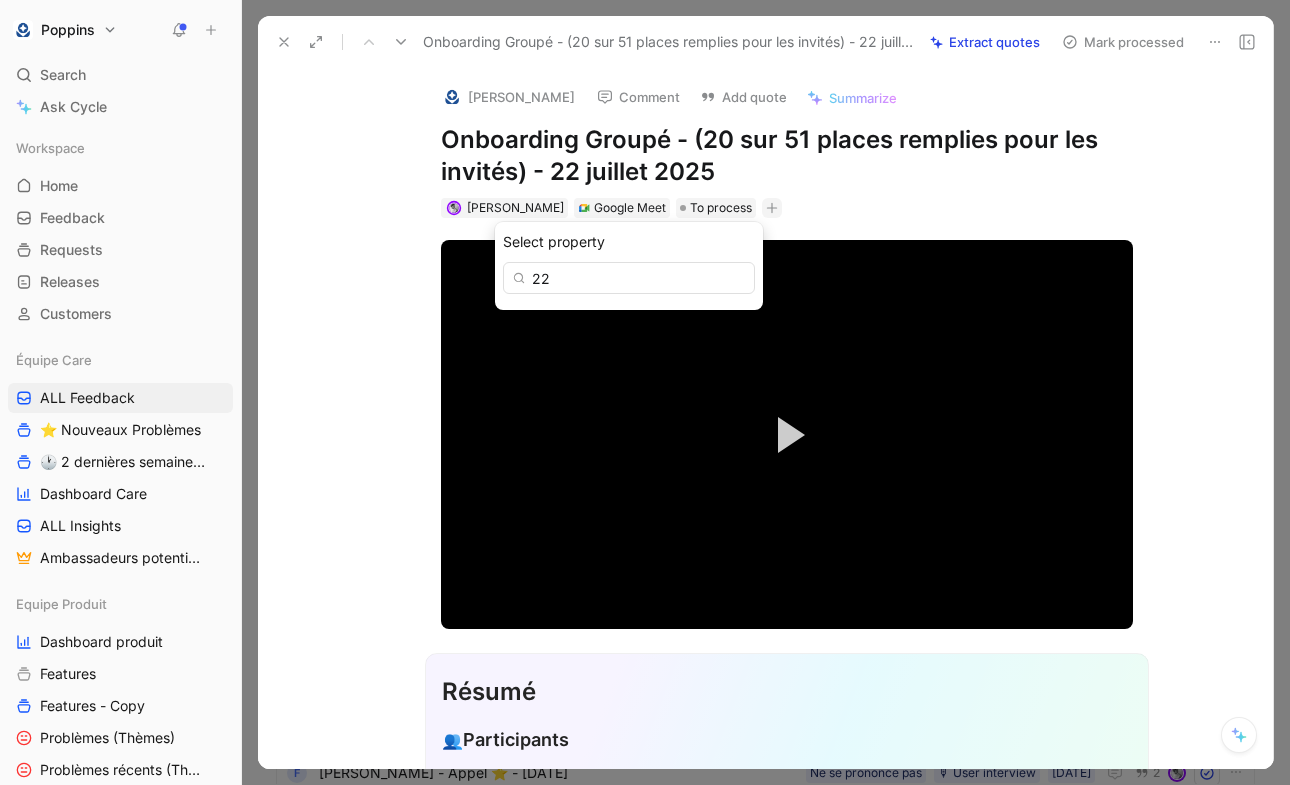 type on "2" 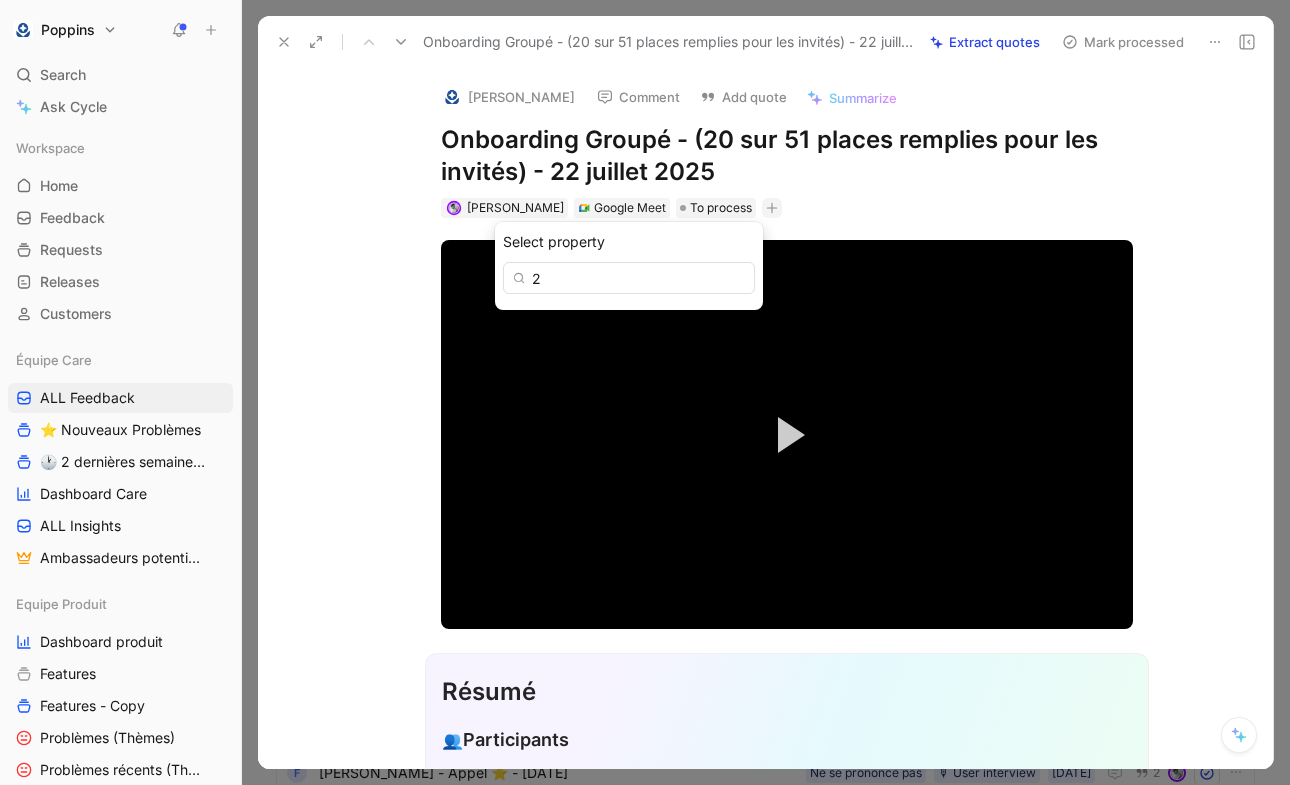 type 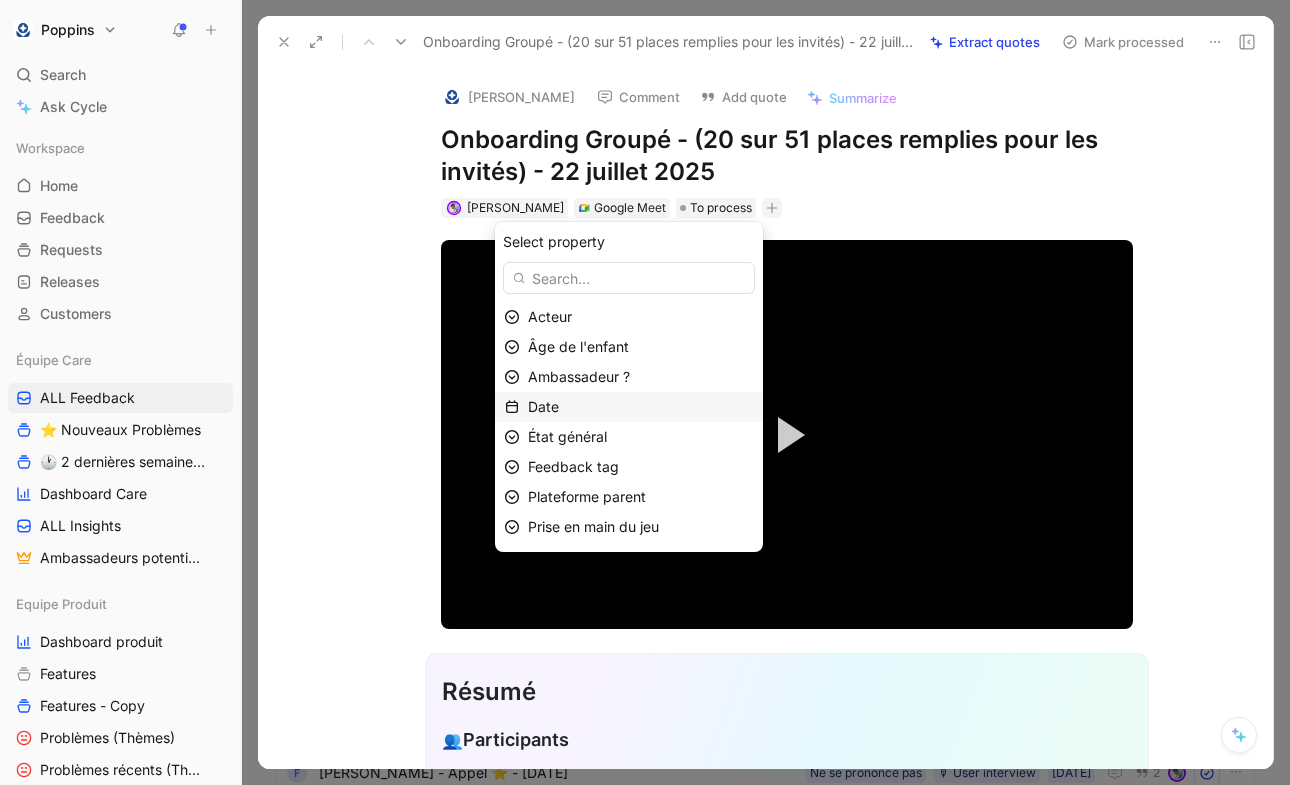 click on "Date" at bounding box center (641, 407) 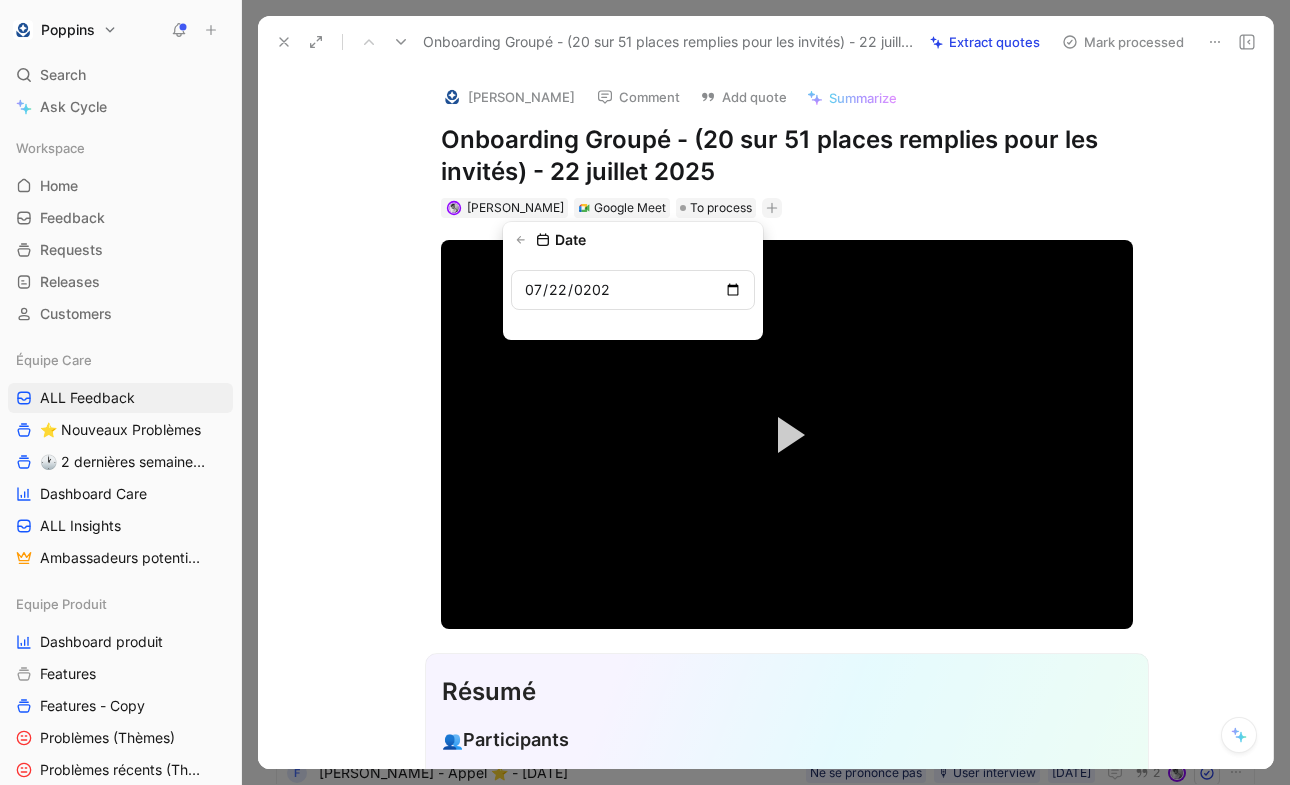 type on "2025-07-22" 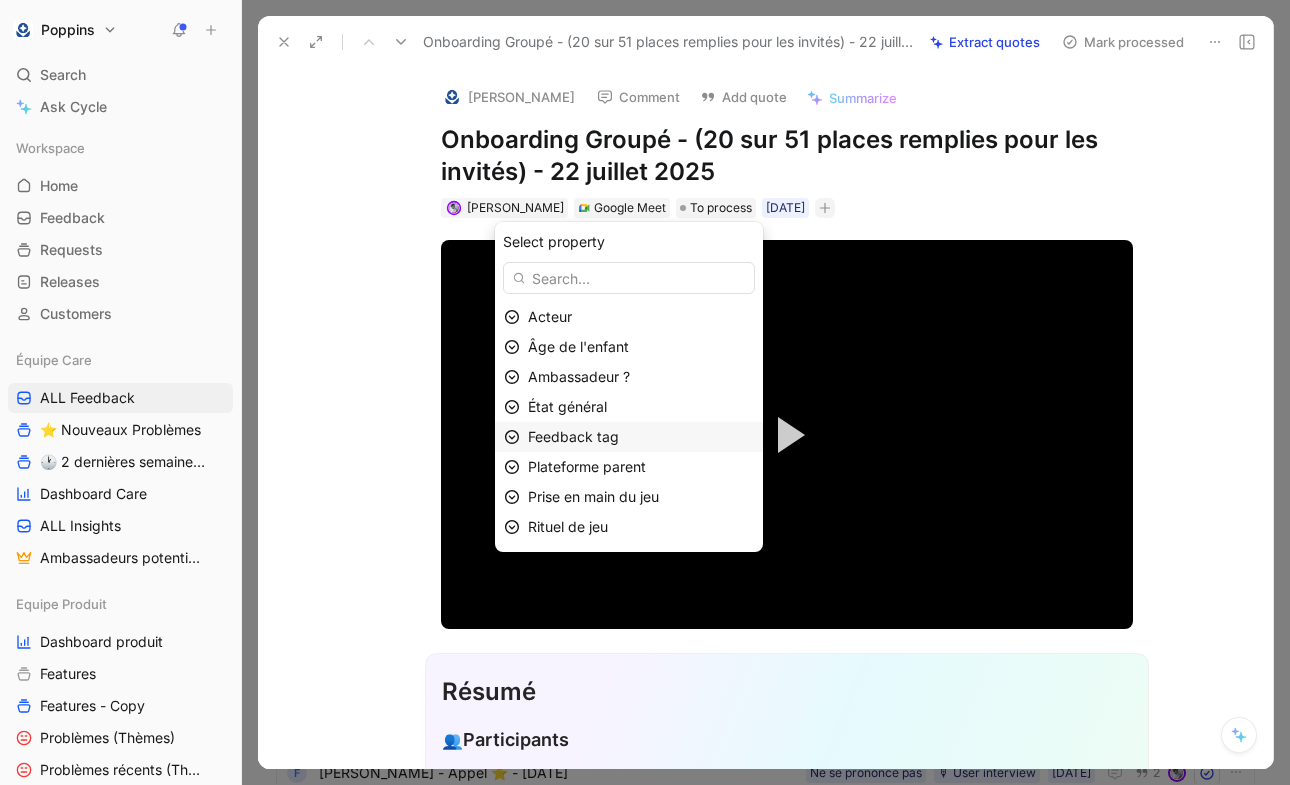 click on "Feedback tag" at bounding box center [641, 437] 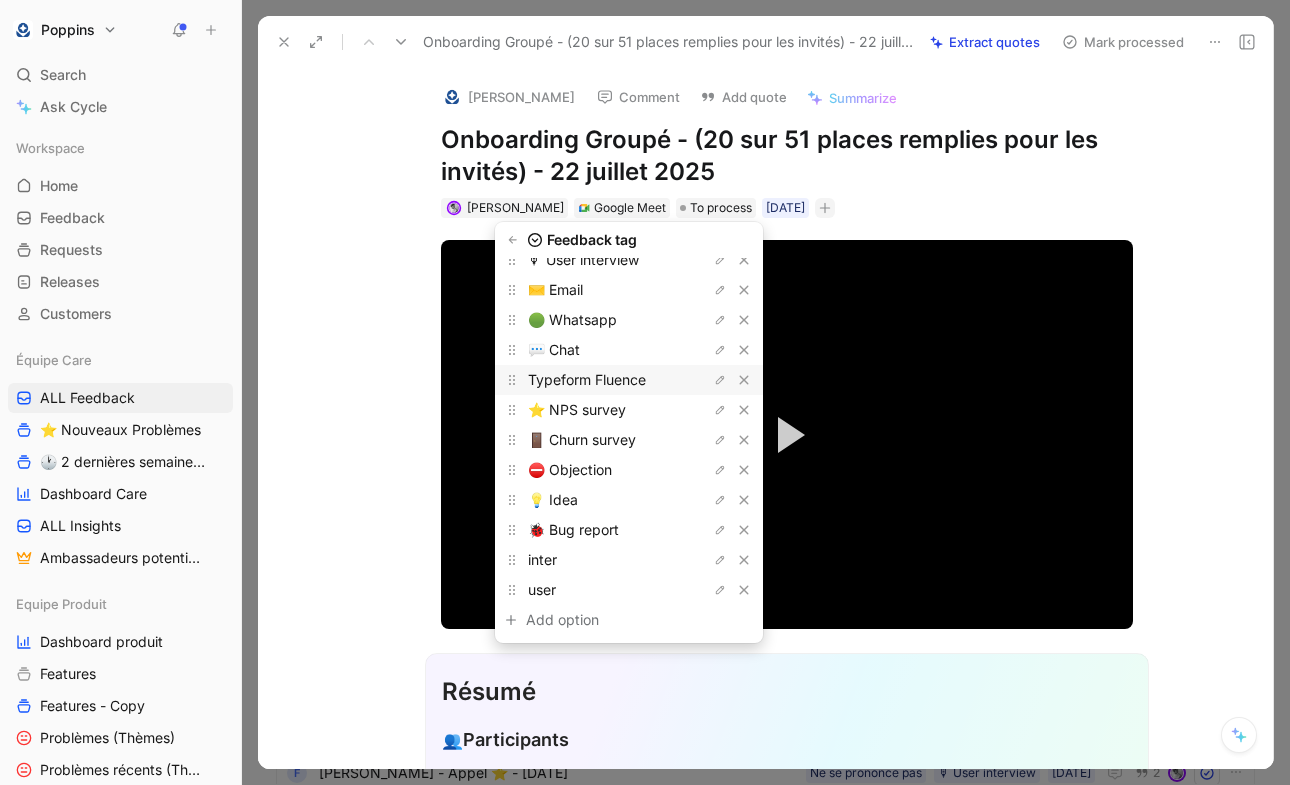 scroll, scrollTop: 0, scrollLeft: 0, axis: both 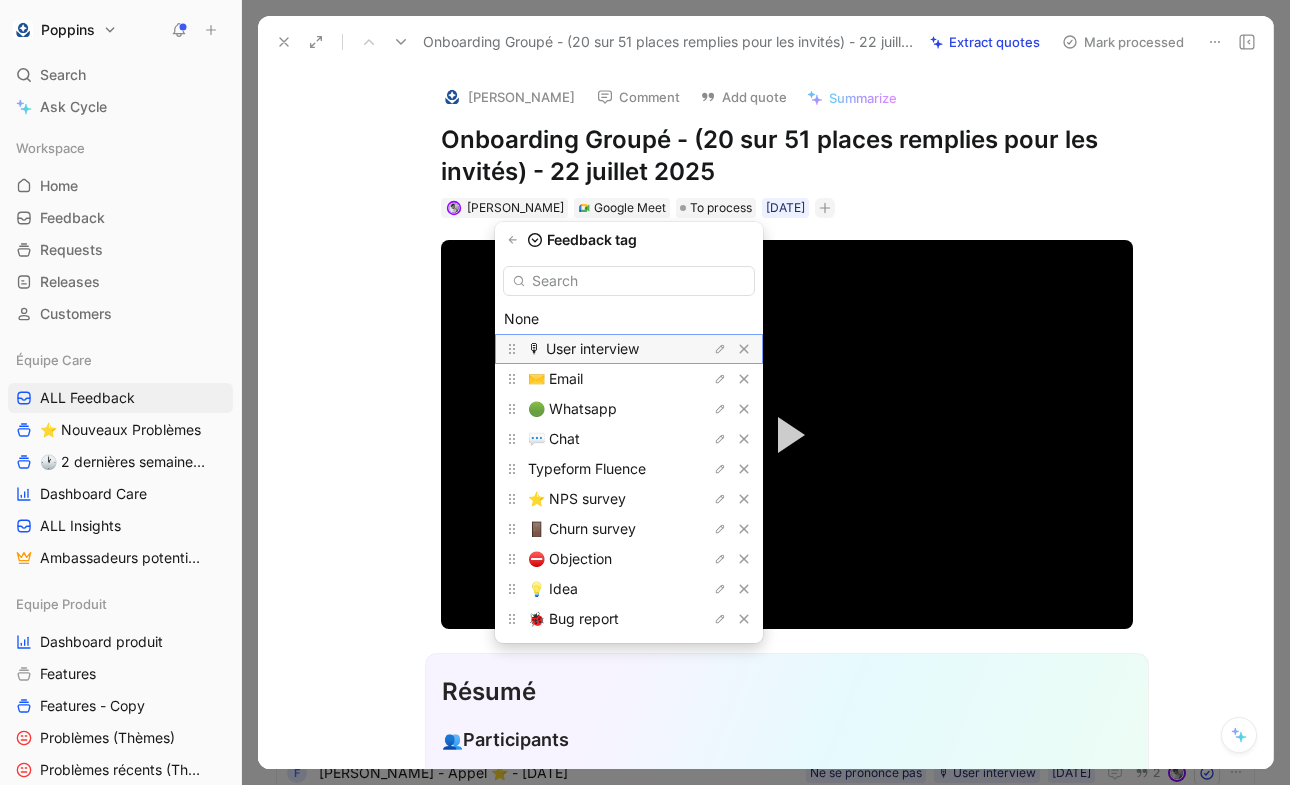 click on "🎙 User interview" at bounding box center [583, 348] 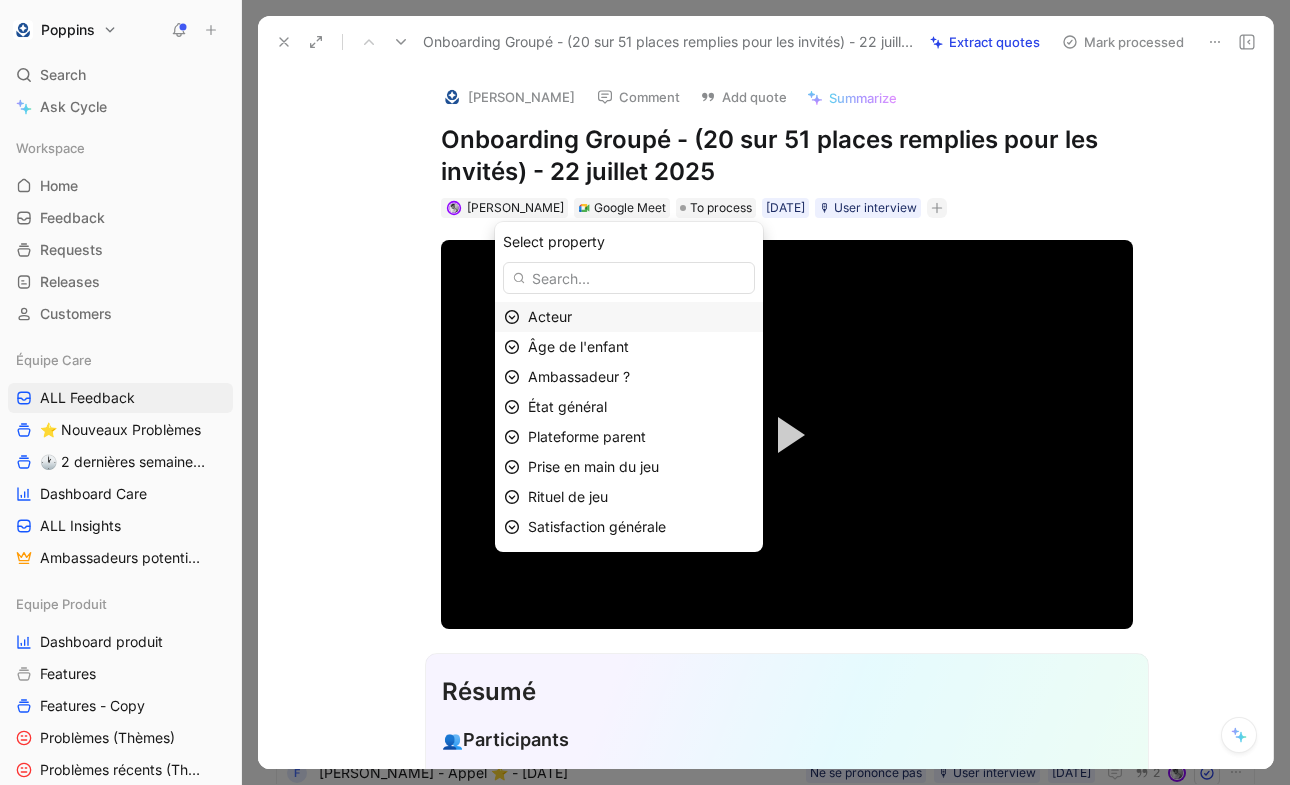 click on "Acteur" at bounding box center [641, 317] 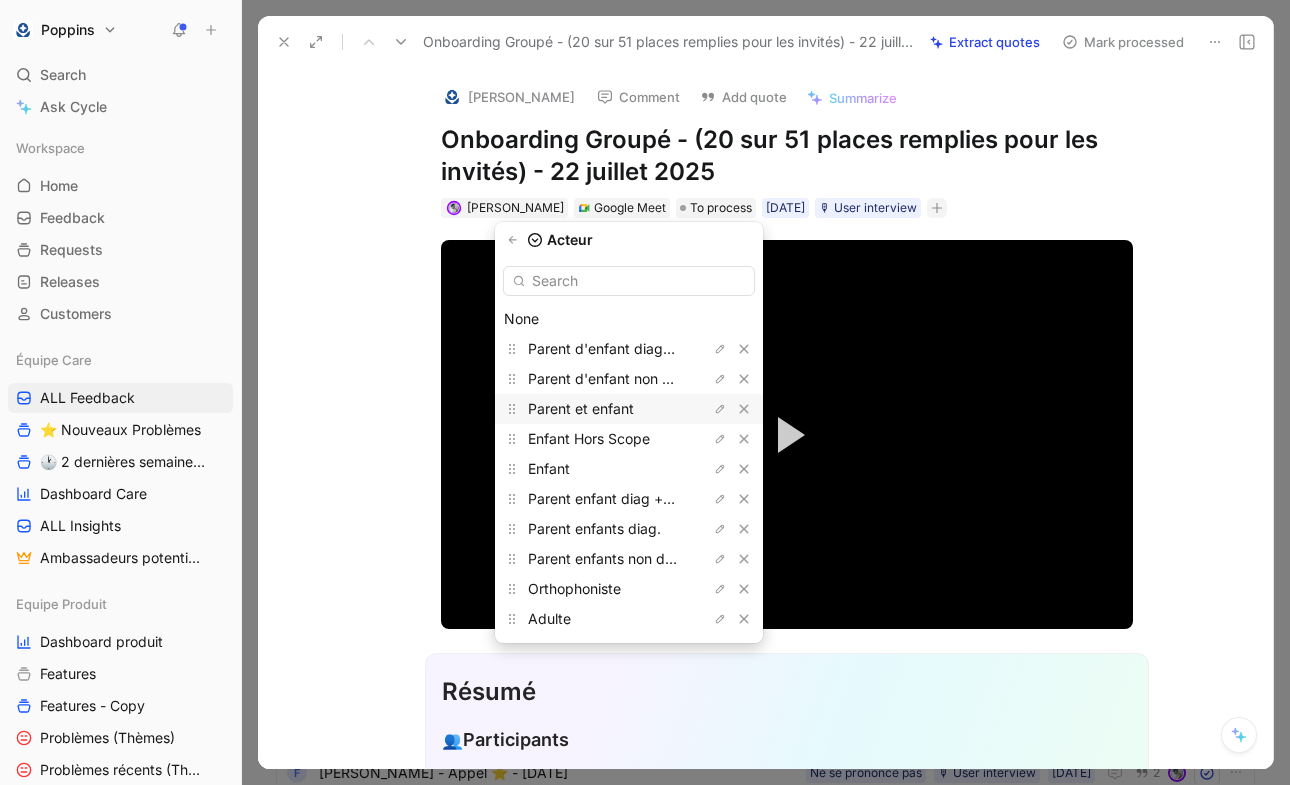 scroll, scrollTop: 59, scrollLeft: 0, axis: vertical 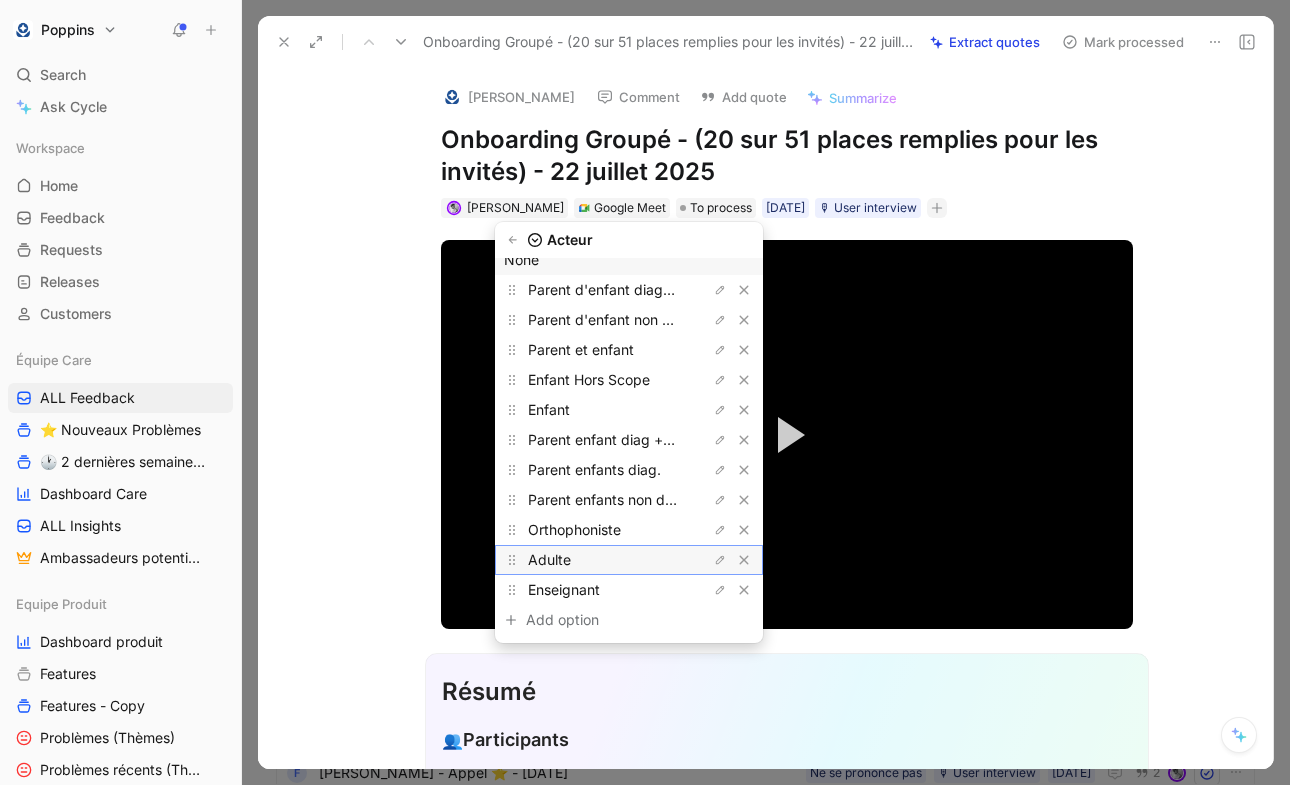 click on "Adulte" at bounding box center [603, 560] 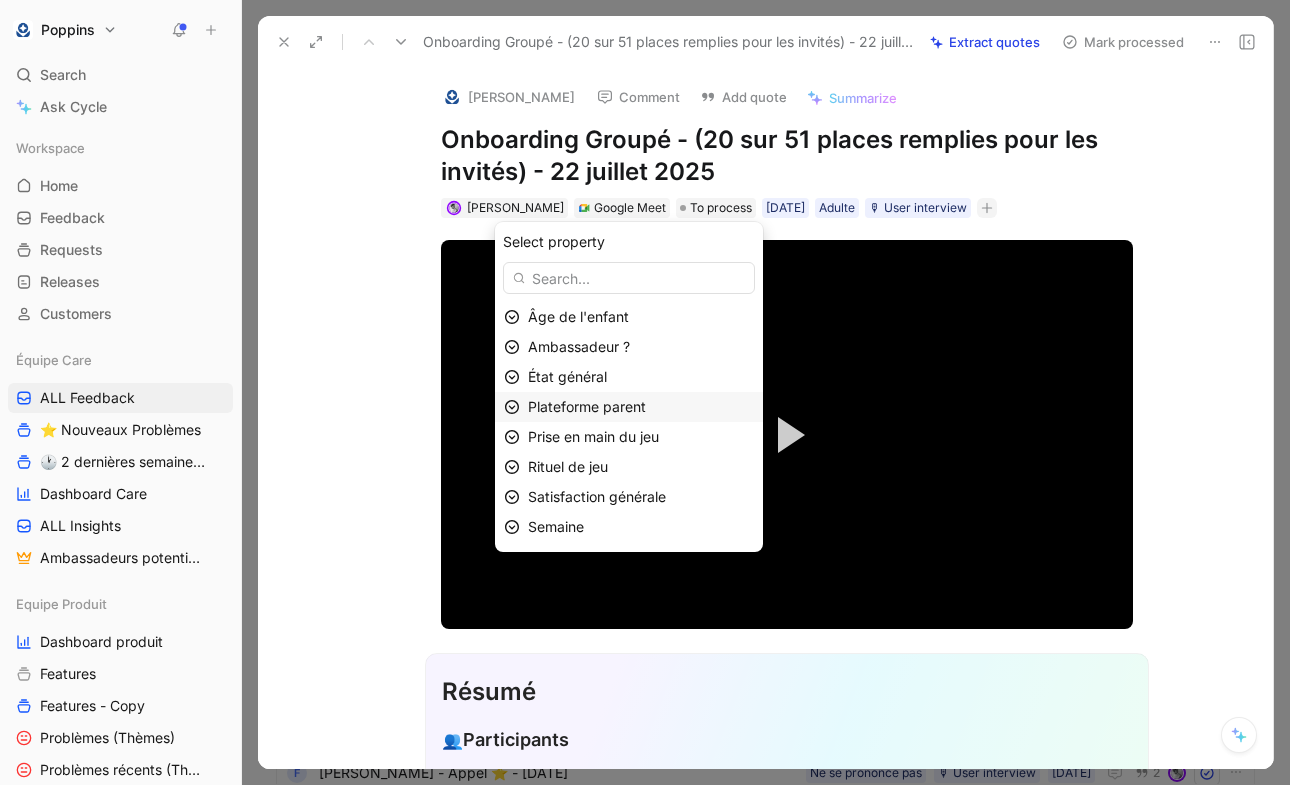 click on "Plateforme parent" at bounding box center [587, 406] 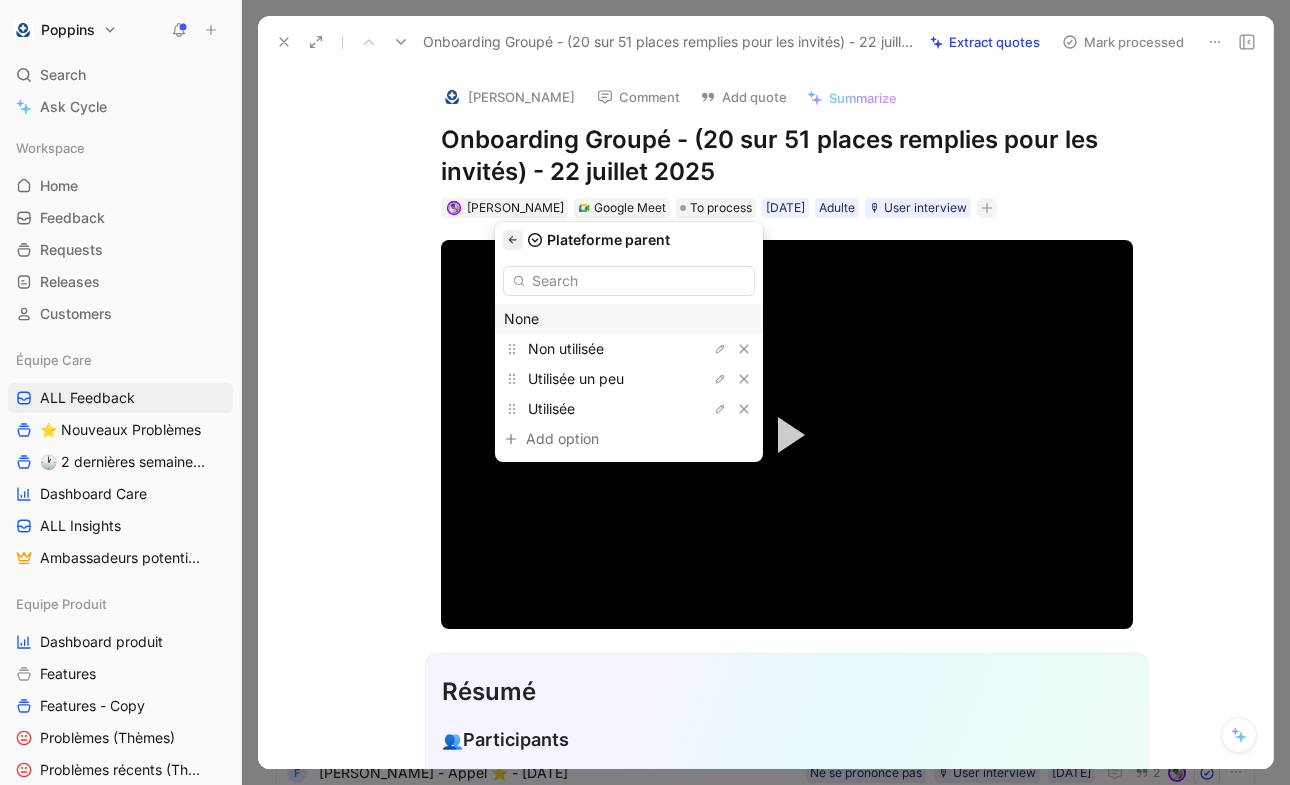 click at bounding box center (513, 240) 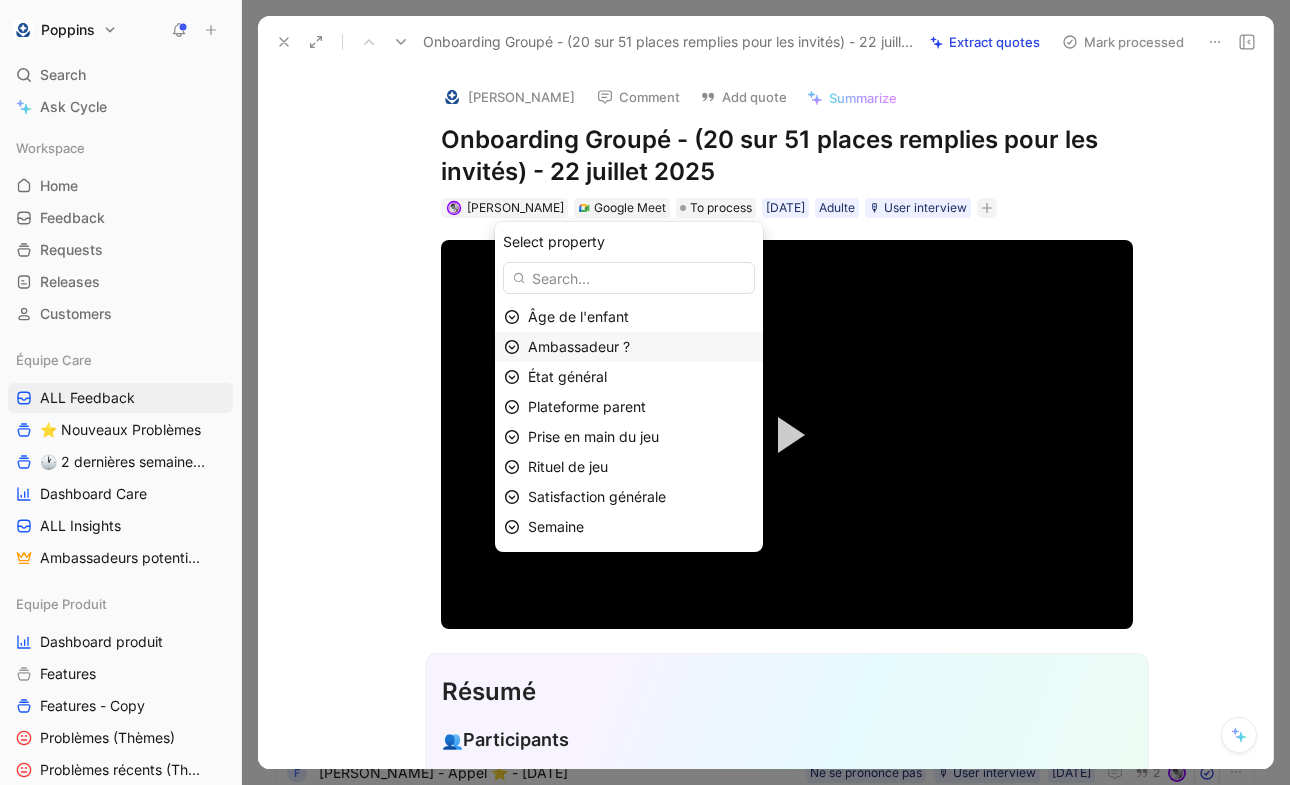 scroll, scrollTop: 58, scrollLeft: 0, axis: vertical 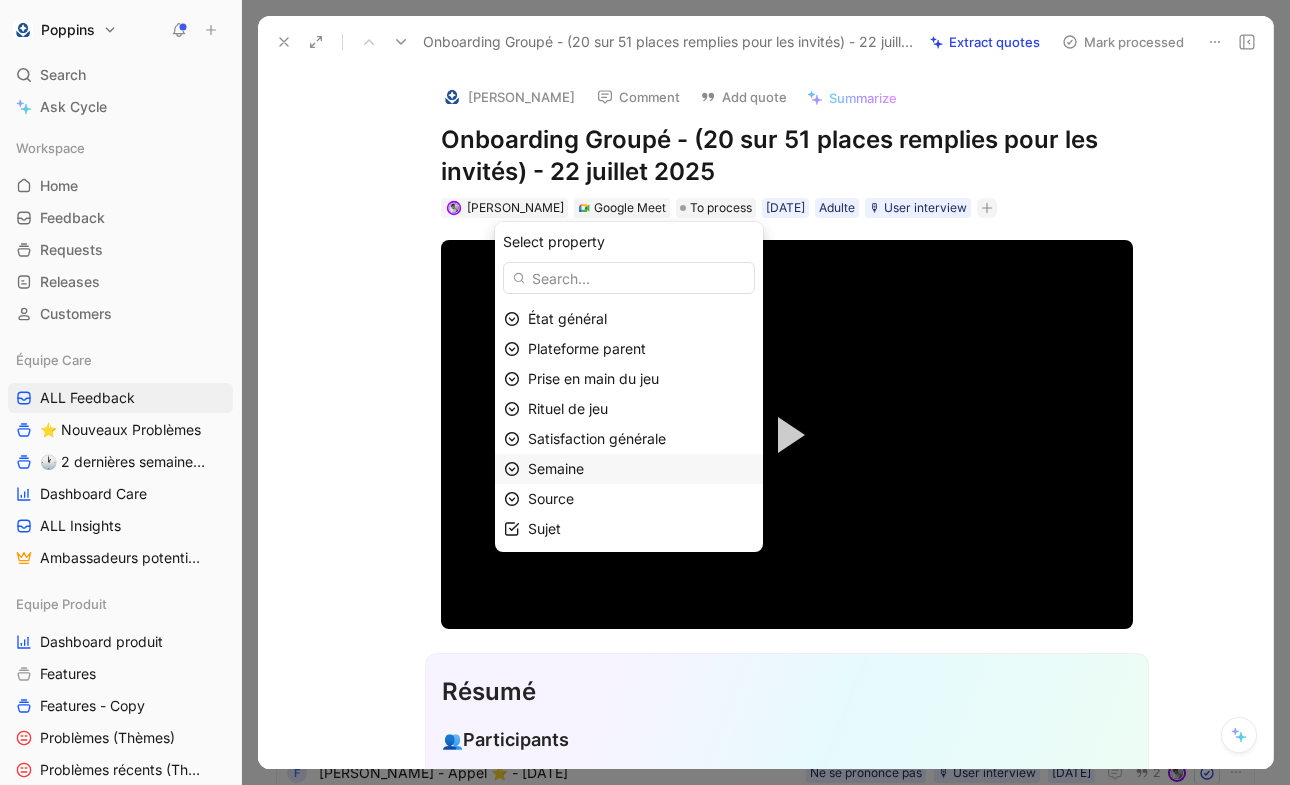 click on "Semaine" at bounding box center [556, 468] 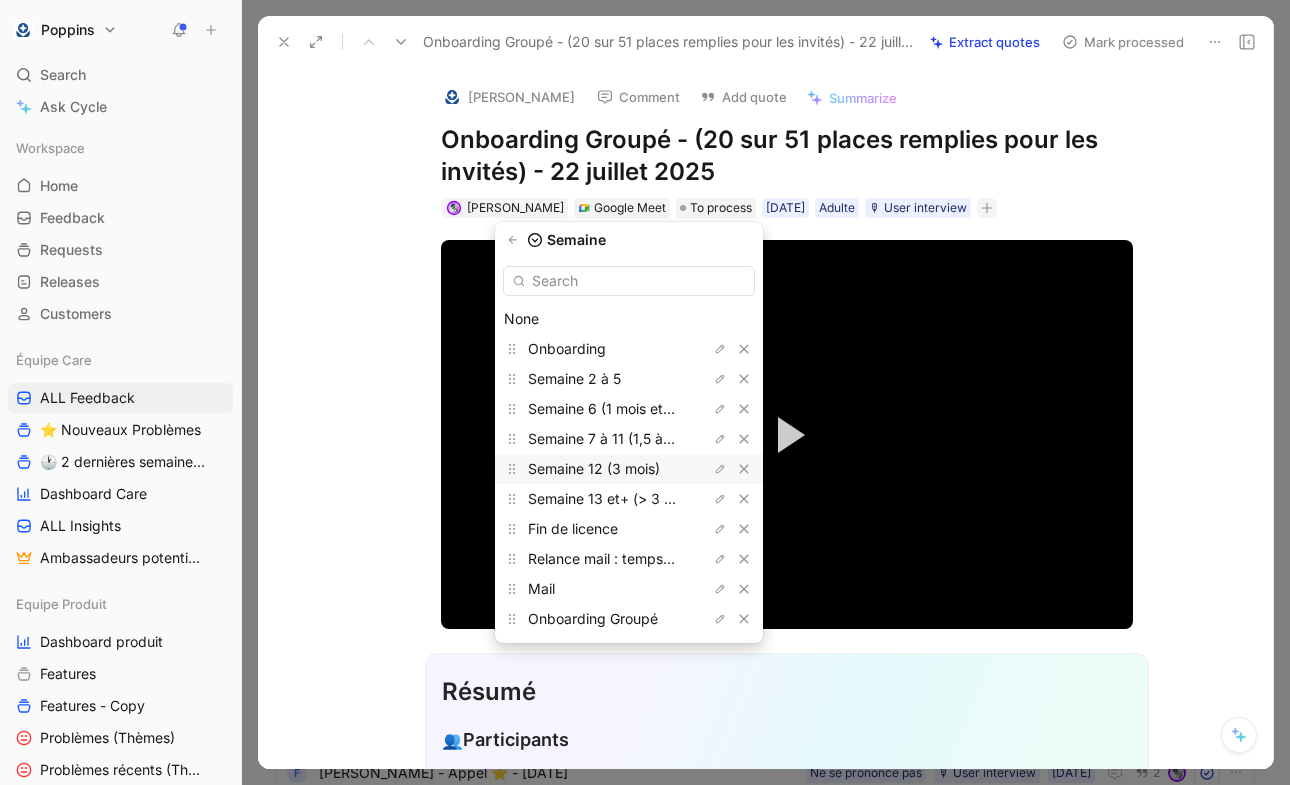 scroll, scrollTop: 149, scrollLeft: 0, axis: vertical 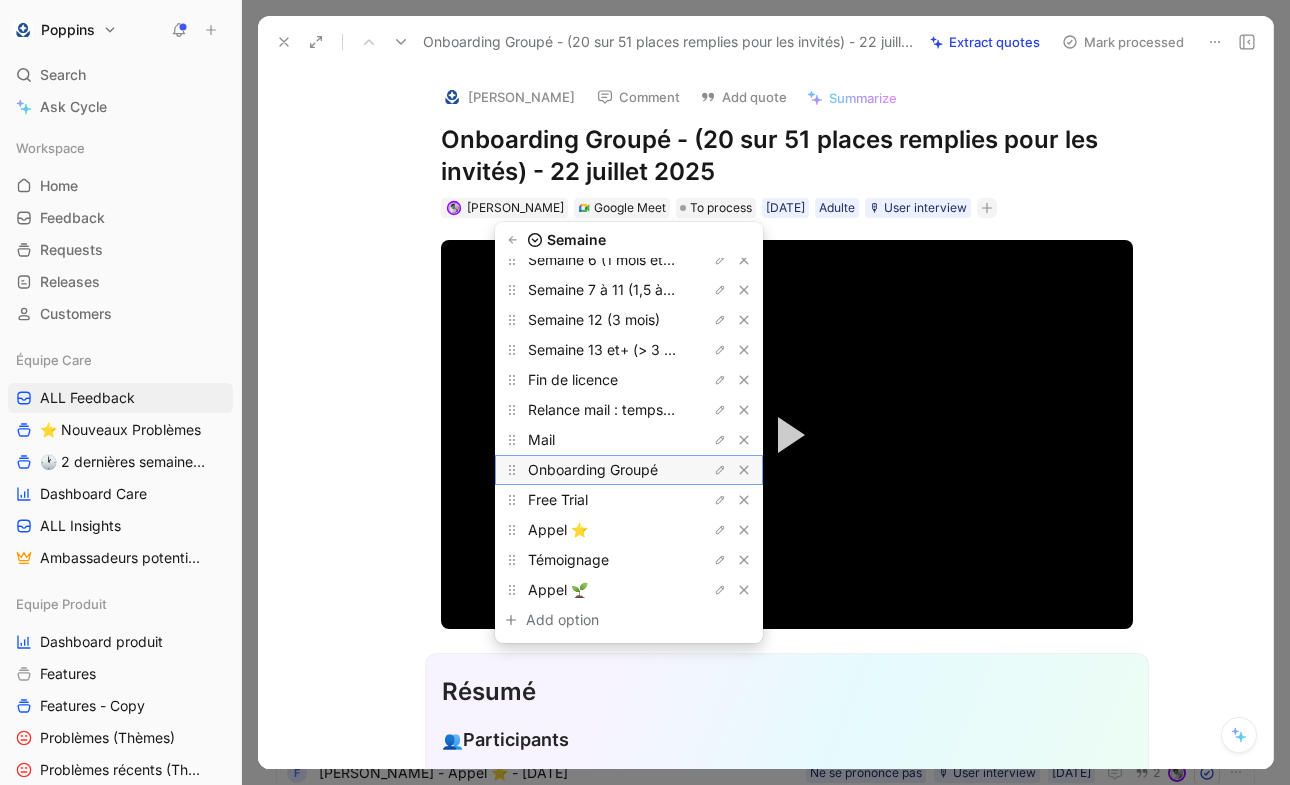 click on "Onboarding Groupé" at bounding box center (593, 469) 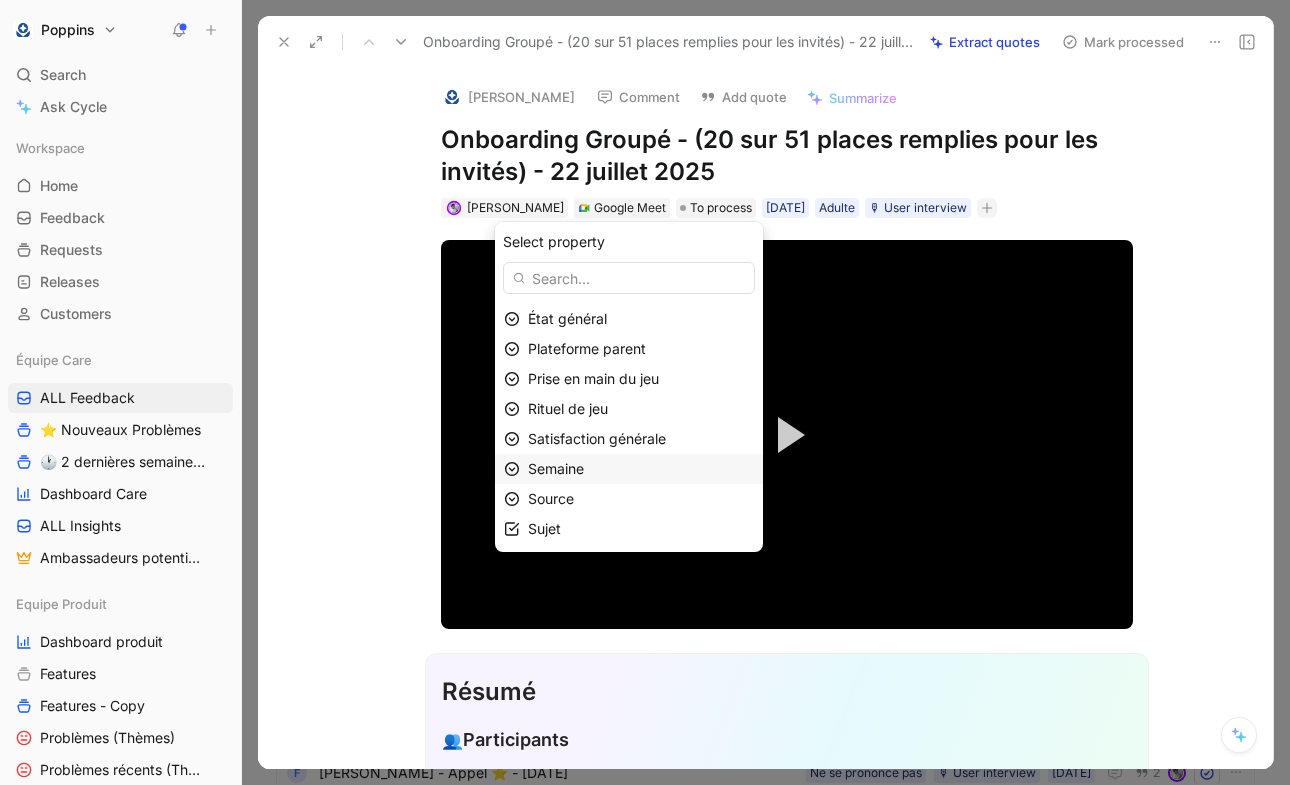 scroll, scrollTop: 0, scrollLeft: 0, axis: both 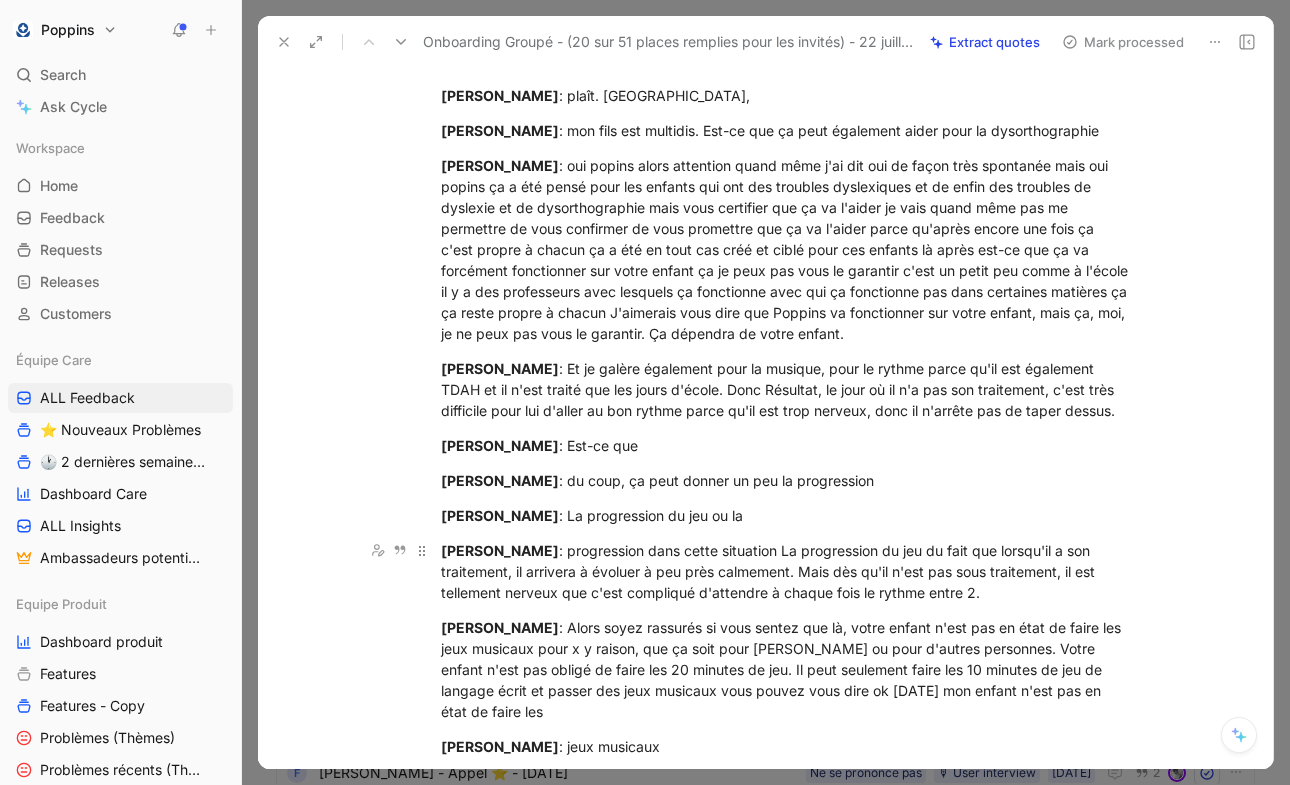 drag, startPoint x: 547, startPoint y: 551, endPoint x: 514, endPoint y: 552, distance: 33.01515 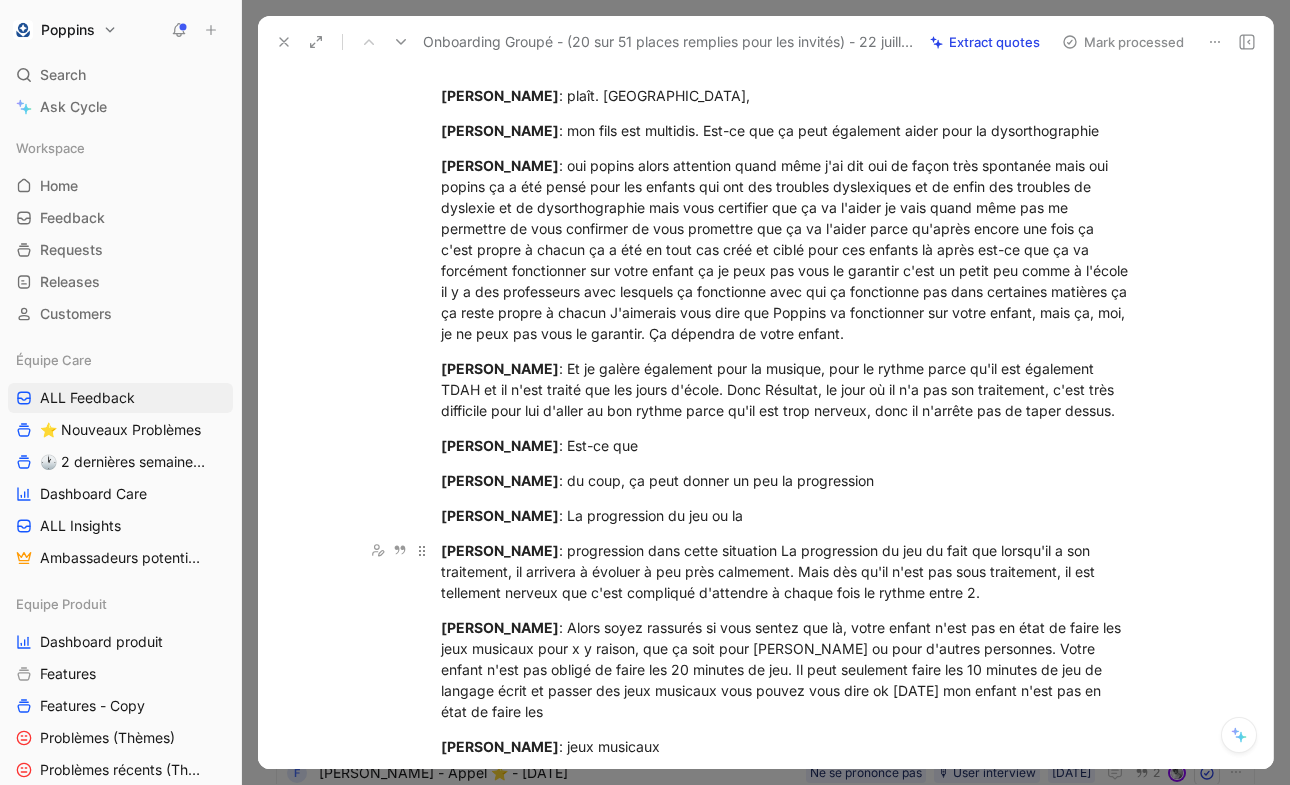 click on "Droulin Aurelie : progression dans cette situation La progression du jeu du fait que lorsqu'il a son traitement, il arrivera à évoluer à peu près calmement. Mais dès qu'il n'est pas sous traitement, il est tellement nerveux que c'est compliqué d'attendre à chaque fois le rythme entre 2." at bounding box center [787, 571] 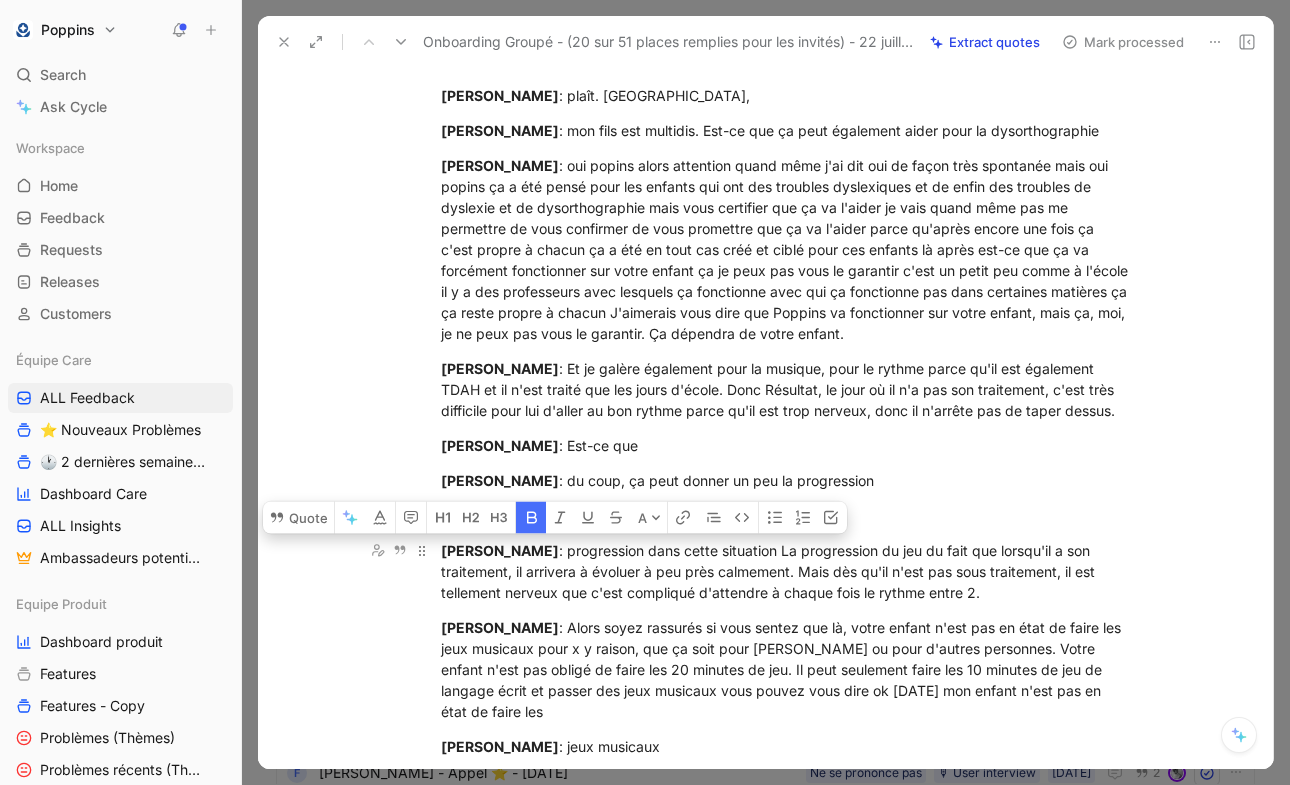 drag, startPoint x: 547, startPoint y: 551, endPoint x: 442, endPoint y: 547, distance: 105.076164 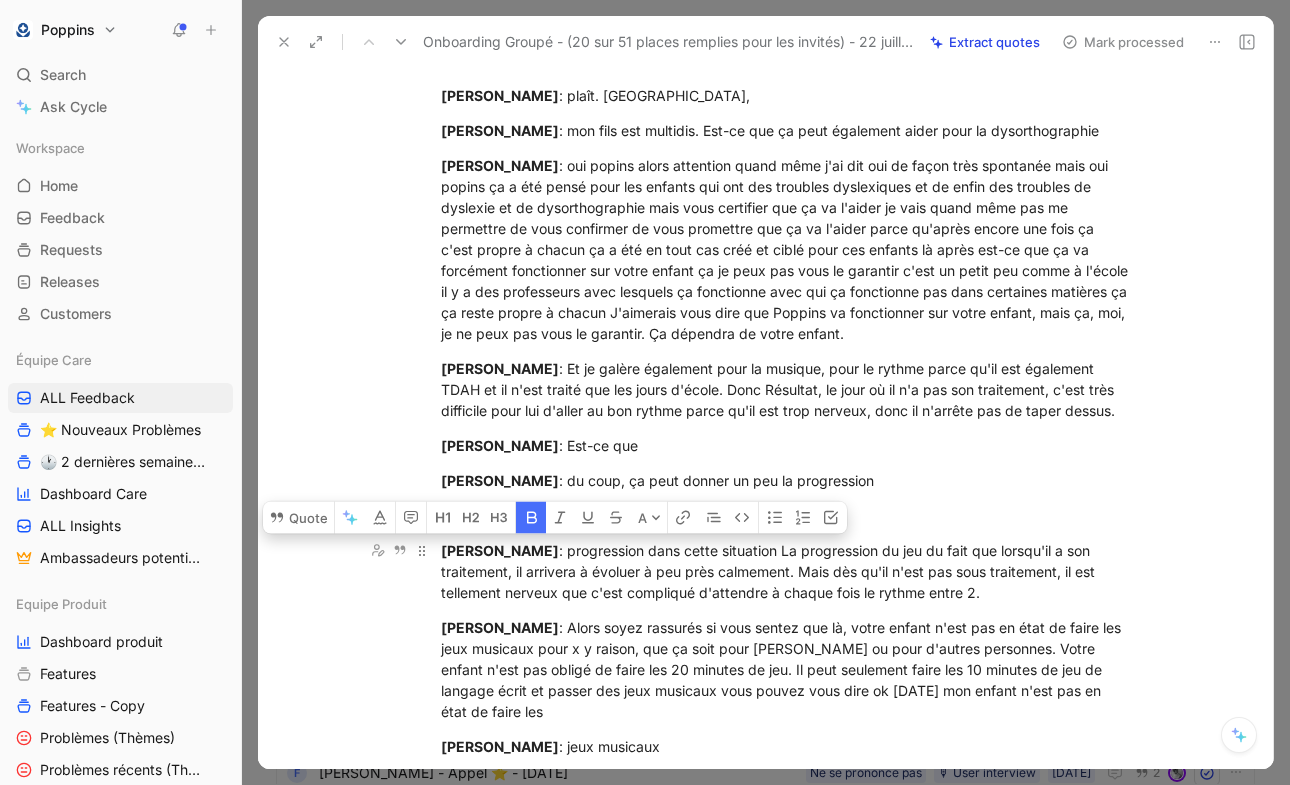 click on "Droulin Aurelie : progression dans cette situation La progression du jeu du fait que lorsqu'il a son traitement, il arrivera à évoluer à peu près calmement. Mais dès qu'il n'est pas sous traitement, il est tellement nerveux que c'est compliqué d'attendre à chaque fois le rythme entre 2." at bounding box center [787, 571] 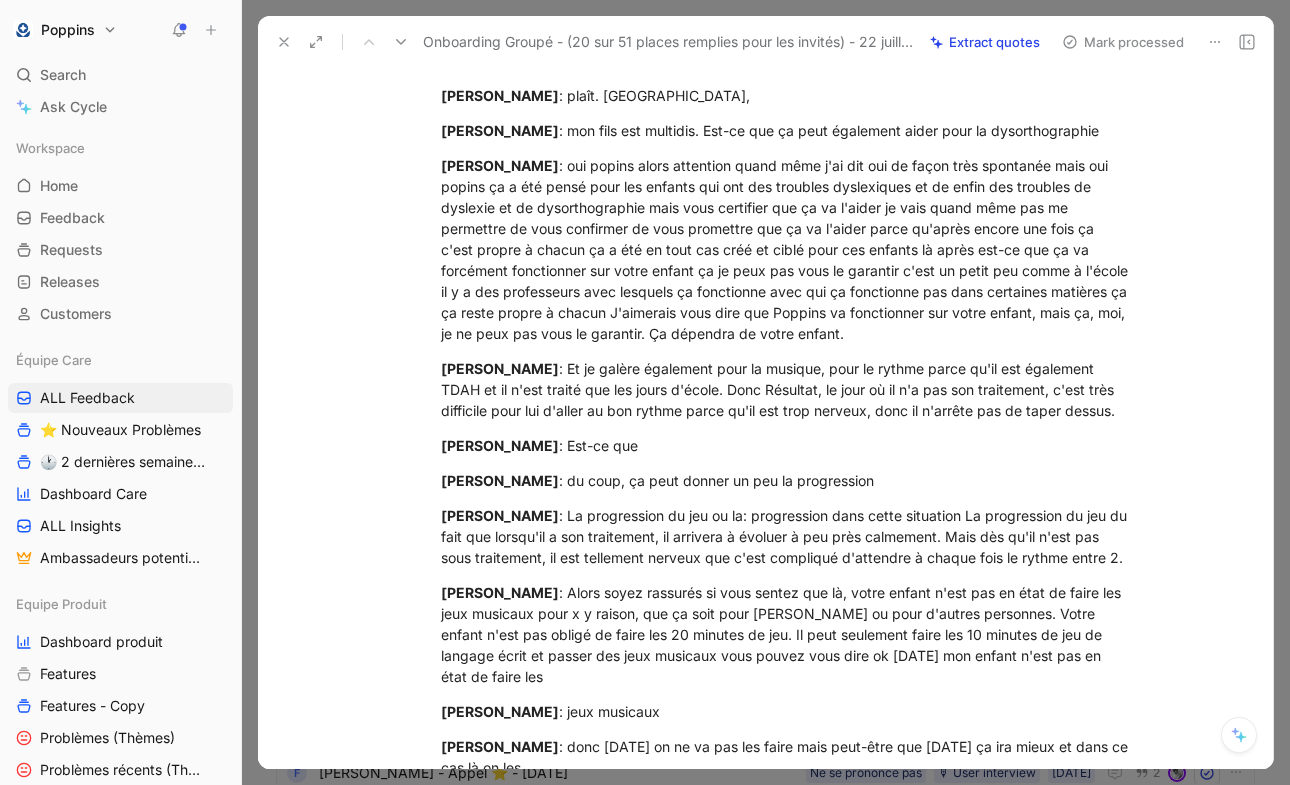 type 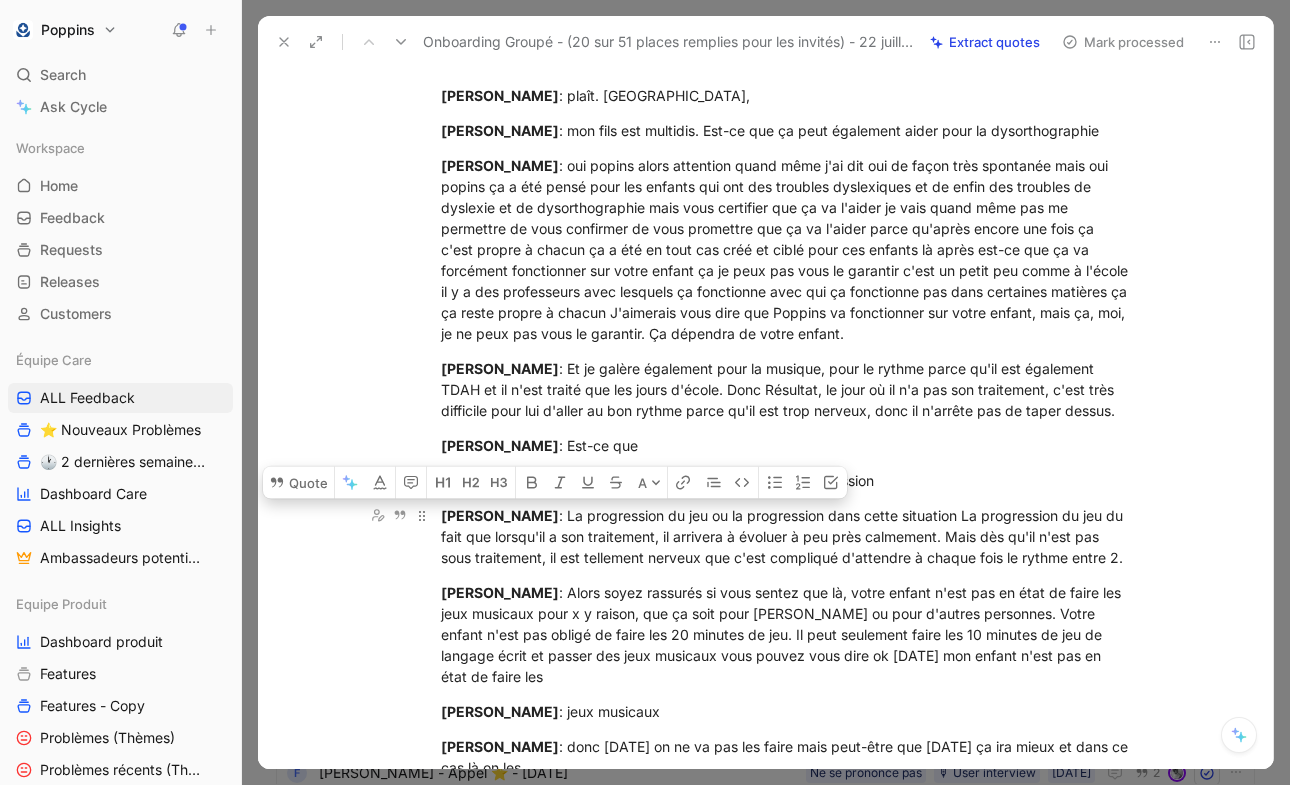drag, startPoint x: 540, startPoint y: 513, endPoint x: 443, endPoint y: 514, distance: 97.00516 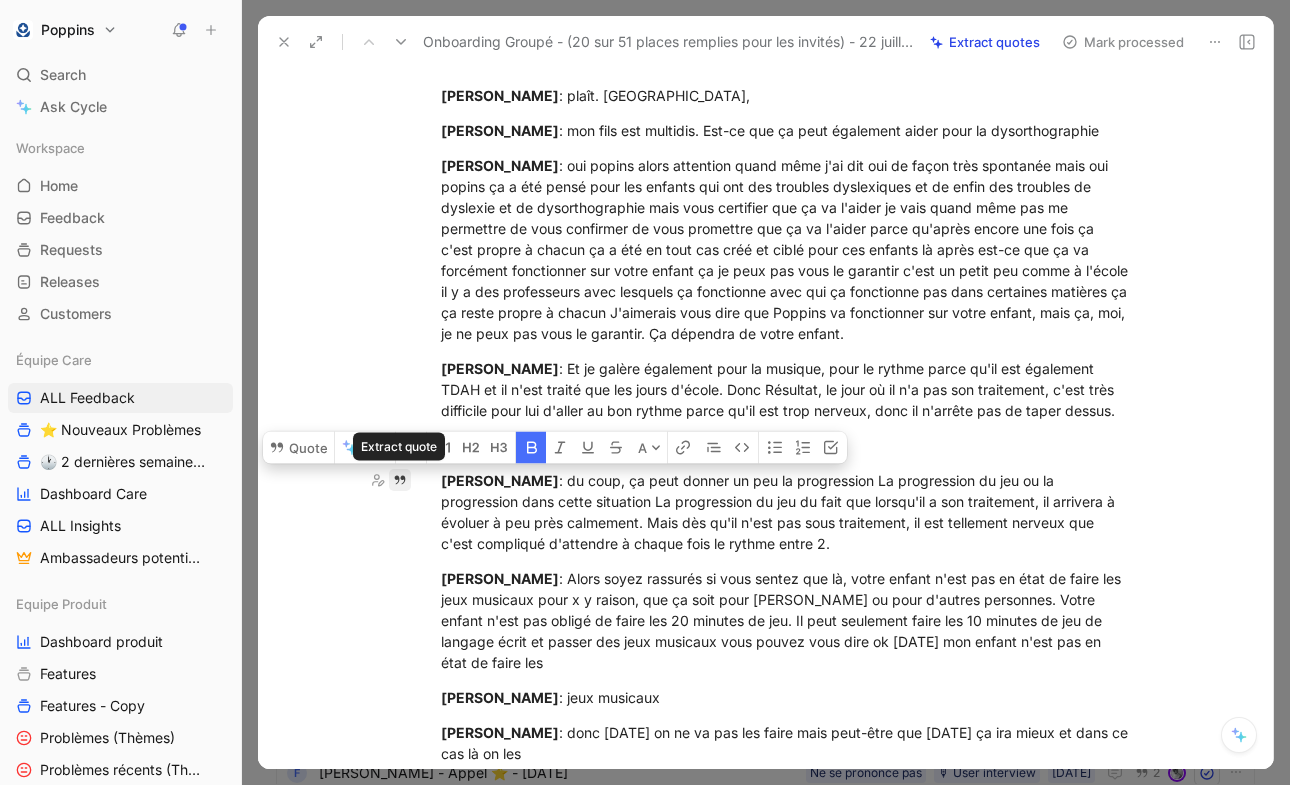 drag, startPoint x: 546, startPoint y: 483, endPoint x: 390, endPoint y: 476, distance: 156.15697 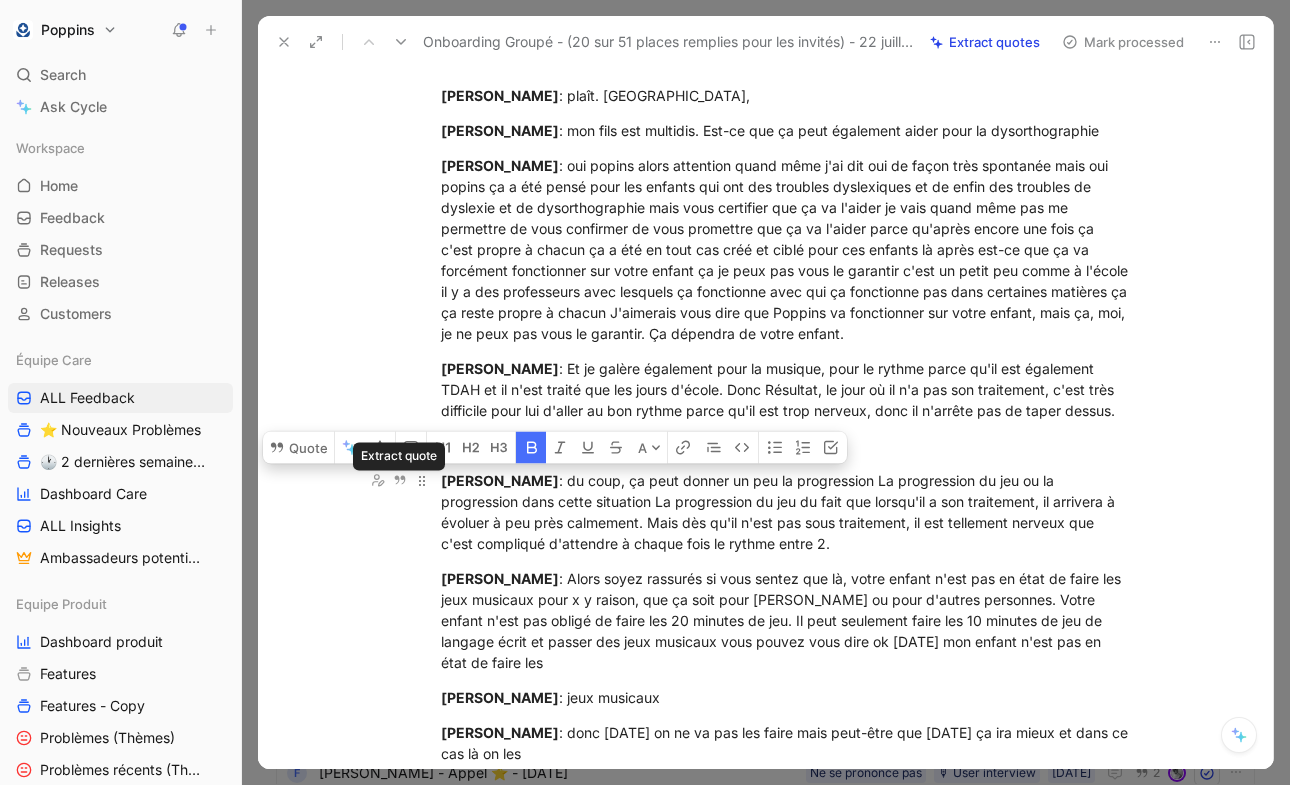 click on "Droulin Aurelie : du coup, ça peut donner un peu la progression La progression du jeu ou la progression dans cette situation La progression du jeu du fait que lorsqu'il a son traitement, il arrivera à évoluer à peu près calmement. Mais dès qu'il n'est pas sous traitement, il est tellement nerveux que c'est compliqué d'attendre à chaque fois le rythme entre 2." at bounding box center (787, 512) 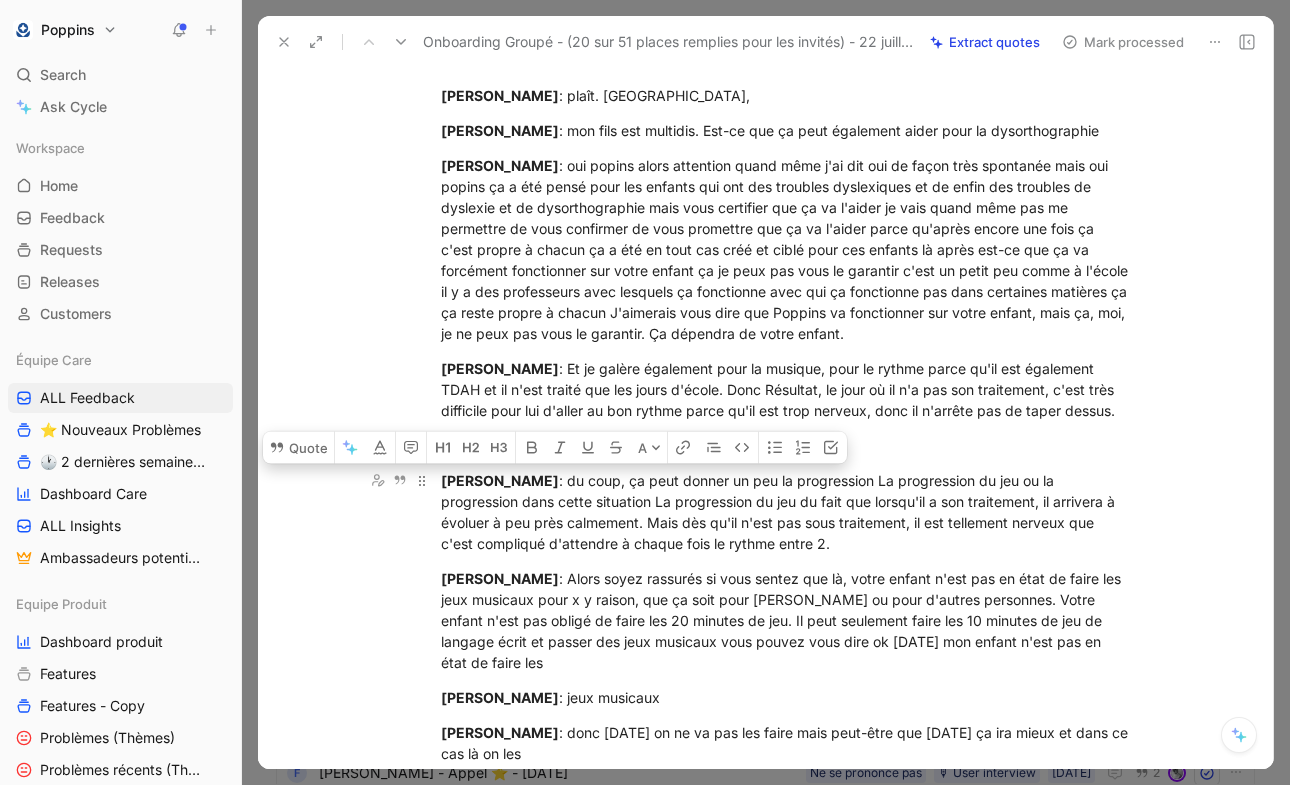 drag, startPoint x: 549, startPoint y: 477, endPoint x: 442, endPoint y: 476, distance: 107.00467 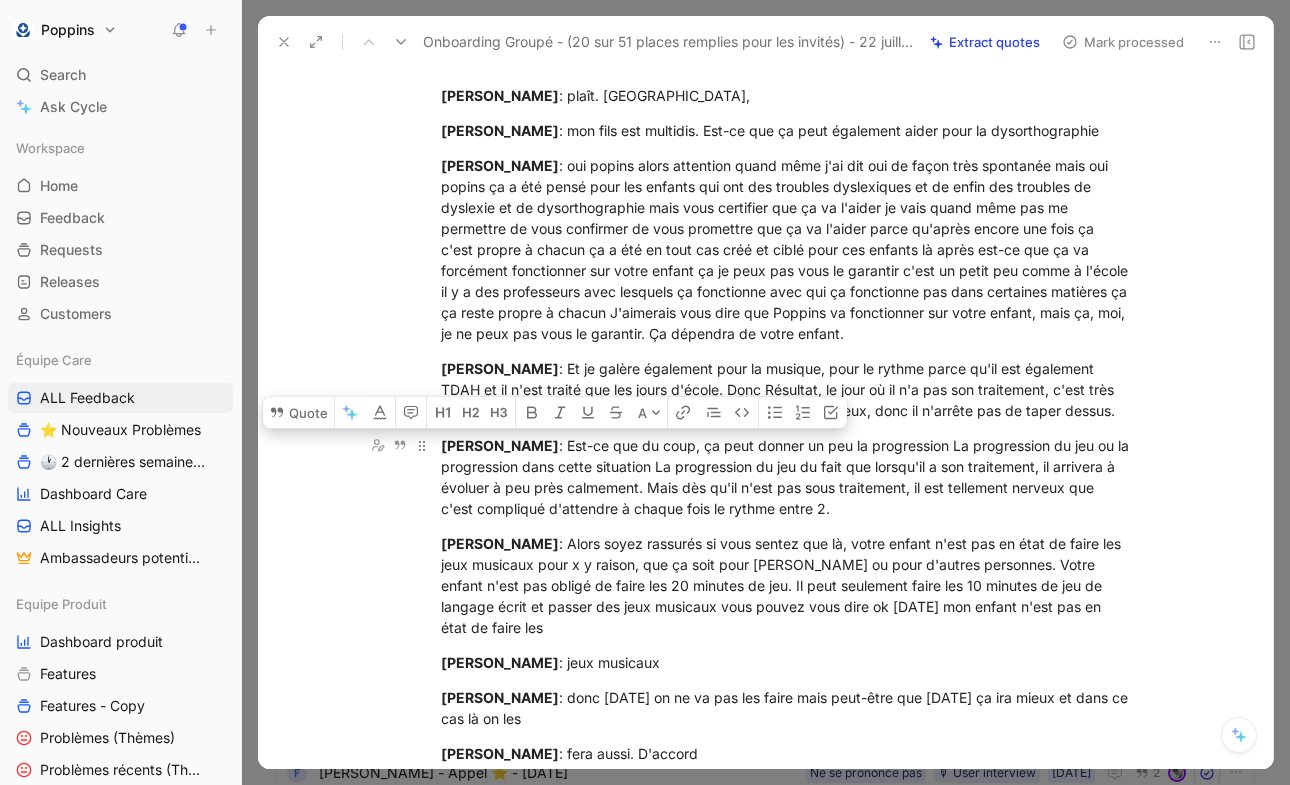 drag, startPoint x: 540, startPoint y: 445, endPoint x: 439, endPoint y: 442, distance: 101.04455 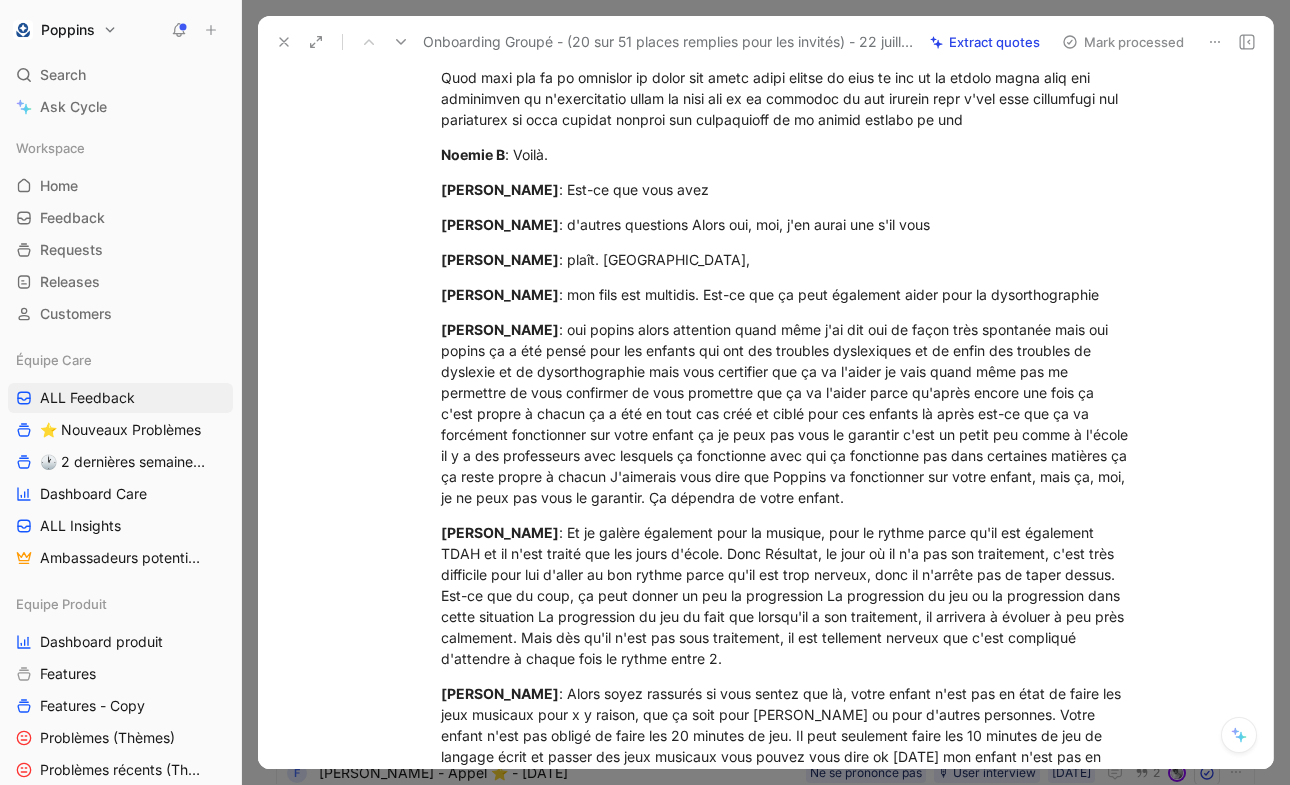 scroll, scrollTop: 8846, scrollLeft: 0, axis: vertical 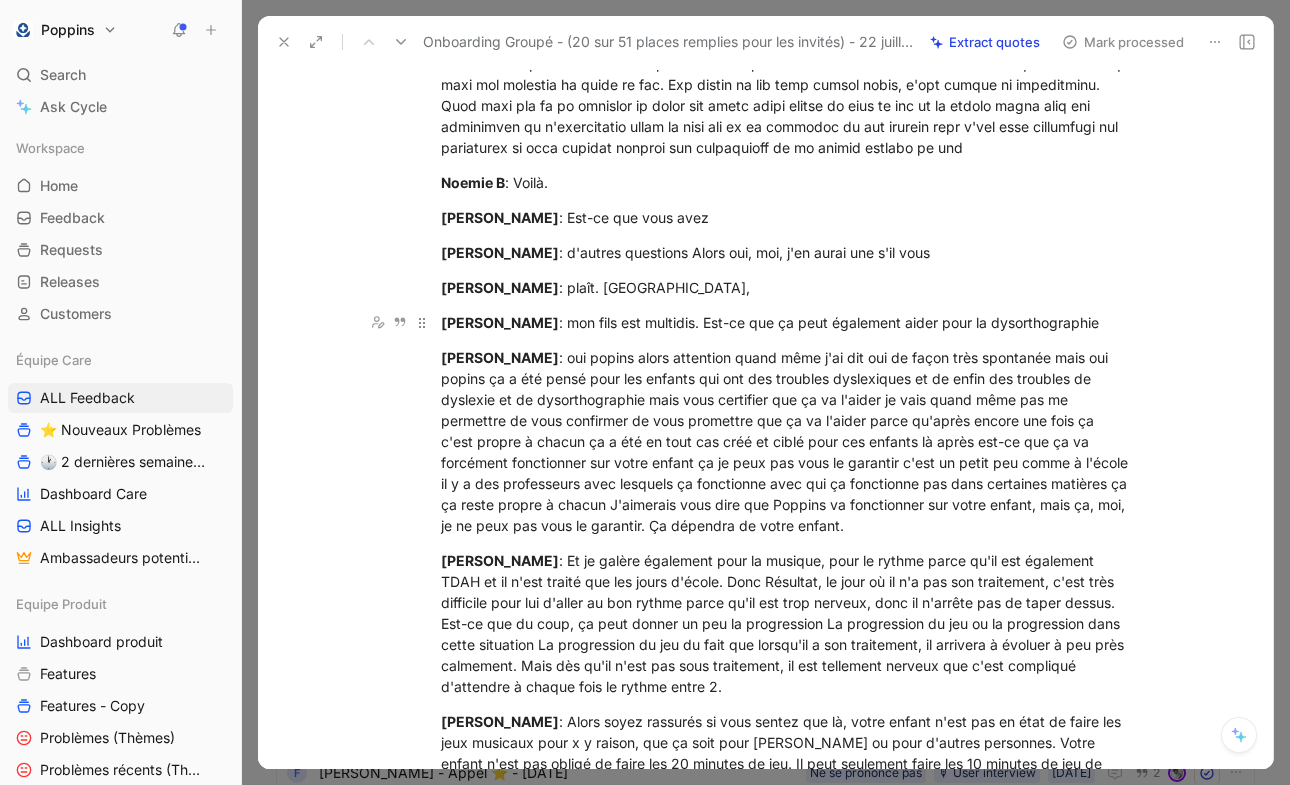 click on "Droulin Aurelie : mon fils est multidis. Est-ce que ça peut également aider pour la dysorthographie" at bounding box center (787, 322) 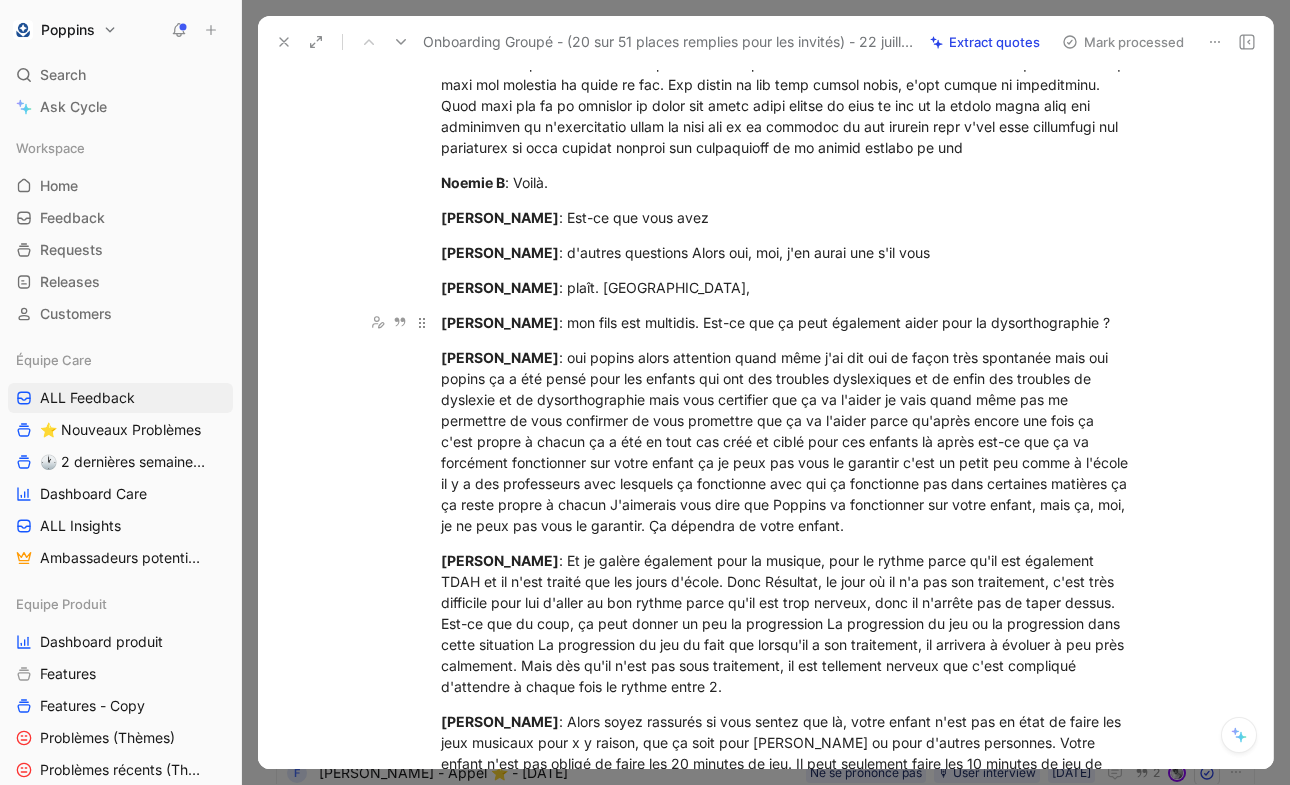 drag, startPoint x: 1112, startPoint y: 327, endPoint x: 689, endPoint y: 325, distance: 423.00473 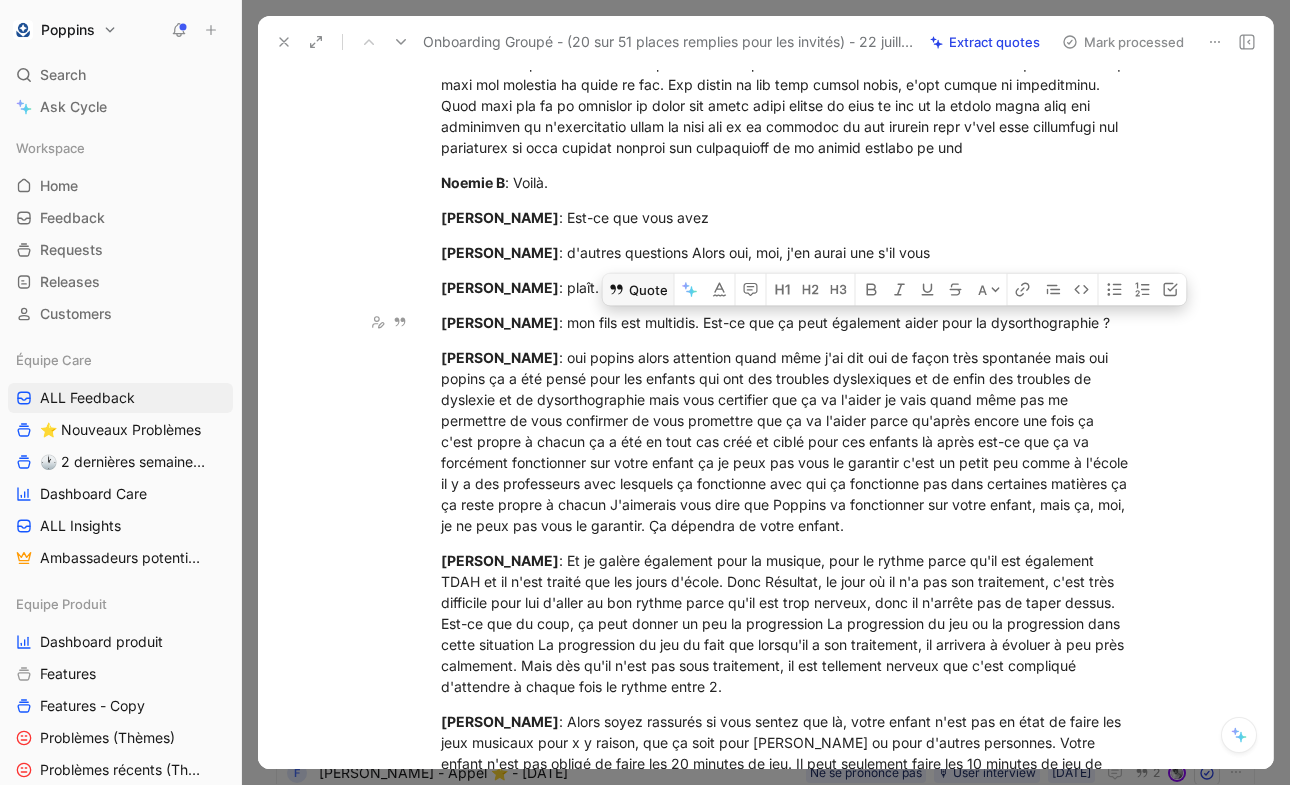 click on "Quote" at bounding box center [638, 290] 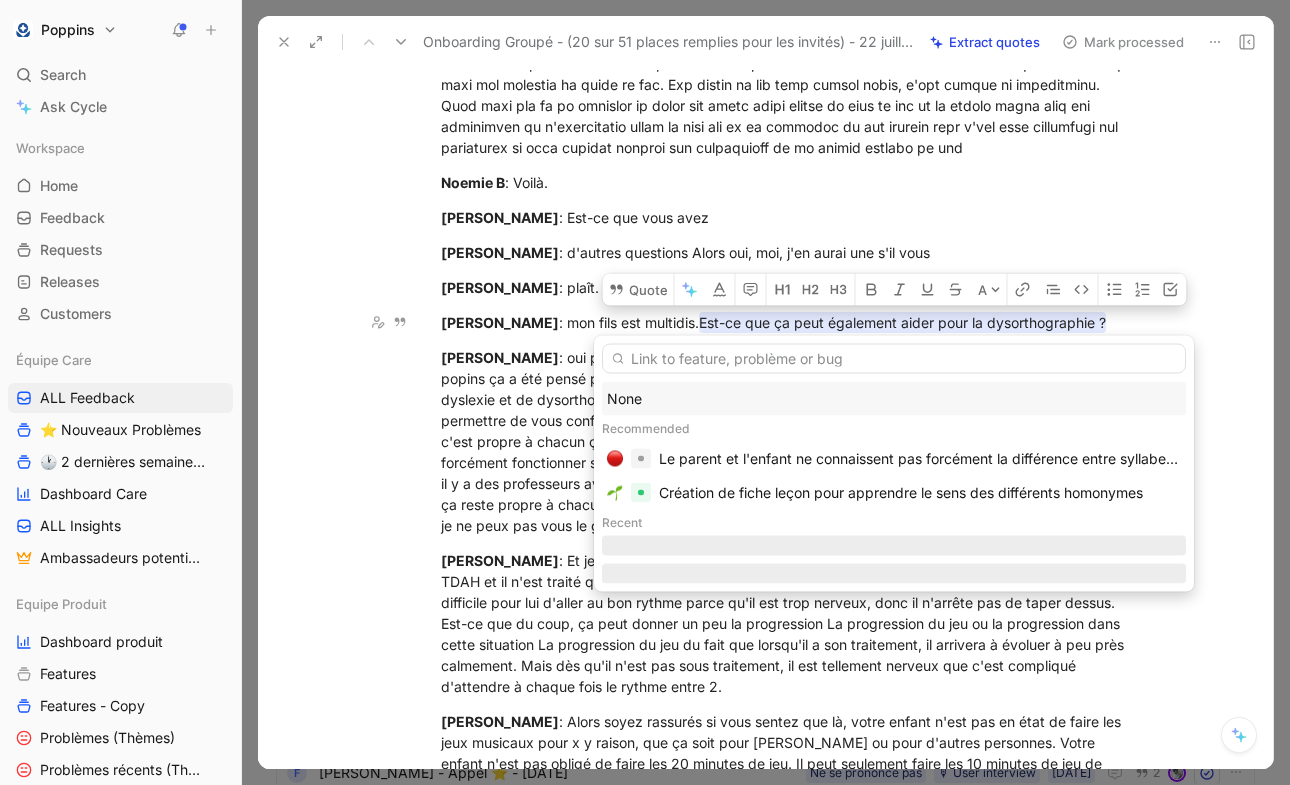 click on "None" at bounding box center [894, 399] 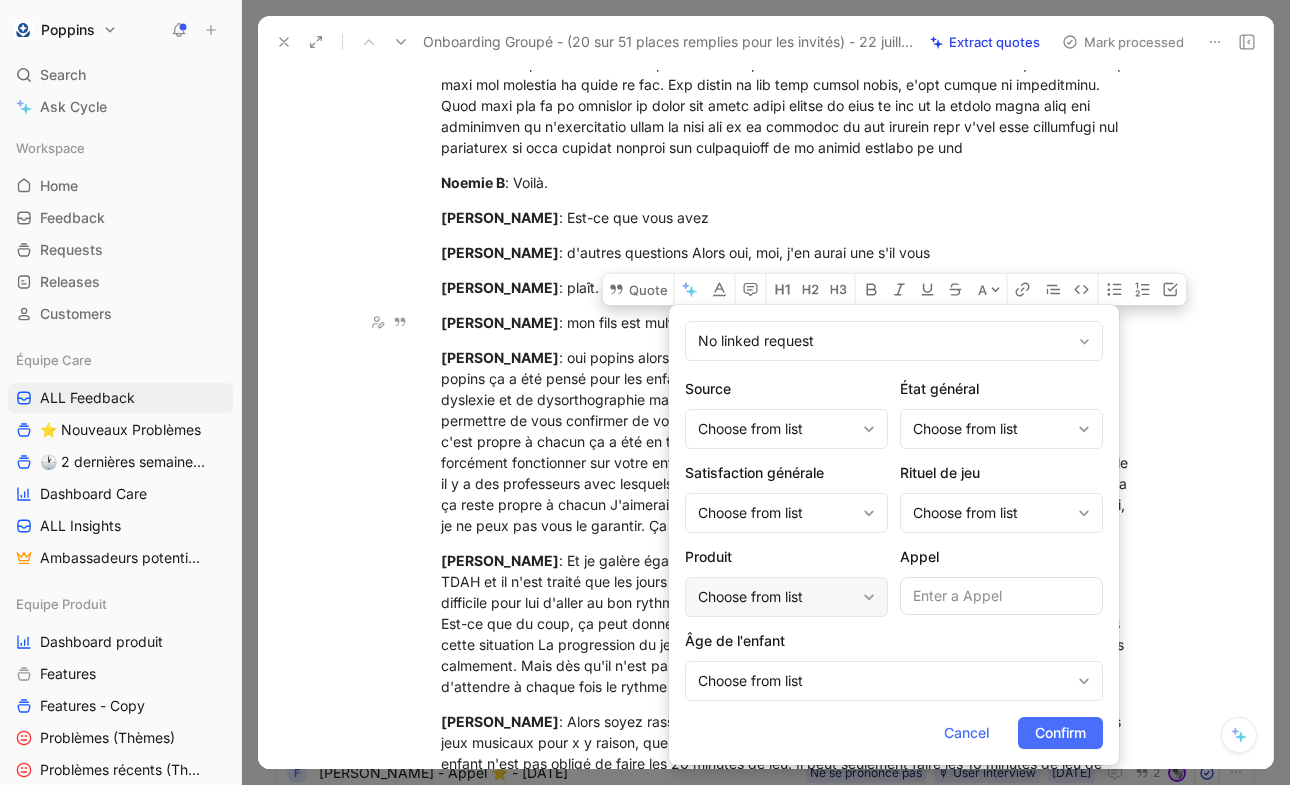 click on "Choose from list" at bounding box center (786, 597) 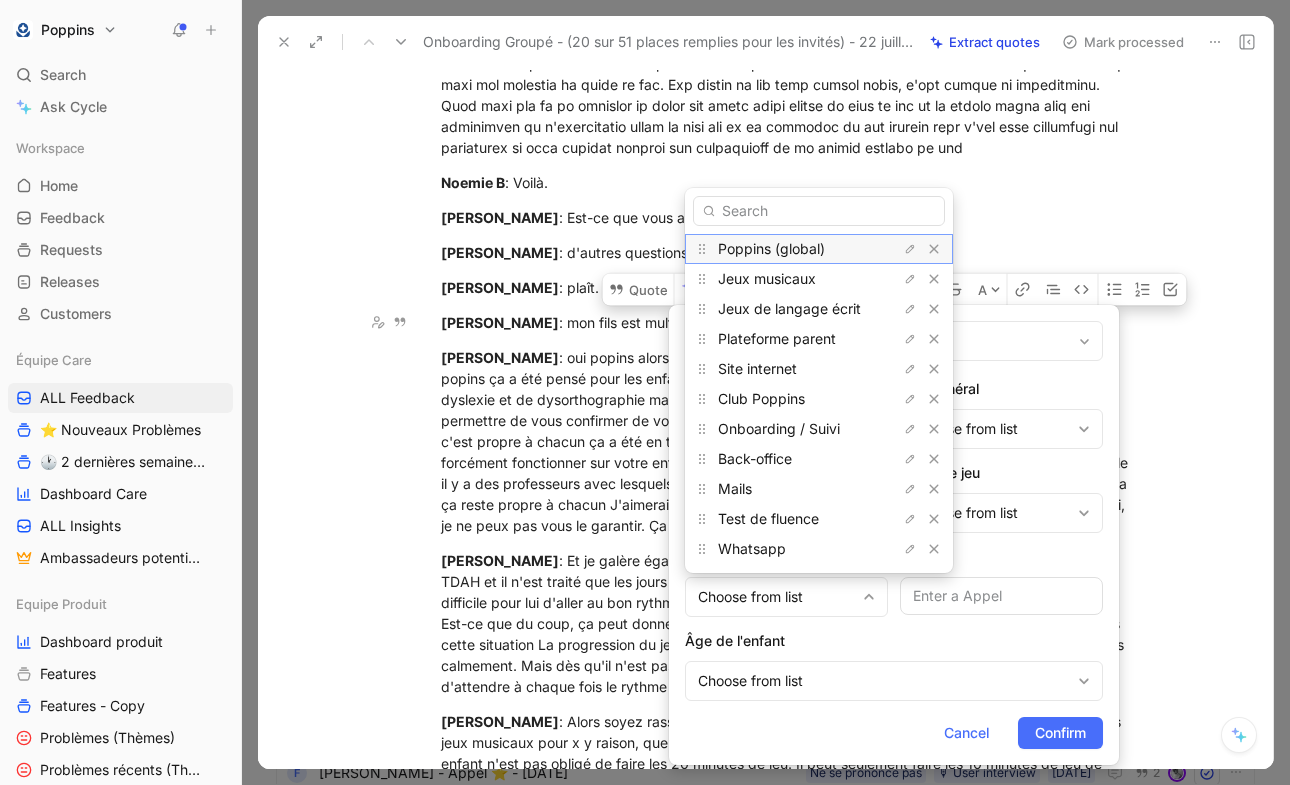 click on "Poppins (global)" at bounding box center (771, 248) 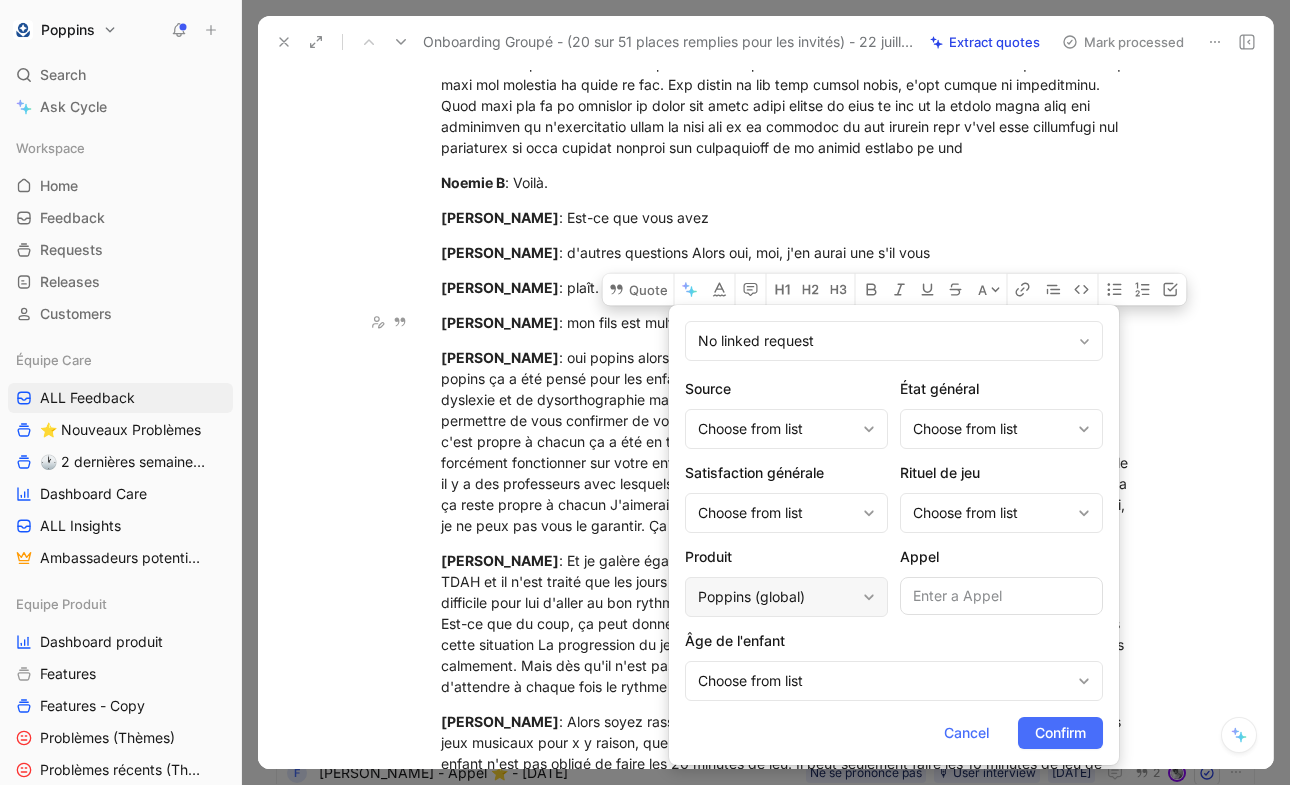 click on "Poppins (global)" at bounding box center (776, 597) 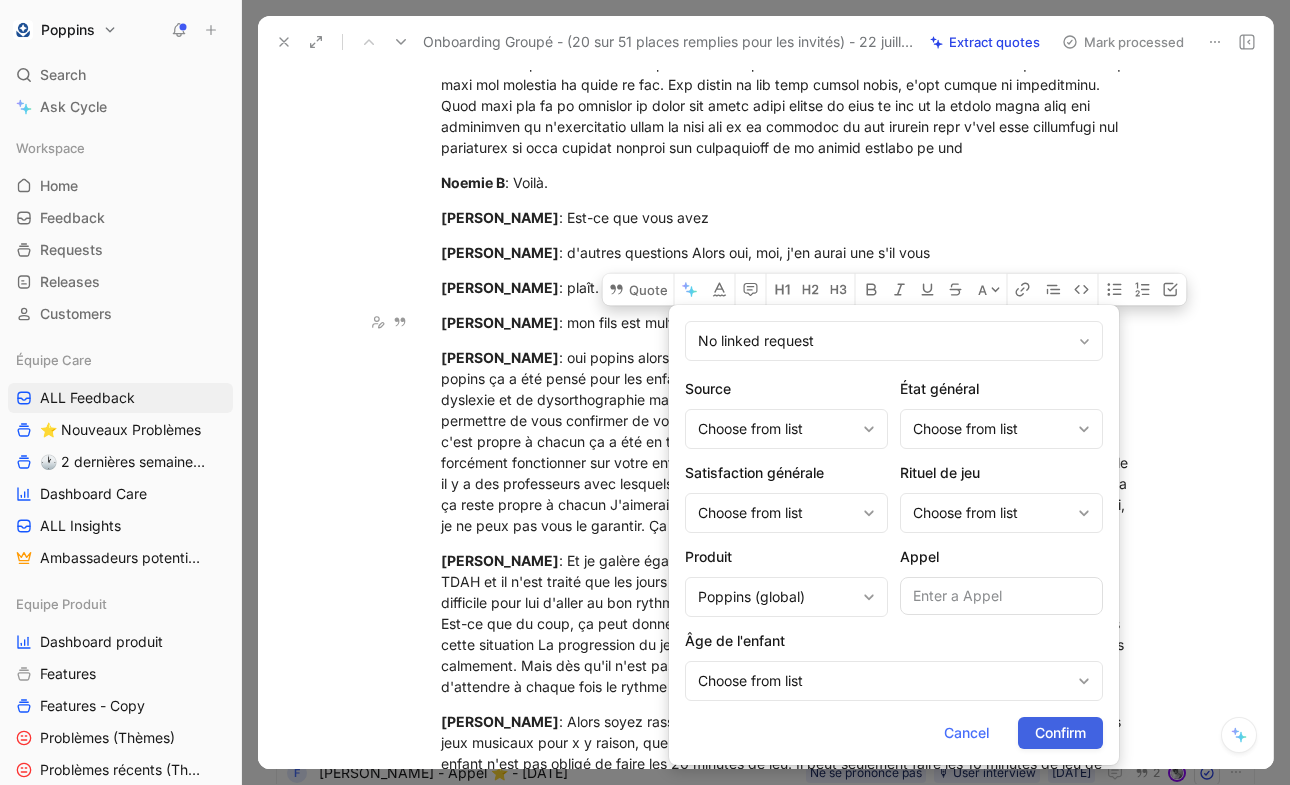 click on "Confirm" at bounding box center [1060, 733] 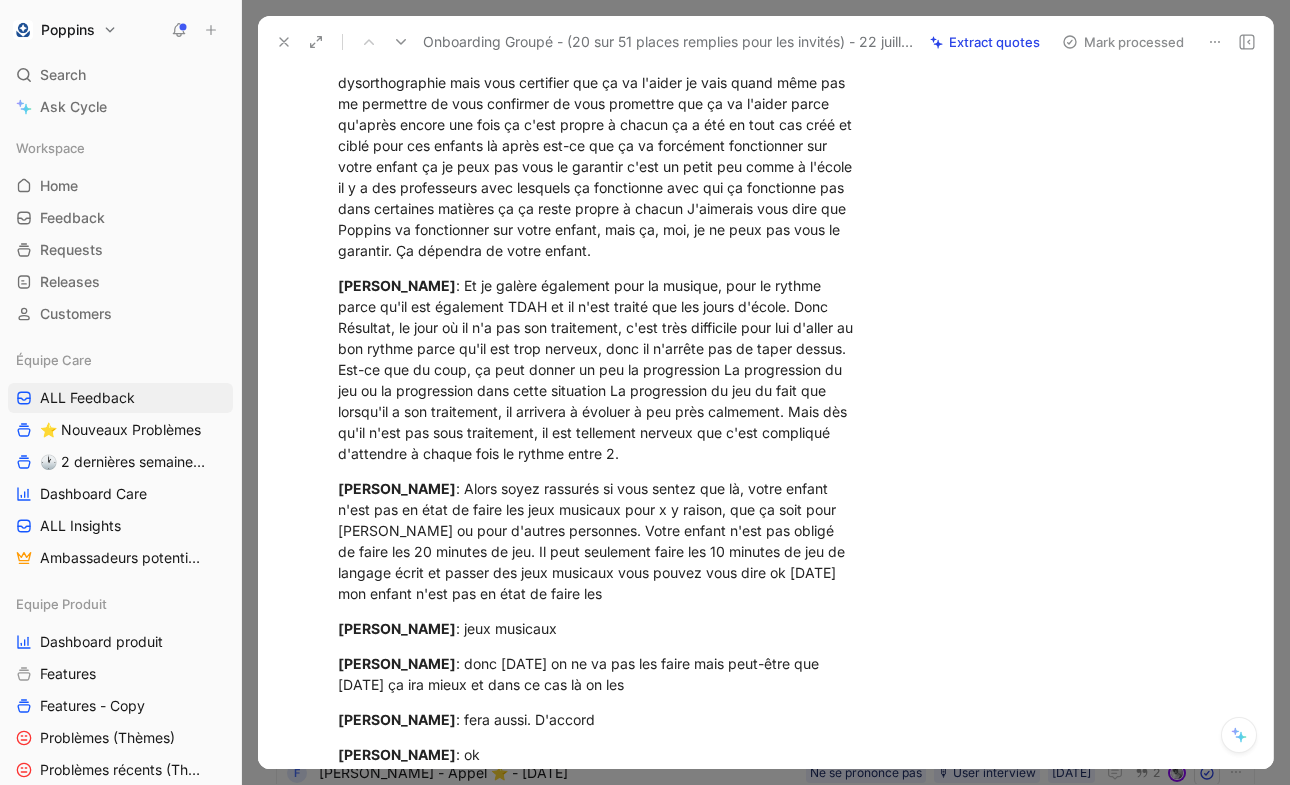 scroll, scrollTop: 11106, scrollLeft: 0, axis: vertical 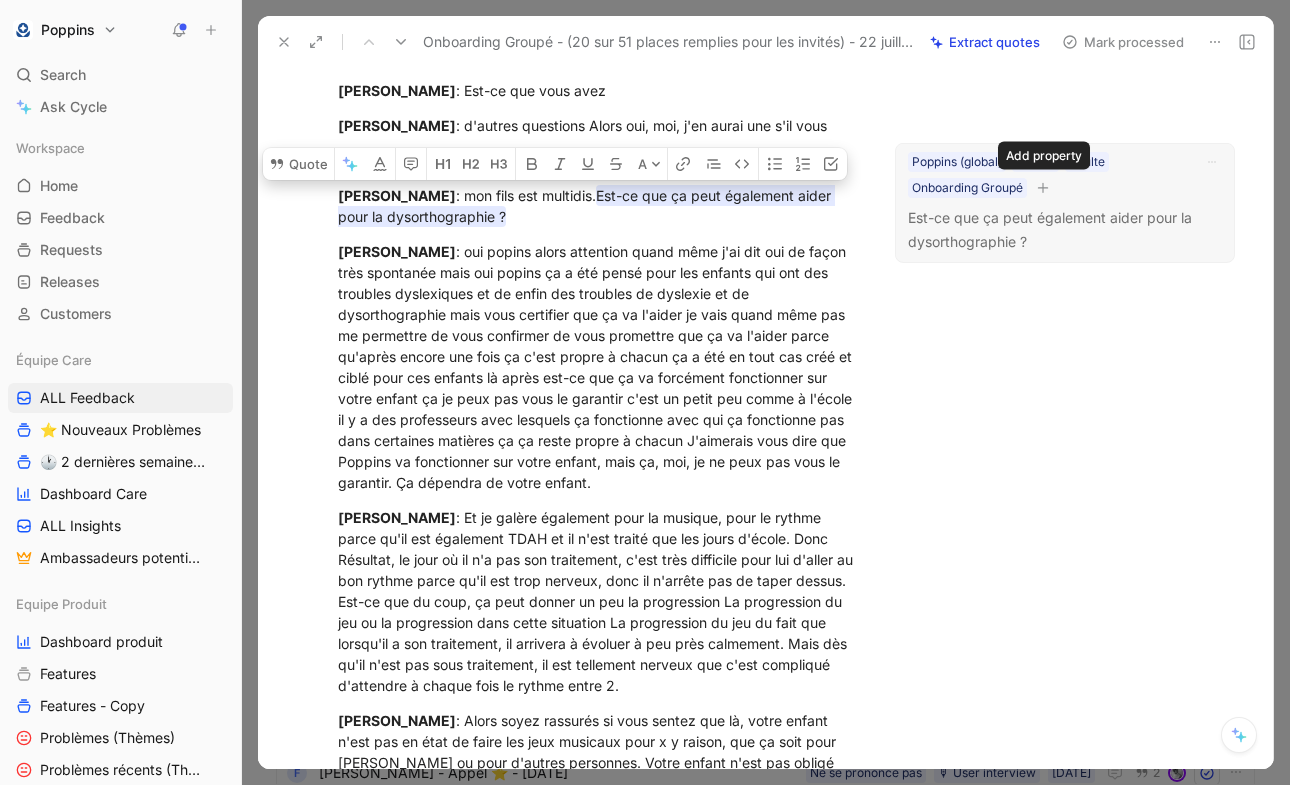click 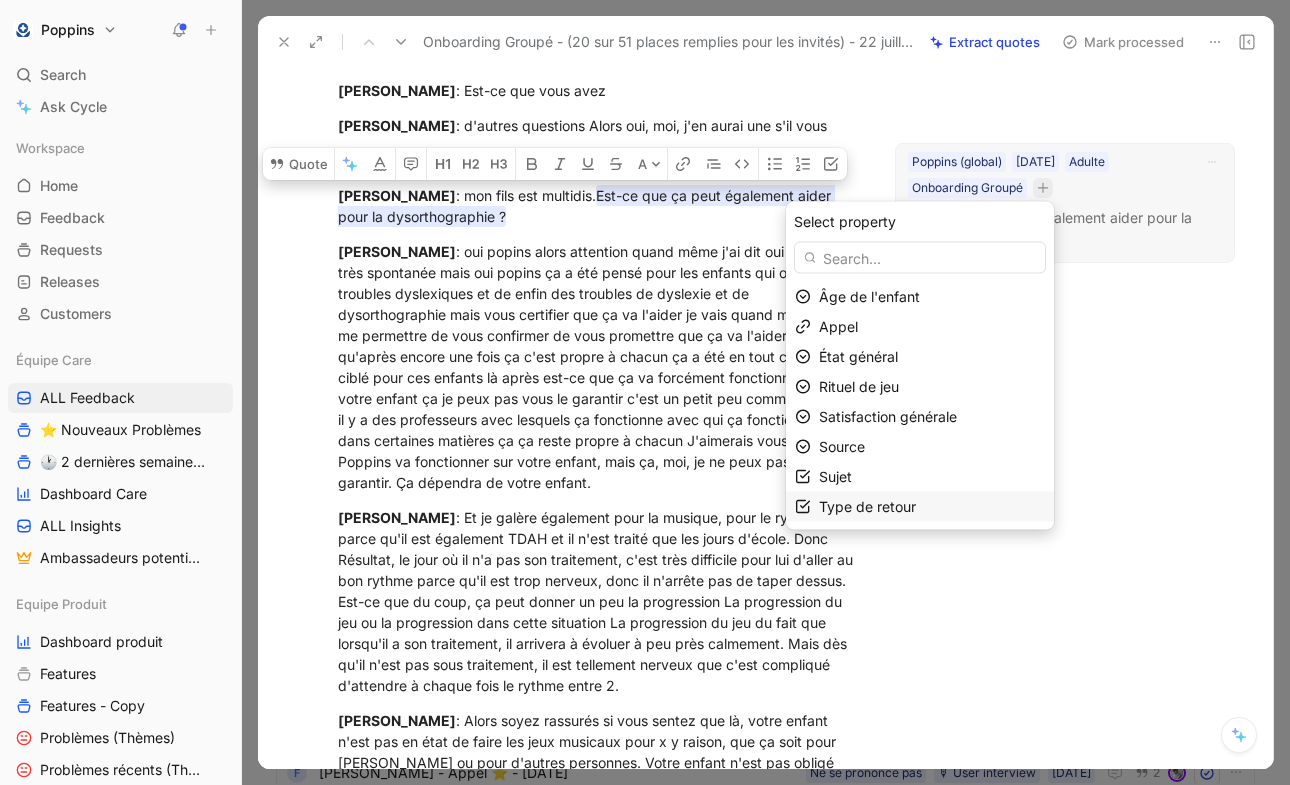 click on "Type de retour" at bounding box center [867, 506] 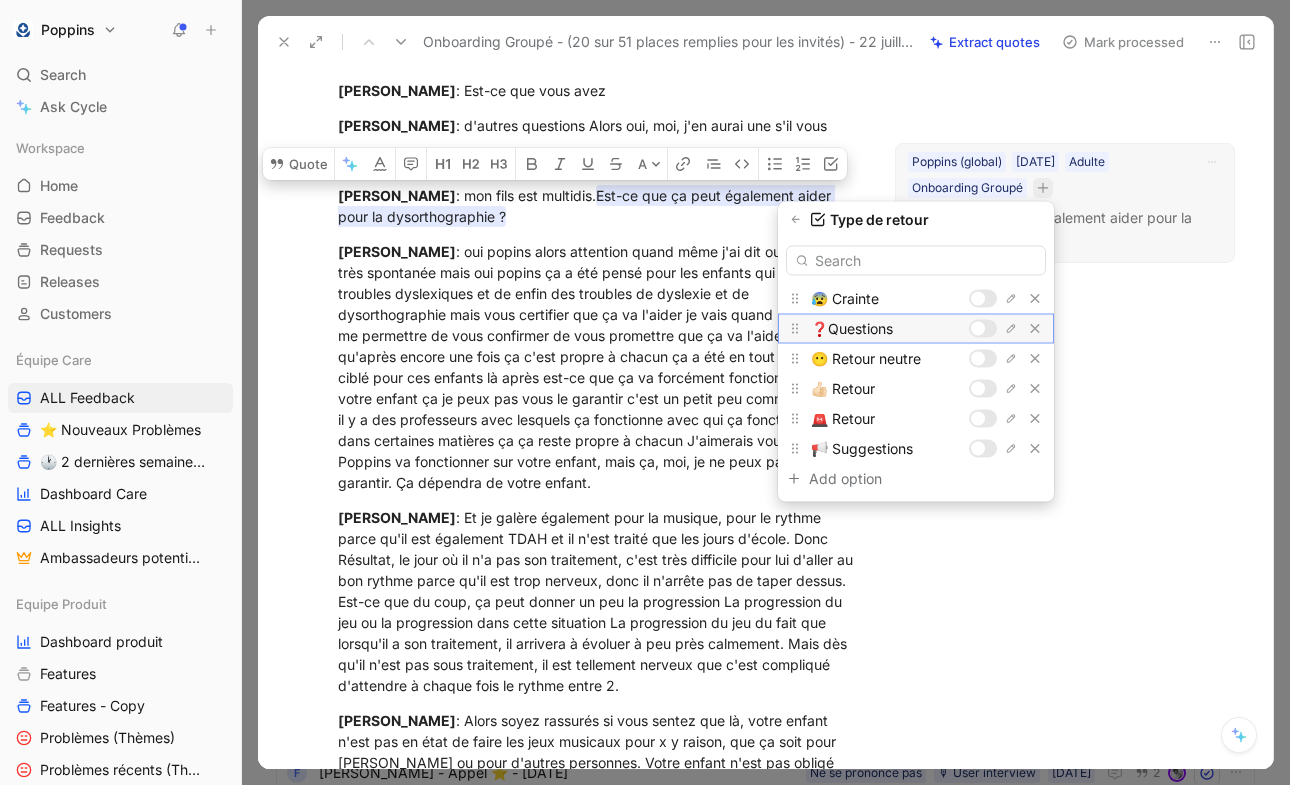 click at bounding box center [983, 329] 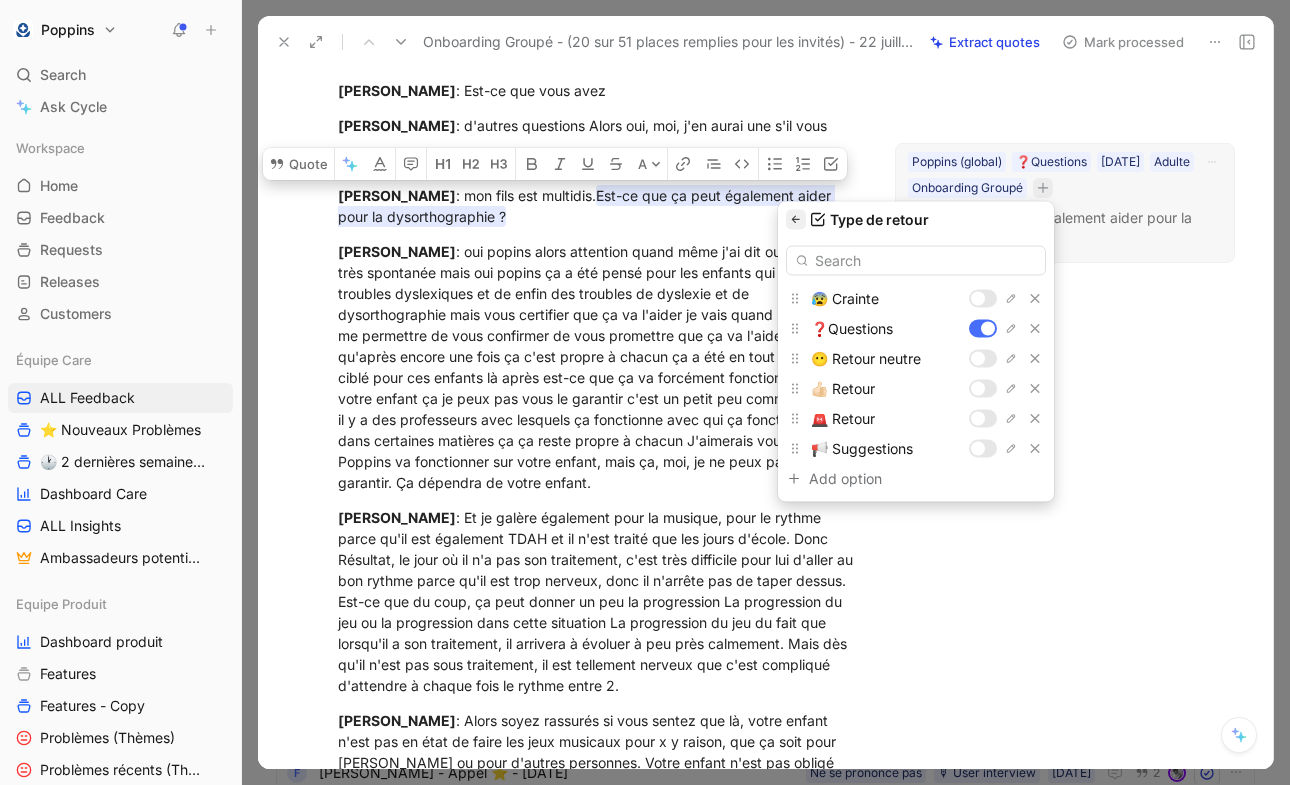 click at bounding box center [796, 220] 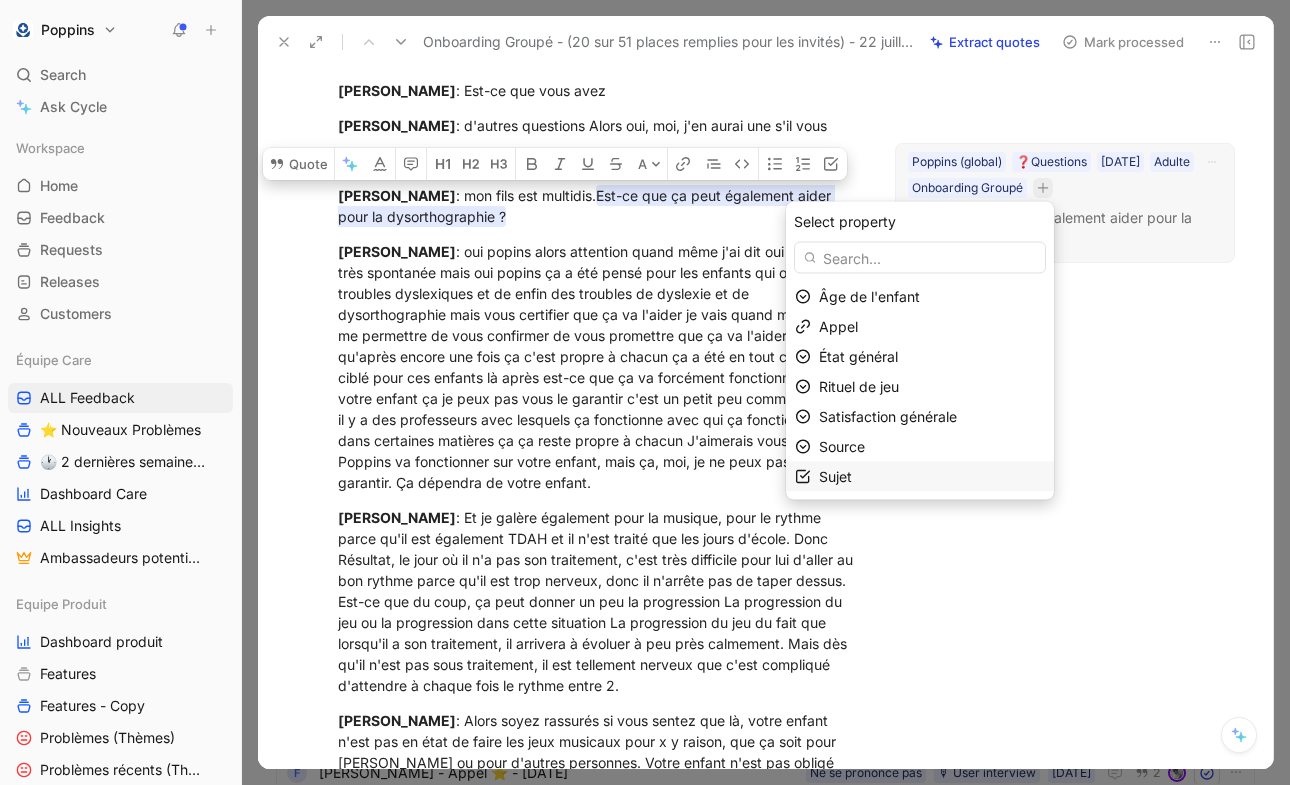 click on "Sujet" at bounding box center [932, 477] 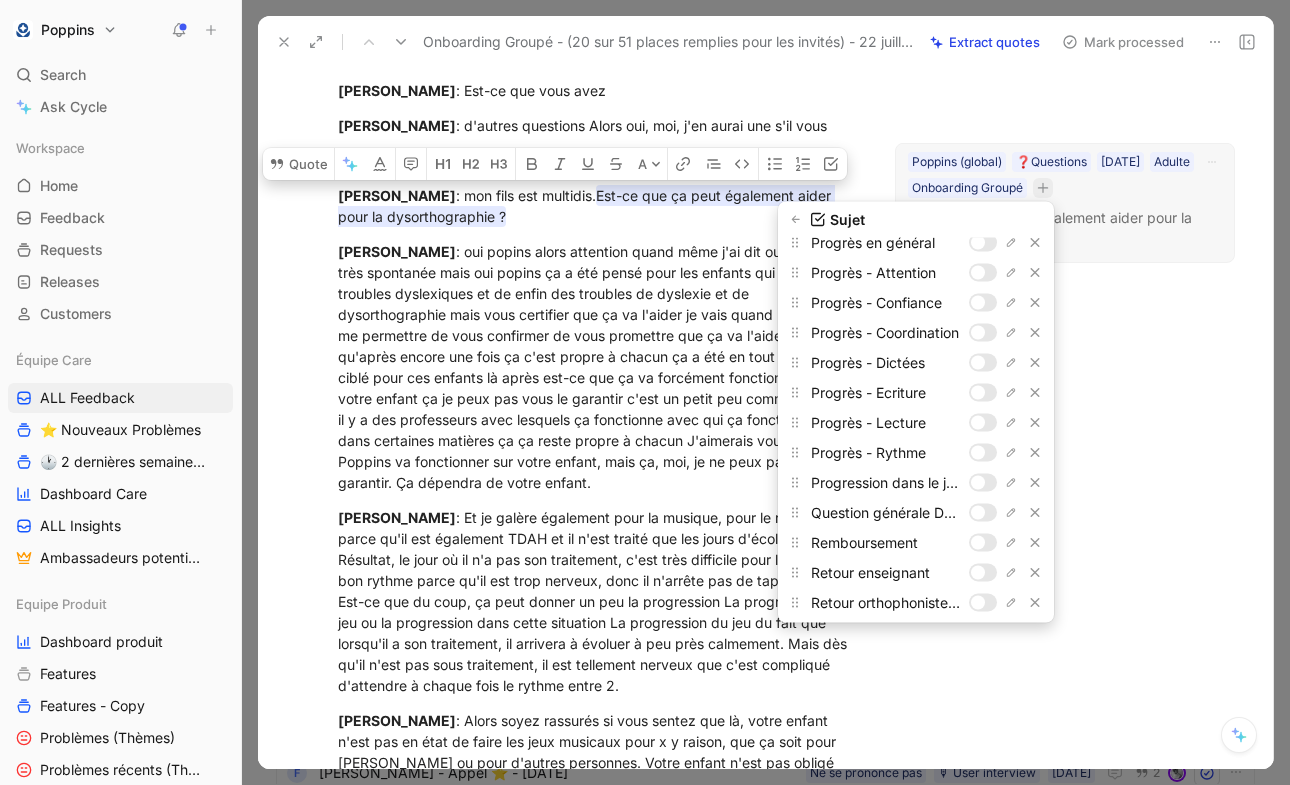 scroll, scrollTop: 1739, scrollLeft: 0, axis: vertical 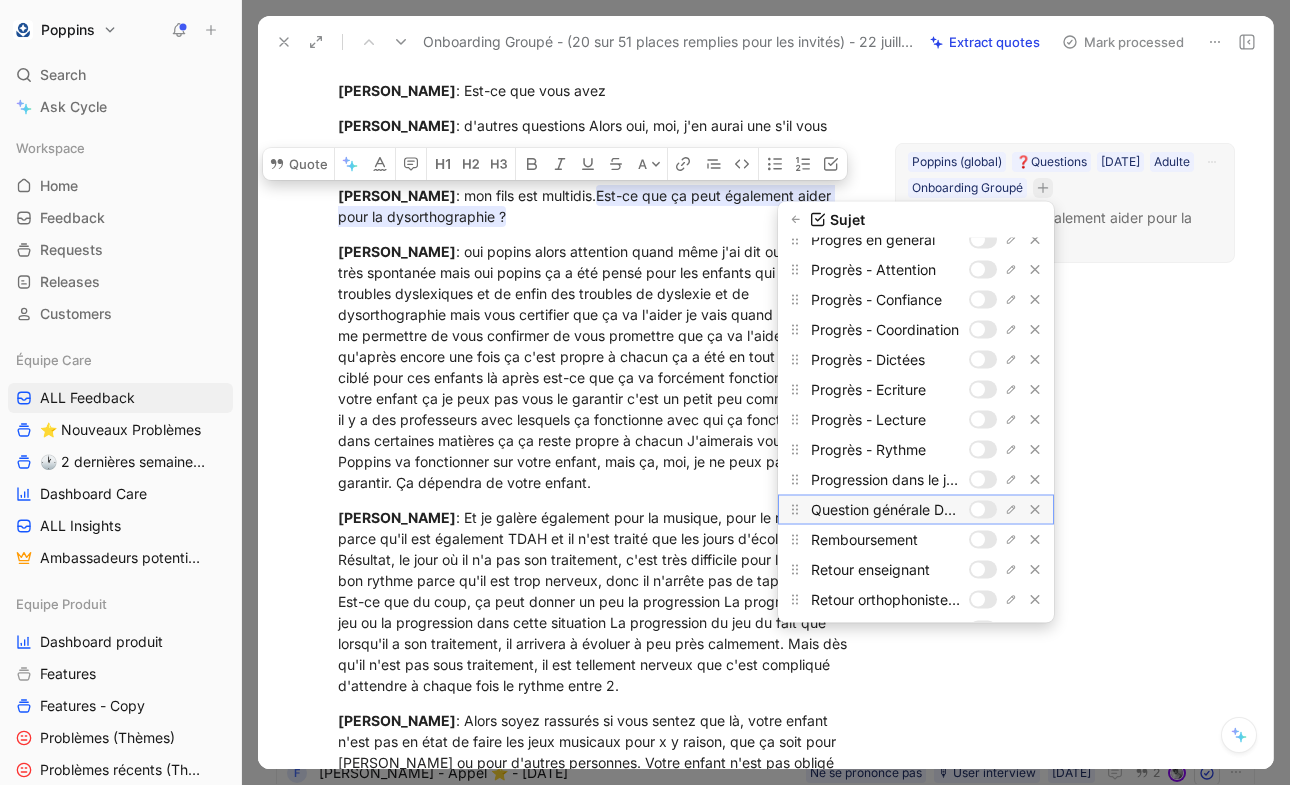 click at bounding box center [978, 510] 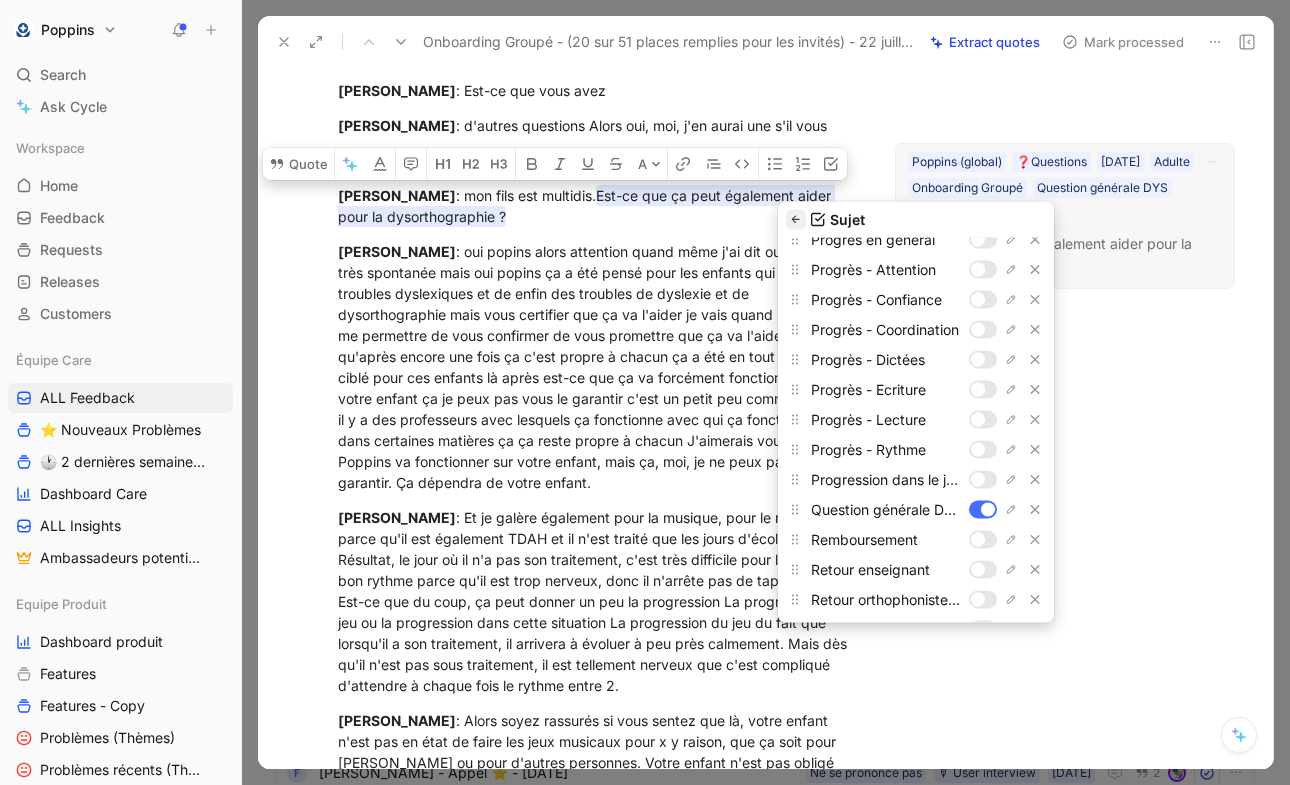 click at bounding box center [796, 220] 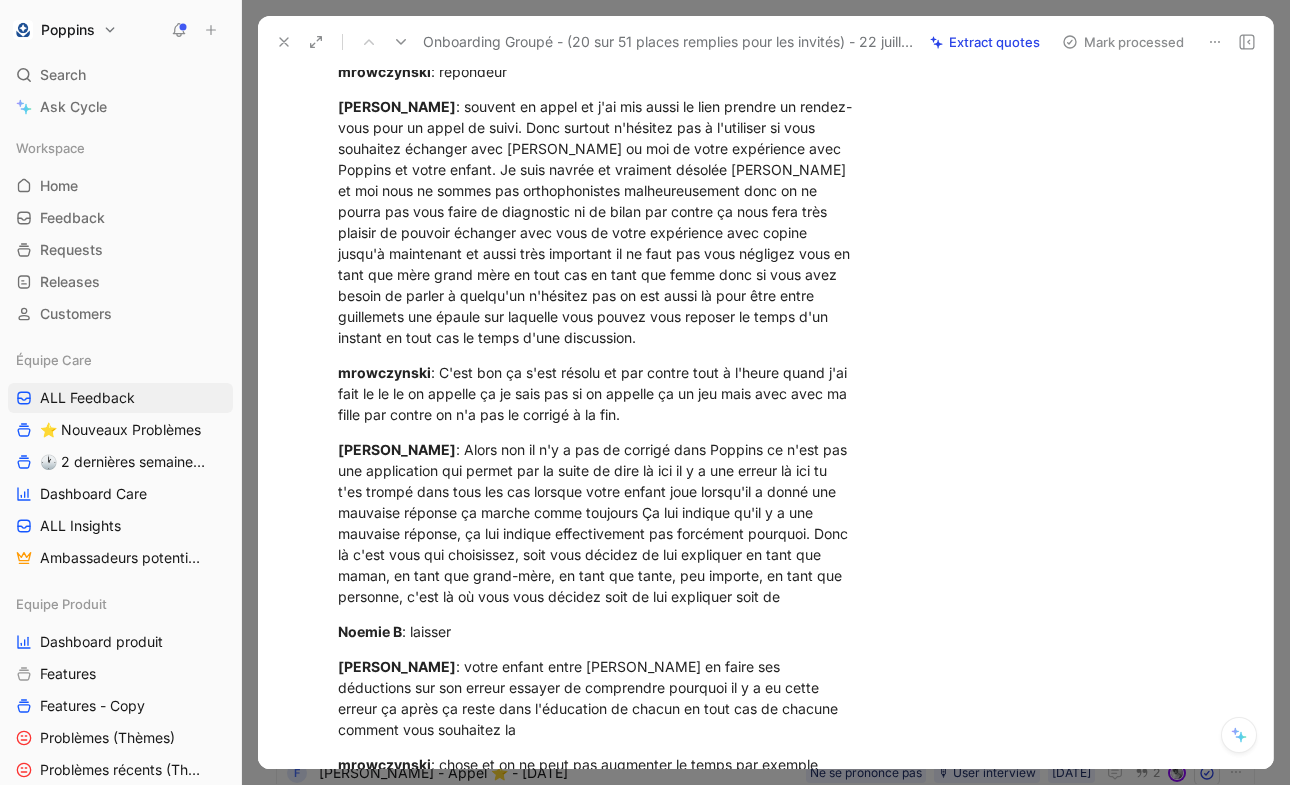 scroll, scrollTop: 9972, scrollLeft: 0, axis: vertical 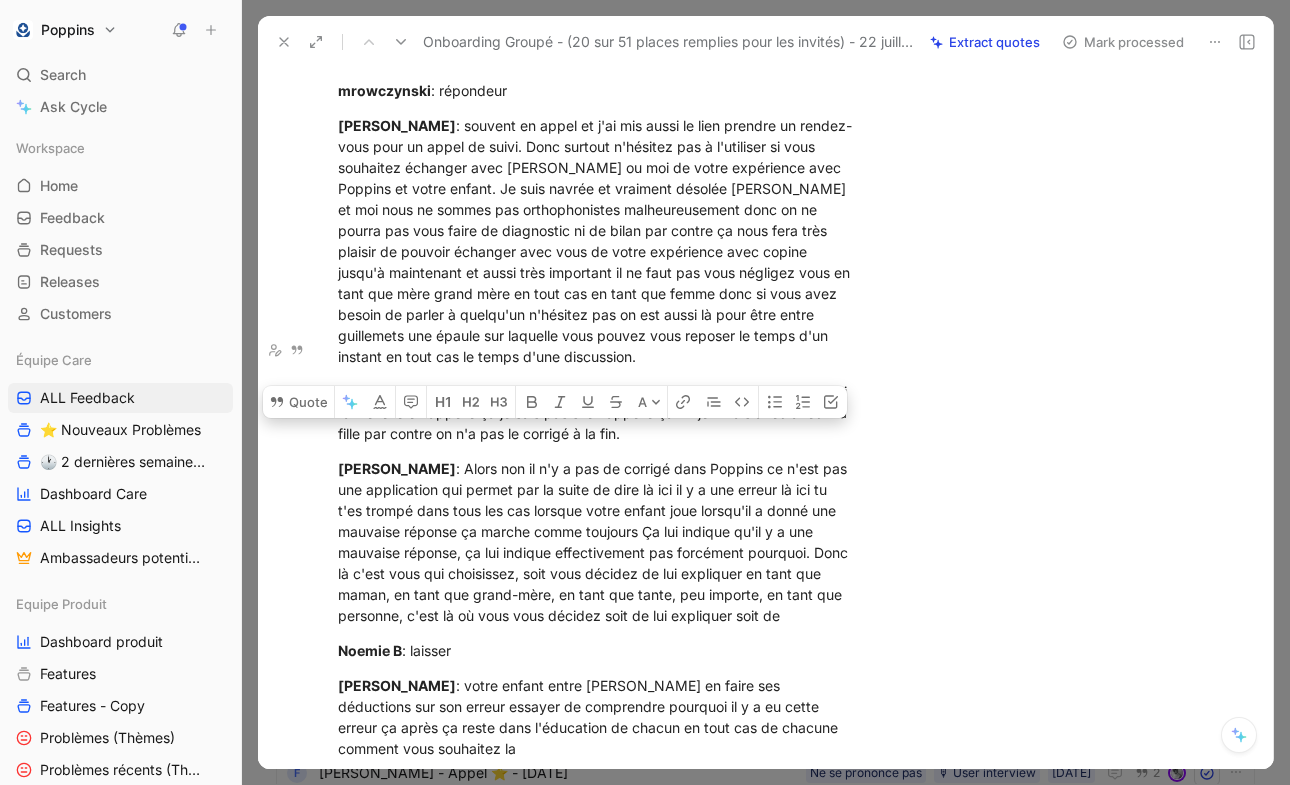 drag, startPoint x: 632, startPoint y: 395, endPoint x: 367, endPoint y: 390, distance: 265.04718 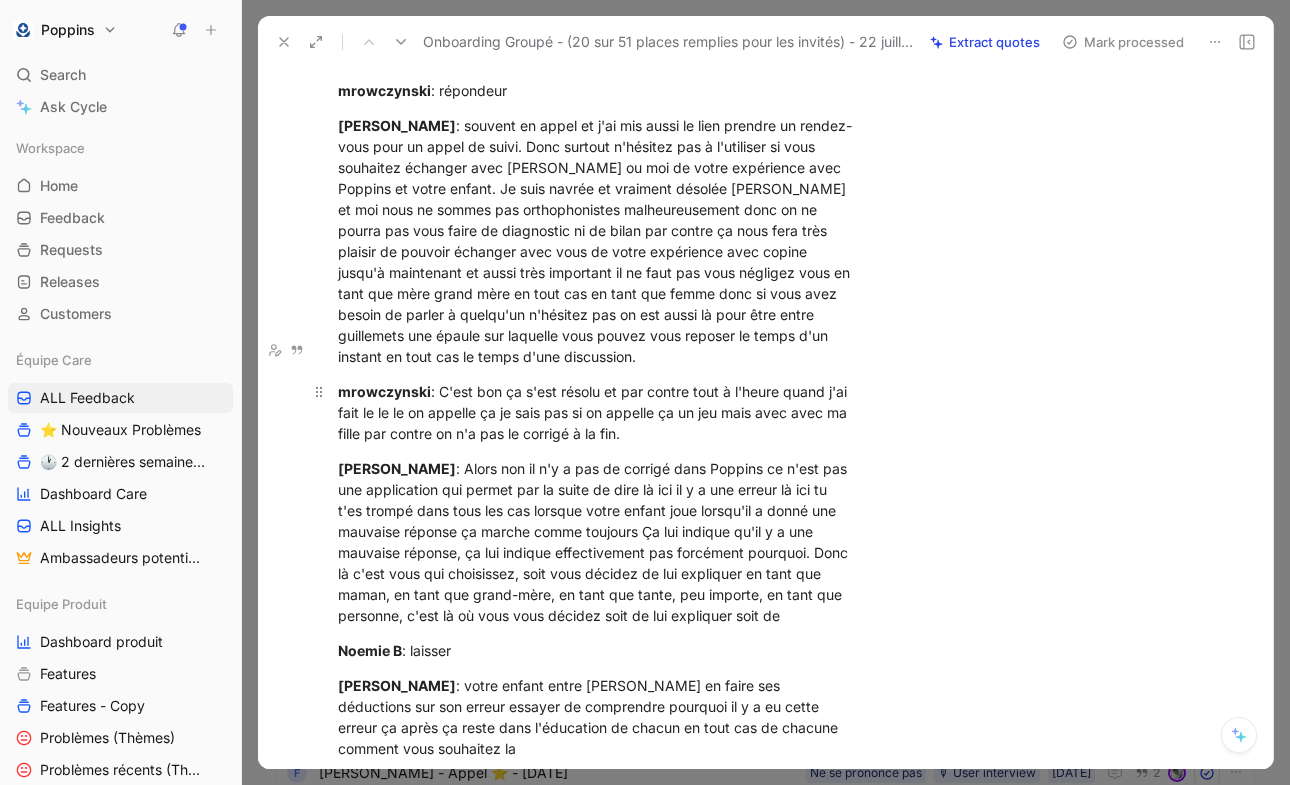 click on "mrowczynski : C'est bon ça s'est résolu et par contre tout à l'heure quand j'ai fait le le le on appelle ça je sais pas si on appelle ça un jeu mais avec avec ma fille par contre on n'a pas le corrigé à la fin." at bounding box center (597, 412) 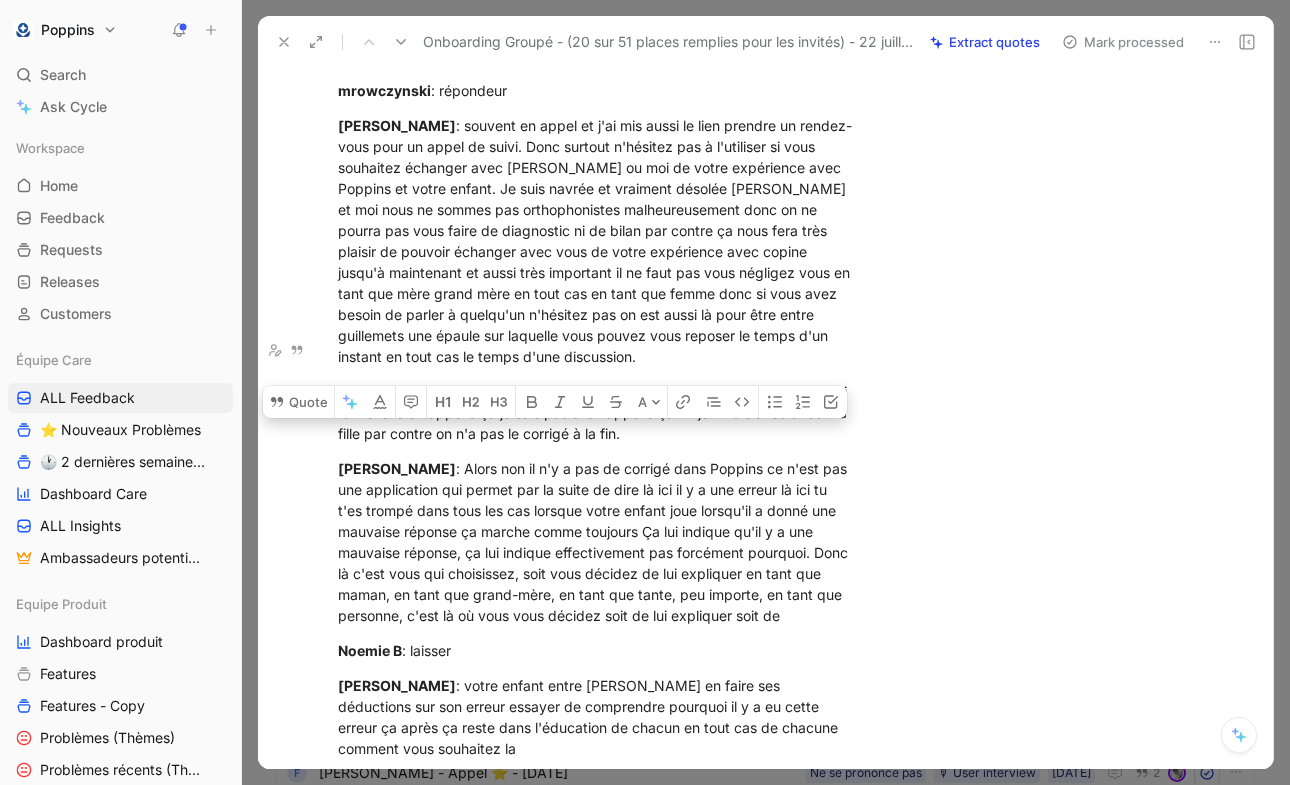 drag, startPoint x: 644, startPoint y: 384, endPoint x: 367, endPoint y: 397, distance: 277.3049 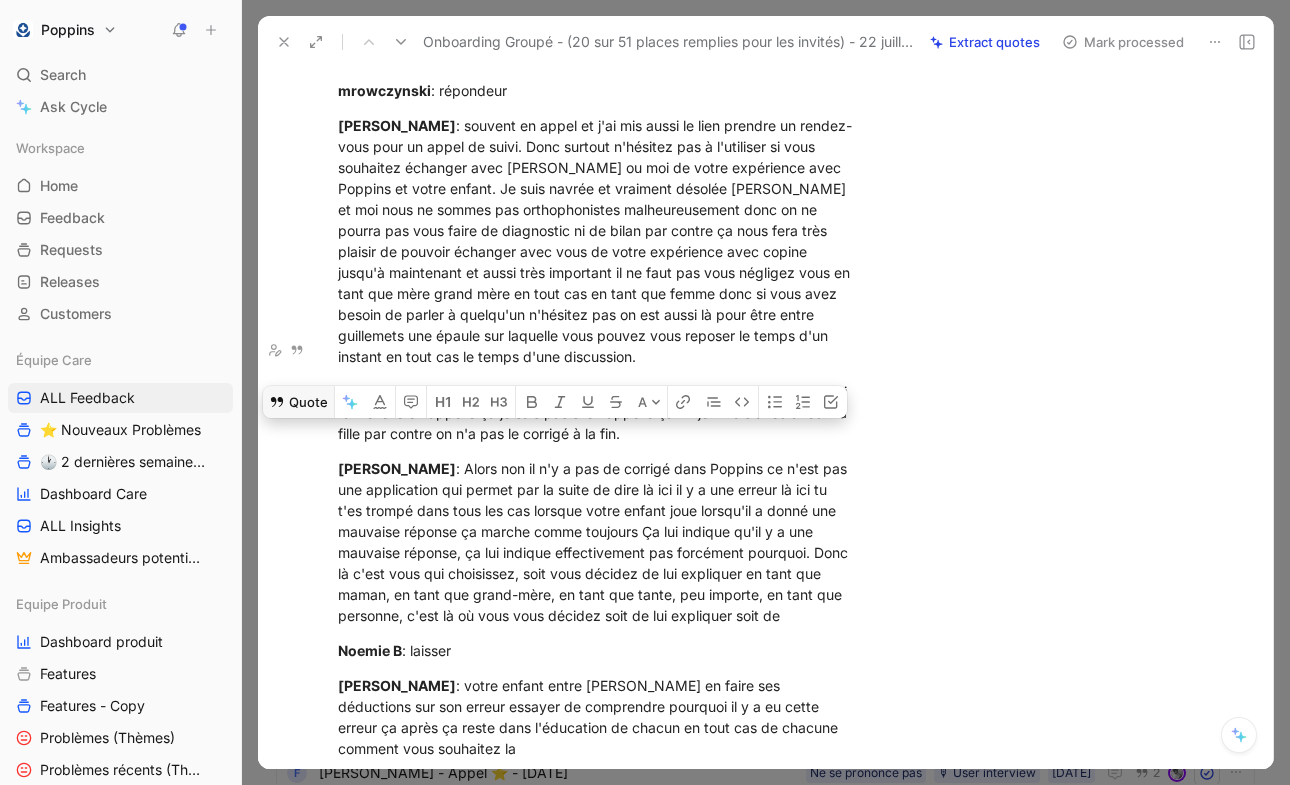 click on "Quote" at bounding box center (298, 402) 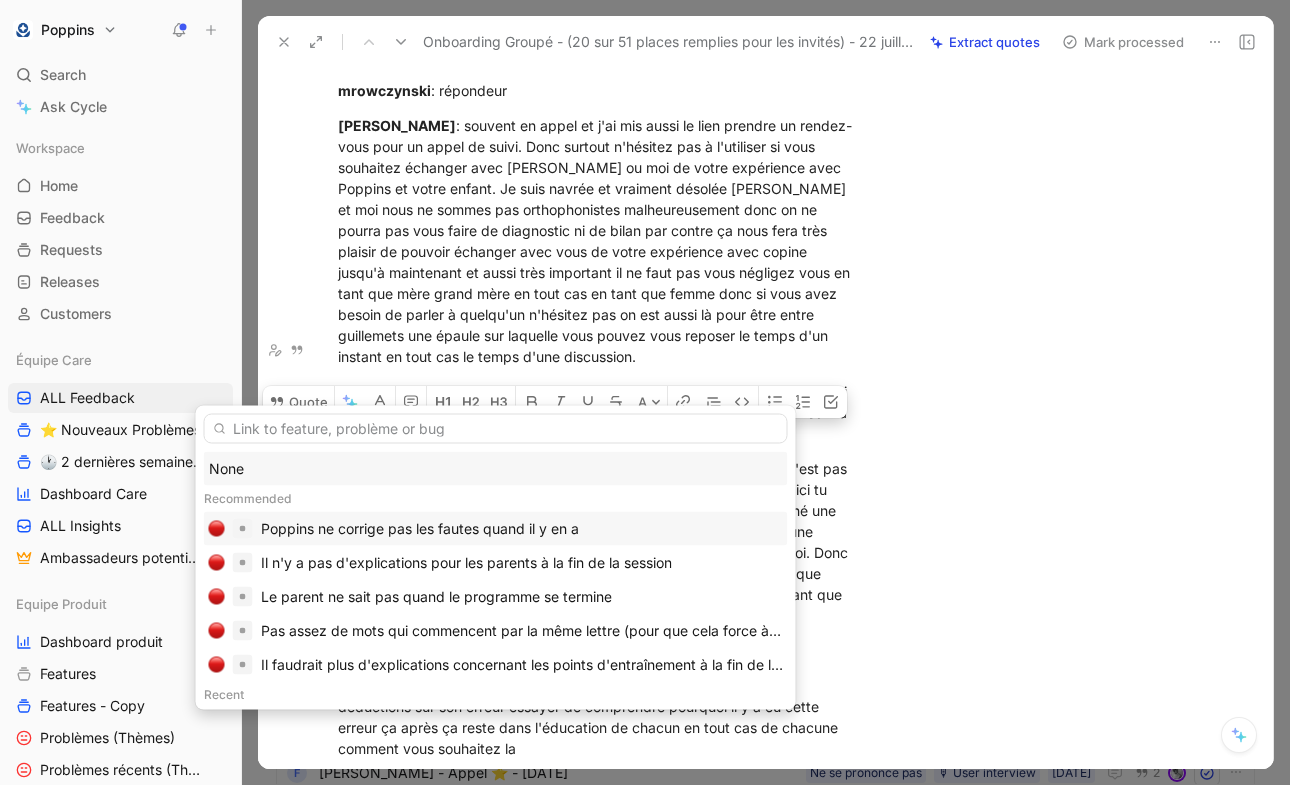 click on "Poppins ne corrige pas les fautes quand il y en a" at bounding box center (420, 529) 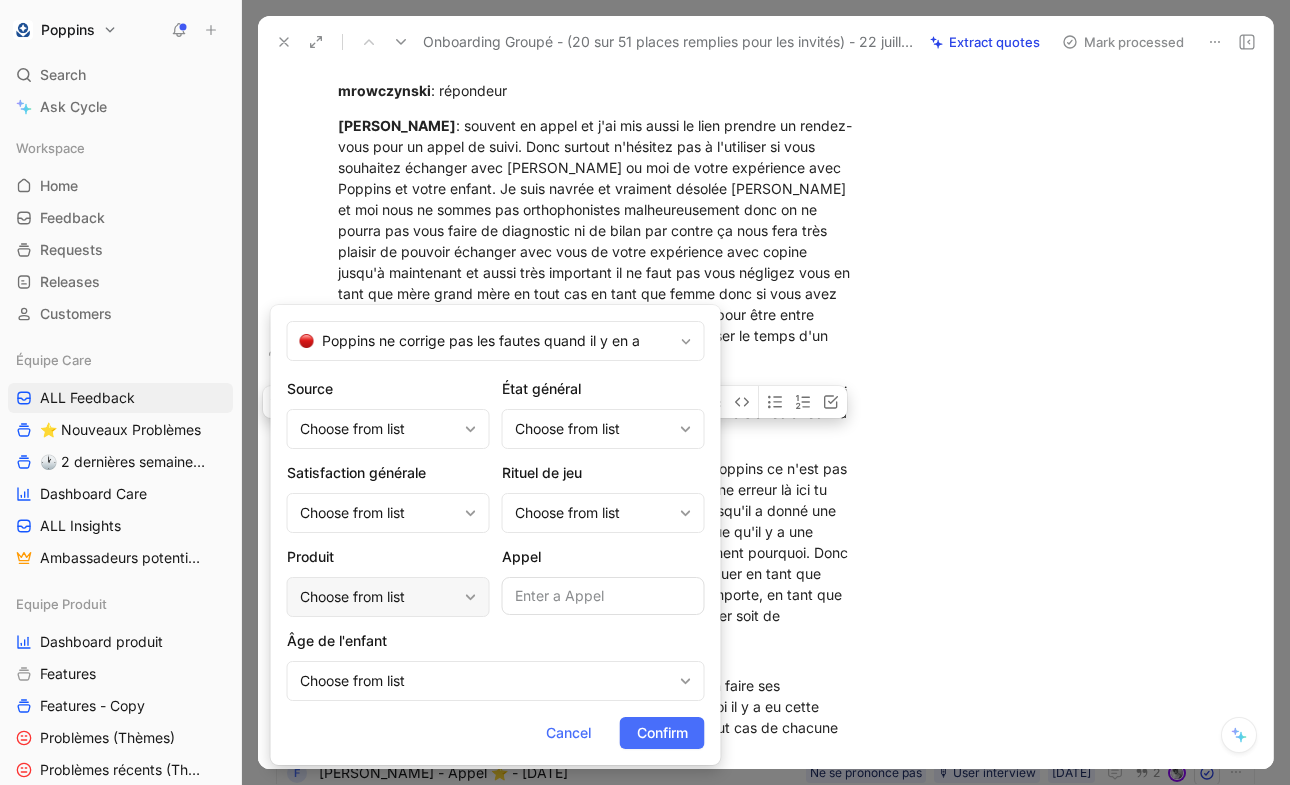 click on "Choose from list" at bounding box center (378, 597) 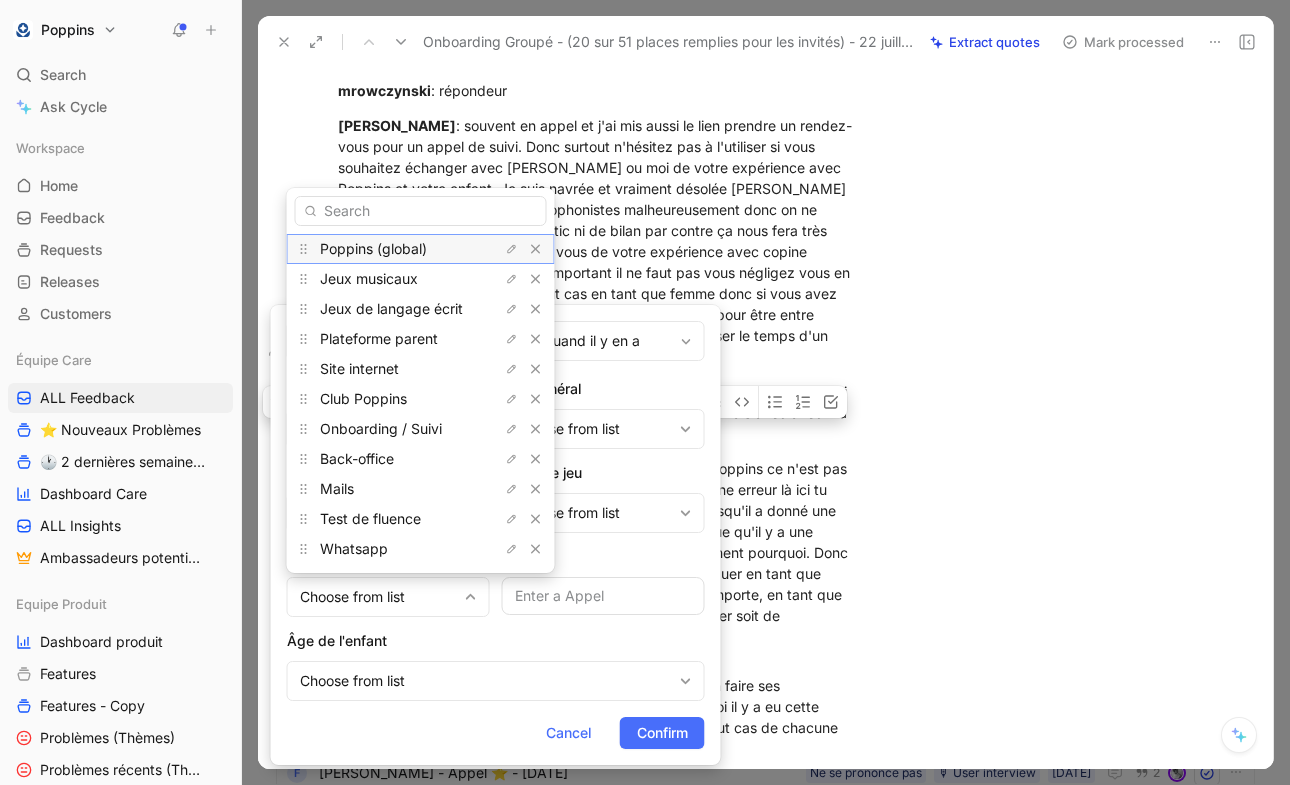 click on "Poppins (global)" at bounding box center (373, 248) 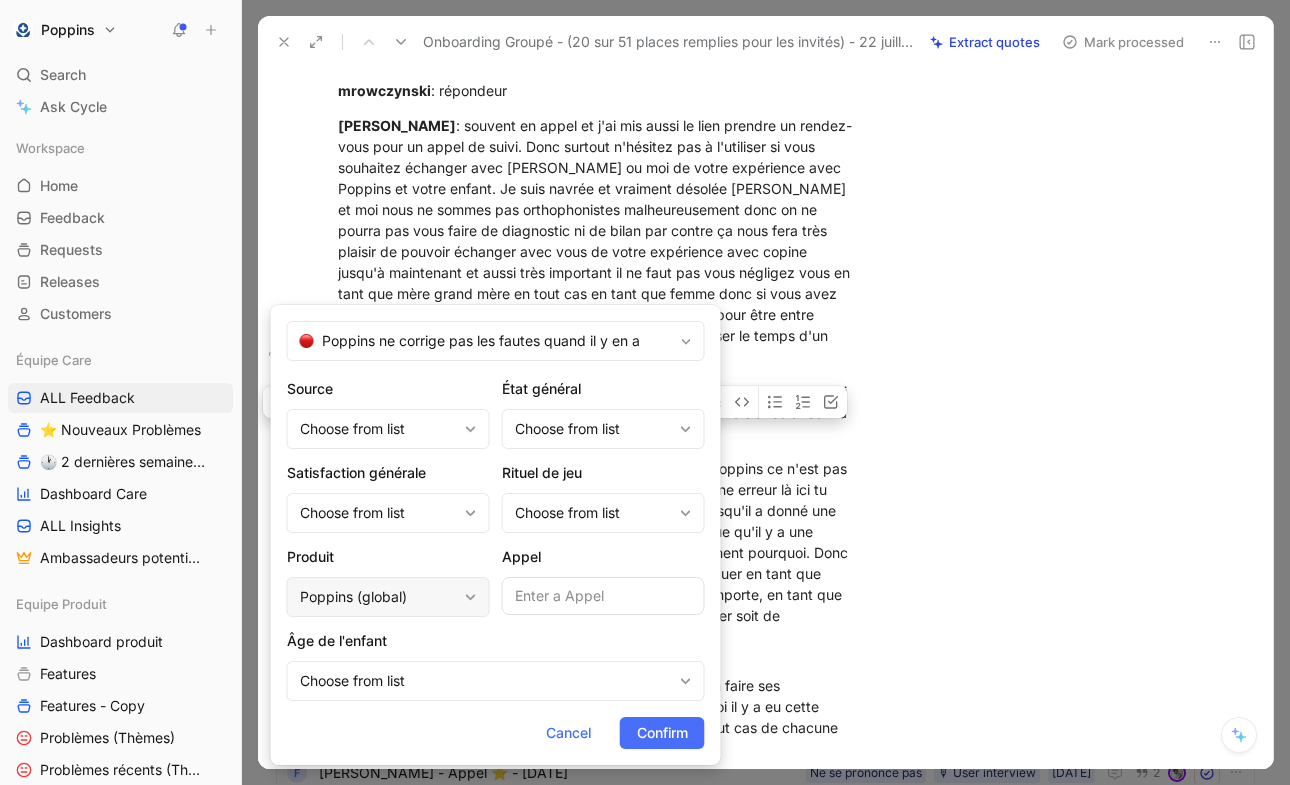 click on "Poppins (global)" at bounding box center (388, 597) 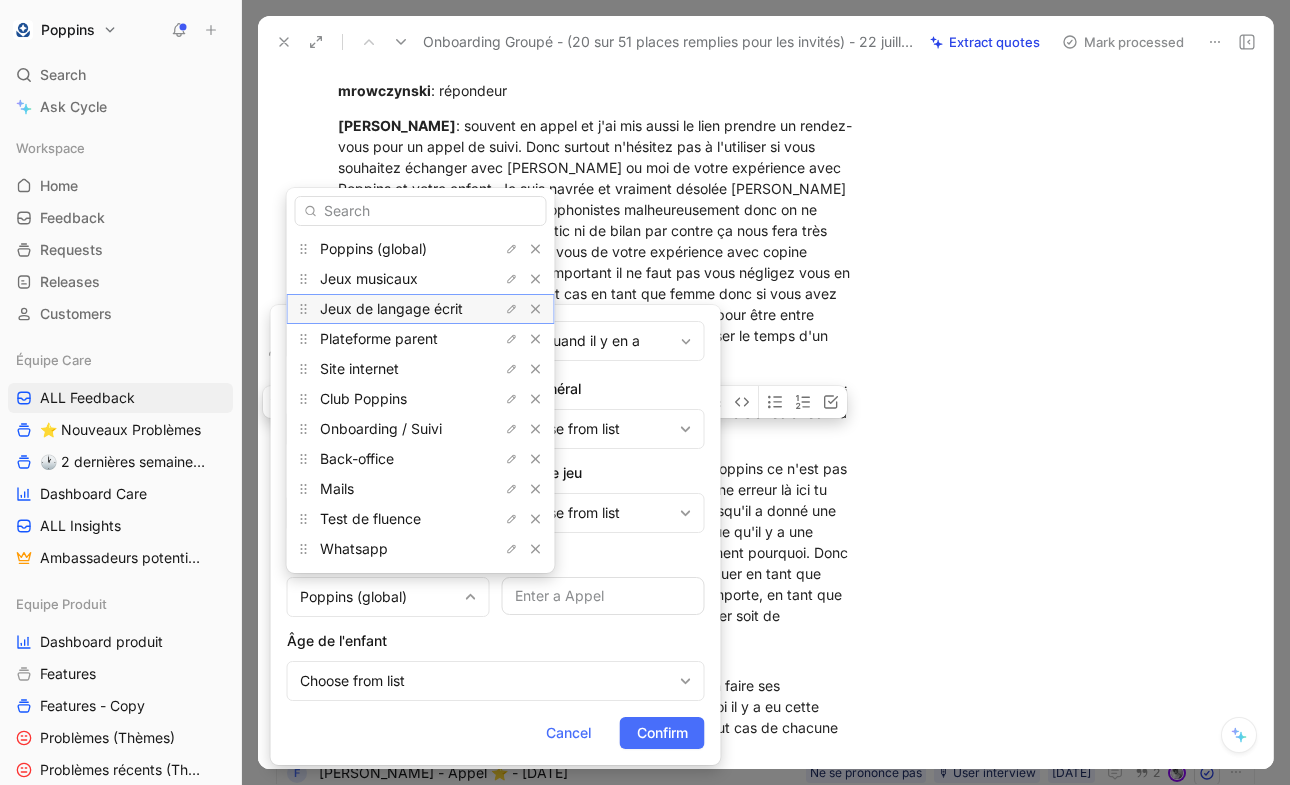 click on "Jeux de langage écrit" at bounding box center [391, 308] 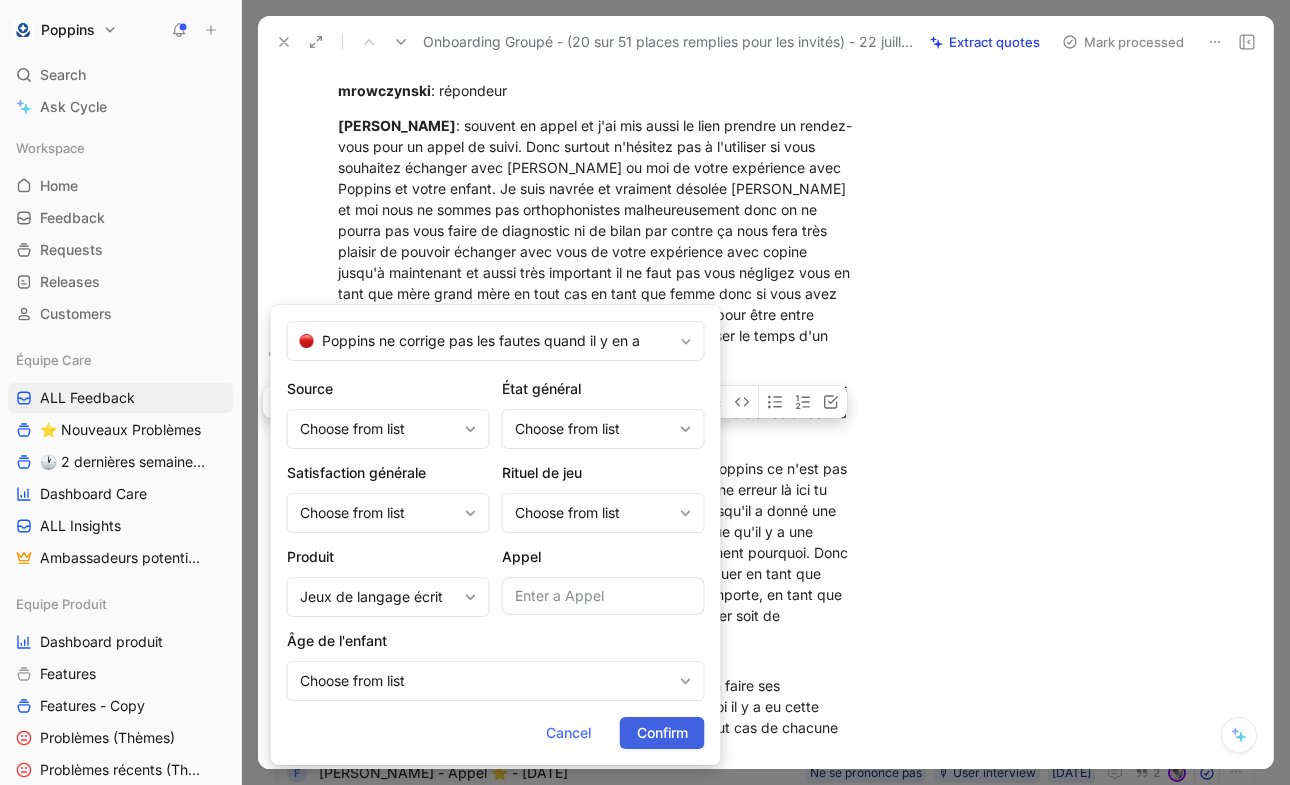 click on "Confirm" at bounding box center [662, 733] 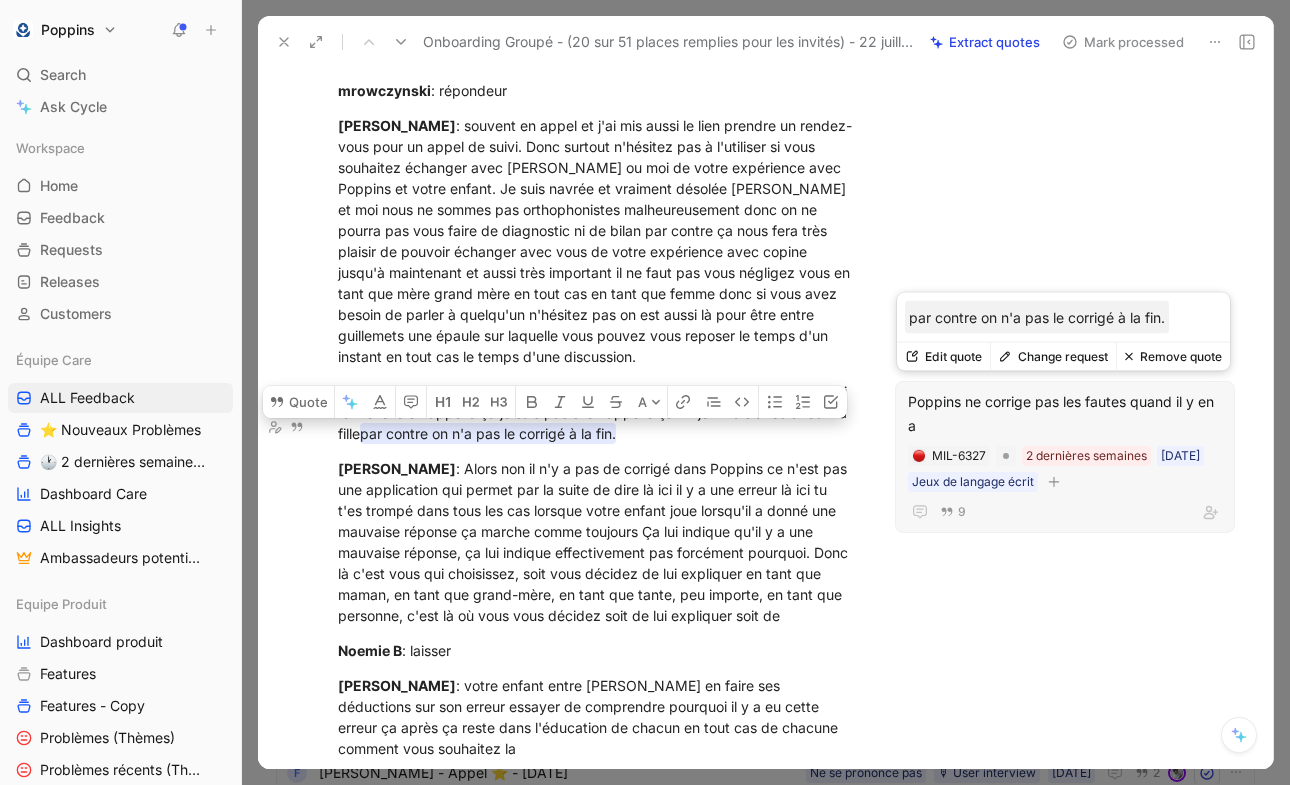 click 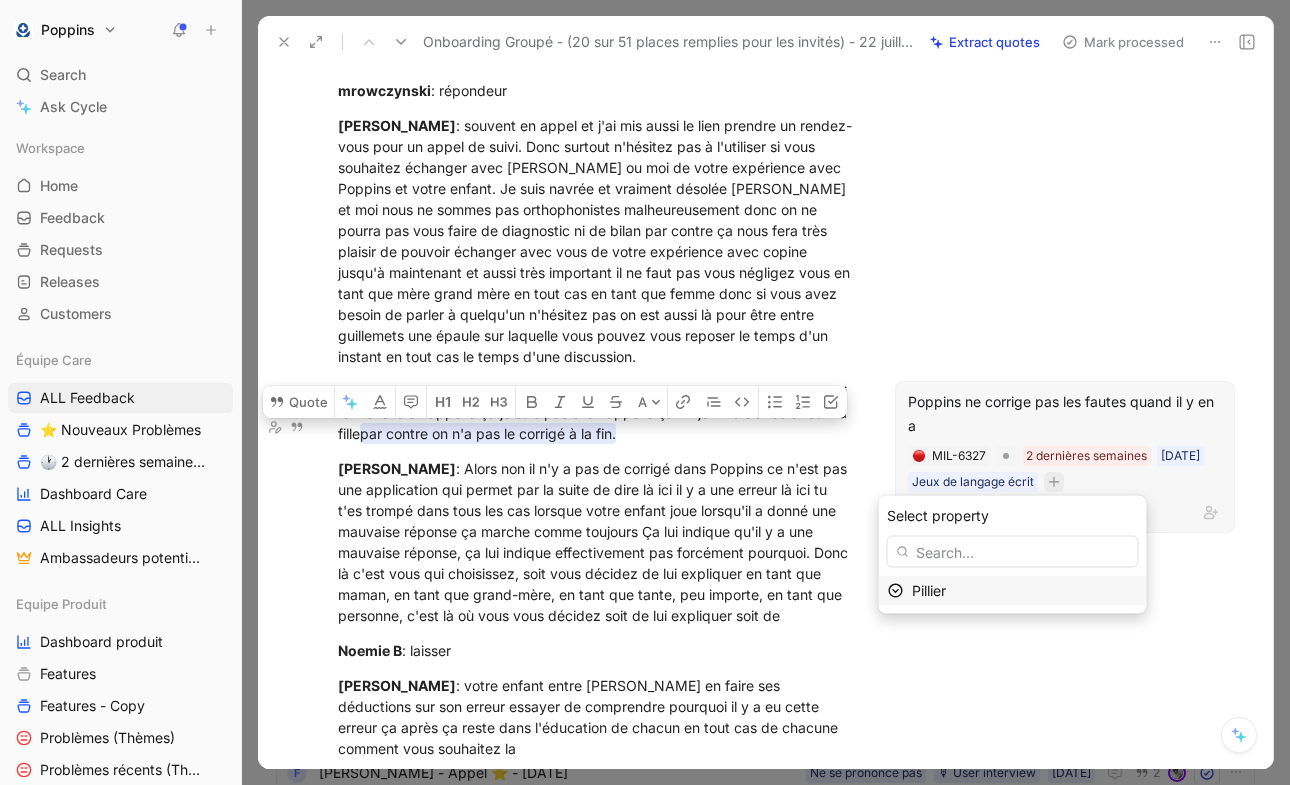 click on "Pillier" at bounding box center (929, 590) 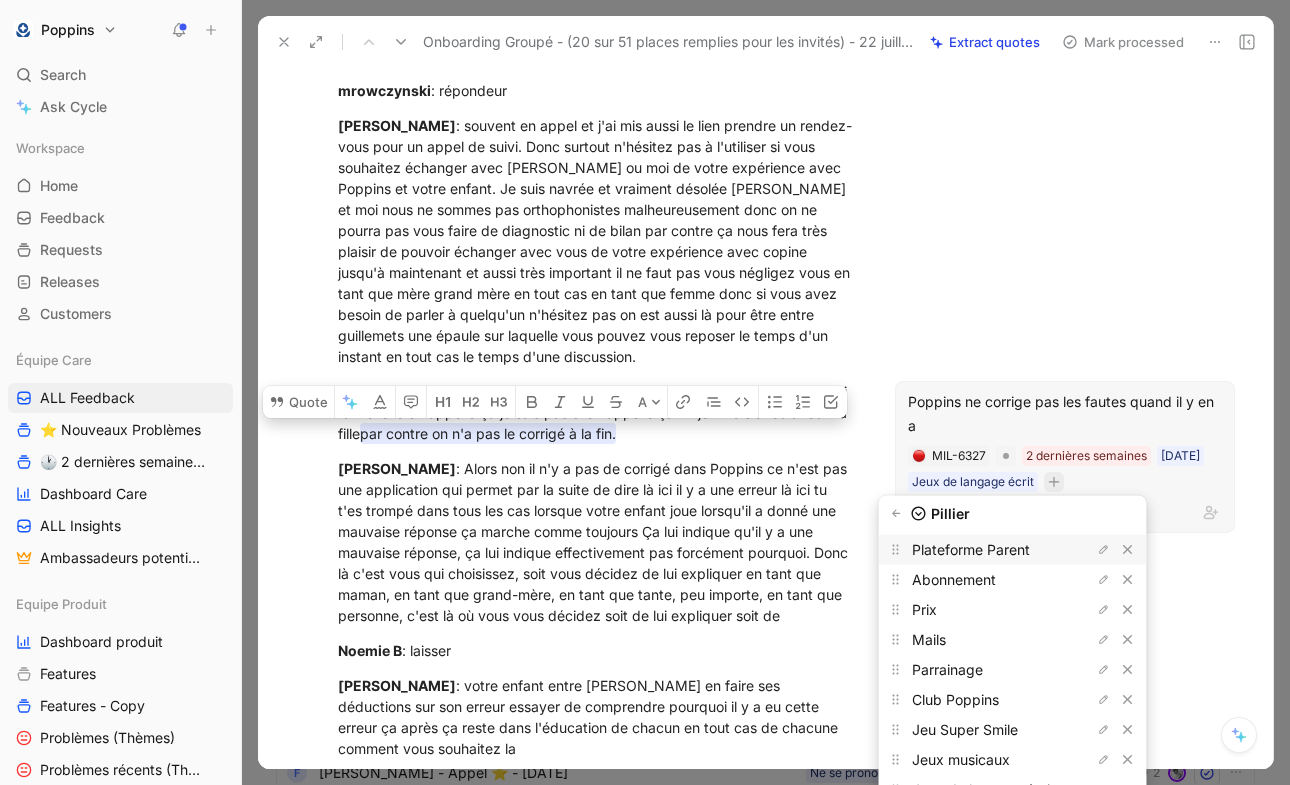 scroll, scrollTop: 119, scrollLeft: 0, axis: vertical 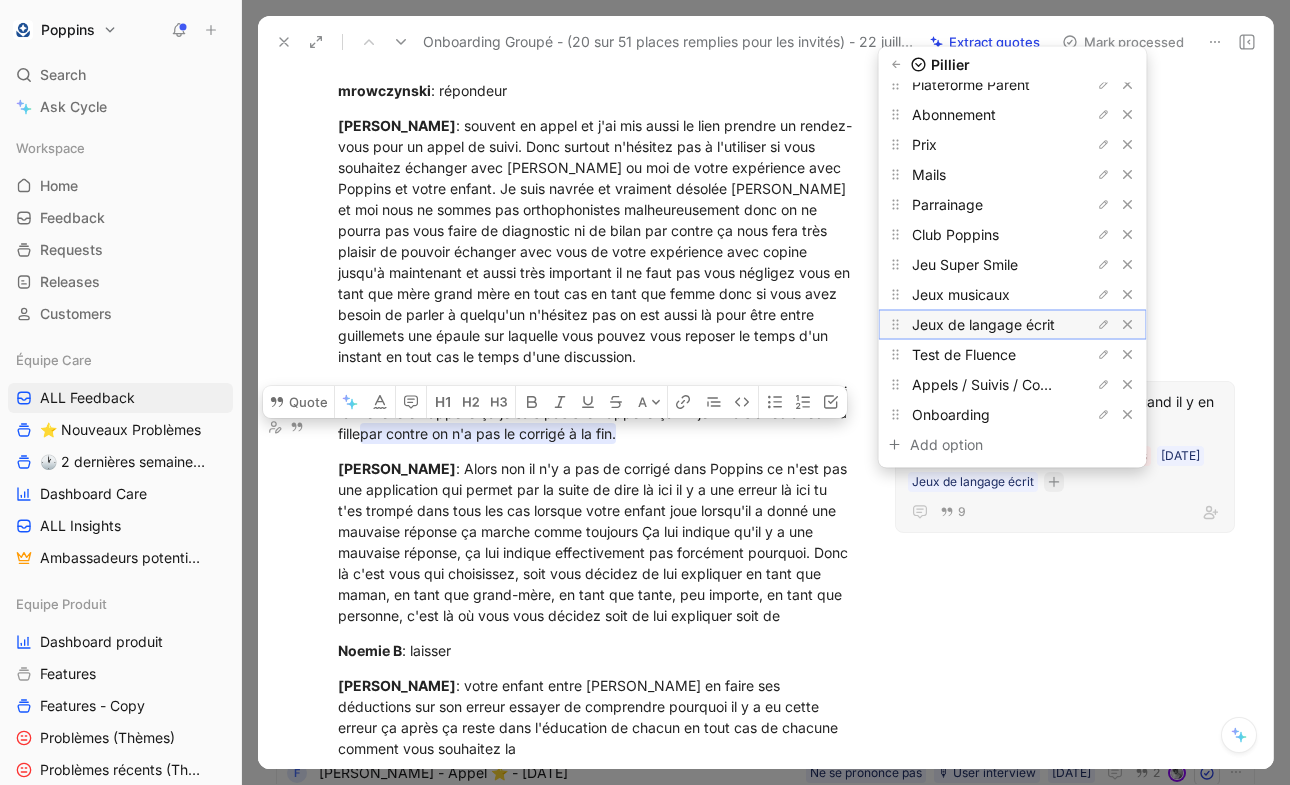 click on "Jeux de langage écrit" at bounding box center (983, 324) 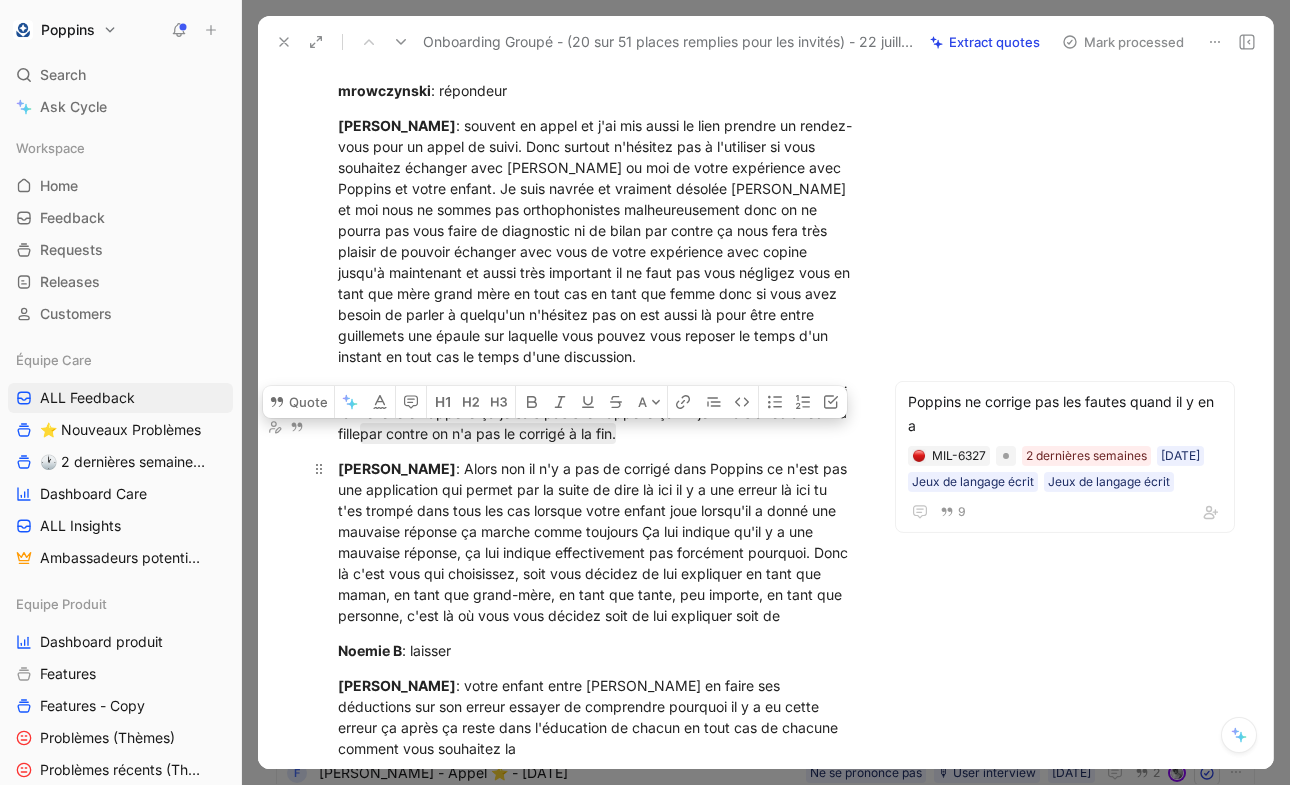 click on "Anne Dorison : Alors non il n'y a pas de corrigé dans Poppins ce n'est pas une application qui permet par la suite de dire là ici il y a une erreur là ici tu t'es trompé dans tous les cas lorsque votre enfant joue lorsqu'il a donné une mauvaise réponse ça marche comme toujours Ça lui indique qu'il y a une mauvaise réponse, ça lui indique effectivement pas forcément pourquoi. Donc là c'est vous qui choisissez, soit vous décidez de lui expliquer en tant que maman, en tant que grand-mère, en tant que tante, peu importe, en tant que personne, c'est là où vous vous décidez soit de lui expliquer soit de" at bounding box center [597, 542] 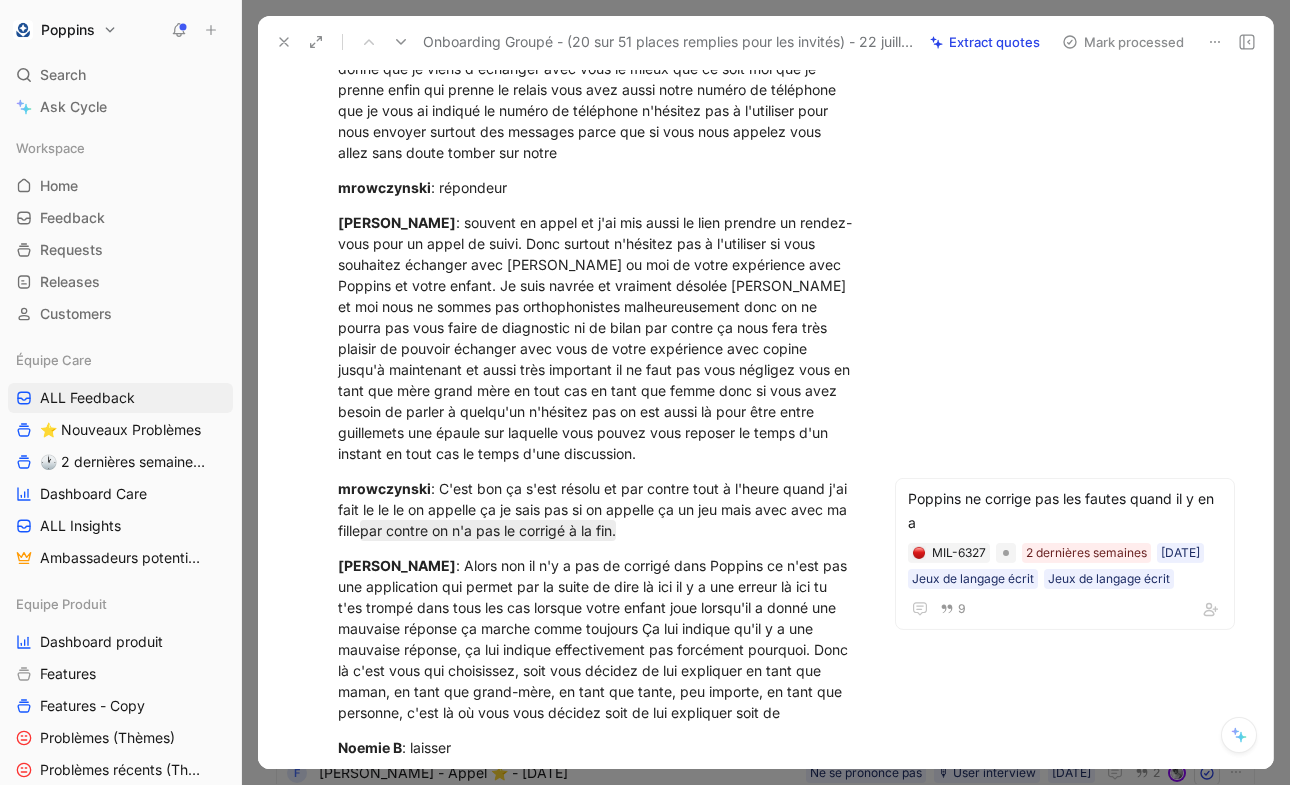 scroll, scrollTop: 9827, scrollLeft: 0, axis: vertical 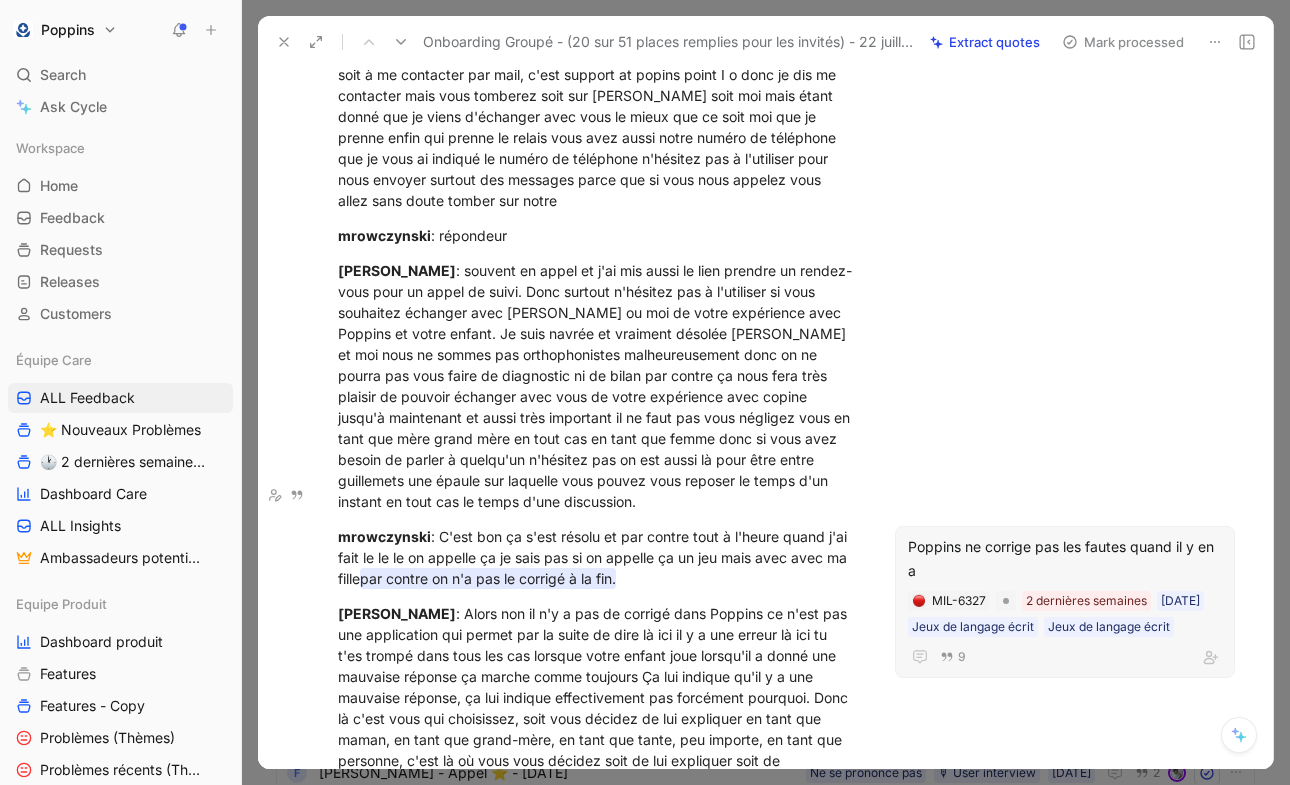 click on "Edit quote Change request Remove quote Poppins ne corrige pas les fautes quand il y en a MIL-6327 2 dernières semaines 06/06/2025 Jeux de langage écrit Jeux de langage écrit" at bounding box center [541, 461] 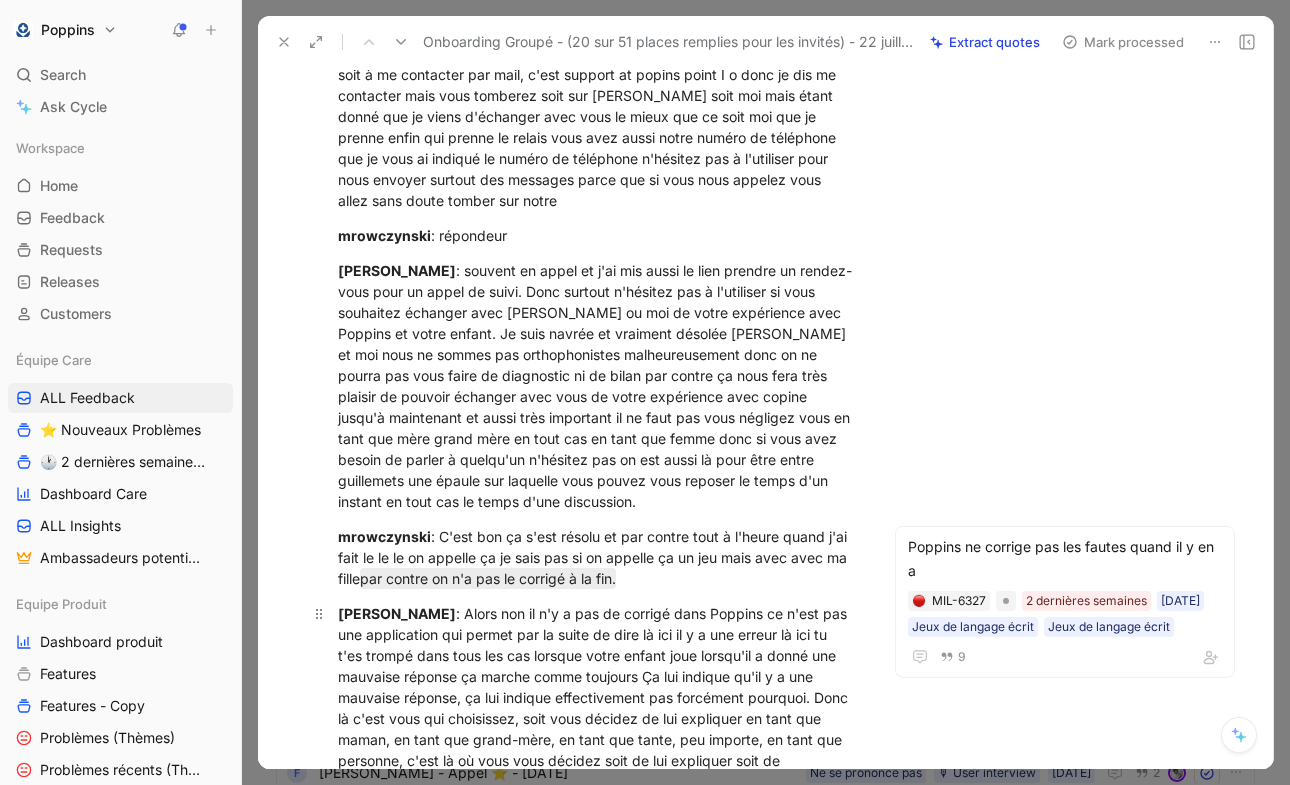 click on "Anne Dorison : Alors non il n'y a pas de corrigé dans Poppins ce n'est pas une application qui permet par la suite de dire là ici il y a une erreur là ici tu t'es trompé dans tous les cas lorsque votre enfant joue lorsqu'il a donné une mauvaise réponse ça marche comme toujours Ça lui indique qu'il y a une mauvaise réponse, ça lui indique effectivement pas forcément pourquoi. Donc là c'est vous qui choisissez, soit vous décidez de lui expliquer en tant que maman, en tant que grand-mère, en tant que tante, peu importe, en tant que personne, c'est là où vous vous décidez soit de lui expliquer soit de" at bounding box center (597, 687) 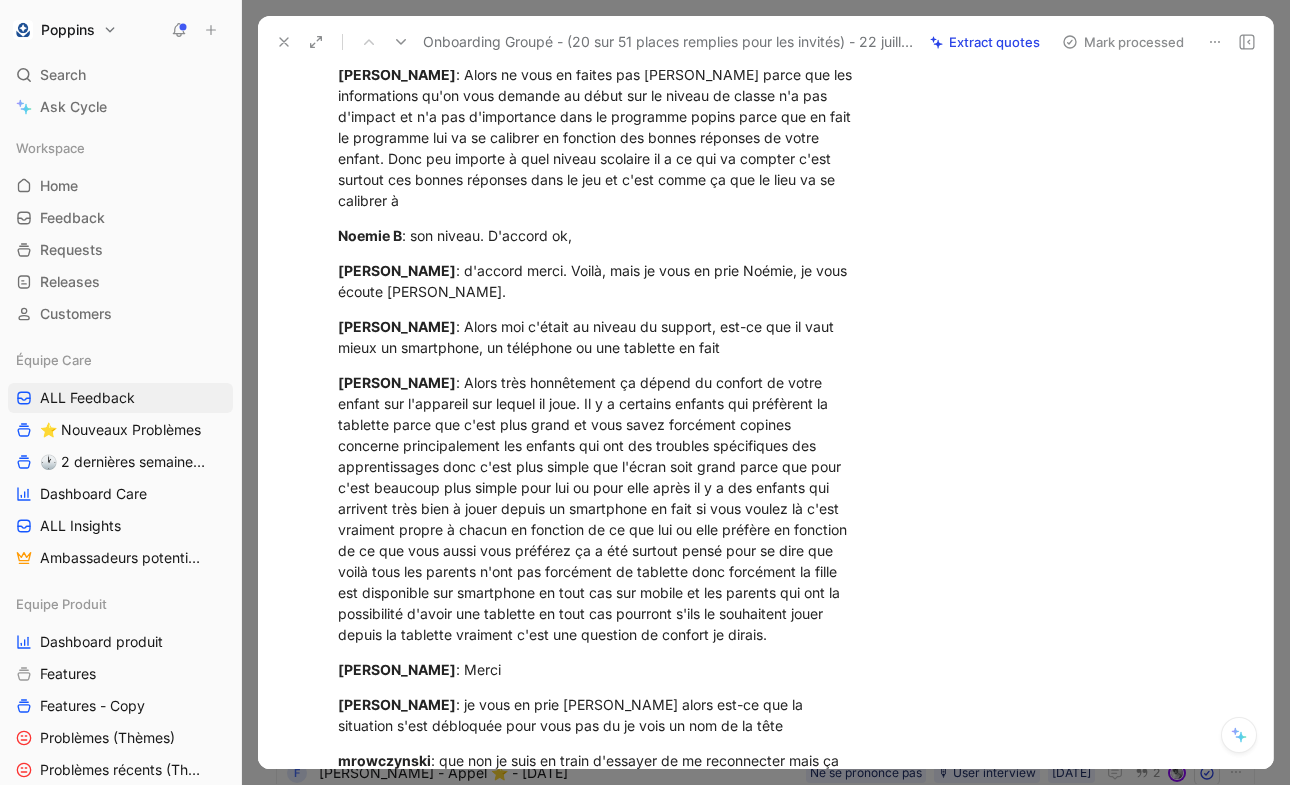 scroll, scrollTop: 9042, scrollLeft: 0, axis: vertical 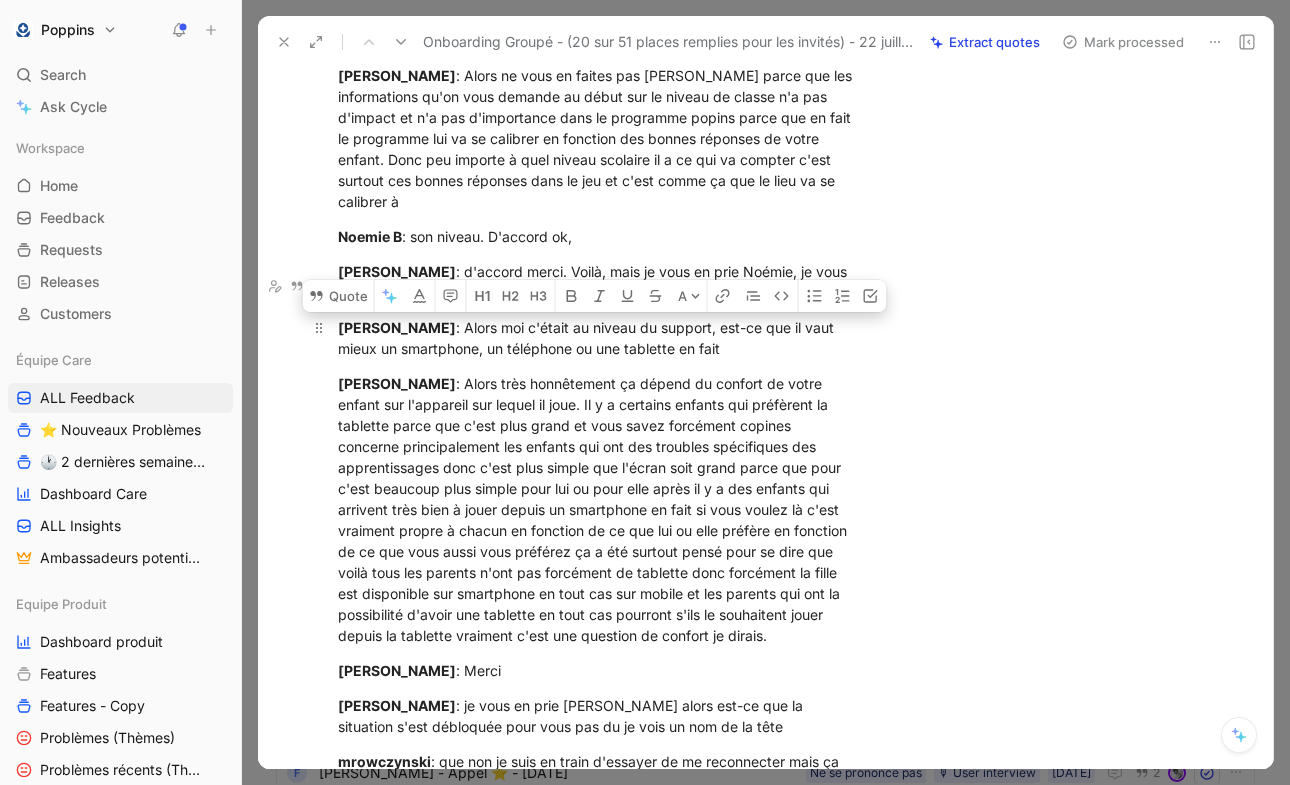 drag, startPoint x: 745, startPoint y: 304, endPoint x: 464, endPoint y: 278, distance: 282.2003 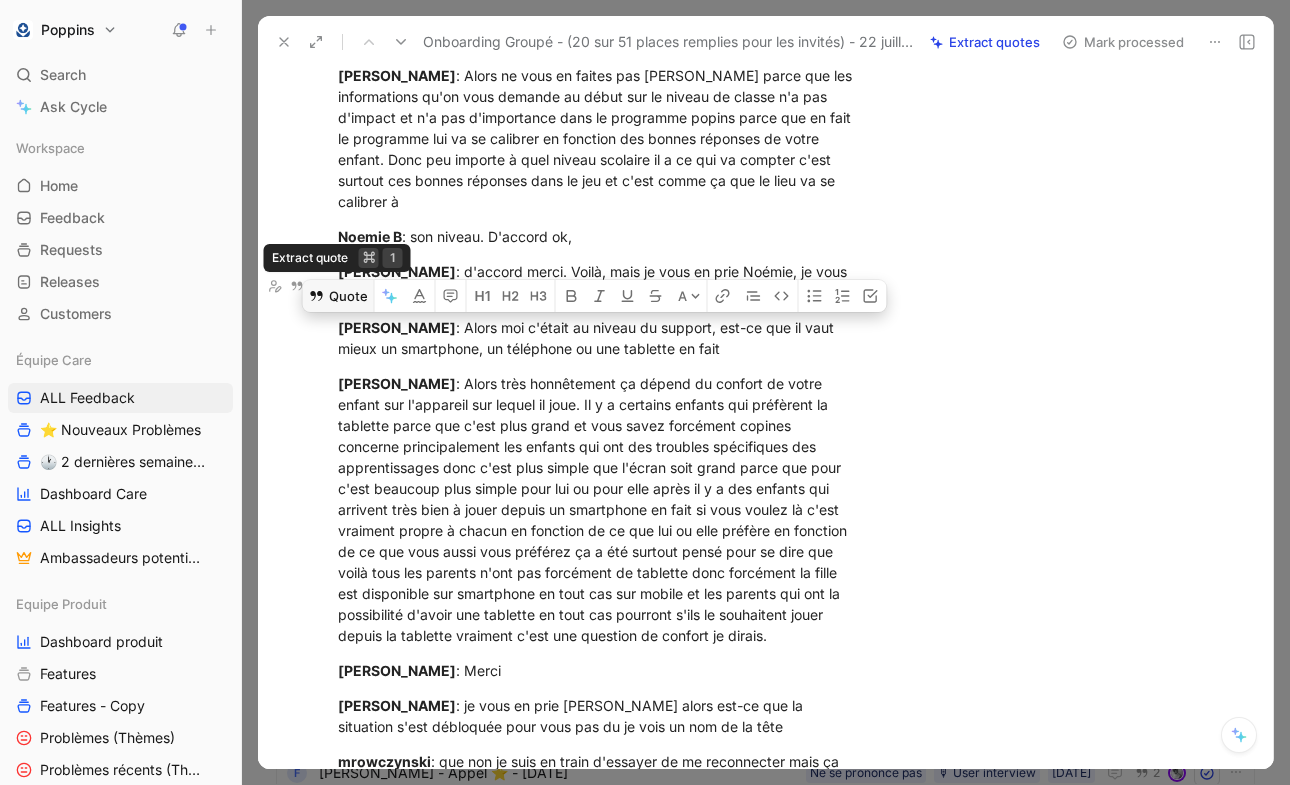 click on "Quote" at bounding box center [338, 296] 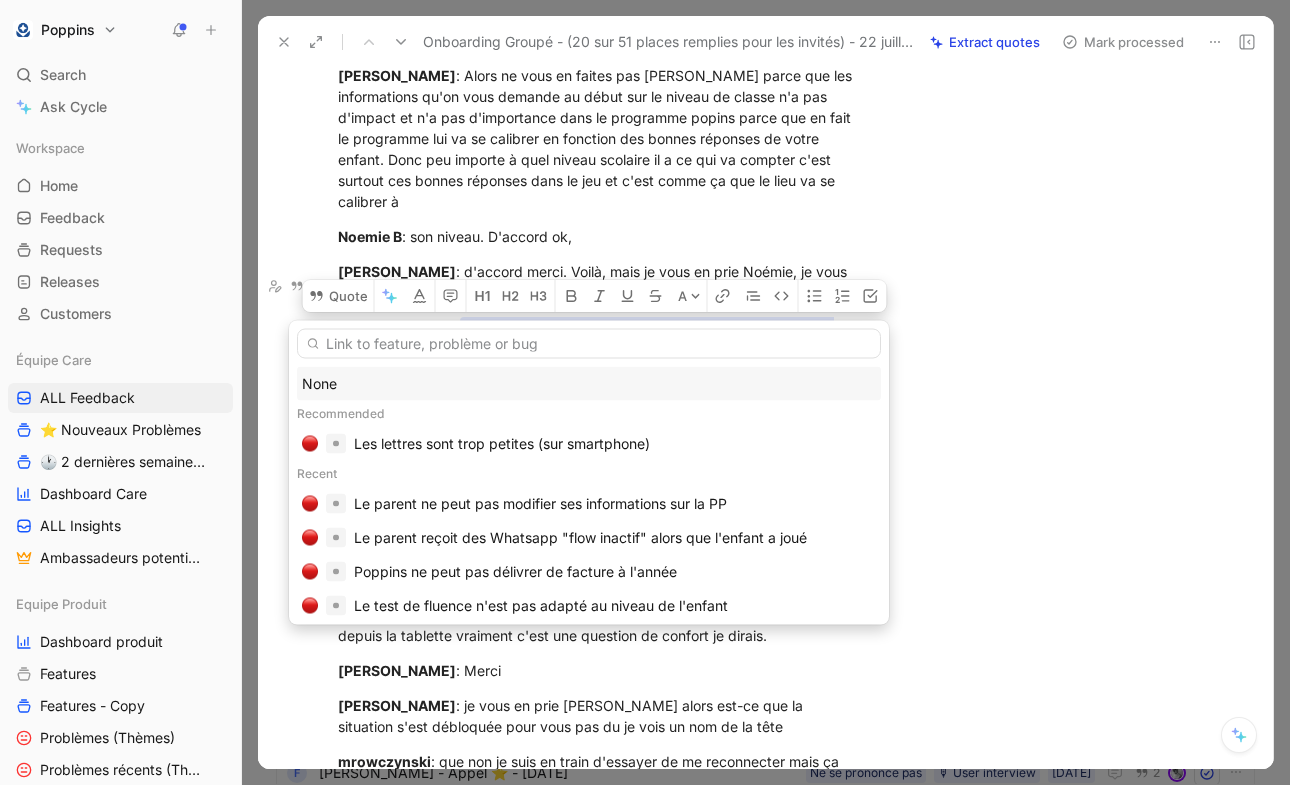 click on "None" at bounding box center [589, 384] 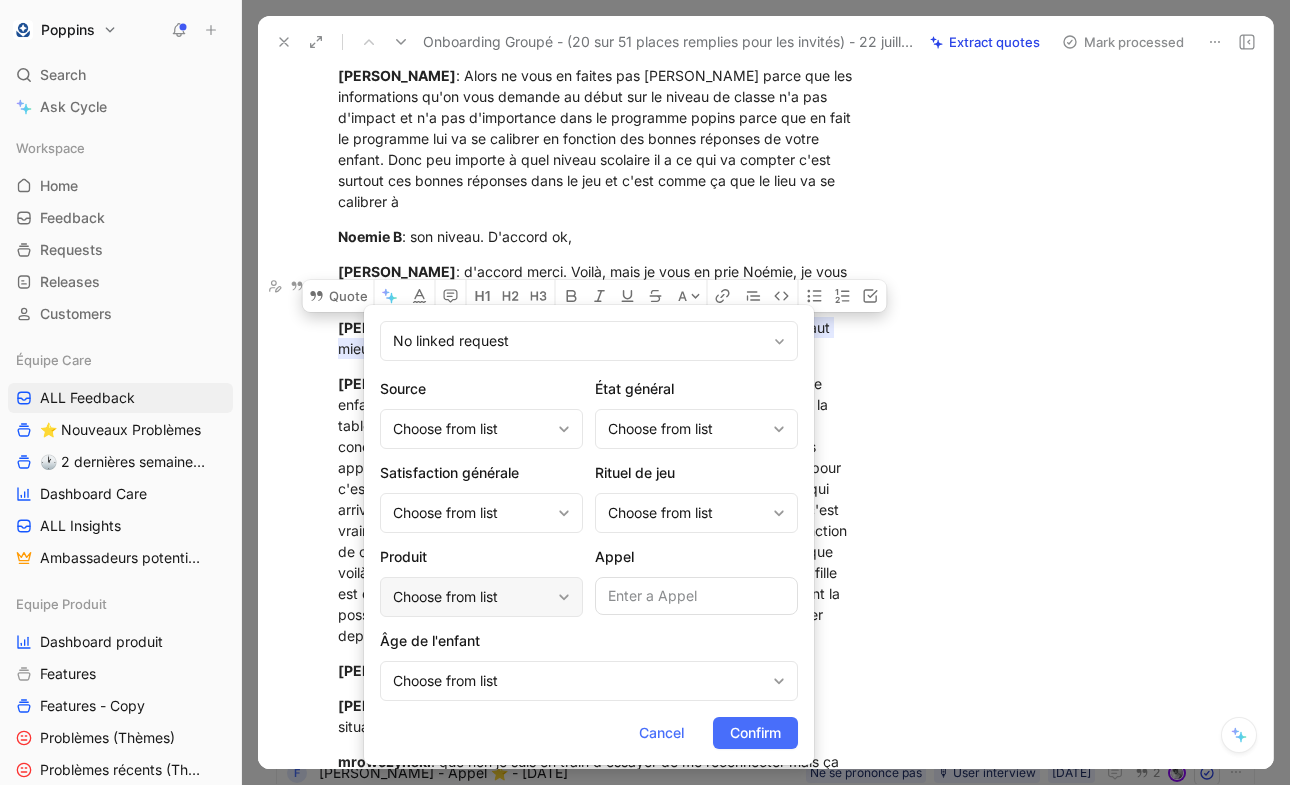 click on "Choose from list" at bounding box center [471, 597] 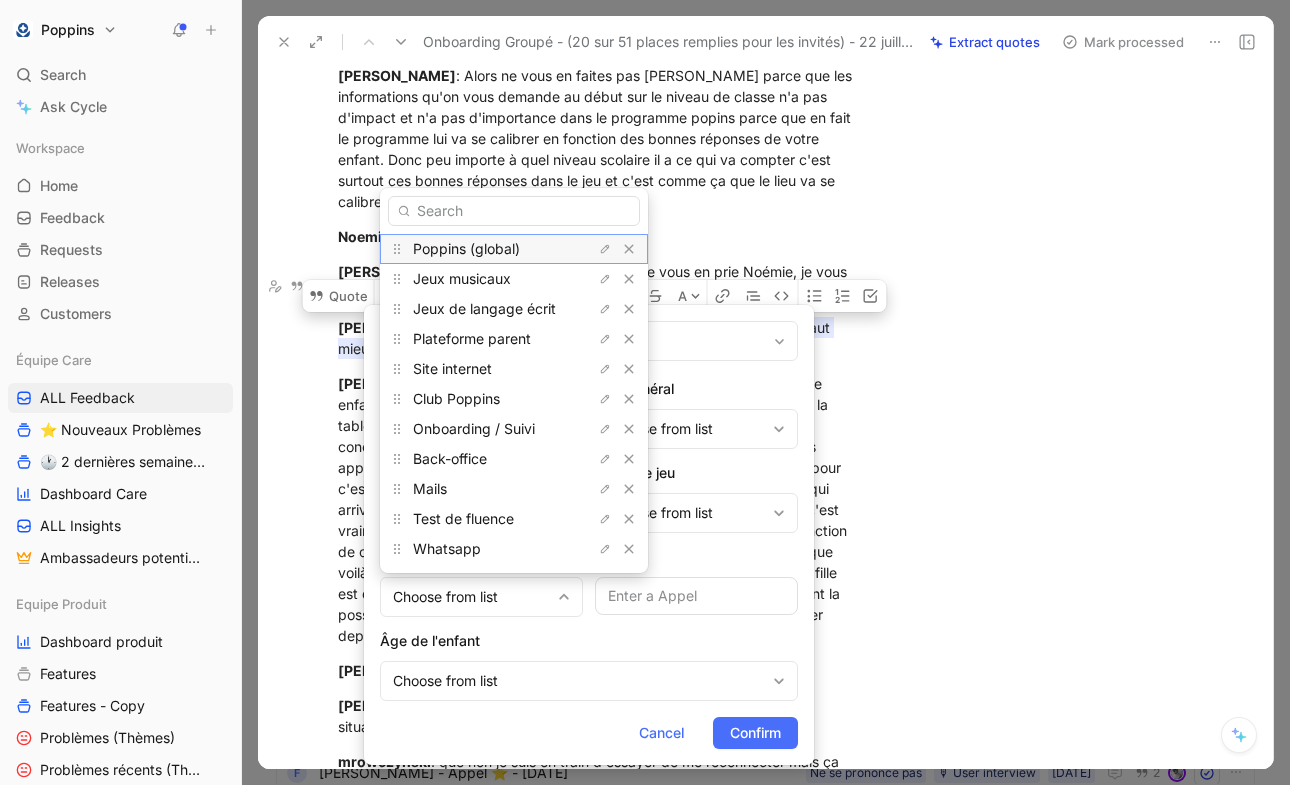 click on "Poppins (global)" at bounding box center (466, 248) 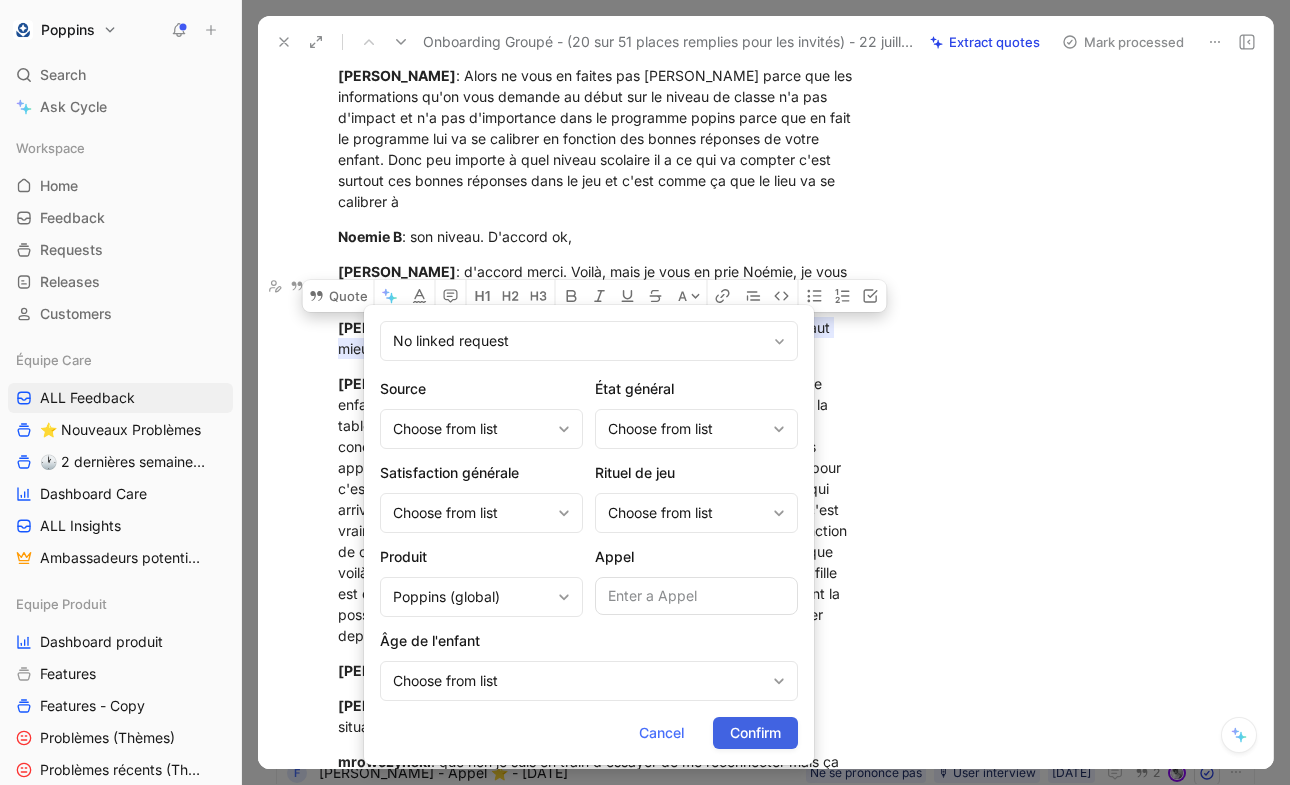 click on "Confirm" at bounding box center [755, 733] 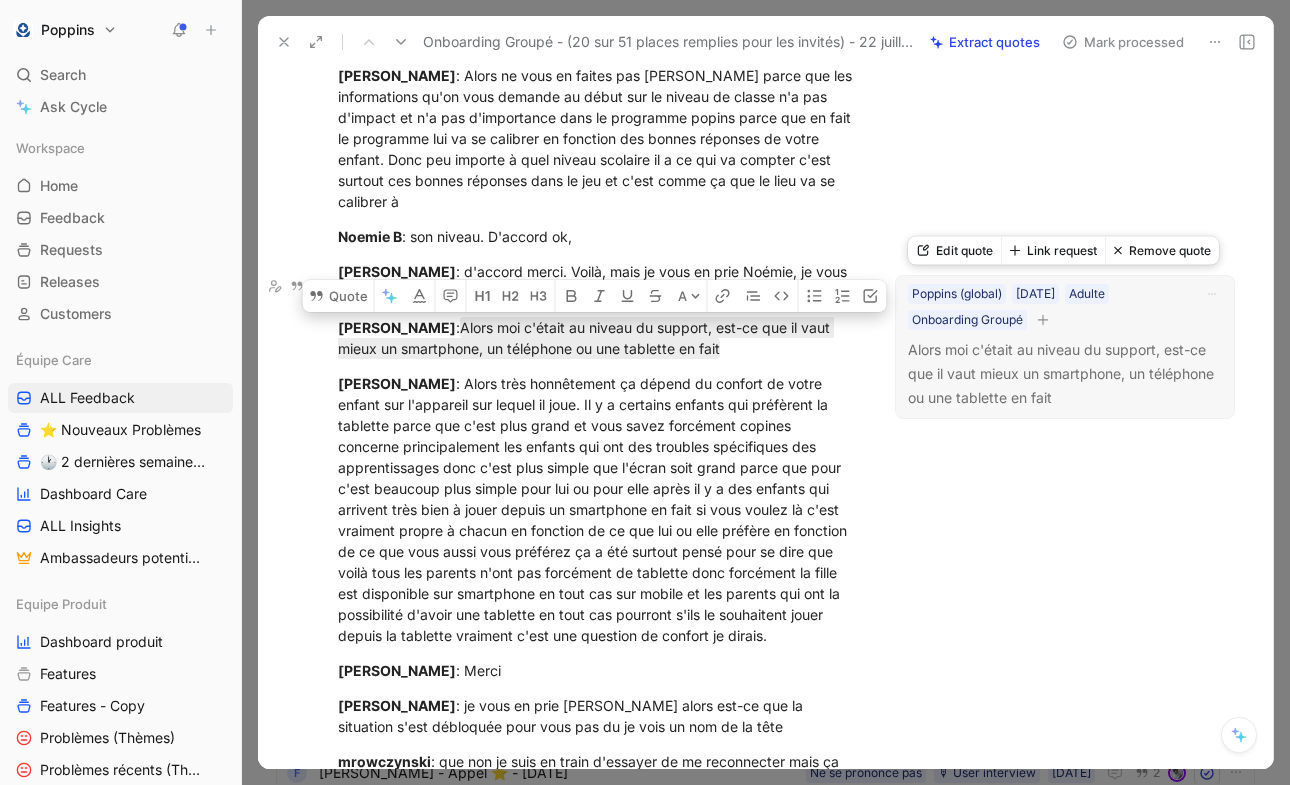 click at bounding box center (1043, 320) 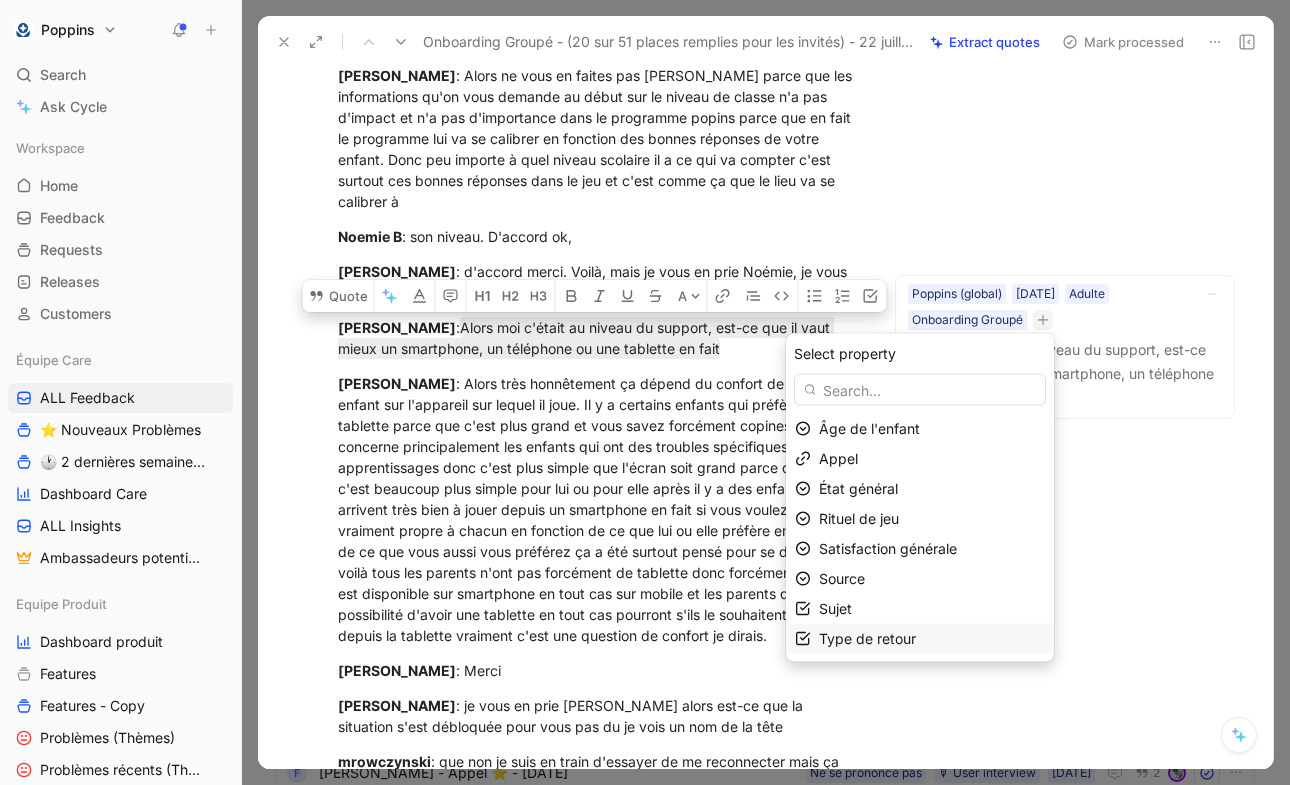 click on "Type de retour" at bounding box center (867, 638) 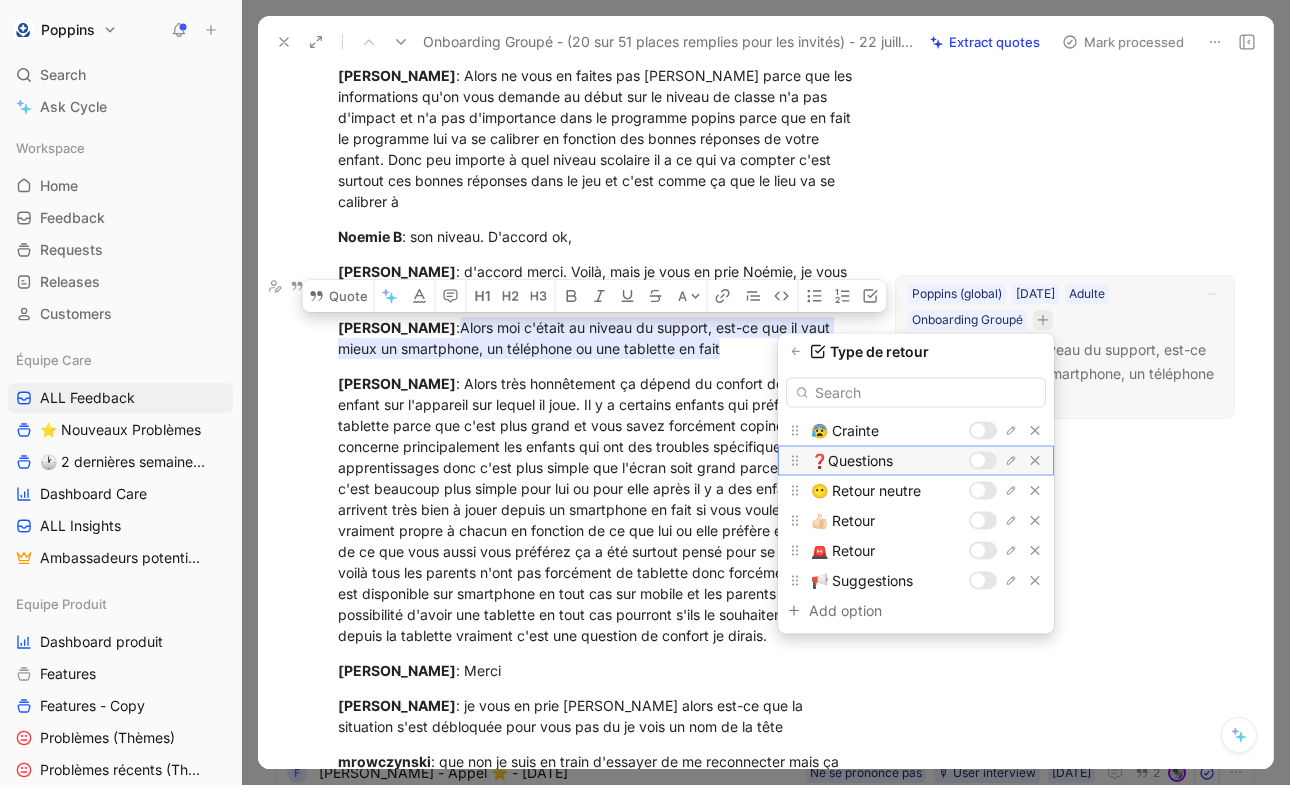 click at bounding box center (978, 461) 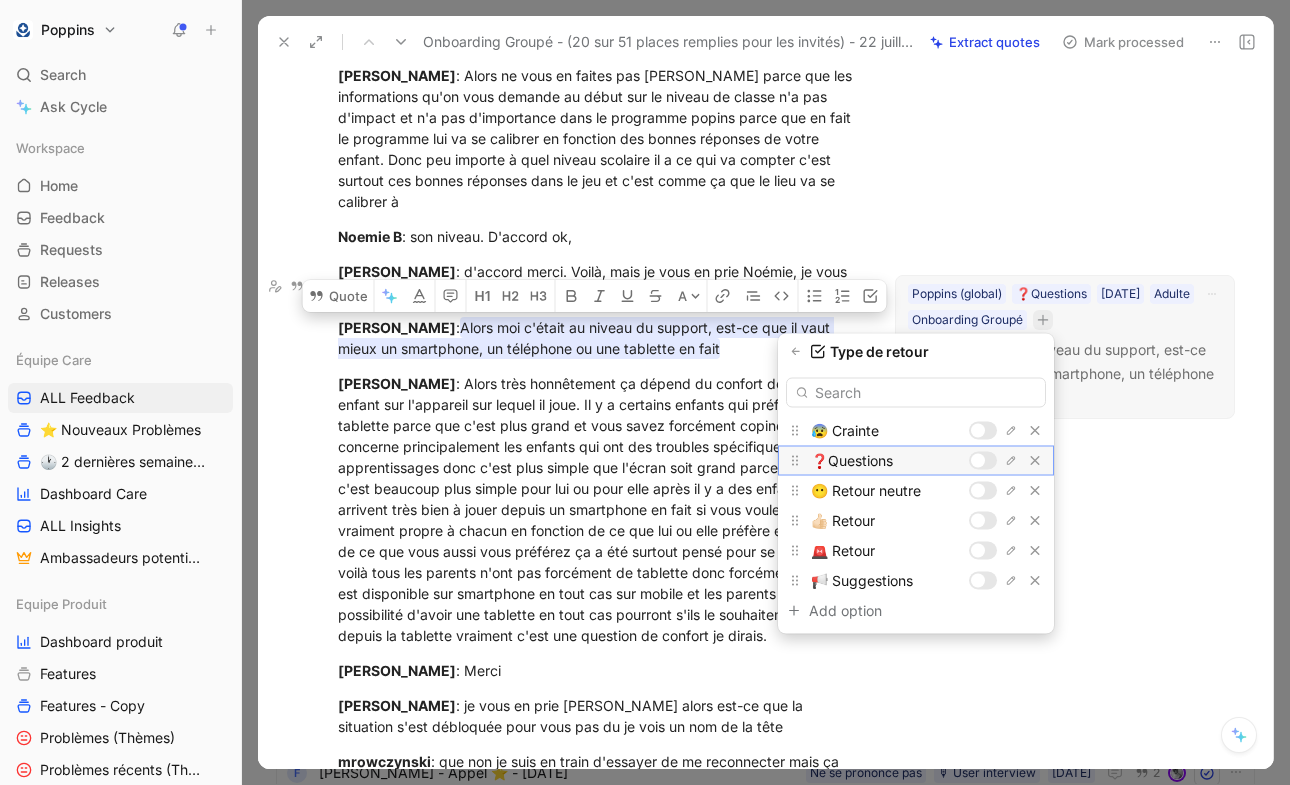 click at bounding box center (978, 461) 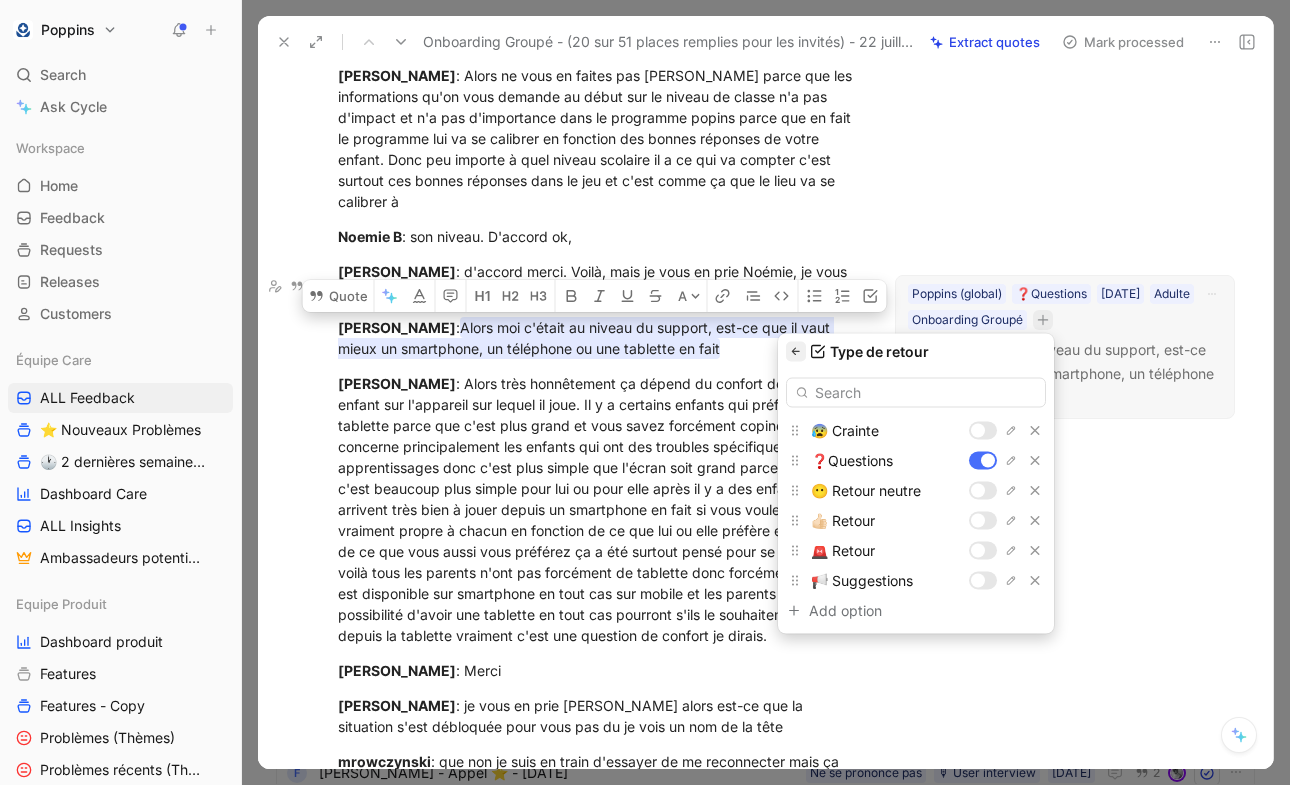 click 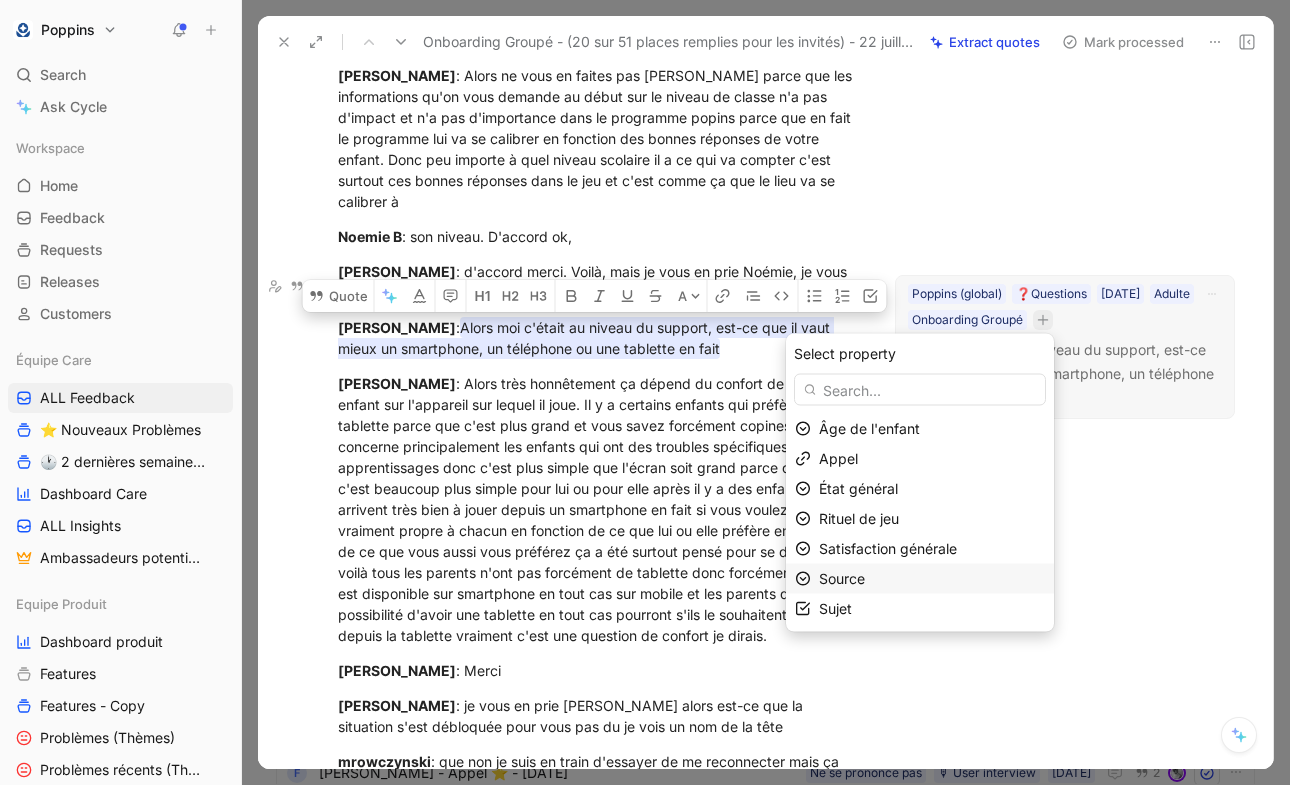 click on "Source" at bounding box center (842, 578) 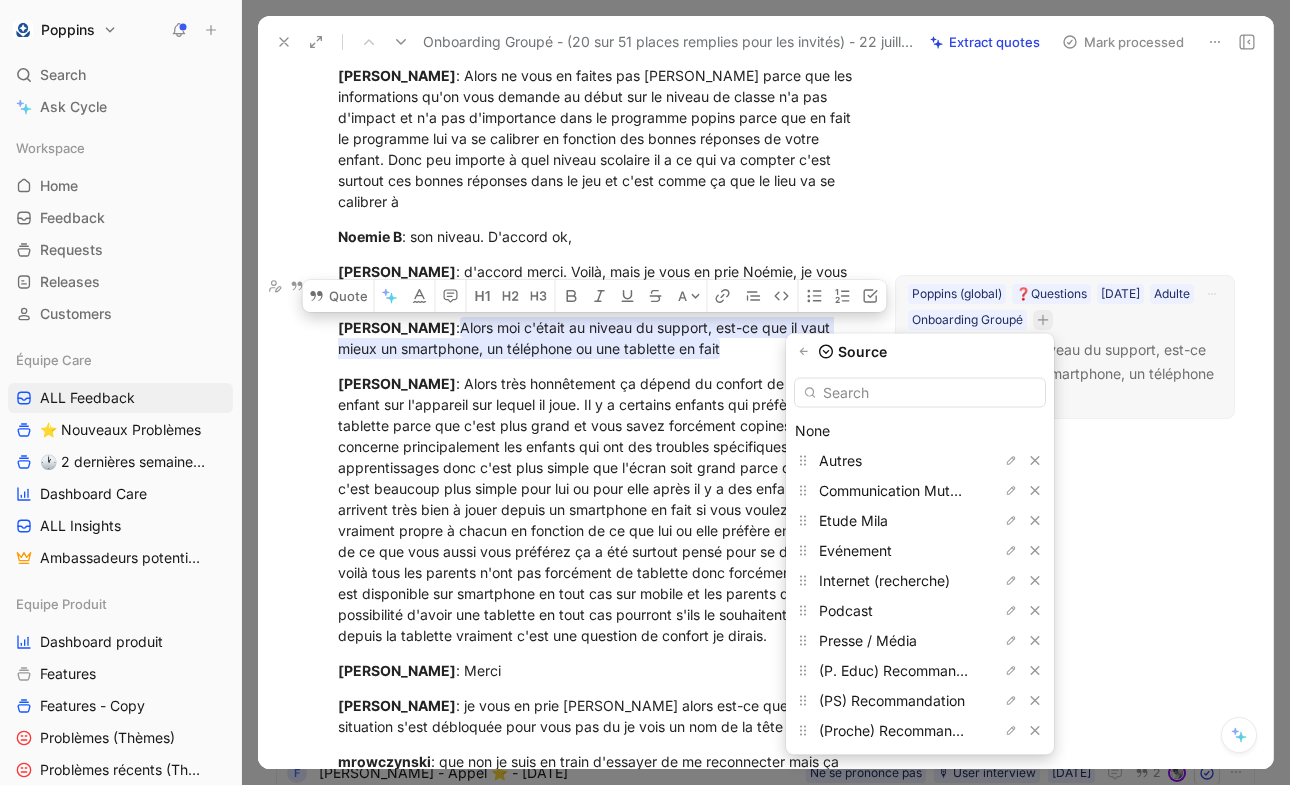 click on "Source  None Autres Communication Mutuelles Etude Mila Evénement  Internet (recherche) Podcast Presse / Média (P. Educ) Recommandation (PS) Recommandation (Proche) Recommandation Réseaux Sociaux Add option
To pick up a draggable item, press the space bar.
While dragging, use the arrow keys to move the item.
Press space again to drop the item in its new position, or press escape to cancel." at bounding box center (920, 548) 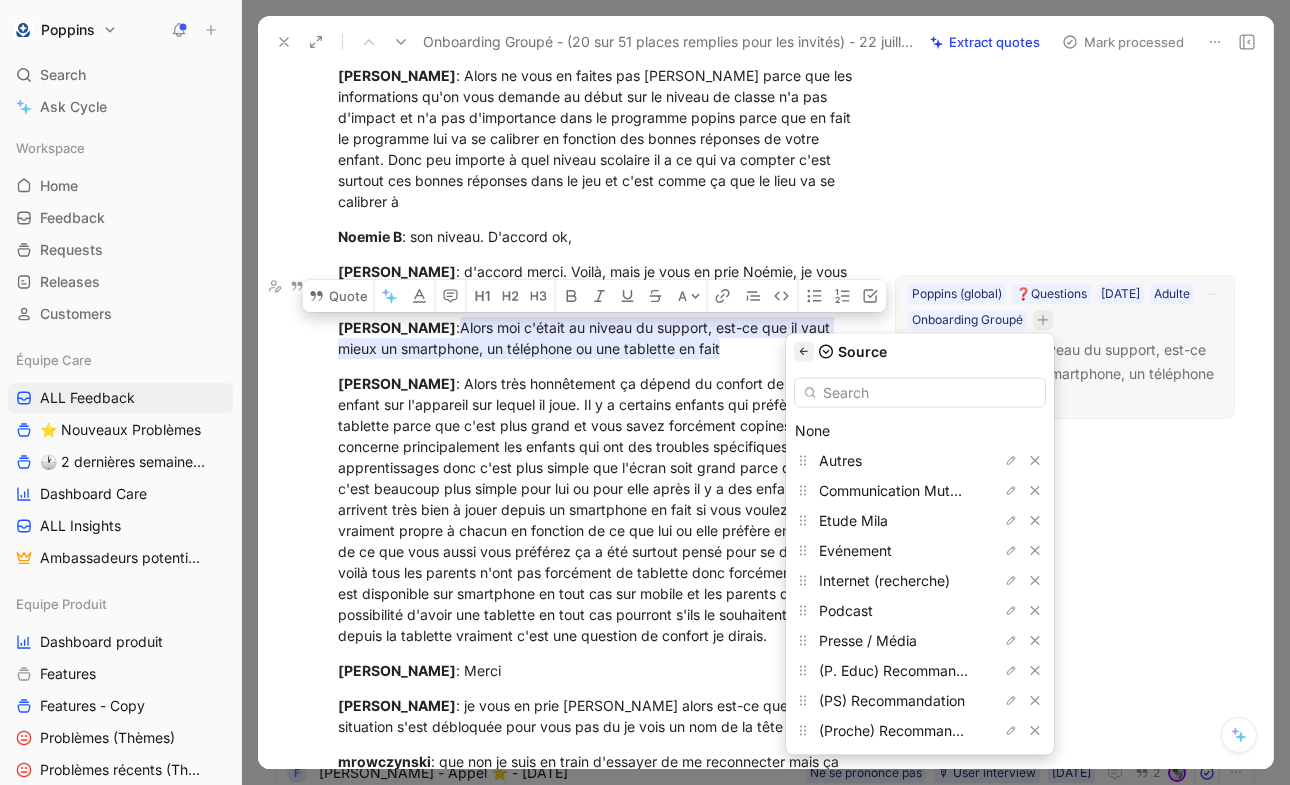 click 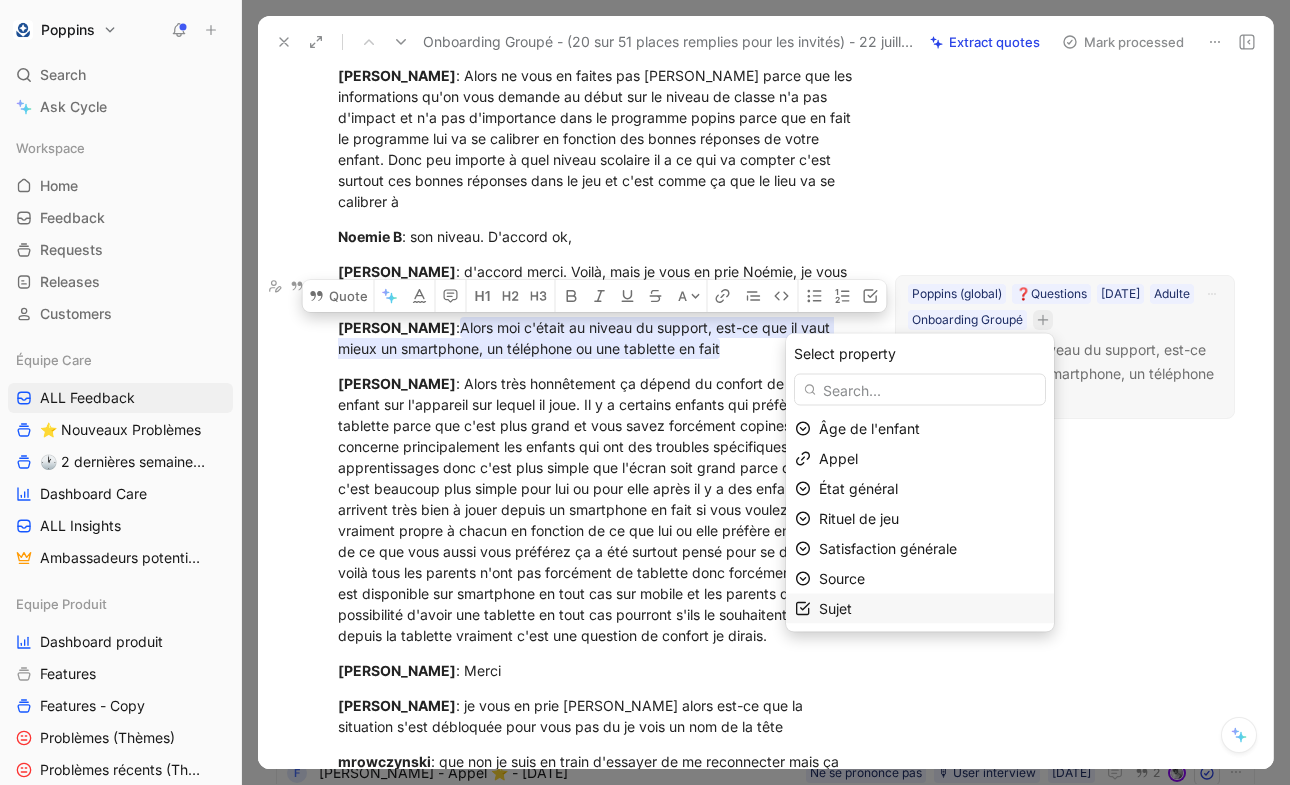 click on "Sujet" at bounding box center [932, 609] 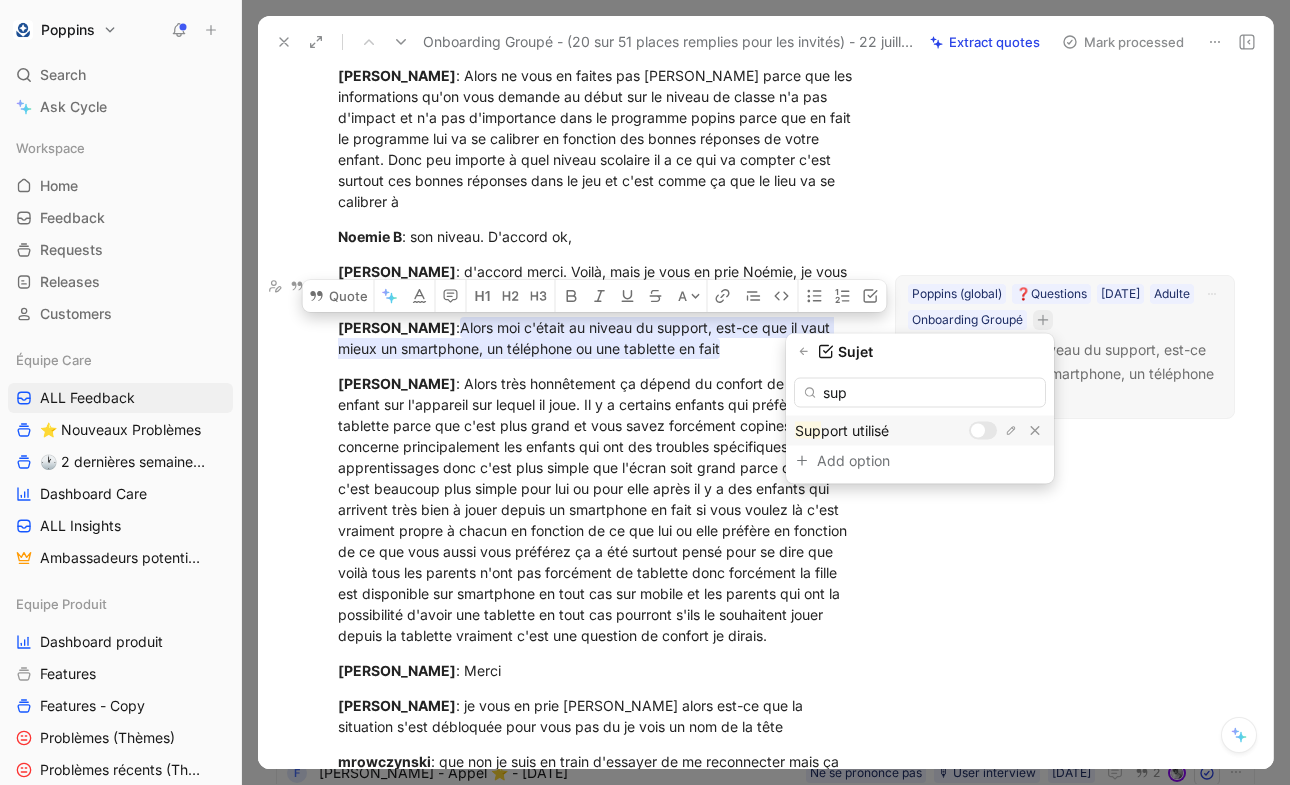type on "sup" 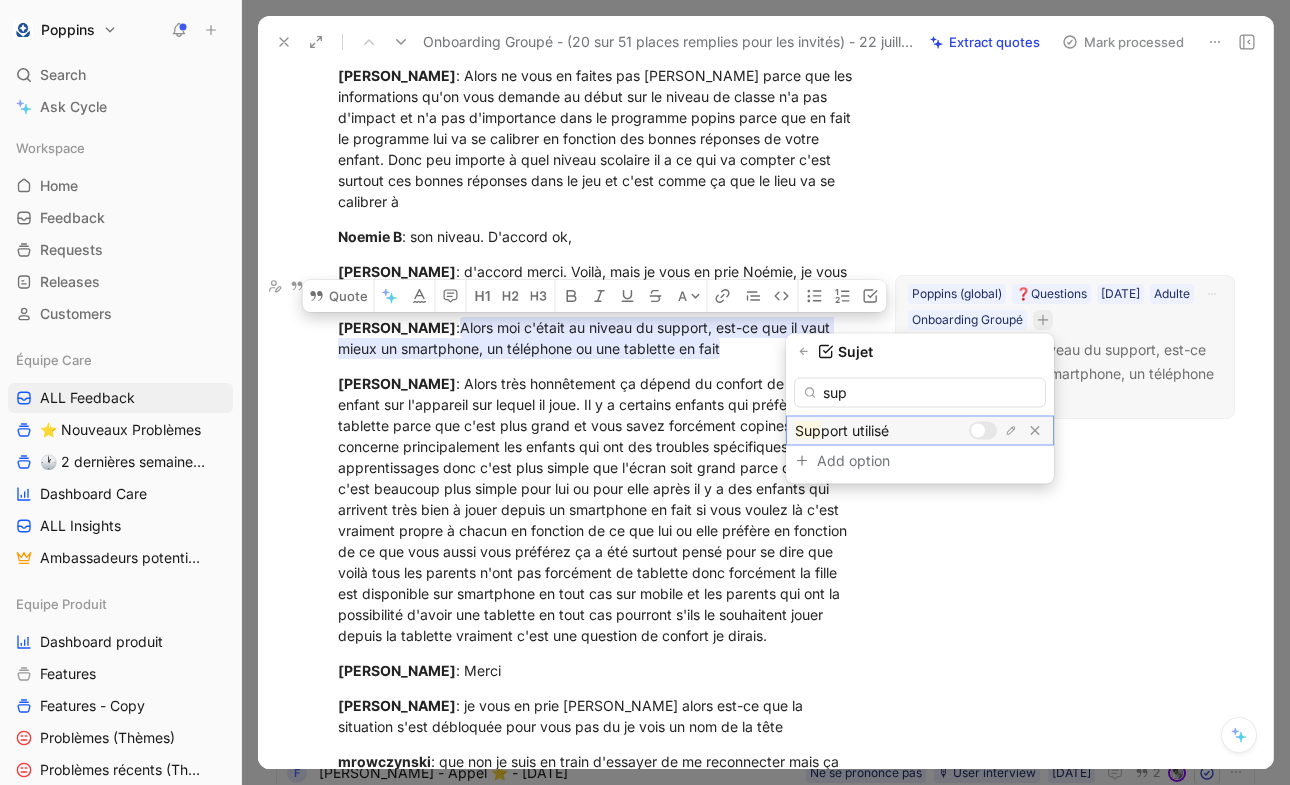 click at bounding box center (983, 431) 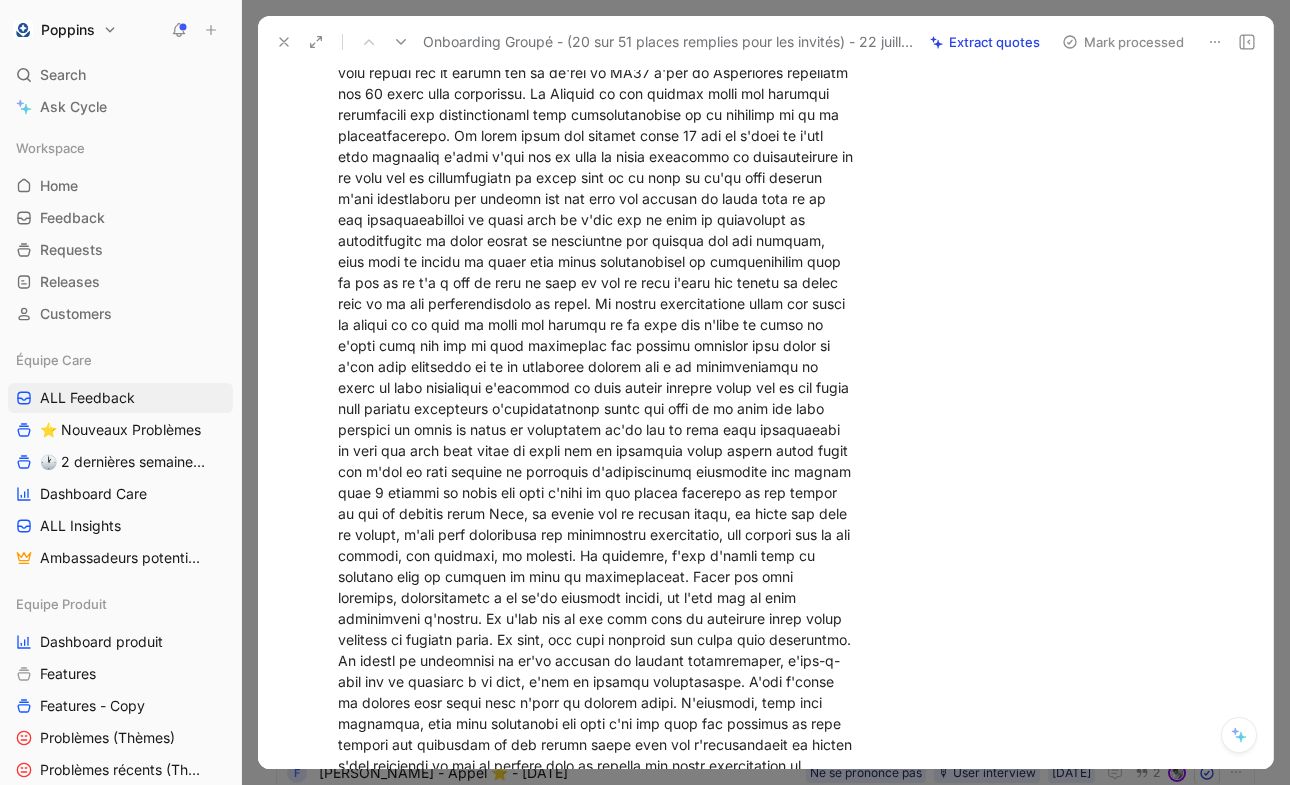 scroll, scrollTop: 0, scrollLeft: 0, axis: both 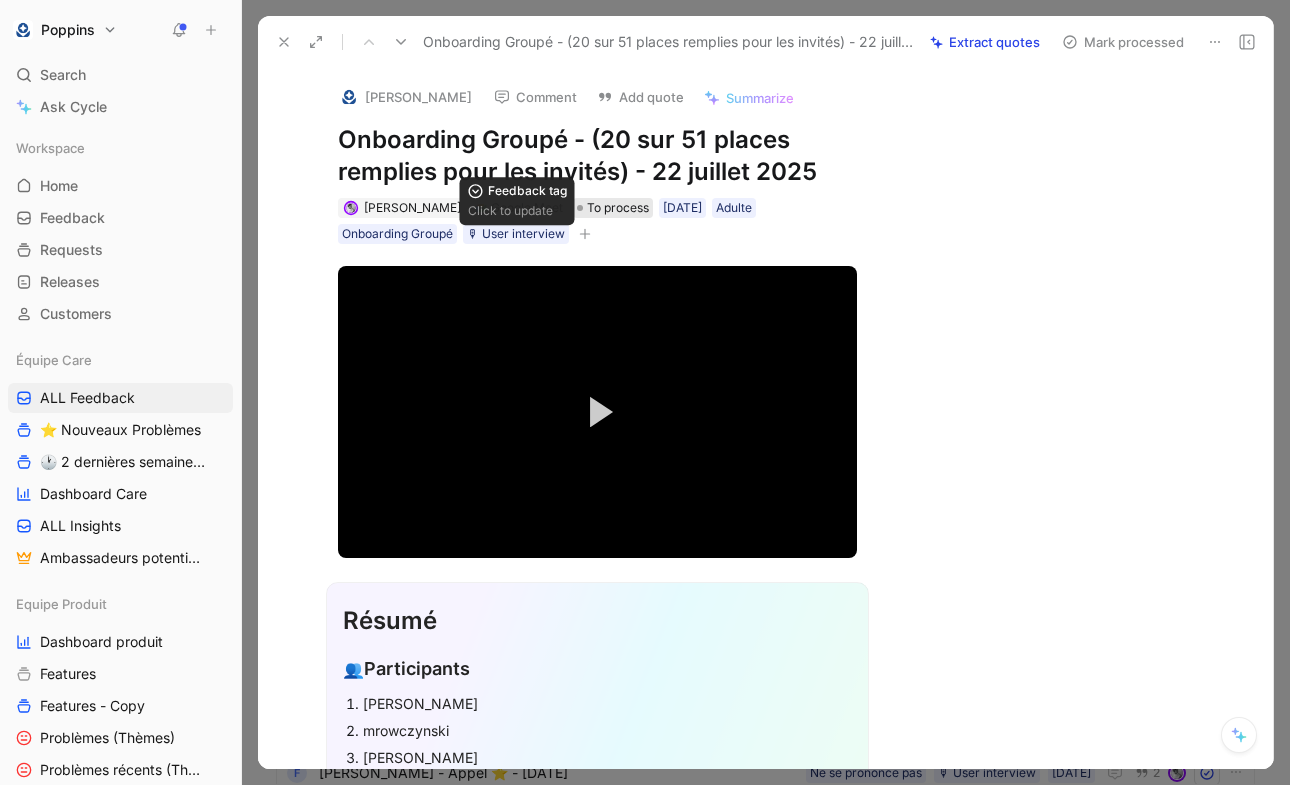 click on "To process" at bounding box center (618, 208) 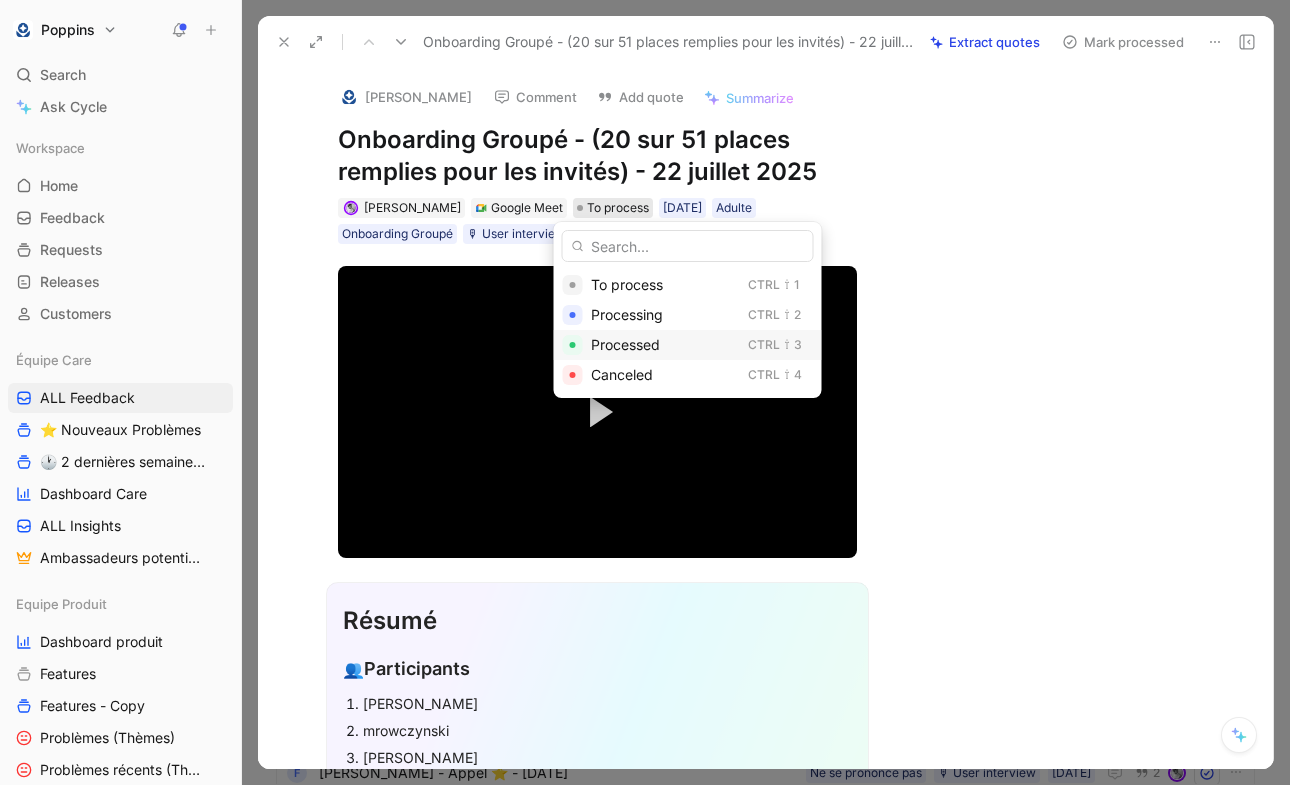 click on "Processed" at bounding box center [665, 345] 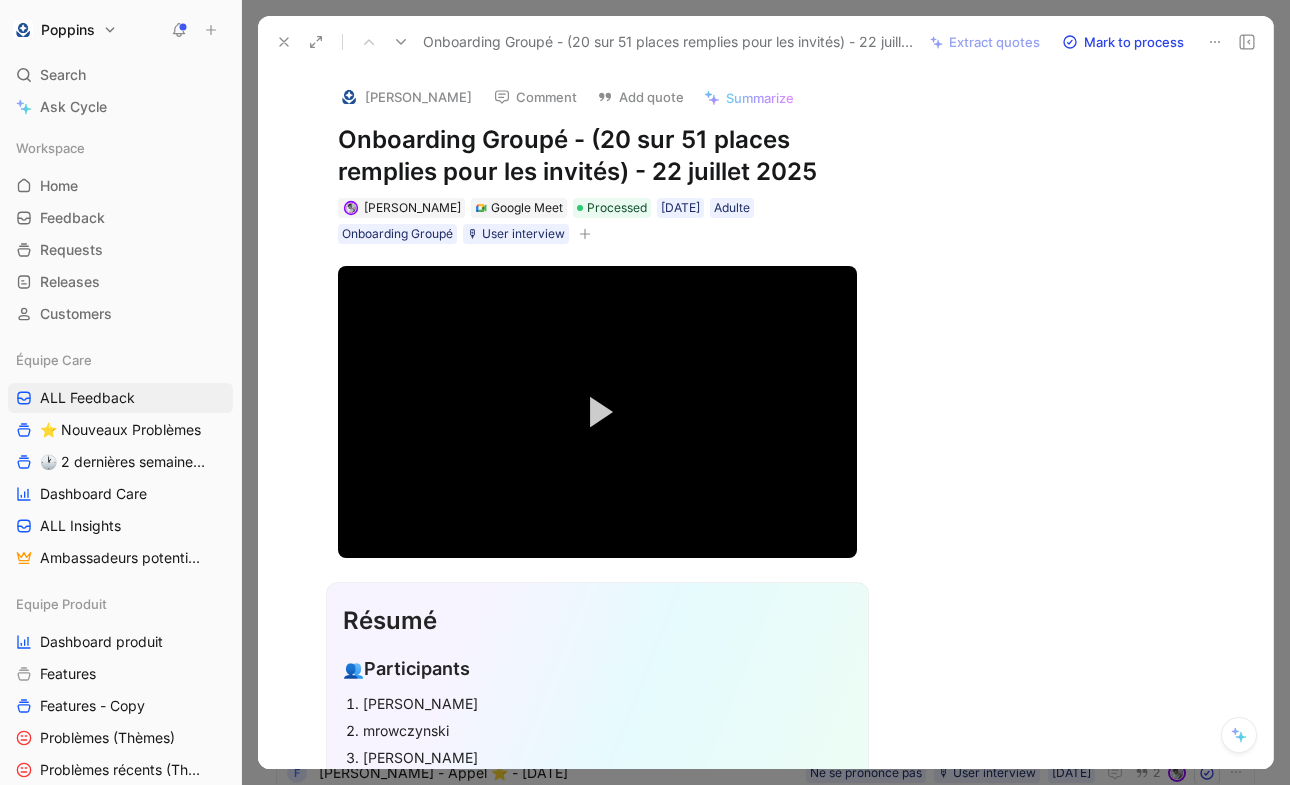 click 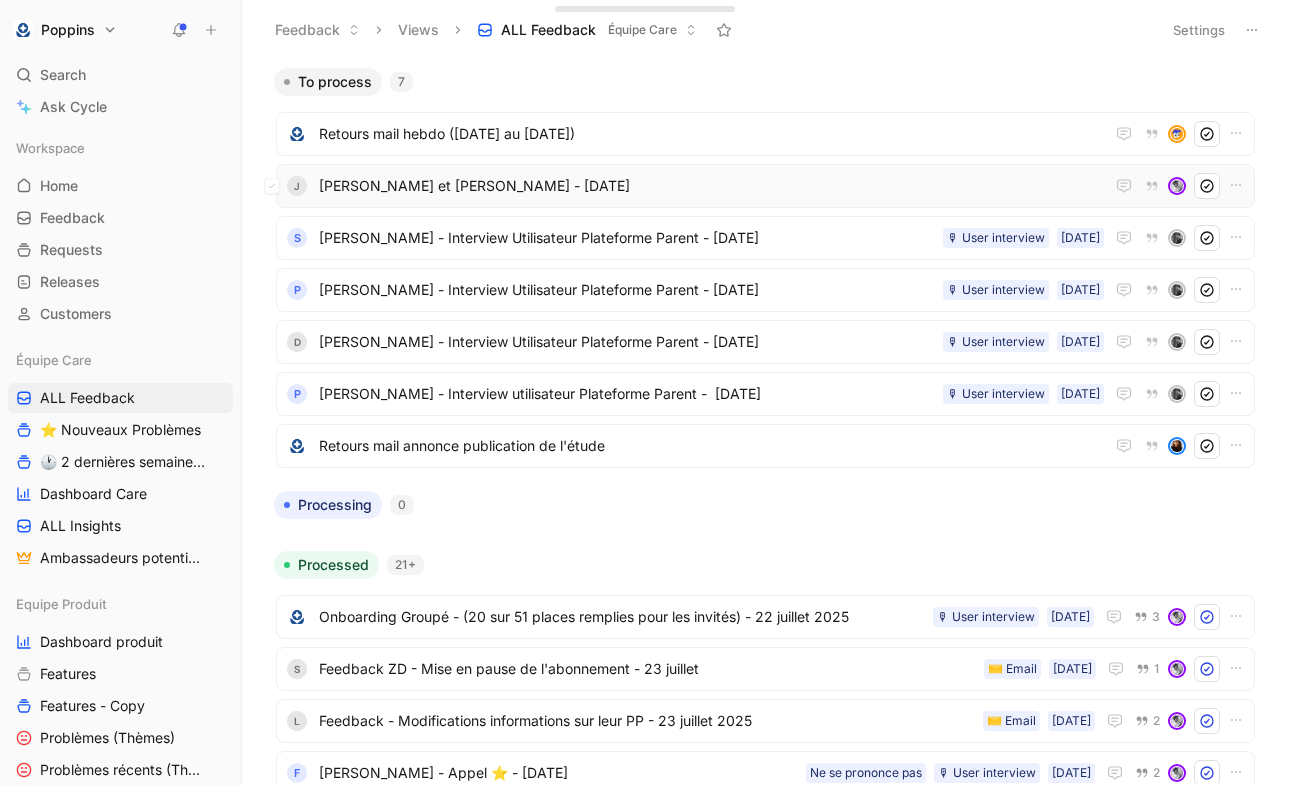 click on "Parker et Anne Dorison - 7/11/2025" at bounding box center [711, 186] 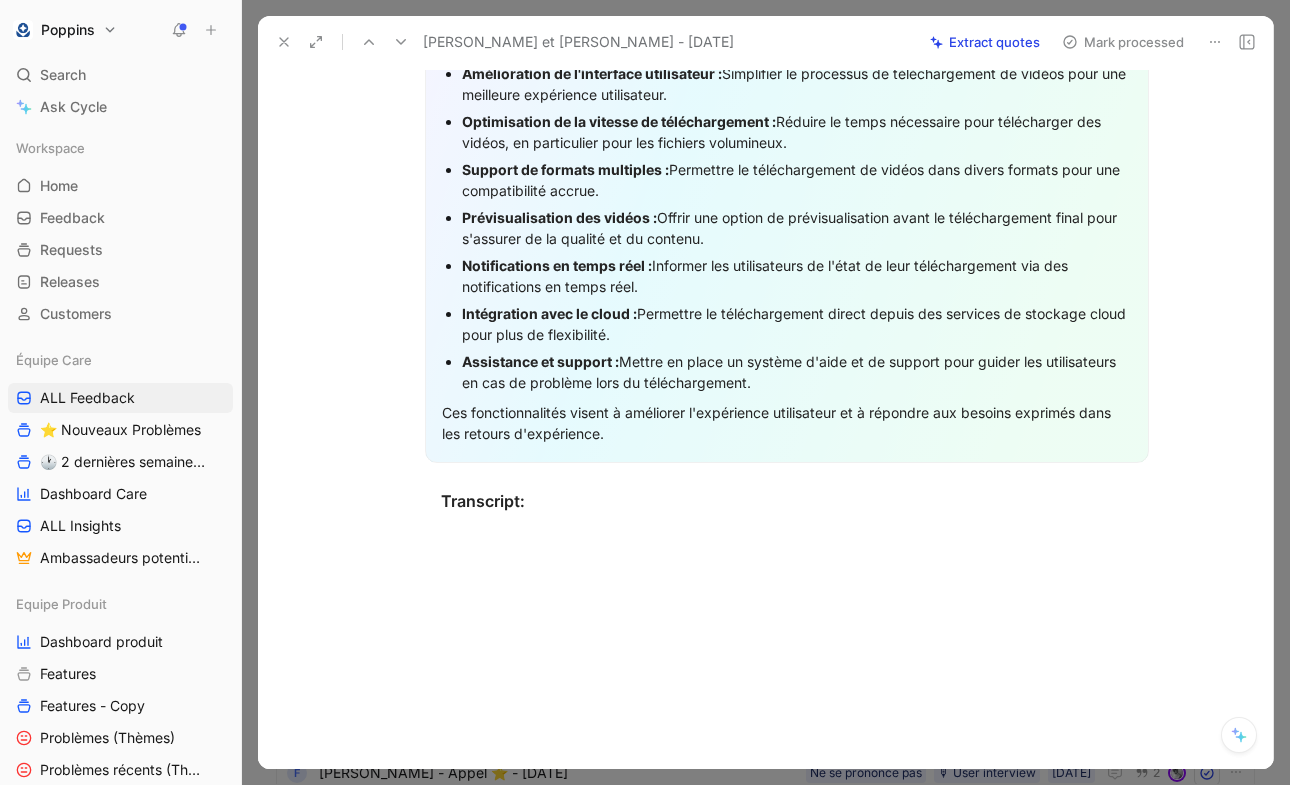 scroll, scrollTop: 0, scrollLeft: 0, axis: both 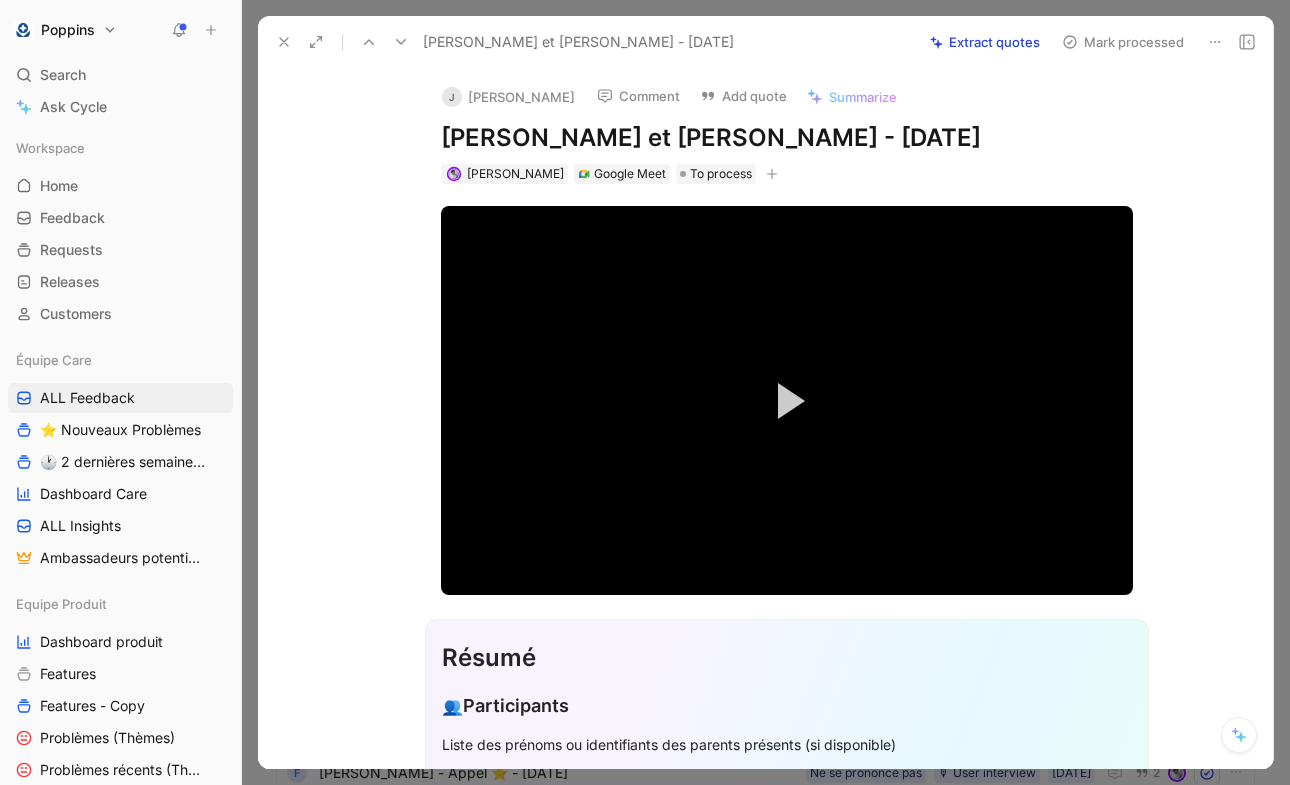 click 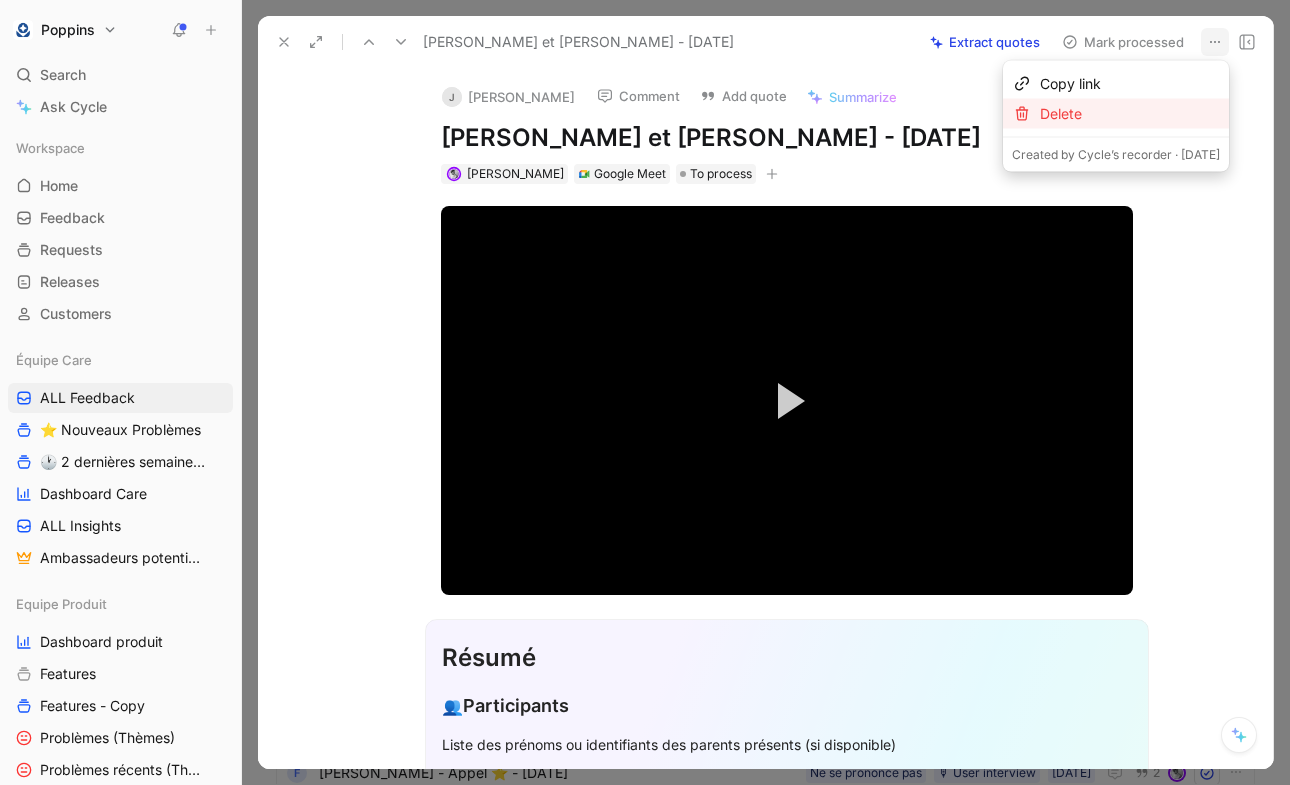 click on "Delete" at bounding box center (1130, 114) 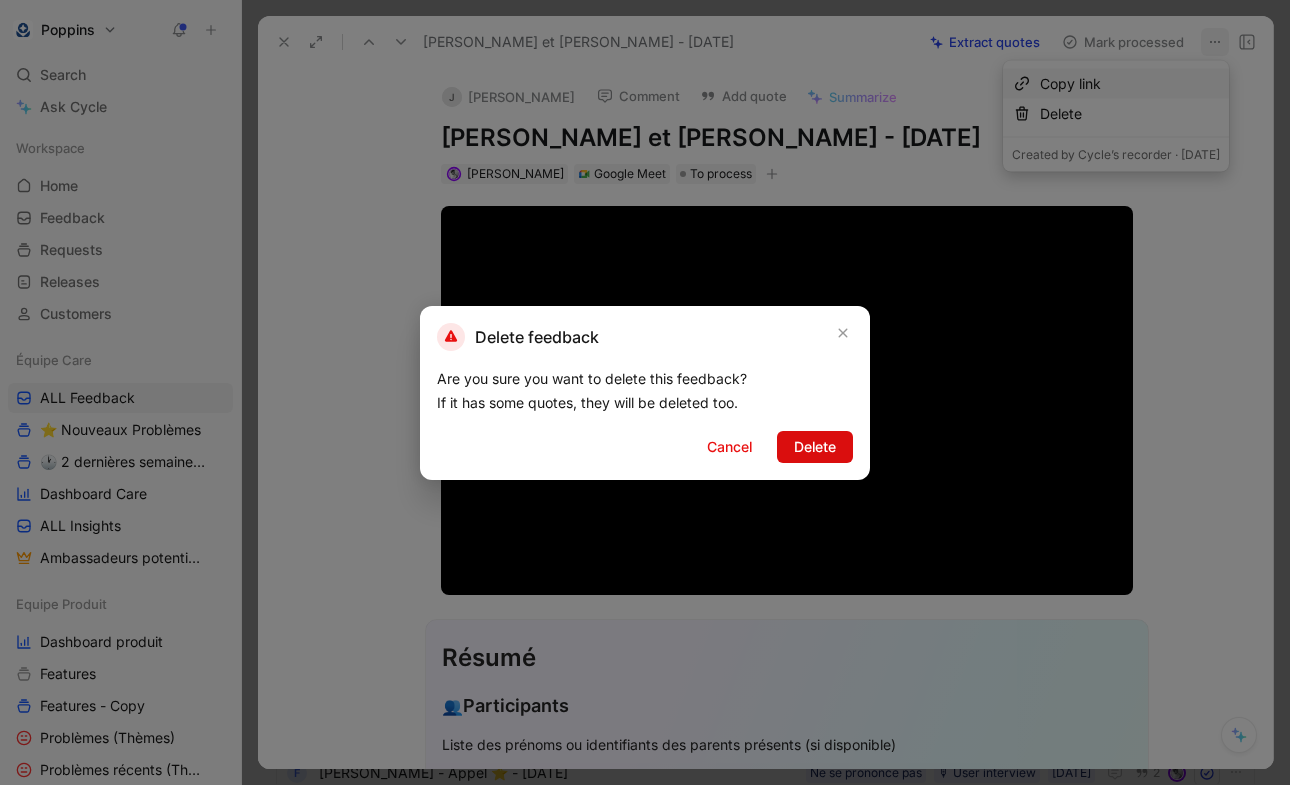 click on "Delete" at bounding box center (815, 447) 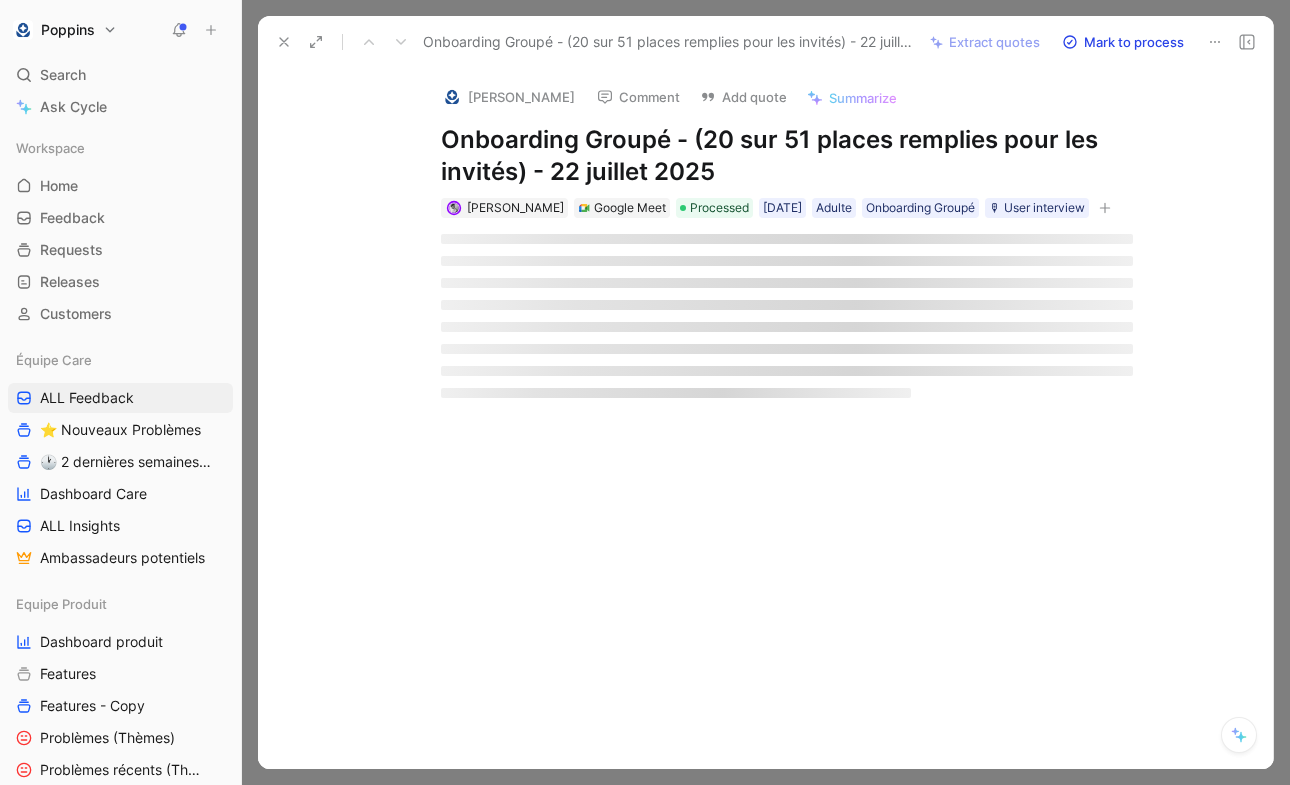scroll, scrollTop: 0, scrollLeft: 0, axis: both 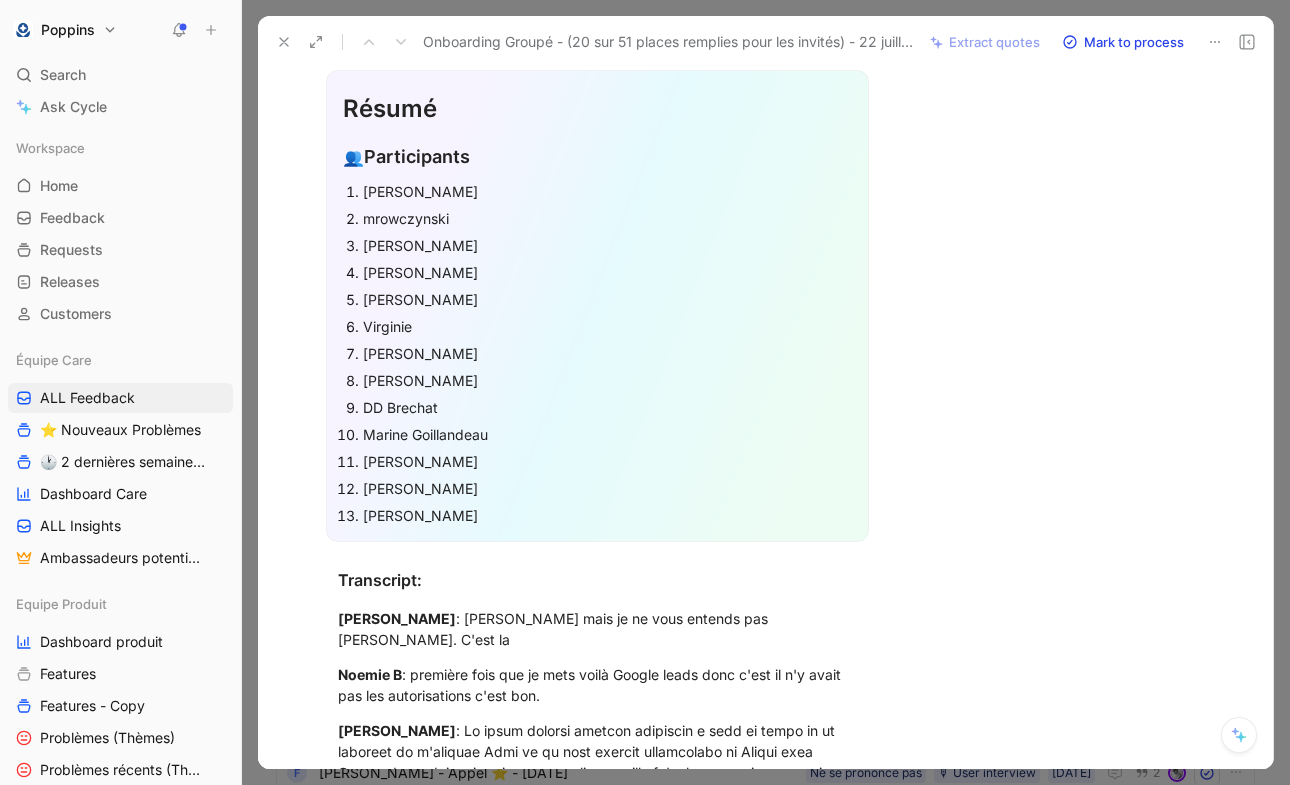 click 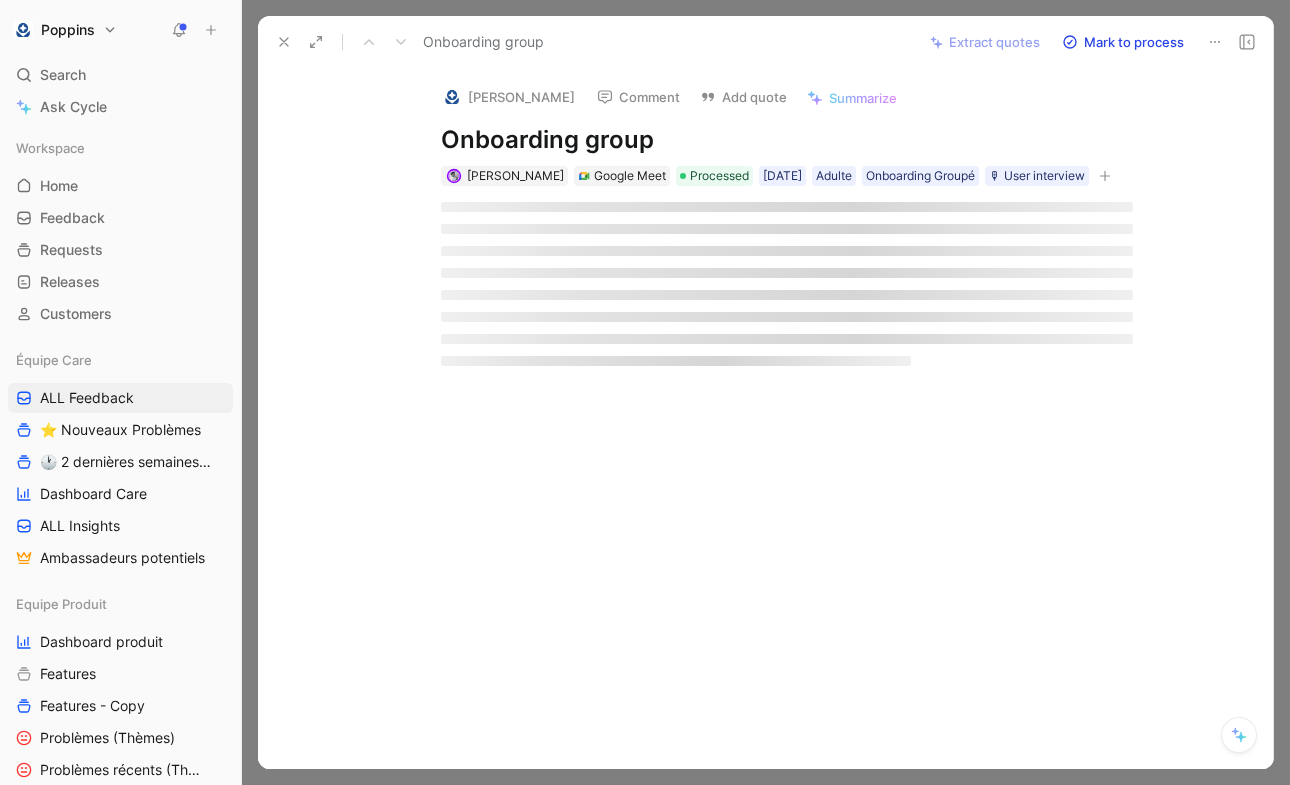 scroll, scrollTop: 0, scrollLeft: 0, axis: both 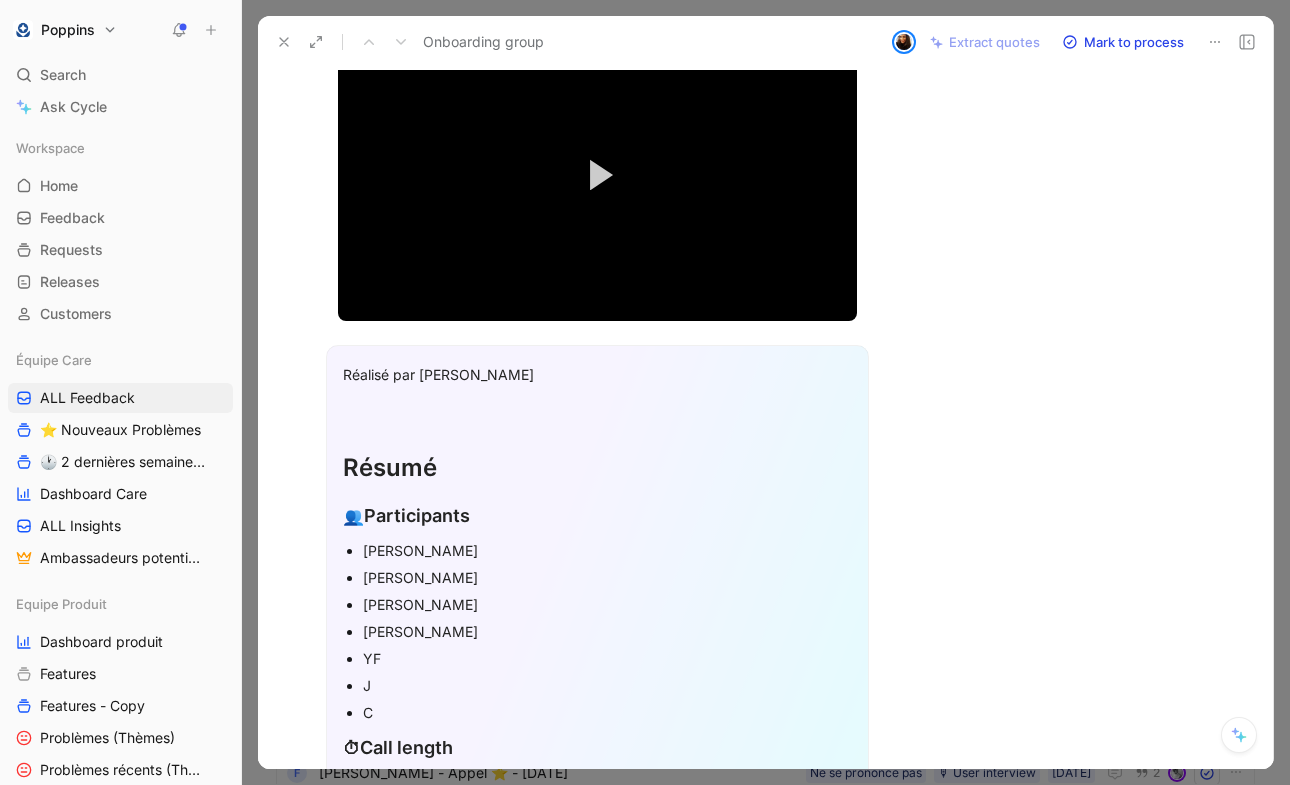 click on "Onboarding group" at bounding box center (575, 42) 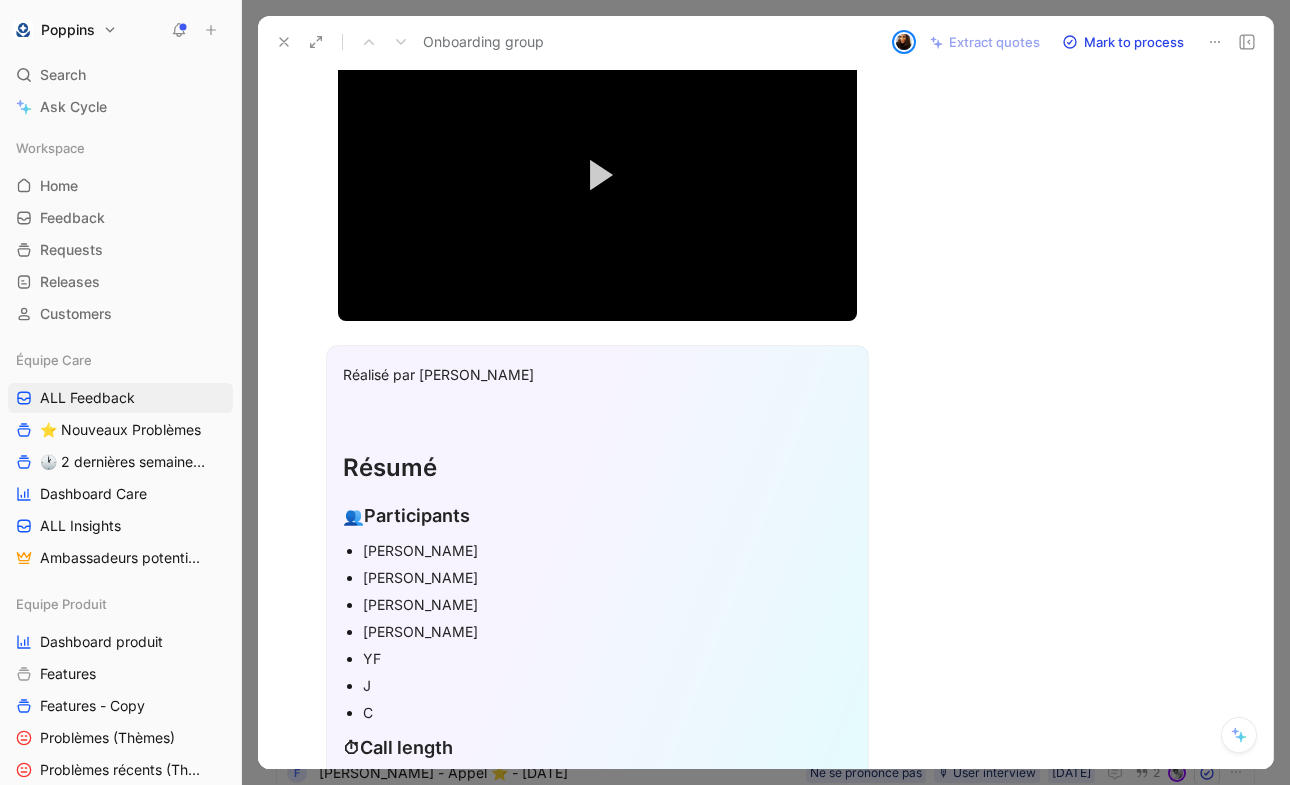 click 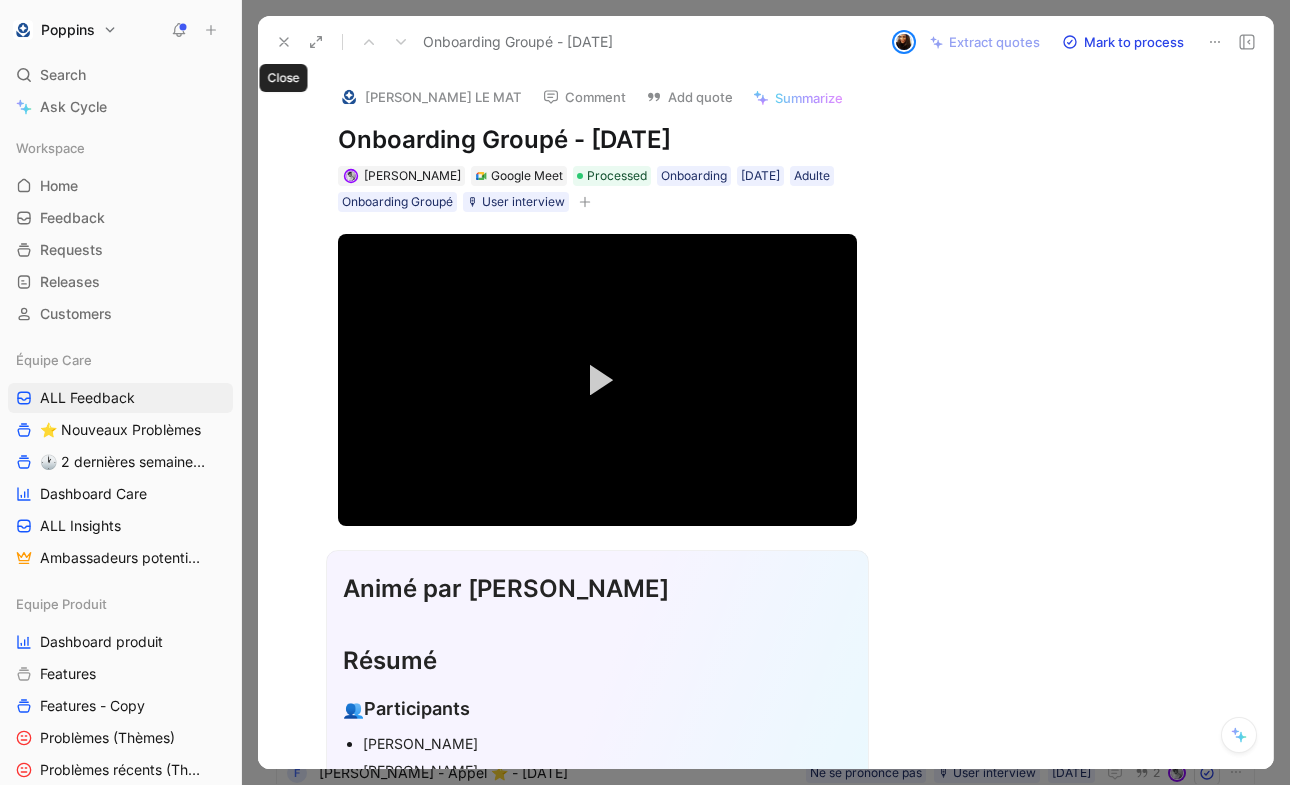 scroll, scrollTop: 0, scrollLeft: 0, axis: both 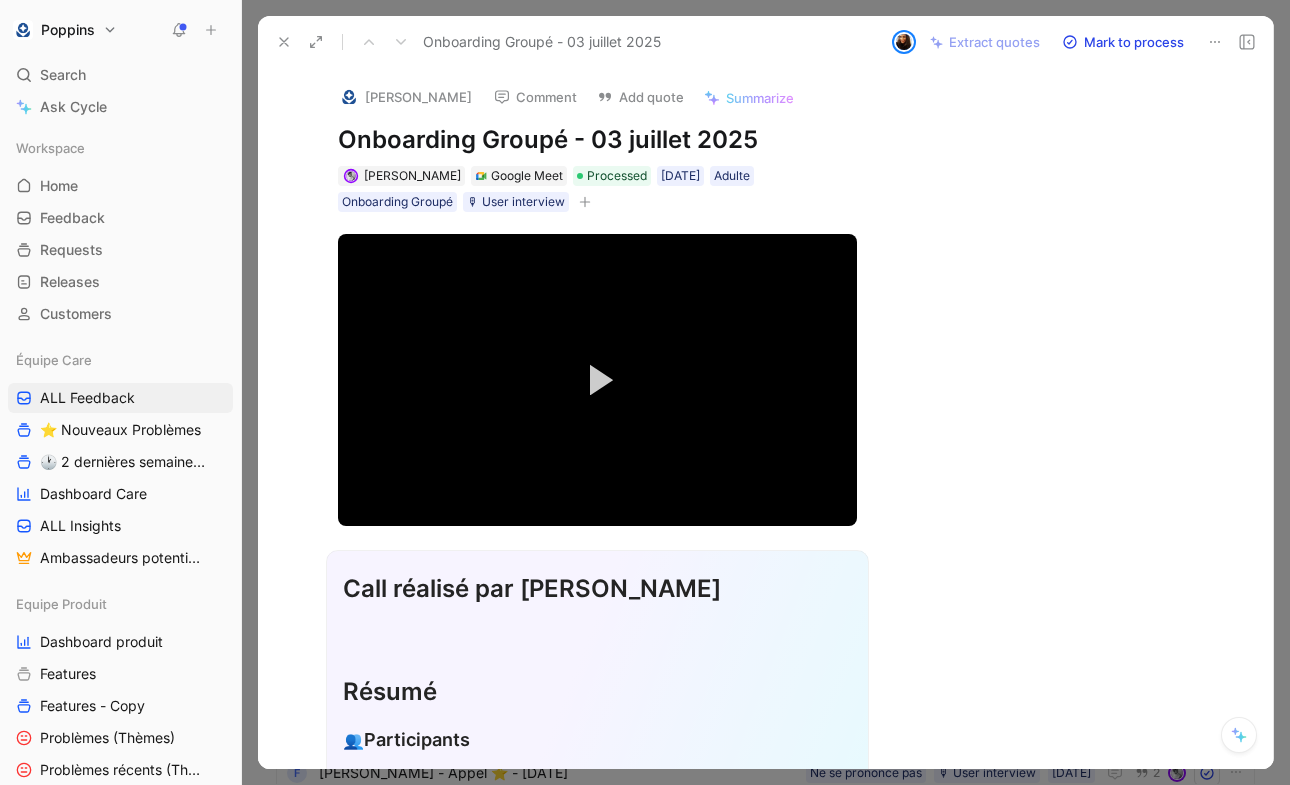 click on "[PERSON_NAME] Comment Add quote Summarize Onboarding Groupé - [DATE] [PERSON_NAME] Google Meet Processed [DATE] Adulte Onboarding Groupé 🎙 User interview Poppins (global) ❓Questions [DATE] Adulte Onboarding Groupé Jeu - Adaptation niveau Moi j'ai fait l'inscription [DATE] donc il demande le niveau de de de l'enfant. Alors après vu qu'on est fin d'année, je ne sais pas si si c'est un peu biaisé parce qu'on donc elle est actuellement en [DATE] donc elle passe en c m un. Est-ce que ça a un impact sur les jeux qui sont proposés ou pas Video Player is loading. Play Video Play Mute Current Time  0:00 / Duration  21:29 Loaded :  3.74% 00:00 Stream Type  LIVE Seek to live, currently behind live LIVE Remaining Time  - 21:29   1x Playback Rate 2x 1.75x 1.5x 1.25x 1x , selected 0.75x 0.5x 0.25x Descriptions descriptions off , selected Captions captions off , selected Audio Track Fullscreen This is a modal window. Call réalisé par [PERSON_NAME] 👥  Participants [PERSON_NAME] [PERSON_NAME]" at bounding box center [765, 418] 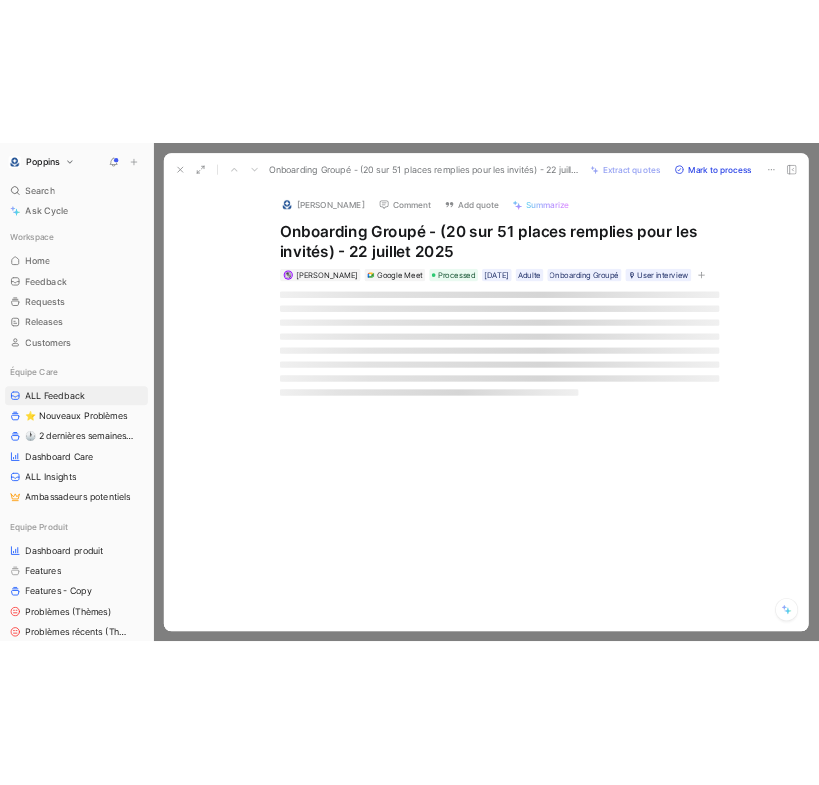 scroll, scrollTop: 0, scrollLeft: 0, axis: both 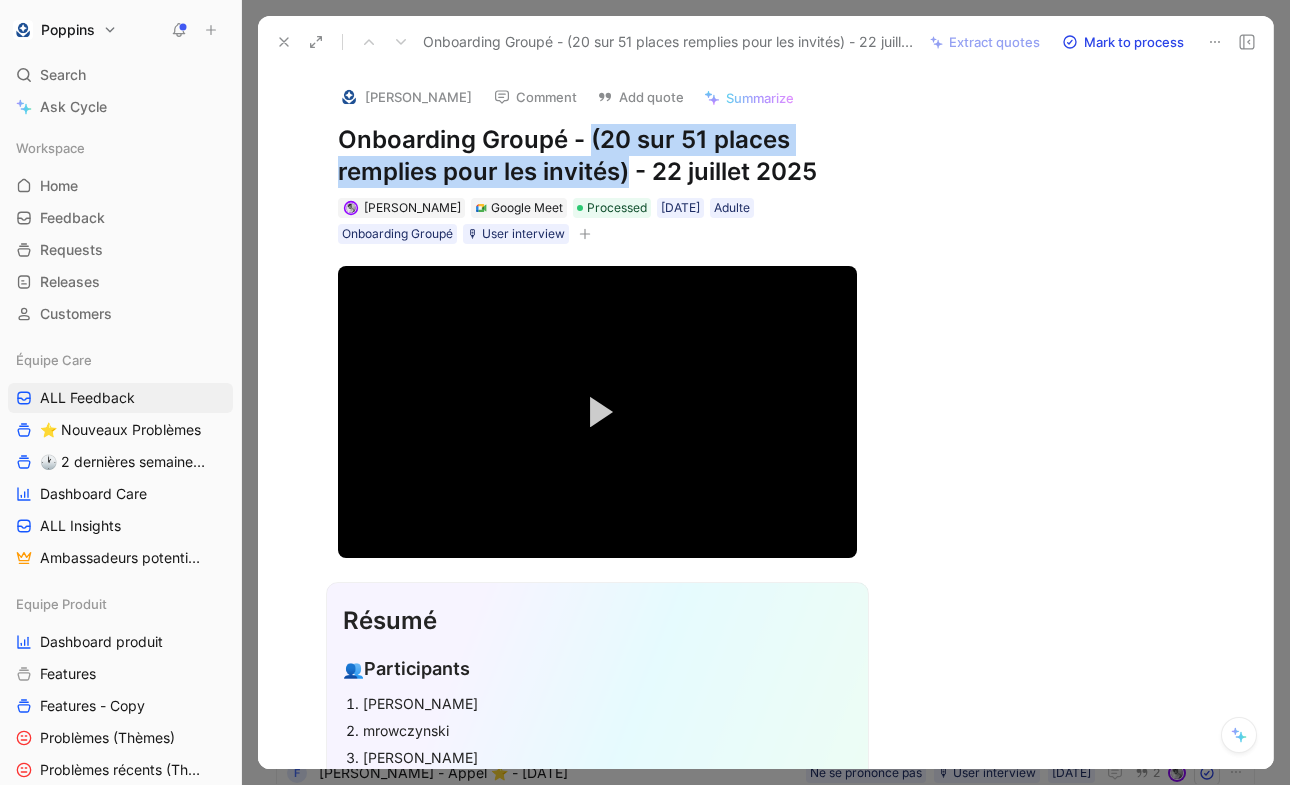 drag, startPoint x: 590, startPoint y: 128, endPoint x: 631, endPoint y: 164, distance: 54.56189 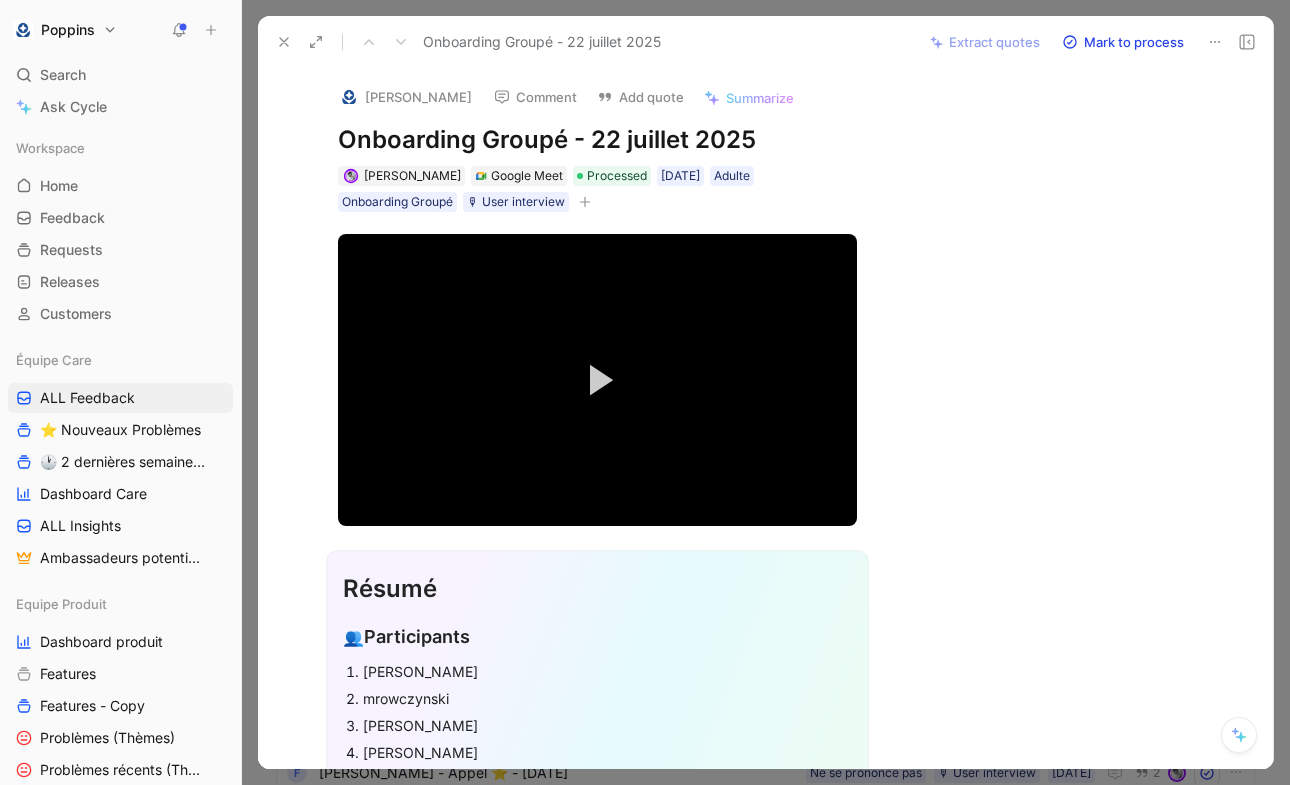 click on "Anne Comment Add quote Summarize Onboarding Groupé - 22 juillet 2025 Anne Dorison Google Meet Processed 22/07/2025 Adulte Onboarding Groupé 🎙 User interview" at bounding box center (597, 141) 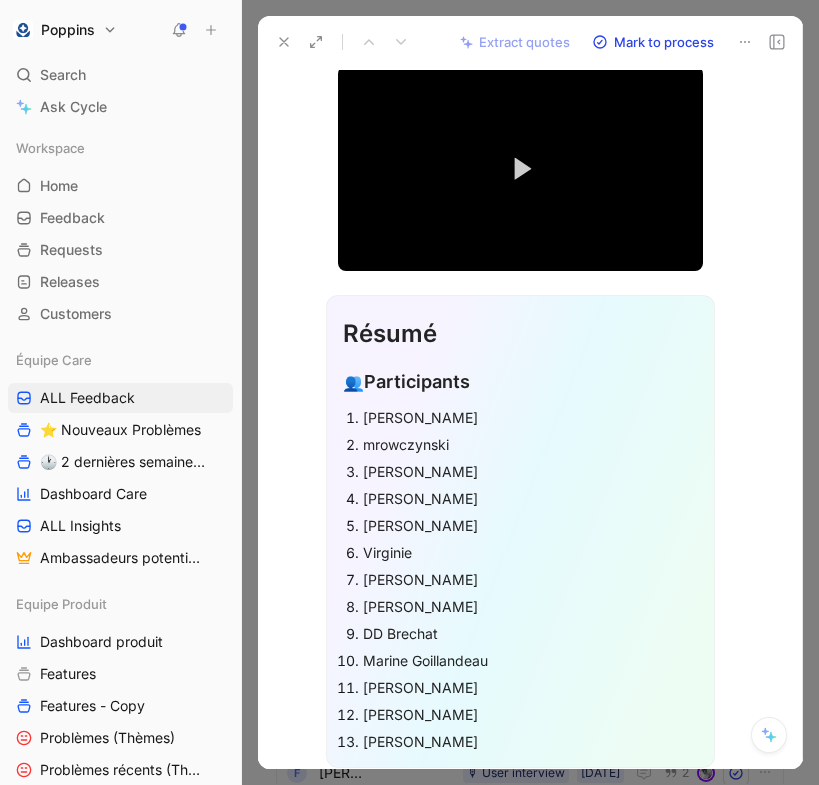 scroll, scrollTop: 262, scrollLeft: 0, axis: vertical 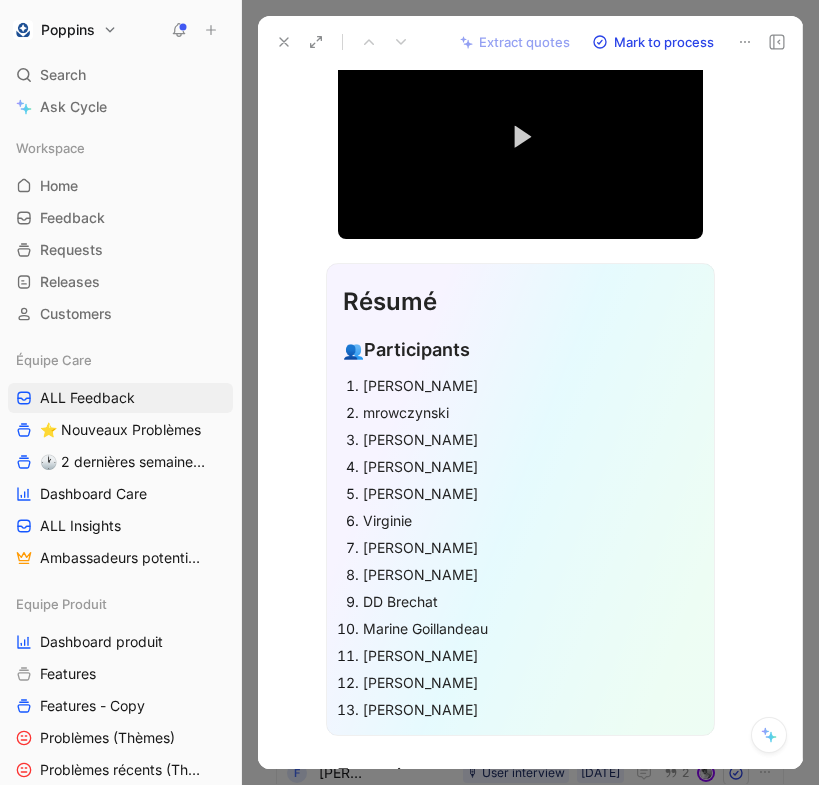 click on "👥  Participants" at bounding box center (520, 350) 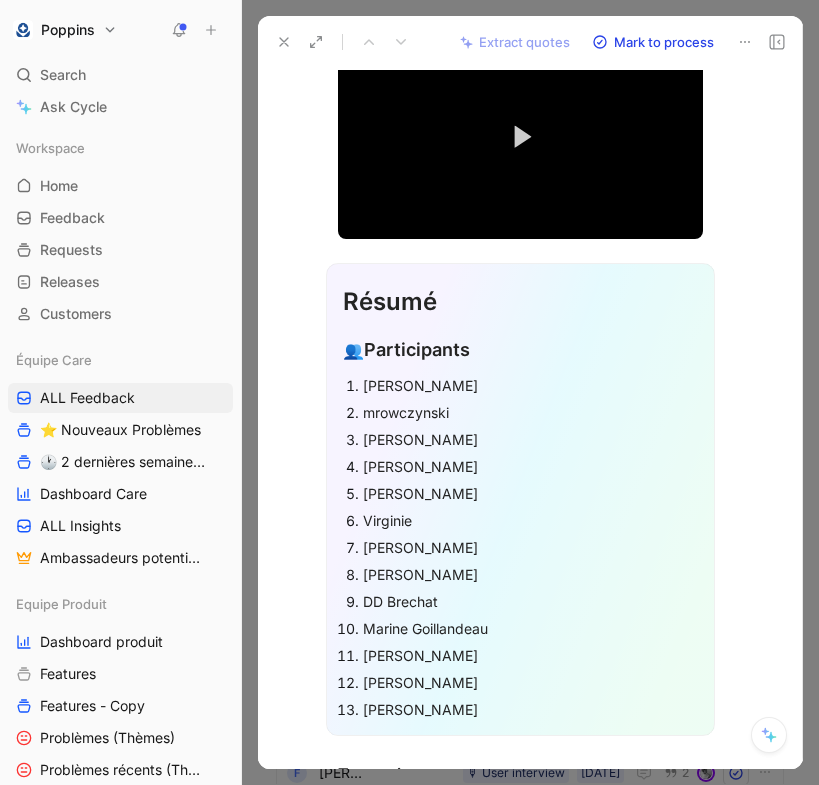 click on "Noémie B" at bounding box center [530, 385] 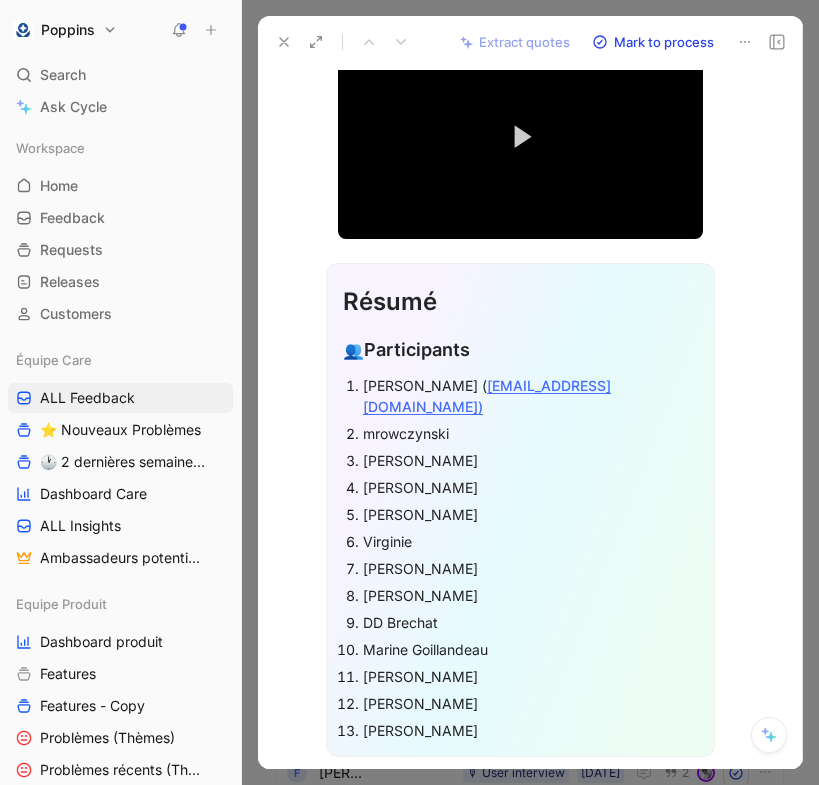 click on "mrowczynski" at bounding box center [530, 433] 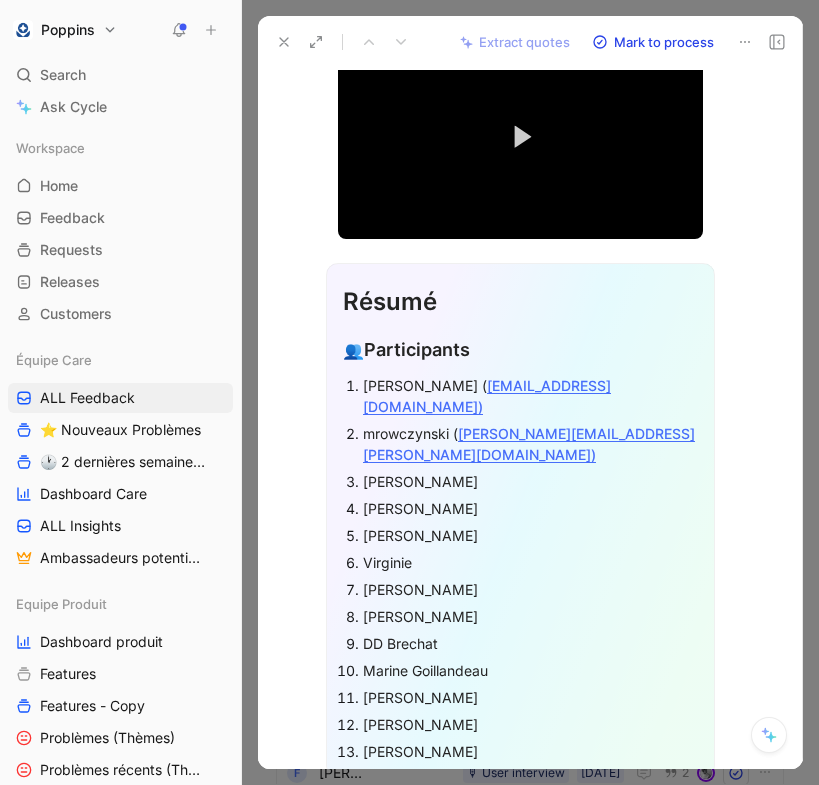 click on "Nathalie Langlois" at bounding box center [530, 481] 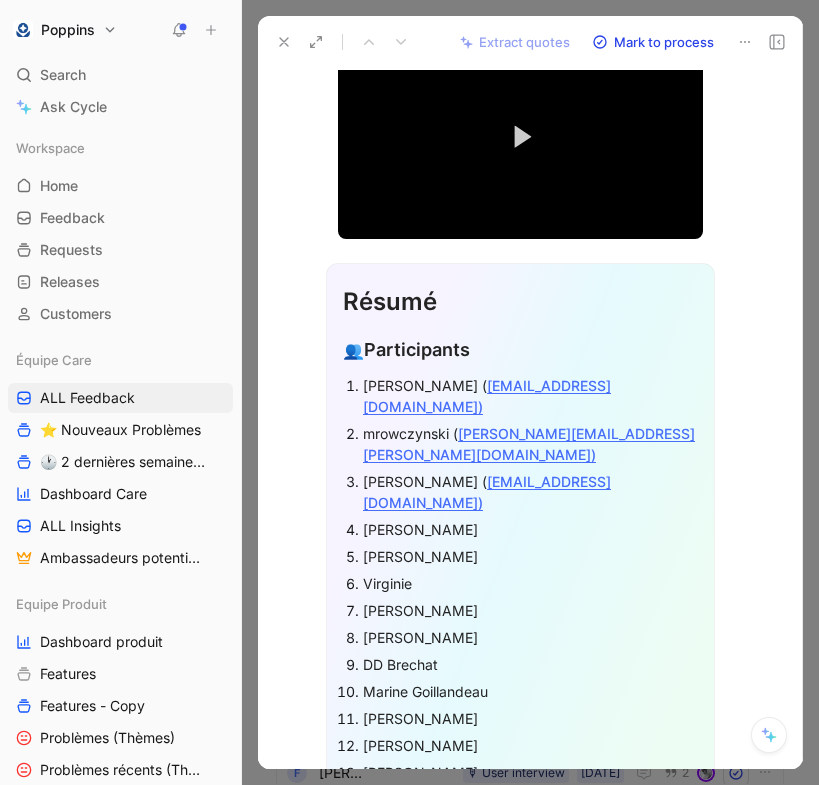 click on "Droulin Aurélie" at bounding box center (530, 529) 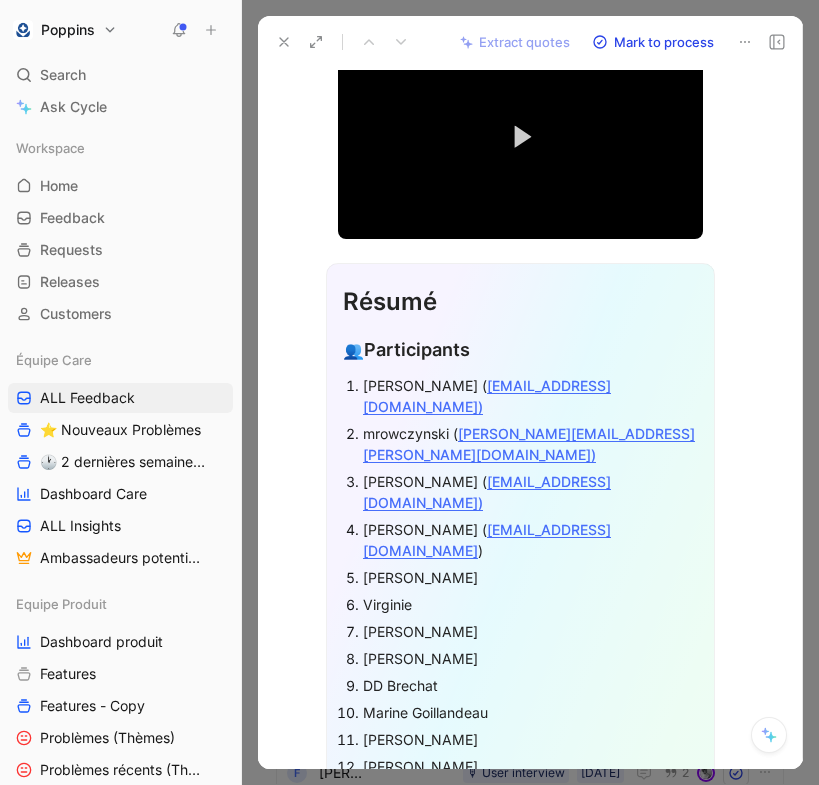 click on "Anaïs Duhoux" at bounding box center [530, 577] 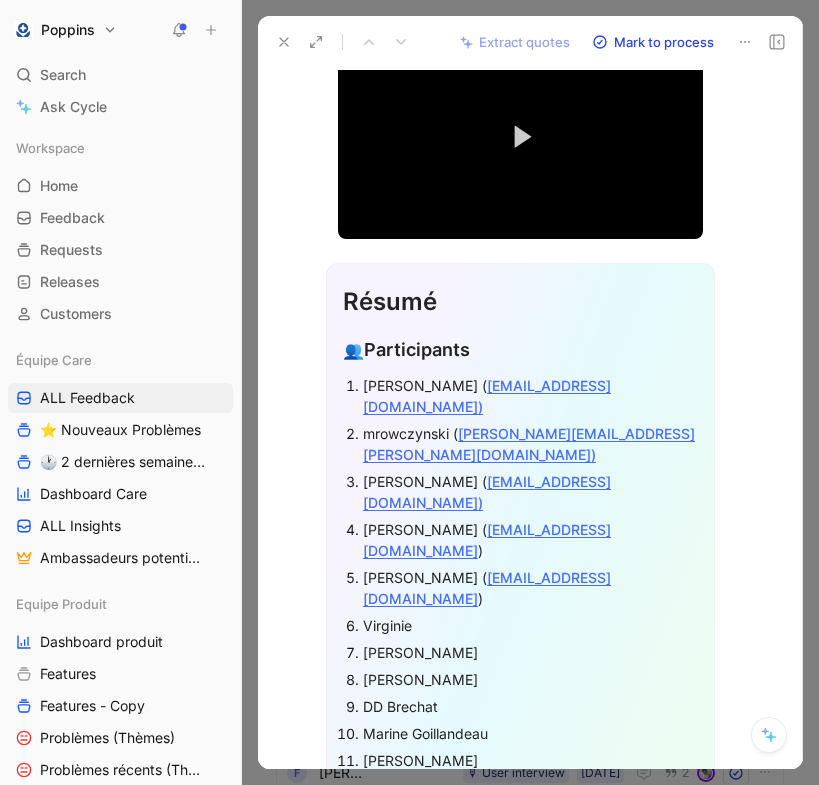 click on "Virginie" at bounding box center [530, 625] 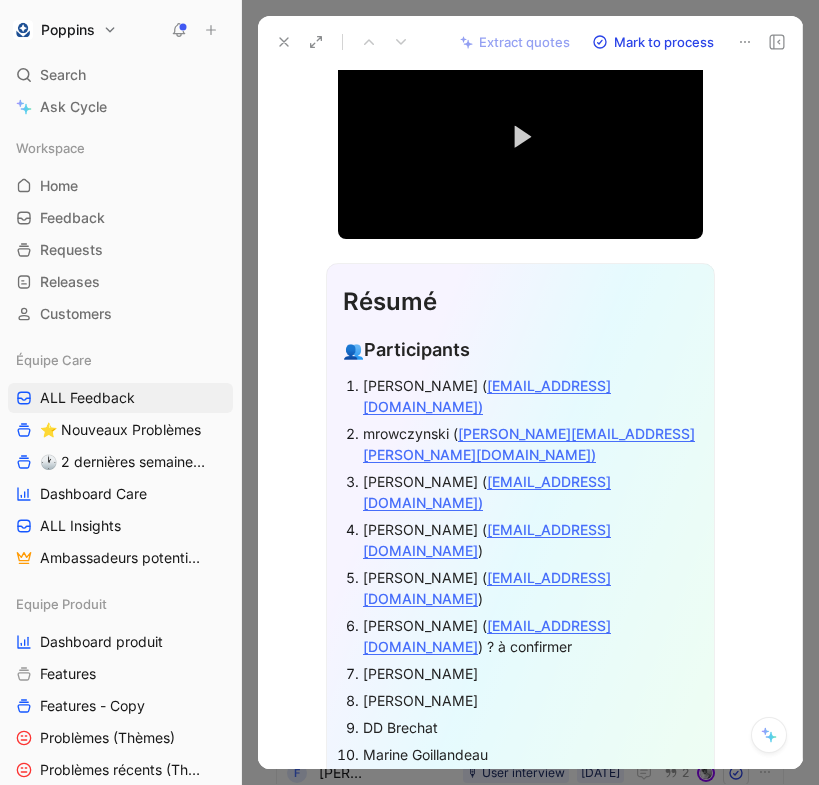 click on "Jess" at bounding box center (530, 673) 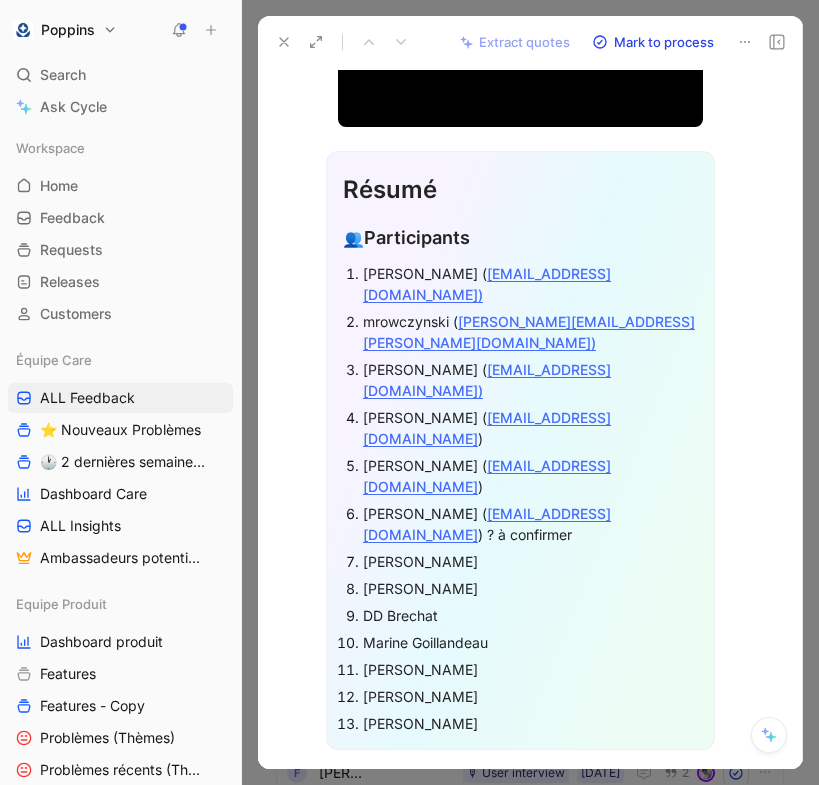 scroll, scrollTop: 376, scrollLeft: 0, axis: vertical 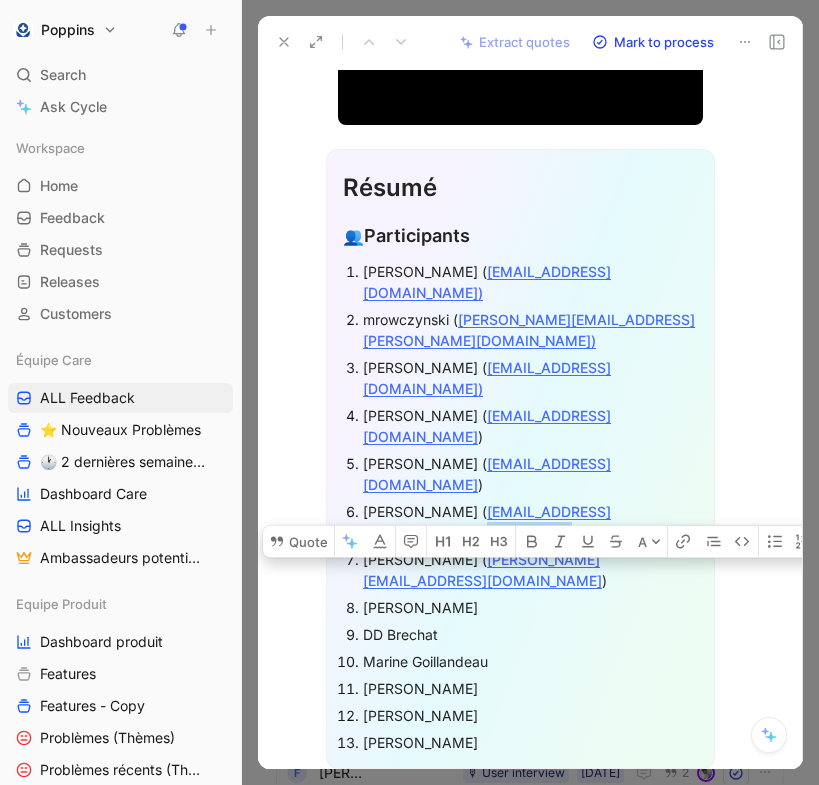 drag, startPoint x: 658, startPoint y: 448, endPoint x: 633, endPoint y: 427, distance: 32.649654 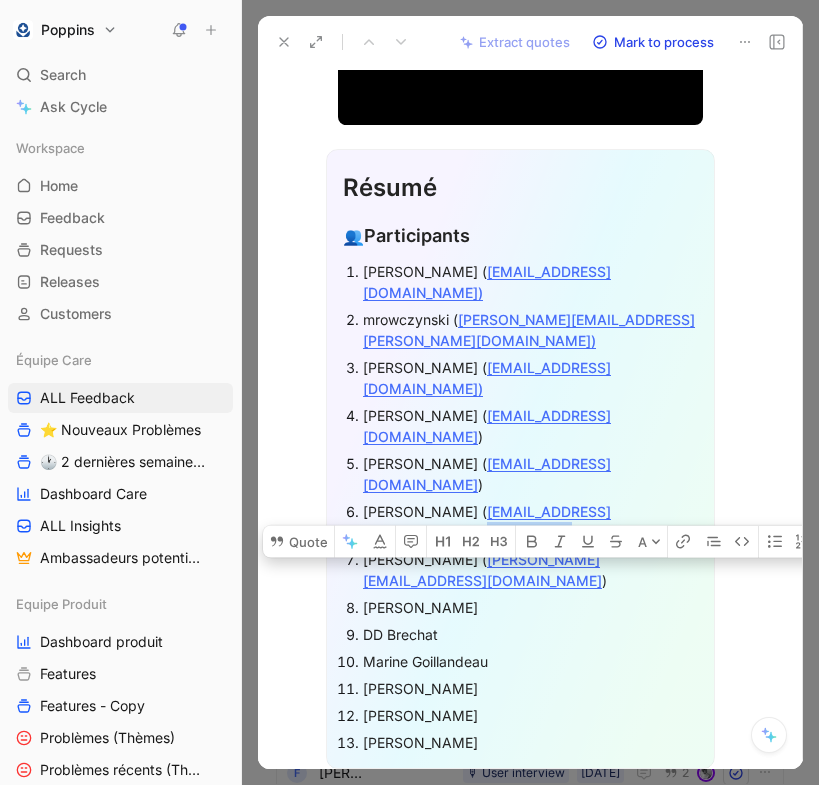 copy on "? à confirmer" 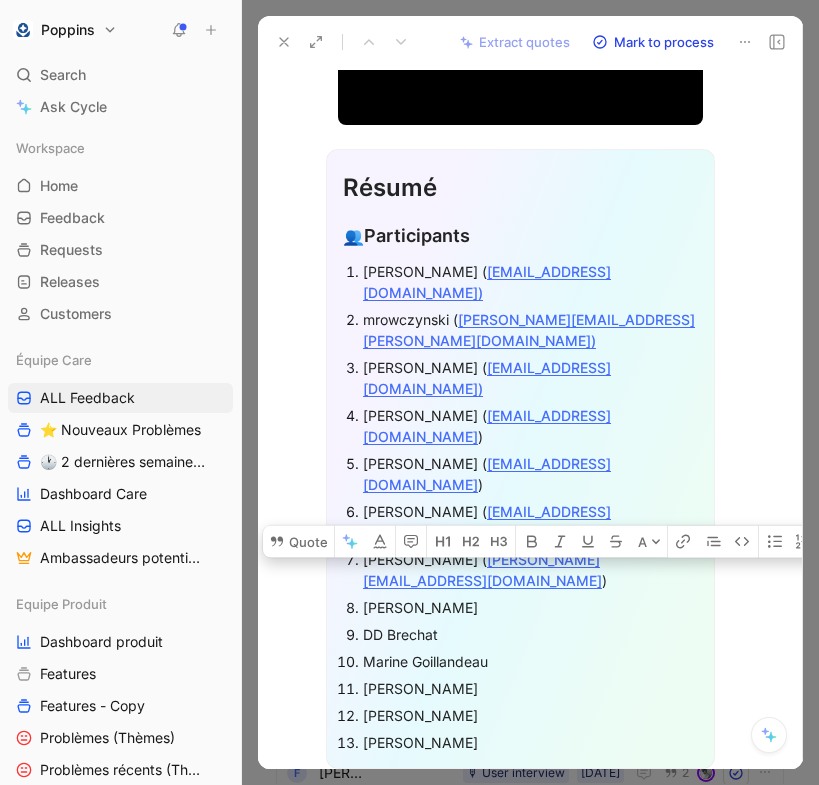 click on "Jess (  jessica.peyragrosse@gmail.com )" at bounding box center (530, 570) 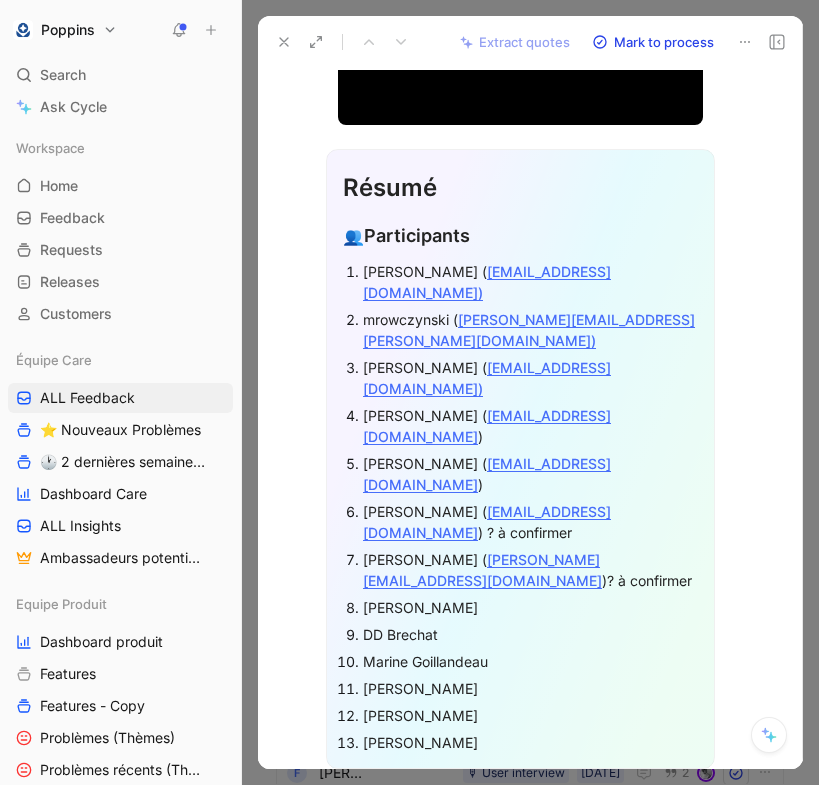click on "Jess (  jessica.peyragrosse@gmail.com )? à confirmer" at bounding box center [530, 570] 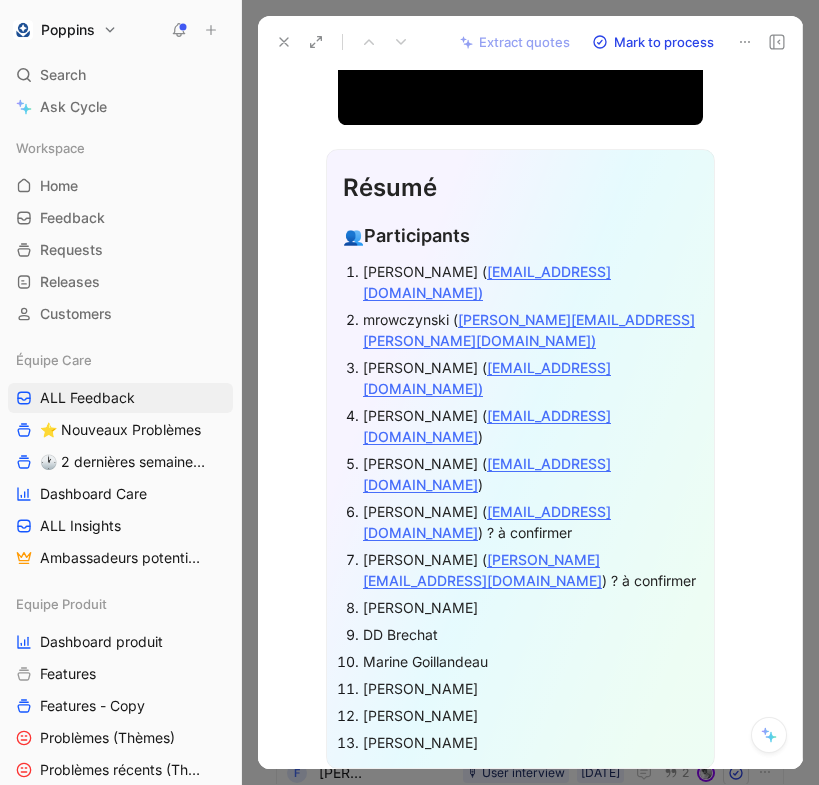 click on "Emilie" at bounding box center [530, 607] 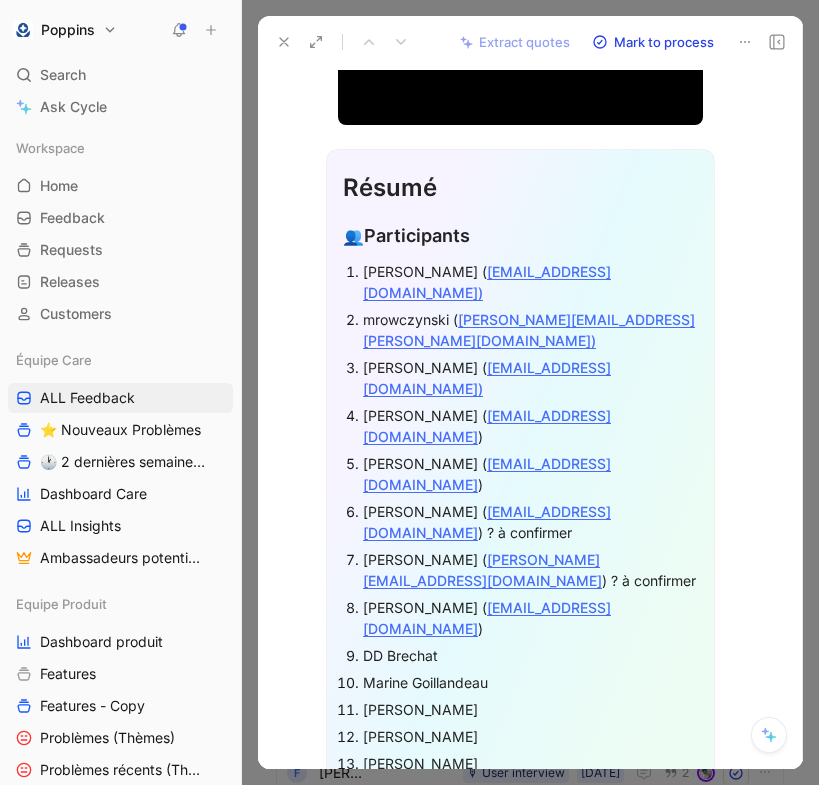 click on "DD Brechat" at bounding box center [530, 655] 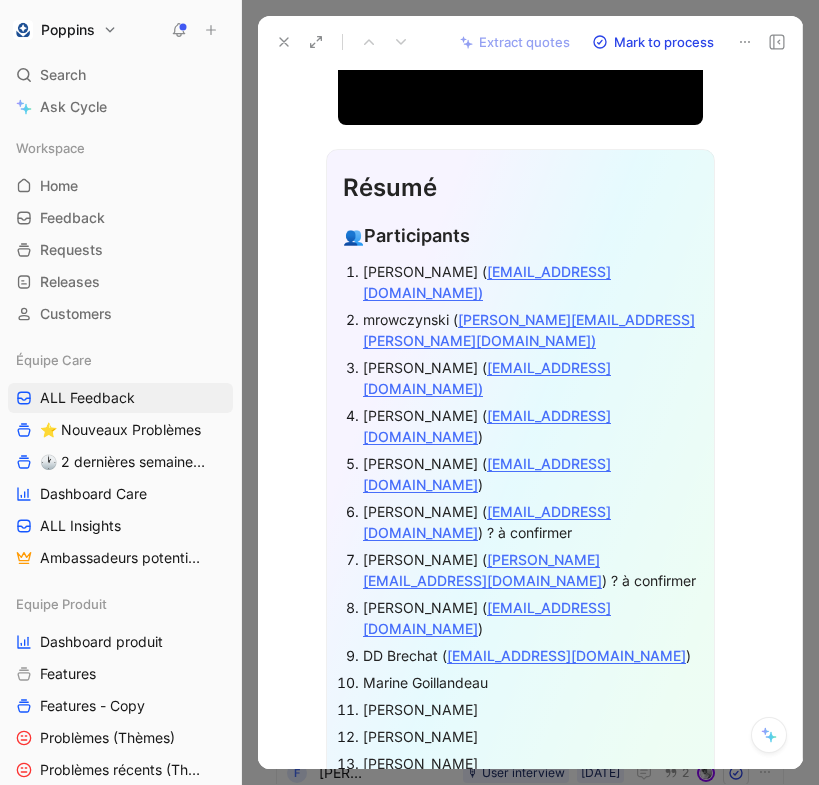 click on "Marine Goillandeau" at bounding box center [530, 682] 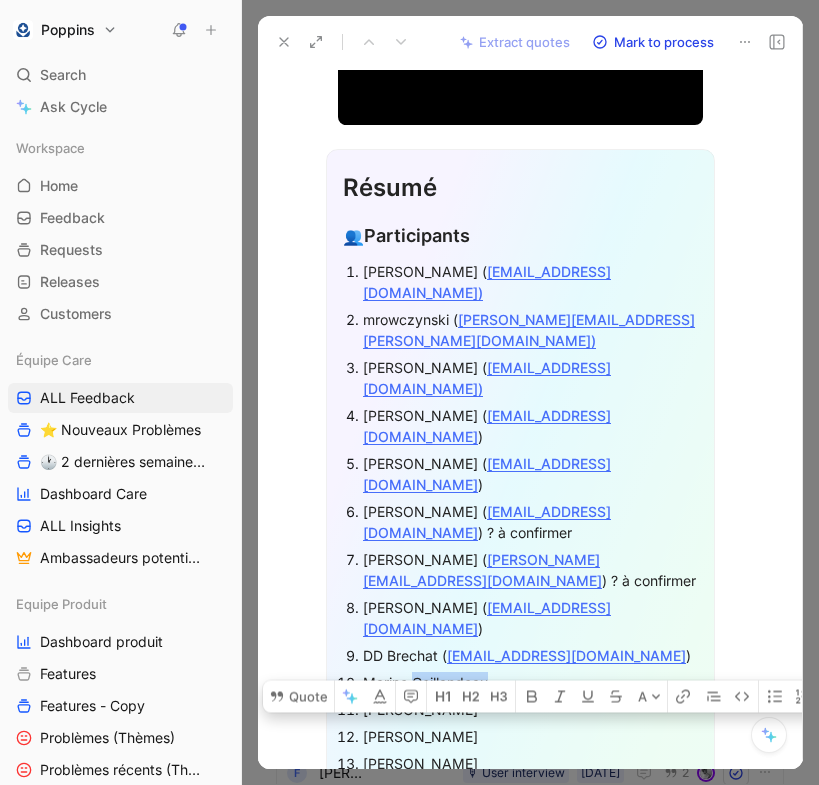 copy on "Goillandeau" 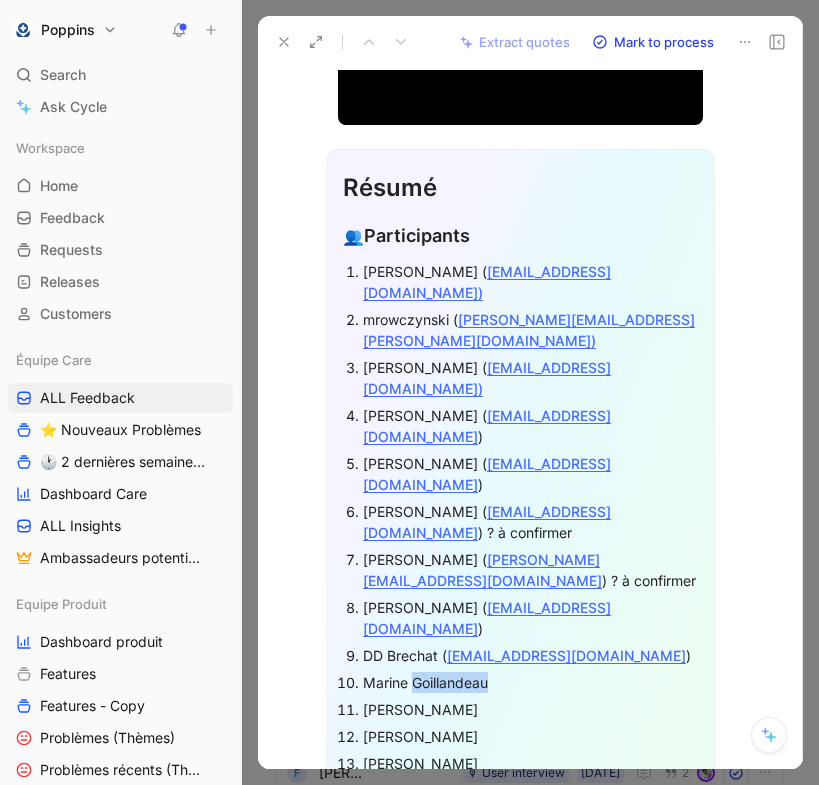 click on "Marine Goillandeau" at bounding box center [530, 682] 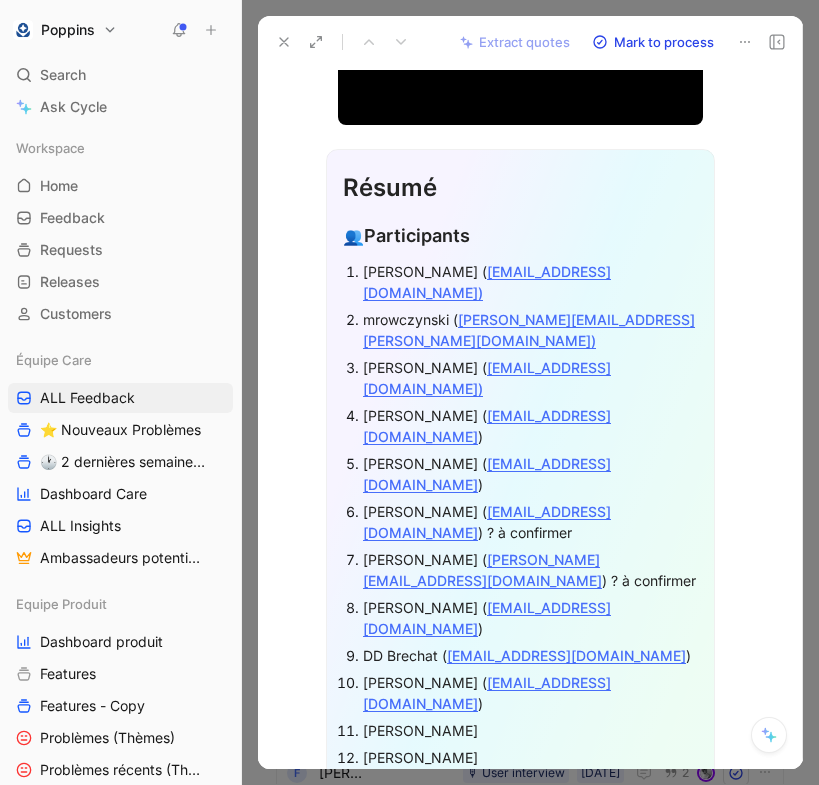 click on "Tino Dias Vincent" at bounding box center (530, 730) 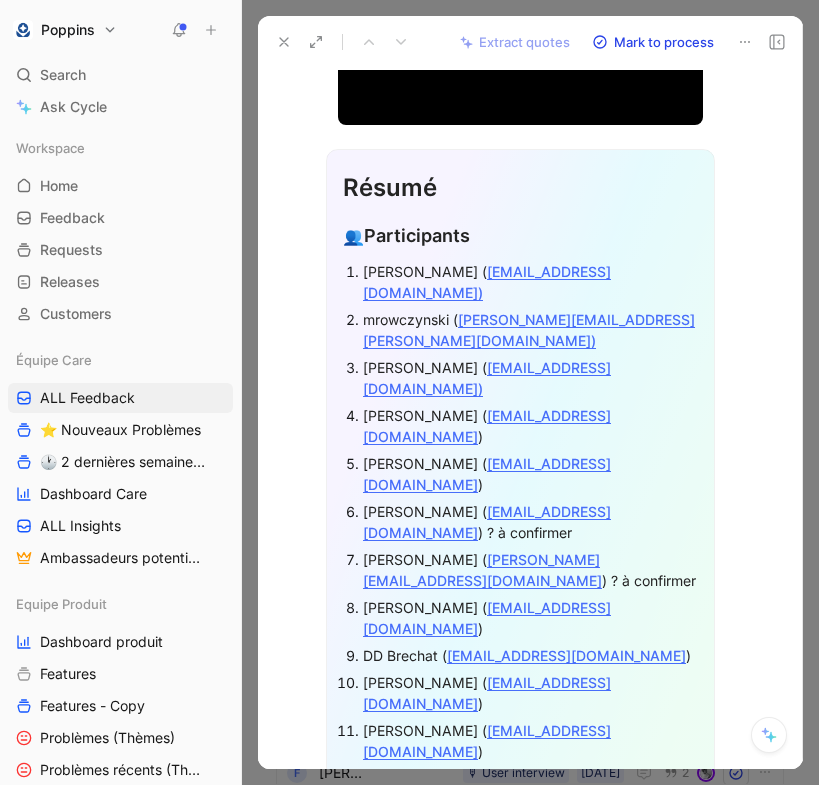 click on "Céline Mona" at bounding box center [530, 778] 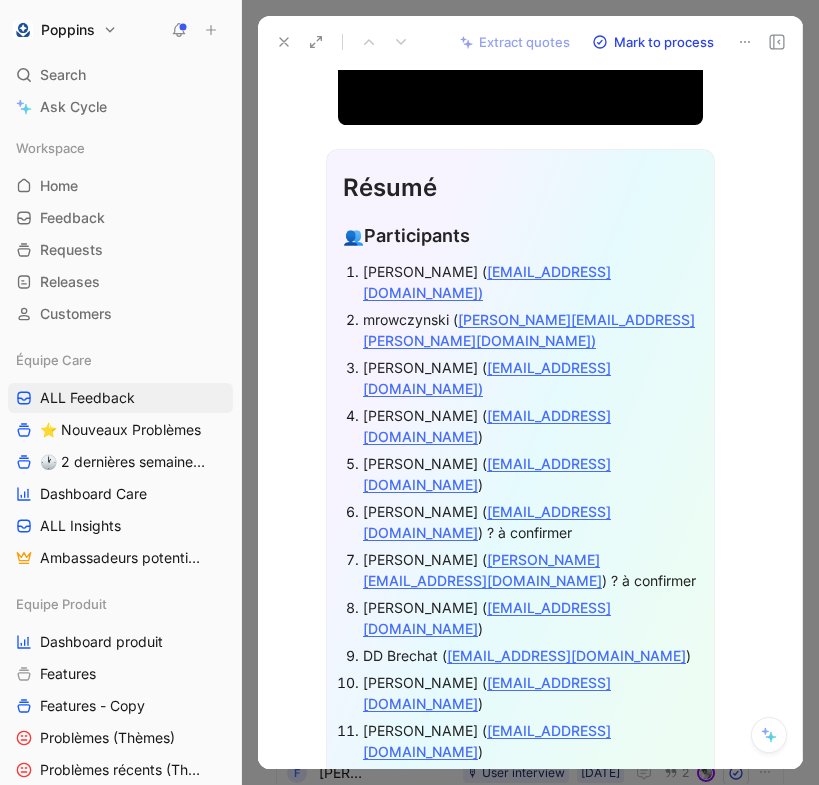 click on "Céline Mona" at bounding box center [530, 778] 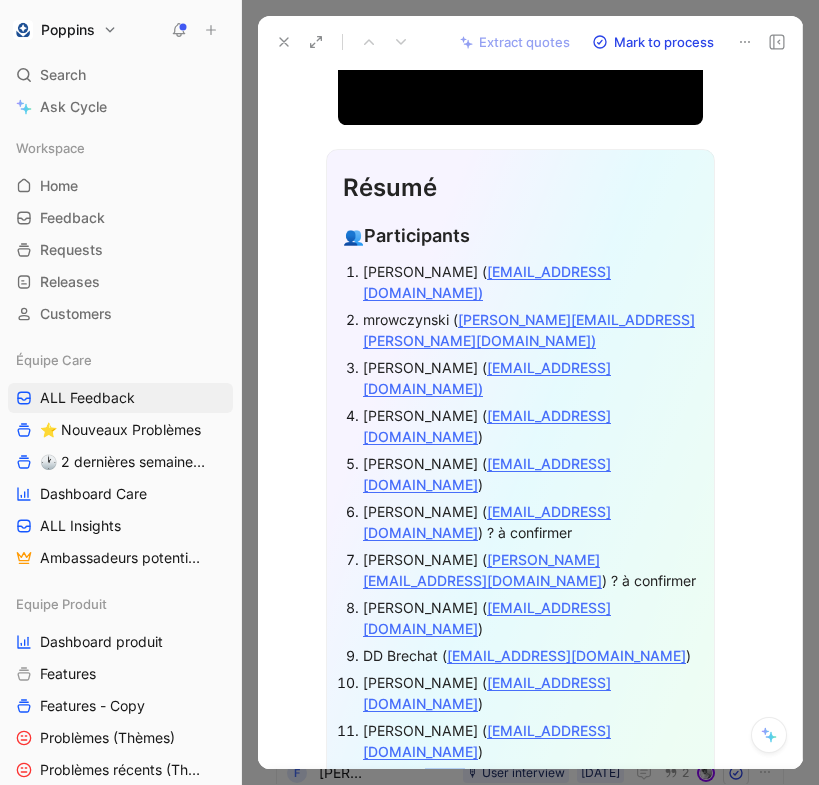 copy on "Mona" 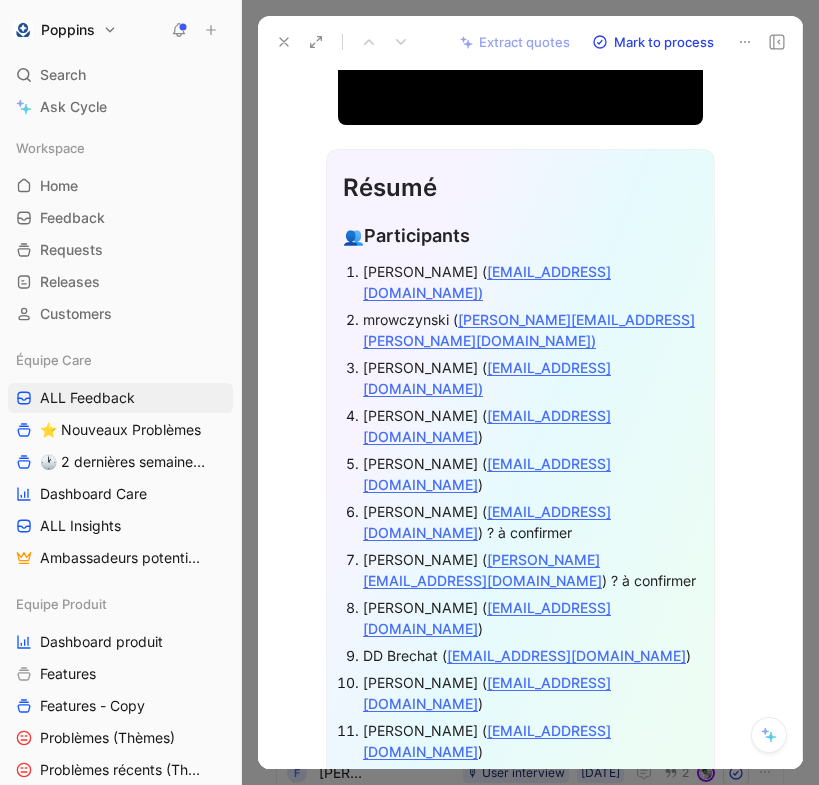 click on "Sonia Legros" at bounding box center (530, 826) 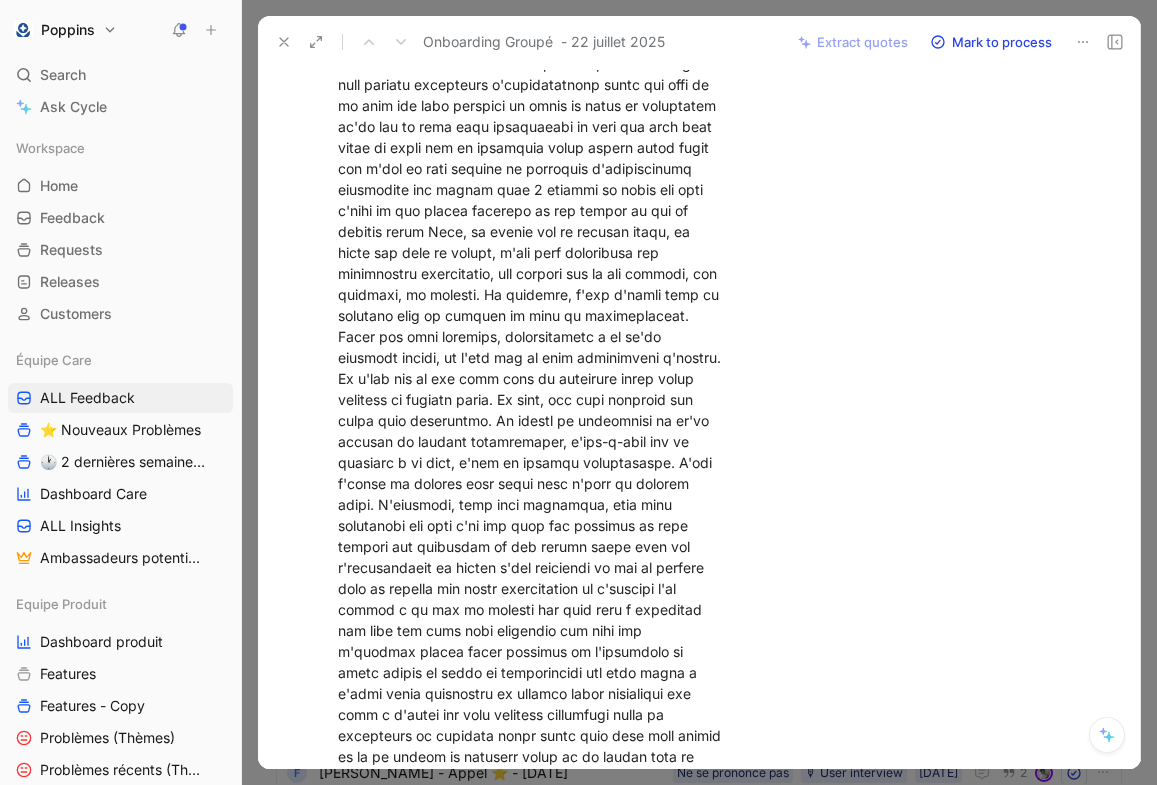 scroll, scrollTop: 0, scrollLeft: 0, axis: both 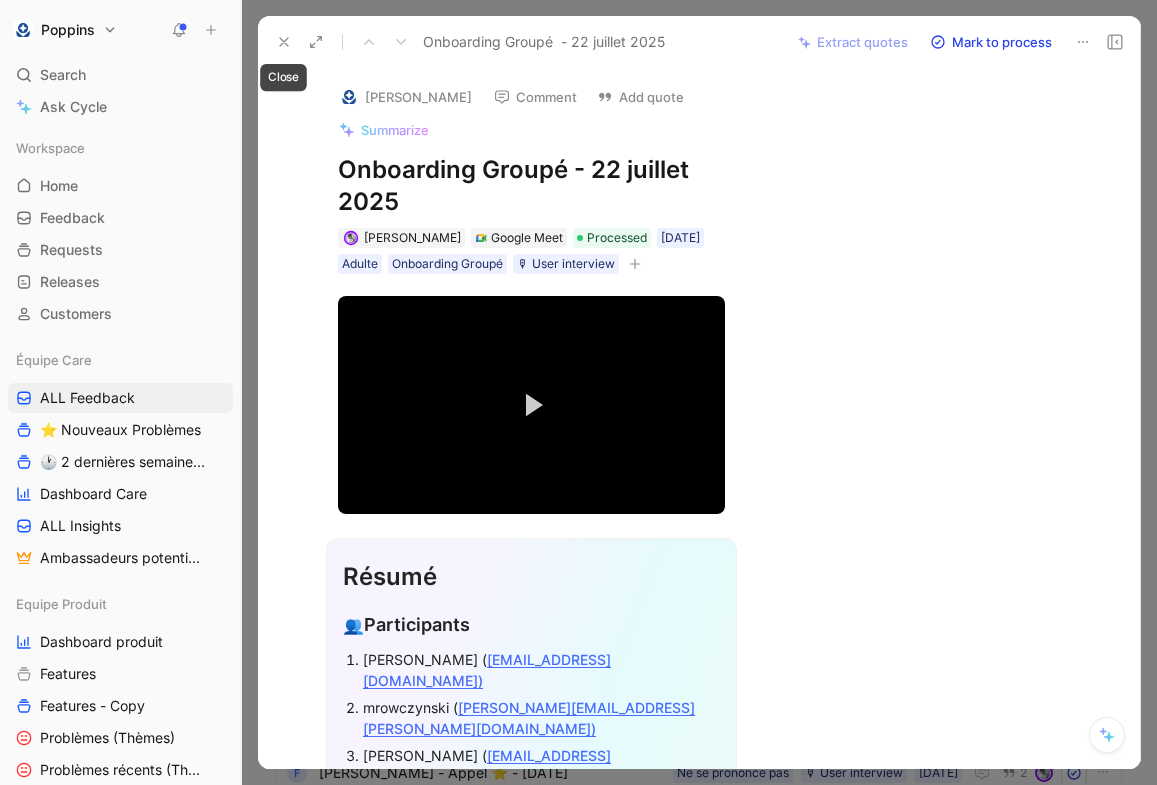 click at bounding box center [284, 42] 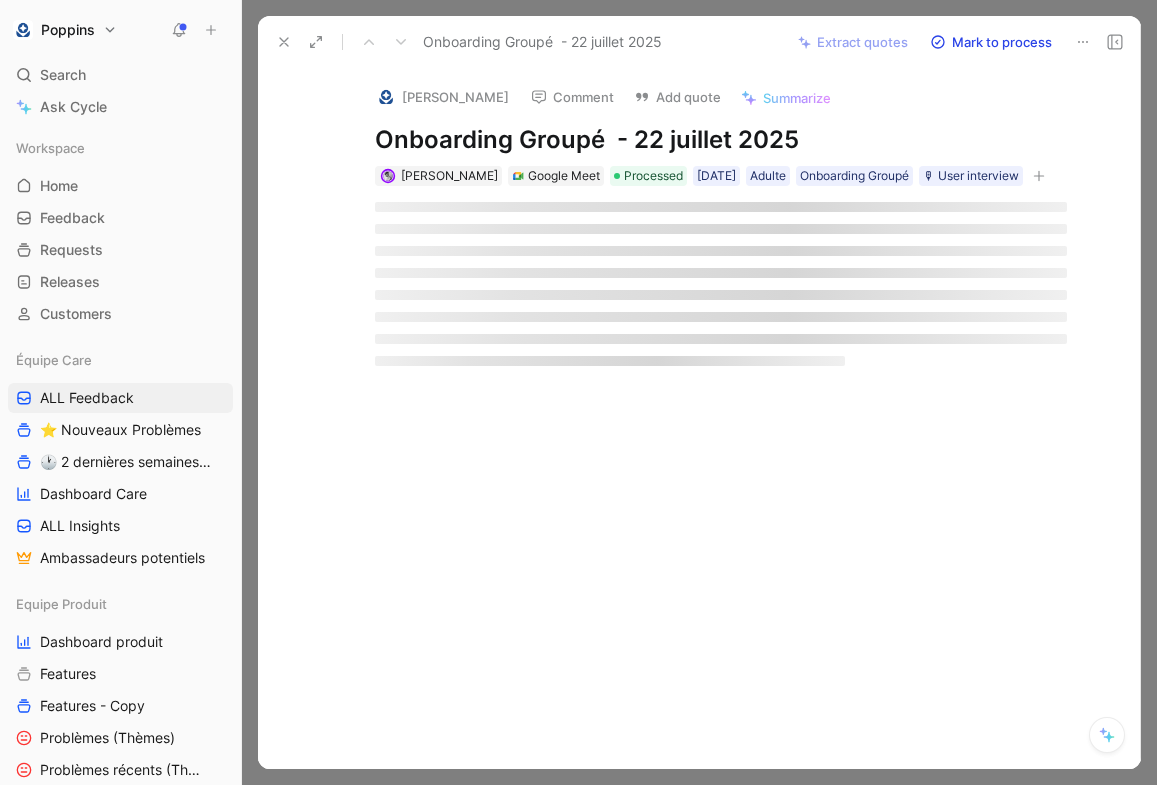 scroll, scrollTop: 0, scrollLeft: 0, axis: both 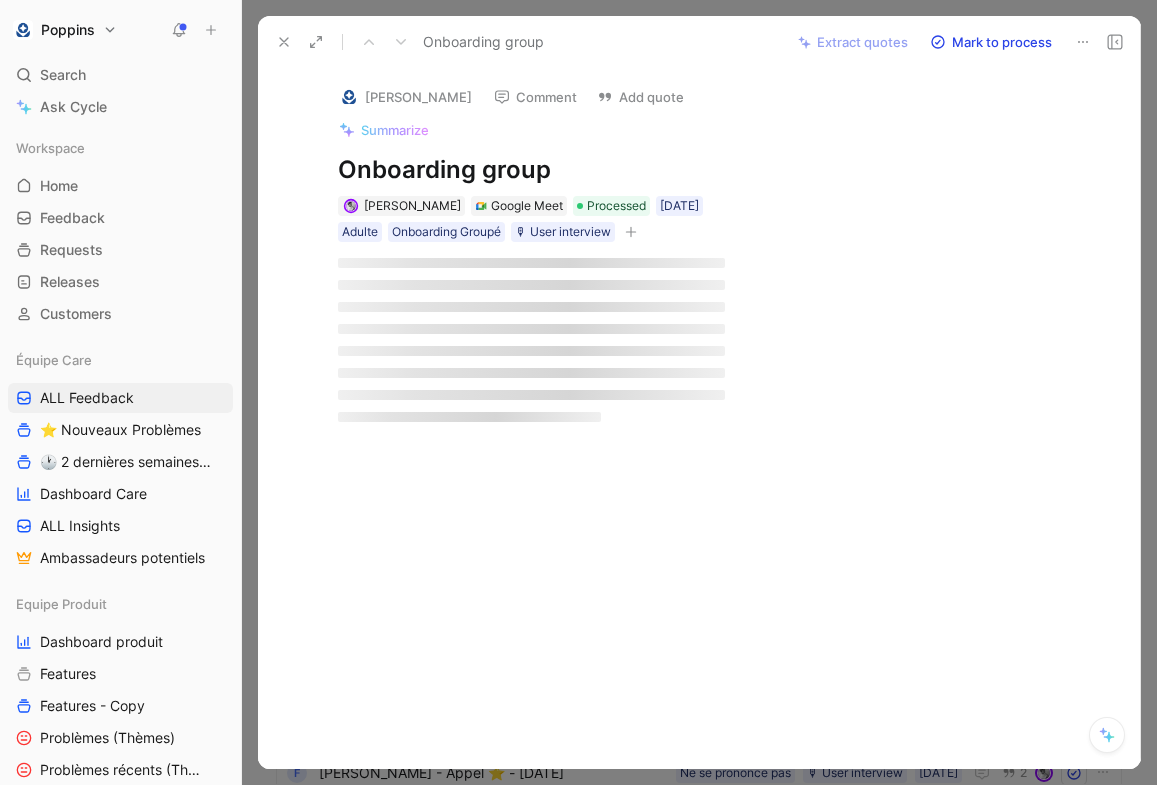 click on "Onboarding group" at bounding box center (531, 170) 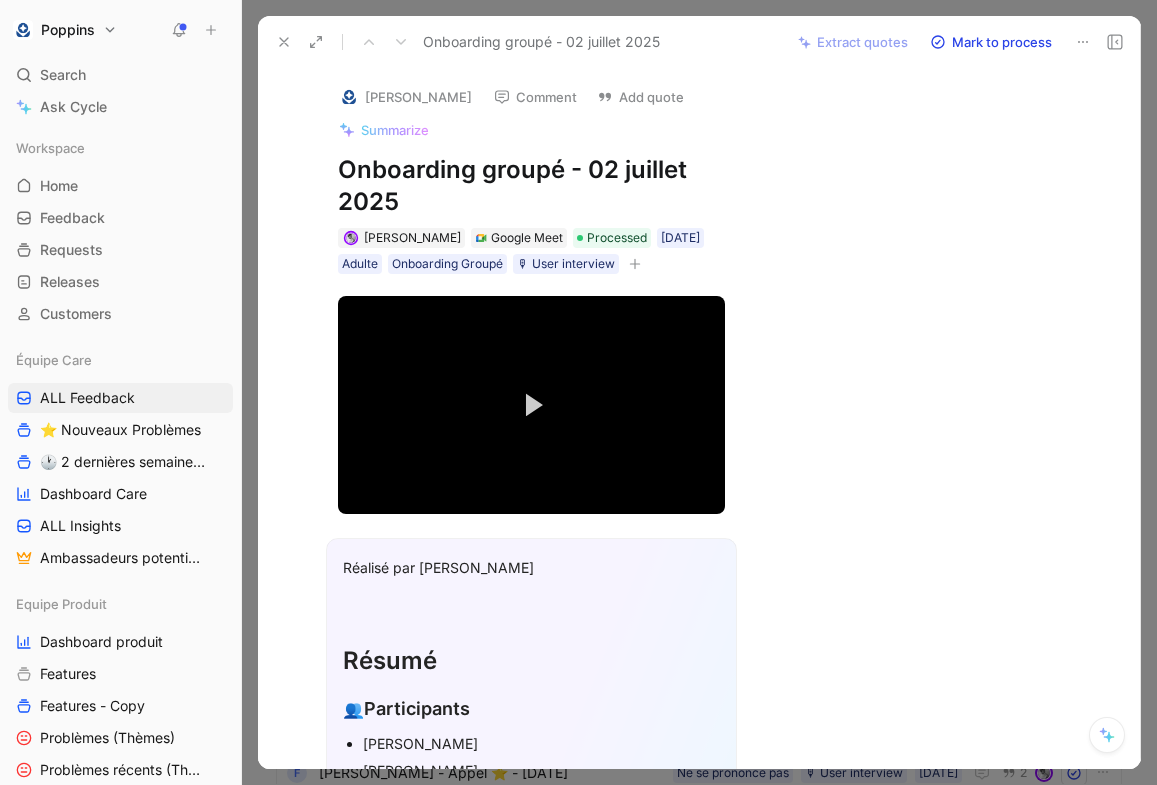 click on "[PERSON_NAME] Comment Add quote Summarize Onboarding groupé - [DATE]  [PERSON_NAME] Google Meet Processed [DATE] Adulte Onboarding Groupé 🎙 User interview Il n'y a aucun jeu de mathématiques MIL-6167 [DATE] Poppins (global) Application Video Player is loading. Play Video Play Mute Current Time  0:00 / Duration  18:53 Loaded :  4.21% 00:00 Stream Type  LIVE Seek to live, currently behind live LIVE Remaining Time  - 18:53   1x Playback Rate 2x 1.75x 1.5x 1.25x 1x , selected 0.75x 0.5x 0.25x Descriptions descriptions off , selected Captions captions off , selected Audio Track Fullscreen This is a modal window. Réalisé par [PERSON_NAME] 👥  Participants [PERSON_NAME] [PERSON_NAME] YF J C ⏱  Call length Environ 20 minutes ❓  Questions posées par les parents Jeux mathématiques :  [PERSON_NAME] a demandé s'il y avait des jeux concernant les mathématiques ou la dyscalculie. Inscription d'un deuxième enfant : 👎  Feedback négatif/préoccupations Absence de jeux mathématiques :" at bounding box center (699, 418) 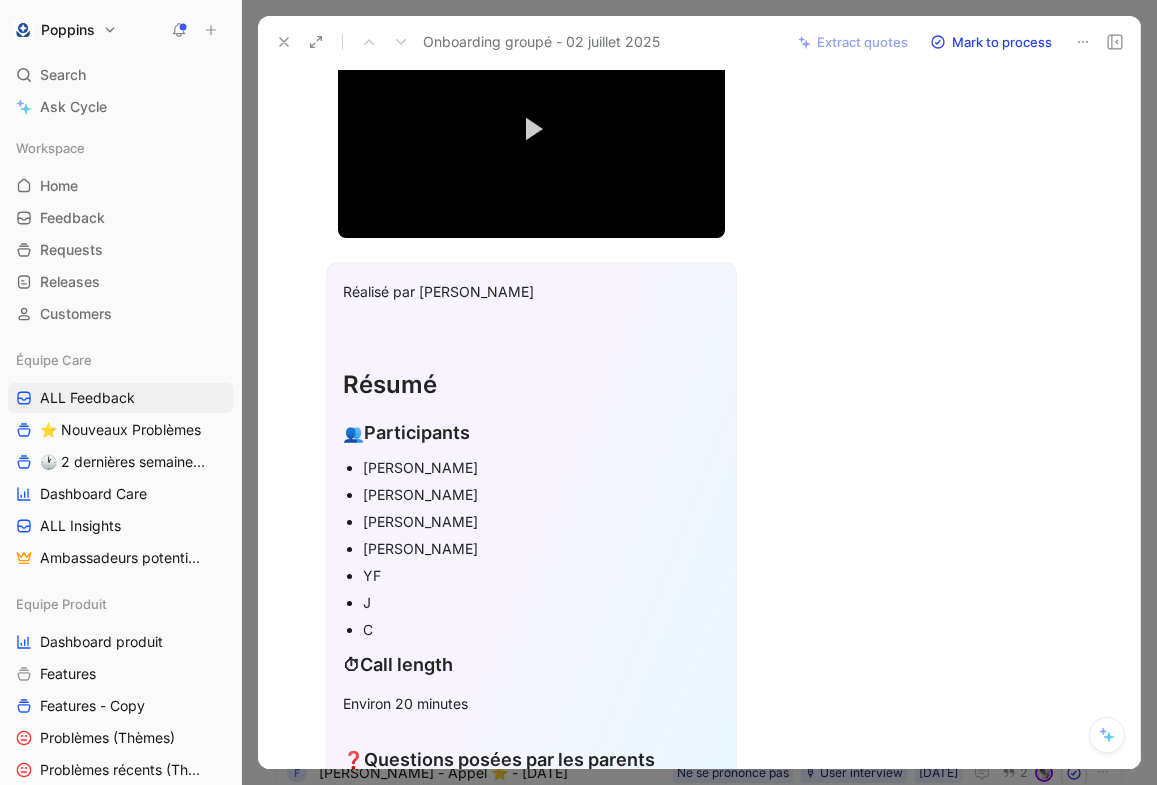 scroll, scrollTop: 288, scrollLeft: 0, axis: vertical 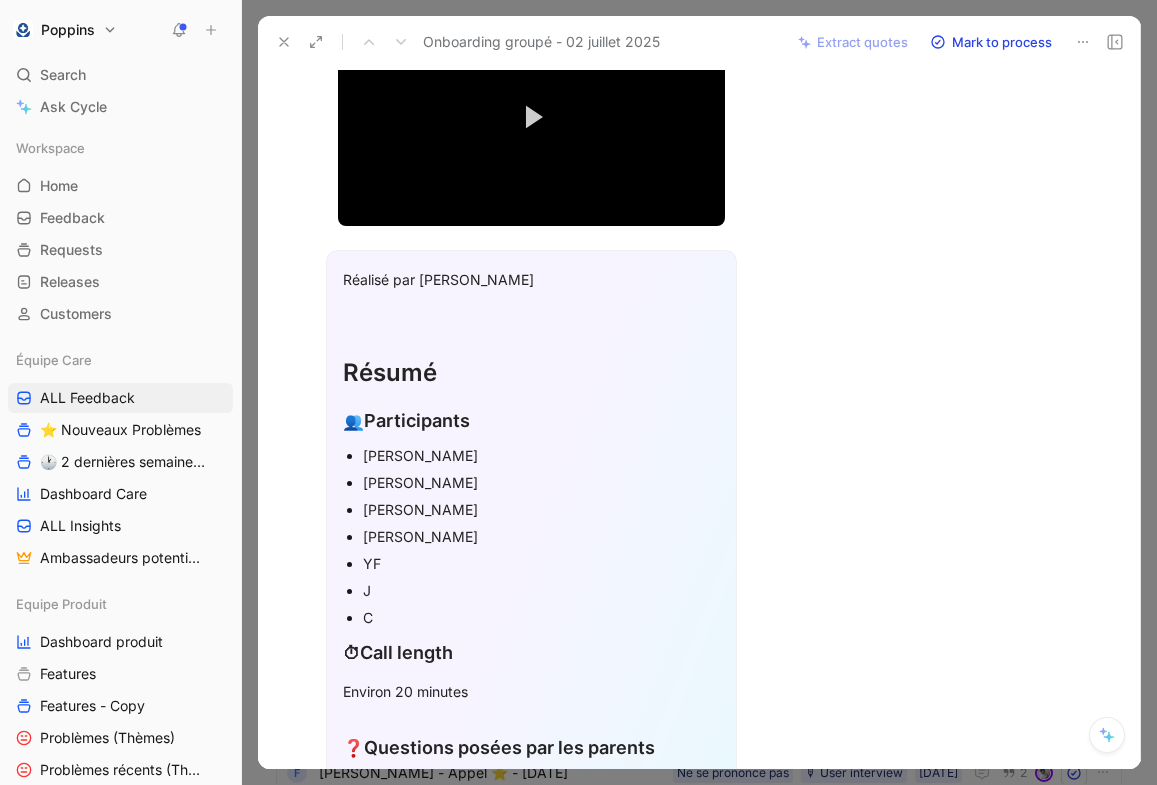 click on "[PERSON_NAME]" at bounding box center (541, 455) 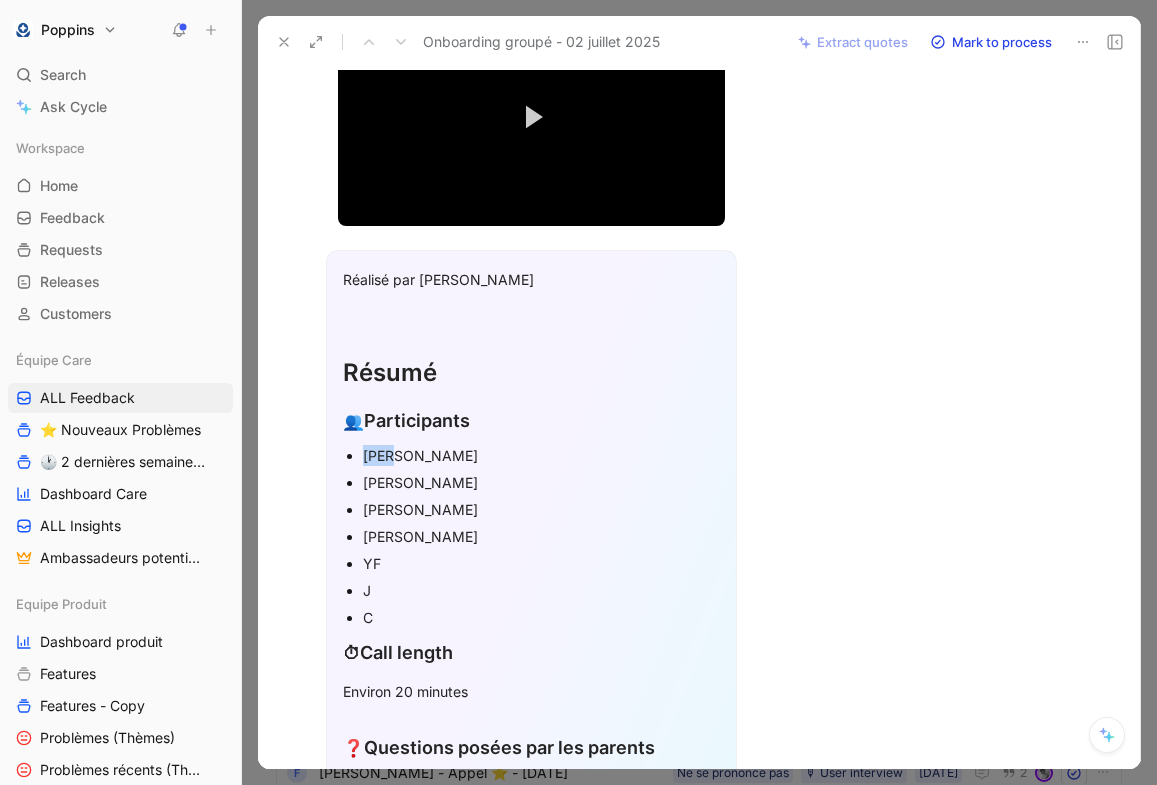 click on "[PERSON_NAME]" at bounding box center (541, 455) 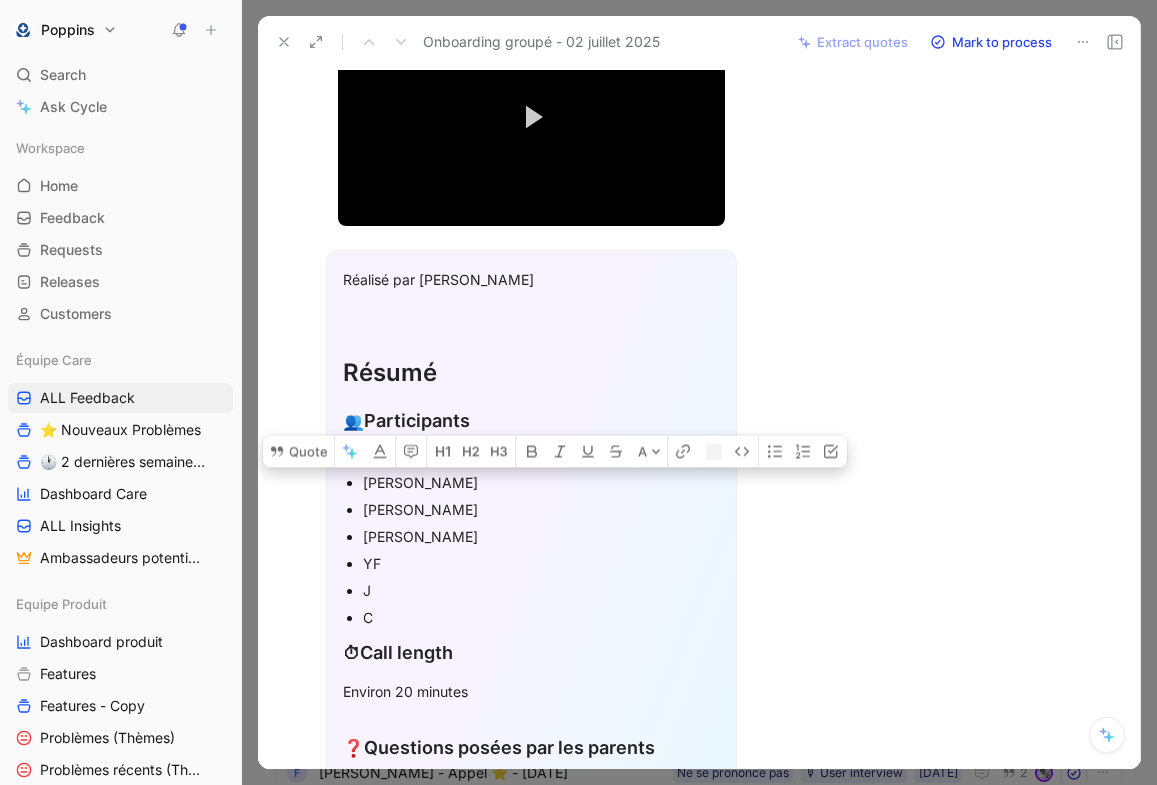 click on "[PERSON_NAME]" at bounding box center [541, 455] 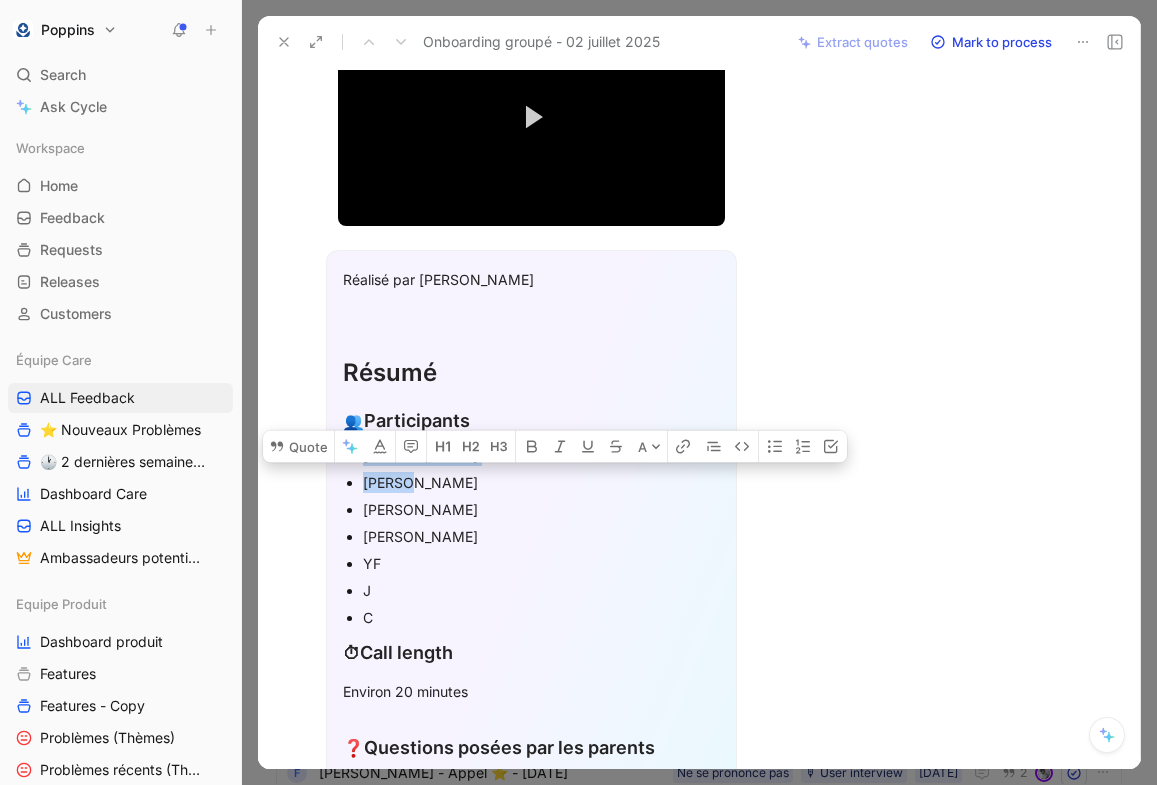 drag, startPoint x: 404, startPoint y: 480, endPoint x: 341, endPoint y: 452, distance: 68.942 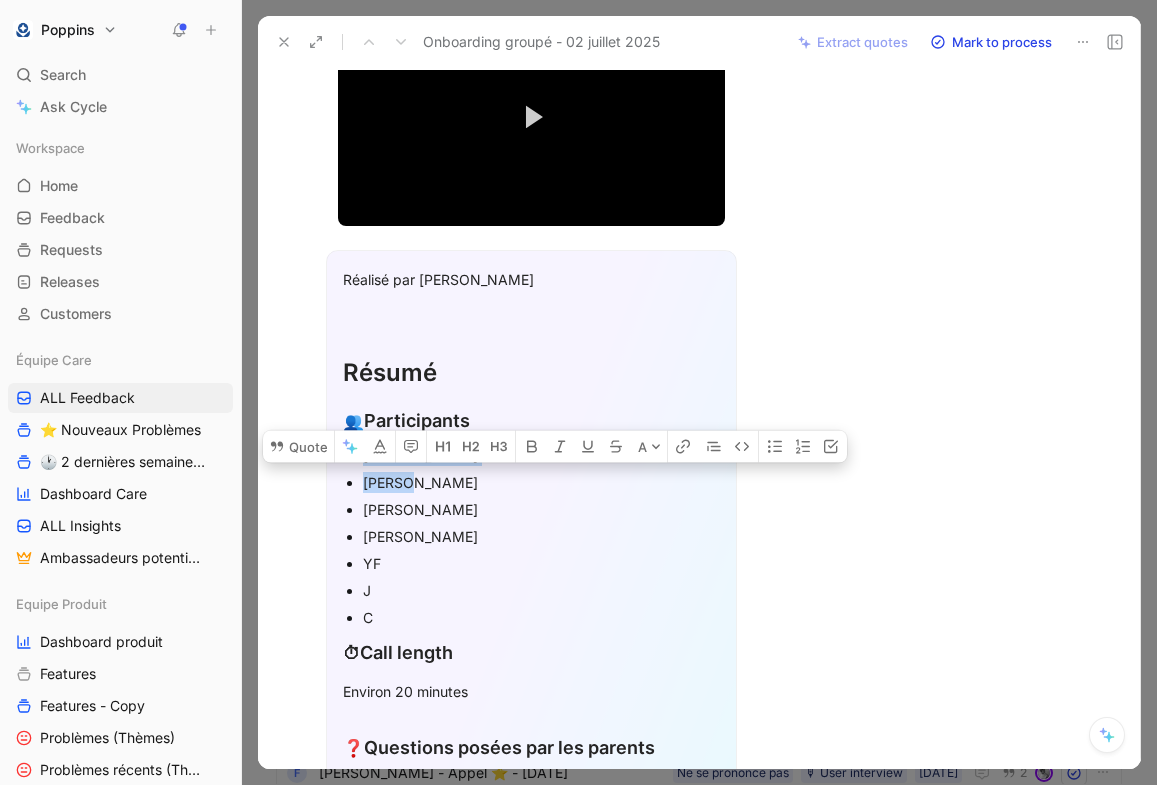 click on "Réalisé par [PERSON_NAME] 👥  Participants [PERSON_NAME] [PERSON_NAME] YF J C ⏱  Call length Environ 20 minutes ❓  Questions posées par les parents Jeux mathématiques :  [PERSON_NAME] a demandé s'il y avait des jeux concernant les mathématiques ou la dyscalculie. "Il n'y a pas de jeu concernant les mathématiques ou la dyscalculie. On n'en a pas vous n'allez pas en trouver dans l'application Poppins pour le moment." Inscription d'un deuxième enfant :  [PERSON_NAME] a demandé si on peut inscrire un deuxième enfant et si cela double le coût. "Non vous ne payez pas le double je vous rassure [PERSON_NAME] pourquoi parce que l'application Poppins prévoit 2 joueurs." 👎  Feedback négatif/préoccupations Absence de jeux mathématiques :  Certains parents ont exprimé le souhait d'avoir des jeux mathématiques. "On a eu pas mal de retours de la part de parents à ce sujet et c'est quelque chose sur laquelle on réfléchit." Progrès non visibles au quotidien : 👍 Plateforme parents : 💡" at bounding box center (531, 1549) 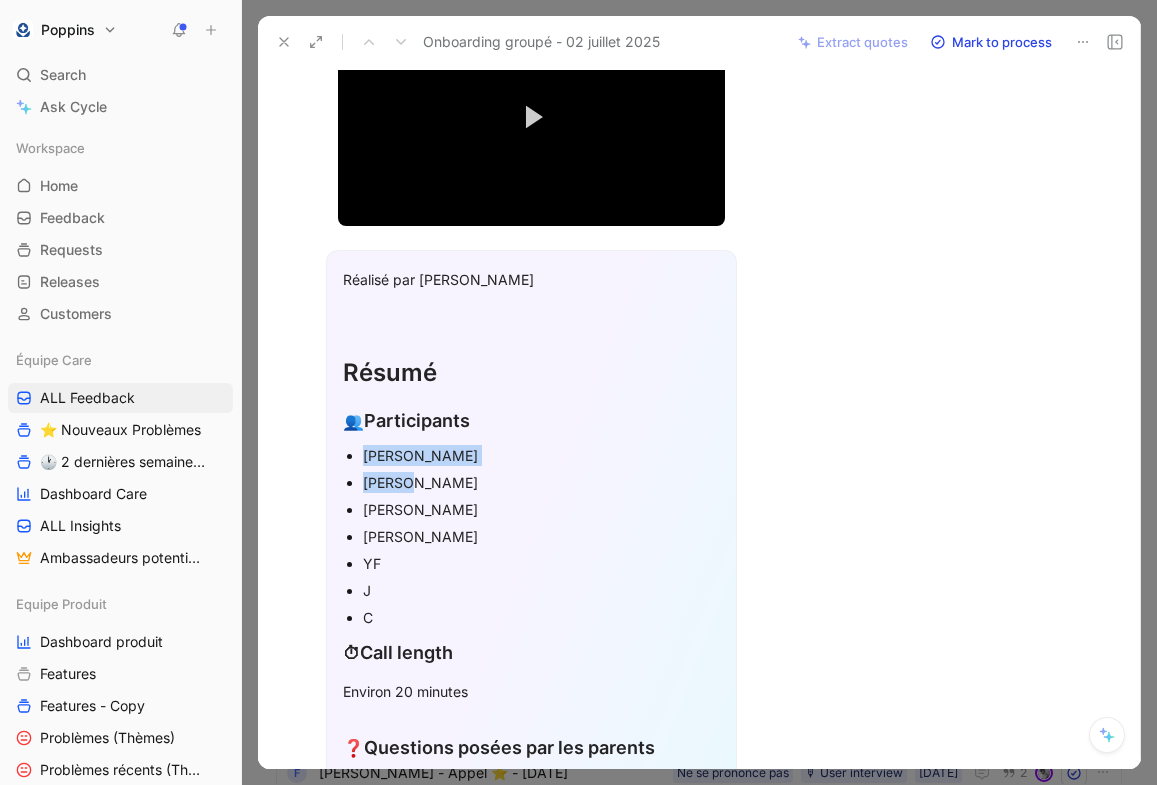 click on "[PERSON_NAME]" at bounding box center [541, 455] 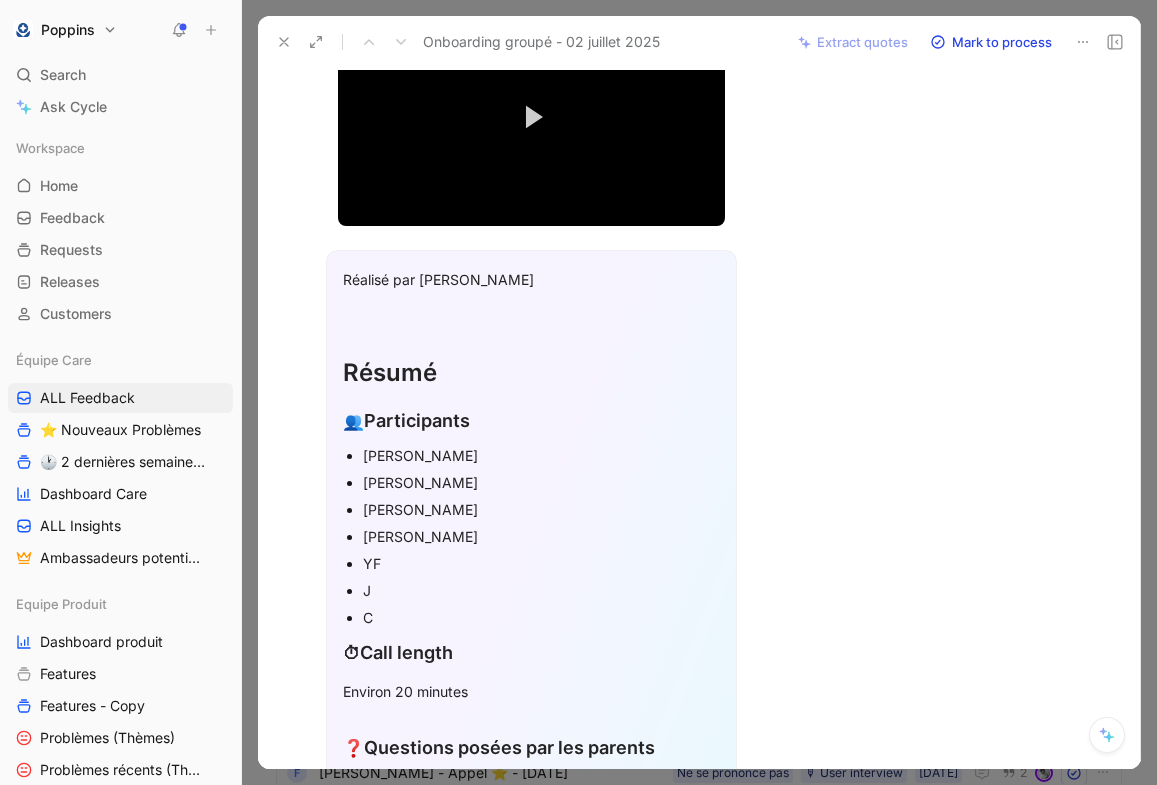 click on "[PERSON_NAME]" at bounding box center (541, 455) 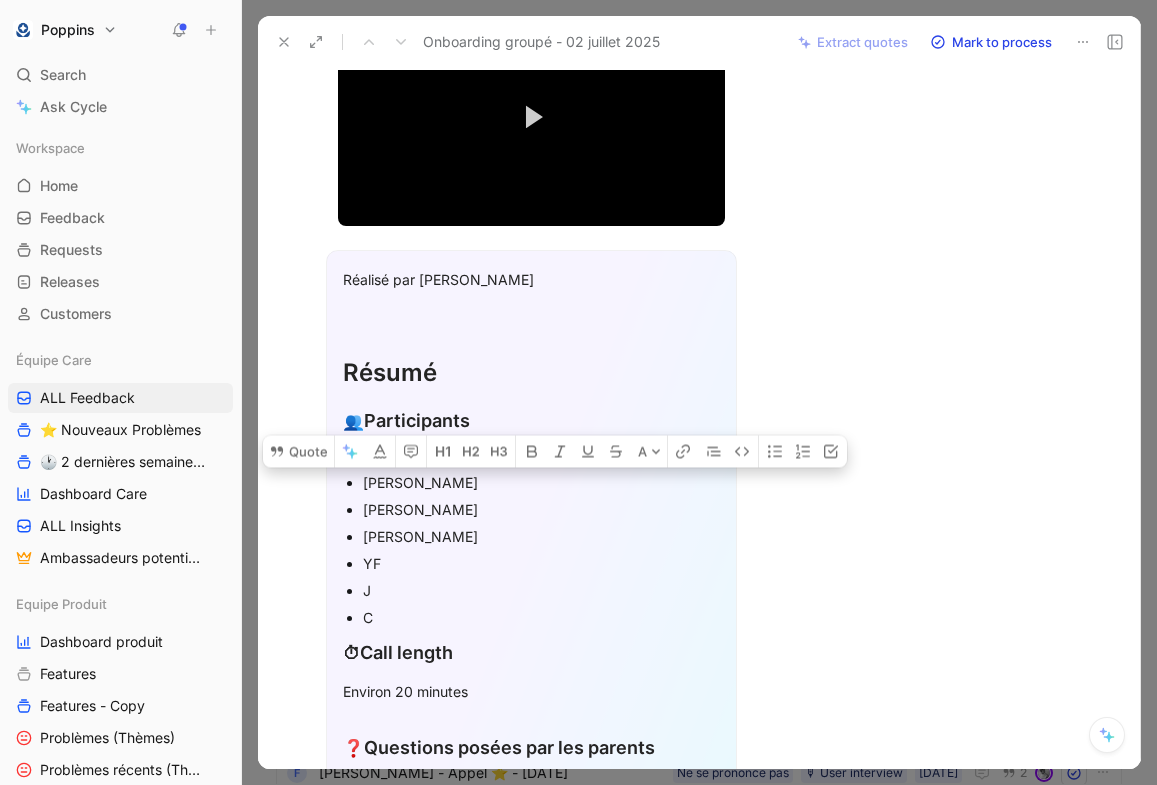 click on "[PERSON_NAME]" at bounding box center [541, 455] 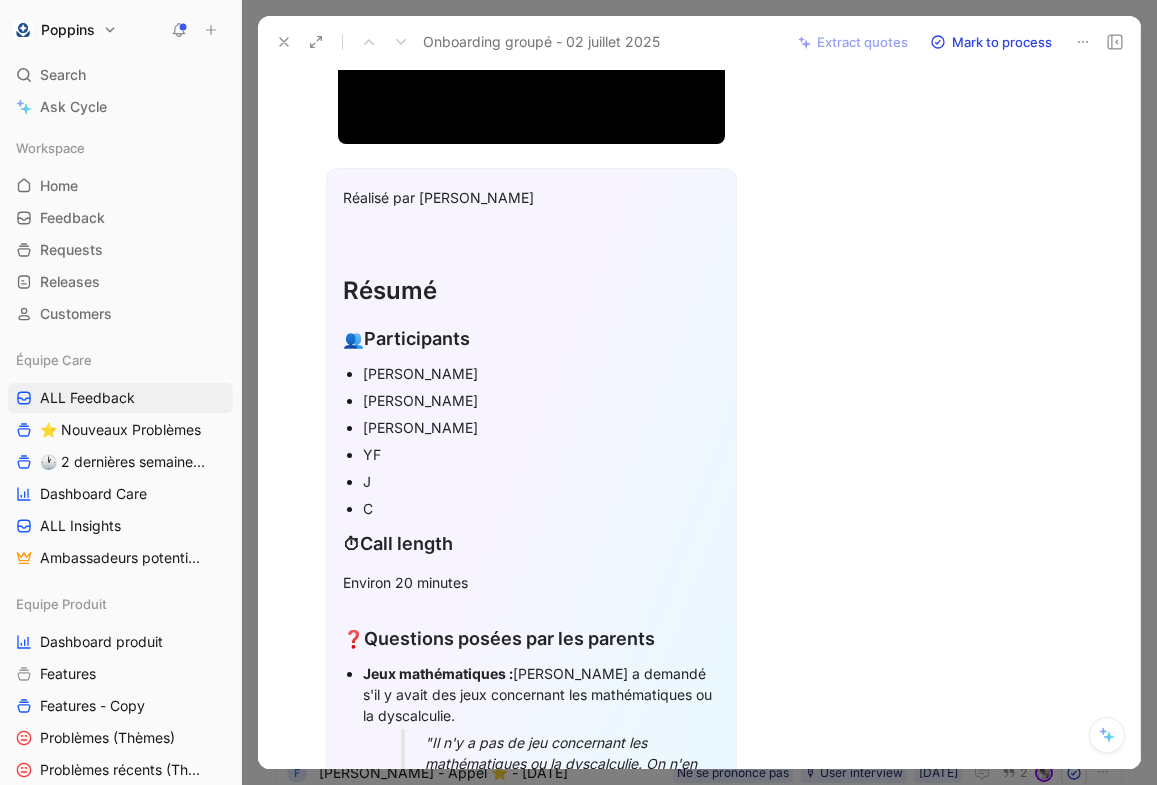 scroll, scrollTop: 400, scrollLeft: 0, axis: vertical 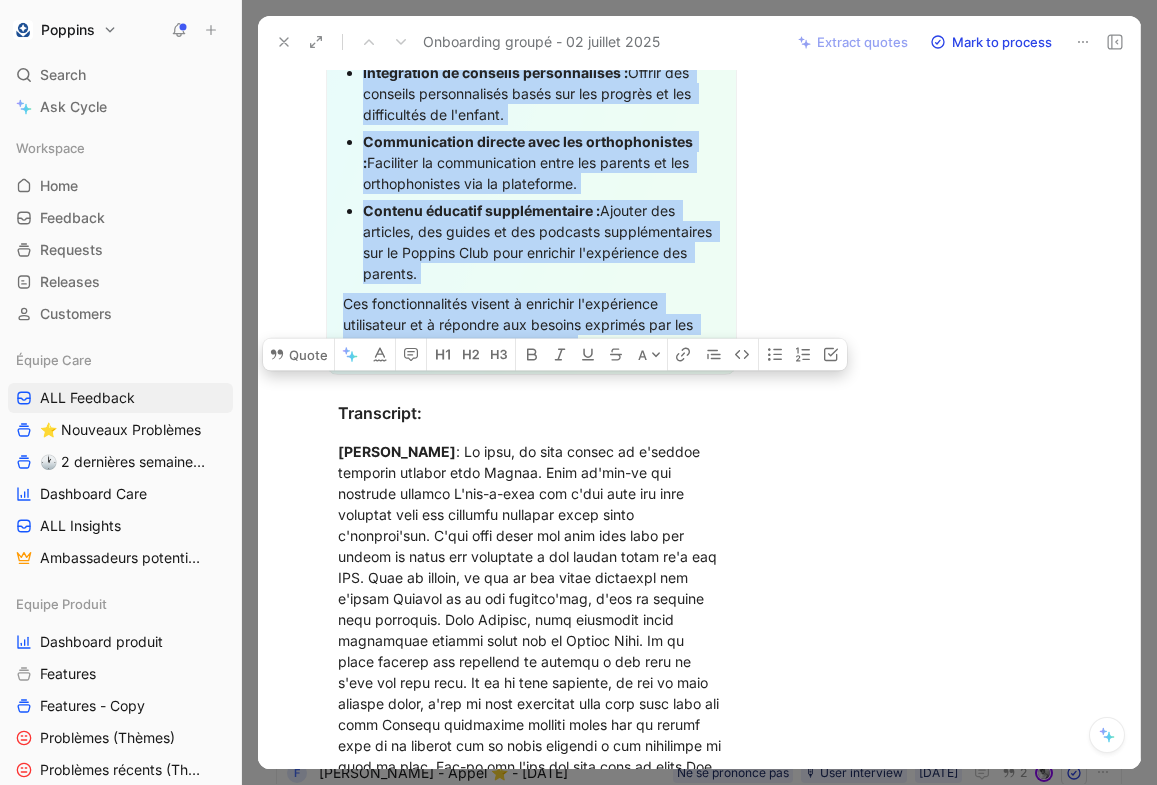 drag, startPoint x: 342, startPoint y: 510, endPoint x: 603, endPoint y: 312, distance: 327.60495 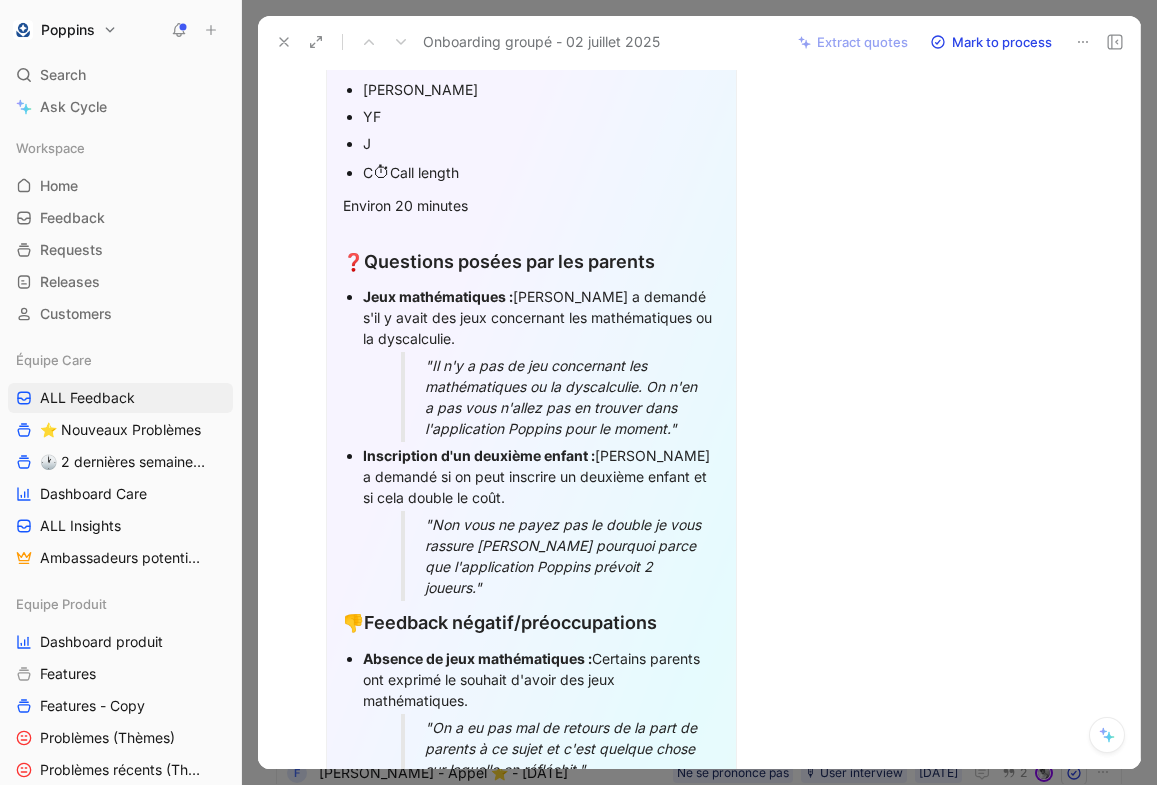 scroll, scrollTop: 684, scrollLeft: 0, axis: vertical 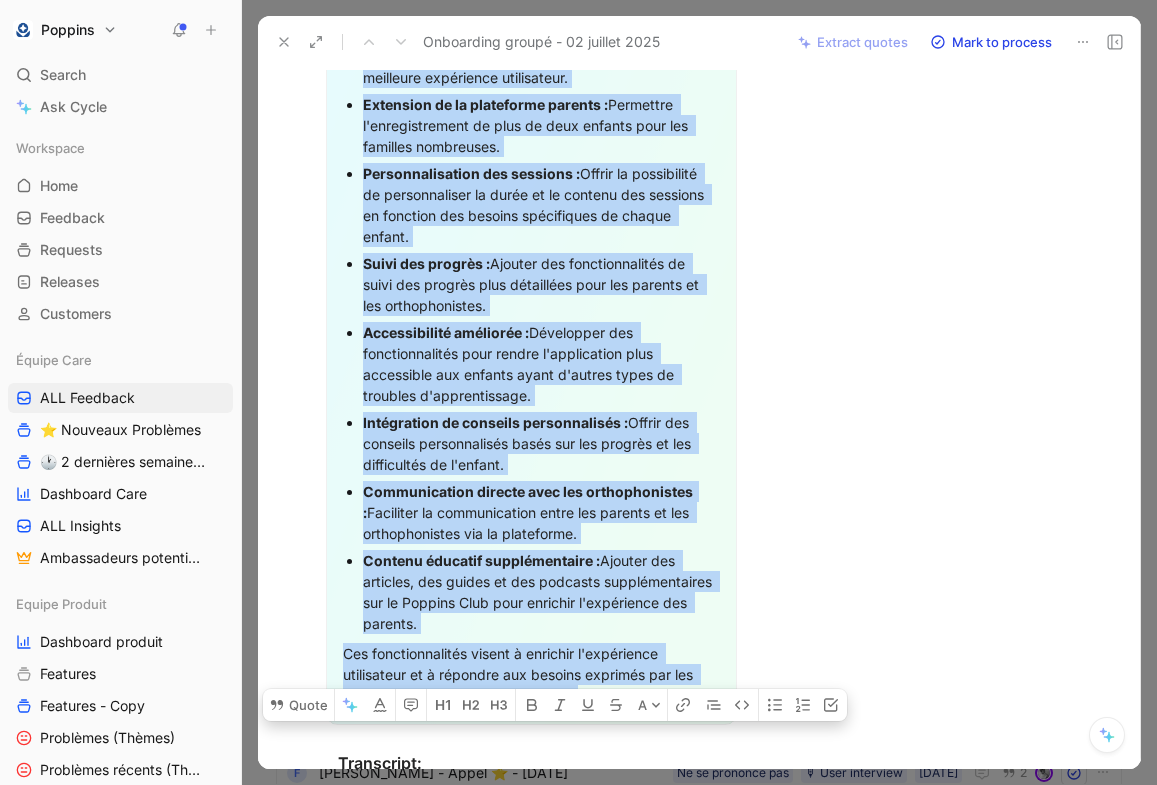 drag, startPoint x: 374, startPoint y: 199, endPoint x: 589, endPoint y: 670, distance: 517.7509 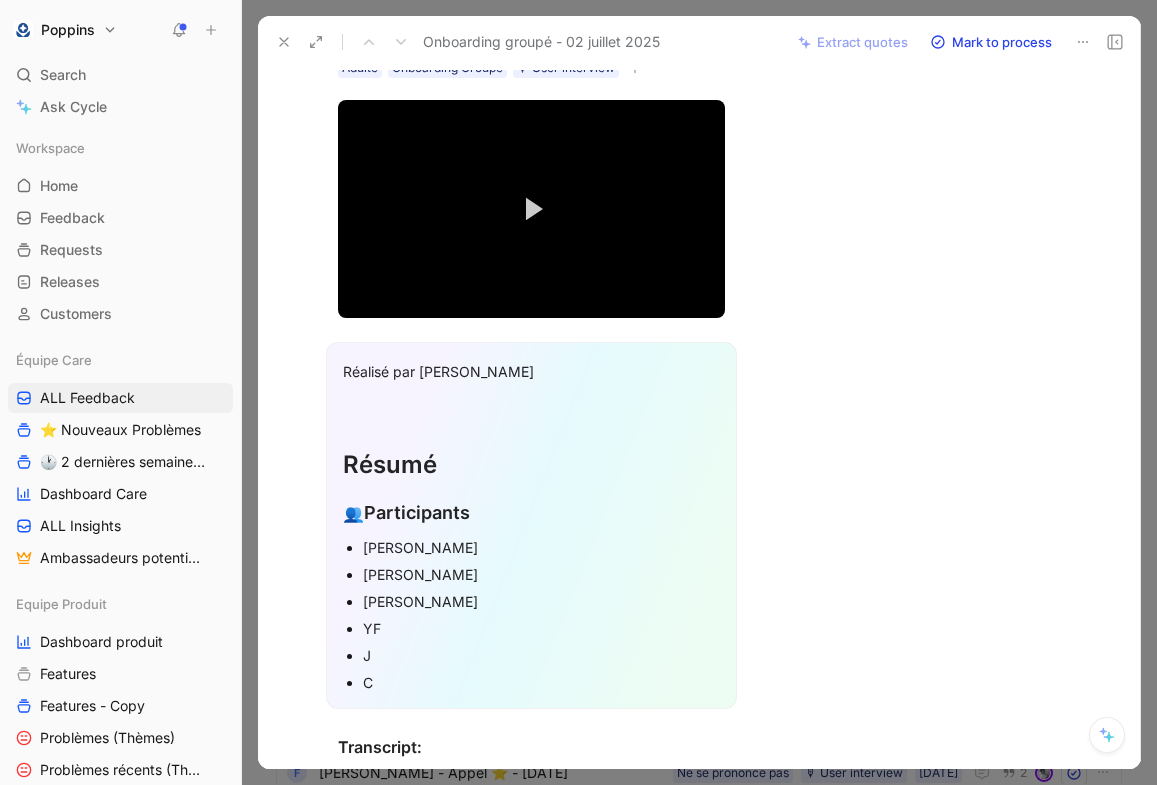 scroll, scrollTop: 309, scrollLeft: 0, axis: vertical 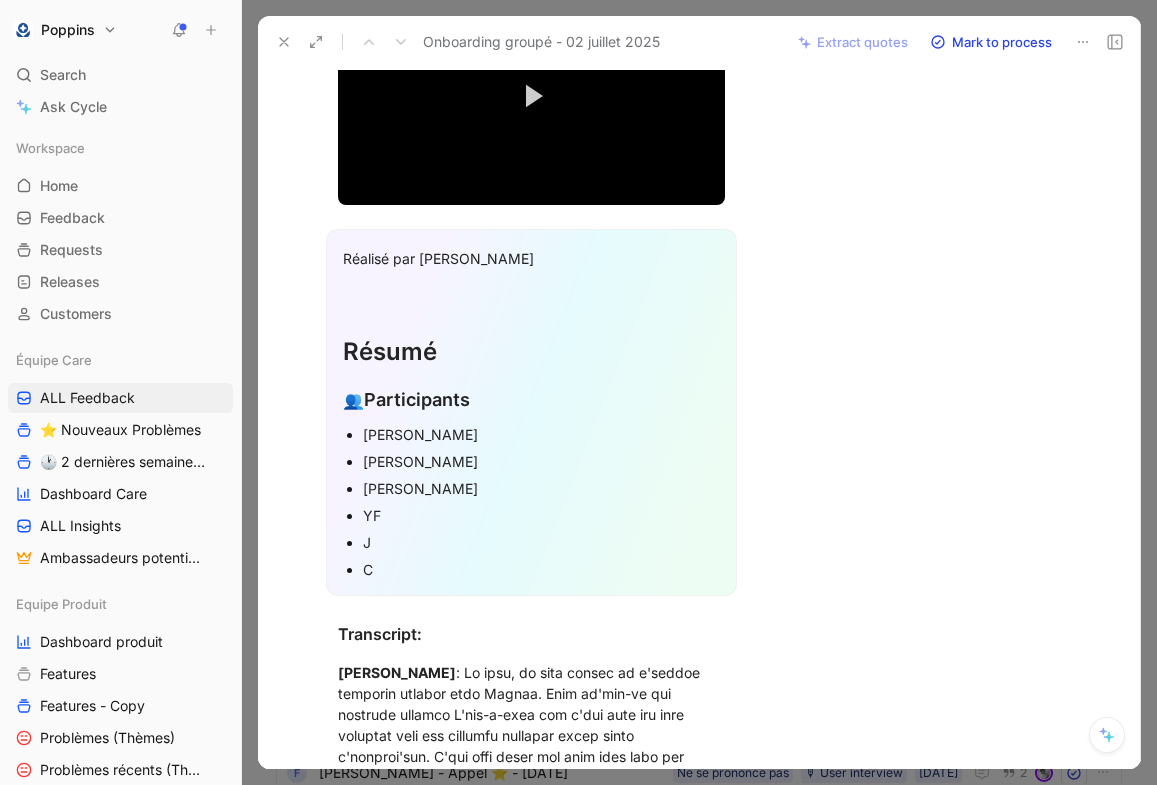 click on "[PERSON_NAME]" at bounding box center (541, 461) 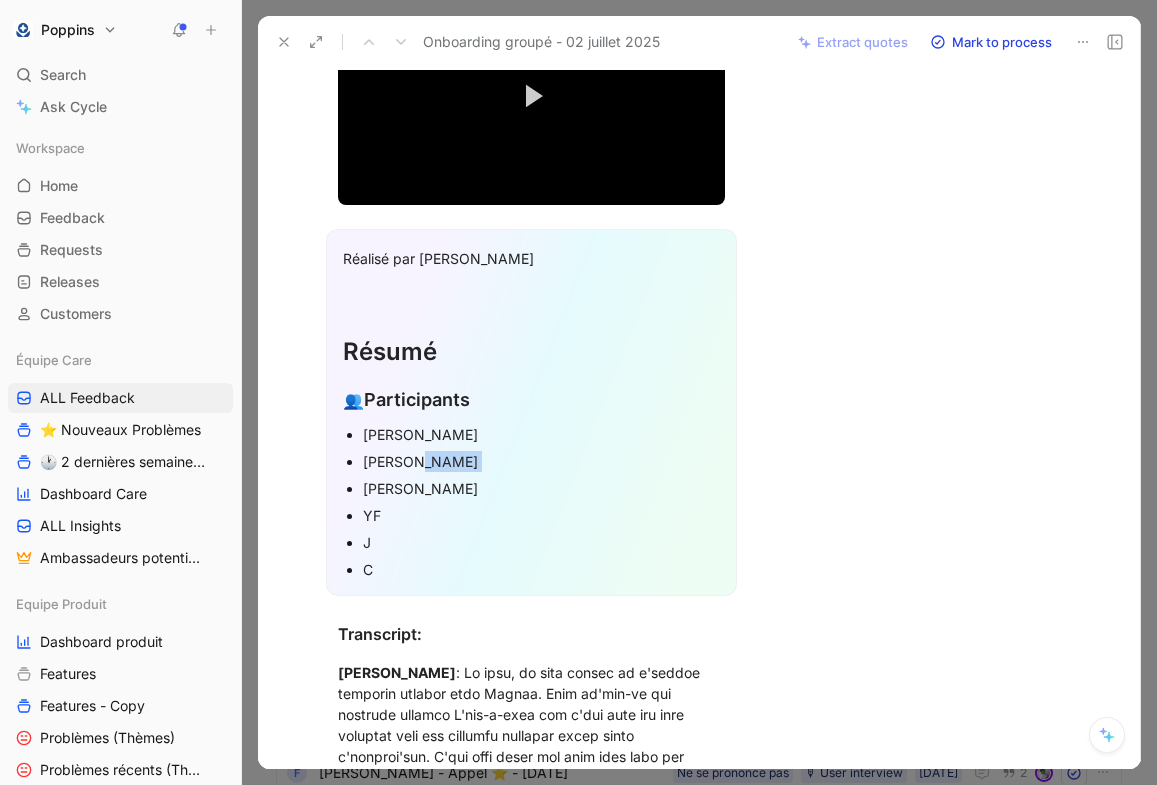 click on "[PERSON_NAME]" at bounding box center [541, 461] 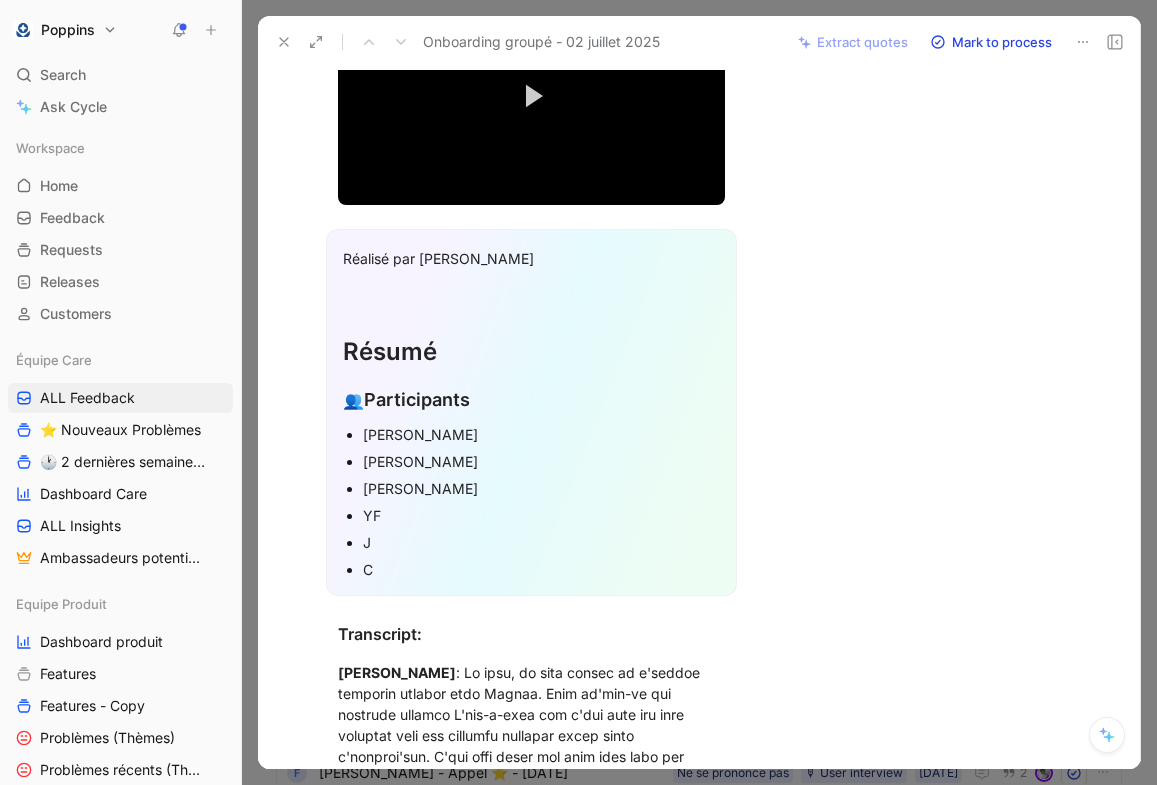 click on "[PERSON_NAME]" at bounding box center [541, 434] 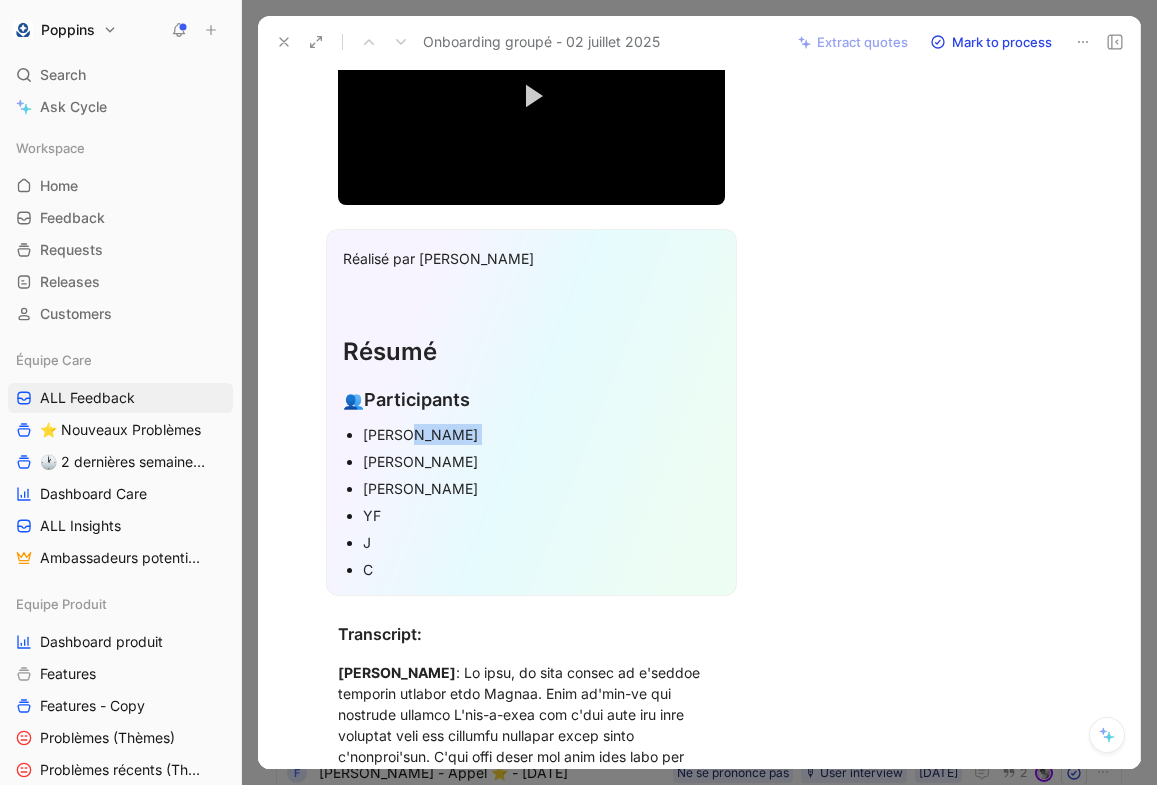 click on "[PERSON_NAME]" at bounding box center (541, 434) 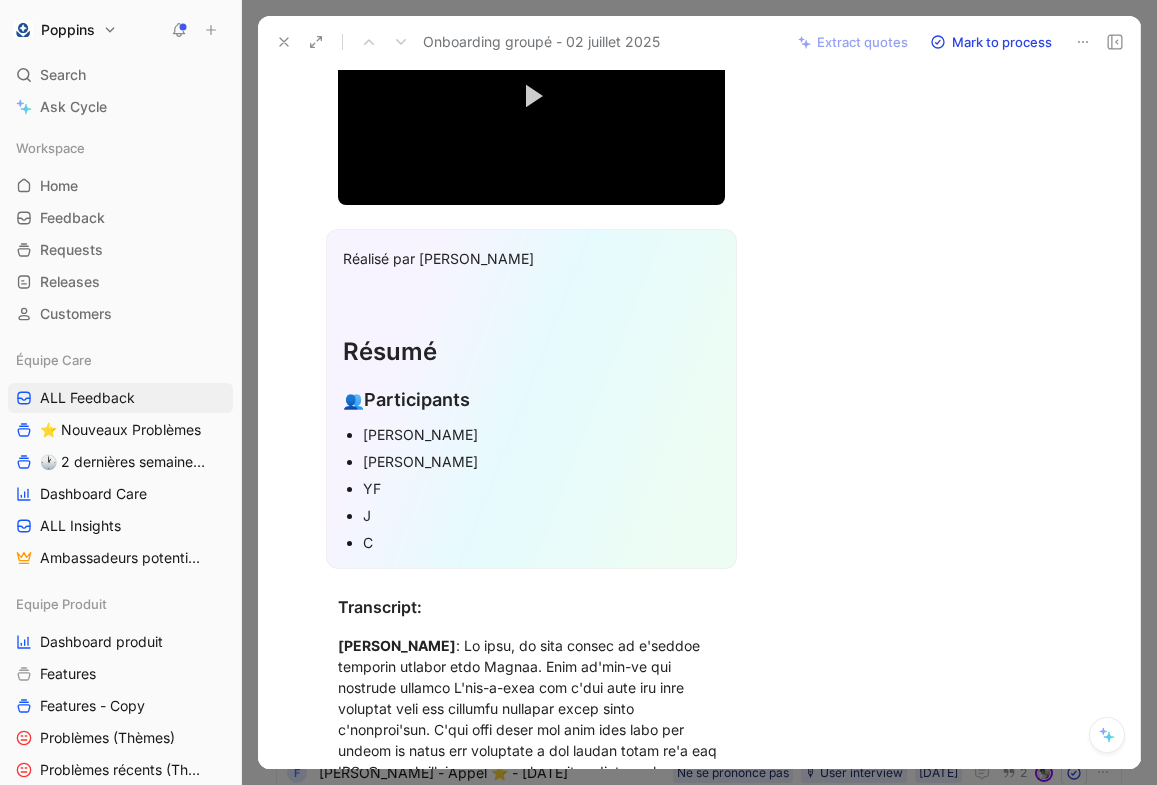 click on "[PERSON_NAME]" at bounding box center [541, 434] 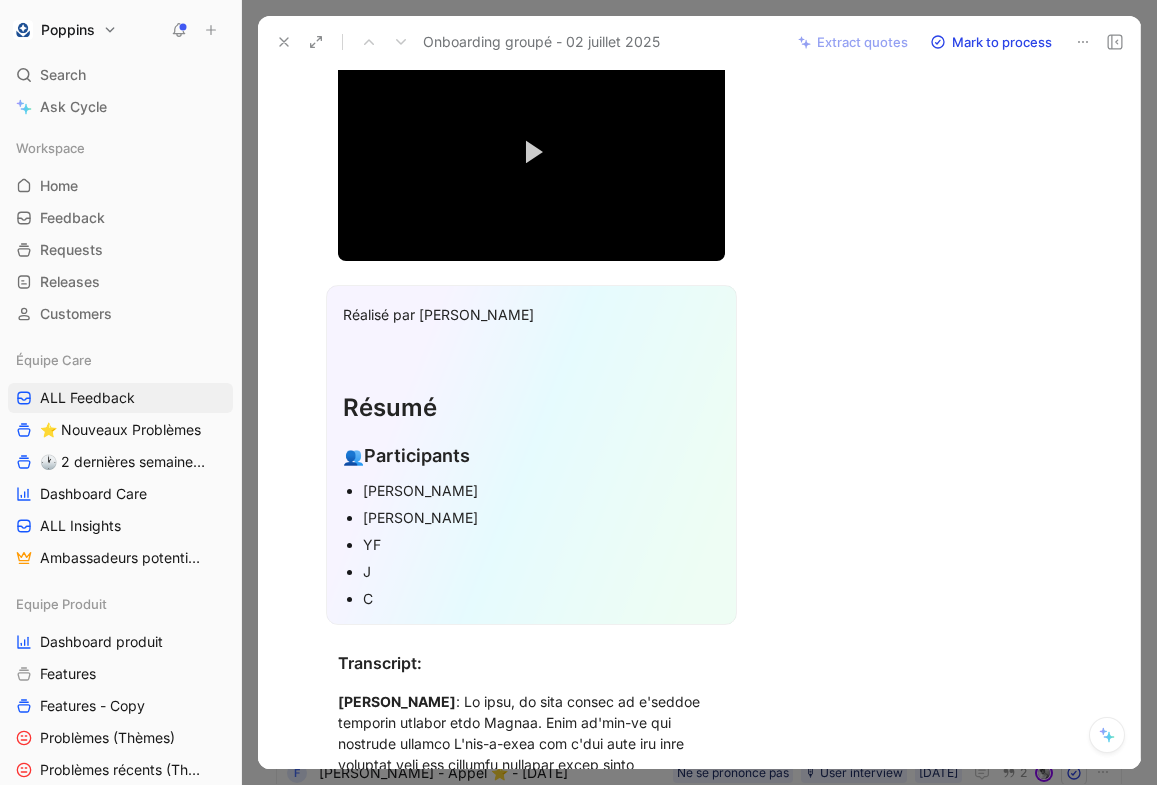 scroll, scrollTop: 261, scrollLeft: 0, axis: vertical 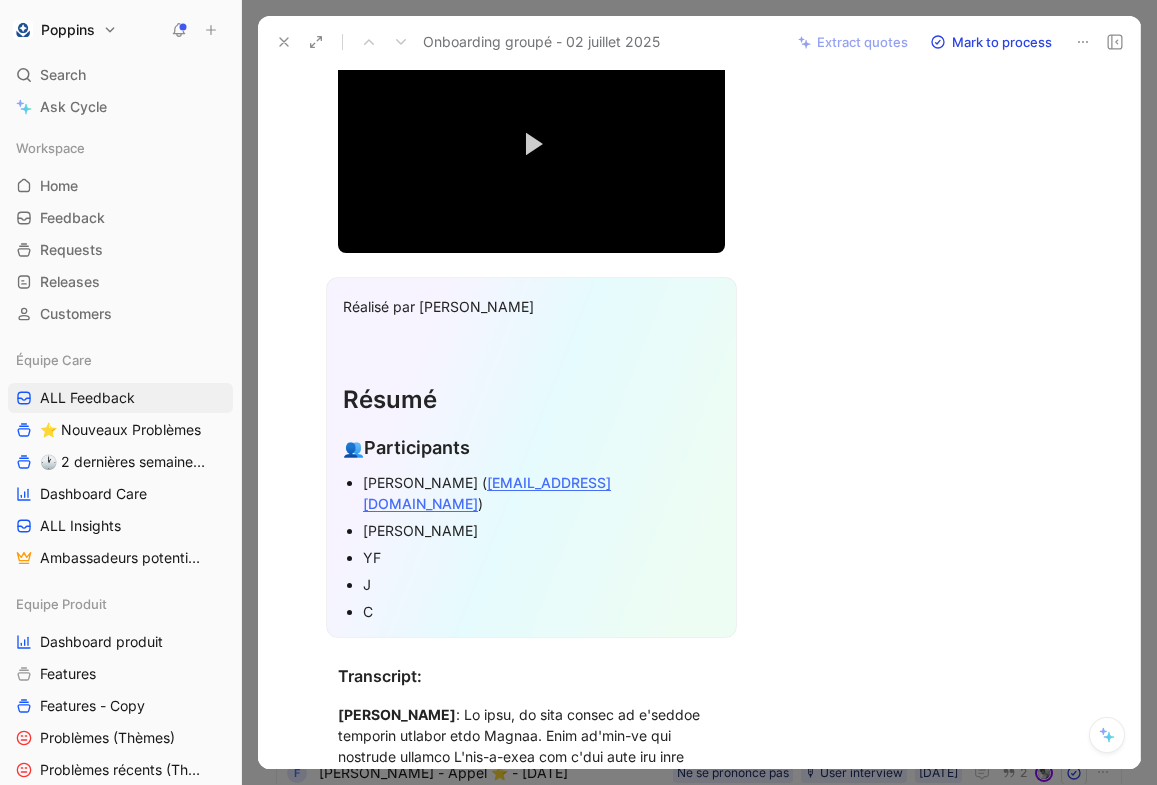 click on "[PERSON_NAME]" at bounding box center [541, 530] 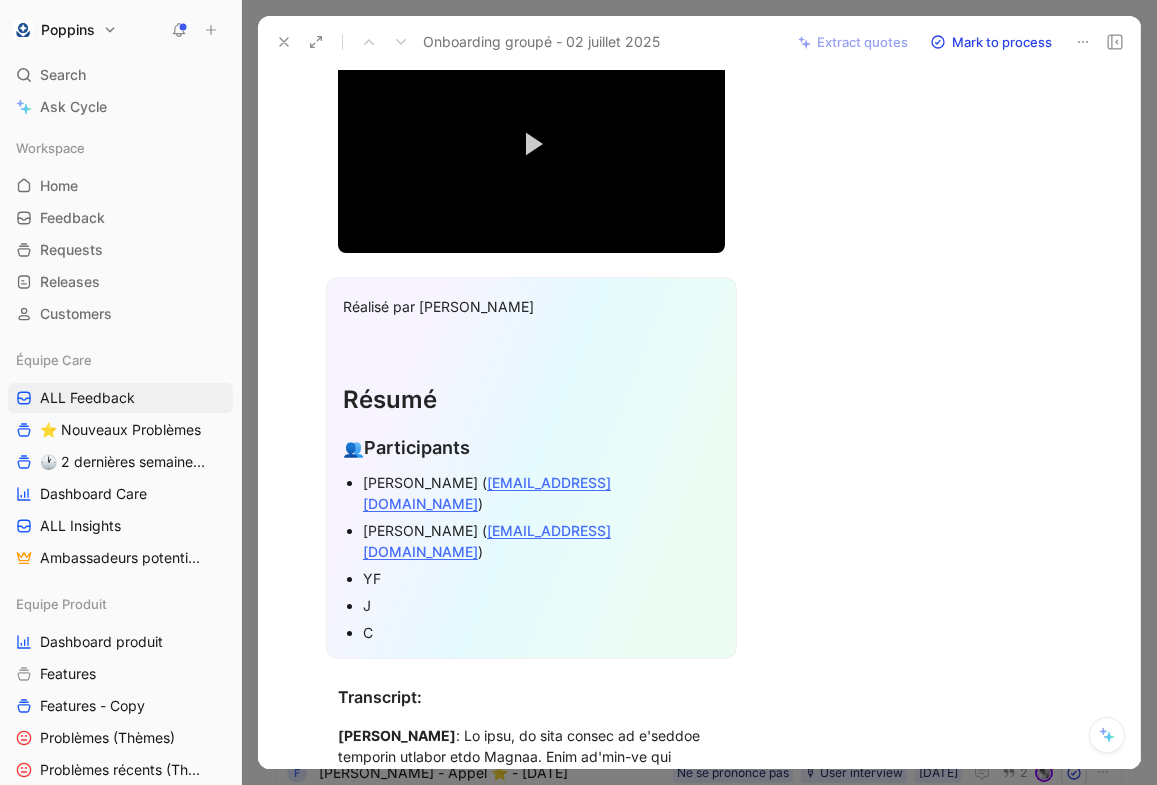 click on "YF" at bounding box center [541, 578] 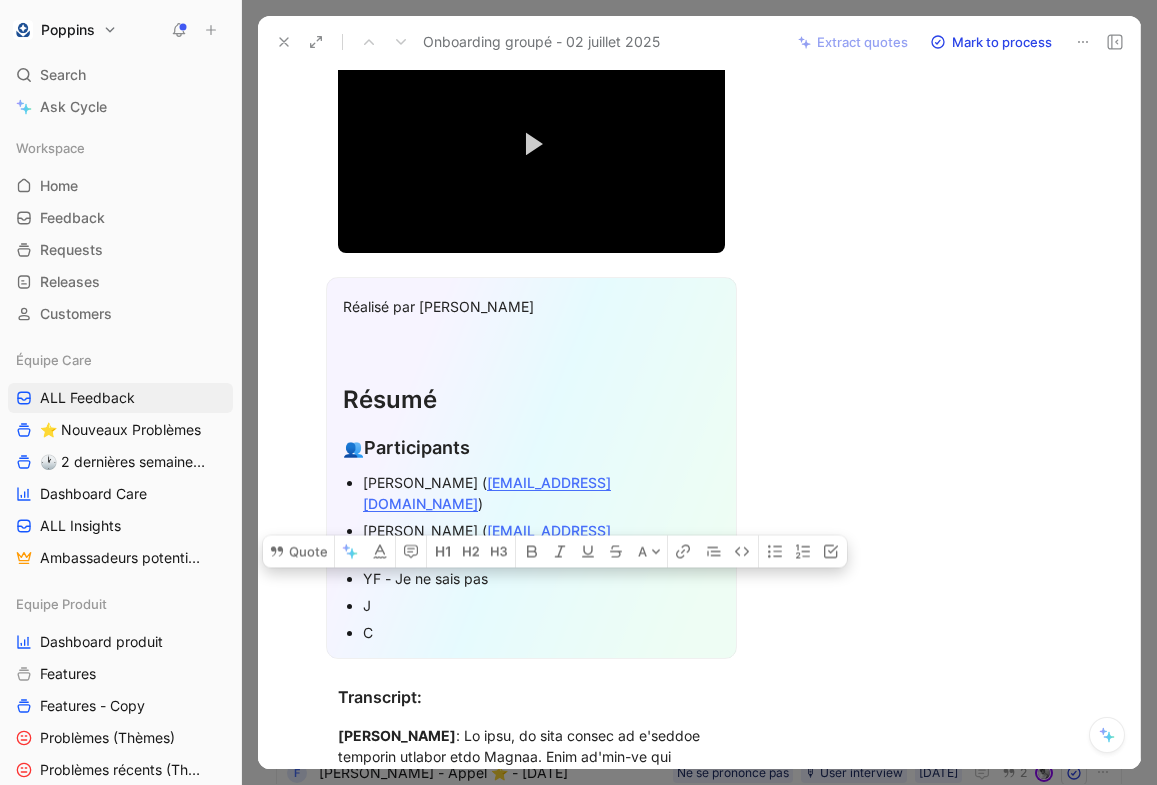 drag, startPoint x: 385, startPoint y: 530, endPoint x: 535, endPoint y: 530, distance: 150 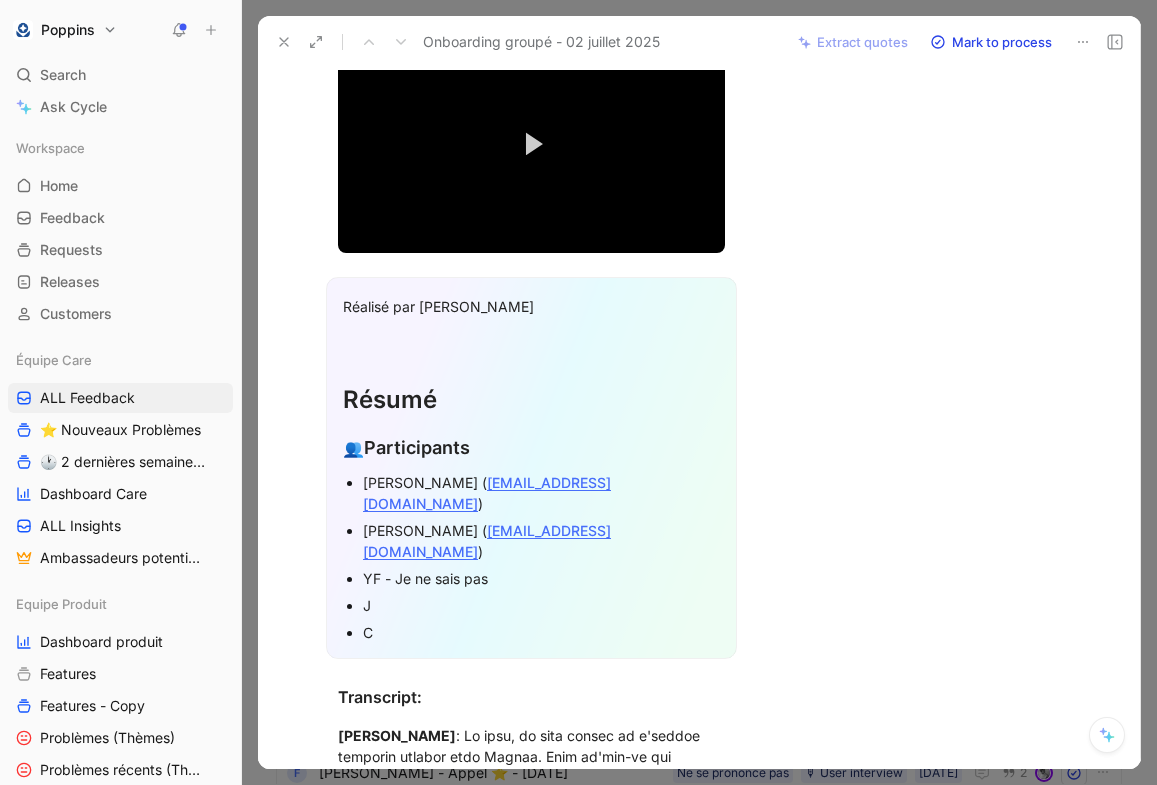copy on "- Je ne sais pas" 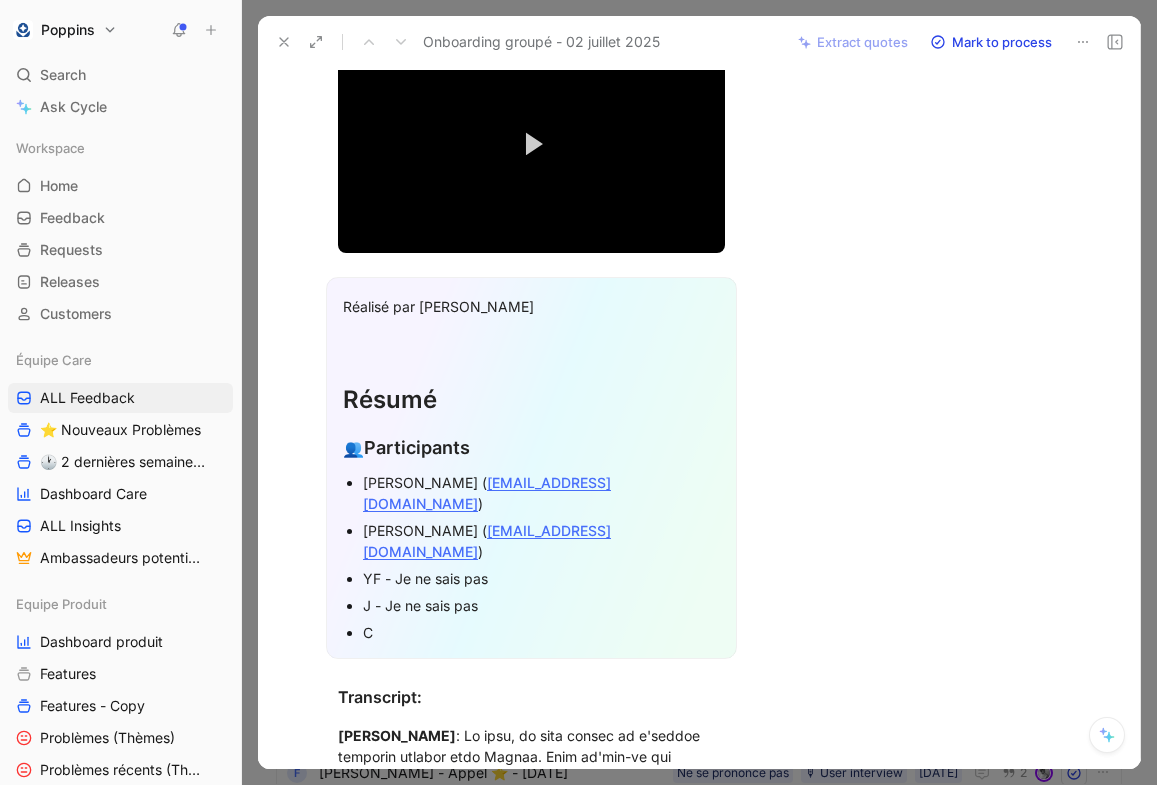 click on "C" at bounding box center (541, 632) 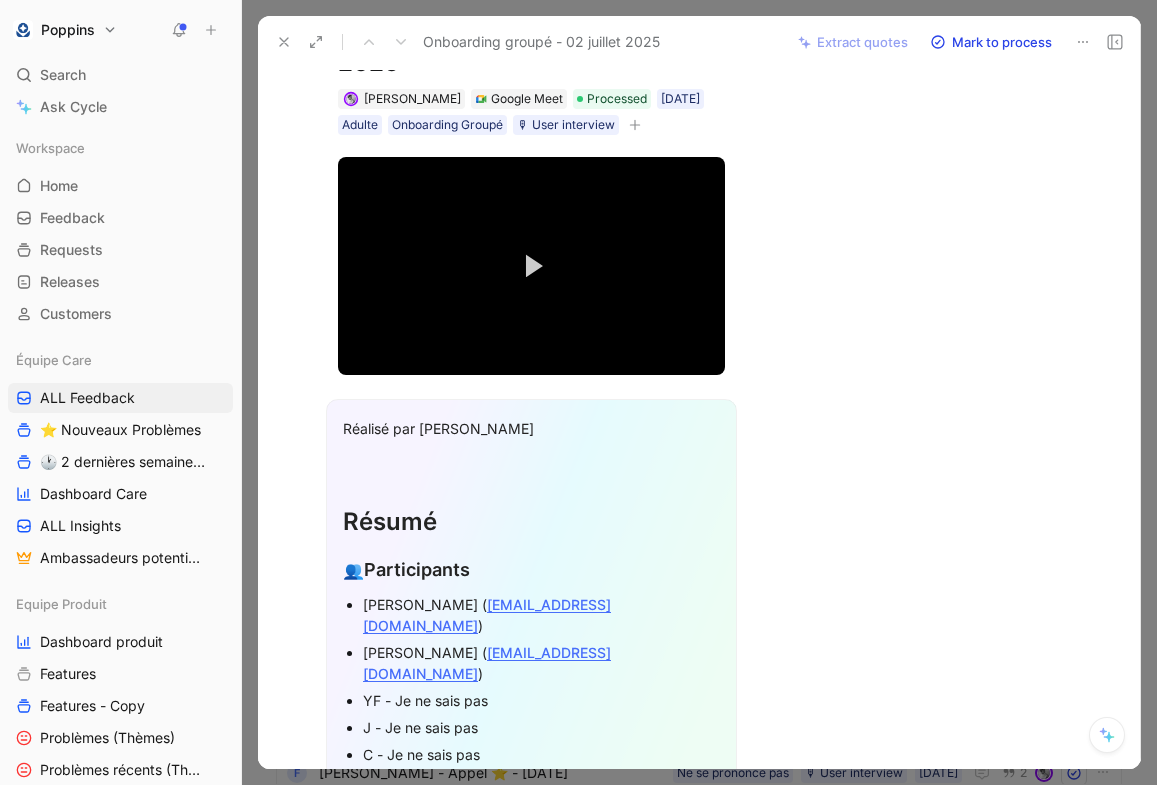 scroll, scrollTop: 140, scrollLeft: 0, axis: vertical 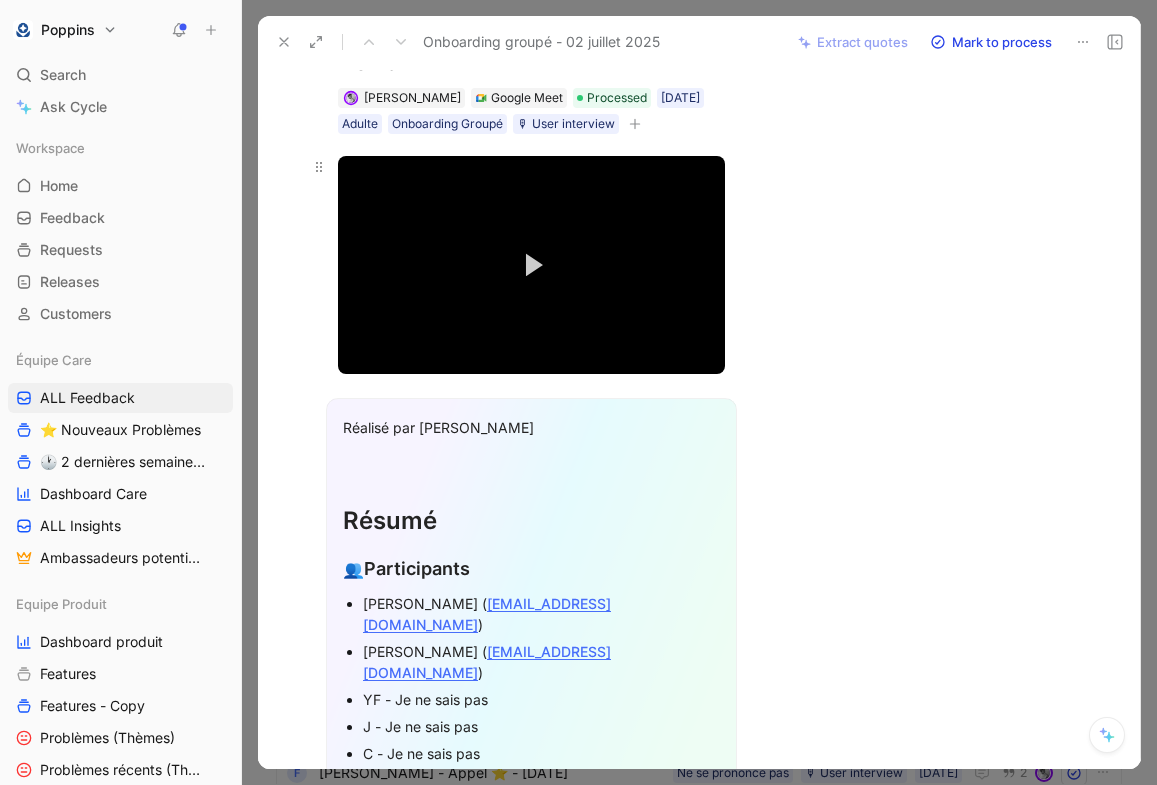 click on "Play Video" at bounding box center [531, 265] 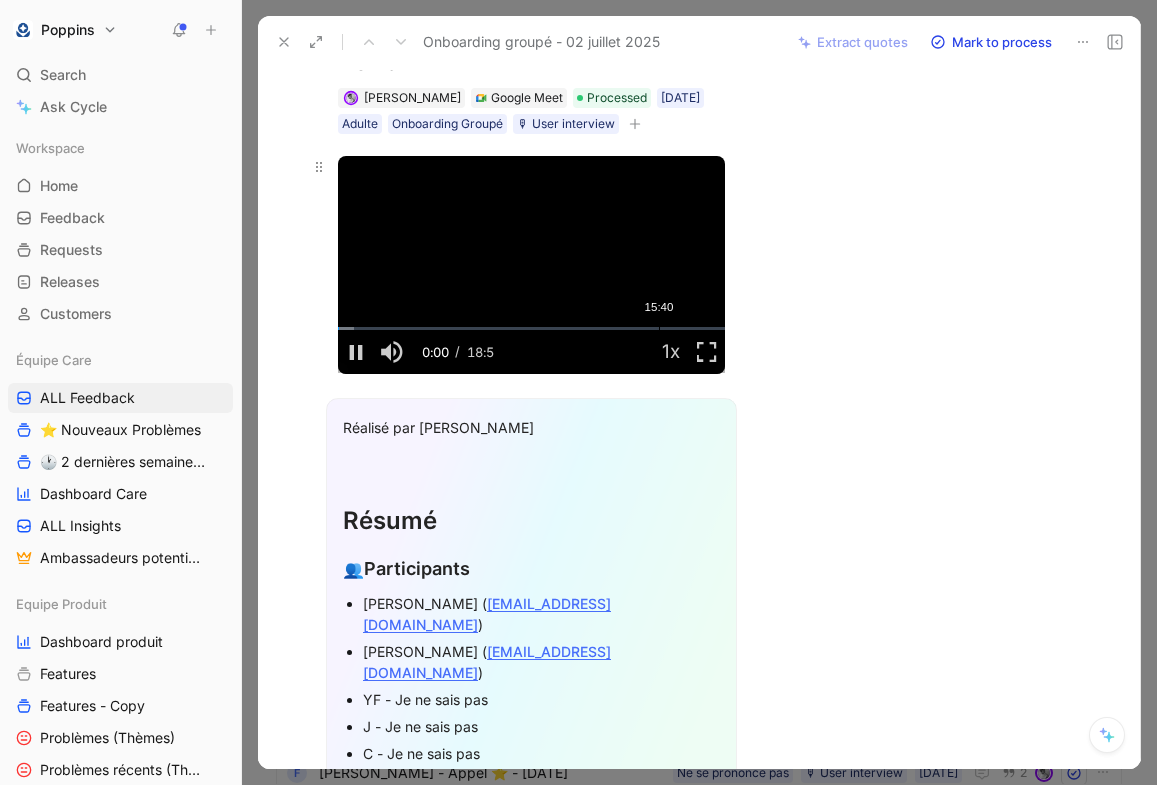 click on "Loaded :  4.22% 15:40 00:00" at bounding box center [531, 328] 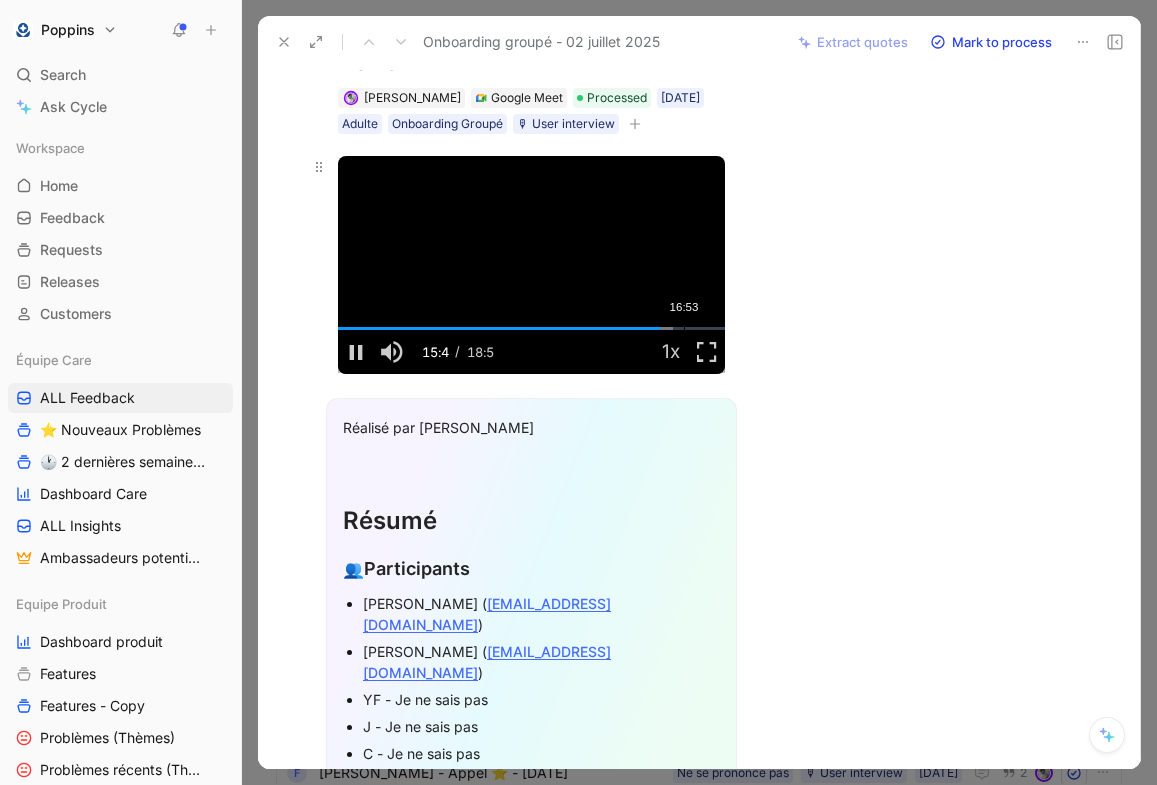 click on "Loaded :  86.50% 16:53 15:44" at bounding box center (531, 328) 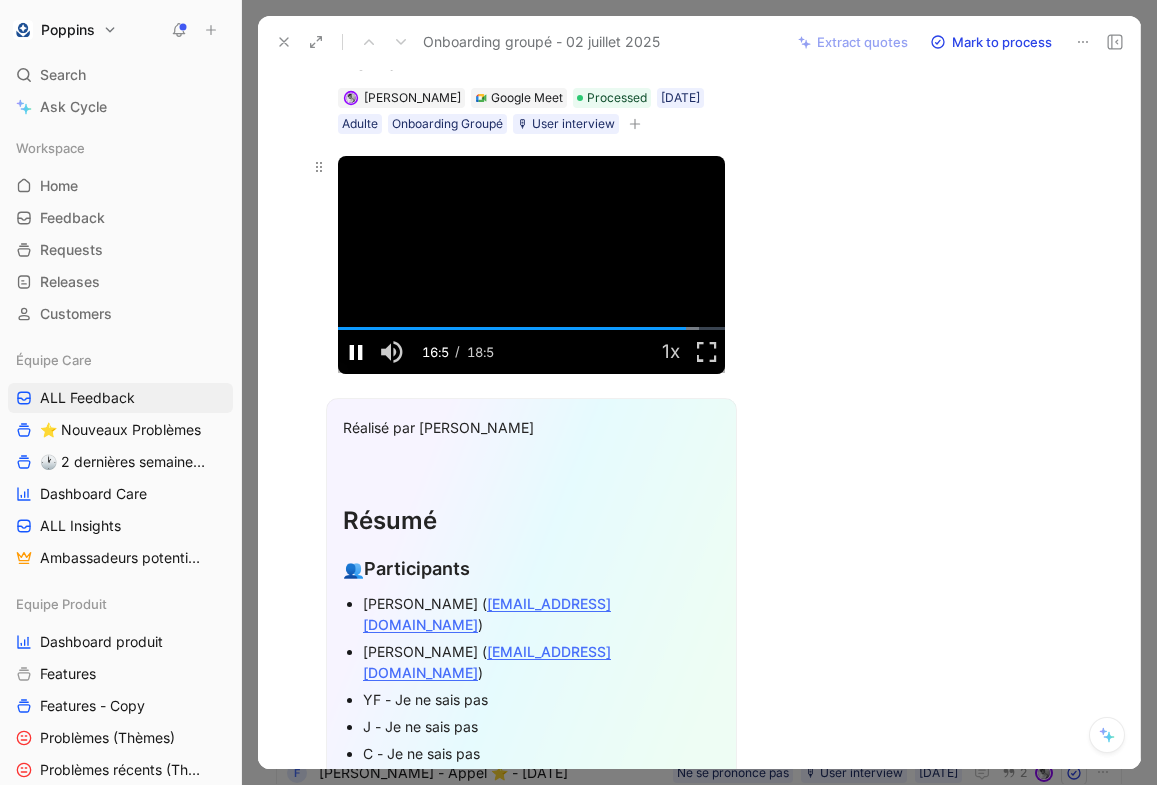 click at bounding box center (356, 352) 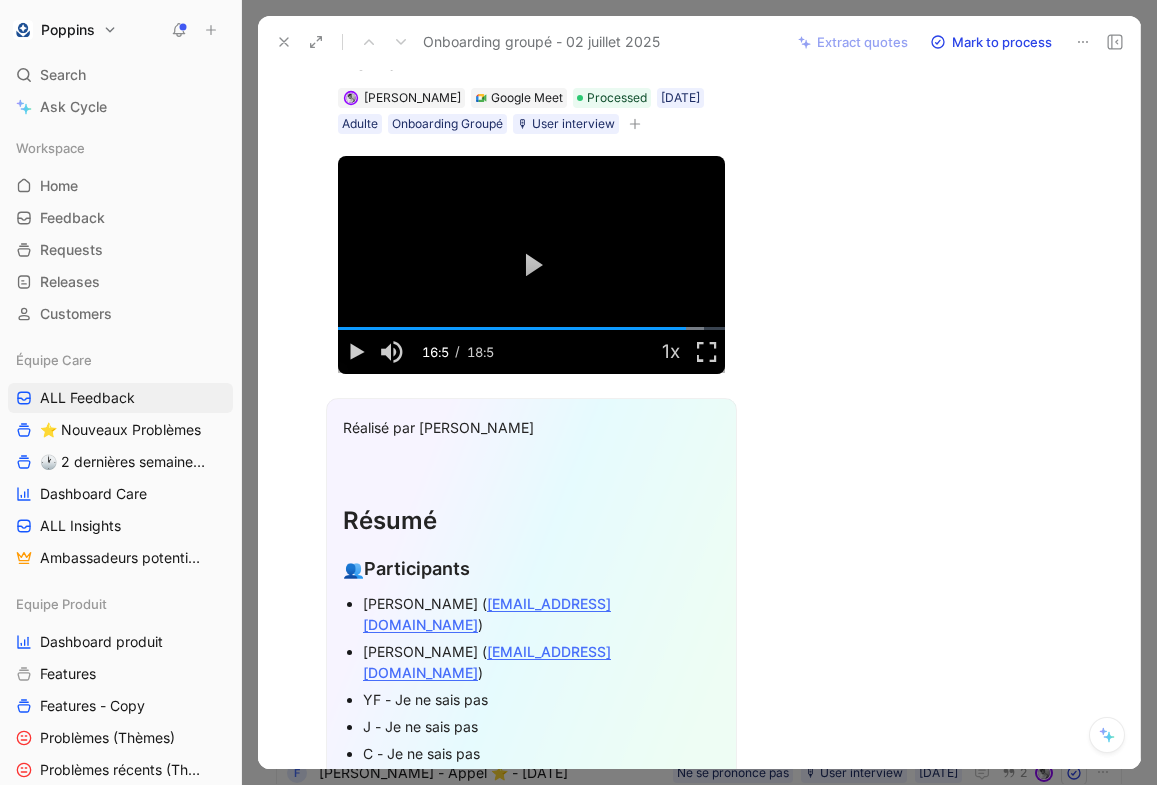 click on "C - Je ne sais pas" at bounding box center (541, 753) 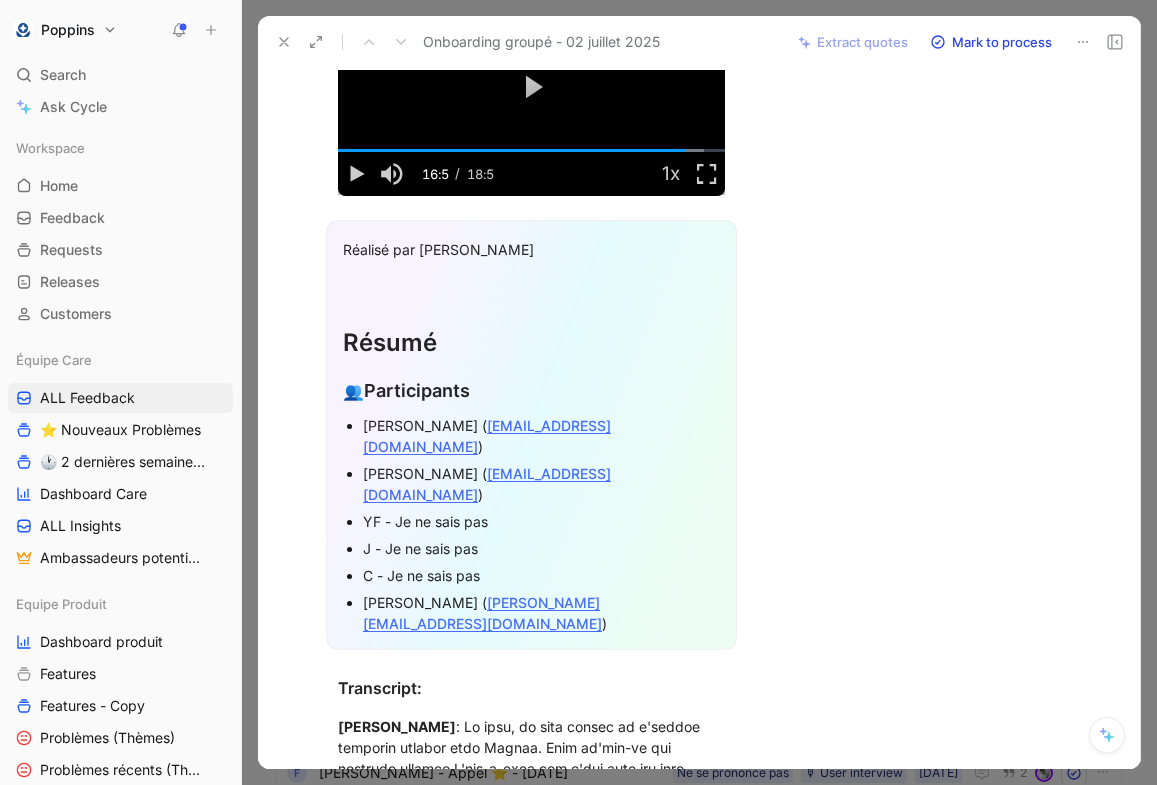 scroll, scrollTop: 341, scrollLeft: 0, axis: vertical 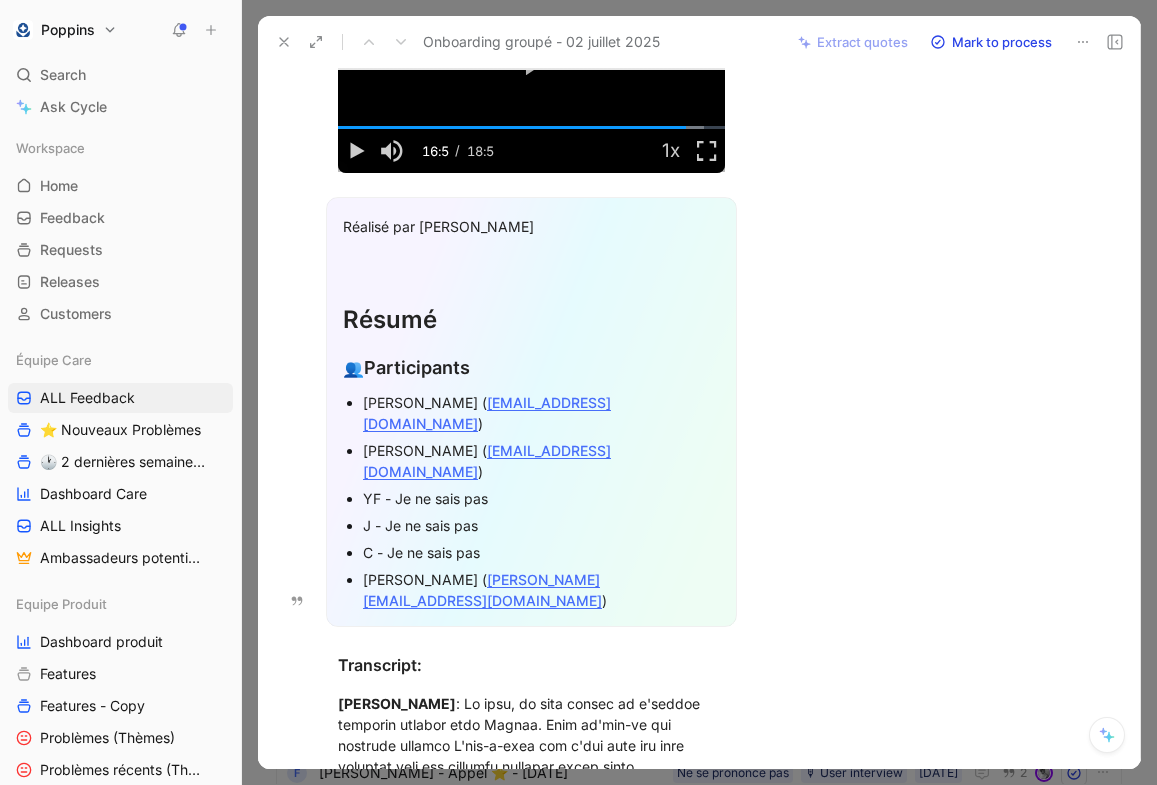 click on "[PERSON_NAME] Comment Add quote Summarize Onboarding groupé - [DATE]  [PERSON_NAME] Google Meet Processed [DATE] Adulte Onboarding Groupé 🎙 User interview Il n'y a aucun jeu de mathématiques MIL-6167 [DATE] Poppins (global) Application Video Player is loading. Play Video Play Mute Current Time  16:59 / Duration  18:53 Loaded :  94.66% 02:58 16:58 Stream Type  LIVE Seek to live, currently behind live LIVE Remaining Time  - 1:54   1x Playback Rate 2x 1.75x 1.5x 1.25x 1x , selected 0.75x 0.5x 0.25x Descriptions descriptions off , selected Captions captions off , selected Audio Track Fullscreen This is a modal window. Réalisé par [PERSON_NAME] 👥  Participants [PERSON_NAME] ( [EMAIL_ADDRESS][DOMAIN_NAME] ) [PERSON_NAME] ( [EMAIL_ADDRESS][DOMAIN_NAME] ) YF - Je ne sais pas  J - Je ne sais pas  C - Je ne sais pas  [PERSON_NAME] ( [PERSON_NAME][EMAIL_ADDRESS][DOMAIN_NAME] ) Transcript: [PERSON_NAME]  Il n'y a pas de jeu concernant les mathématiques ou la dyscalculé." at bounding box center (699, 418) 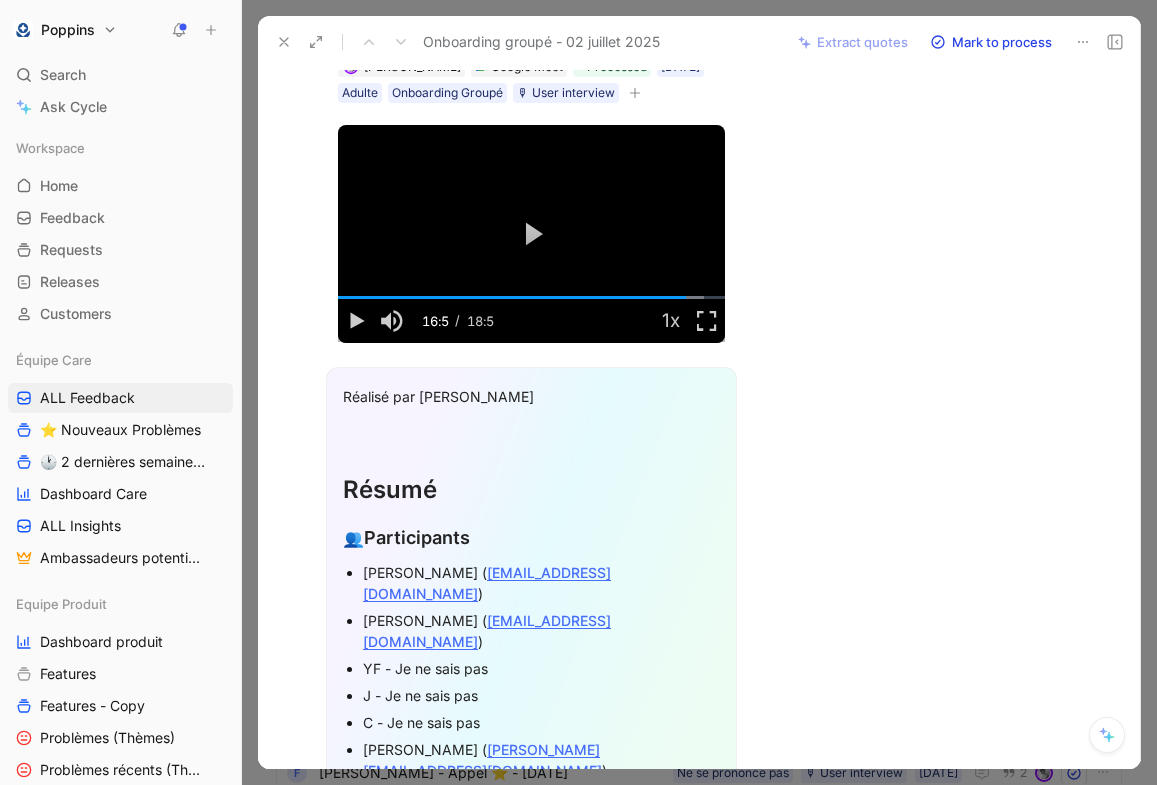 scroll, scrollTop: 139, scrollLeft: 0, axis: vertical 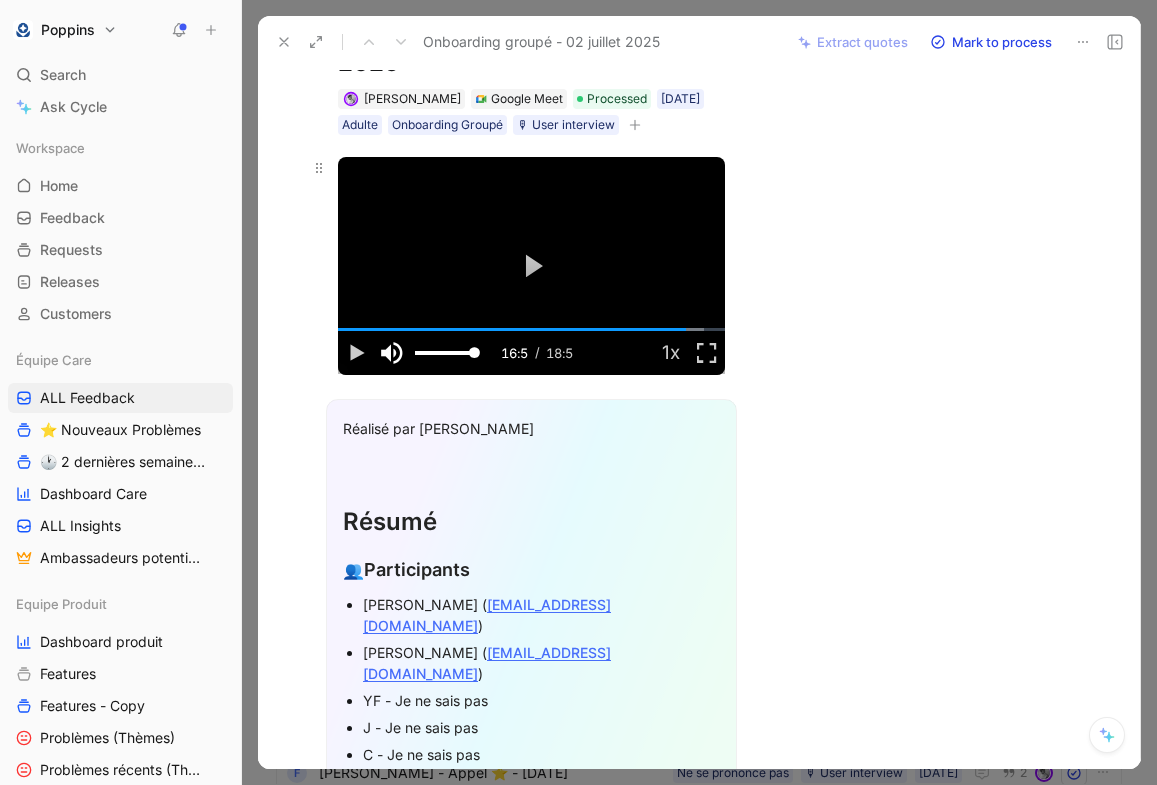 click at bounding box center (392, 353) 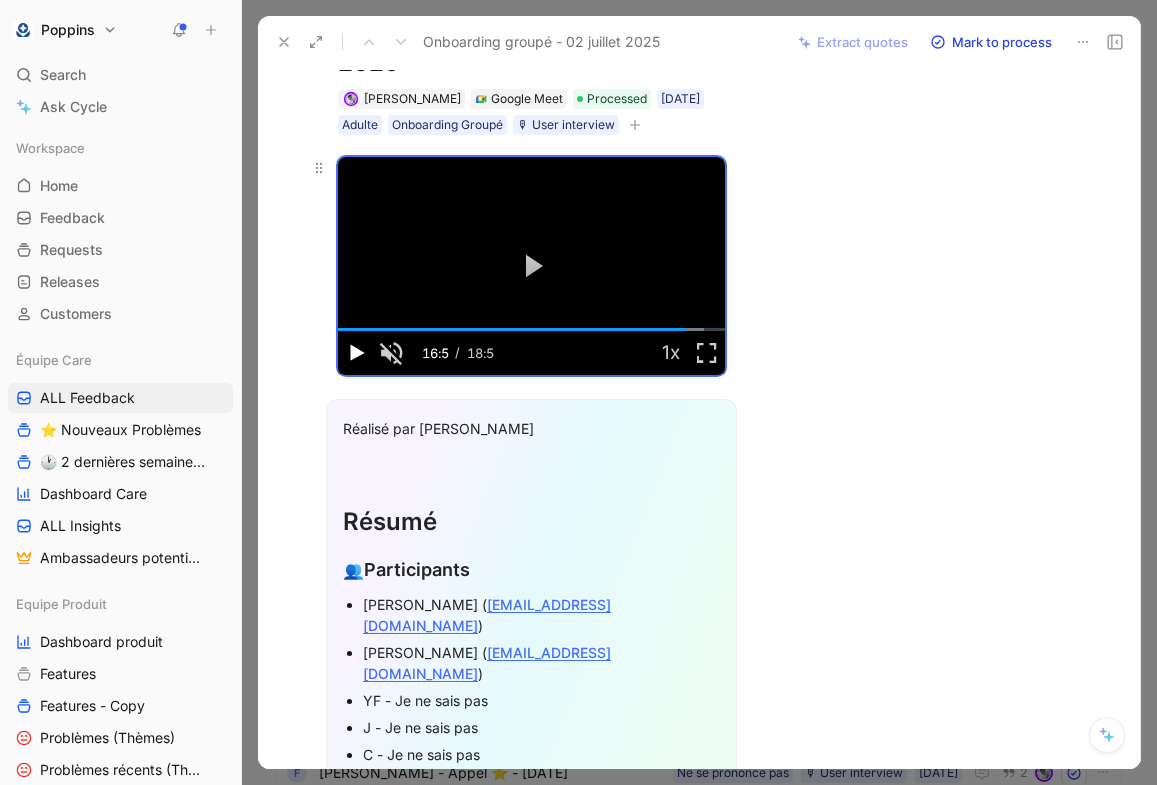 click at bounding box center [356, 353] 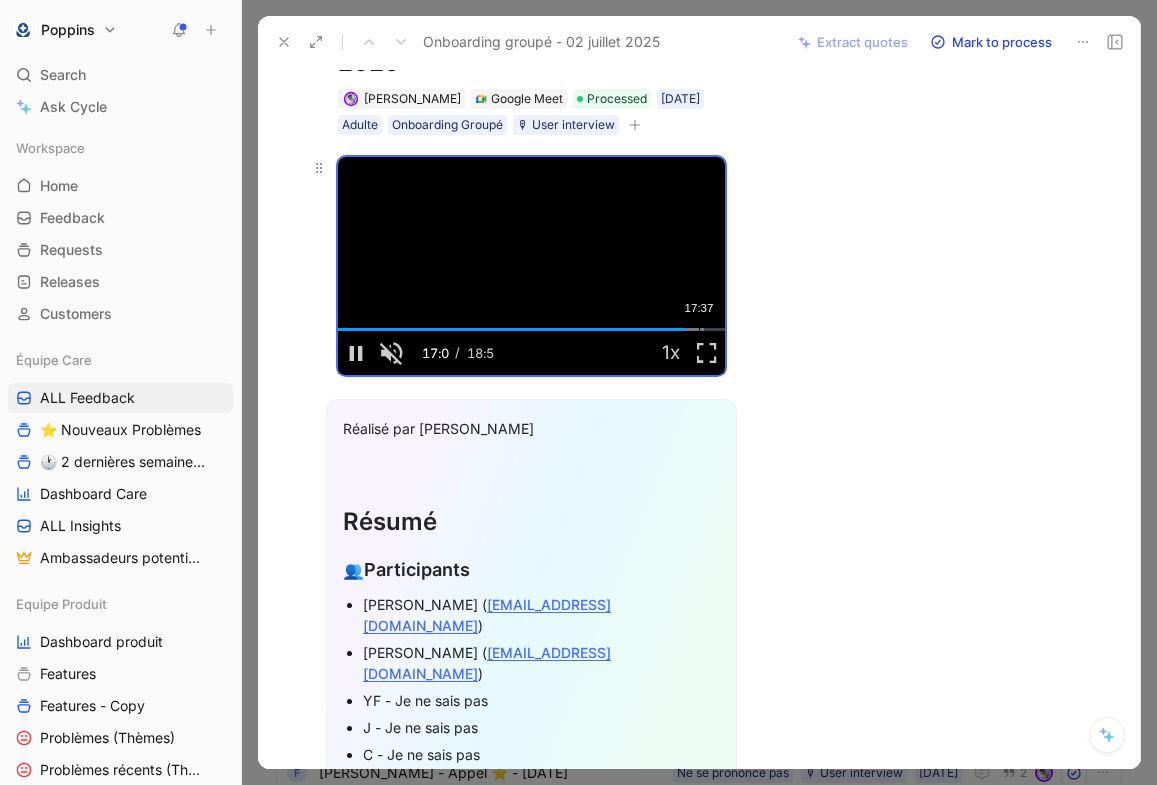click on "17:37" at bounding box center (699, 329) 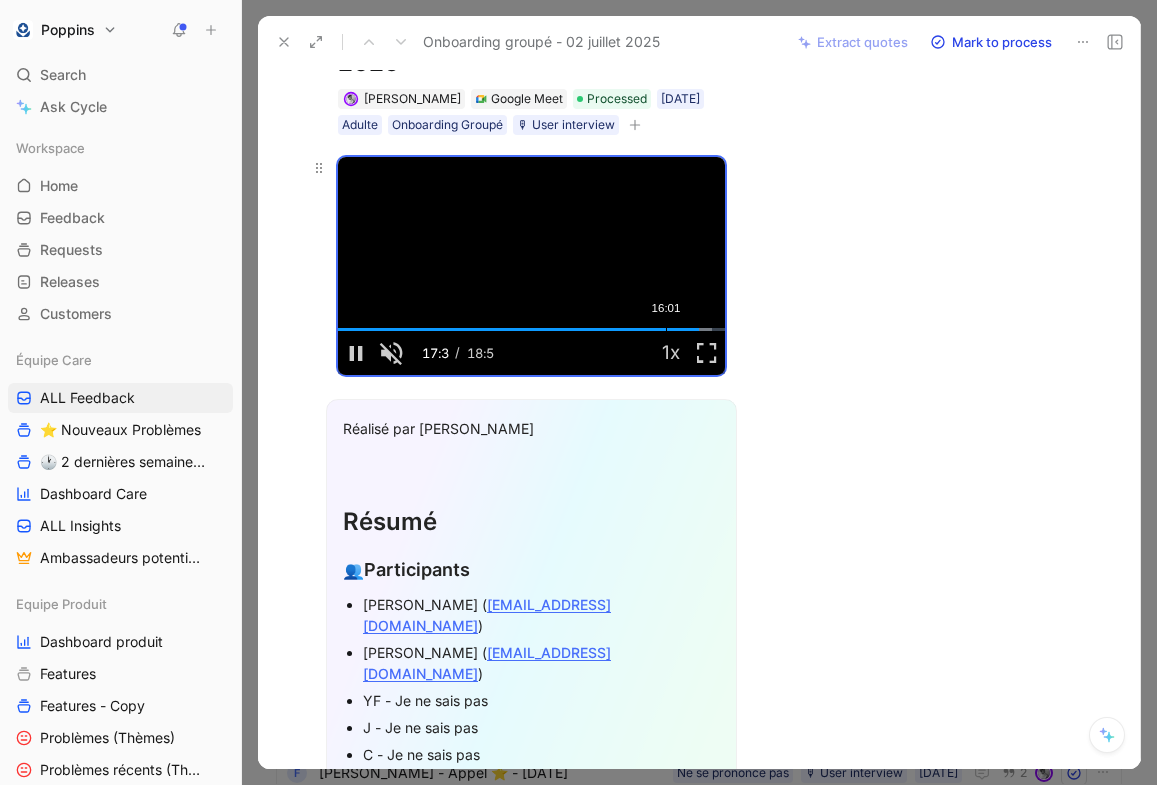 click on "16:01" at bounding box center (666, 329) 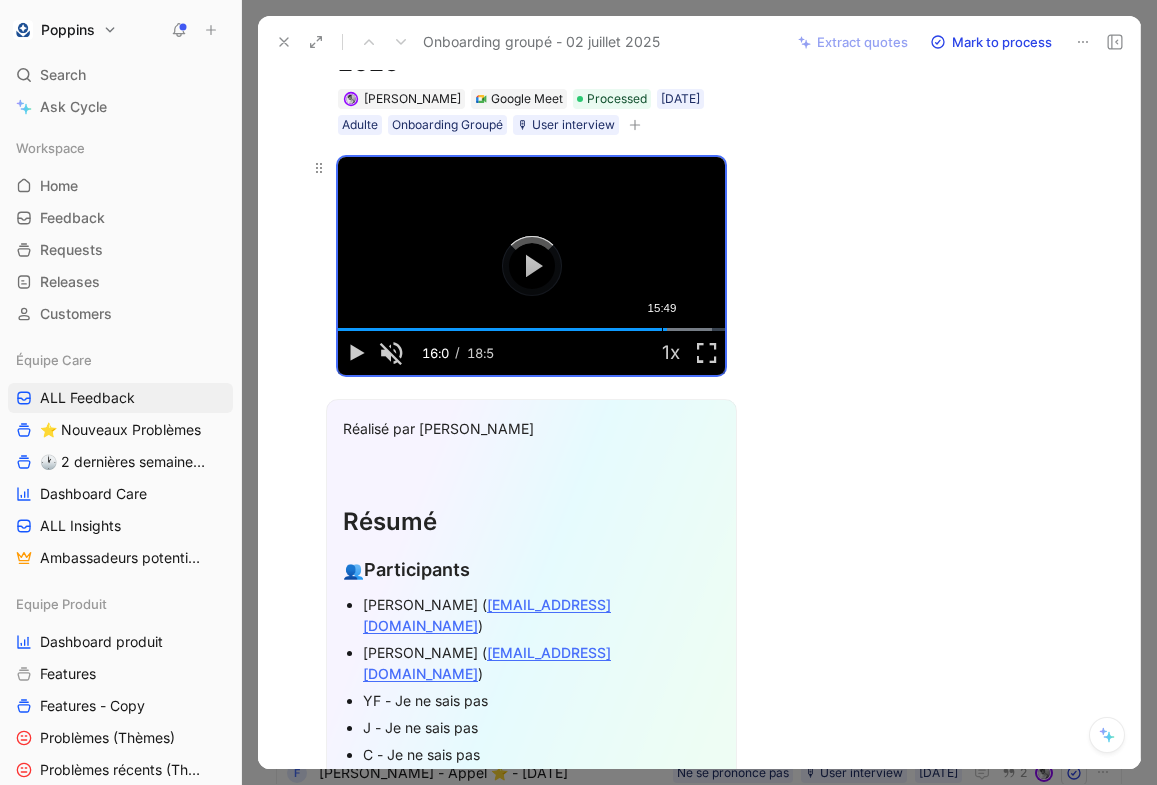 click on "Loaded :  96.70% 15:49 16:03" at bounding box center [531, 329] 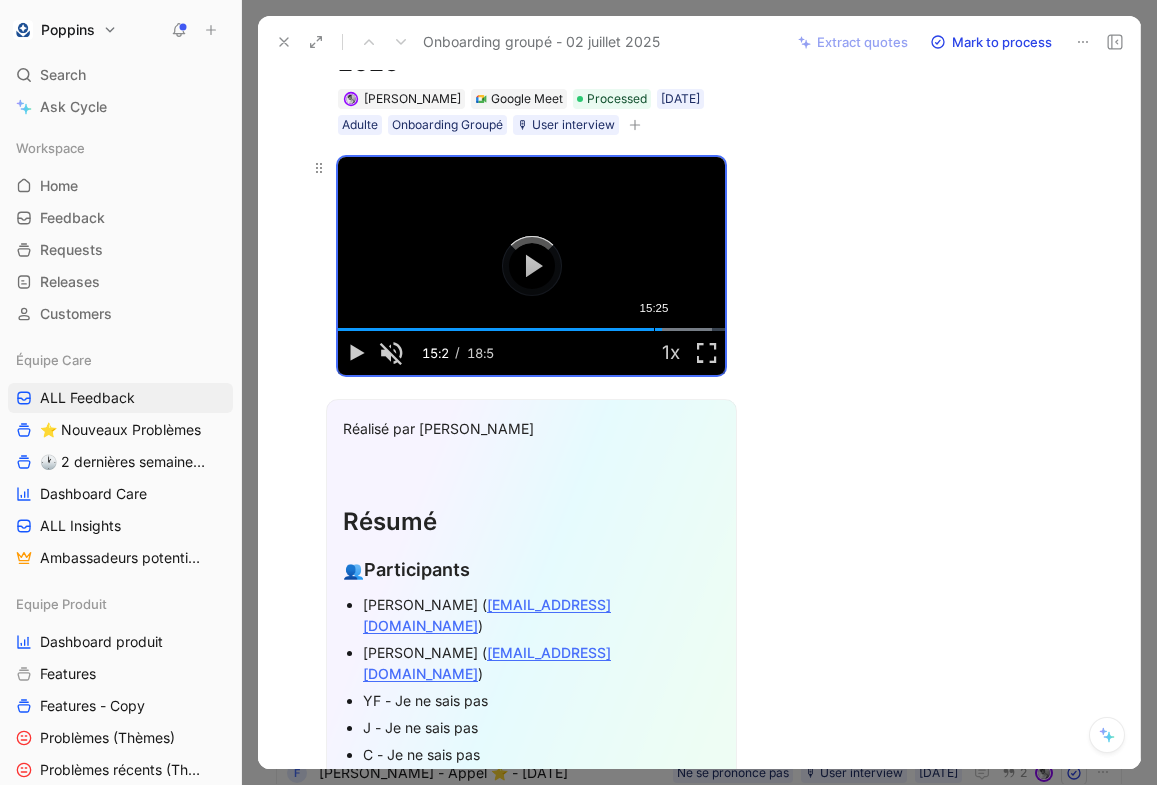 click on "15:25" at bounding box center (654, 329) 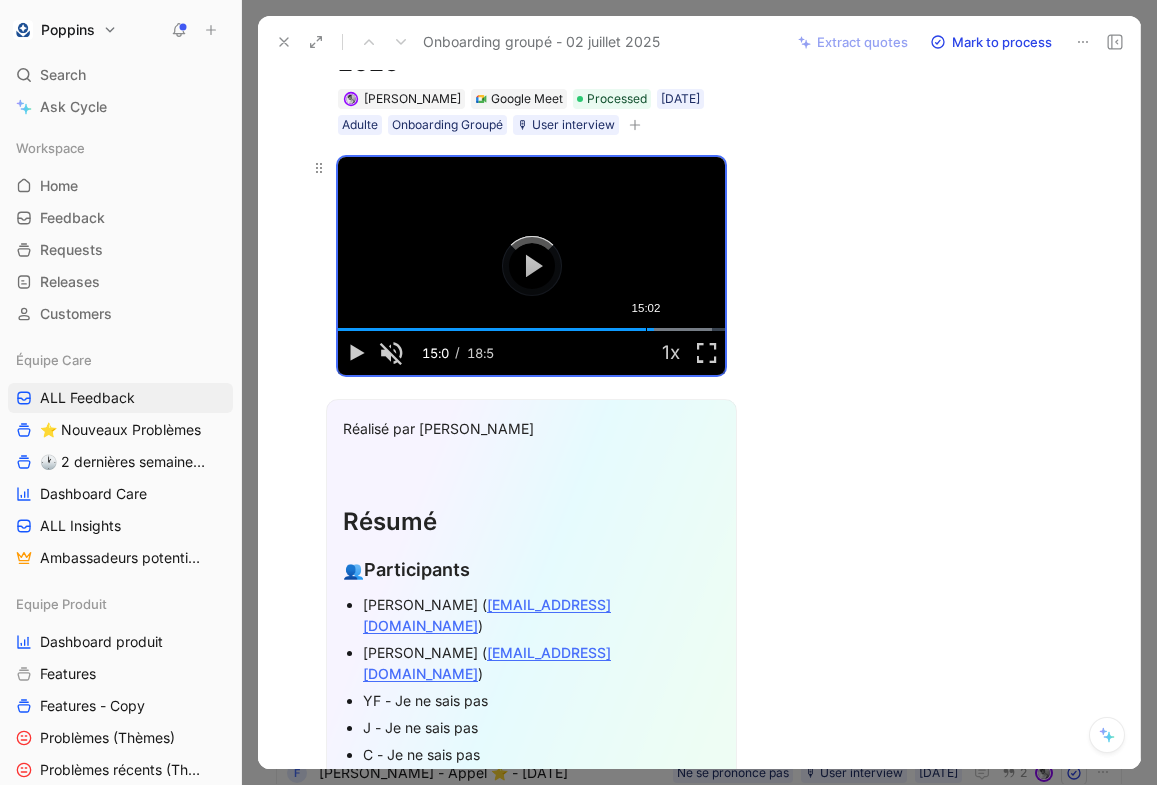 click on "15:02" at bounding box center [646, 329] 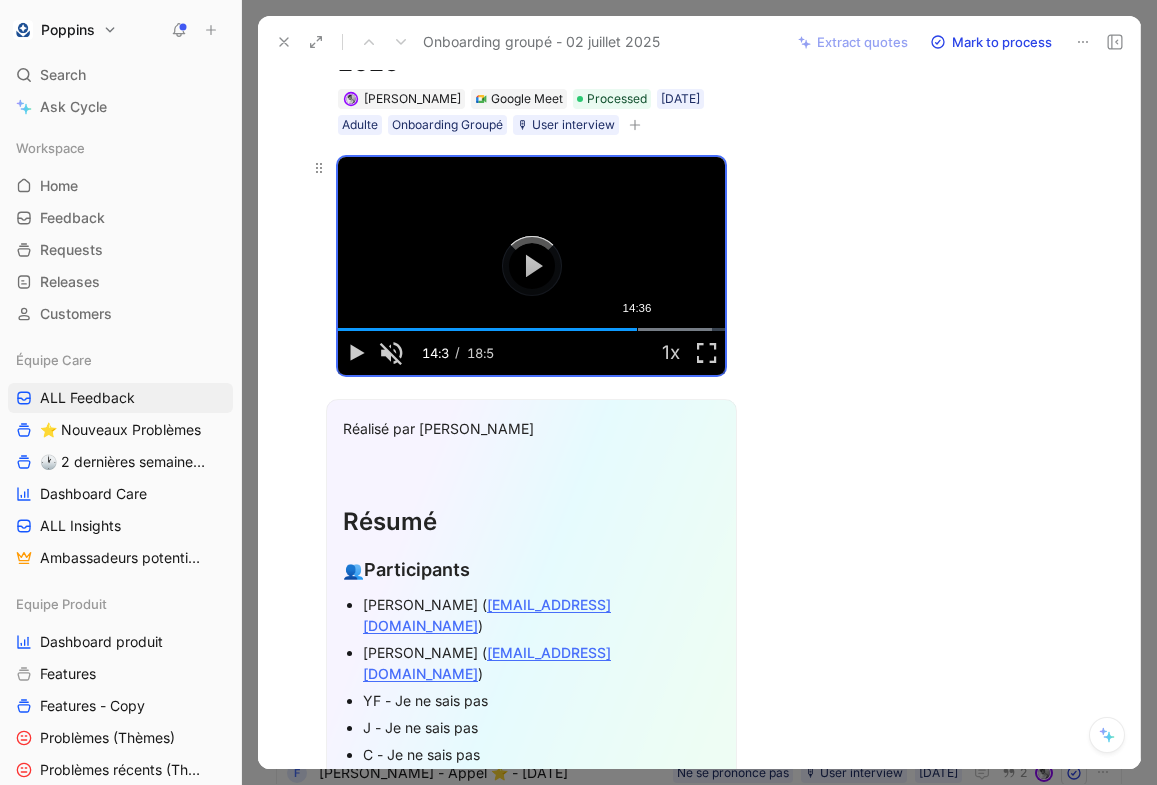 click on "14:36" at bounding box center (637, 329) 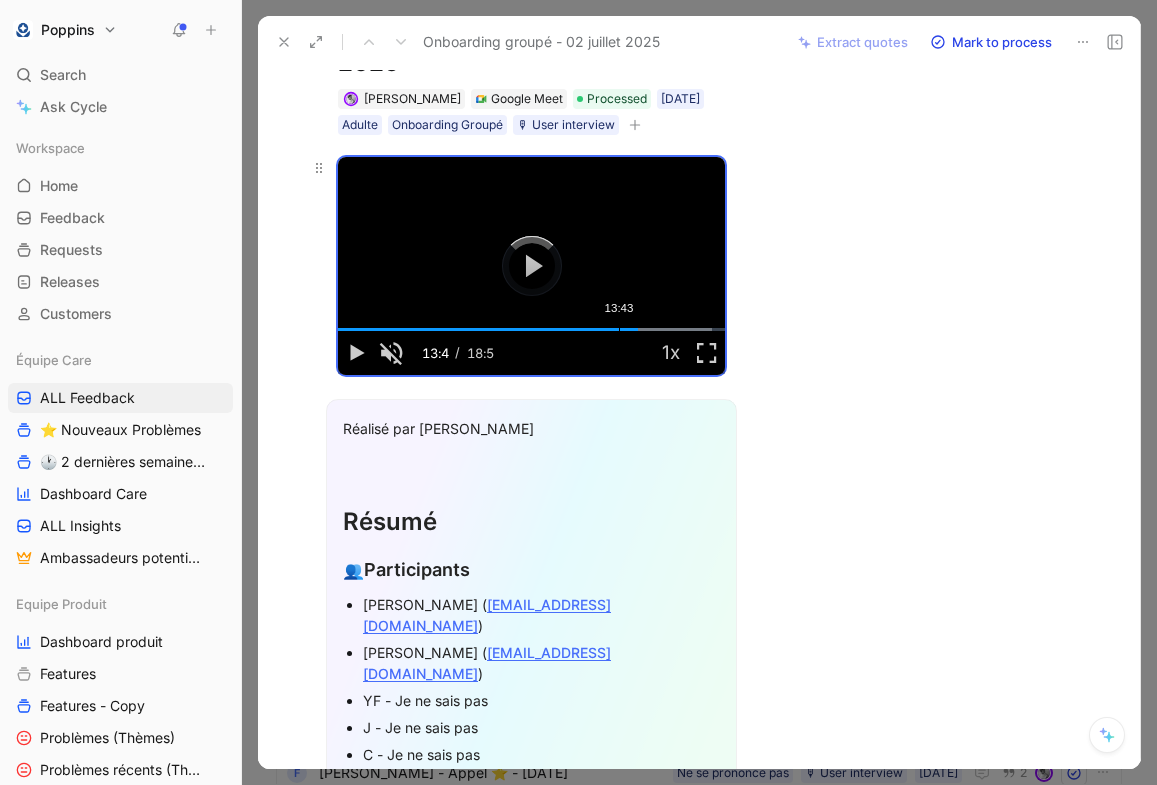 click on "Loaded :  96.70% 13:43 13:43" at bounding box center [531, 329] 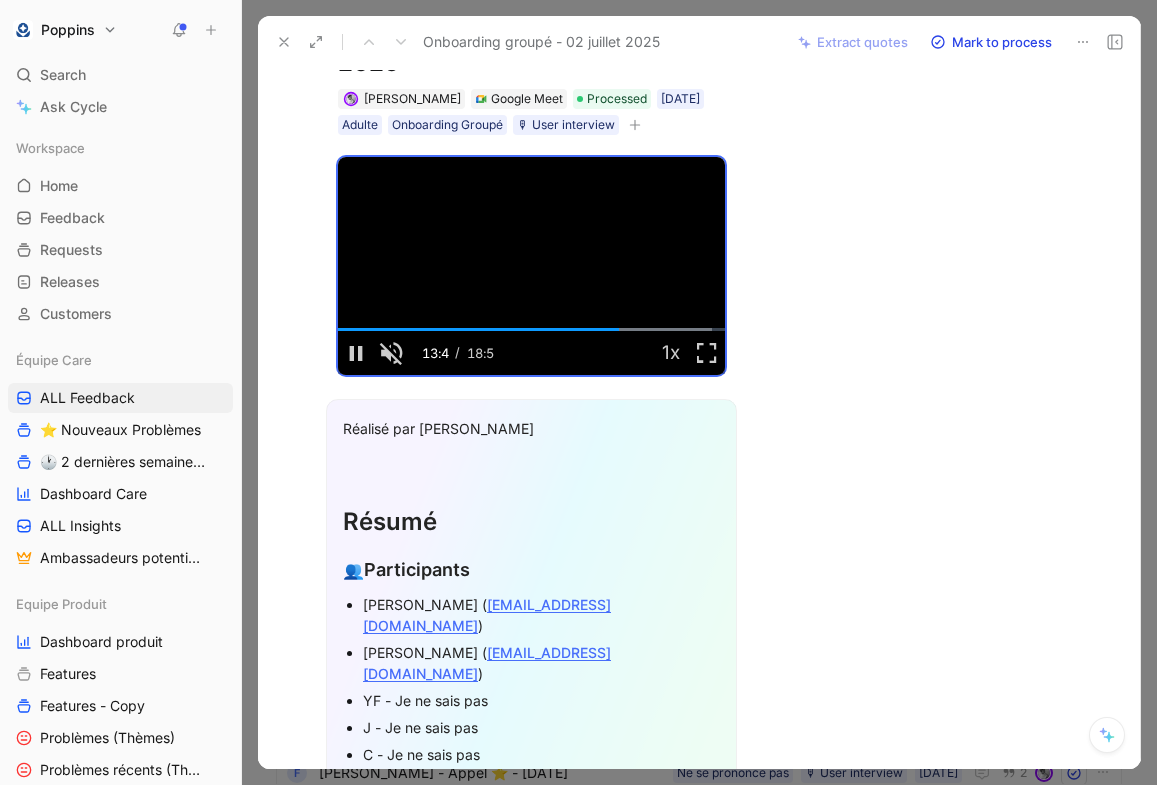 click on "[PERSON_NAME] Comment Add quote Summarize Onboarding groupé - [DATE]  [PERSON_NAME] Google Meet Processed [DATE] Adulte Onboarding Groupé 🎙 User interview Il n'y a aucun jeu de mathématiques MIL-6167 [DATE] Poppins (global) Application Video Player is loading. Play Video Pause Unmute 0% Current Time  13:44 / Duration  18:53 Loaded :  96.70% 10:35 13:44 Stream Type  LIVE Seek to live, currently behind live LIVE Remaining Time  - 5:09   1x Playback Rate 2x 1.75x 1.5x 1.25x 1x , selected 0.75x 0.5x 0.25x Descriptions descriptions off , selected Captions captions off , selected Audio Track Fullscreen This is a modal window. Réalisé par [PERSON_NAME] 👥  Participants [PERSON_NAME] ( [EMAIL_ADDRESS][DOMAIN_NAME] ) [PERSON_NAME] ( [EMAIL_ADDRESS][DOMAIN_NAME] ) YF - Je ne sais pas  J - Je ne sais pas  C - Je ne sais pas  [PERSON_NAME] ( [PERSON_NAME][EMAIL_ADDRESS][DOMAIN_NAME] ) Transcript: [PERSON_NAME]  Il n'y a pas de jeu concernant les mathématiques ou la dyscalculé." at bounding box center (699, 418) 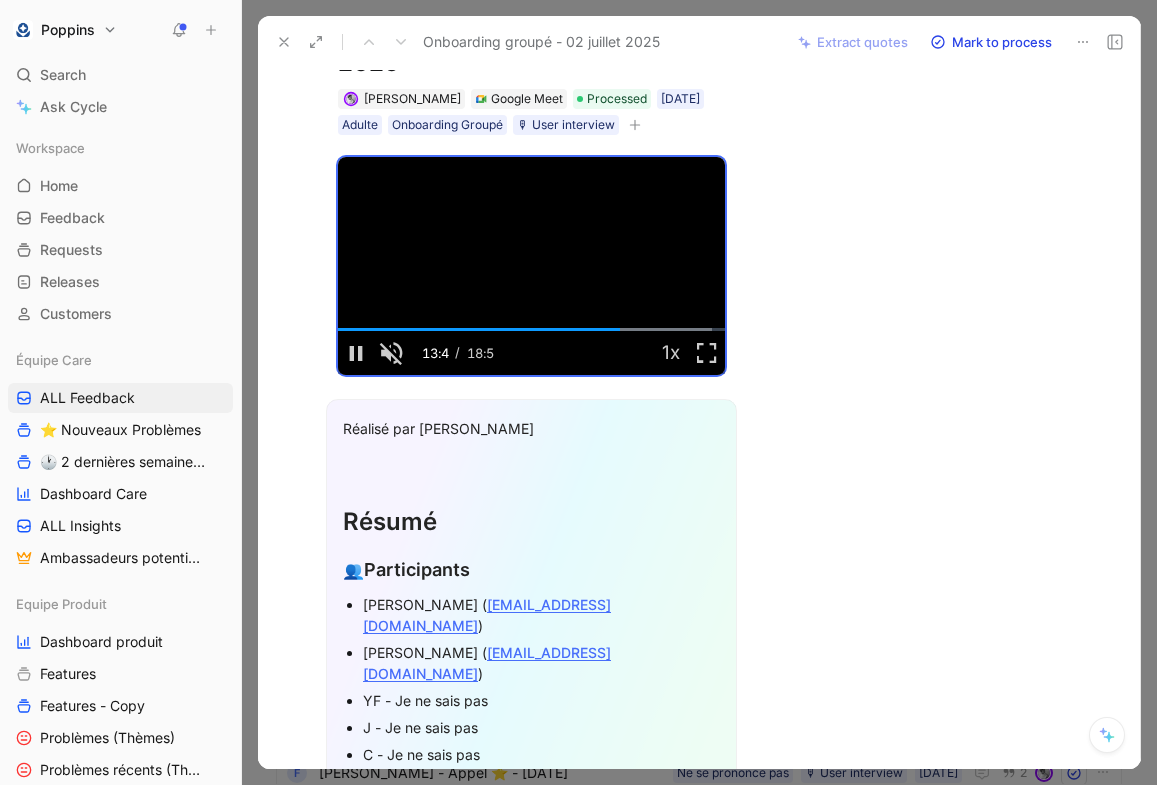 click on "Video Player is loading. Play Video Pause Unmute 0% Current Time  13:45 / Duration  18:53 Loaded :  96.70% 10:35 13:45 Stream Type  LIVE Seek to live, currently behind live LIVE Remaining Time  - 5:08   1x Playback Rate 2x 1.75x 1.5x 1.25x 1x , selected 0.75x 0.5x 0.25x Descriptions descriptions off , selected Captions captions off , selected Audio Track Fullscreen This is a modal window." at bounding box center [531, 266] 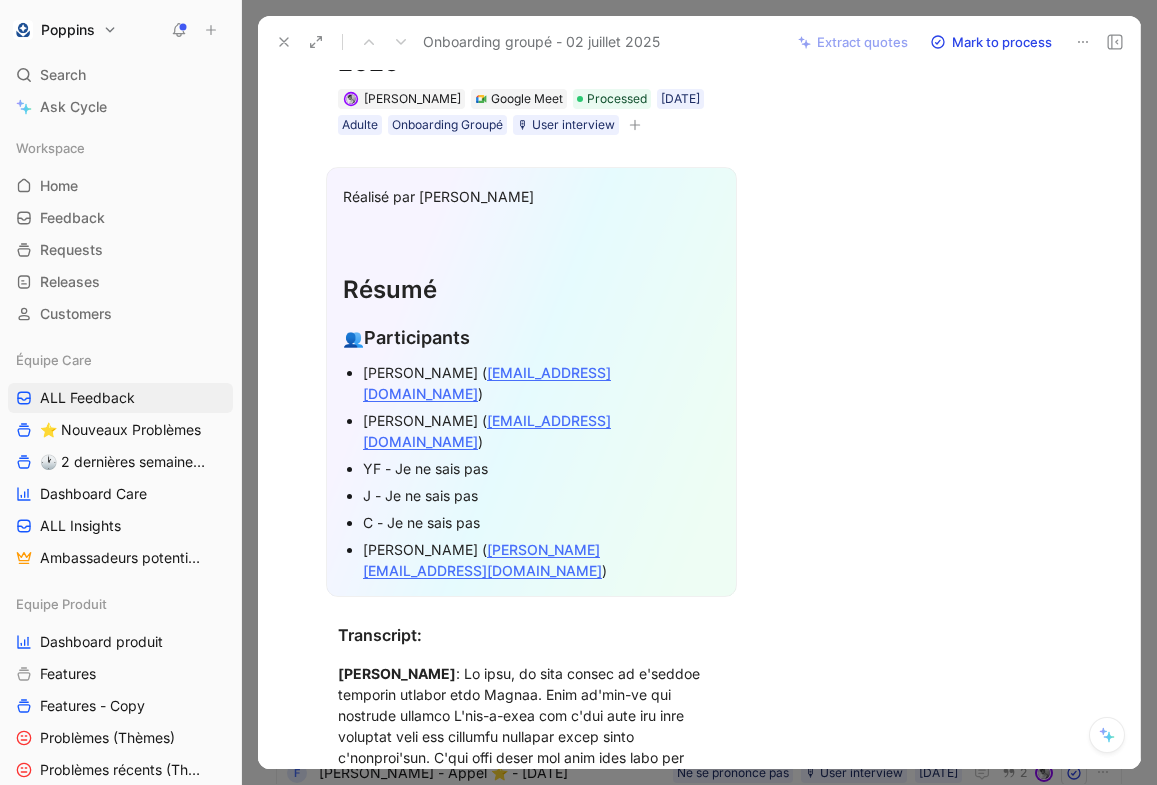 click on "Résumé" at bounding box center (531, 281) 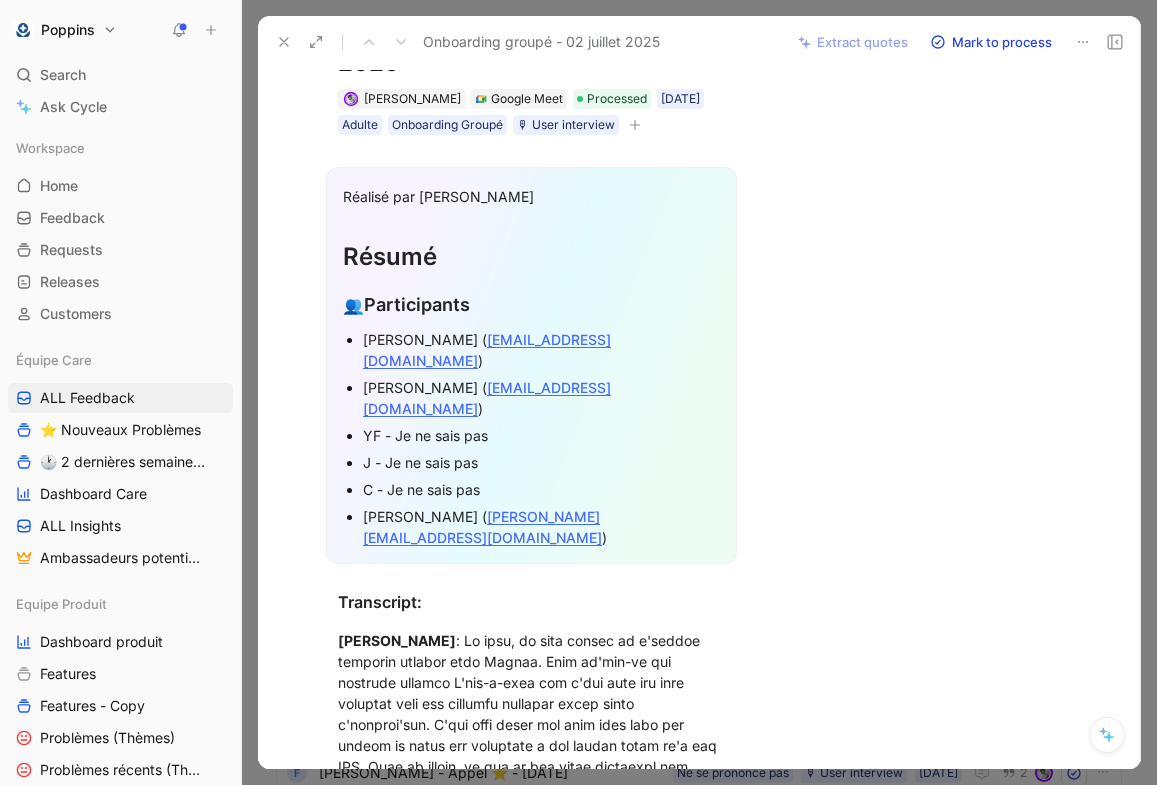 click on "[PERSON_NAME] Comment Add quote Summarize Onboarding groupé - [DATE]  [PERSON_NAME] Google Meet Processed [DATE] Adulte Onboarding Groupé 🎙 User interview Il n'y a aucun jeu de mathématiques MIL-6167 [DATE] Poppins (global) Application Réalisé par [PERSON_NAME] 👥  Participants [PERSON_NAME] ( [EMAIL_ADDRESS][DOMAIN_NAME] ) [PERSON_NAME] ( [EMAIL_ADDRESS][DOMAIN_NAME] ) YF - Je ne sais pas  J - Je ne sais pas  C - Je ne sais pas  [PERSON_NAME] ( [PERSON_NAME][EMAIL_ADDRESS][DOMAIN_NAME] ) Transcript: [PERSON_NAME]  Il n'y a pas de jeu concernant les mathématiques ou la dyscalculé." at bounding box center [699, 418] 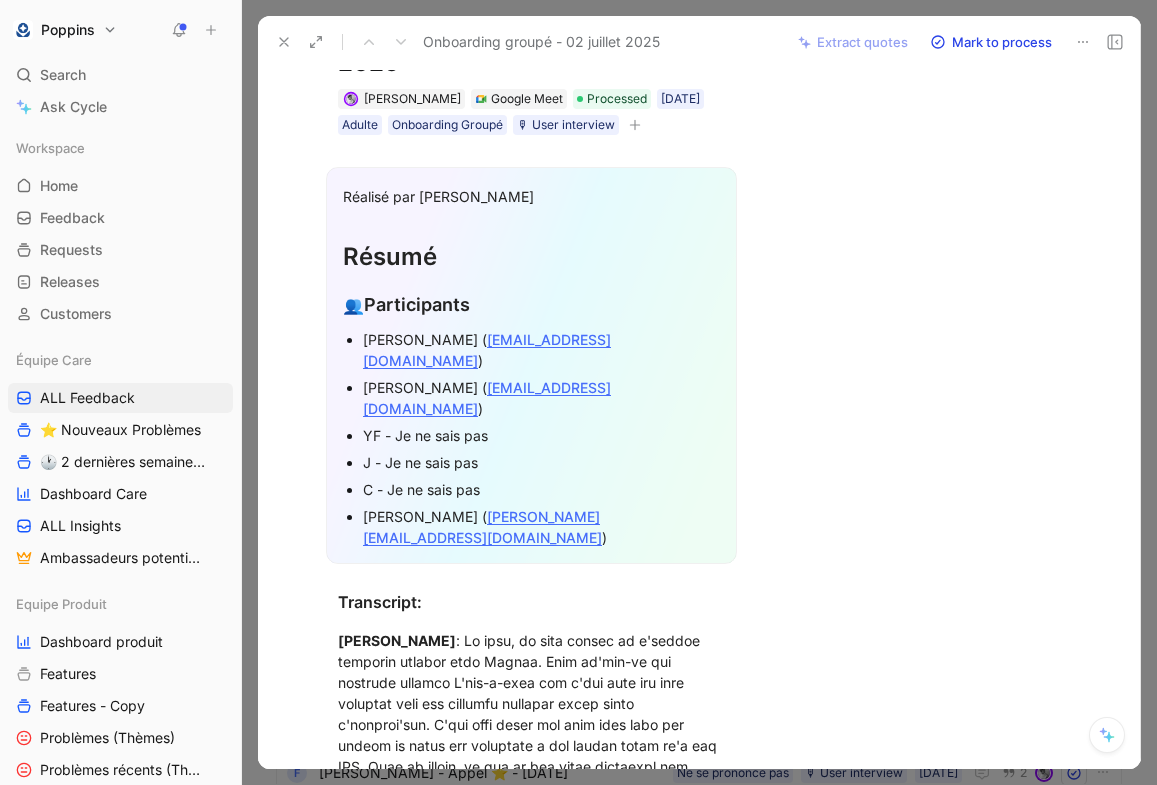 scroll, scrollTop: 0, scrollLeft: 0, axis: both 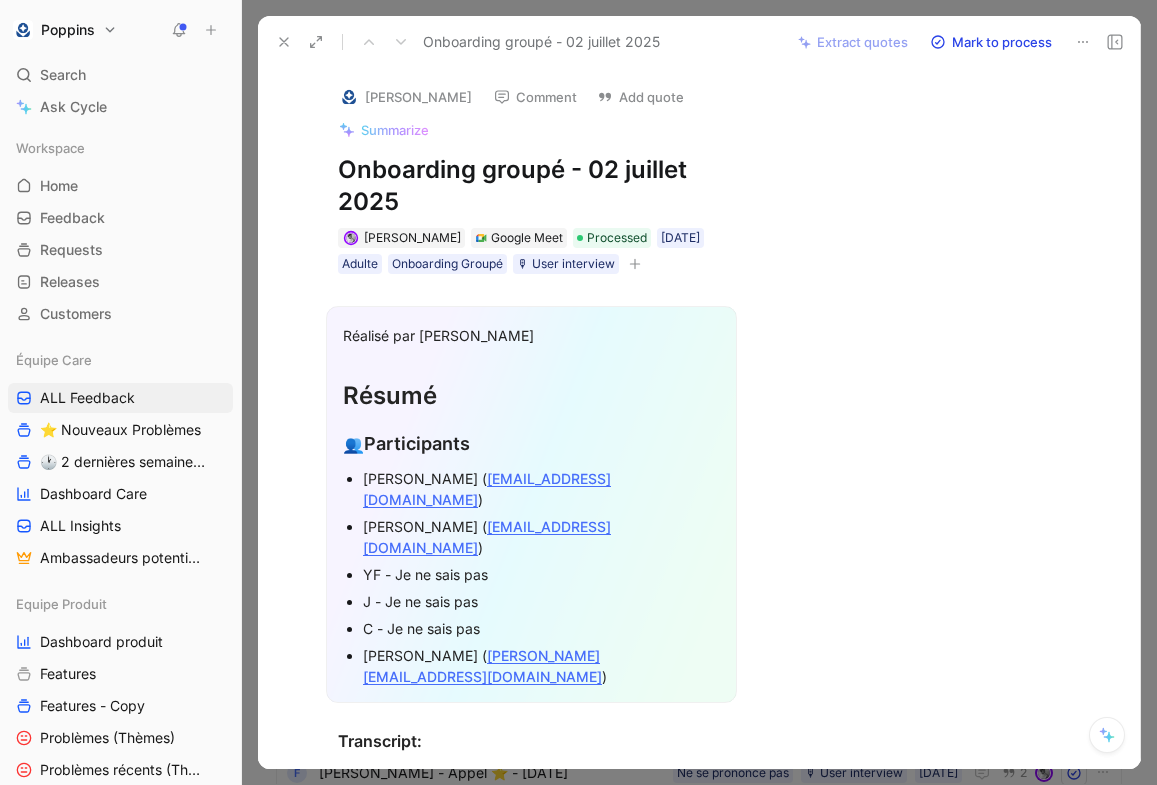 click on "J - Je ne sais pas" at bounding box center (541, 601) 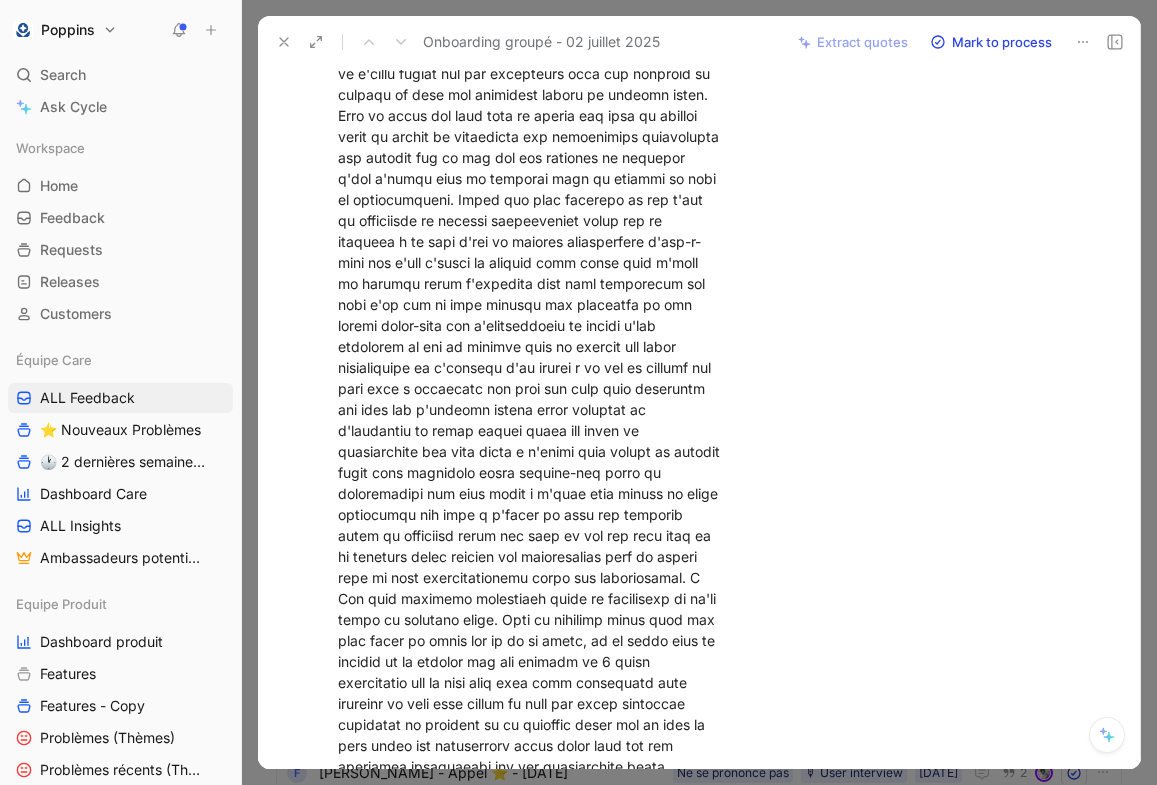 scroll, scrollTop: 0, scrollLeft: 0, axis: both 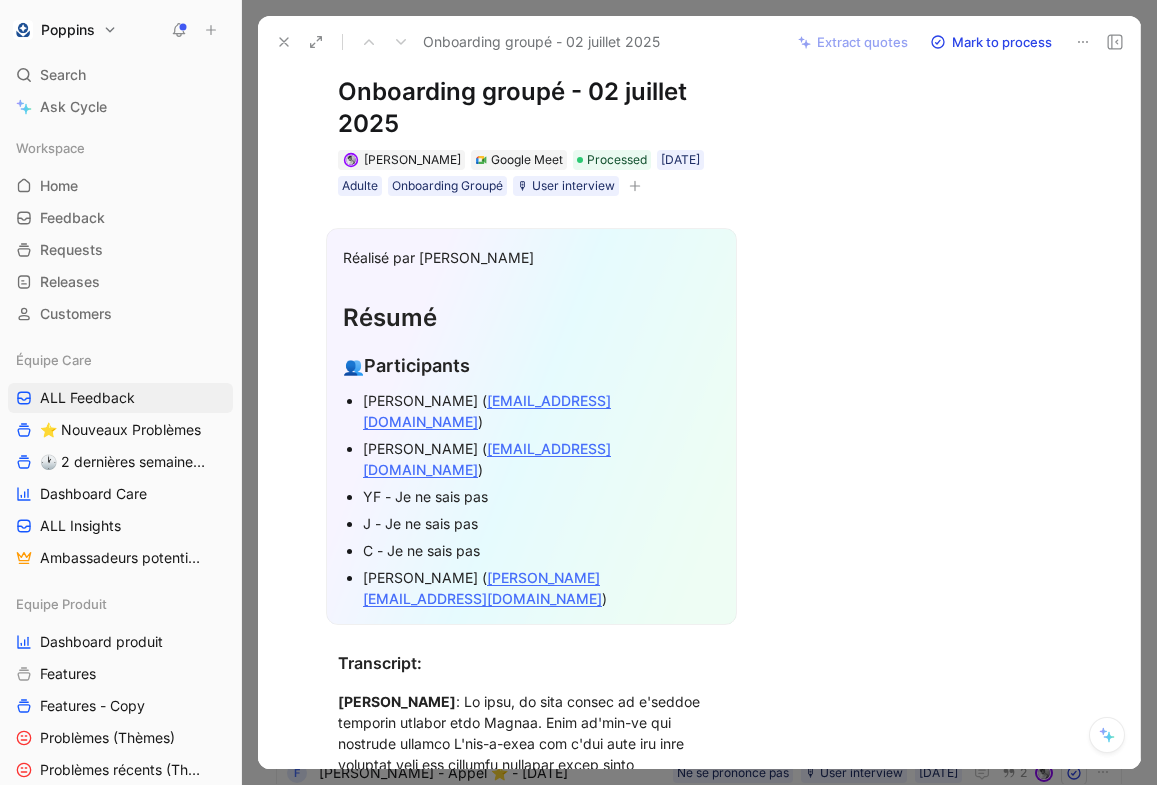 click 